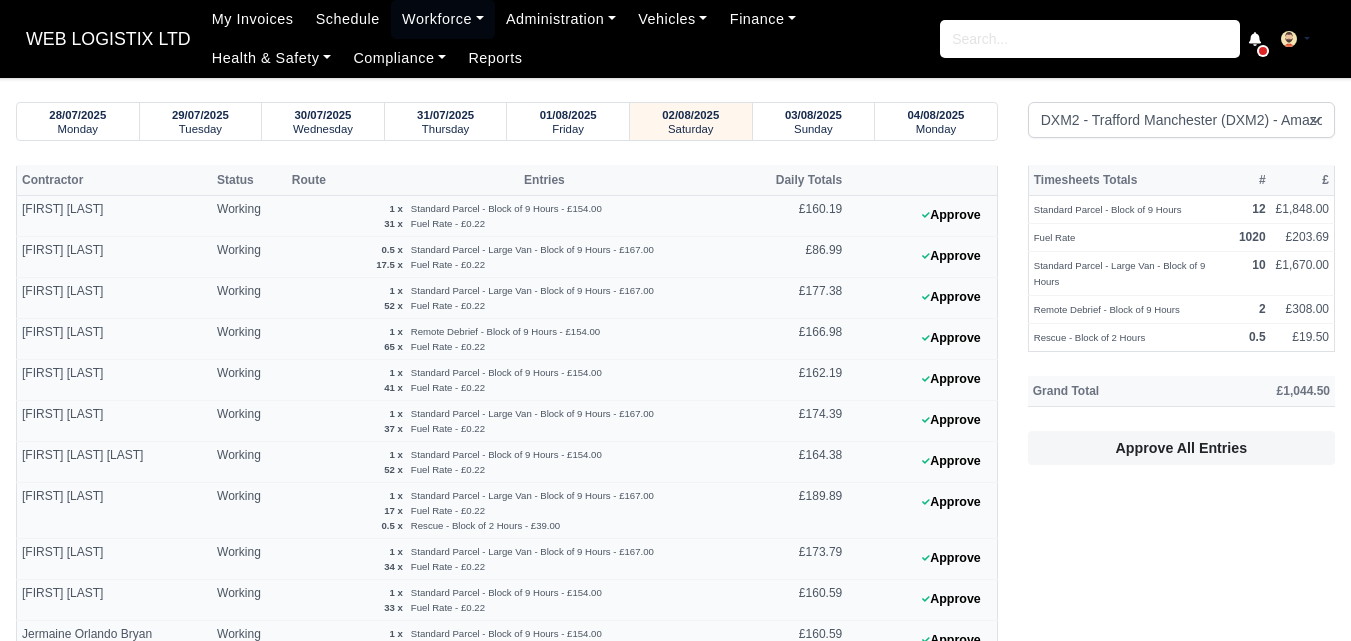 select on "1" 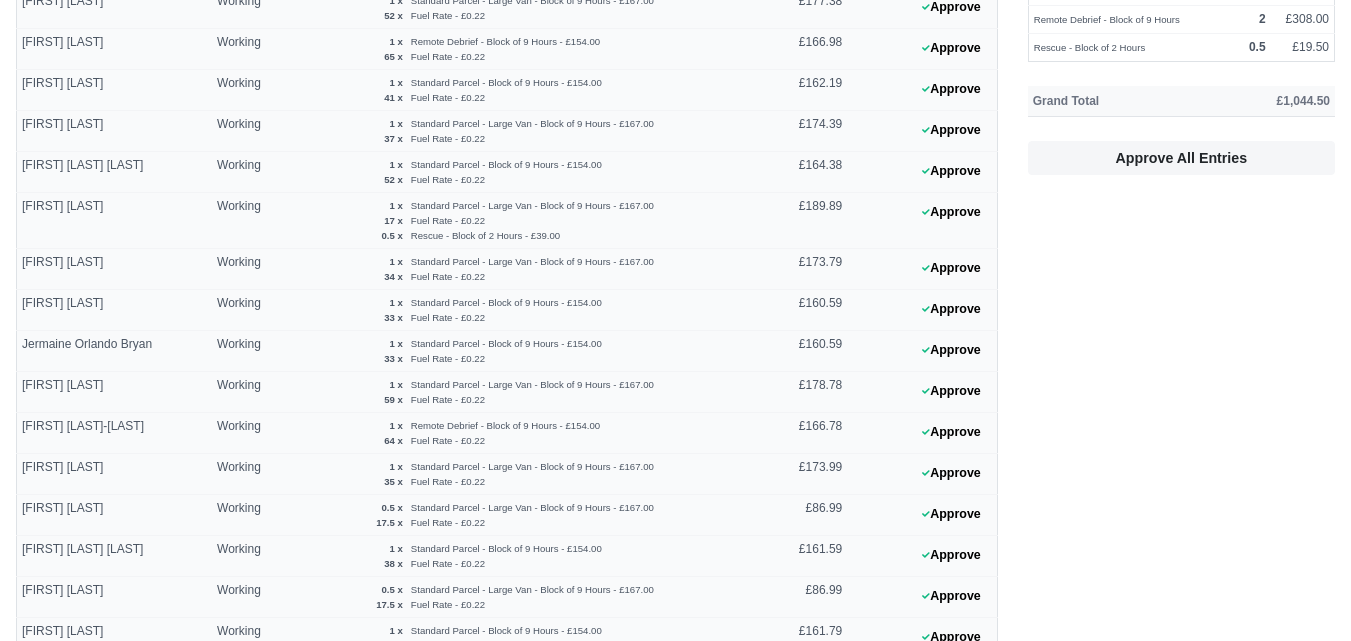 scroll, scrollTop: 333, scrollLeft: 0, axis: vertical 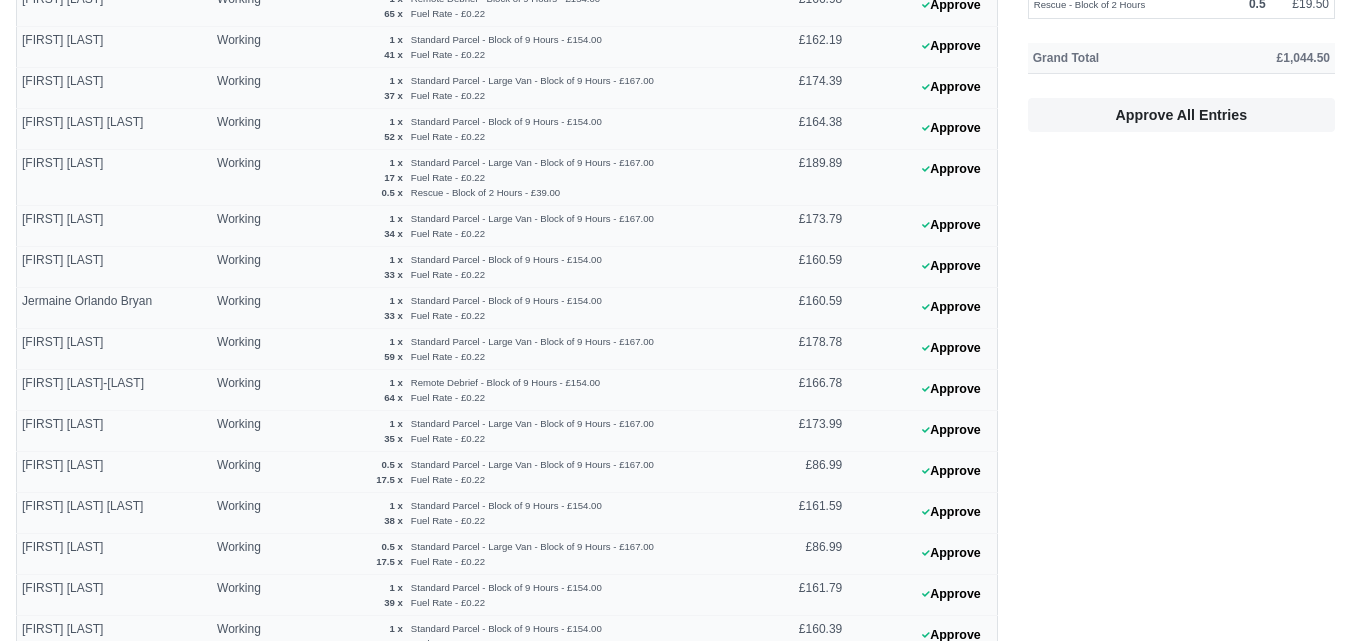click on "Timesheets Totals
#
£
Standard Parcel - Block of 9 Hours
12
£1,848.00
Fuel Rate
1020
£203.69
10 2 0.5" at bounding box center (1181, 388) 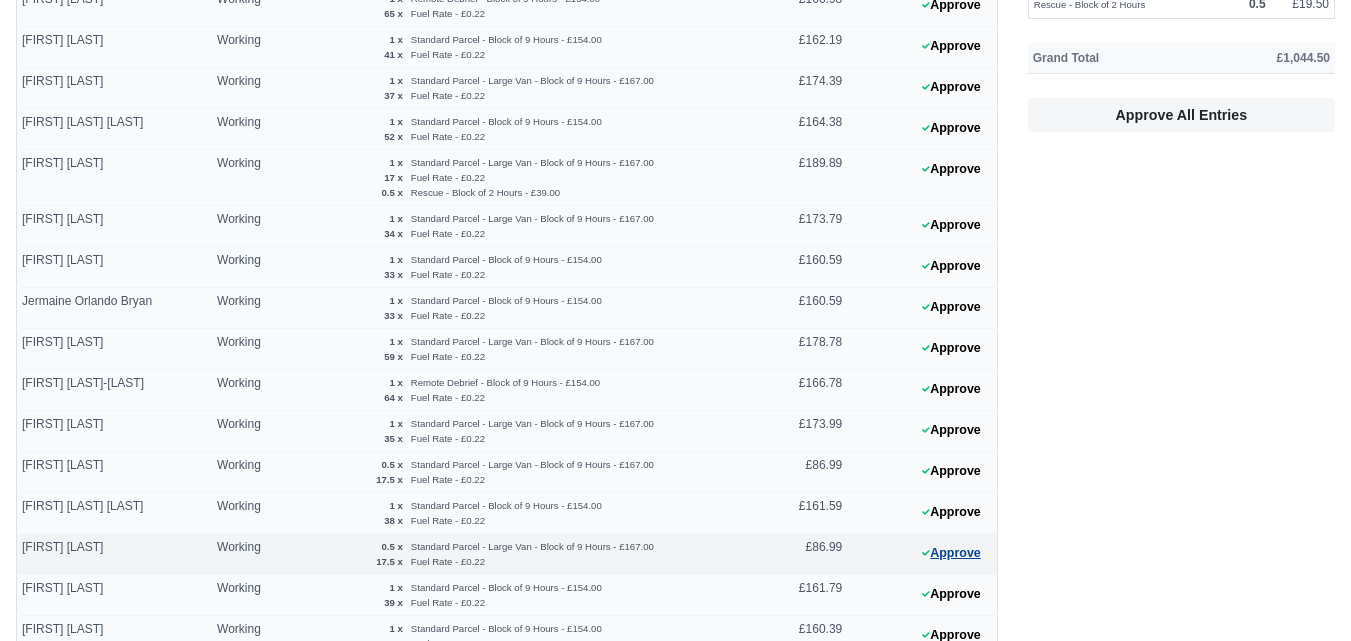 click on "Approve" at bounding box center [951, 553] 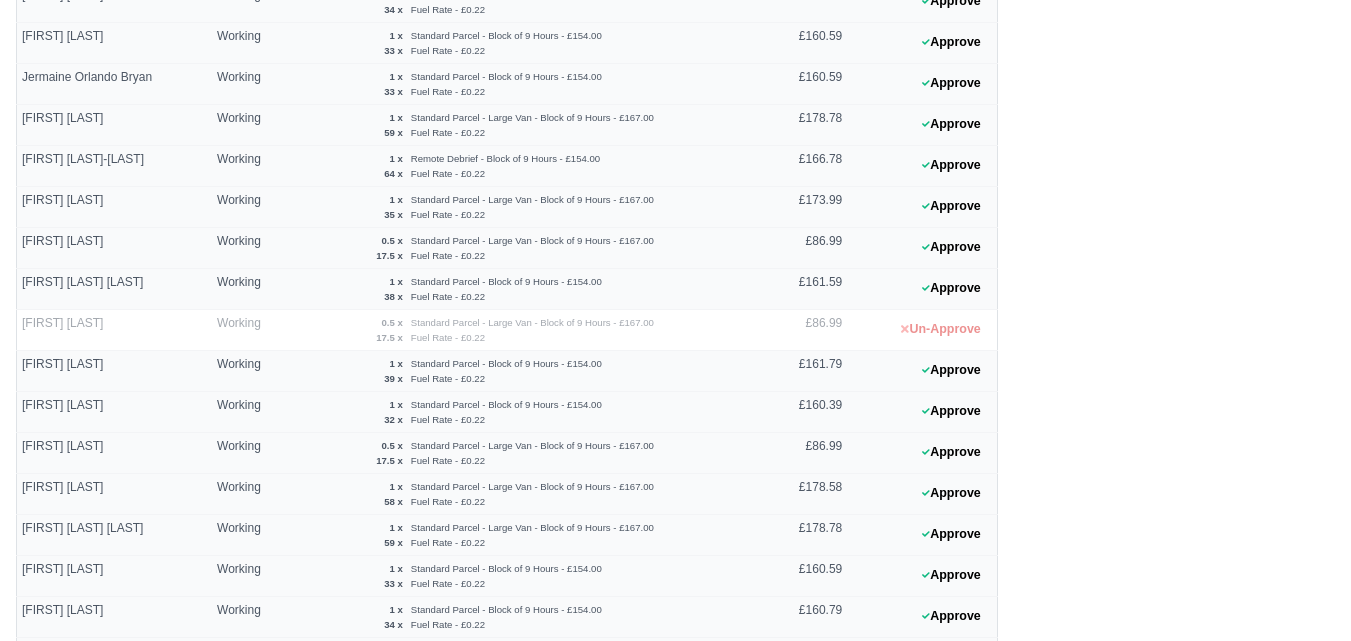 scroll, scrollTop: 659, scrollLeft: 0, axis: vertical 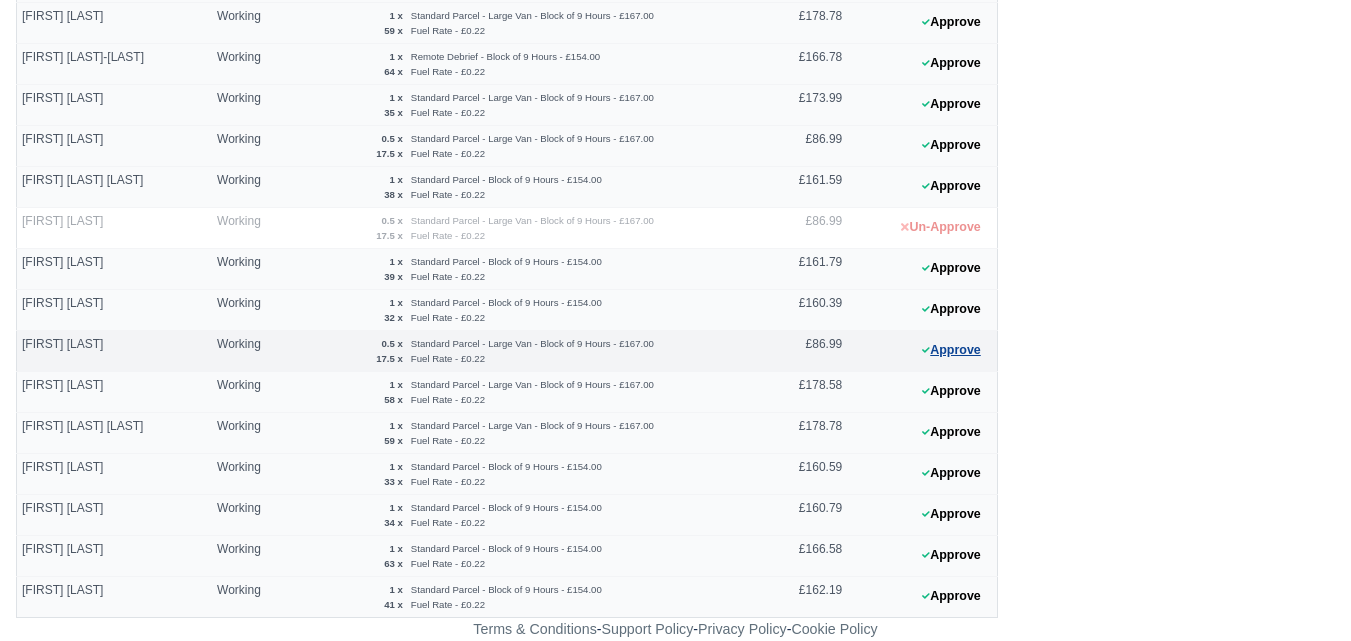 click 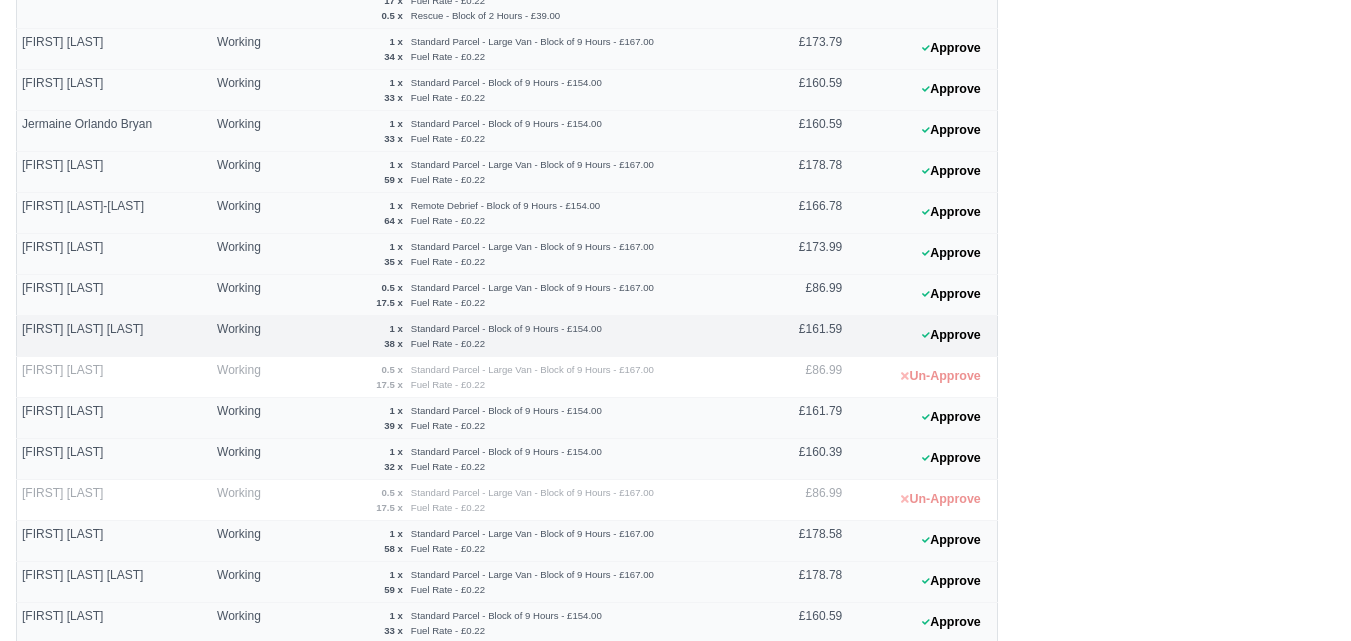 scroll, scrollTop: 492, scrollLeft: 0, axis: vertical 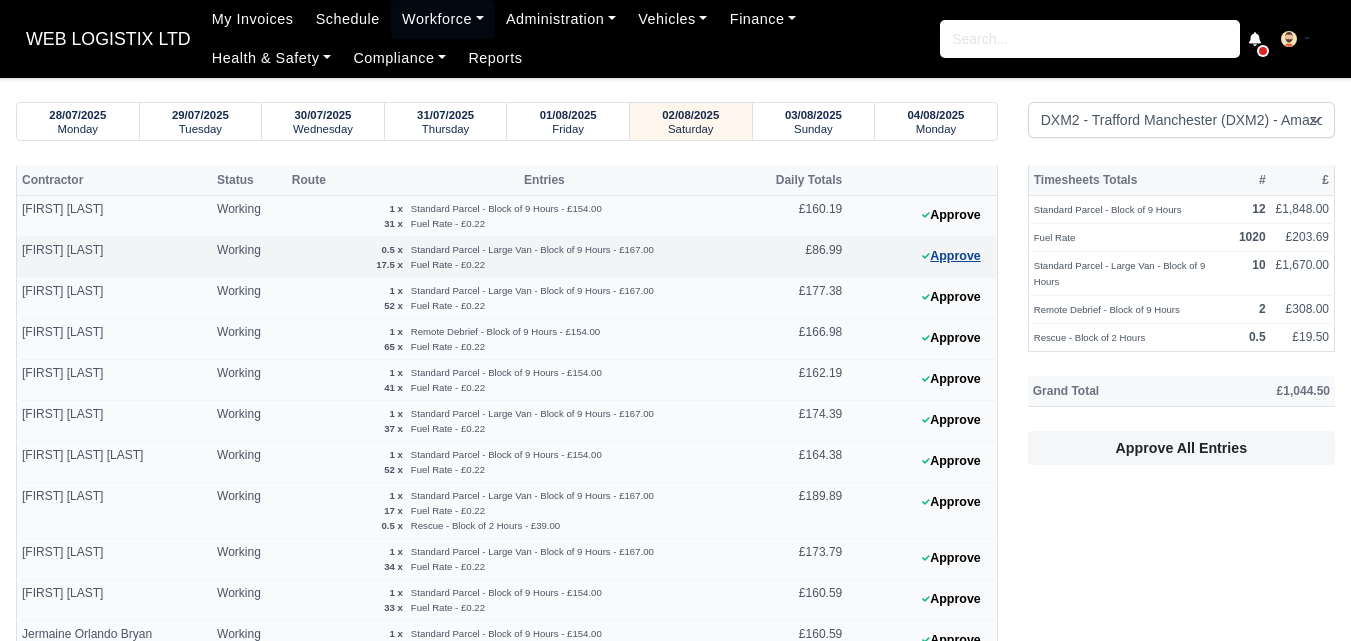 click on "Approve" at bounding box center (951, 256) 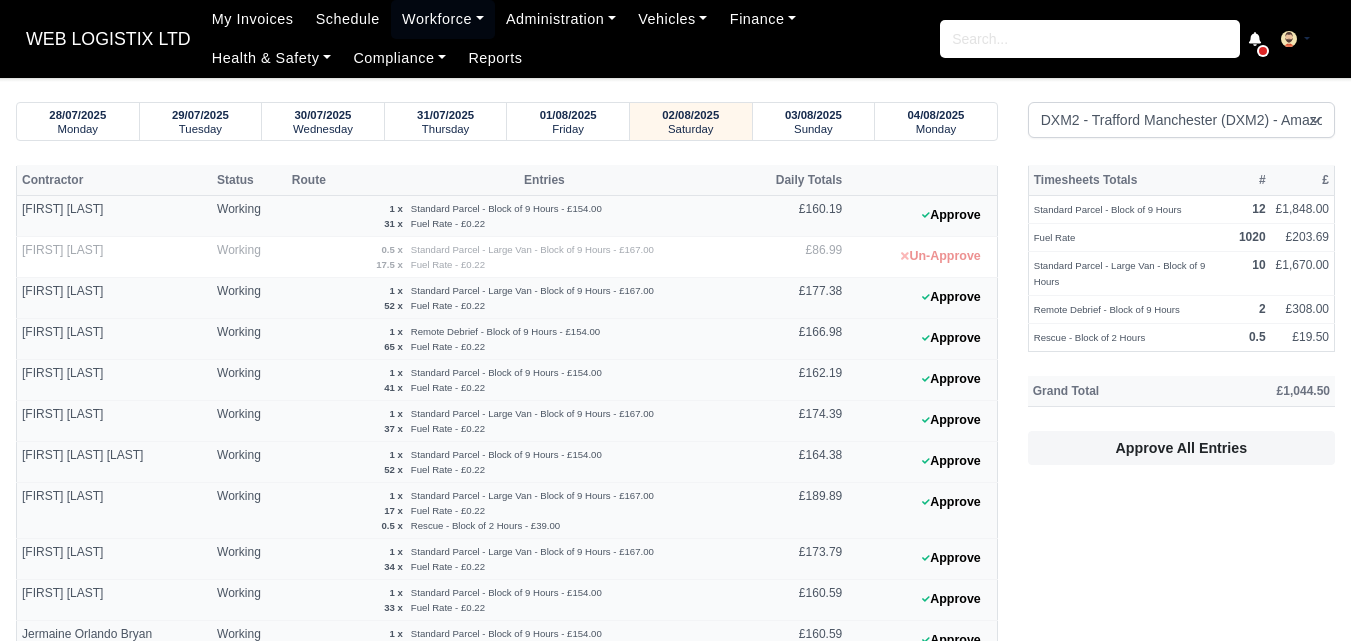 scroll, scrollTop: 0, scrollLeft: 0, axis: both 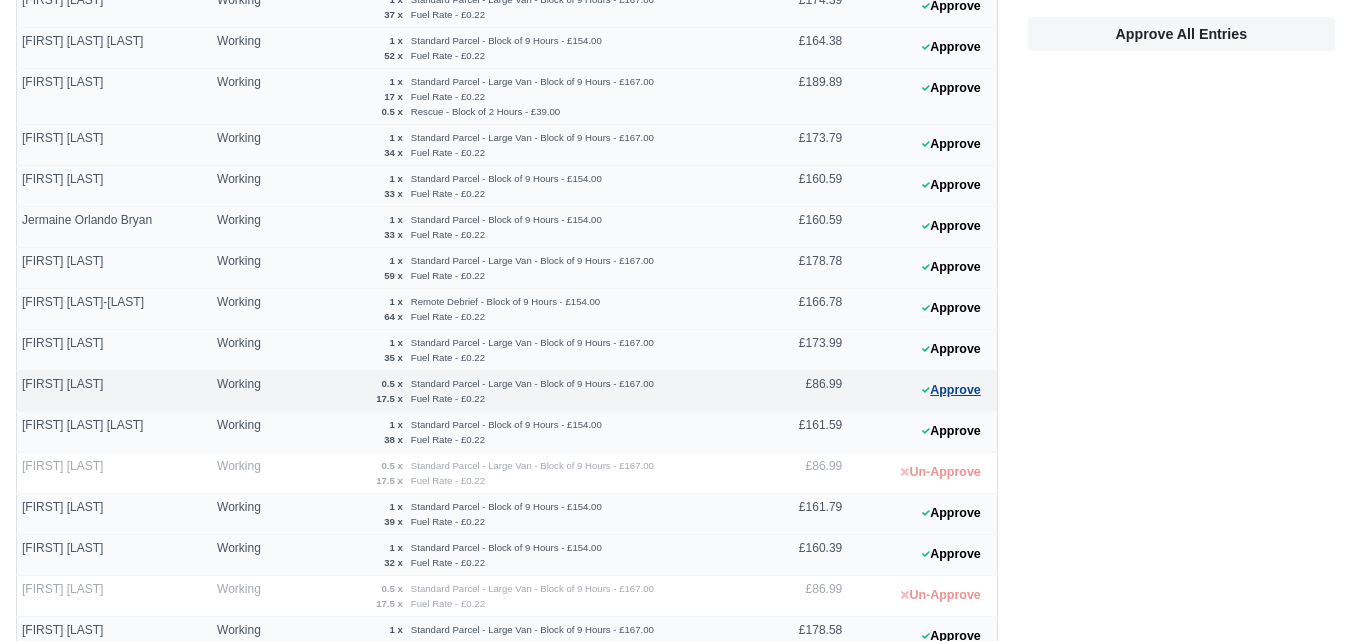 click on "Approve" at bounding box center [951, 390] 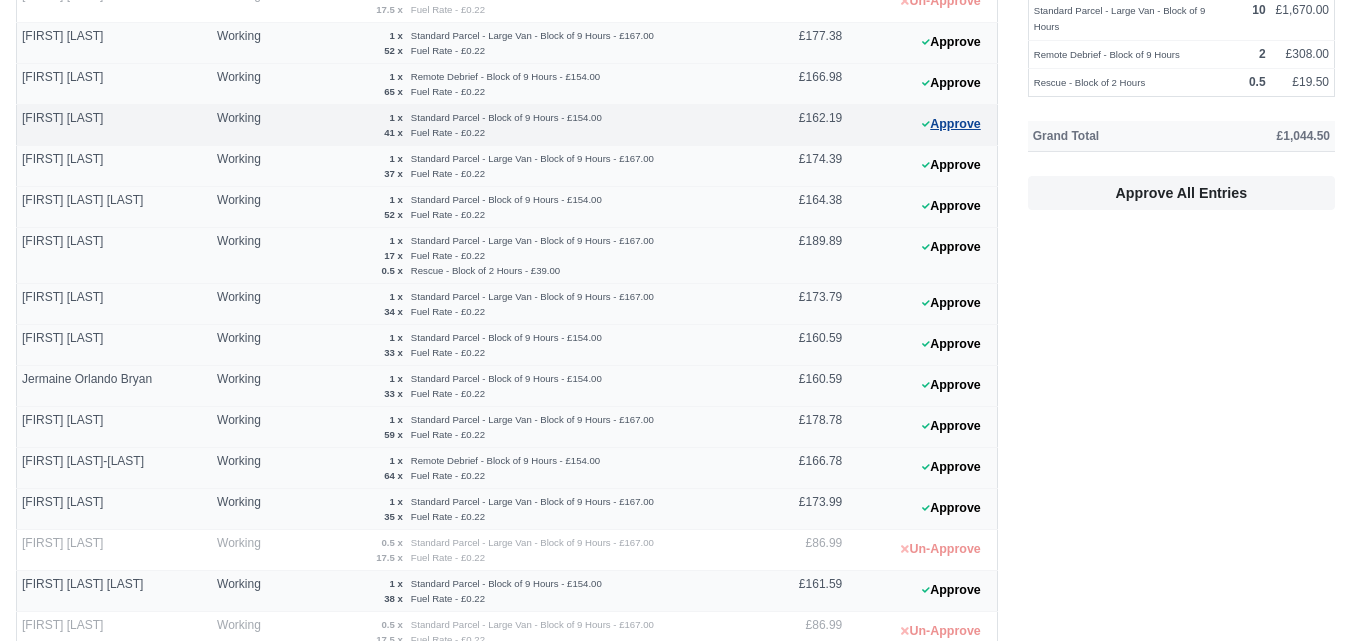 scroll, scrollTop: 323, scrollLeft: 0, axis: vertical 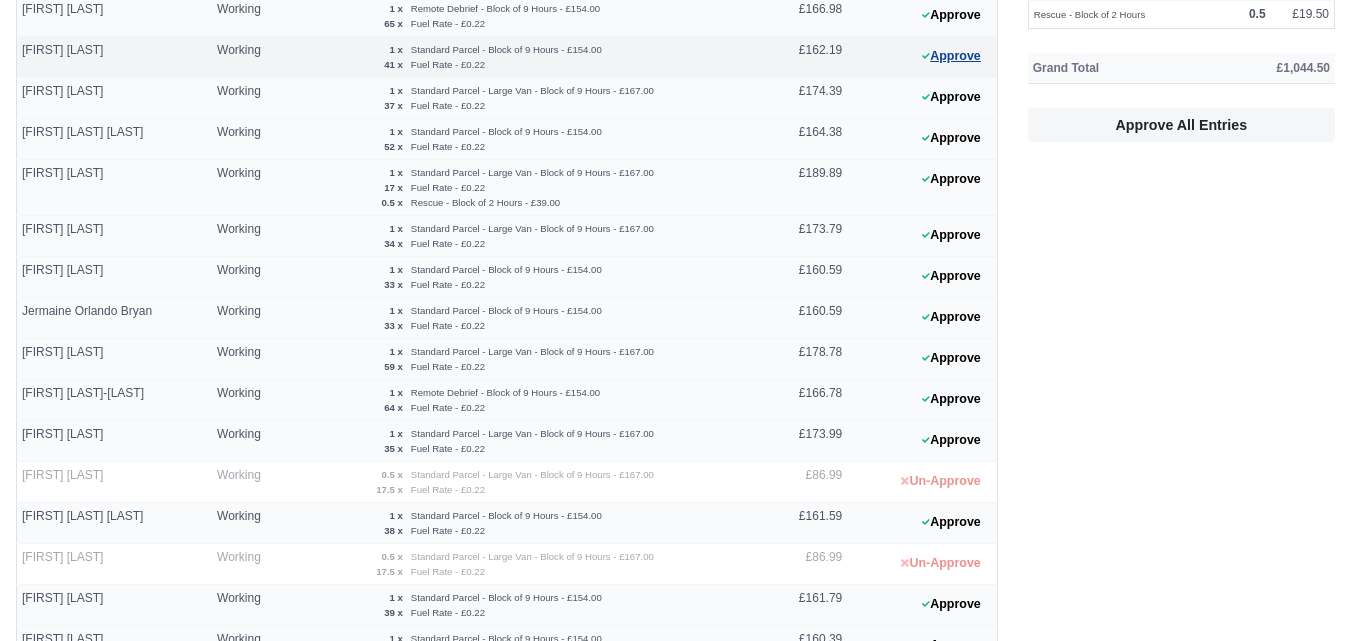 click on "Approve" at bounding box center (951, 56) 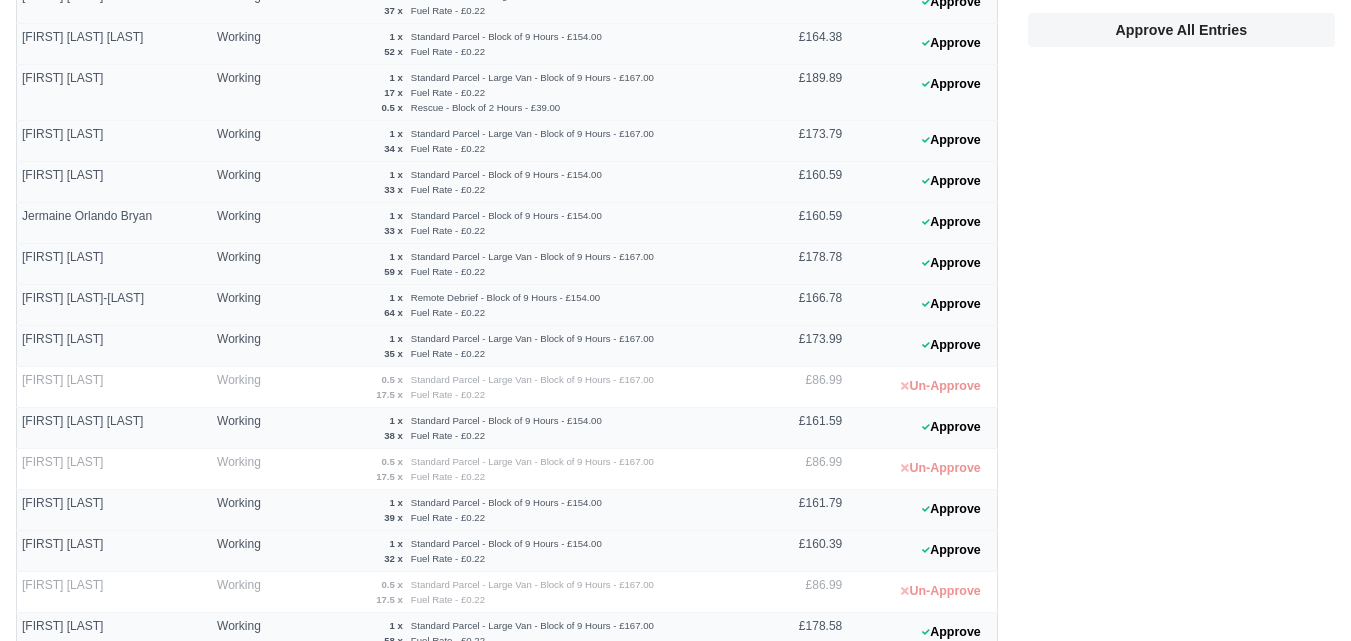 scroll, scrollTop: 659, scrollLeft: 0, axis: vertical 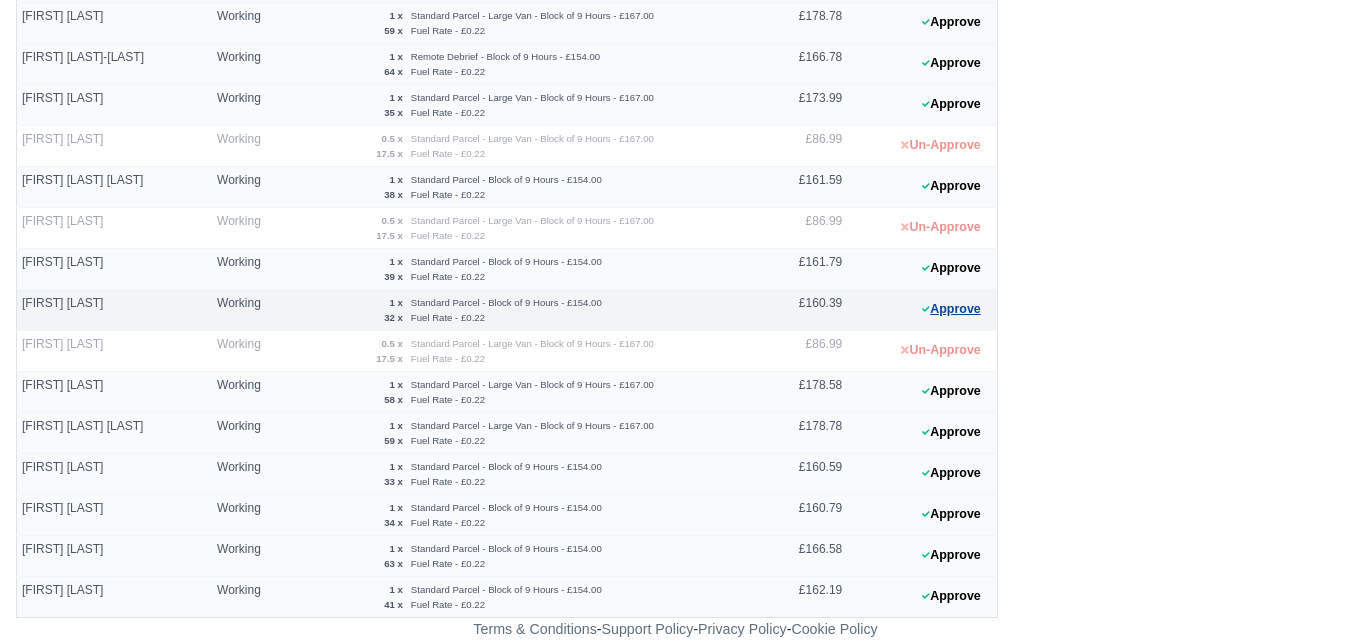 click on "Approve" at bounding box center (951, 309) 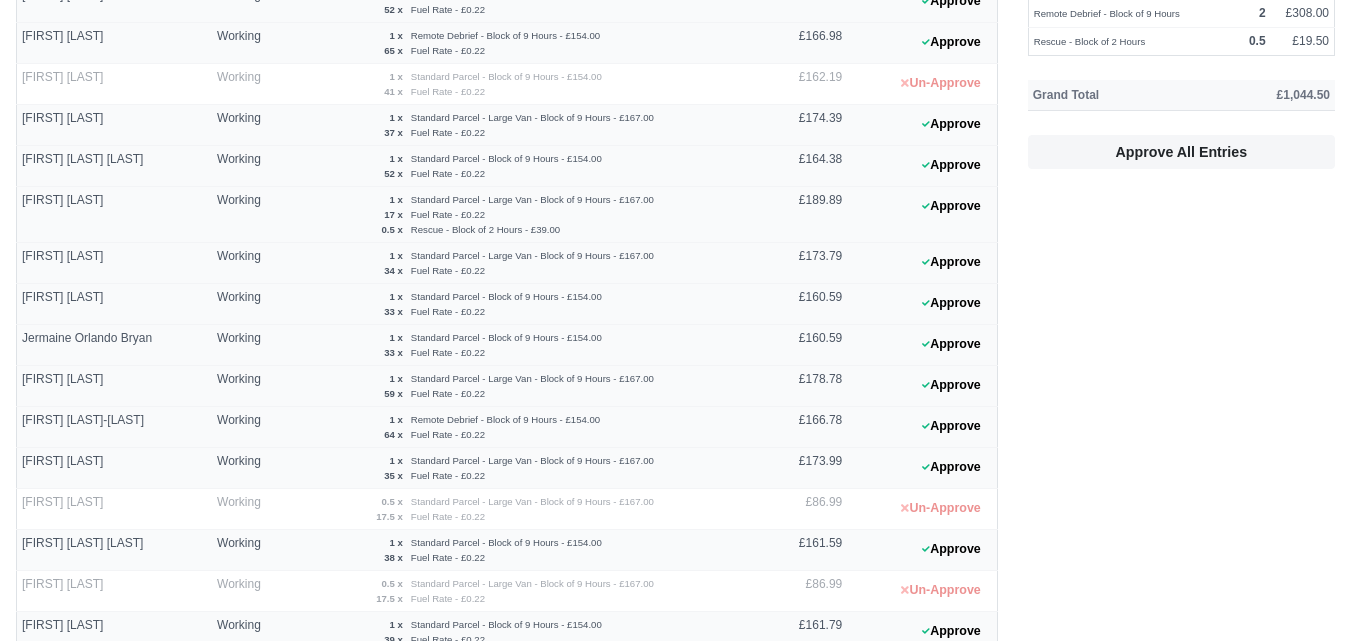 scroll, scrollTop: 290, scrollLeft: 0, axis: vertical 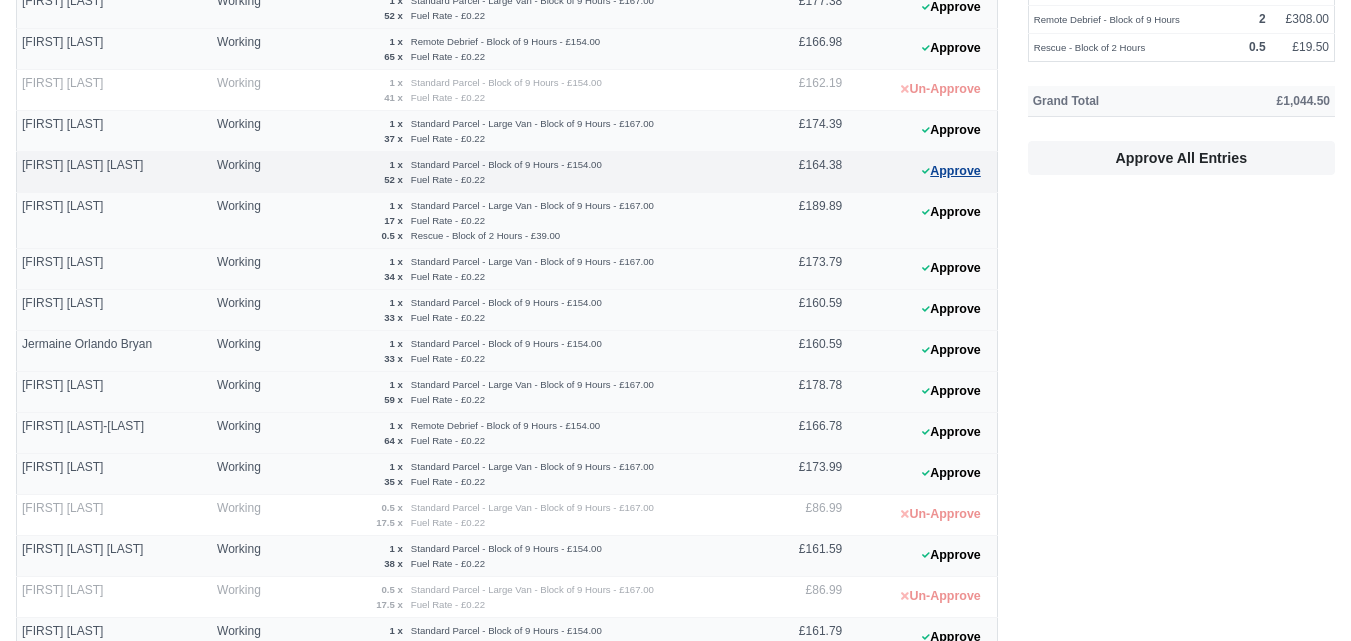 click on "Approve" at bounding box center [951, 171] 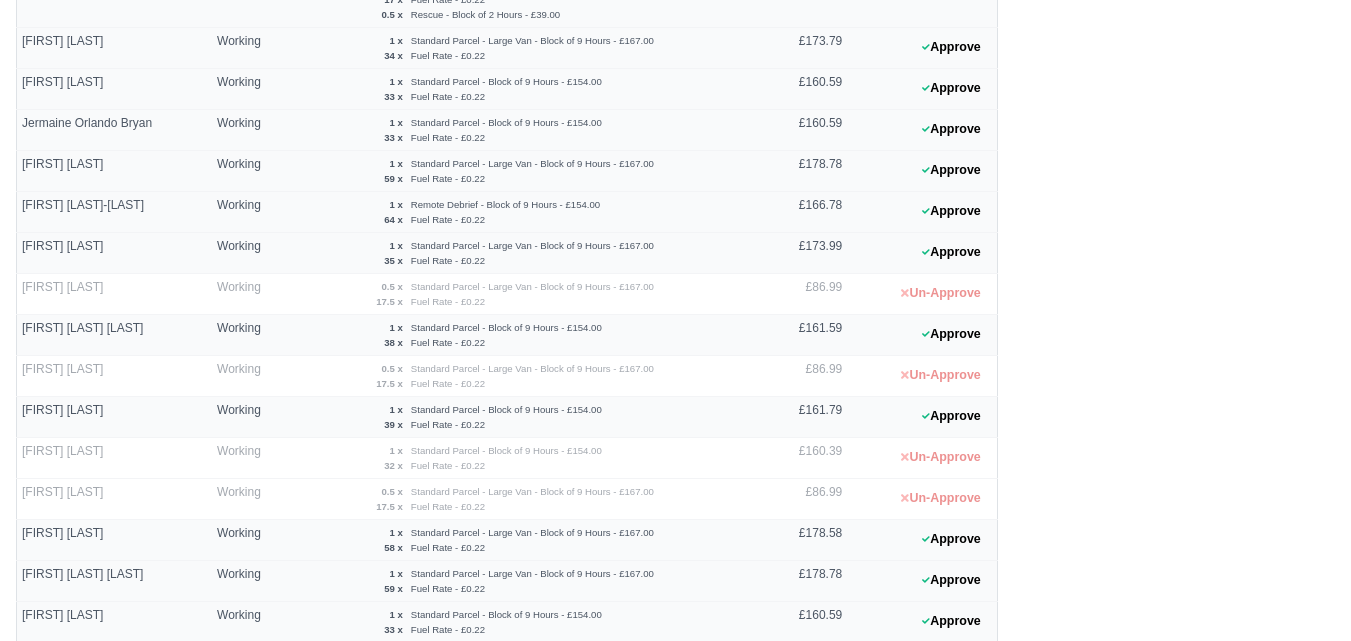 scroll, scrollTop: 528, scrollLeft: 0, axis: vertical 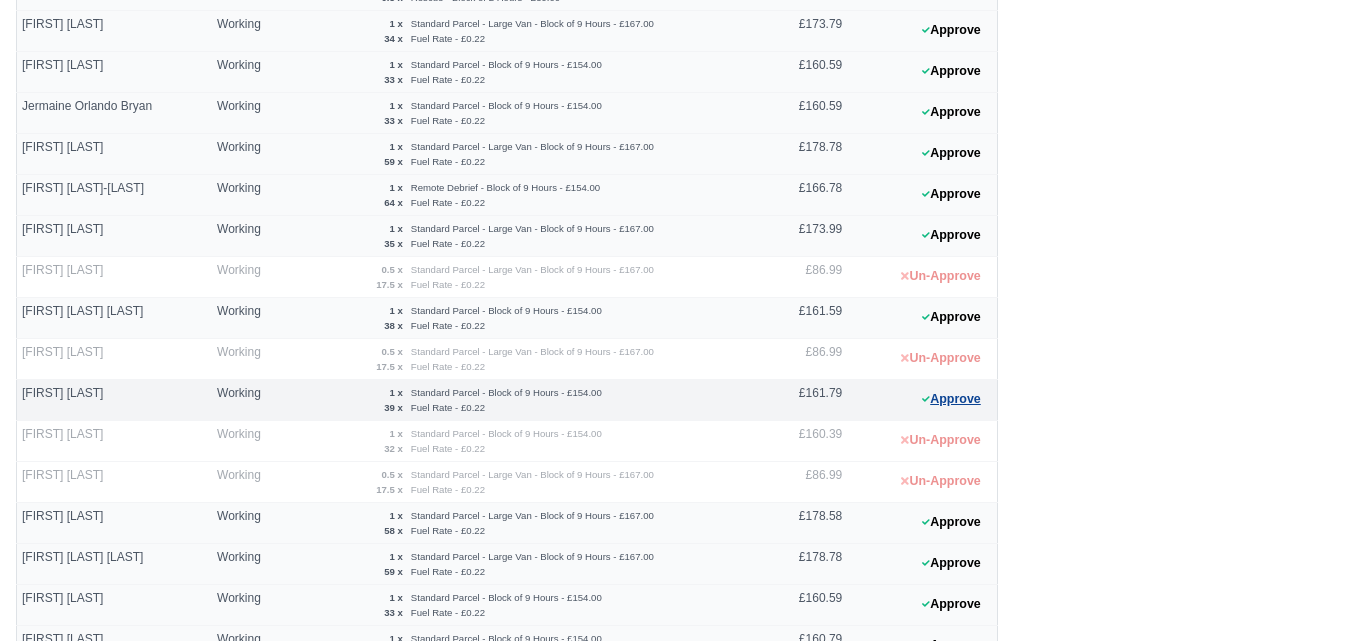 click on "Approve" at bounding box center (951, 399) 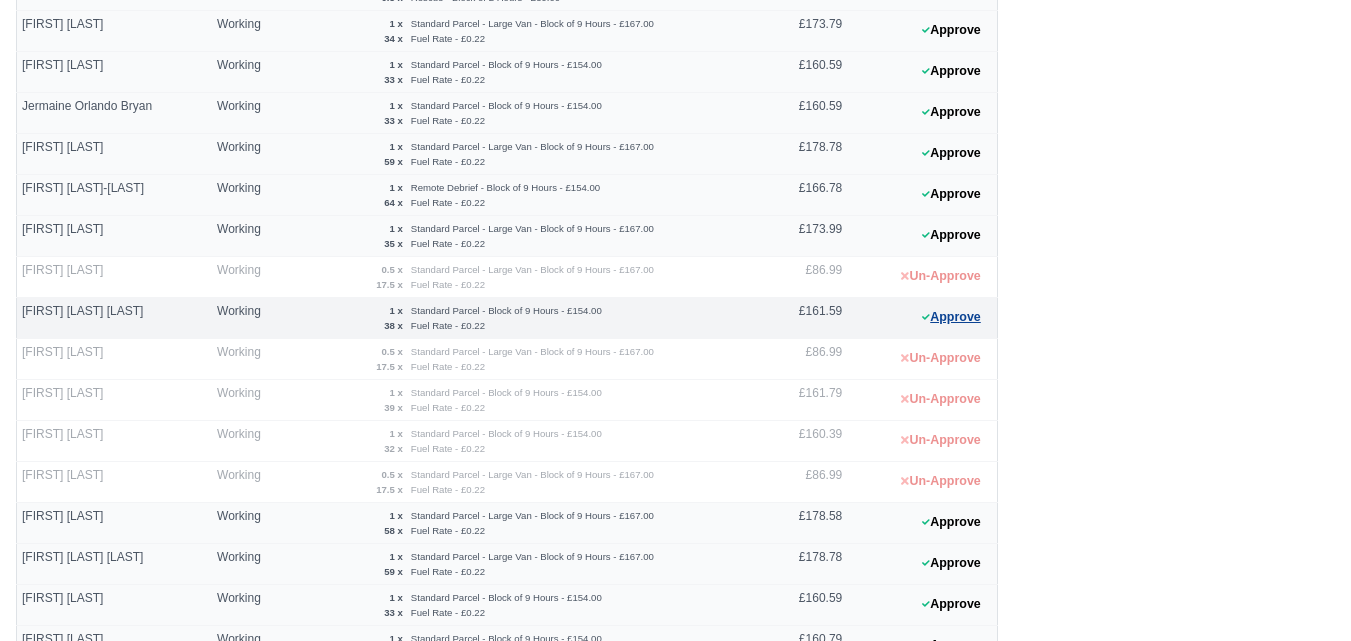 click on "Approve" at bounding box center (951, 317) 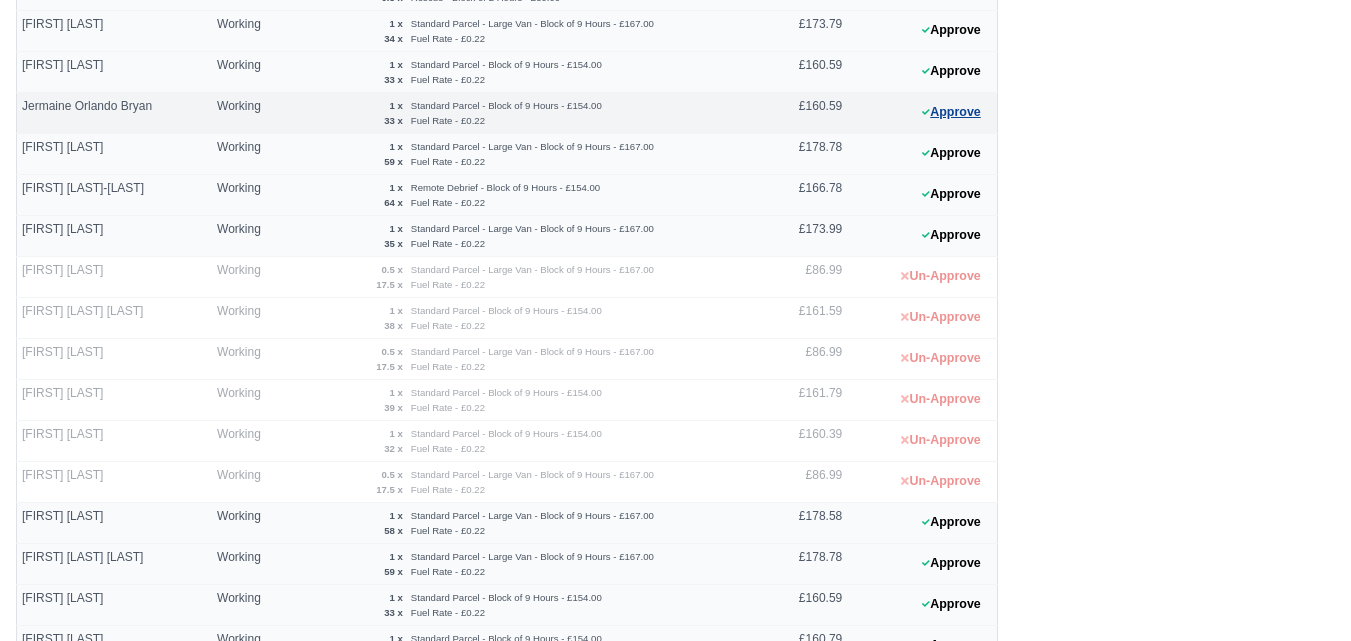 click on "Approve" at bounding box center (951, 112) 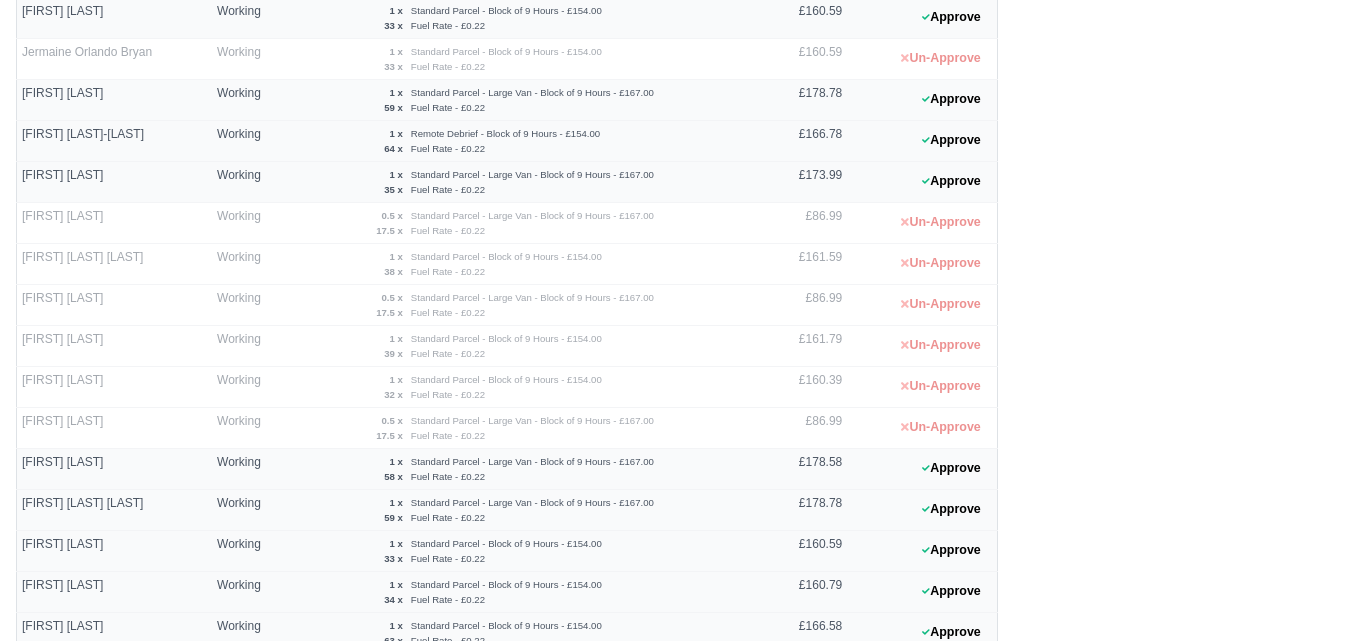 scroll, scrollTop: 659, scrollLeft: 0, axis: vertical 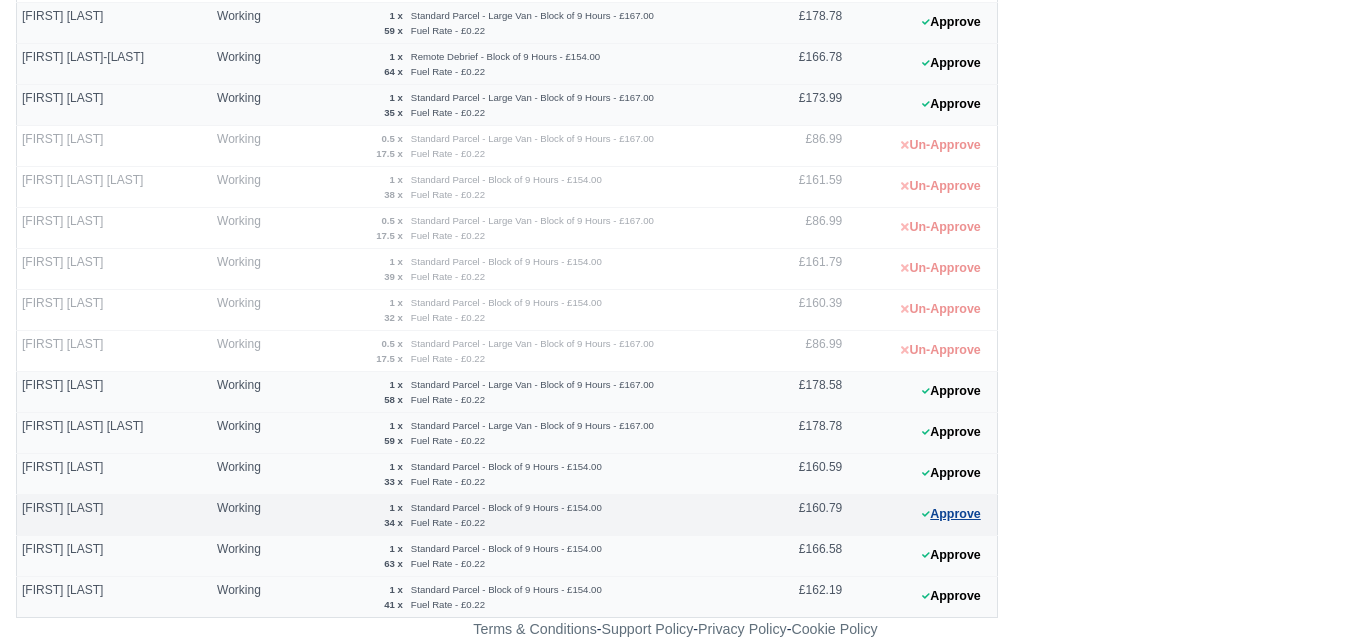 click on "Approve" at bounding box center (951, 514) 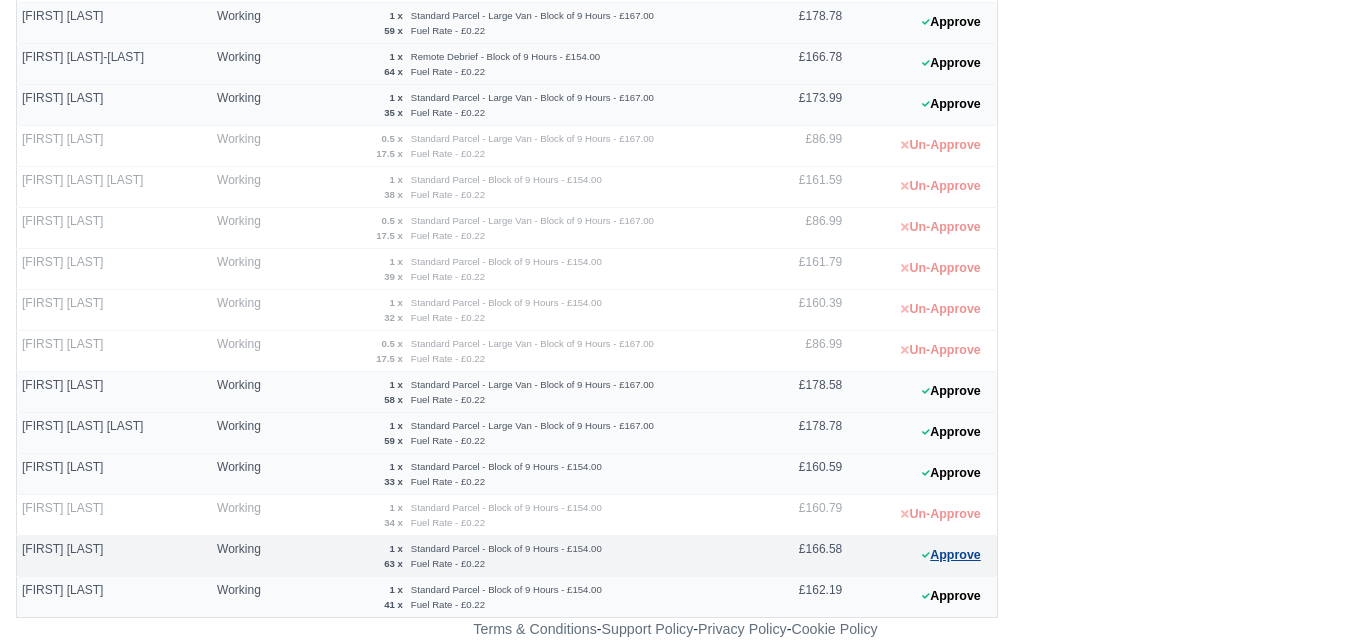 click on "Approve" at bounding box center [951, 555] 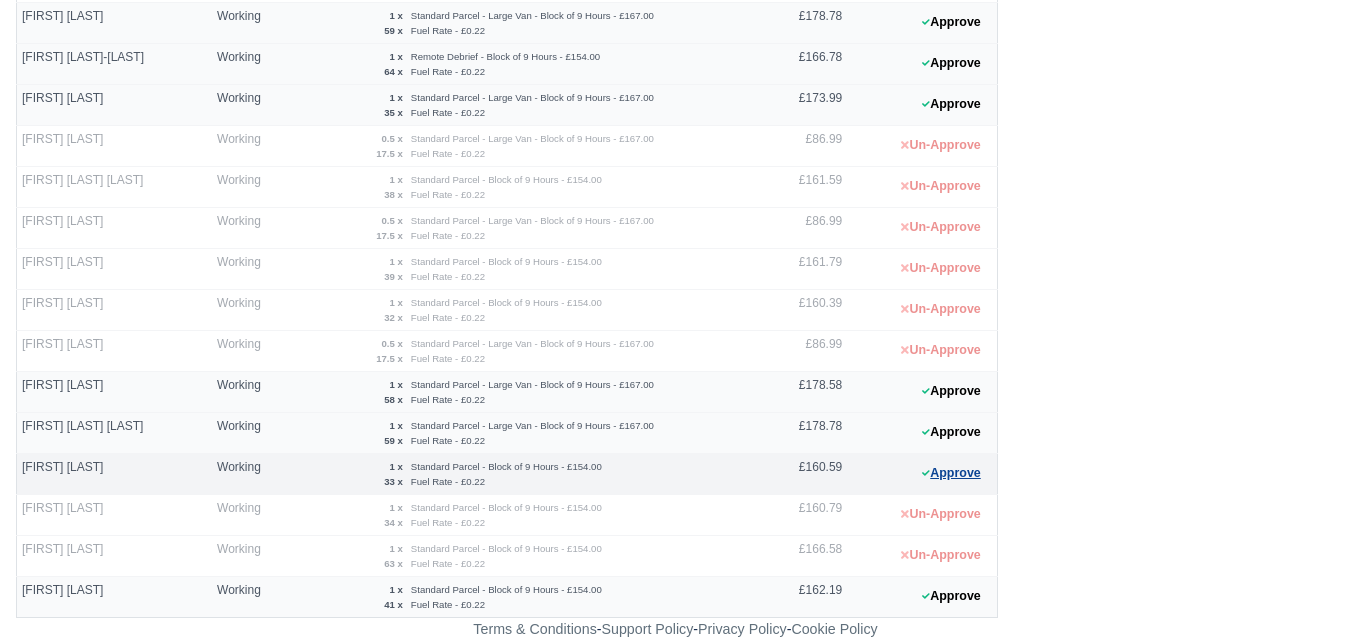 click on "Approve" at bounding box center (951, 473) 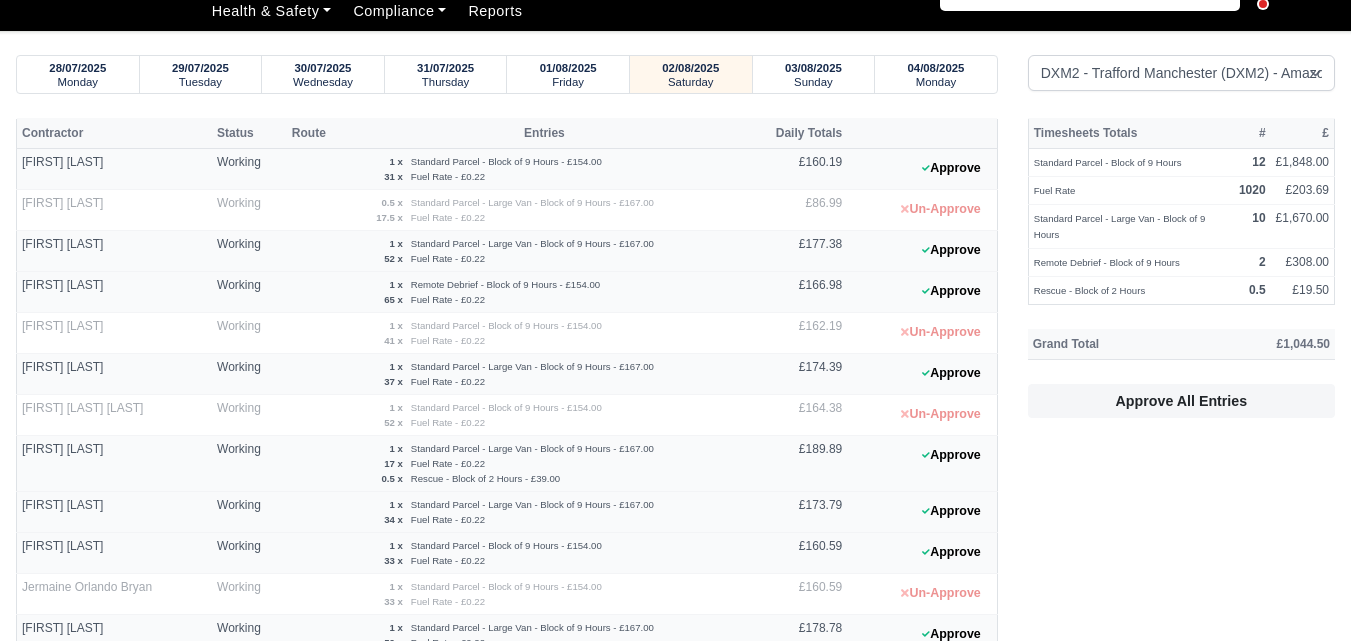 scroll, scrollTop: 0, scrollLeft: 0, axis: both 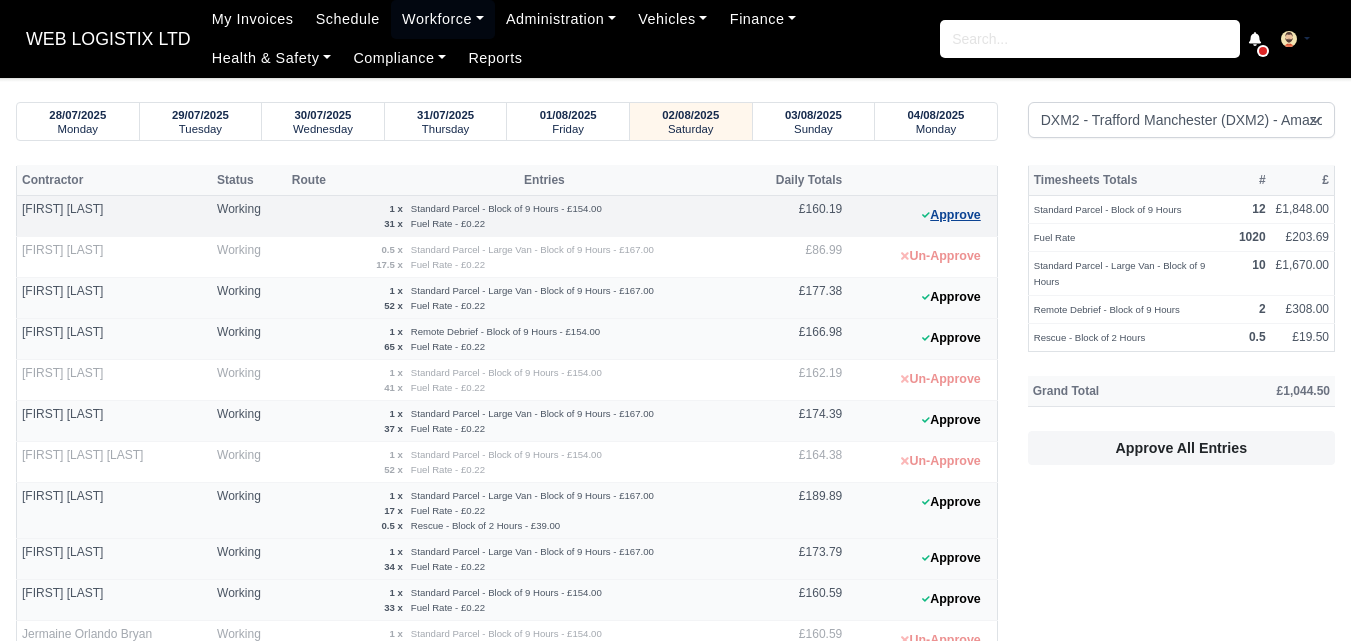 click on "Approve" at bounding box center [951, 215] 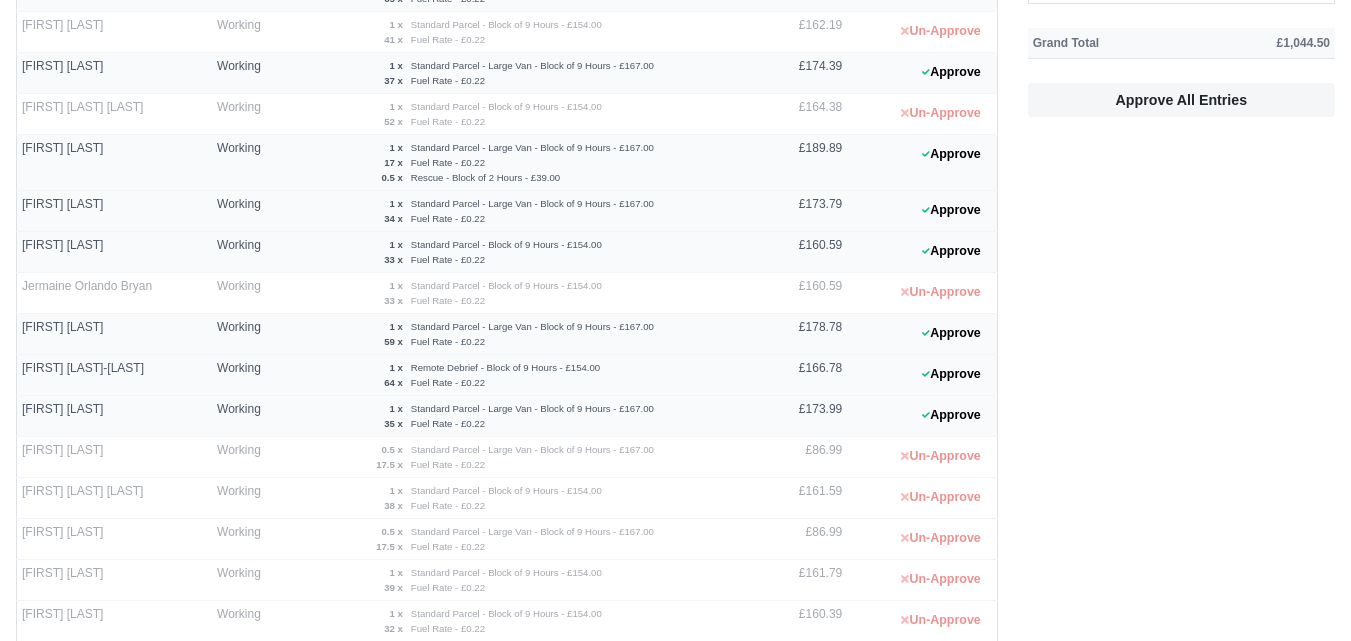 scroll, scrollTop: 350, scrollLeft: 0, axis: vertical 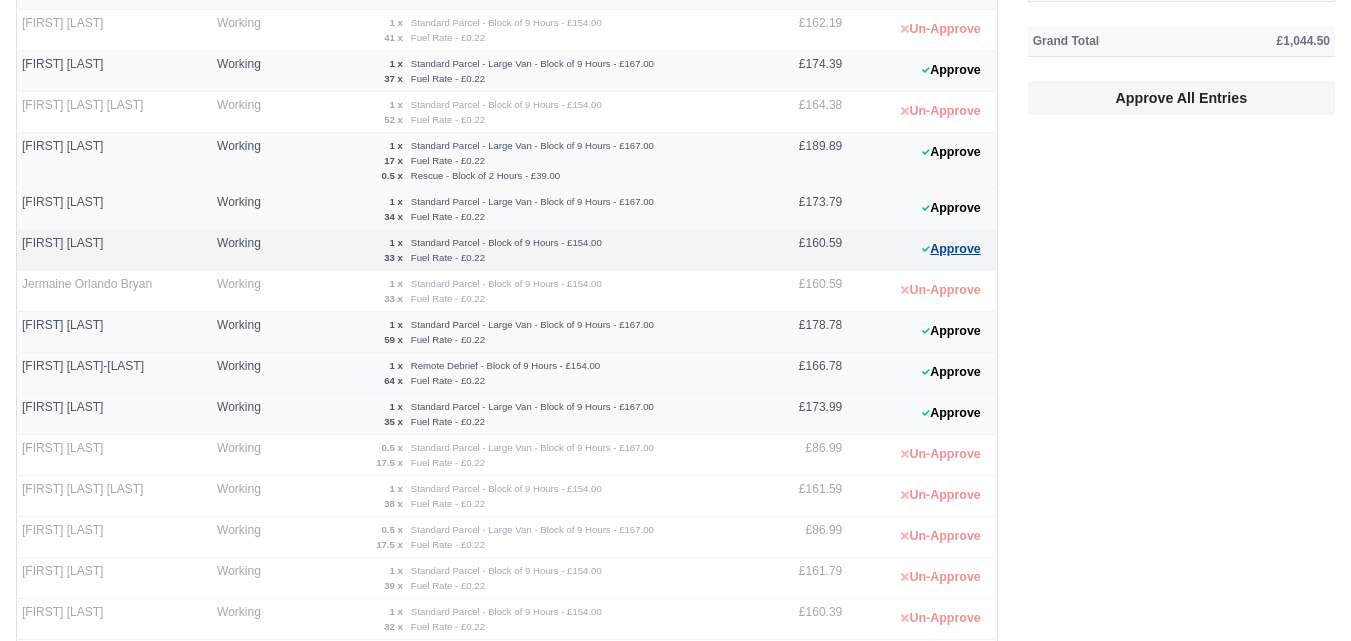 click on "Approve" at bounding box center (951, 249) 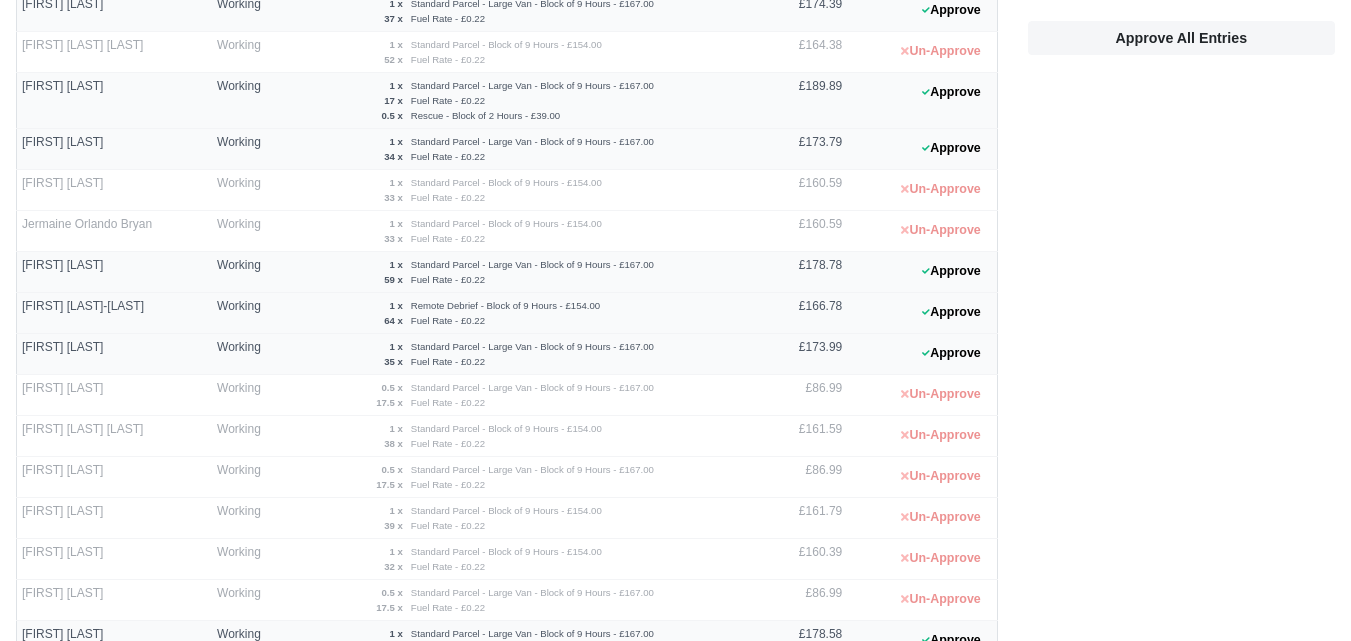 scroll, scrollTop: 659, scrollLeft: 0, axis: vertical 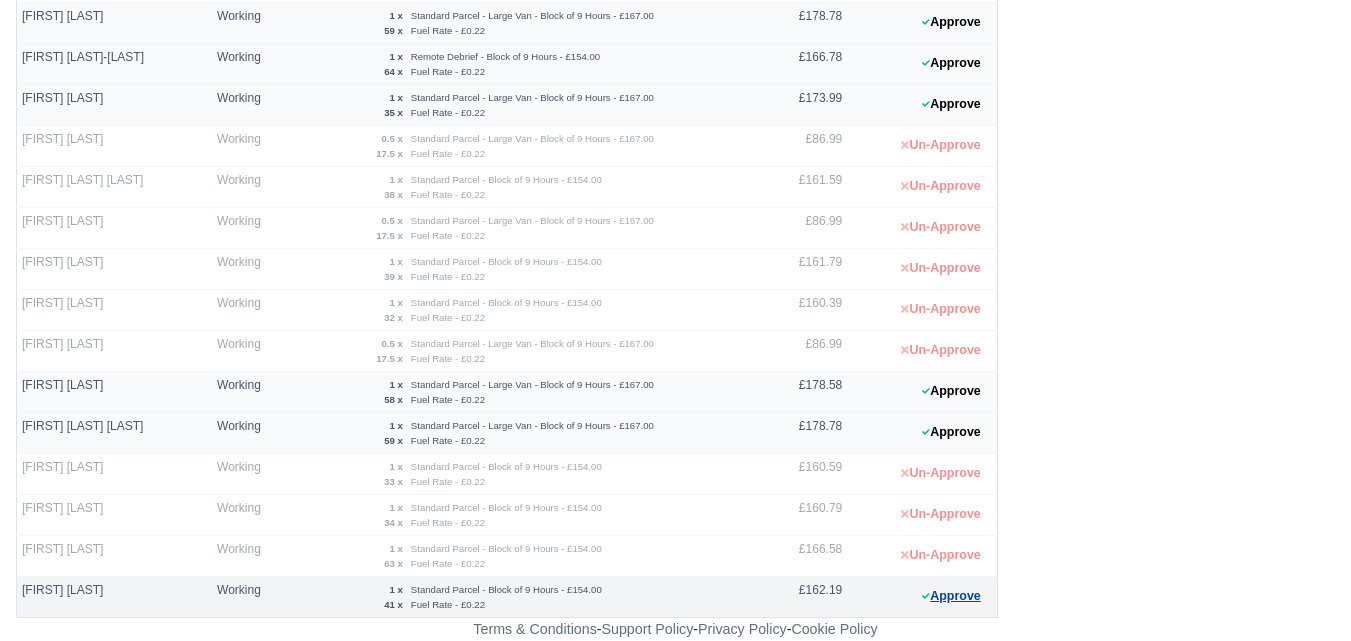 click on "Approve" at bounding box center [951, 596] 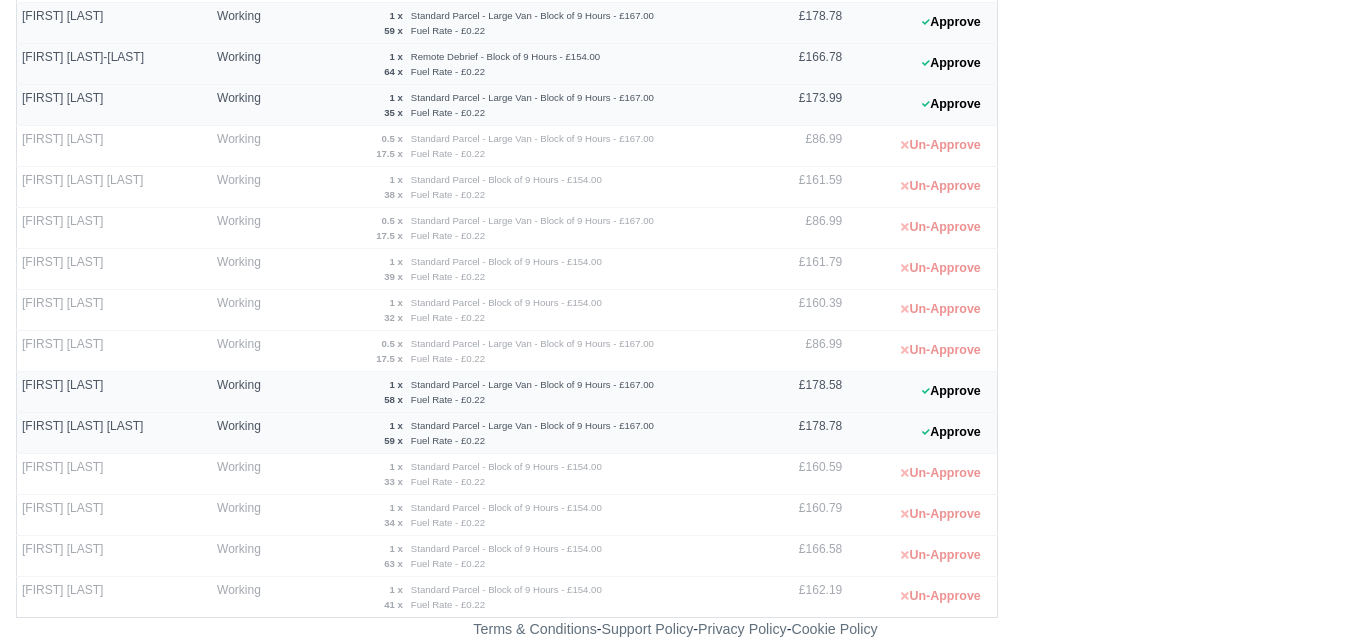 scroll, scrollTop: 0, scrollLeft: 0, axis: both 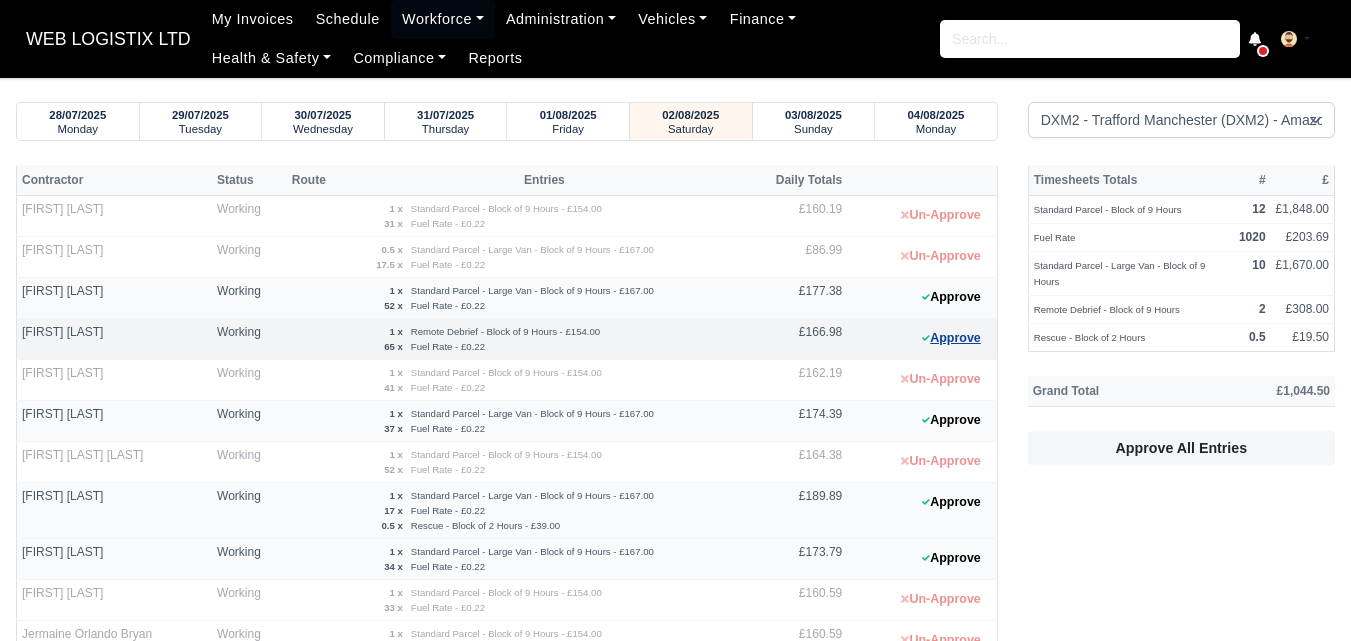 click on "Approve" at bounding box center [951, 338] 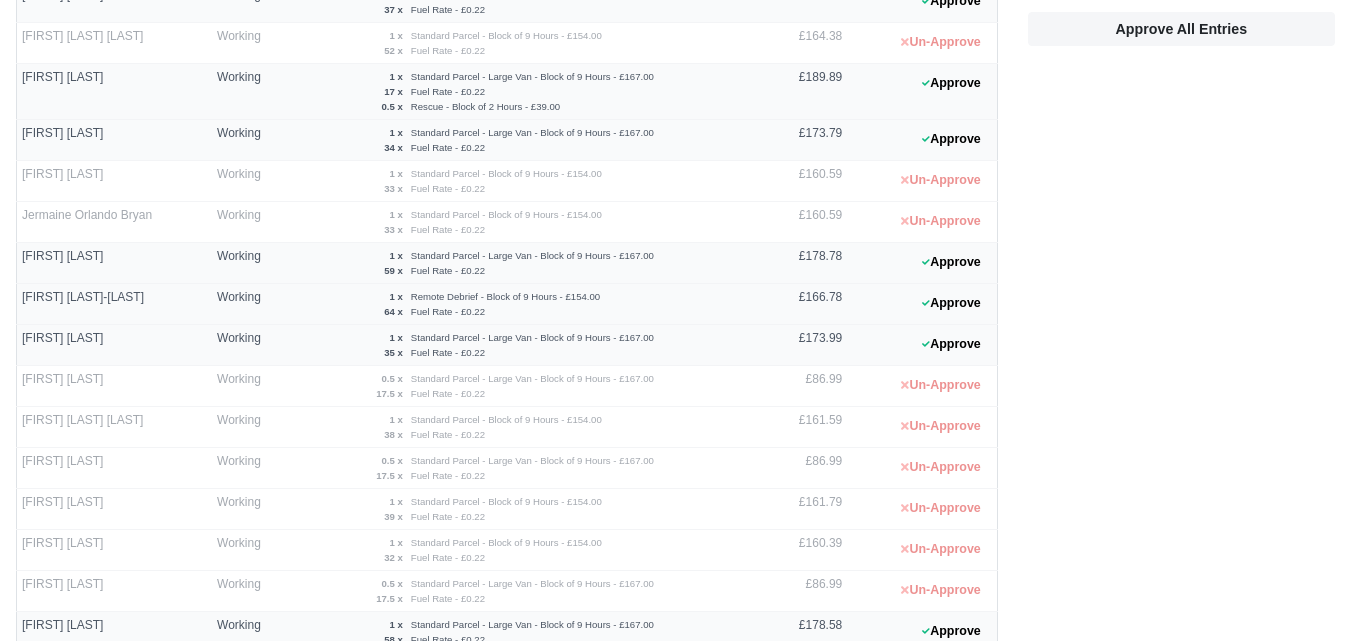 scroll, scrollTop: 429, scrollLeft: 0, axis: vertical 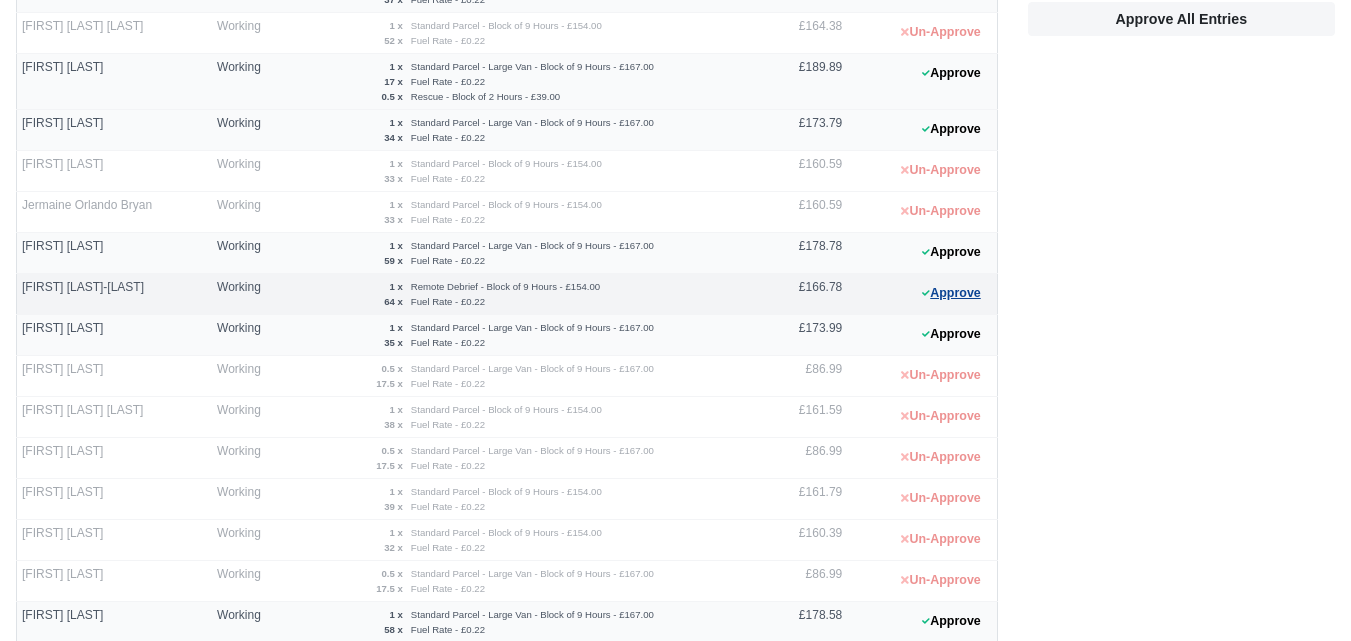 click on "Approve" at bounding box center (951, 293) 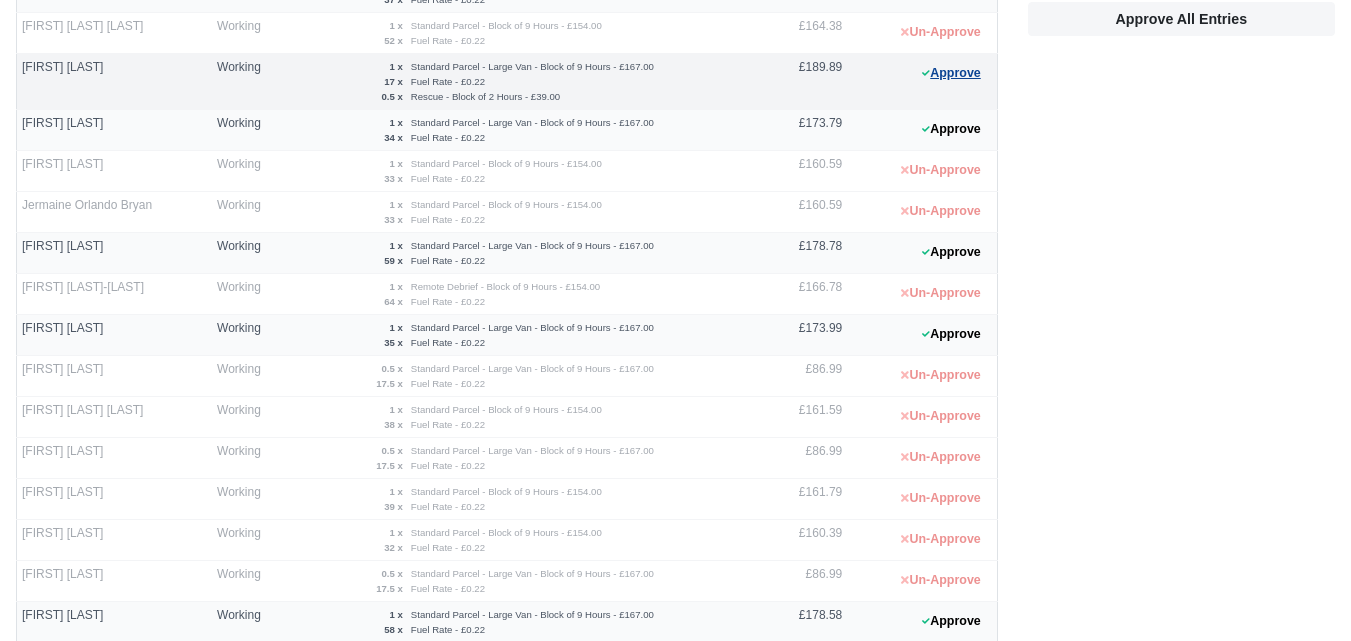 click on "Approve" at bounding box center (951, 73) 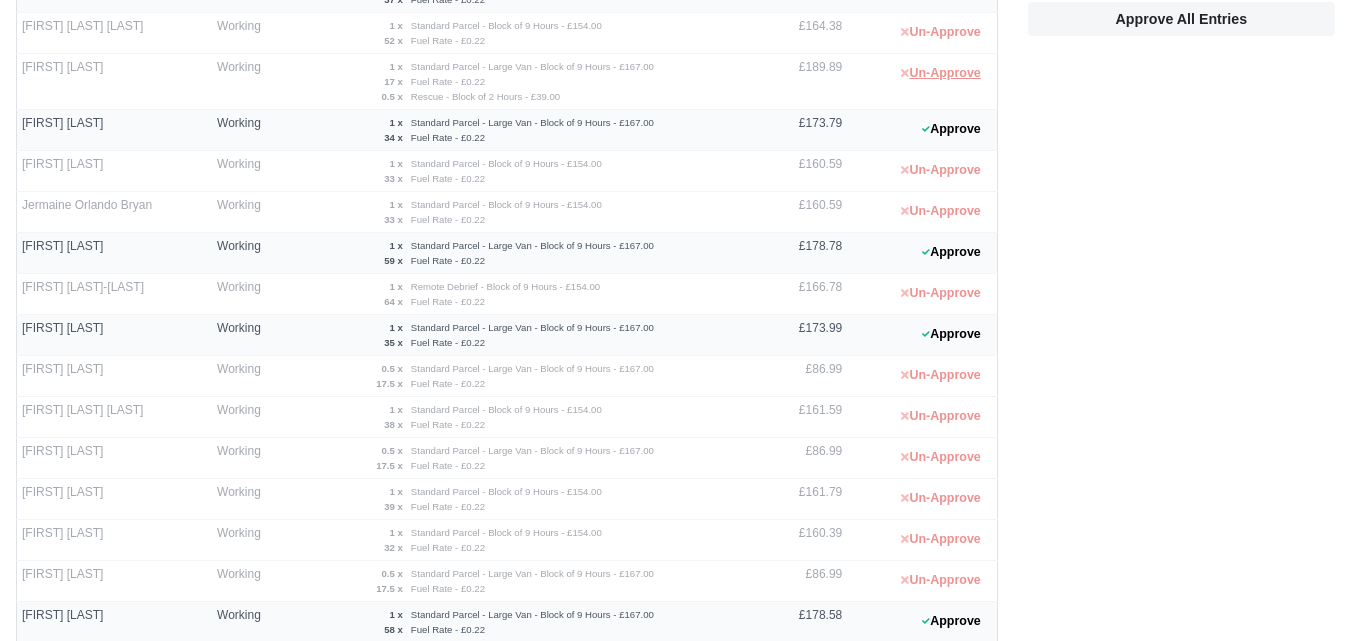 click on "Un-Approve" at bounding box center [940, 73] 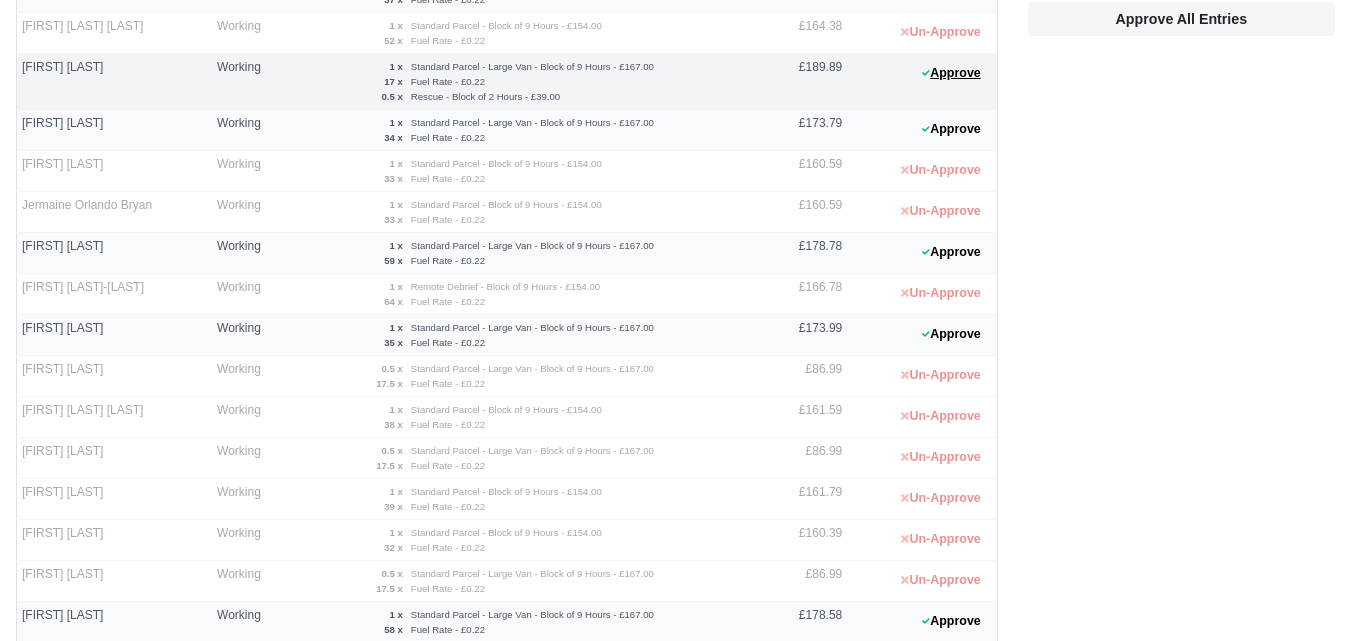 click on "Approve" at bounding box center (951, 73) 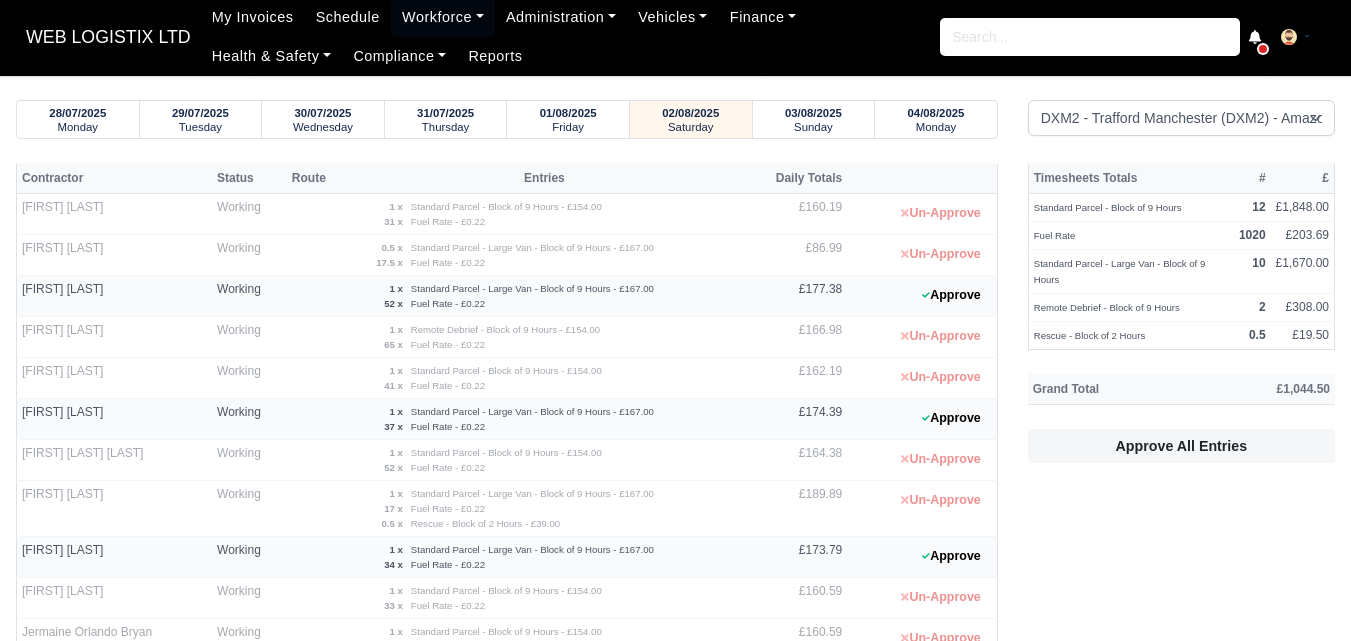 scroll, scrollTop: 0, scrollLeft: 0, axis: both 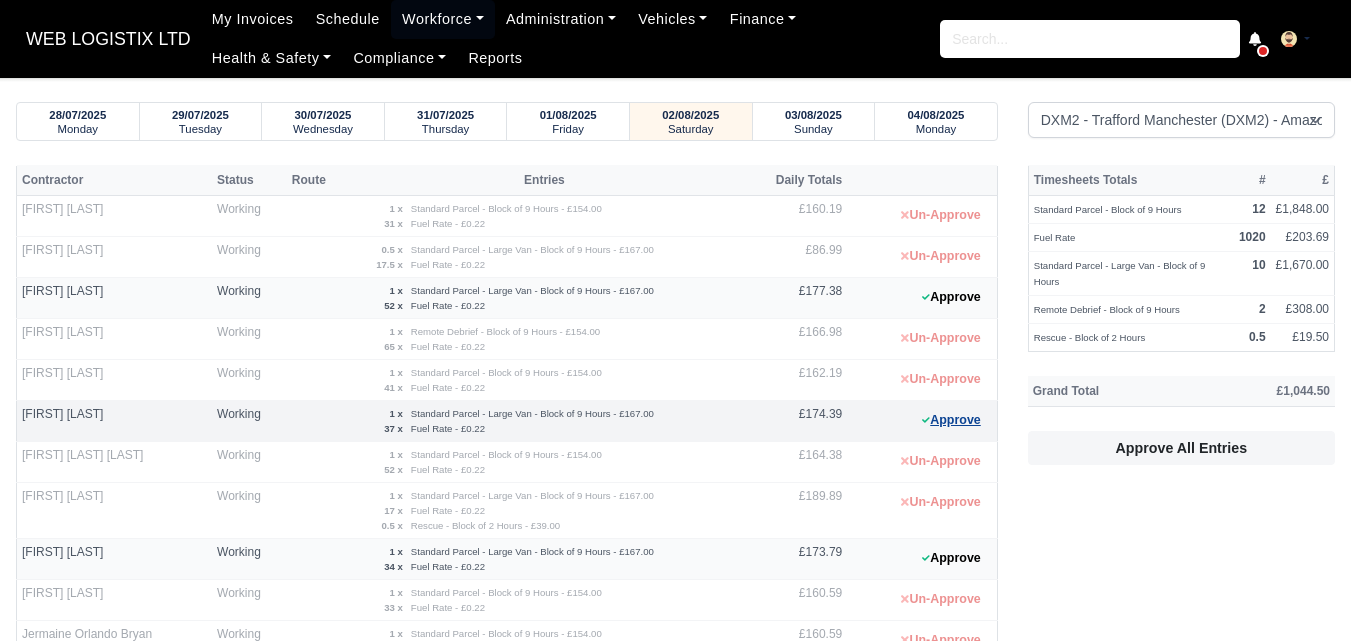 click 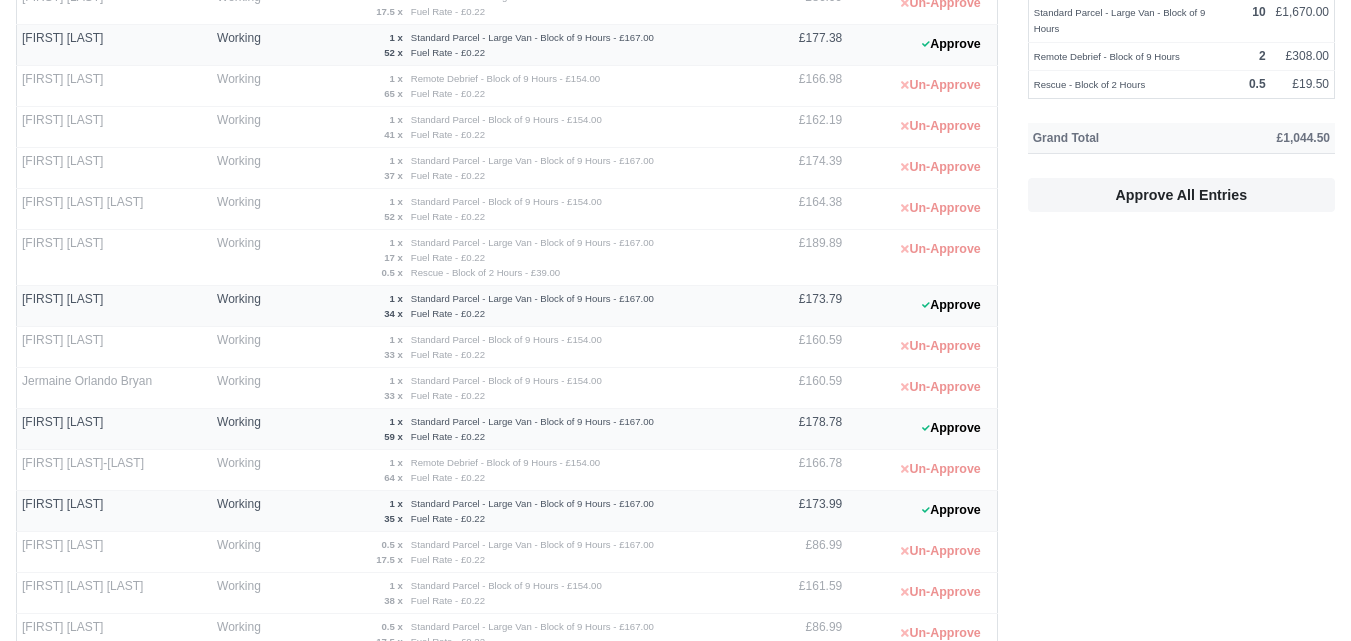 scroll, scrollTop: 659, scrollLeft: 0, axis: vertical 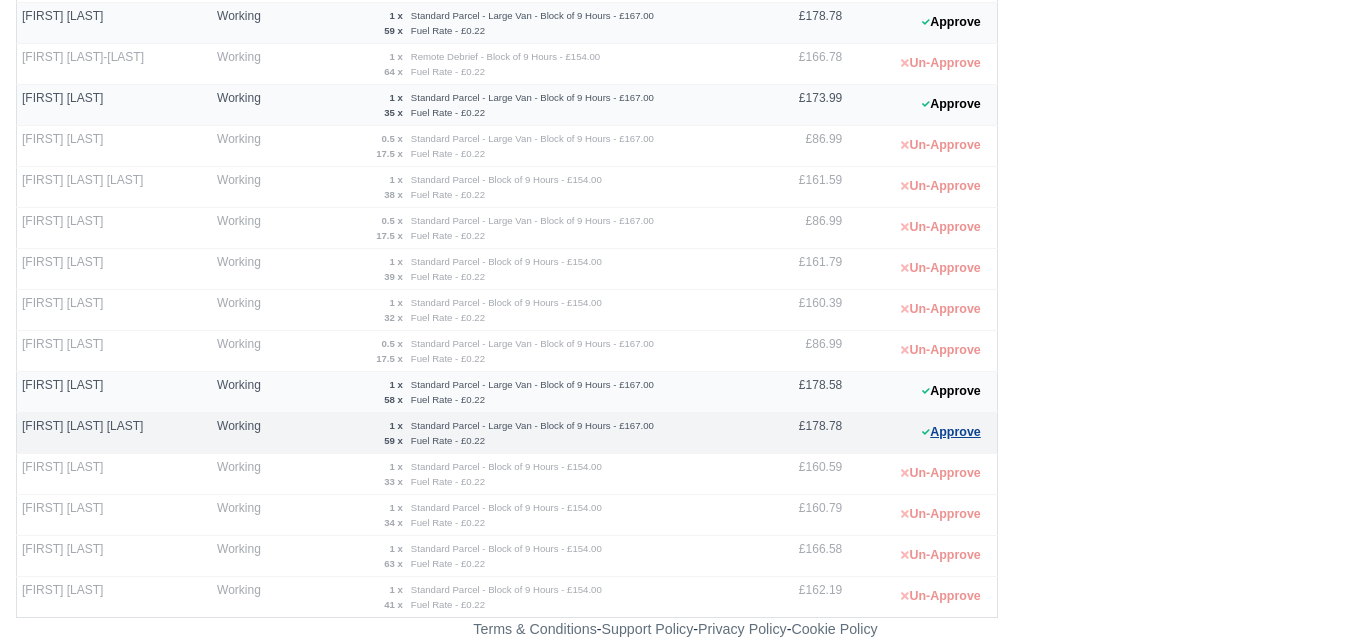 click on "Approve" at bounding box center [951, 432] 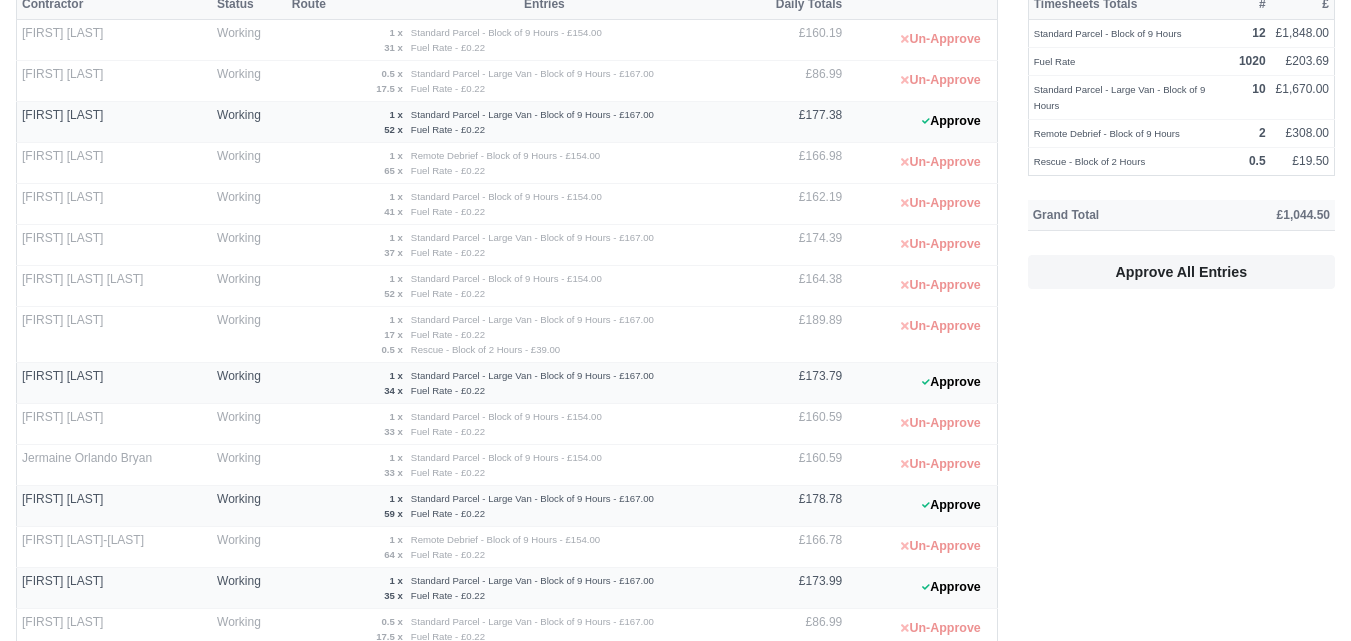 scroll, scrollTop: 142, scrollLeft: 0, axis: vertical 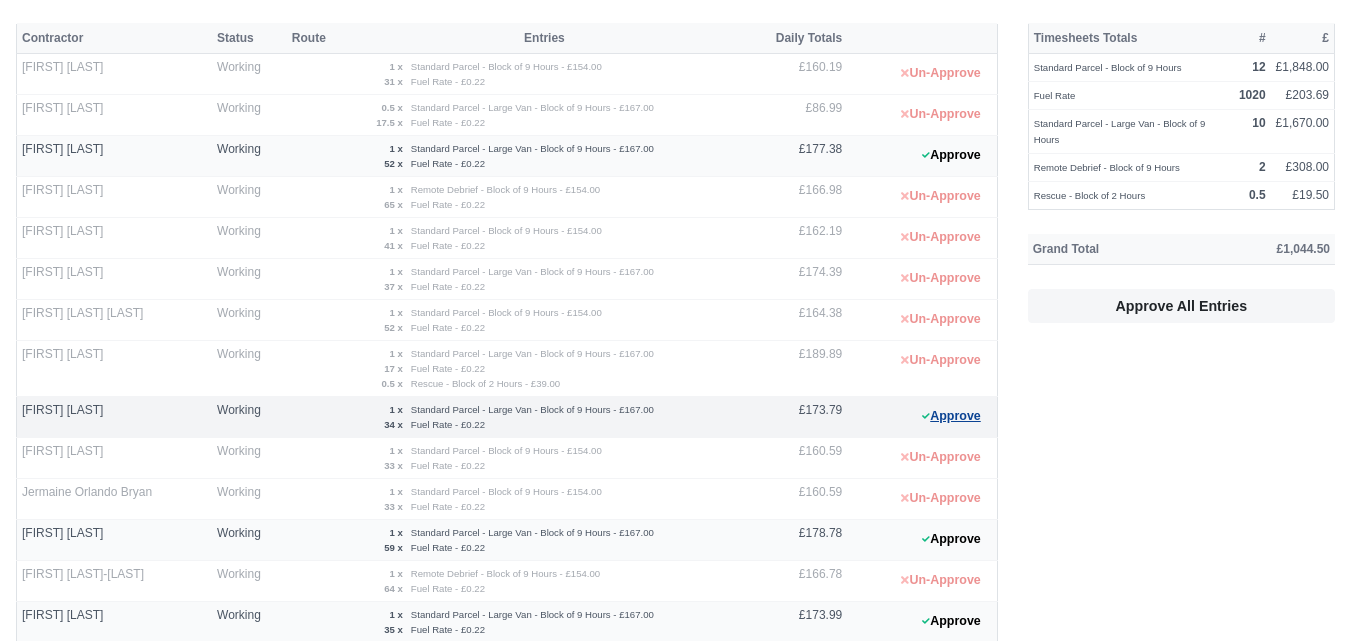 click on "Approve" at bounding box center [951, 416] 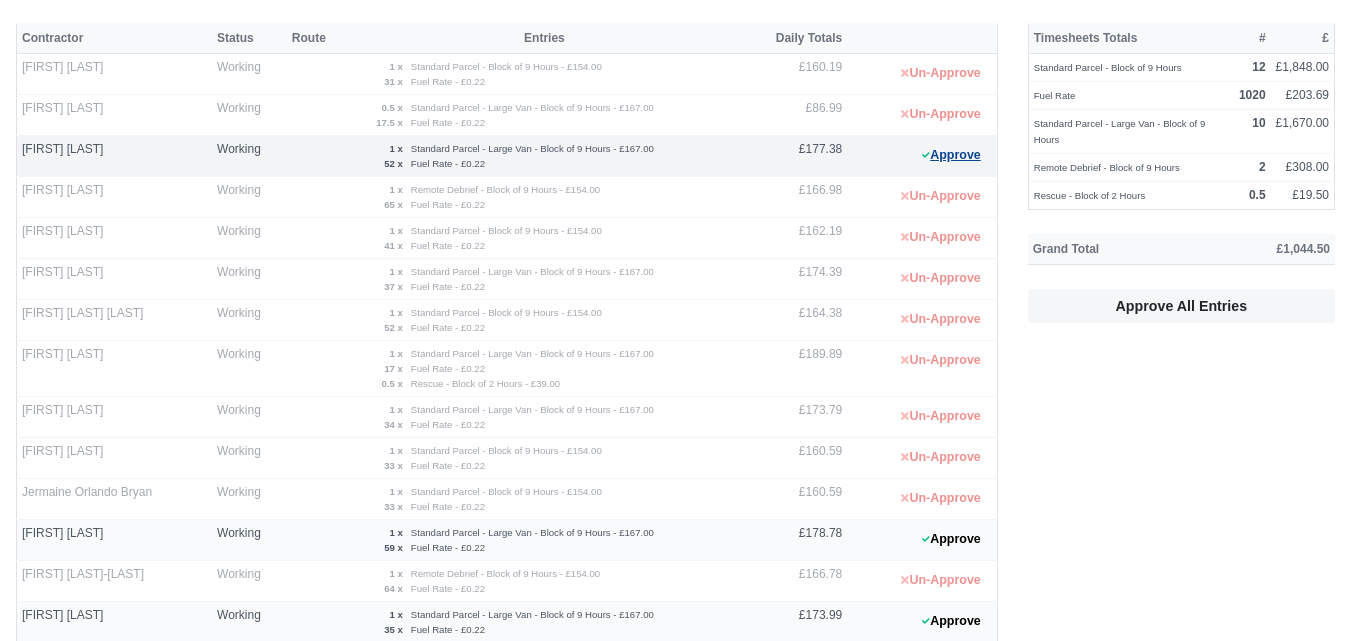 click on "Approve" at bounding box center (951, 155) 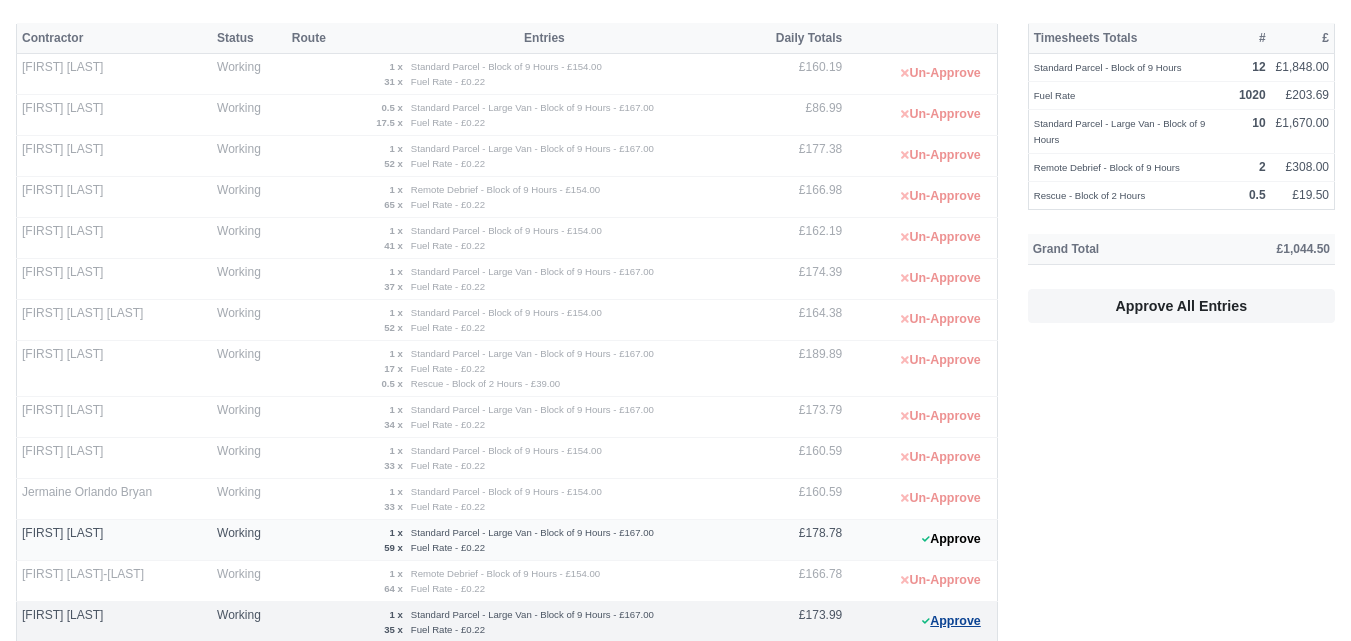 click on "Approve" at bounding box center [951, 621] 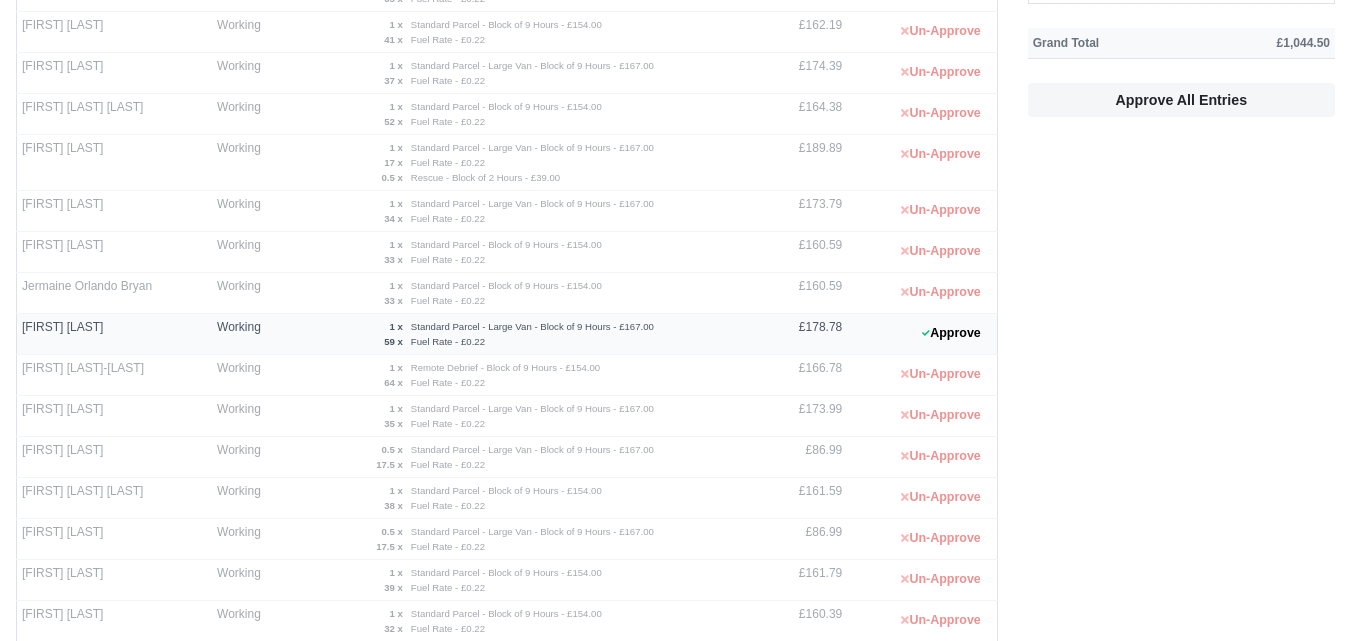 scroll, scrollTop: 659, scrollLeft: 0, axis: vertical 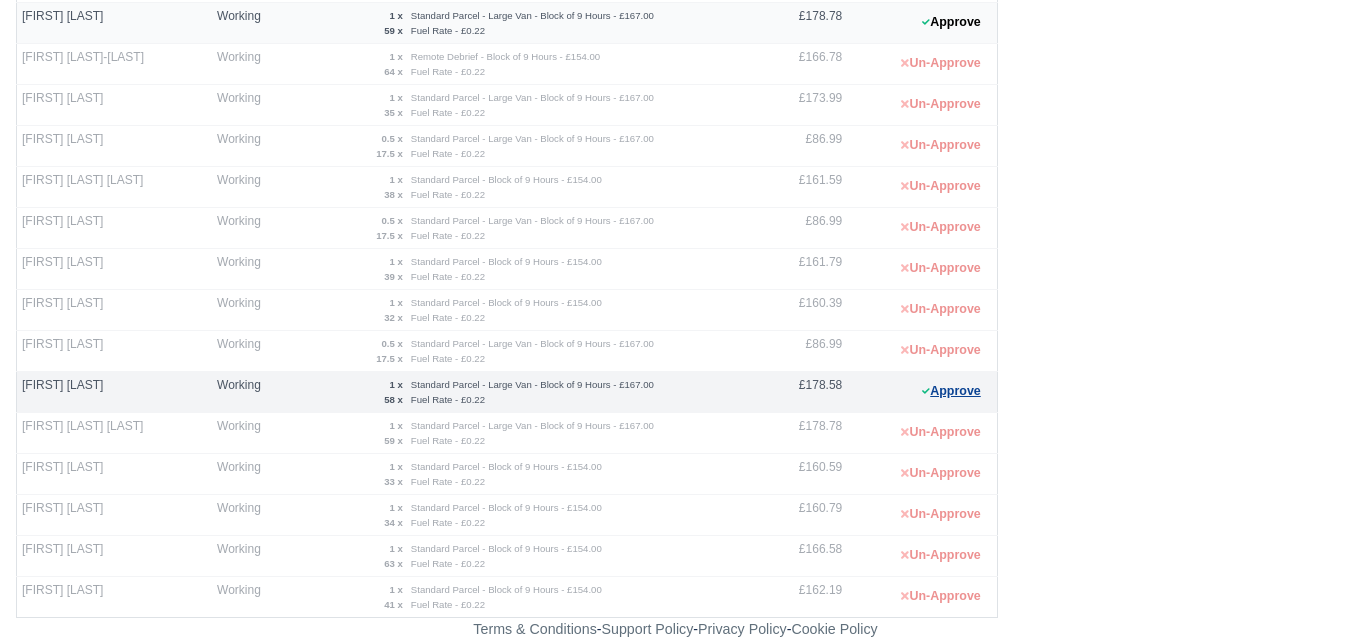 click on "Approve" at bounding box center [951, 391] 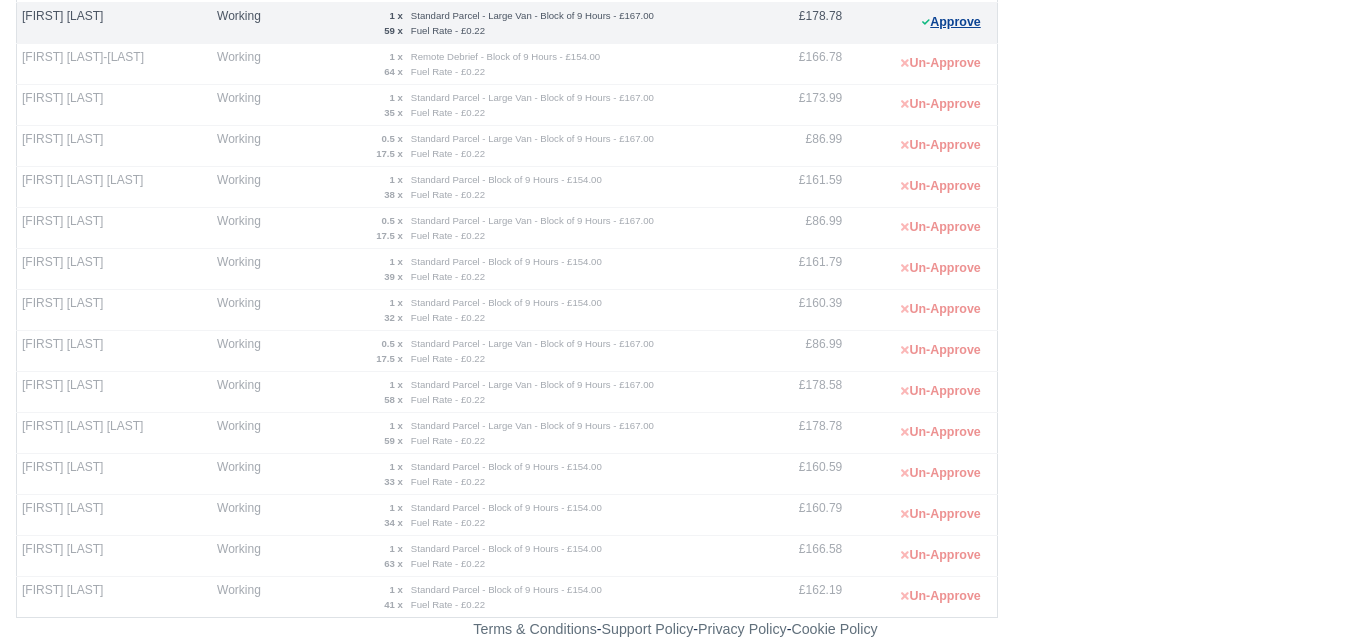 click on "Approve" at bounding box center (951, 22) 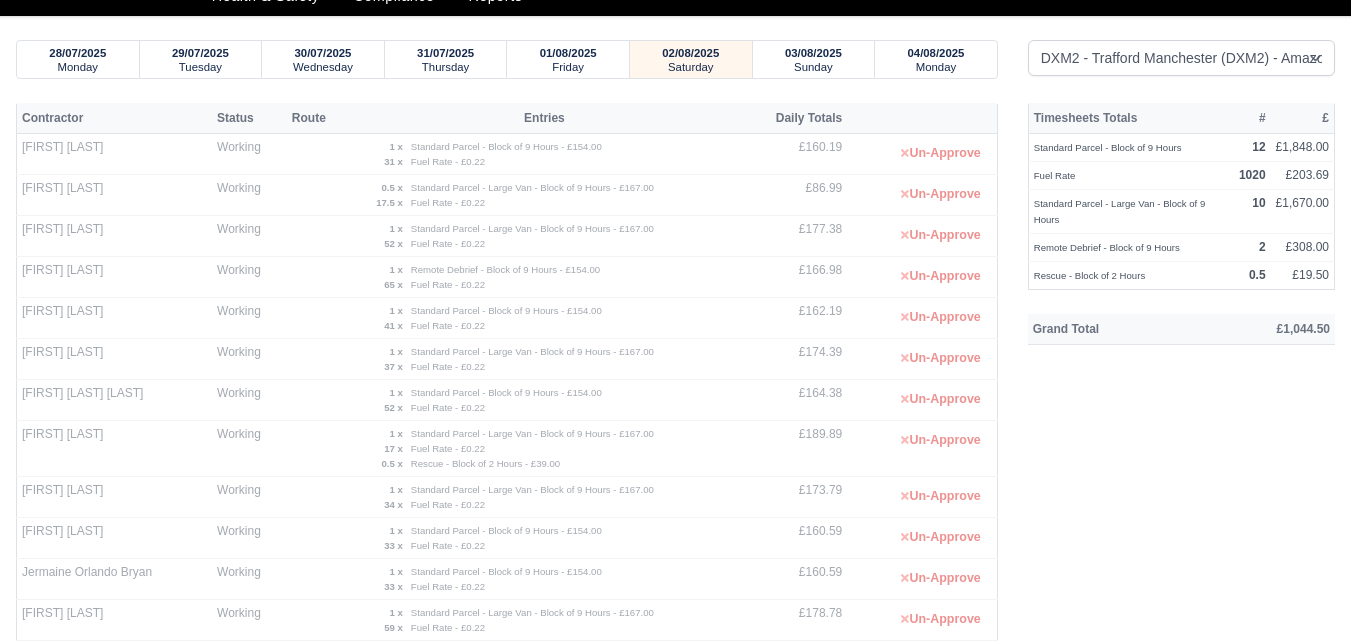 scroll, scrollTop: 0, scrollLeft: 0, axis: both 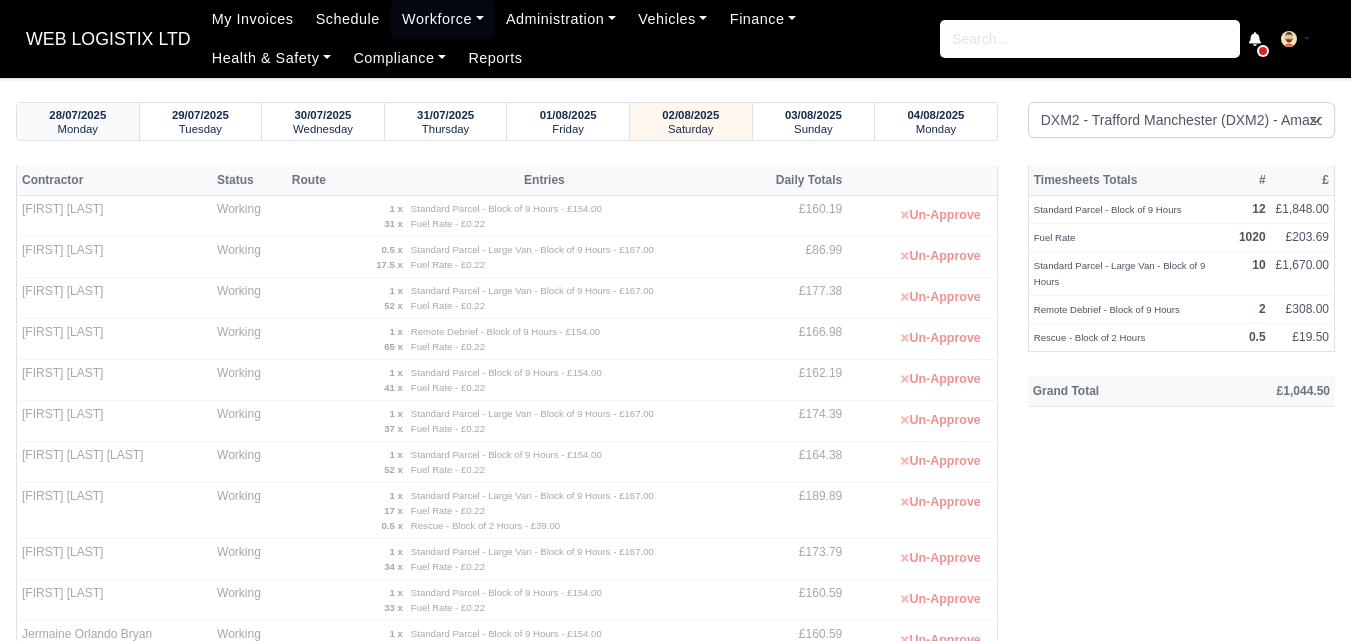 click on "Monday" at bounding box center [78, 128] 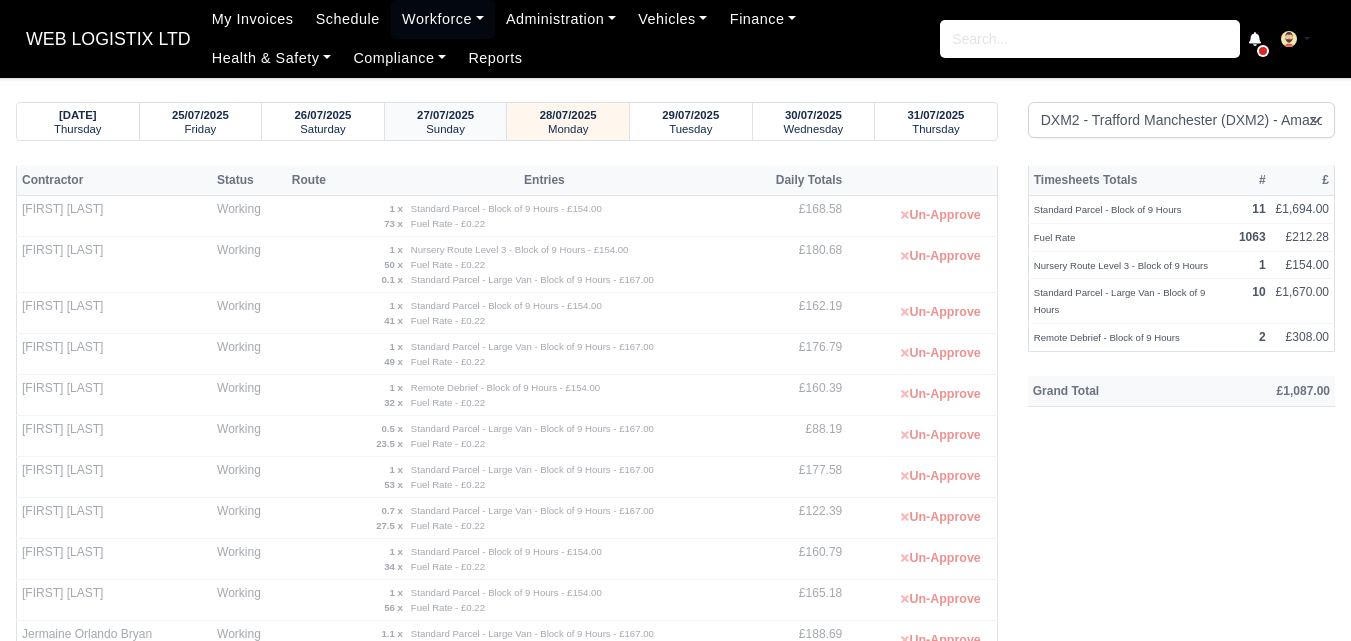 click on "27/07/2025
Sunday" at bounding box center (446, 121) 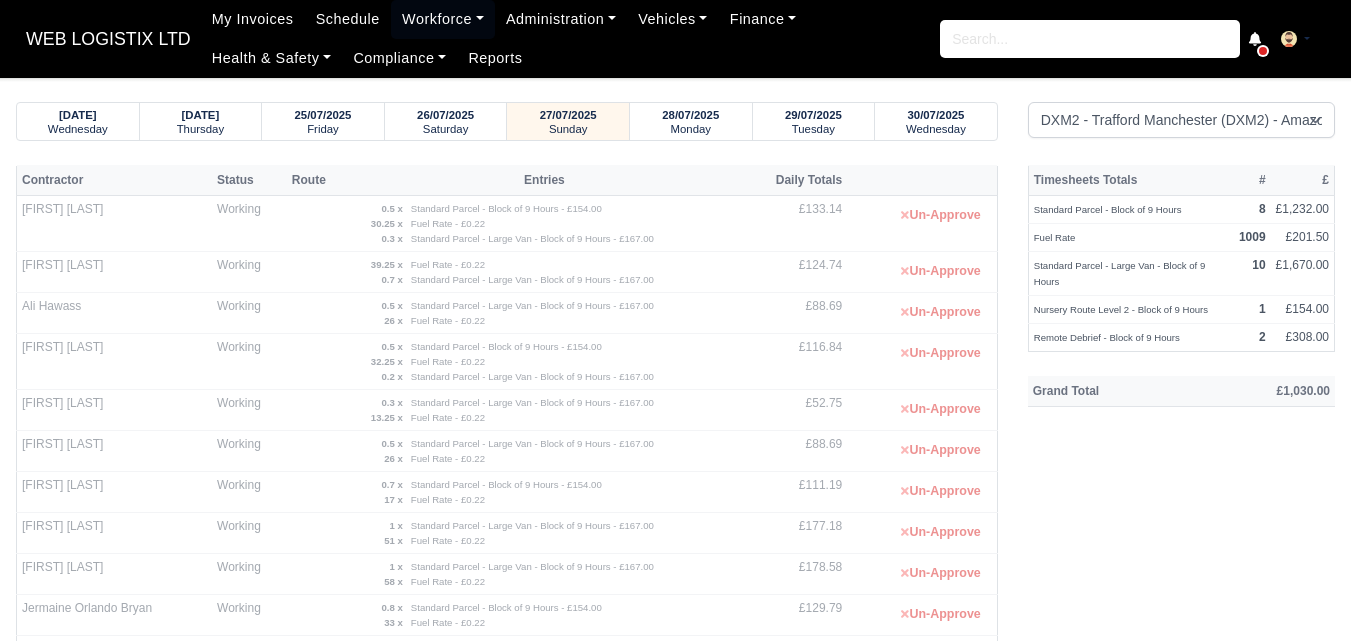 scroll, scrollTop: 4, scrollLeft: 0, axis: vertical 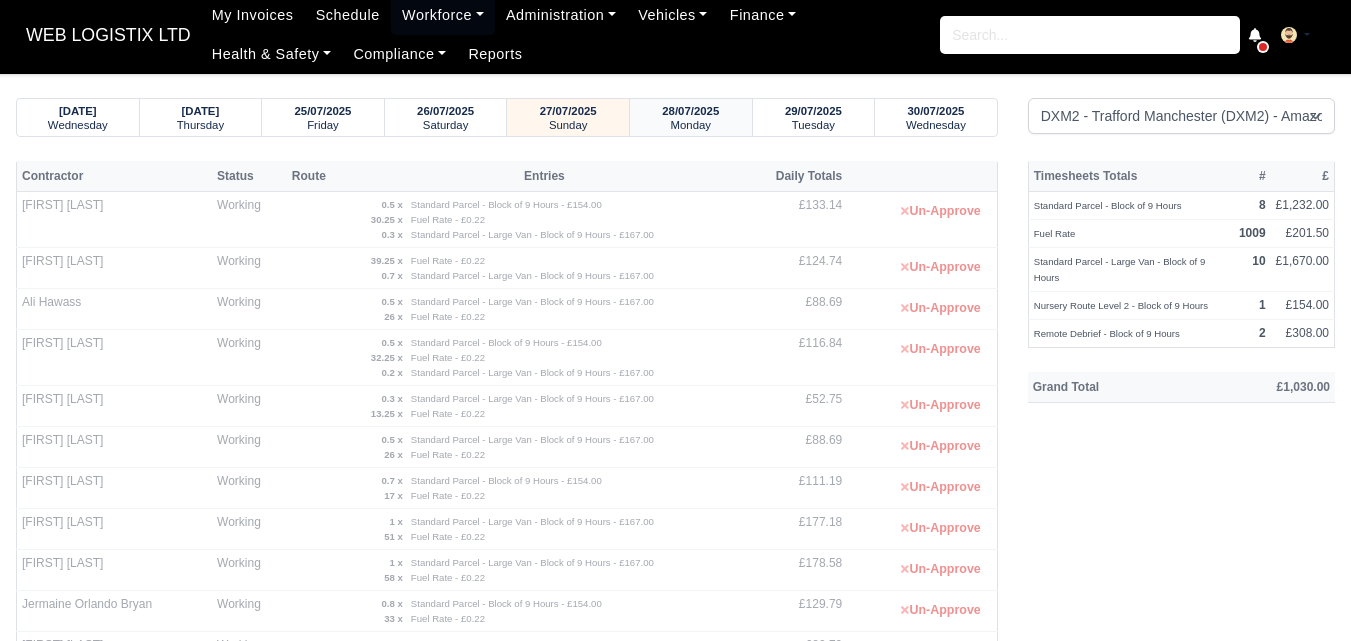 click on "Monday" at bounding box center (691, 124) 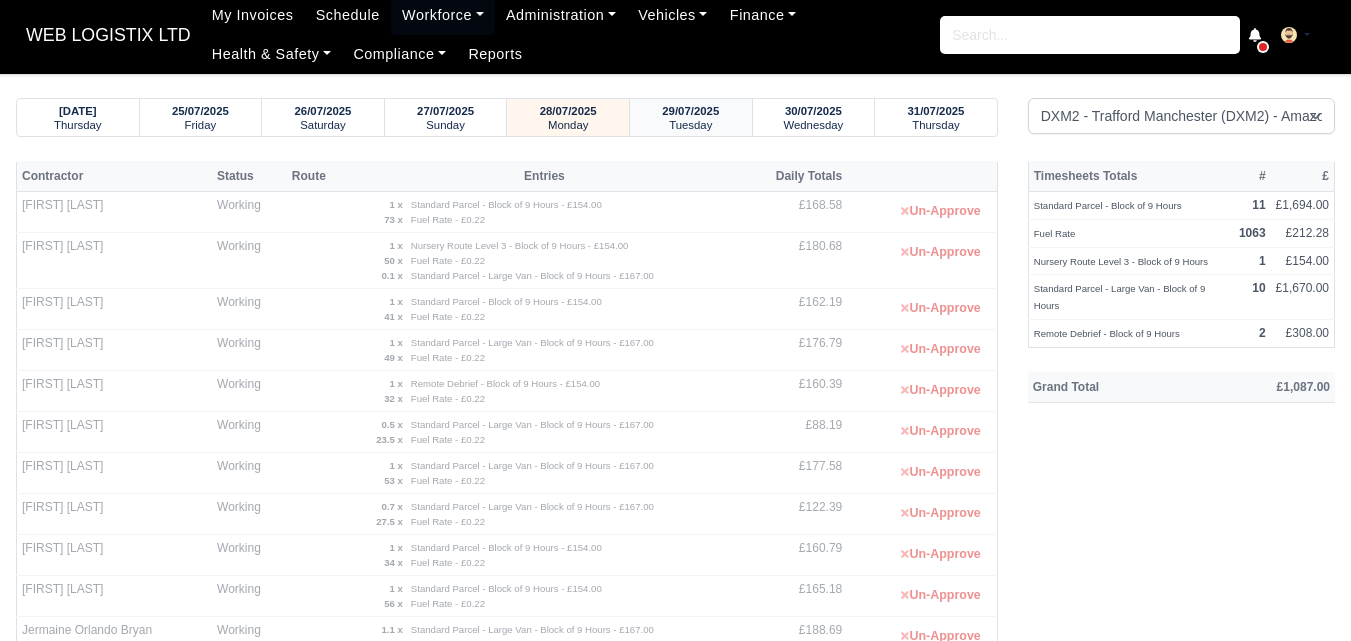 click on "Tuesday" at bounding box center [691, 124] 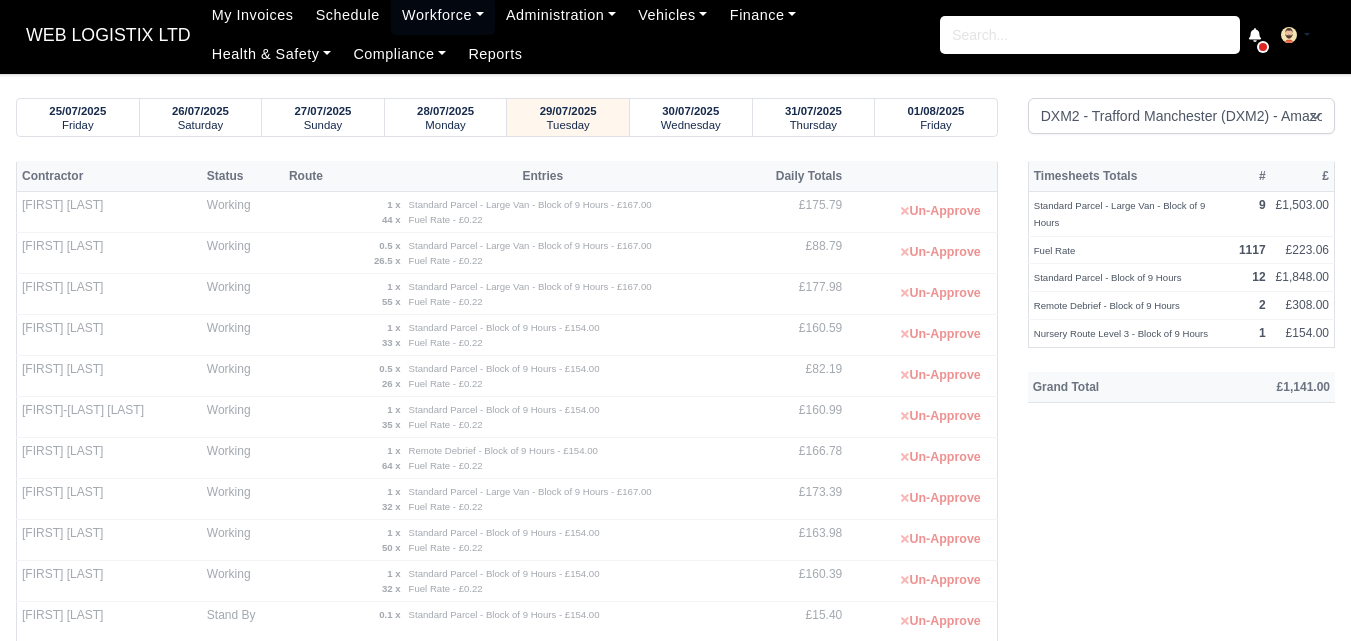 drag, startPoint x: 692, startPoint y: 114, endPoint x: 650, endPoint y: 88, distance: 49.396355 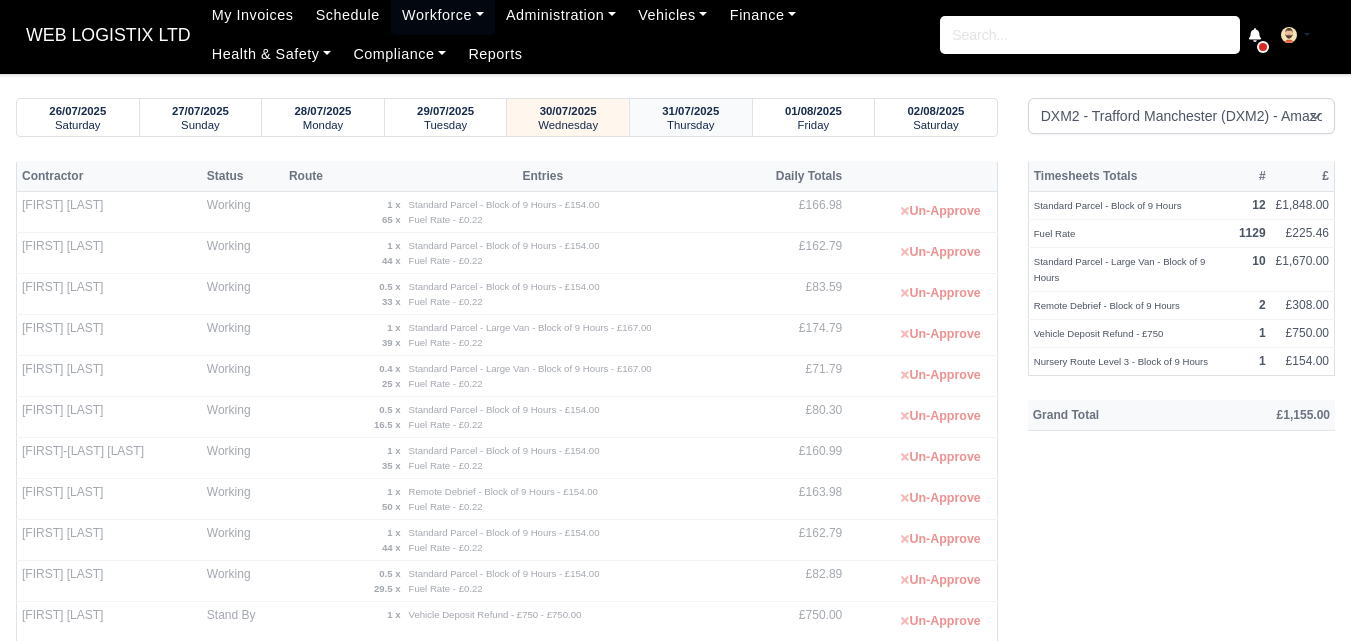 click on "Thursday" at bounding box center [690, 125] 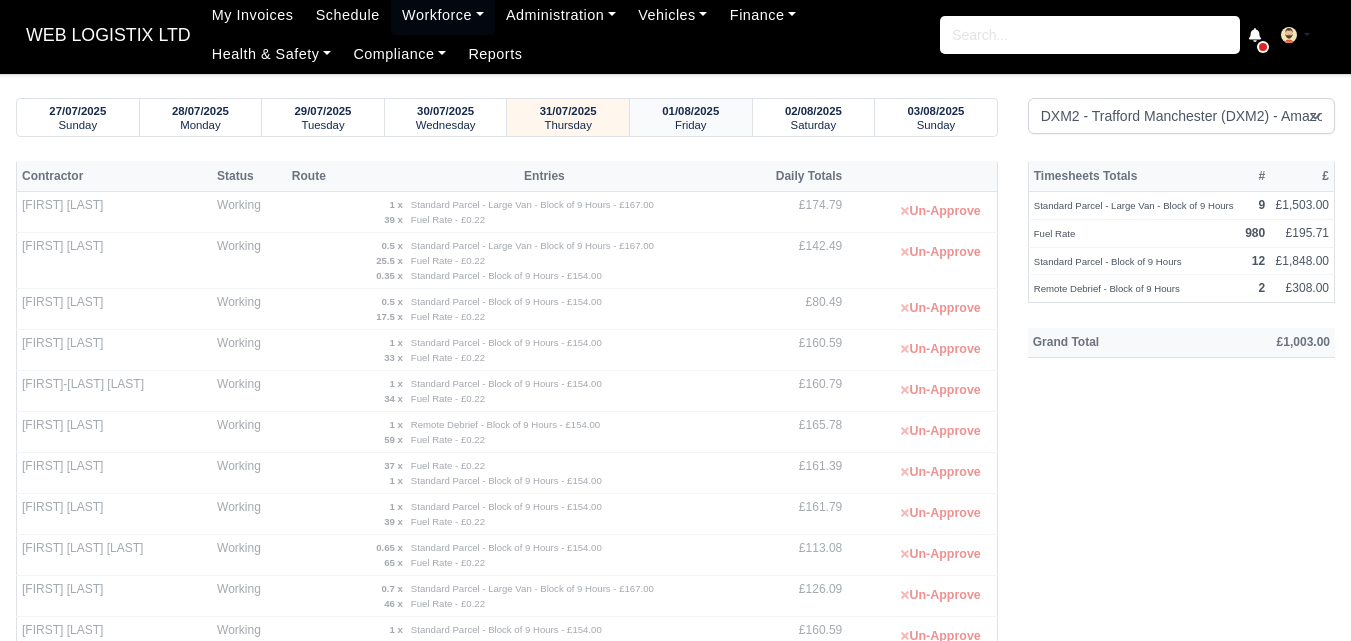 click on "01/08/2025" at bounding box center [690, 111] 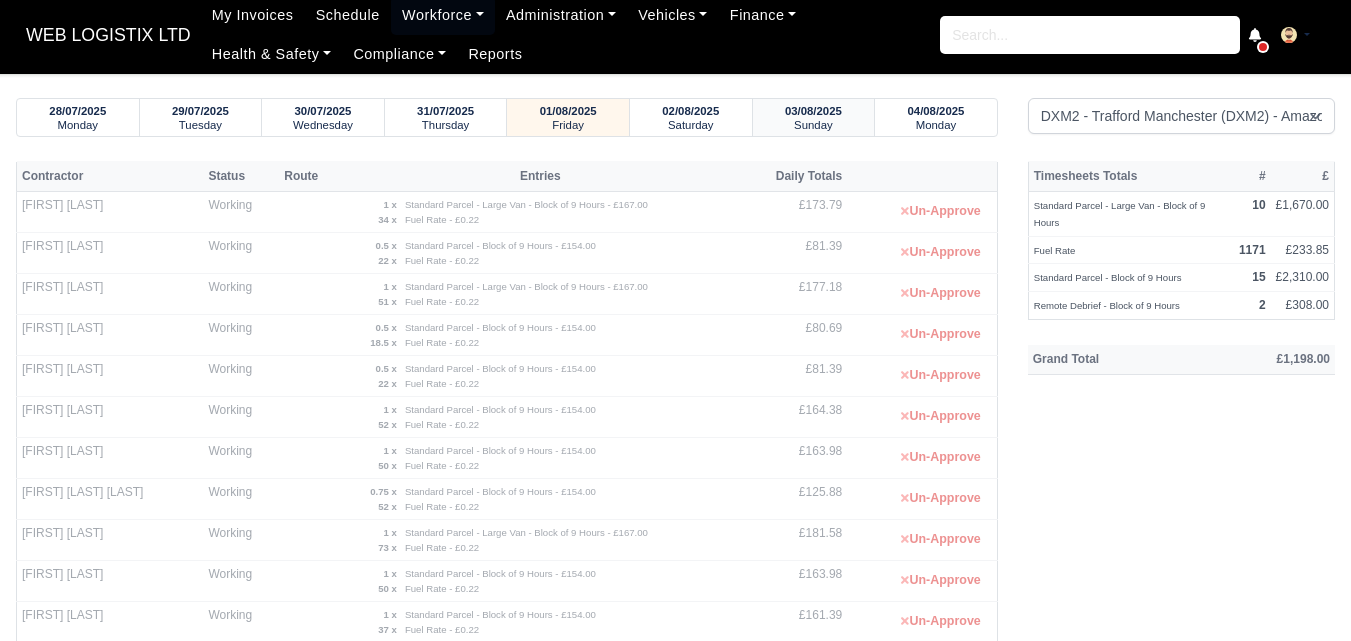 click on "03/08/2025" at bounding box center [813, 111] 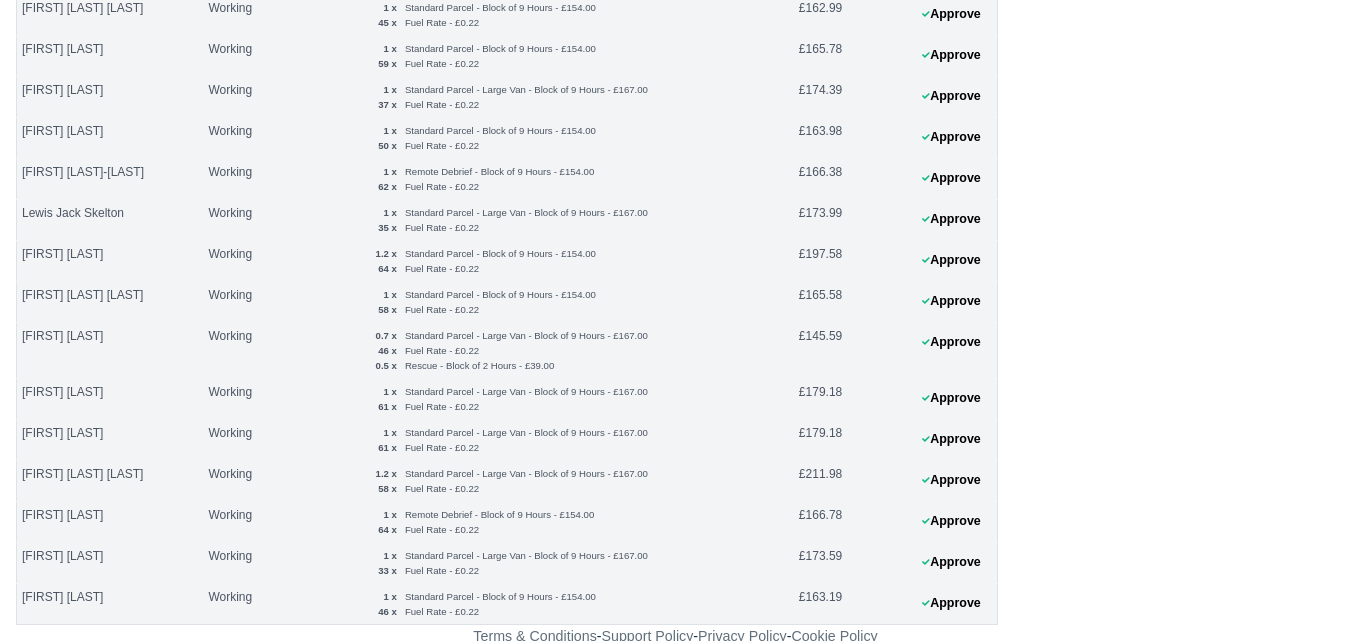 scroll, scrollTop: 536, scrollLeft: 0, axis: vertical 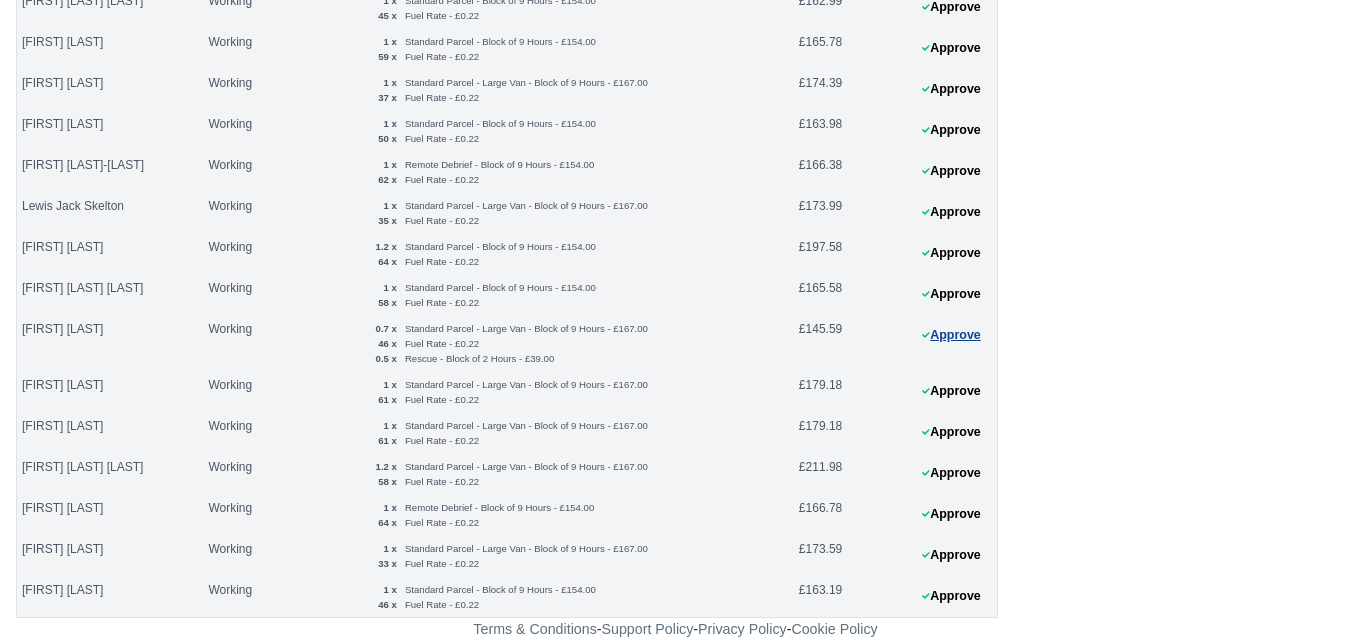 click 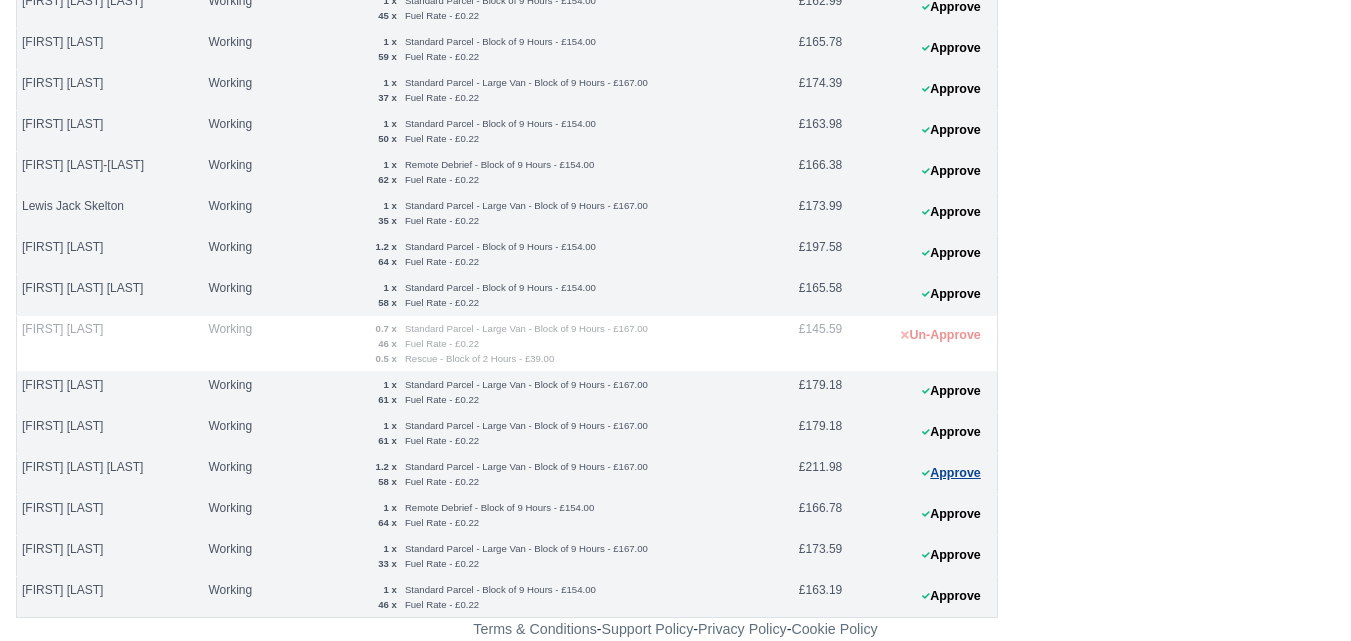 click 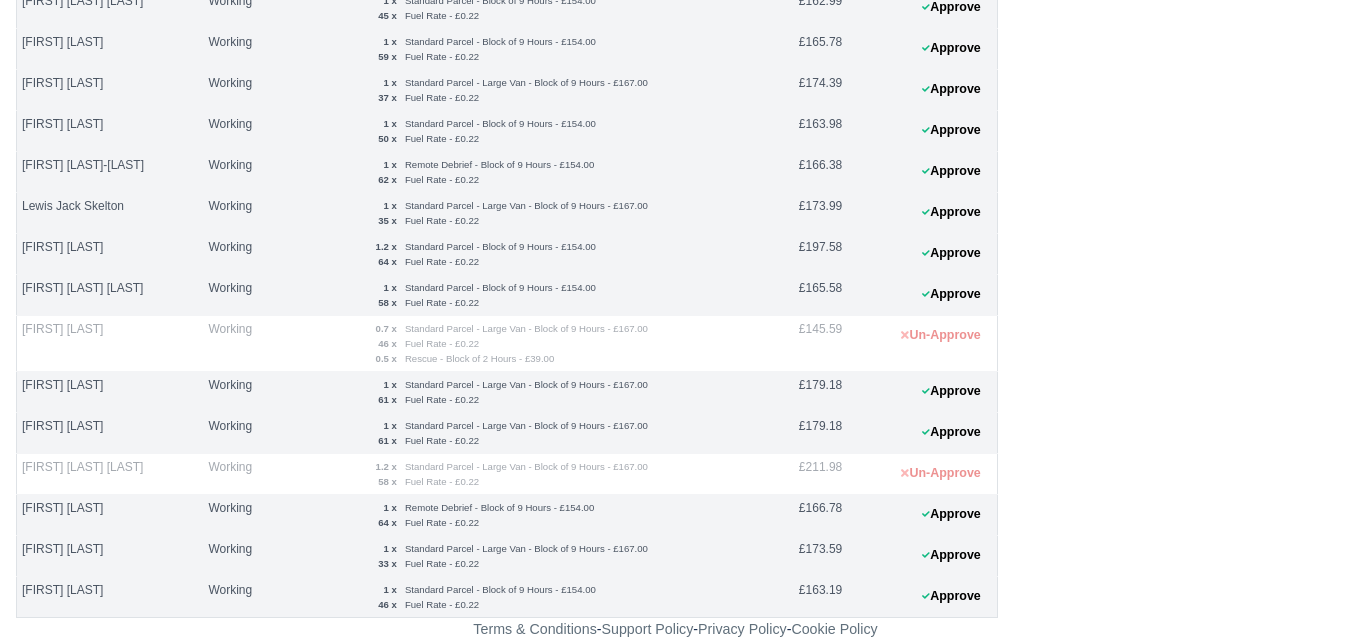 scroll, scrollTop: 0, scrollLeft: 0, axis: both 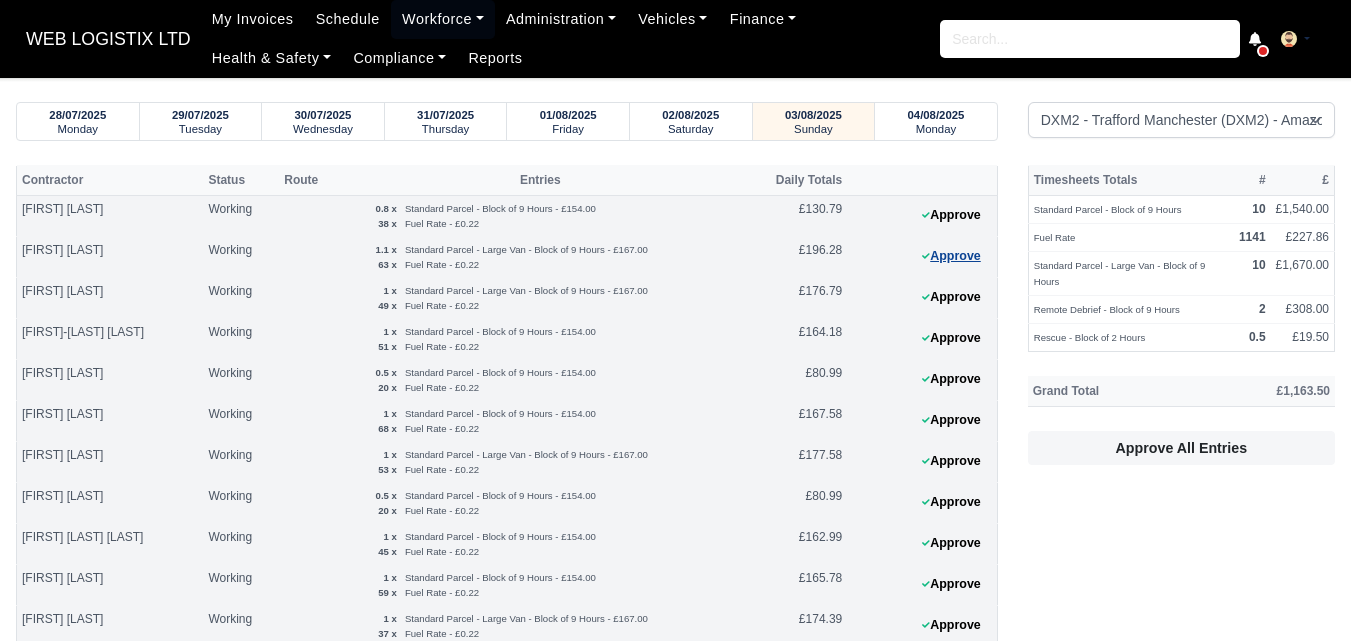 click on "Approve" at bounding box center (951, 256) 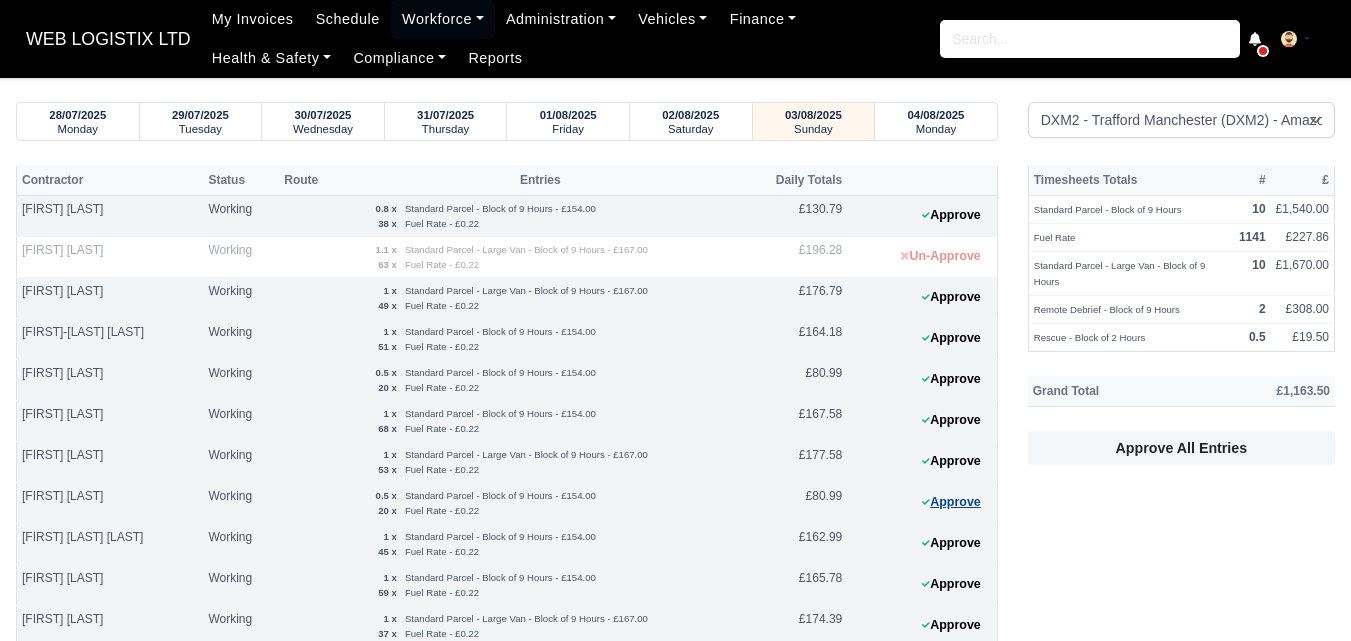 click on "Approve" at bounding box center [951, 502] 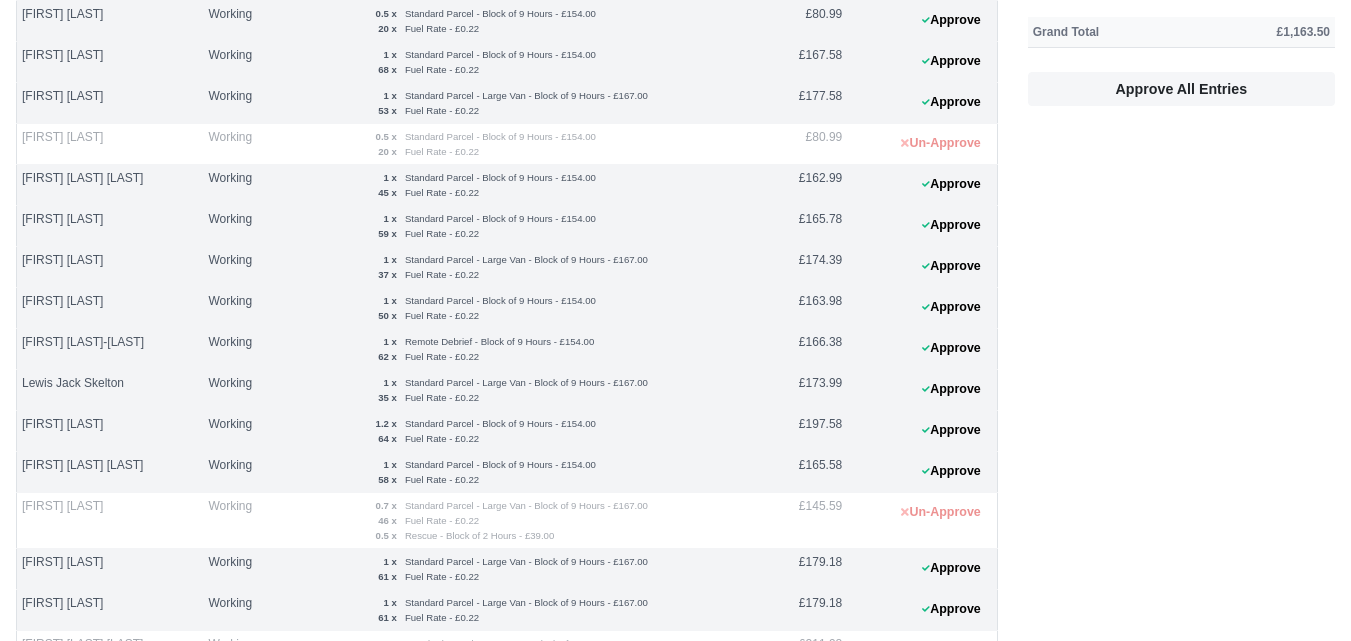 scroll, scrollTop: 363, scrollLeft: 0, axis: vertical 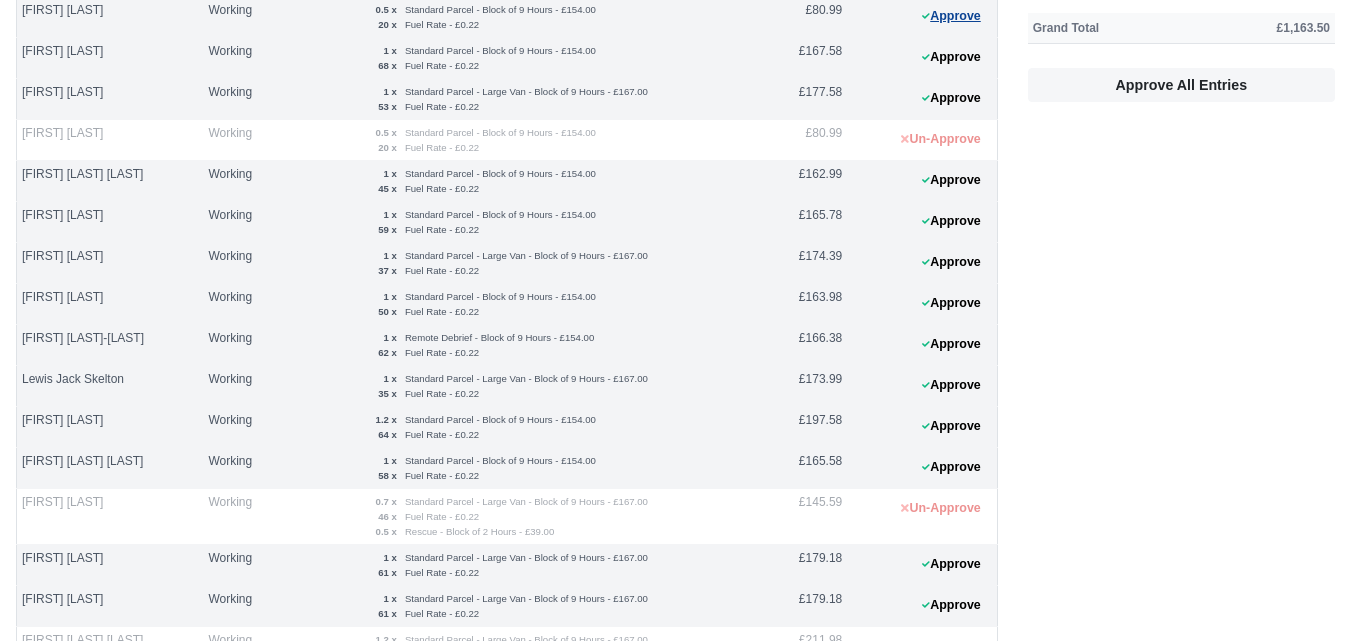 click on "Approve" at bounding box center [951, 16] 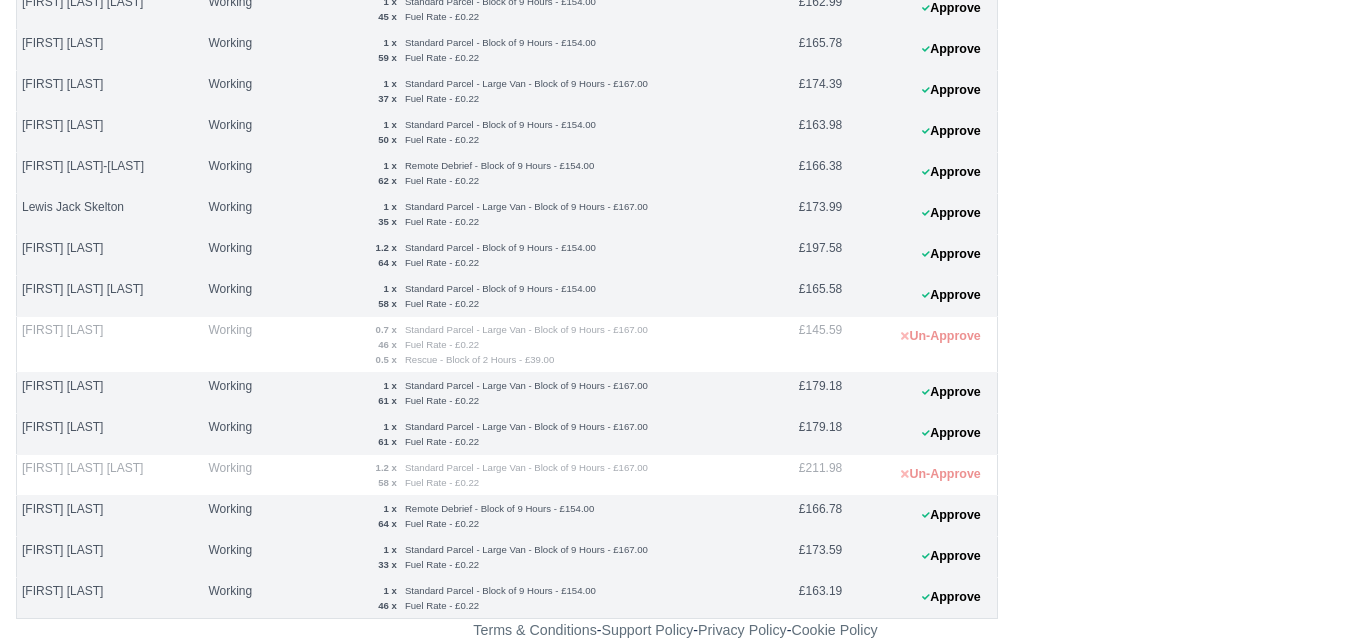 scroll, scrollTop: 536, scrollLeft: 0, axis: vertical 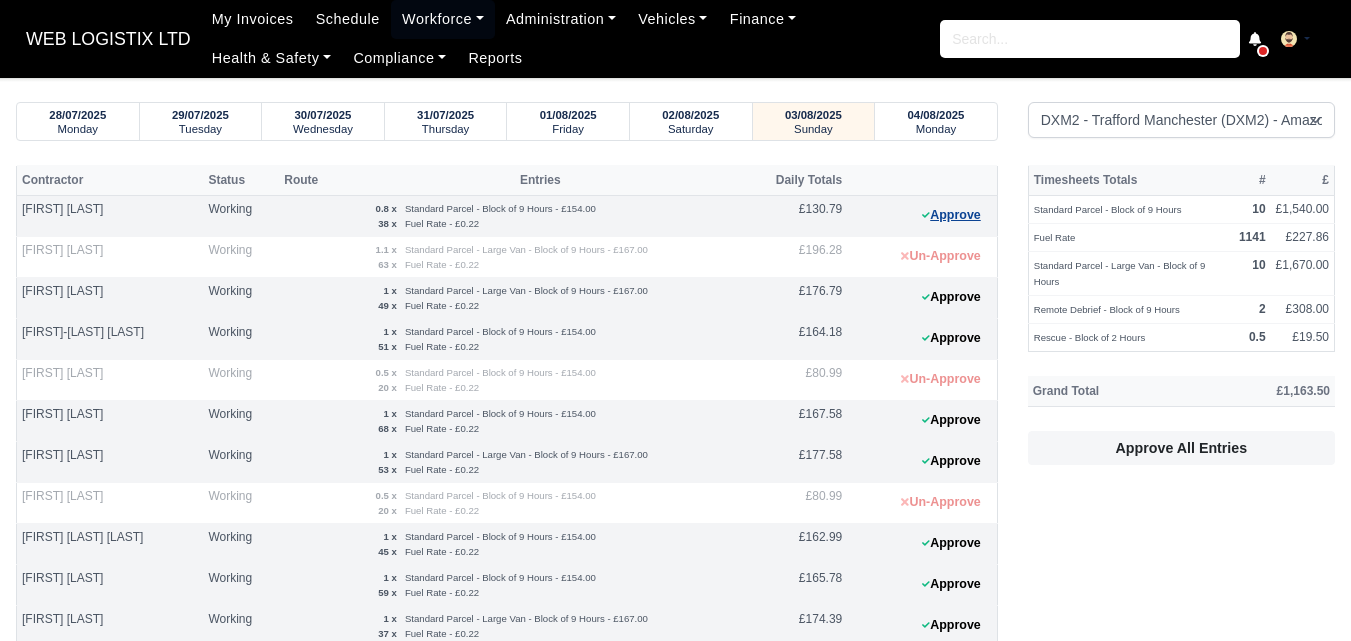 click on "Approve" at bounding box center [951, 215] 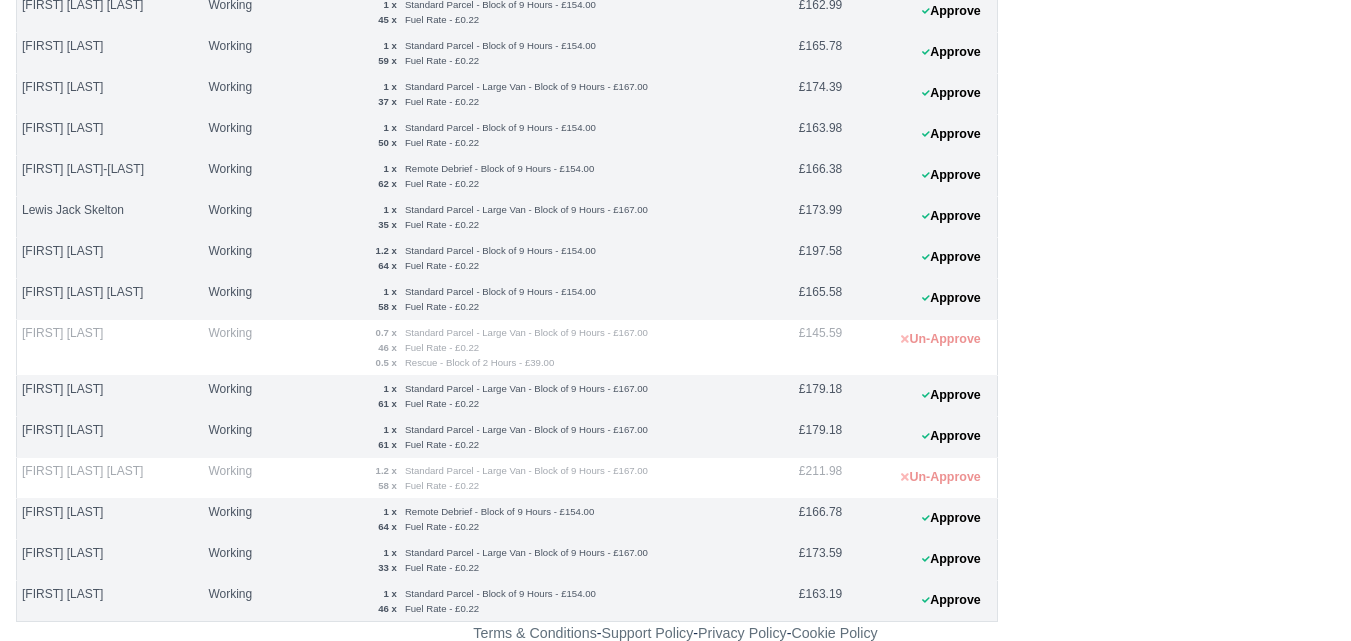 scroll, scrollTop: 536, scrollLeft: 0, axis: vertical 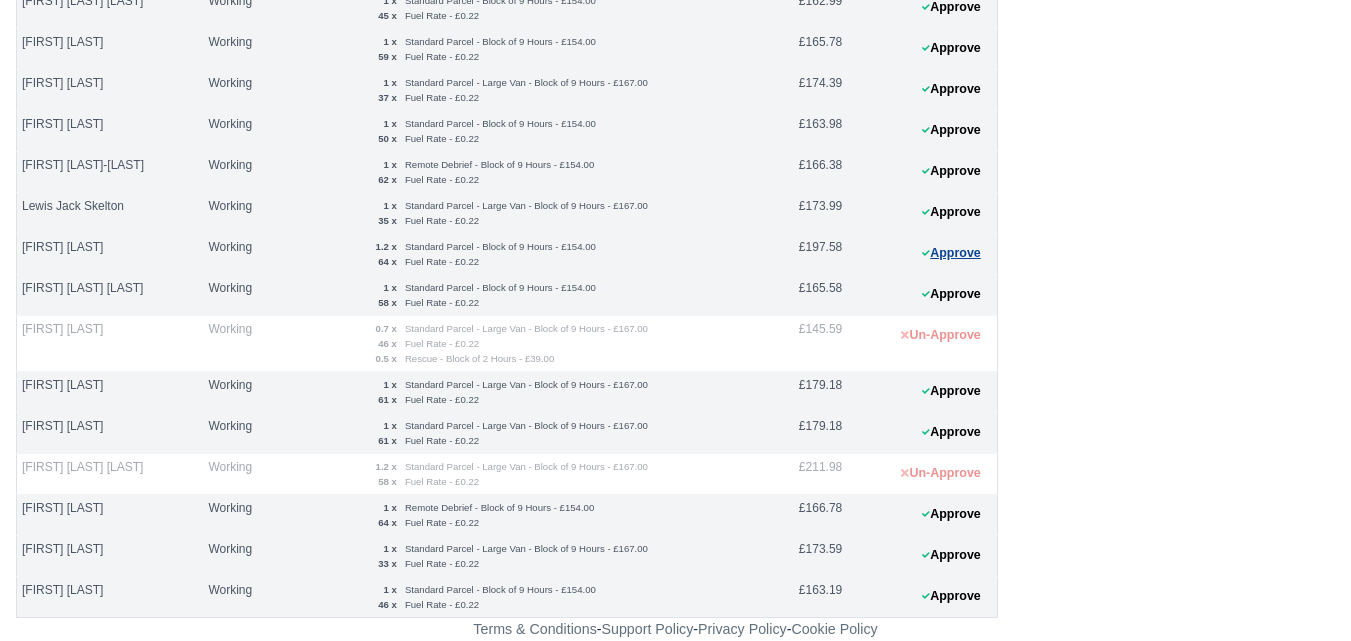 click on "Approve" at bounding box center (951, 253) 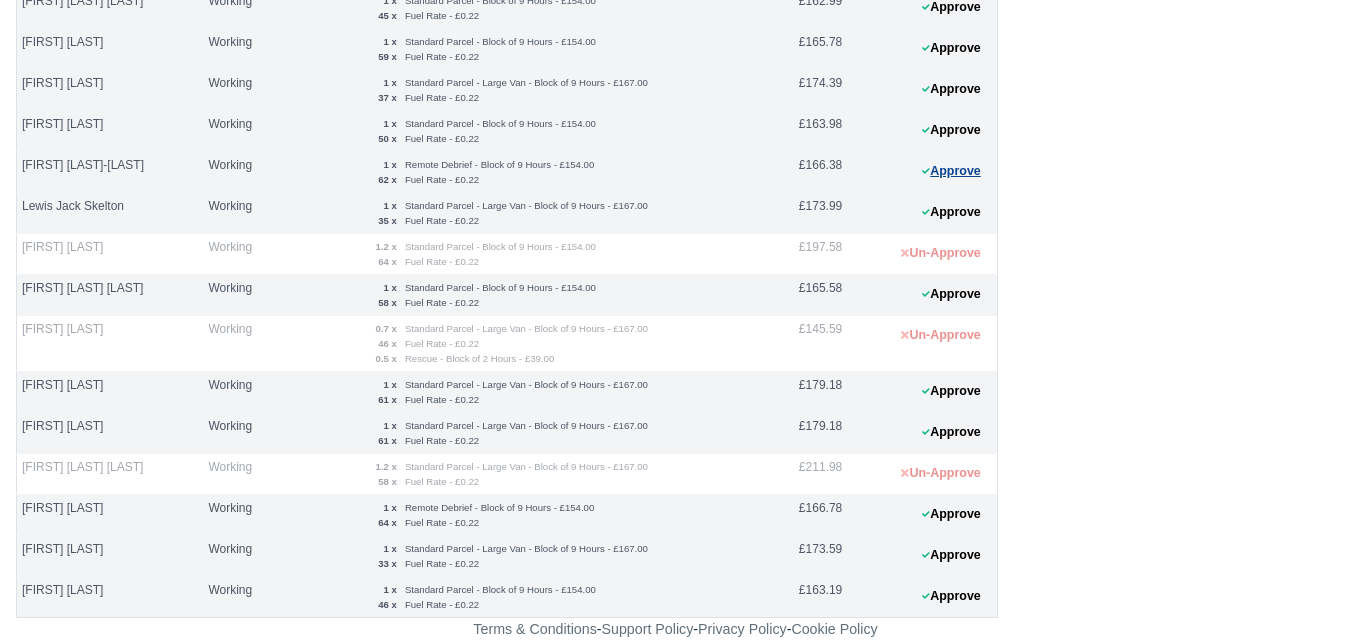 click on "Approve" at bounding box center (951, 171) 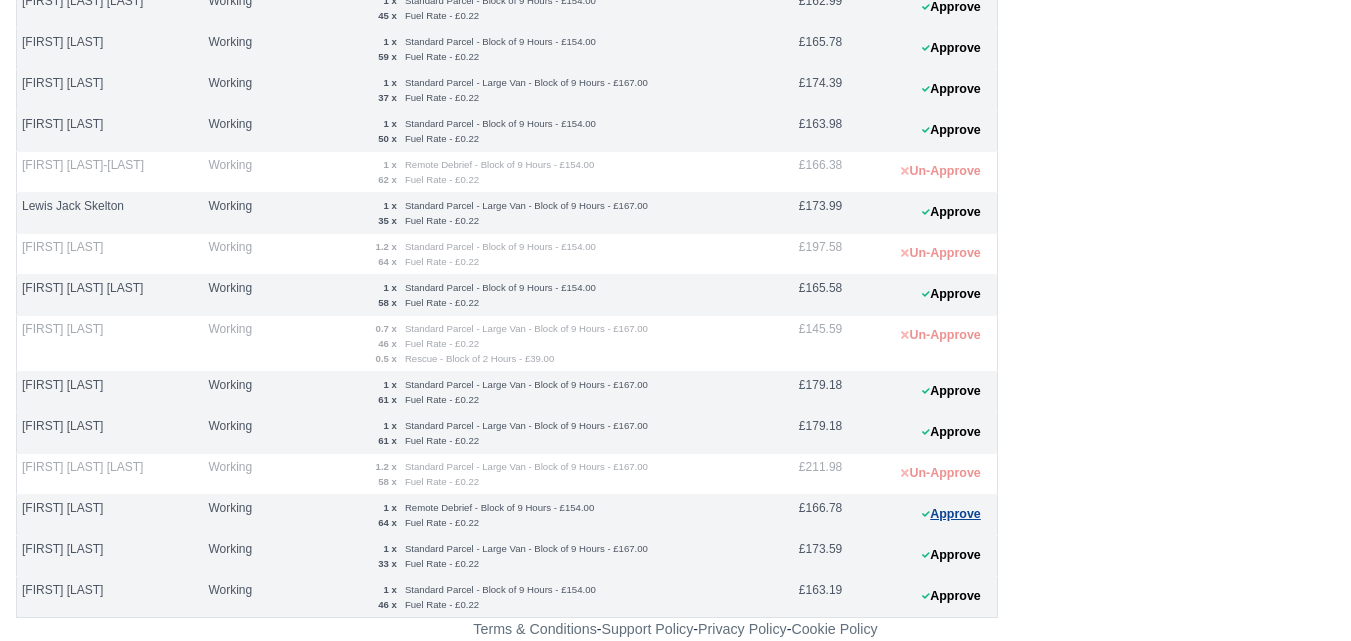 click on "Approve" at bounding box center [951, 514] 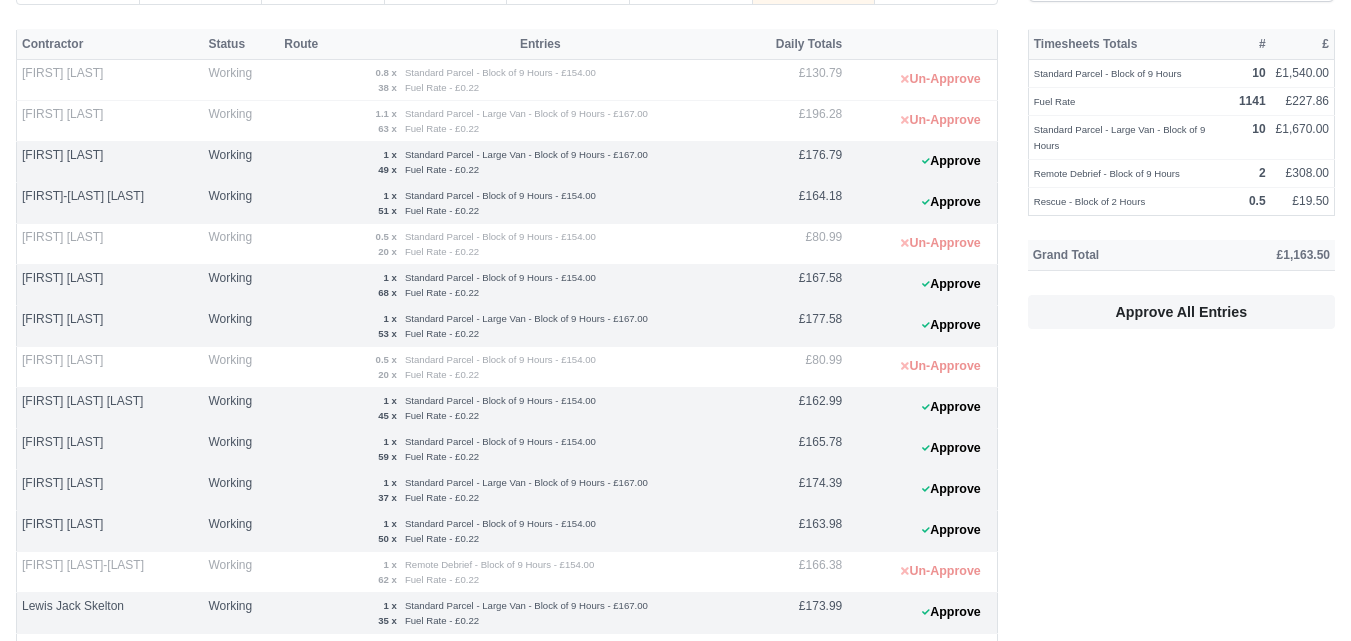scroll, scrollTop: 132, scrollLeft: 0, axis: vertical 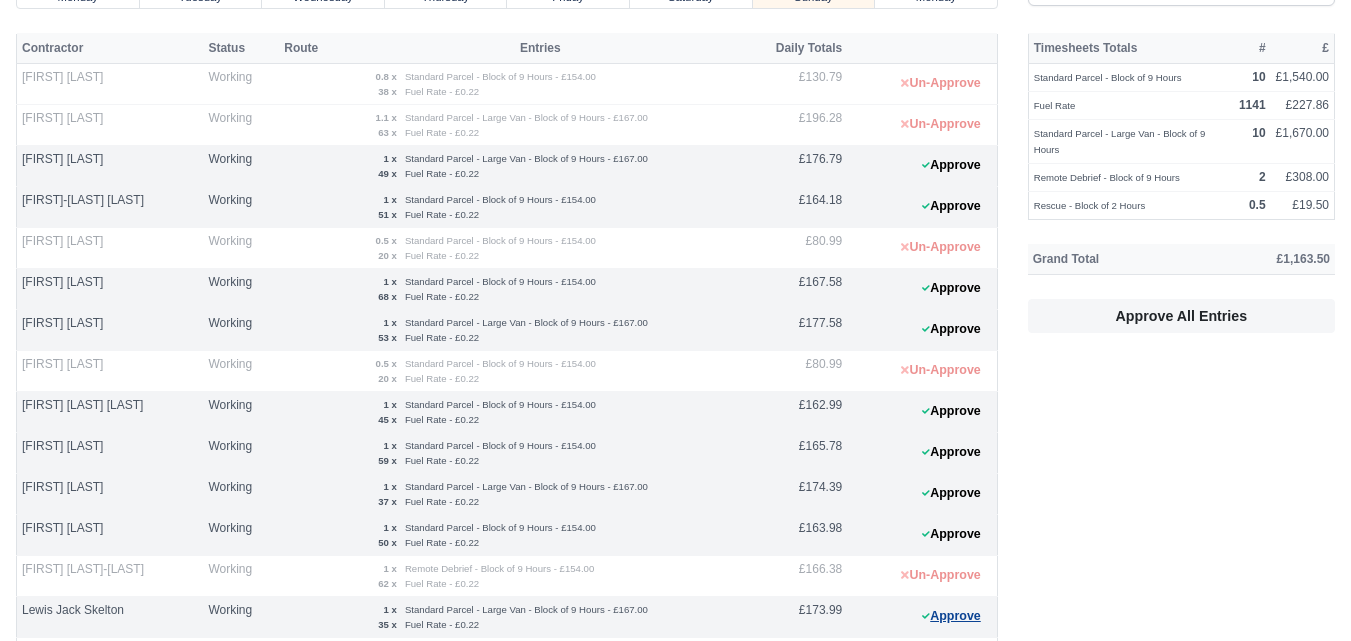 click on "Approve" at bounding box center (951, 616) 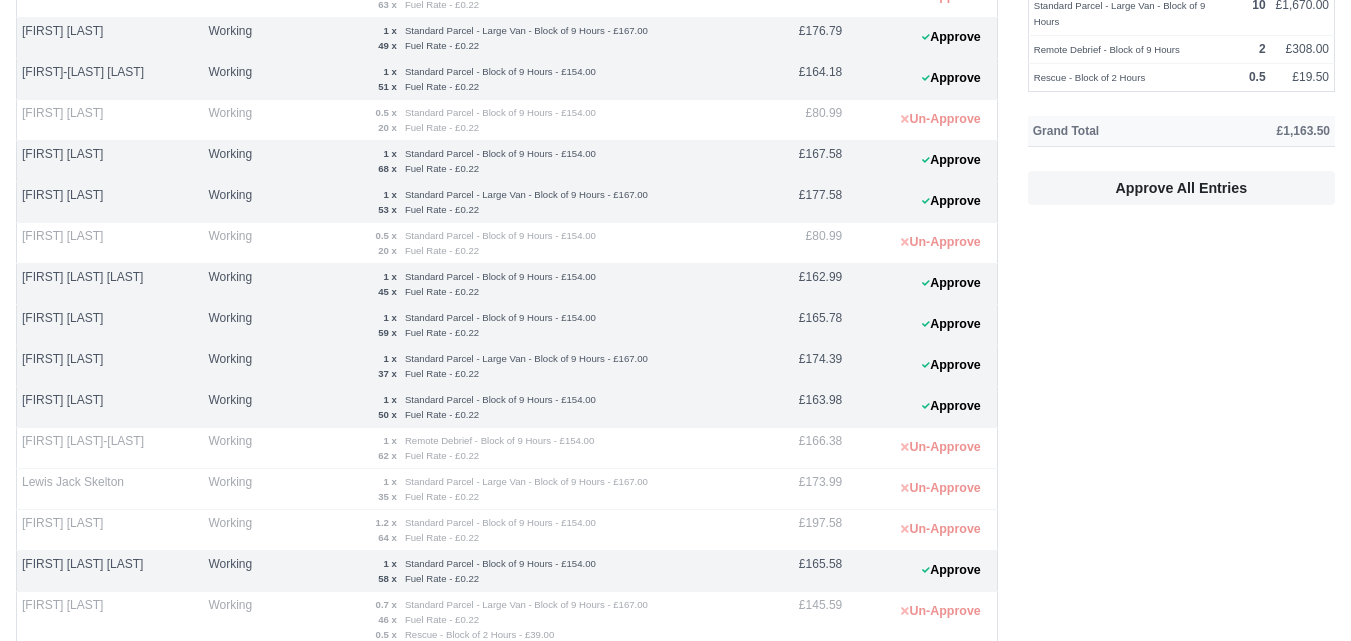 scroll, scrollTop: 262, scrollLeft: 0, axis: vertical 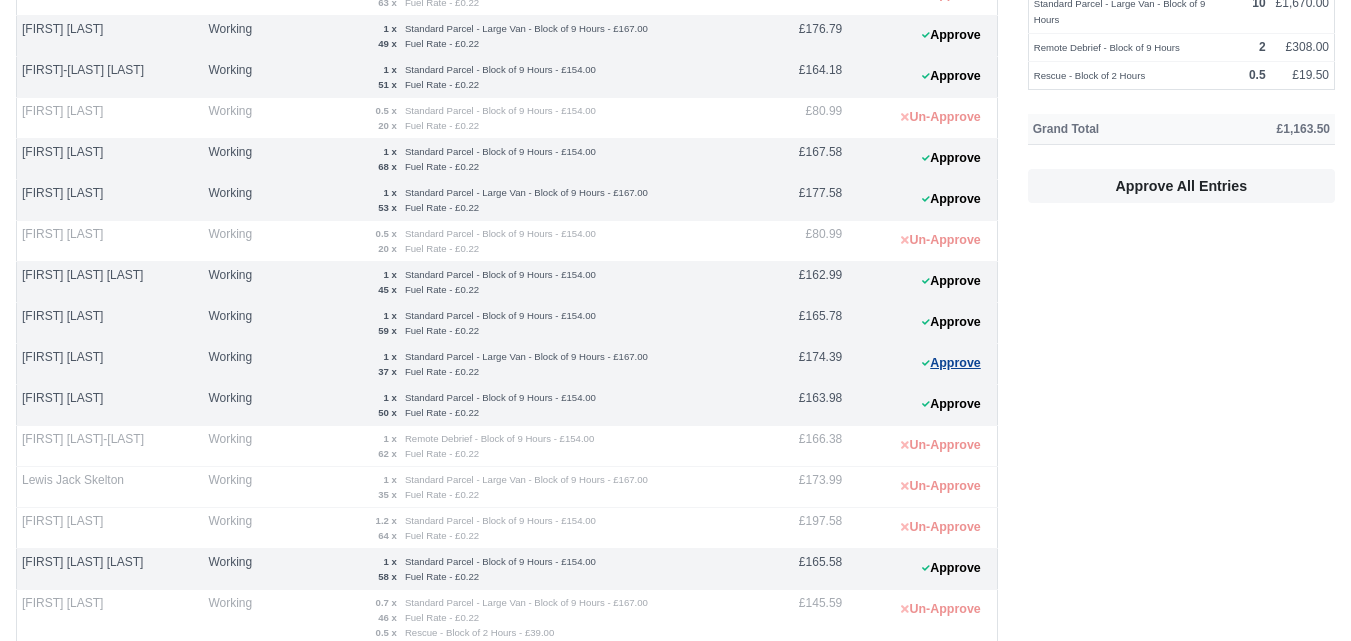 click on "Approve" at bounding box center [951, 363] 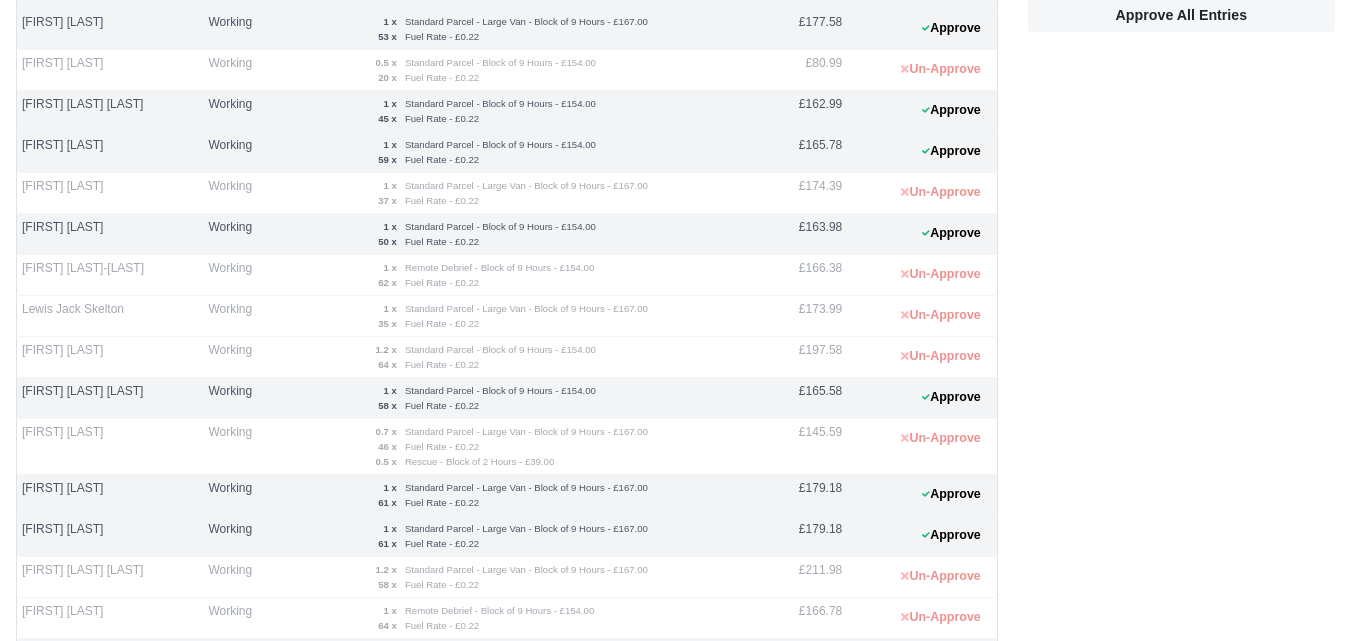 scroll, scrollTop: 536, scrollLeft: 0, axis: vertical 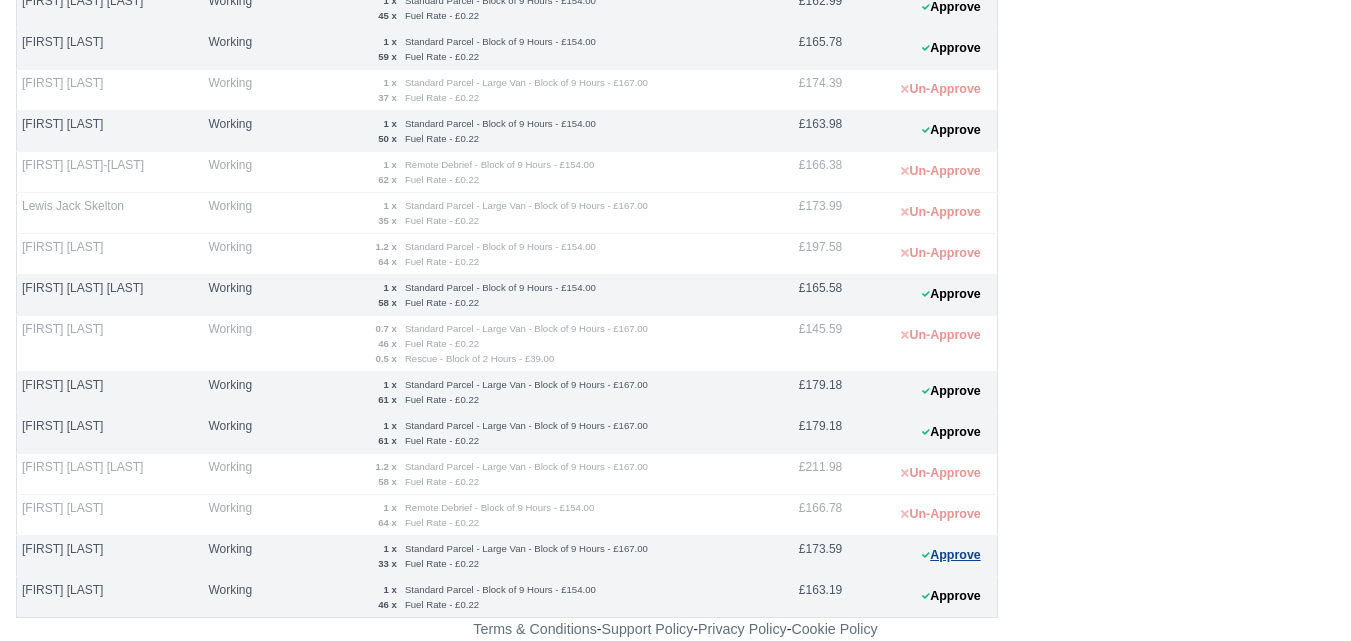 click on "Approve" at bounding box center (951, 555) 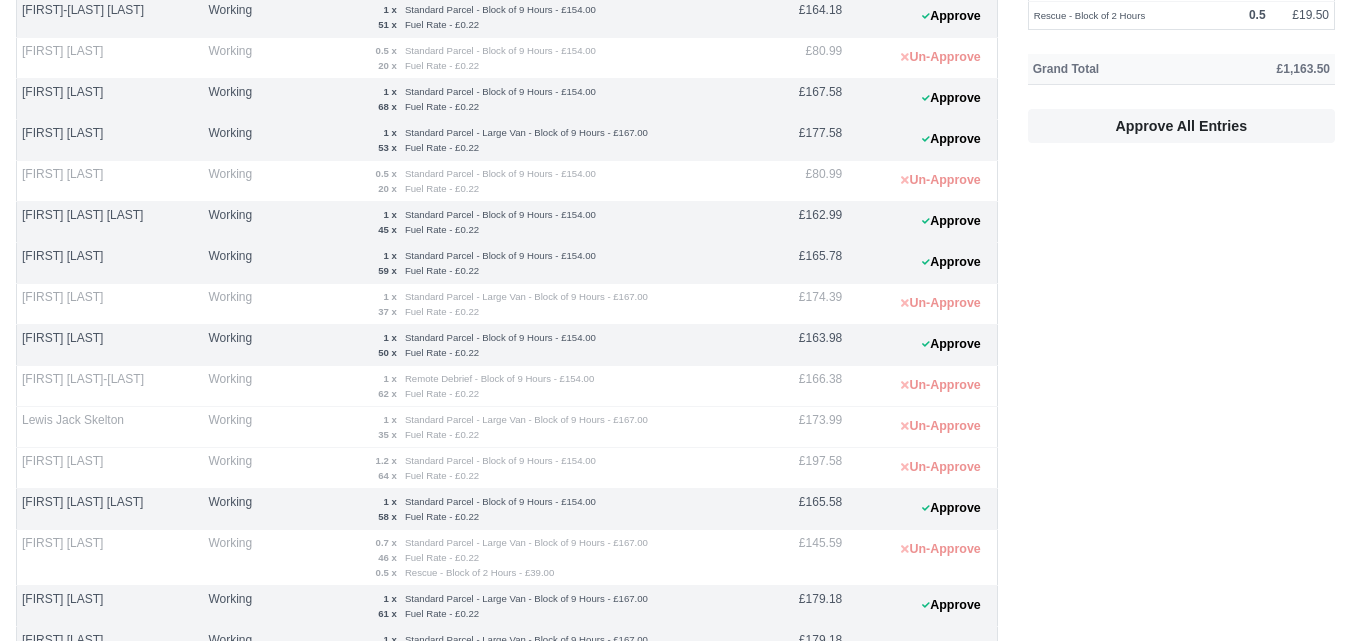 scroll, scrollTop: 0, scrollLeft: 0, axis: both 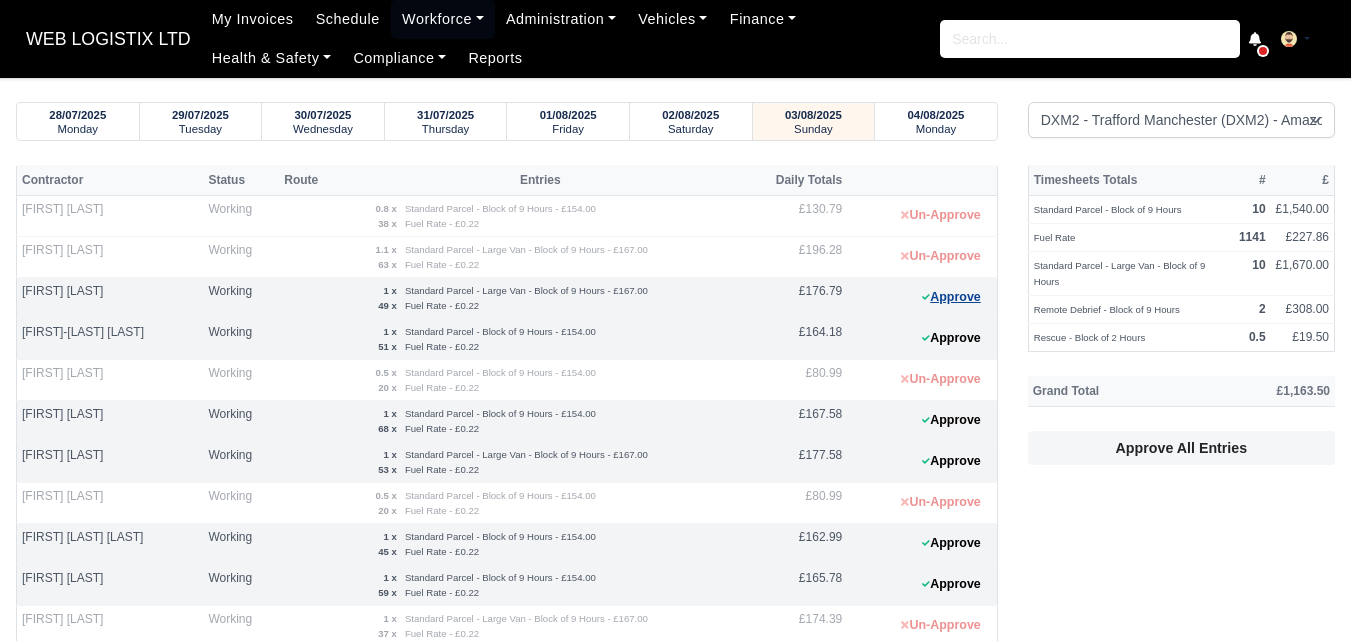click on "Approve" at bounding box center [951, 297] 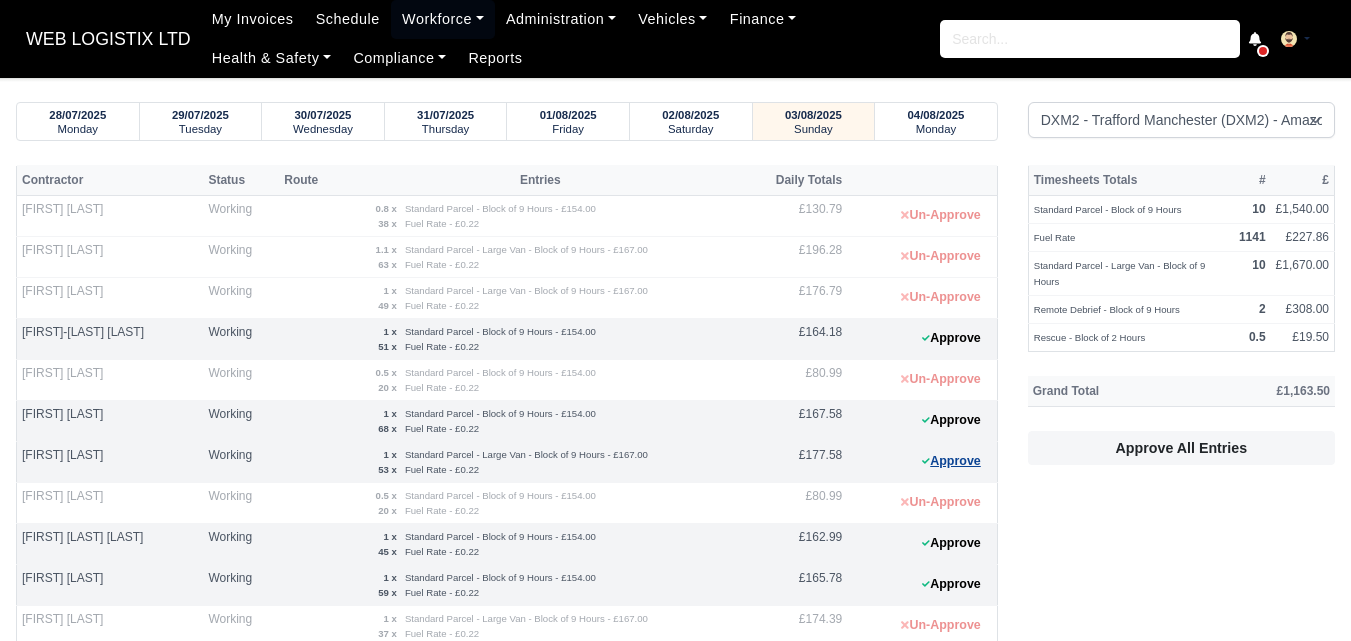 click on "Approve" at bounding box center [951, 461] 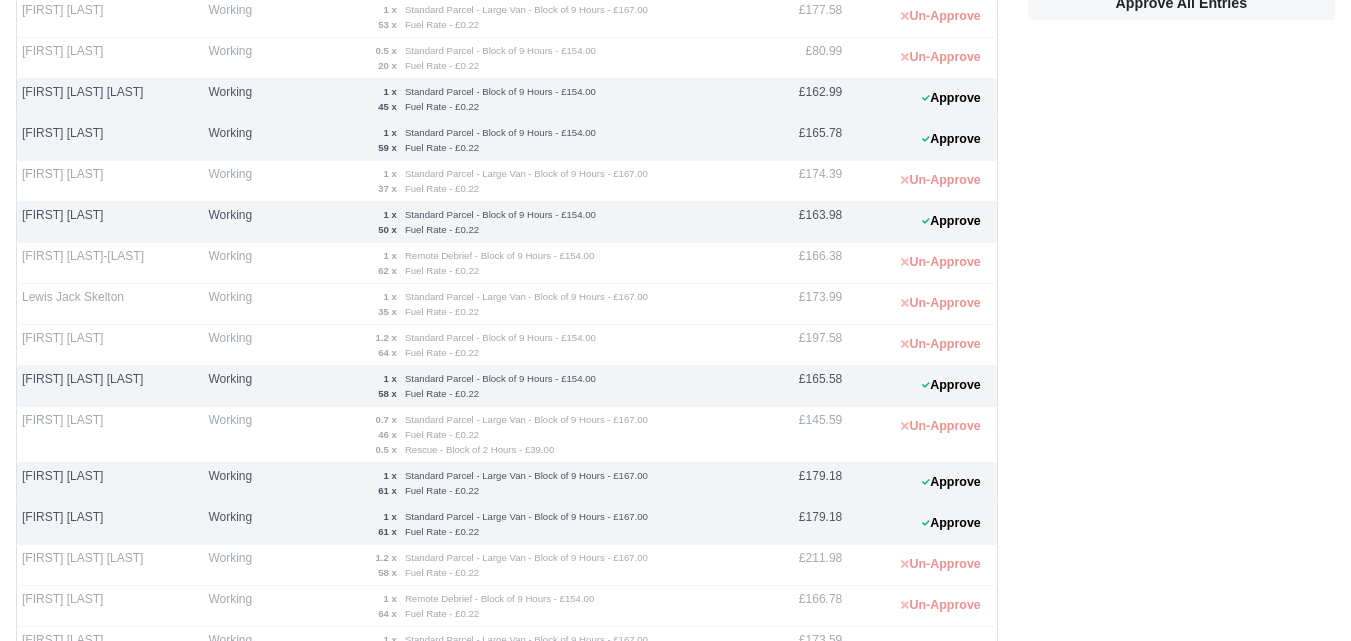 scroll, scrollTop: 464, scrollLeft: 0, axis: vertical 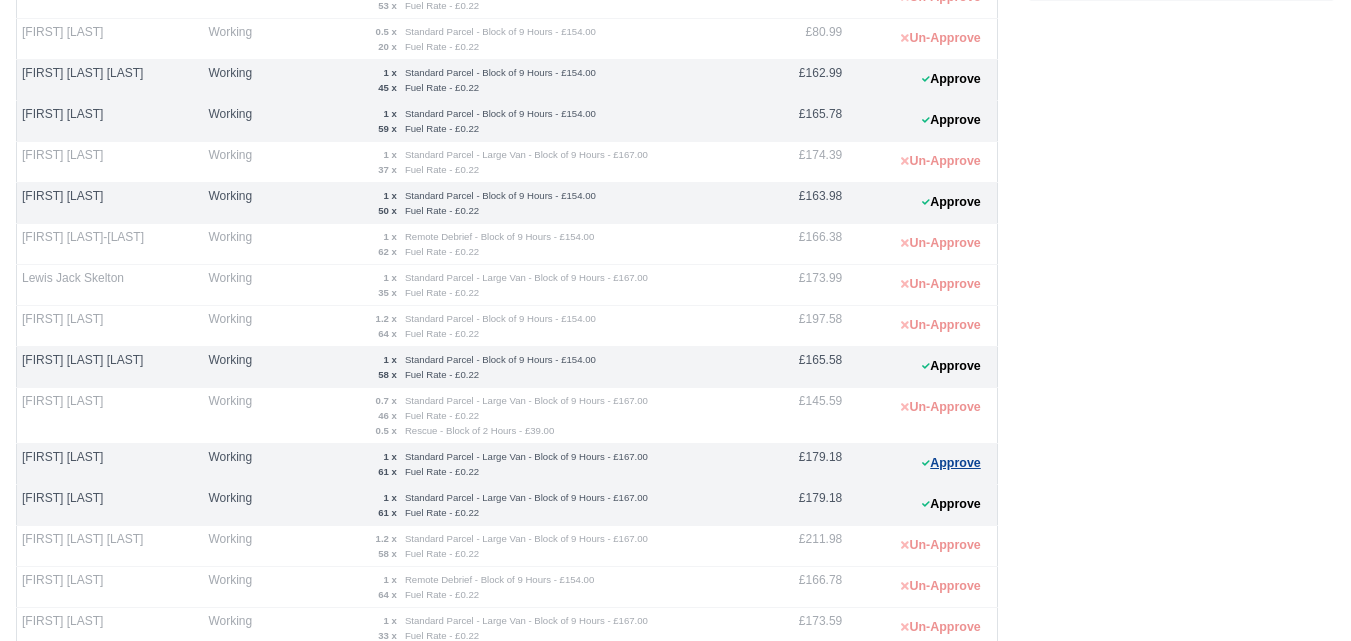 click on "Approve" at bounding box center (951, 463) 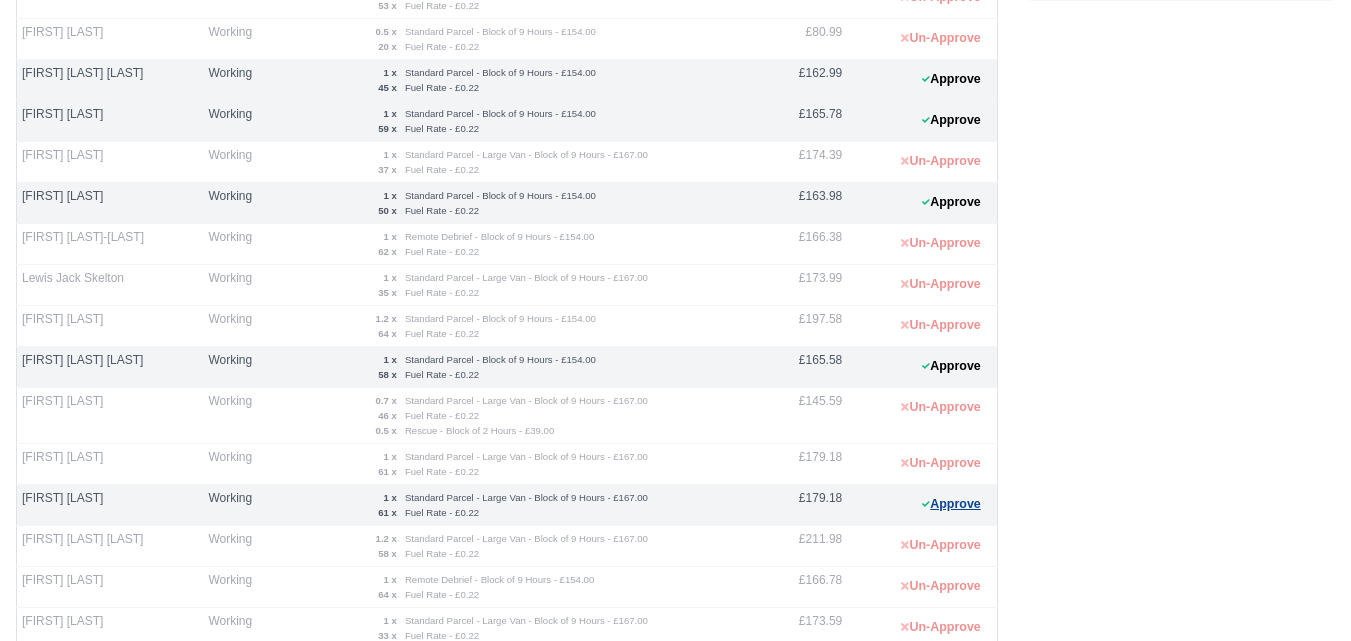 click on "Approve" at bounding box center (951, 504) 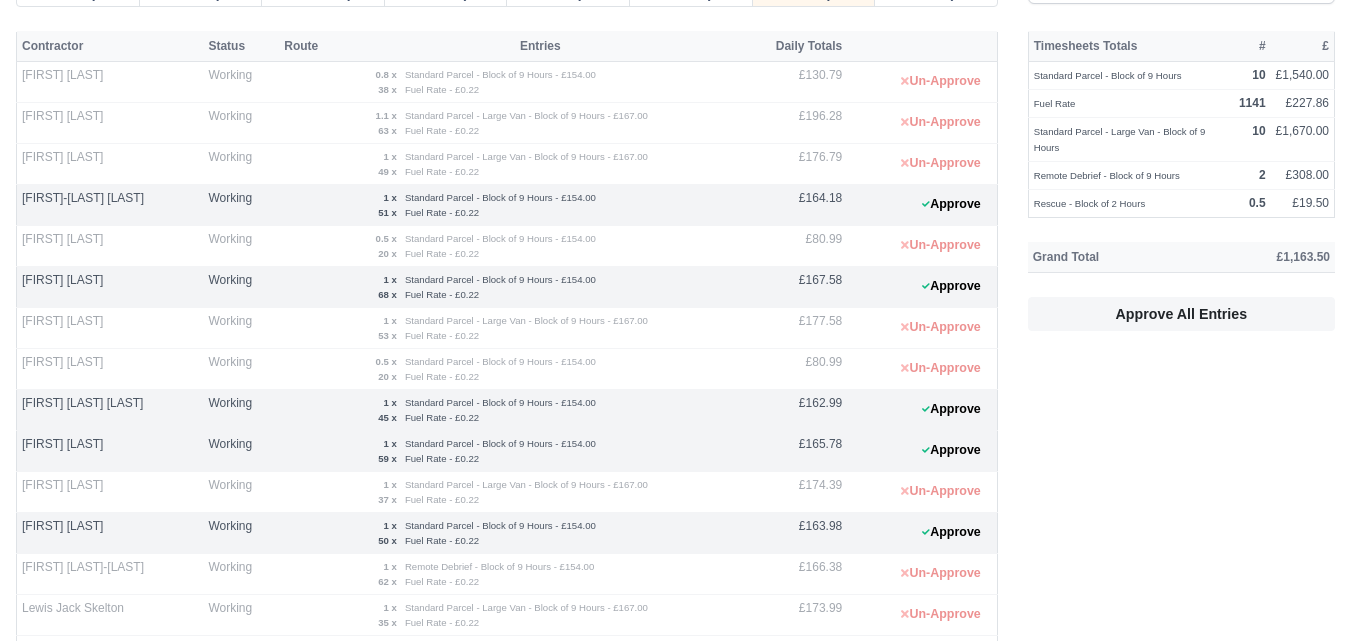 scroll, scrollTop: 39, scrollLeft: 0, axis: vertical 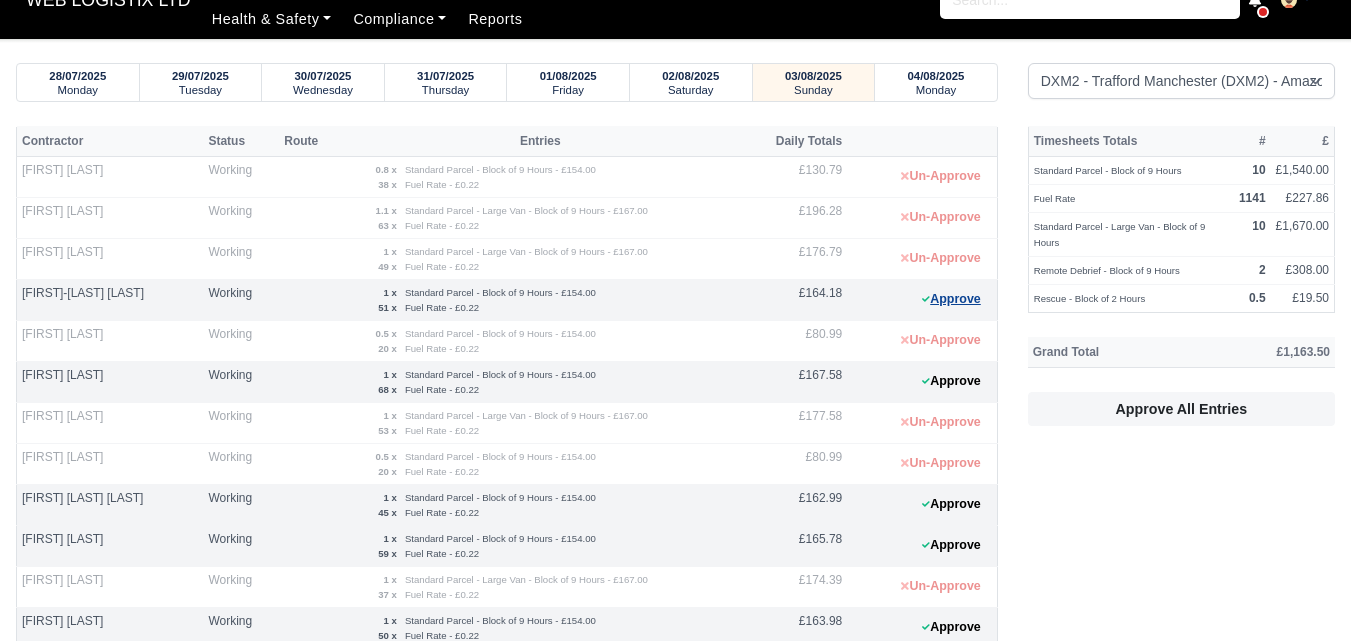 click on "Approve" at bounding box center (951, 299) 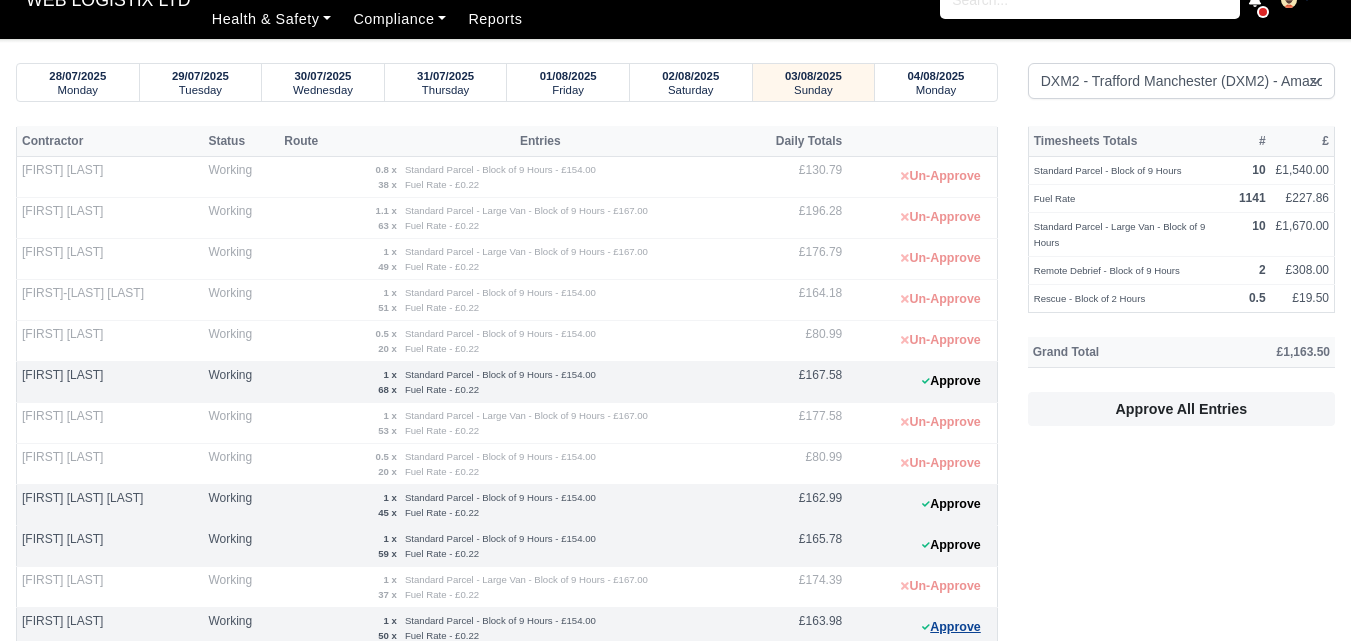 click on "Approve" at bounding box center [951, 627] 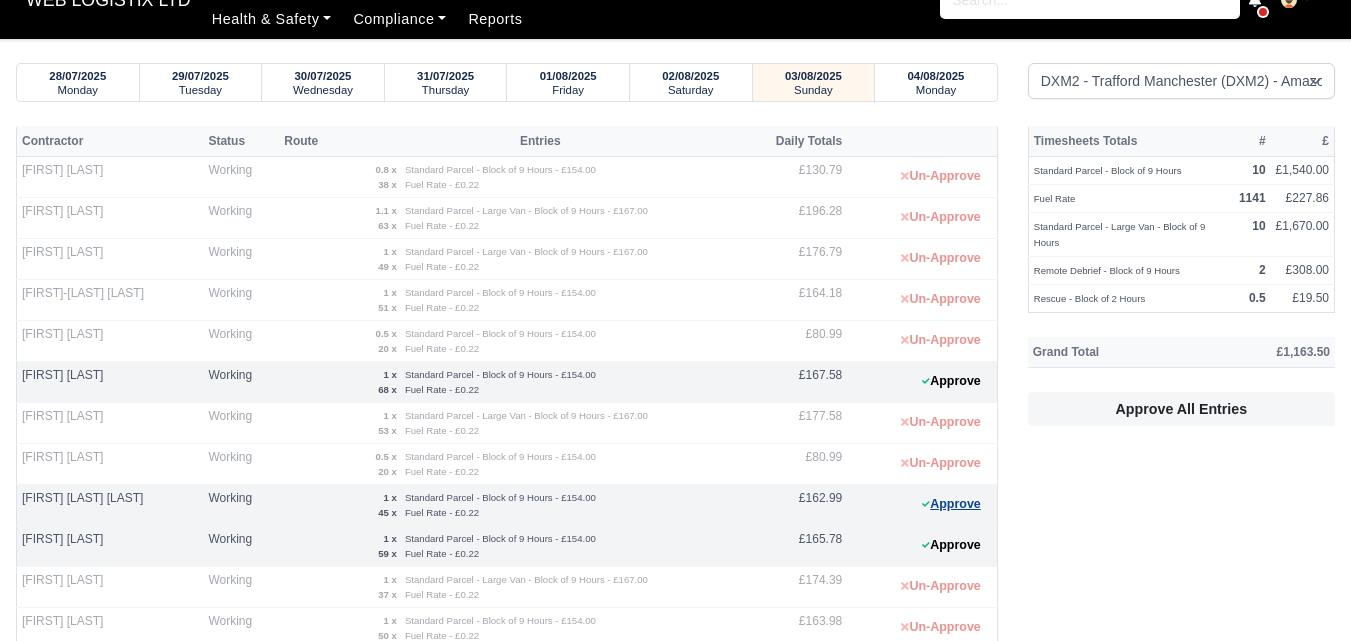 click on "Approve" at bounding box center (951, 504) 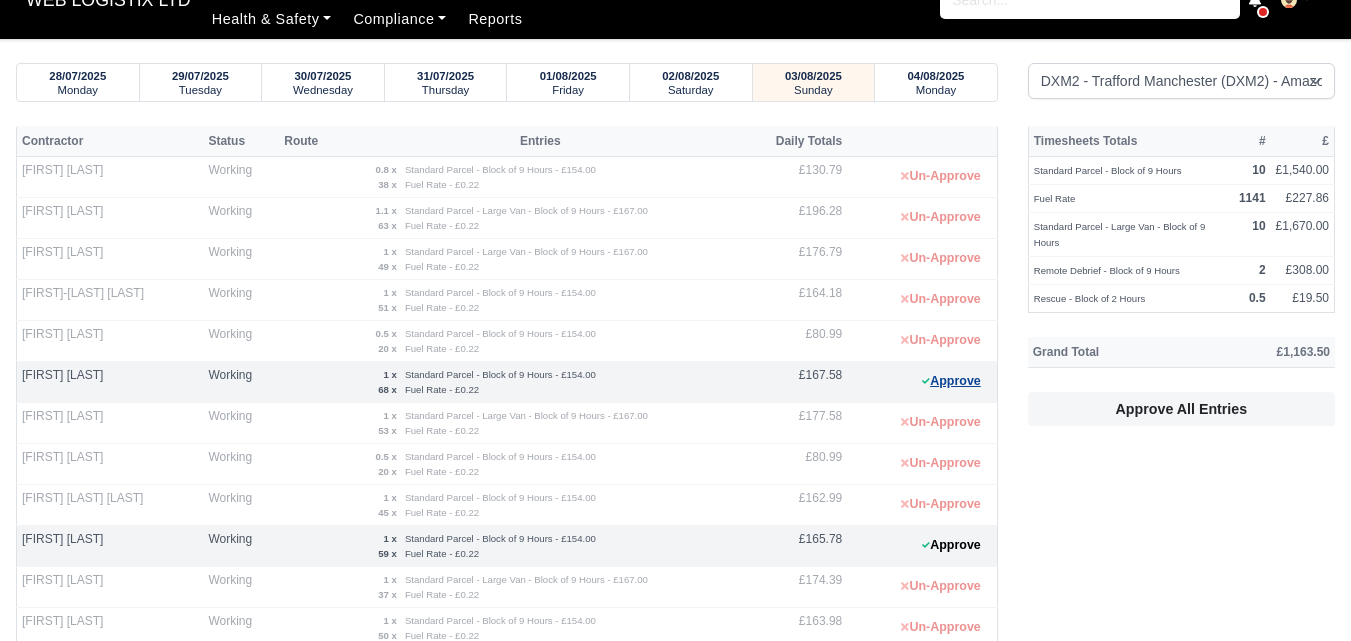 click on "Approve" at bounding box center (951, 381) 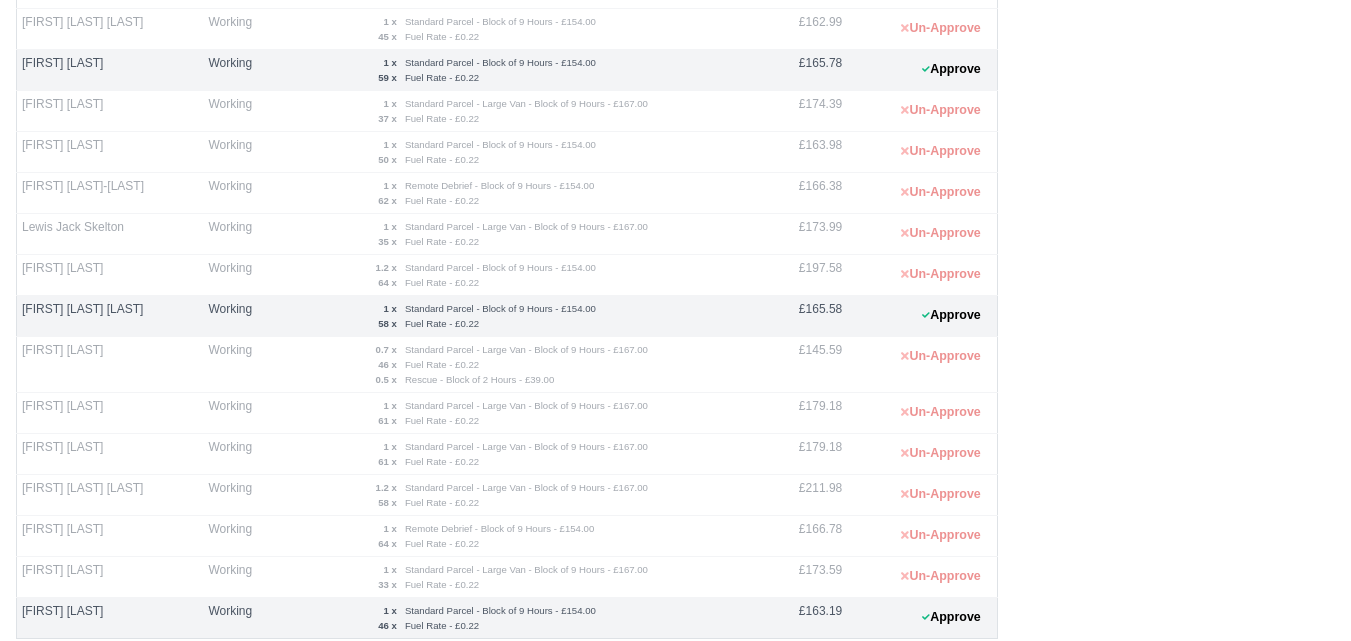 scroll, scrollTop: 536, scrollLeft: 0, axis: vertical 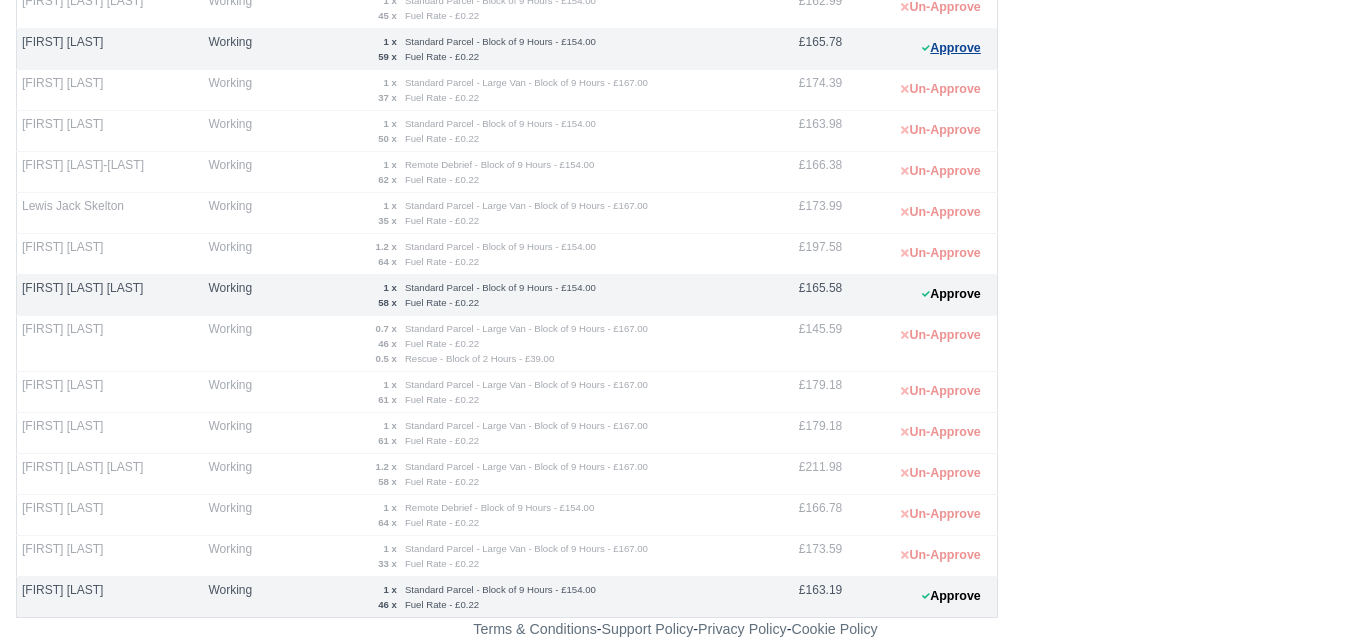 click on "Approve" at bounding box center [951, 48] 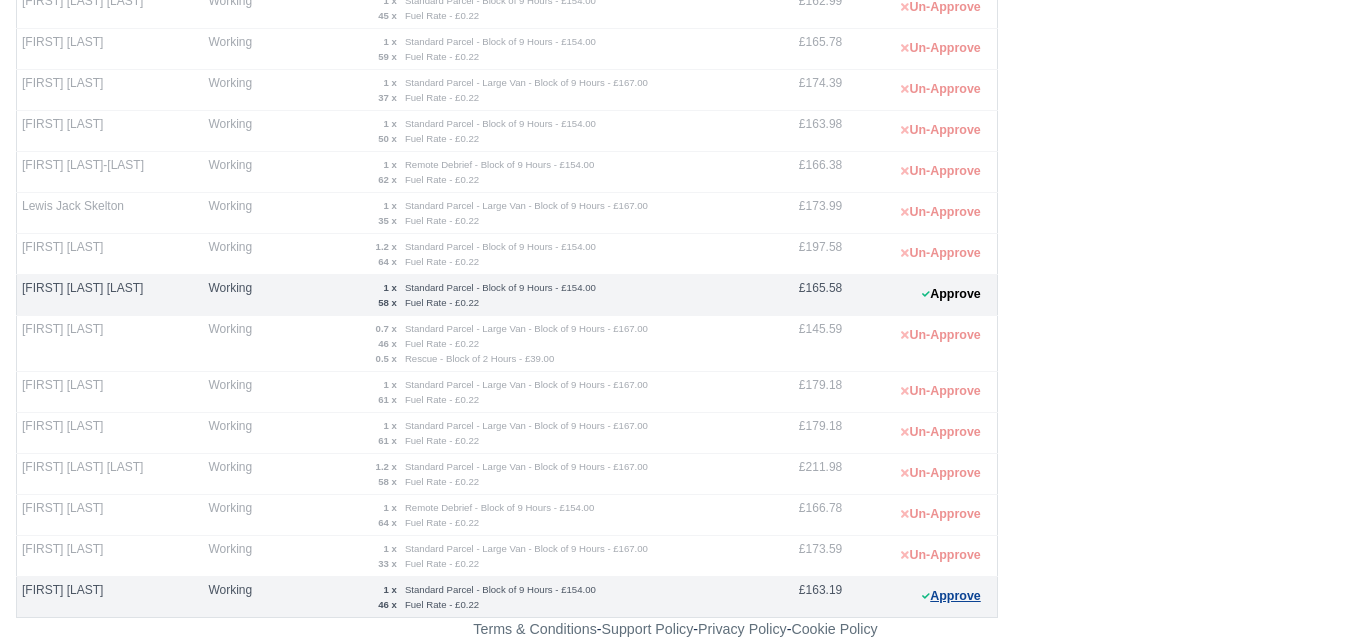 click on "Approve" at bounding box center [951, 596] 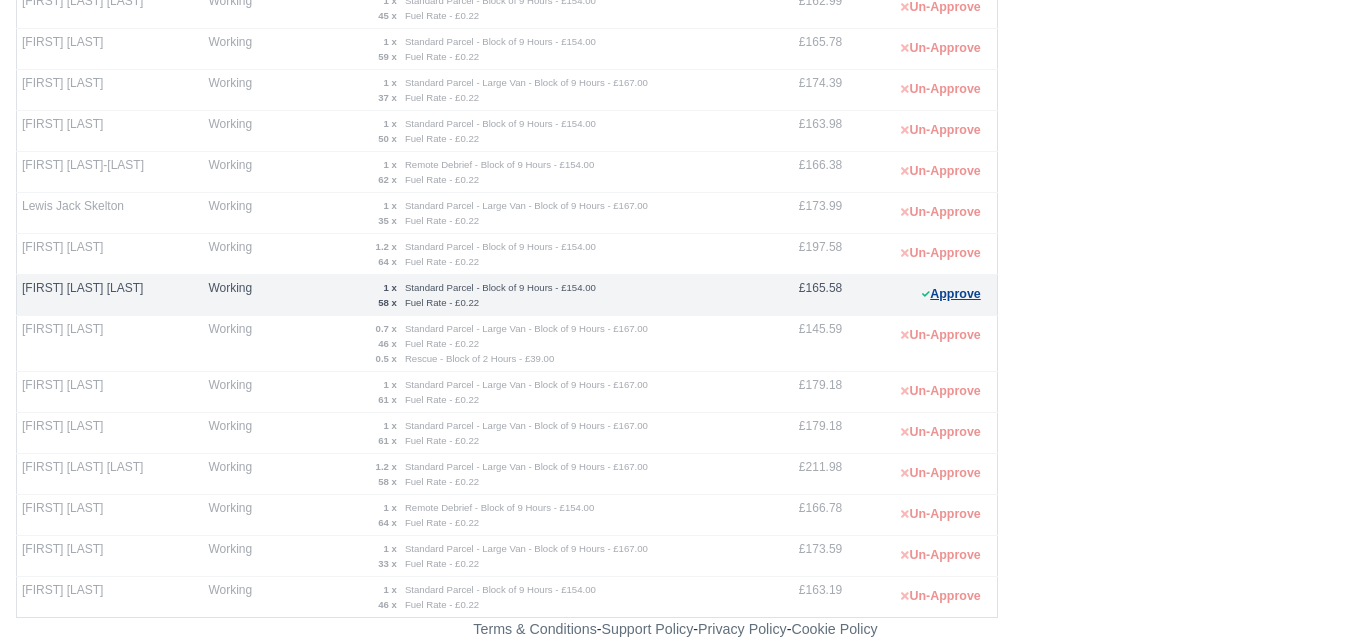click on "Approve" at bounding box center [951, 294] 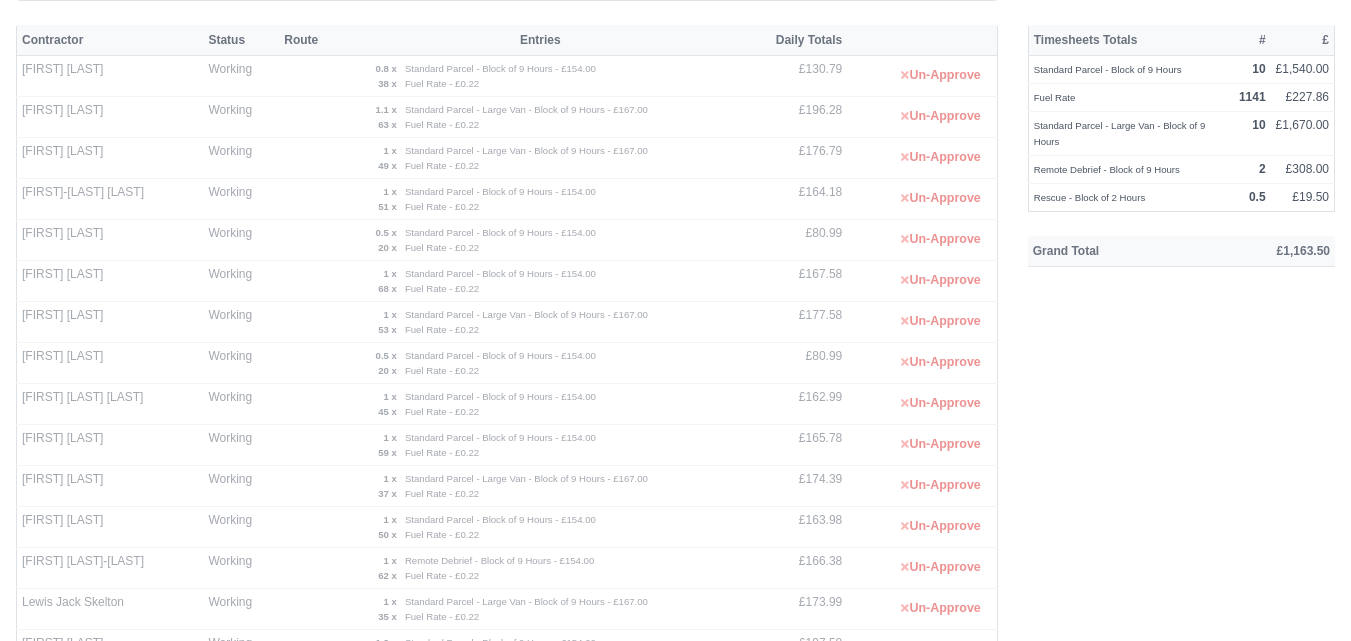 scroll, scrollTop: 0, scrollLeft: 0, axis: both 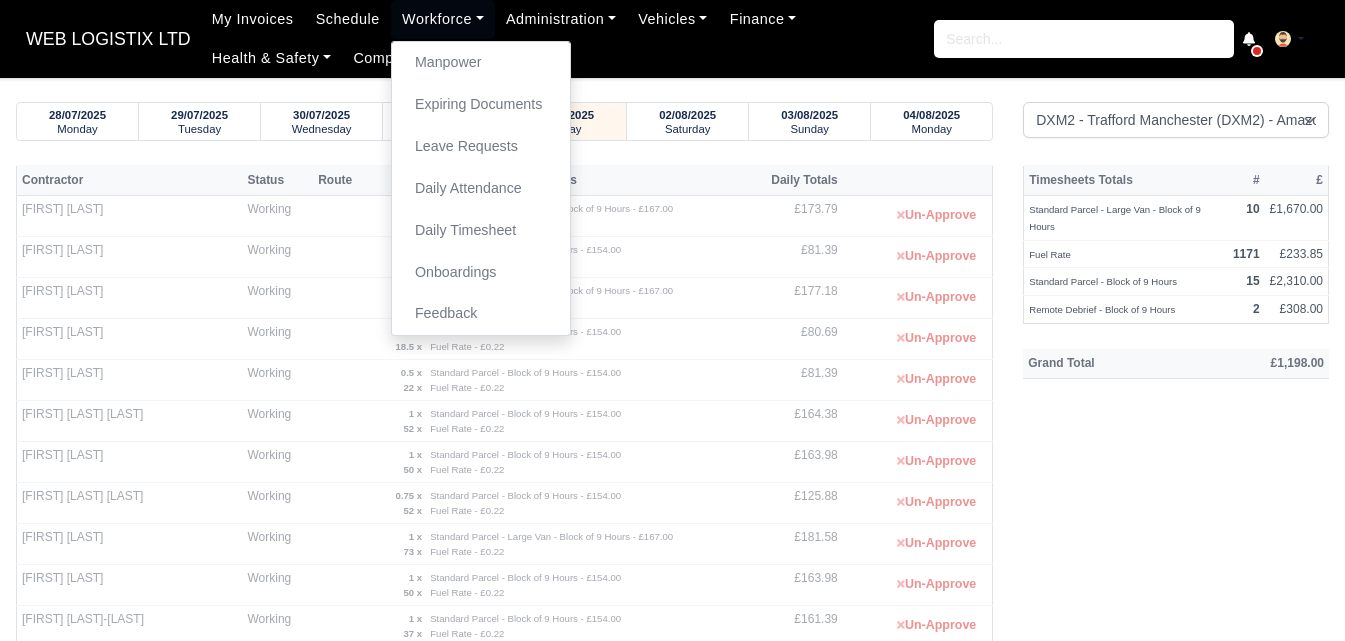 select on "1" 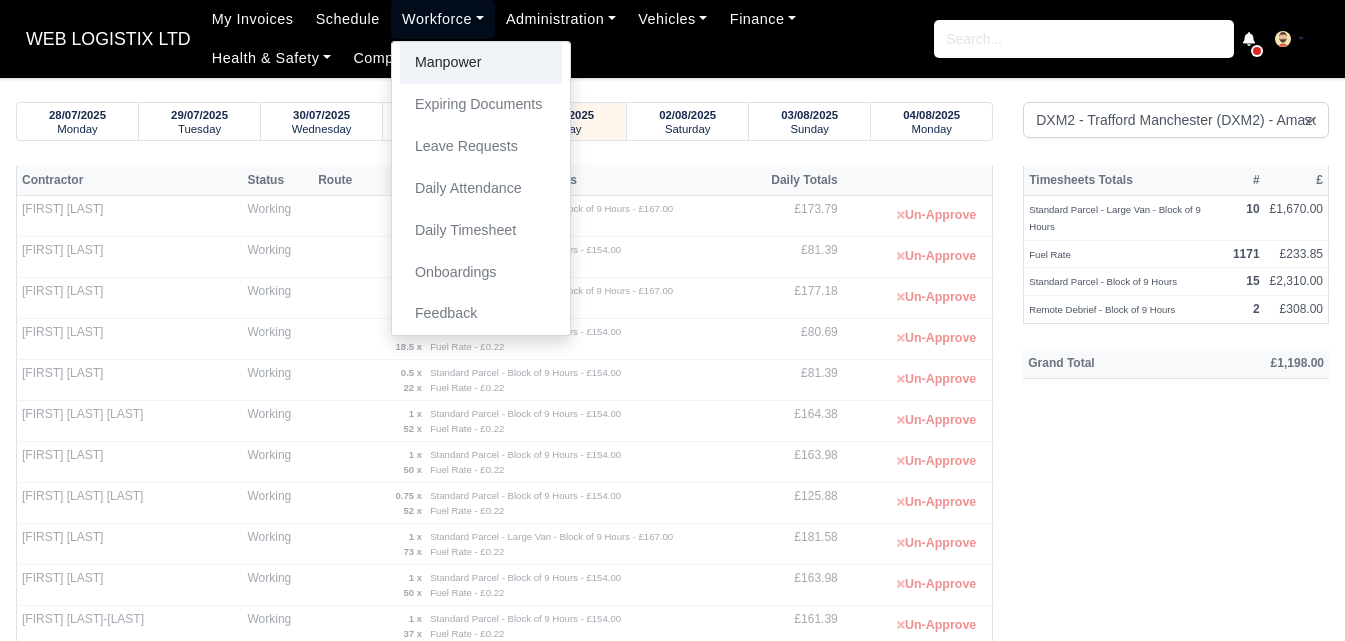 click on "Manpower" at bounding box center [481, 63] 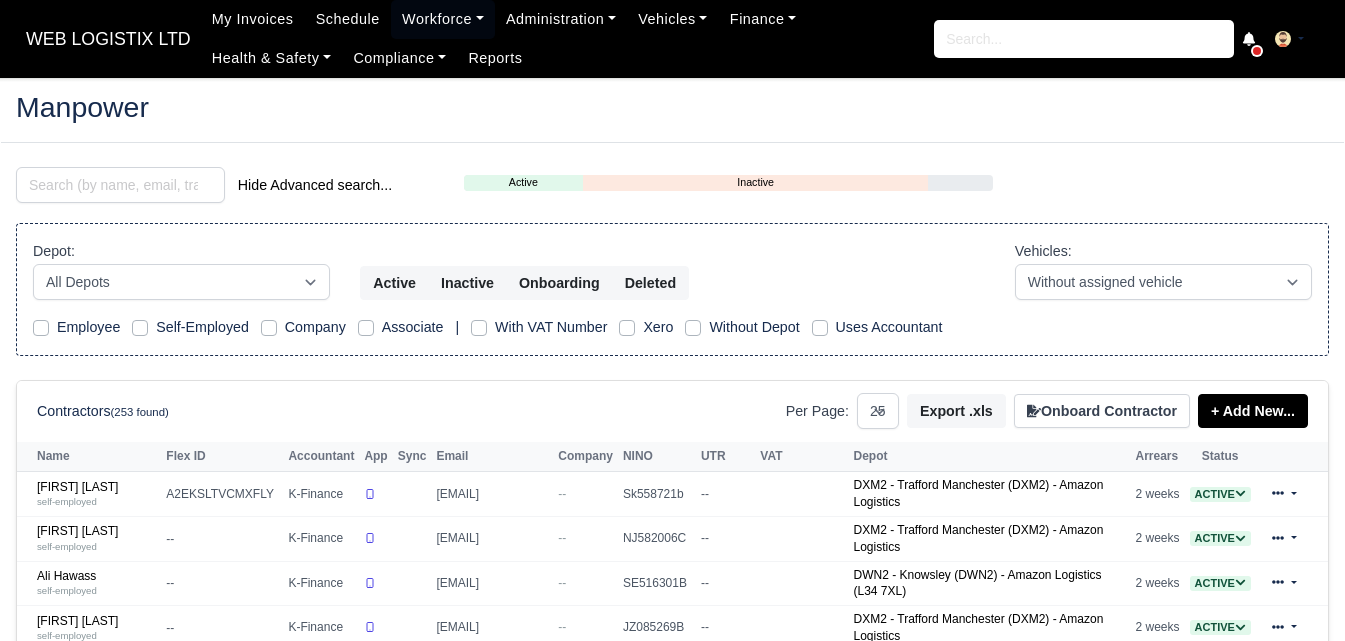 select on "25" 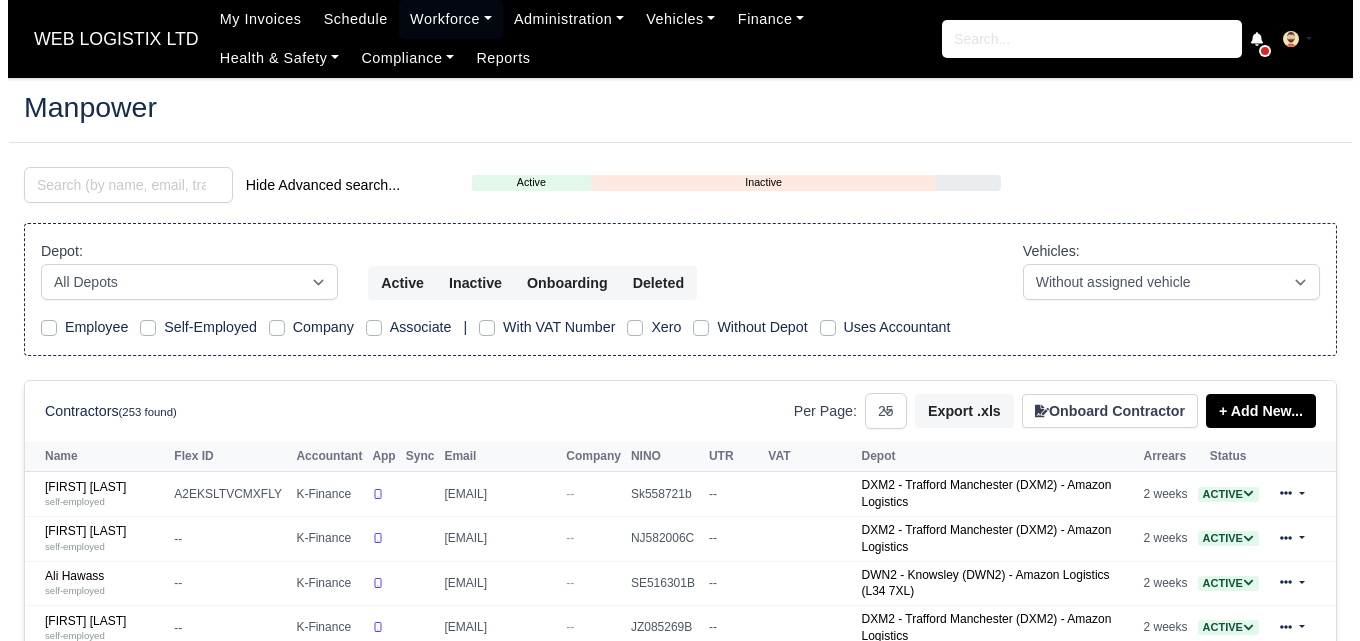 scroll, scrollTop: 0, scrollLeft: 0, axis: both 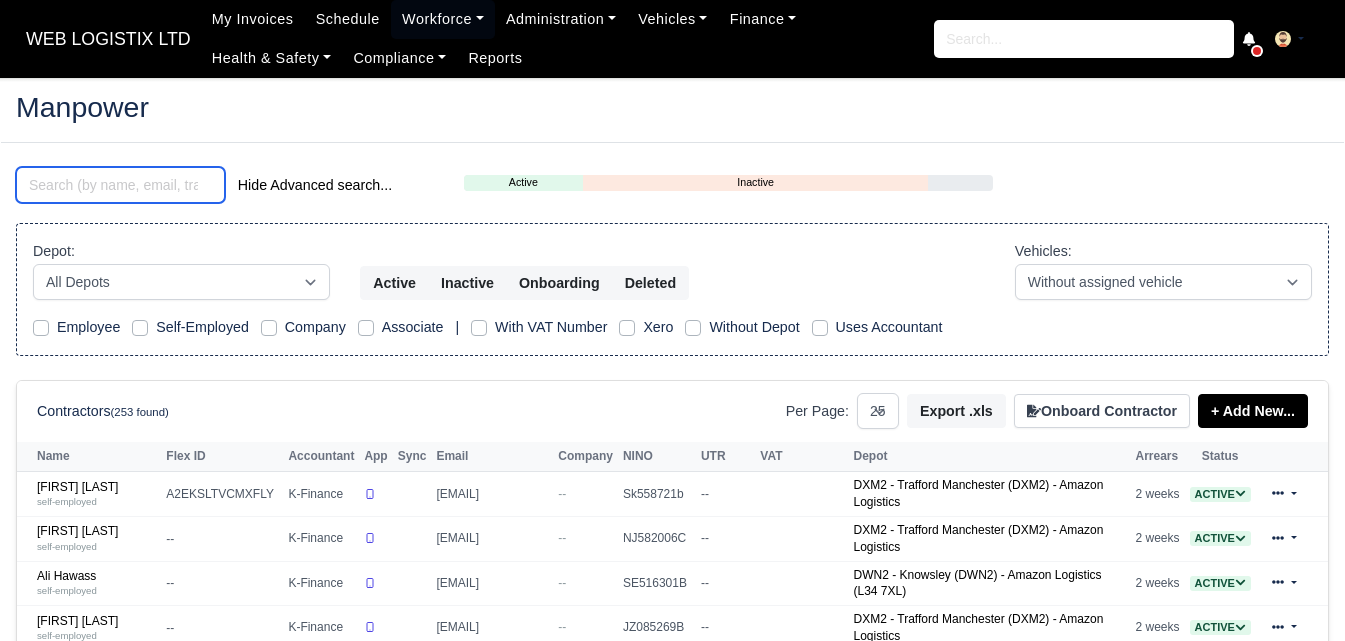 click at bounding box center (120, 185) 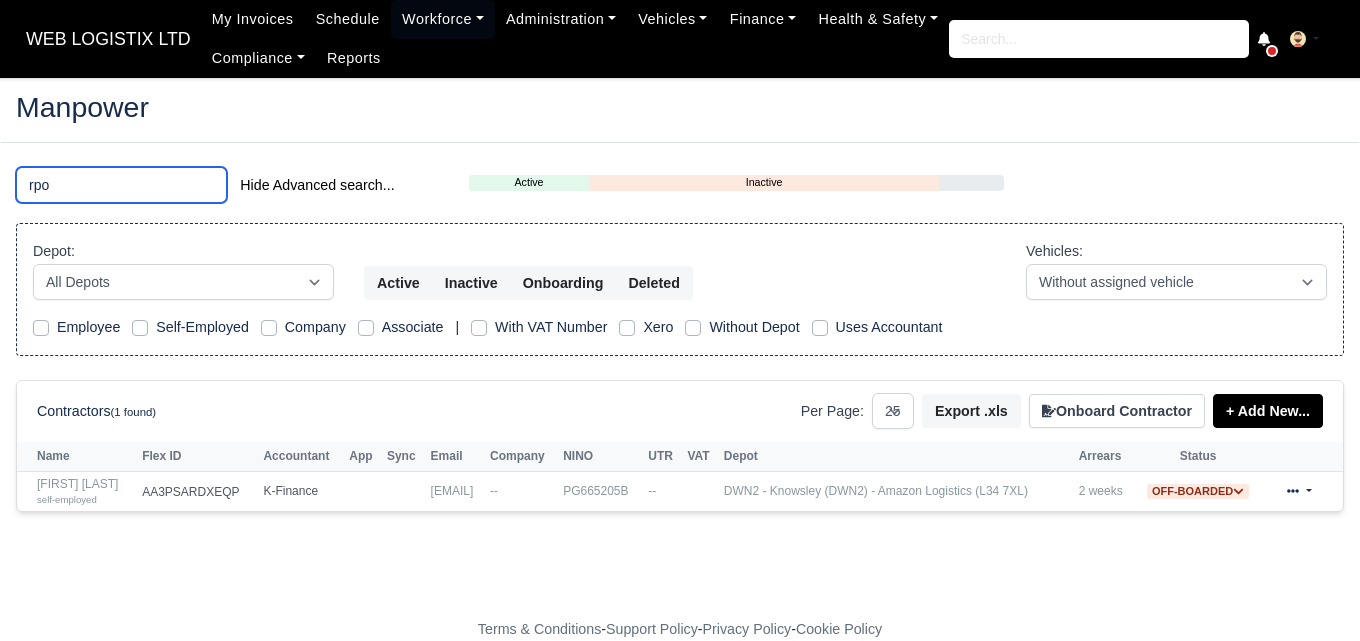 drag, startPoint x: 34, startPoint y: 188, endPoint x: 58, endPoint y: 188, distance: 24 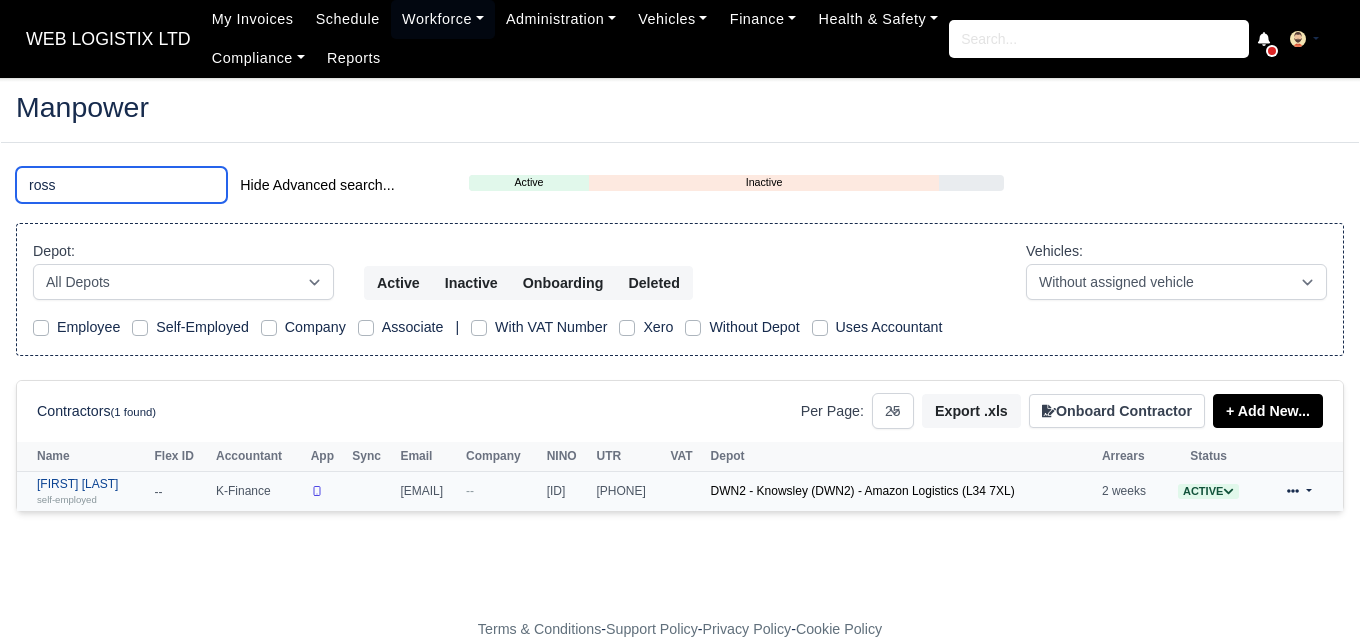 type on "ross" 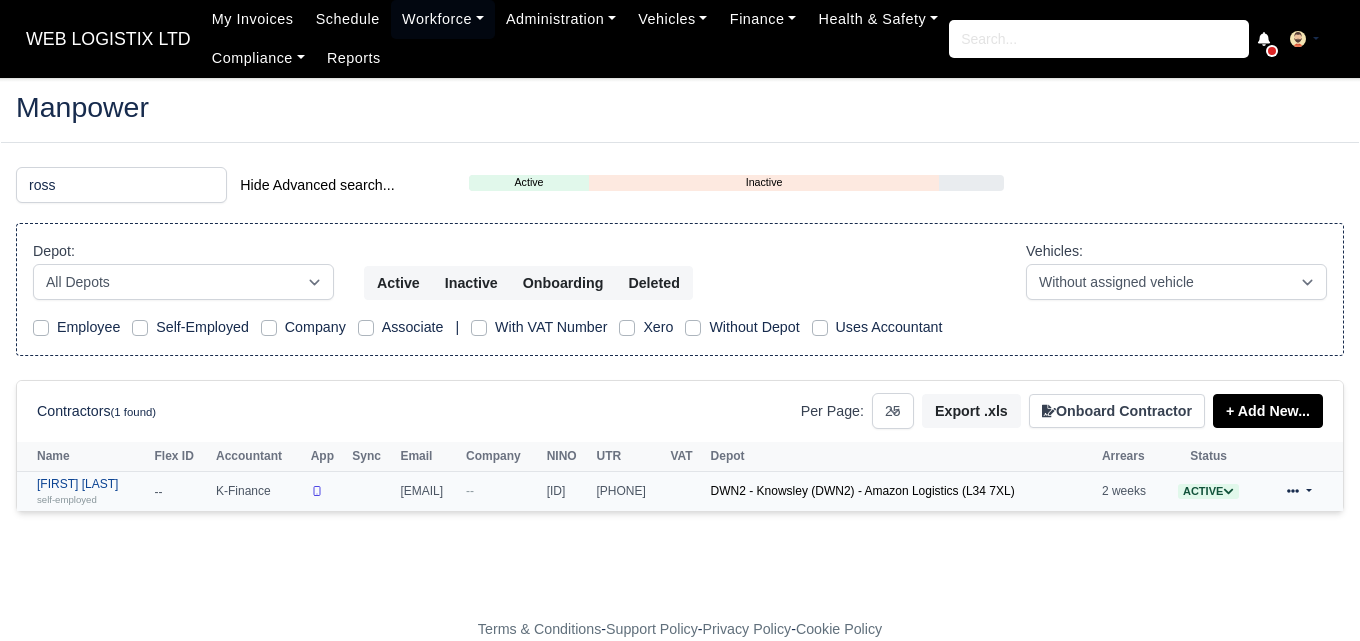 click on "self-employed" at bounding box center (67, 499) 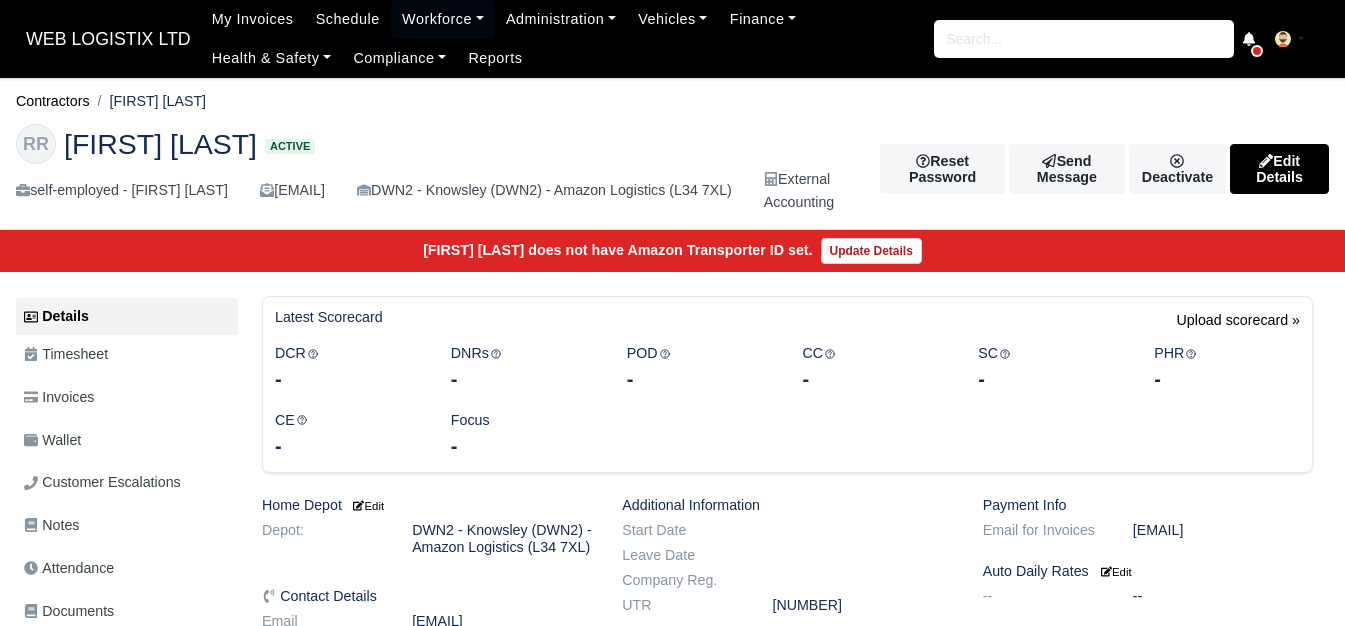 scroll, scrollTop: 0, scrollLeft: 0, axis: both 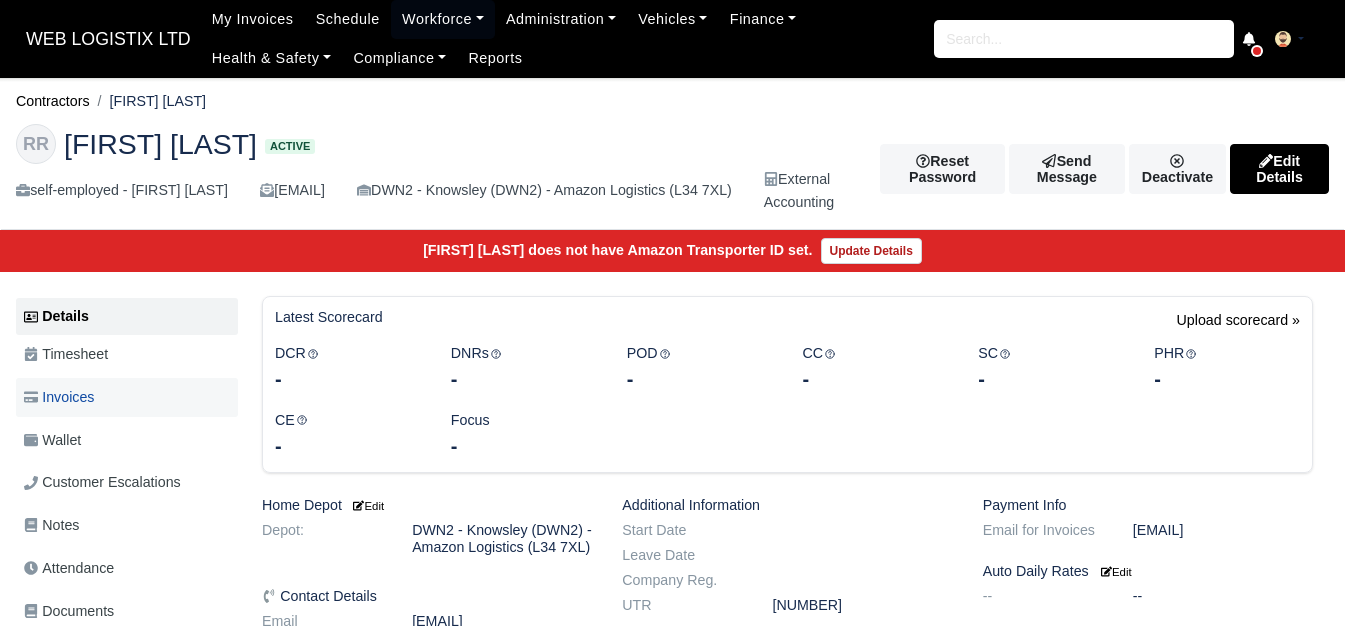 click on "Invoices" at bounding box center [59, 397] 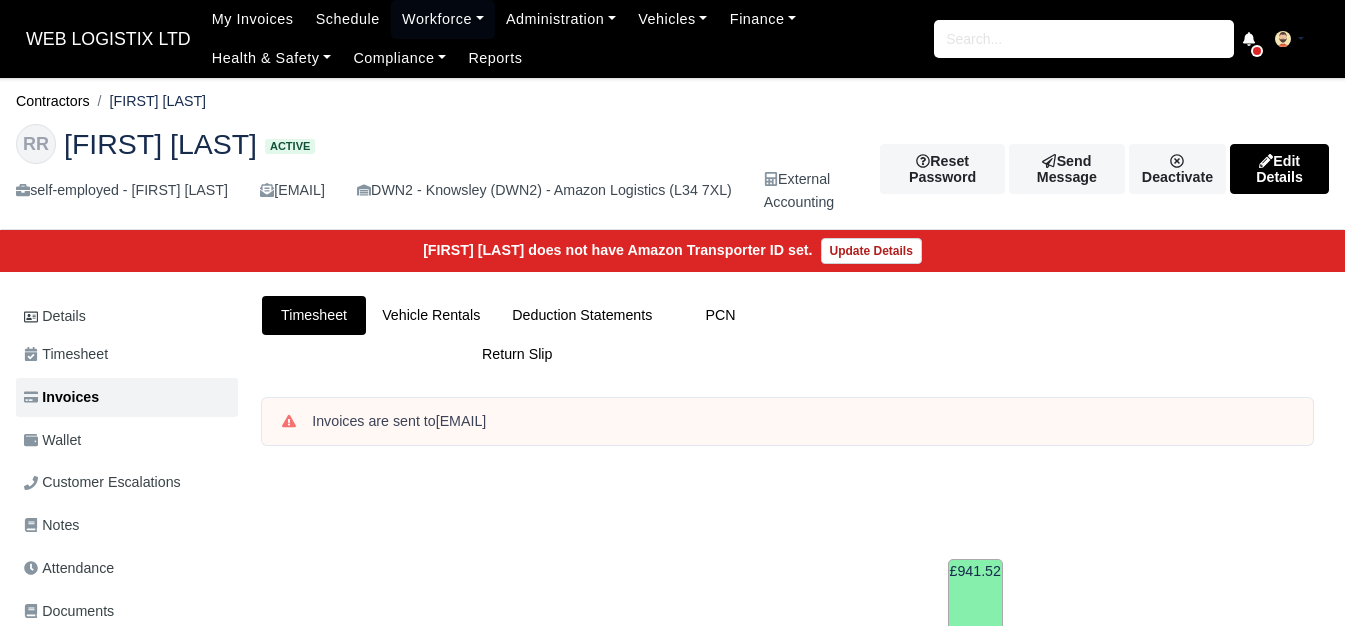 scroll, scrollTop: 0, scrollLeft: 0, axis: both 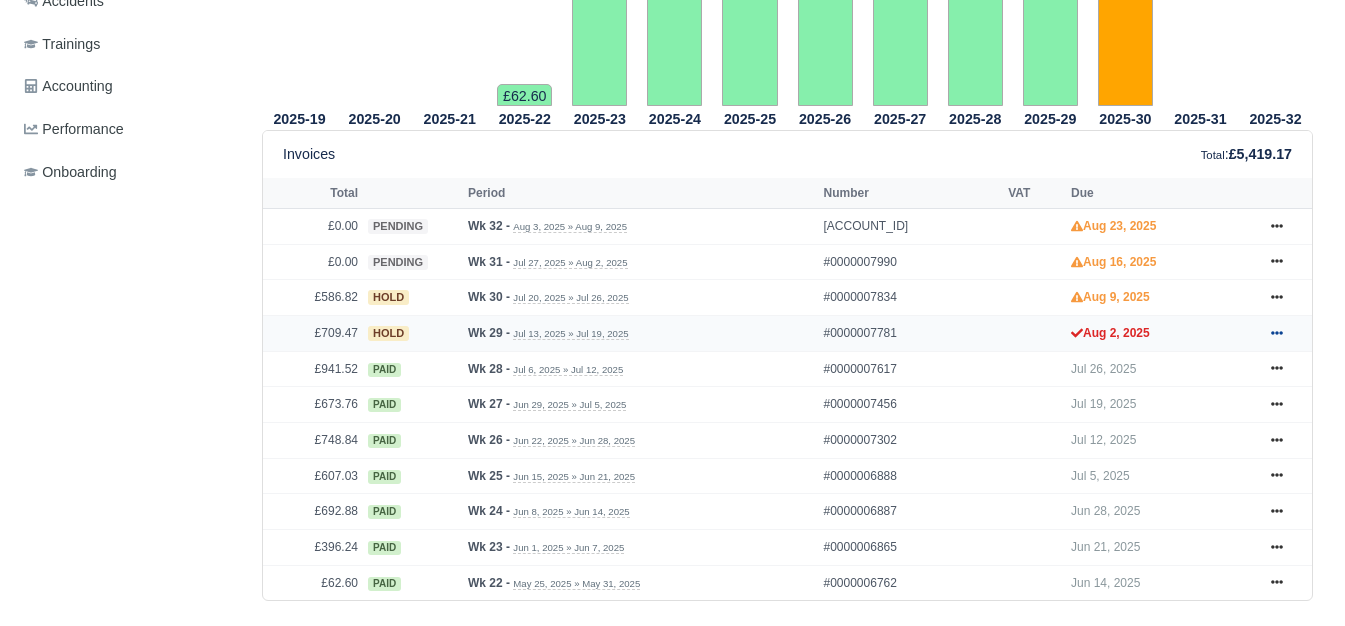 click 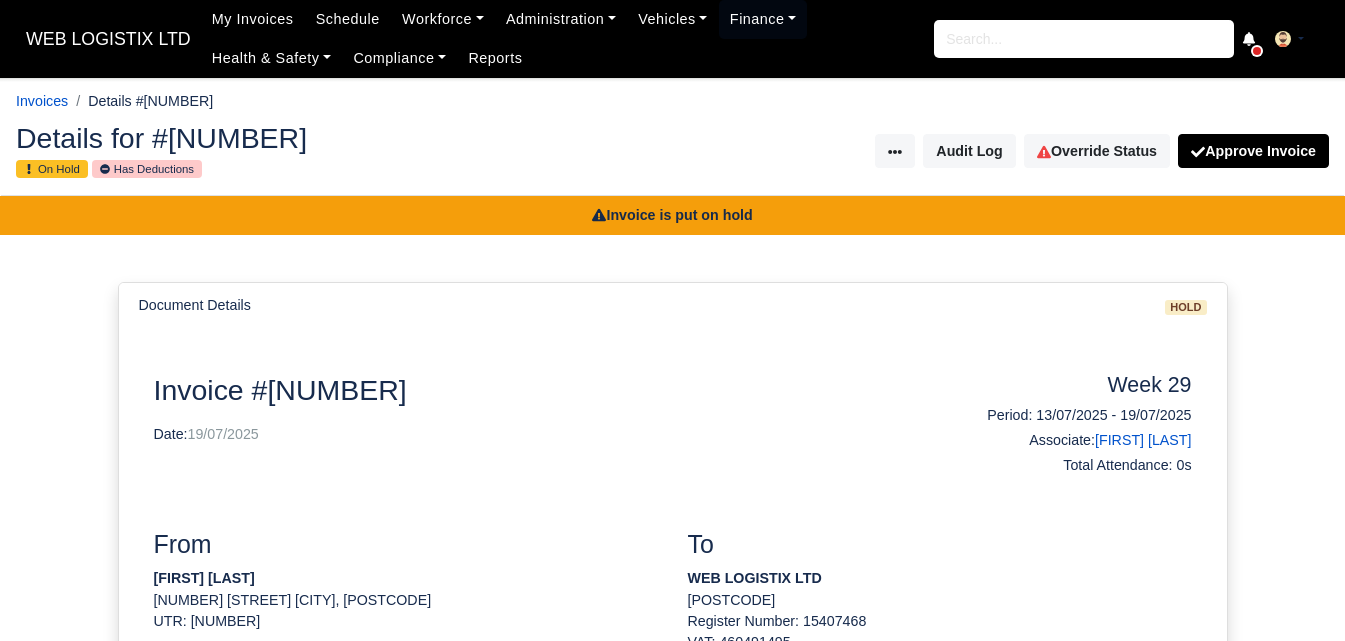 scroll, scrollTop: 0, scrollLeft: 0, axis: both 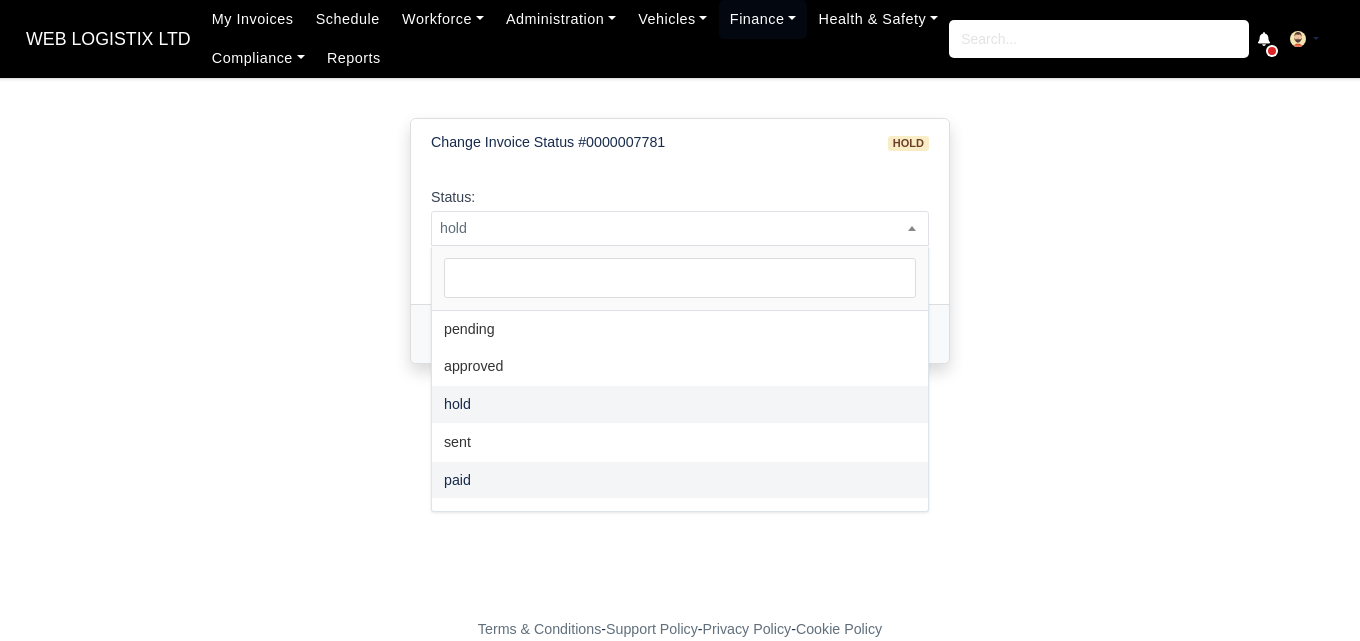 select on "paid" 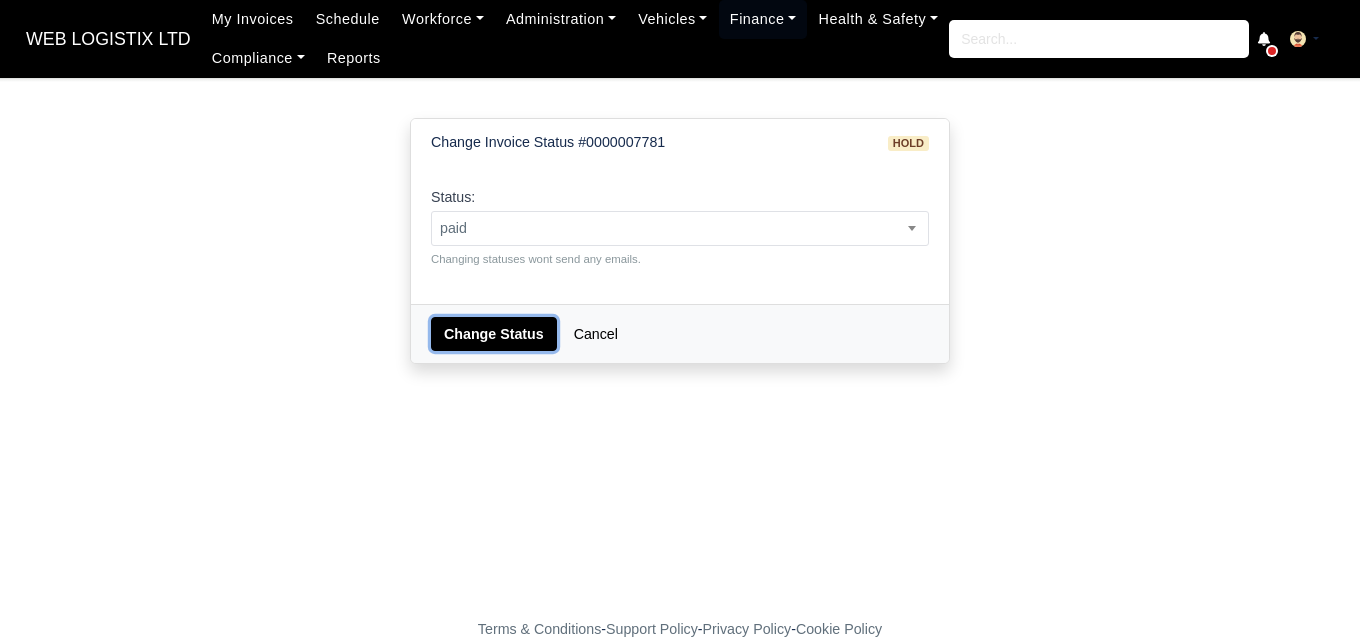 click on "Change Status" at bounding box center [494, 334] 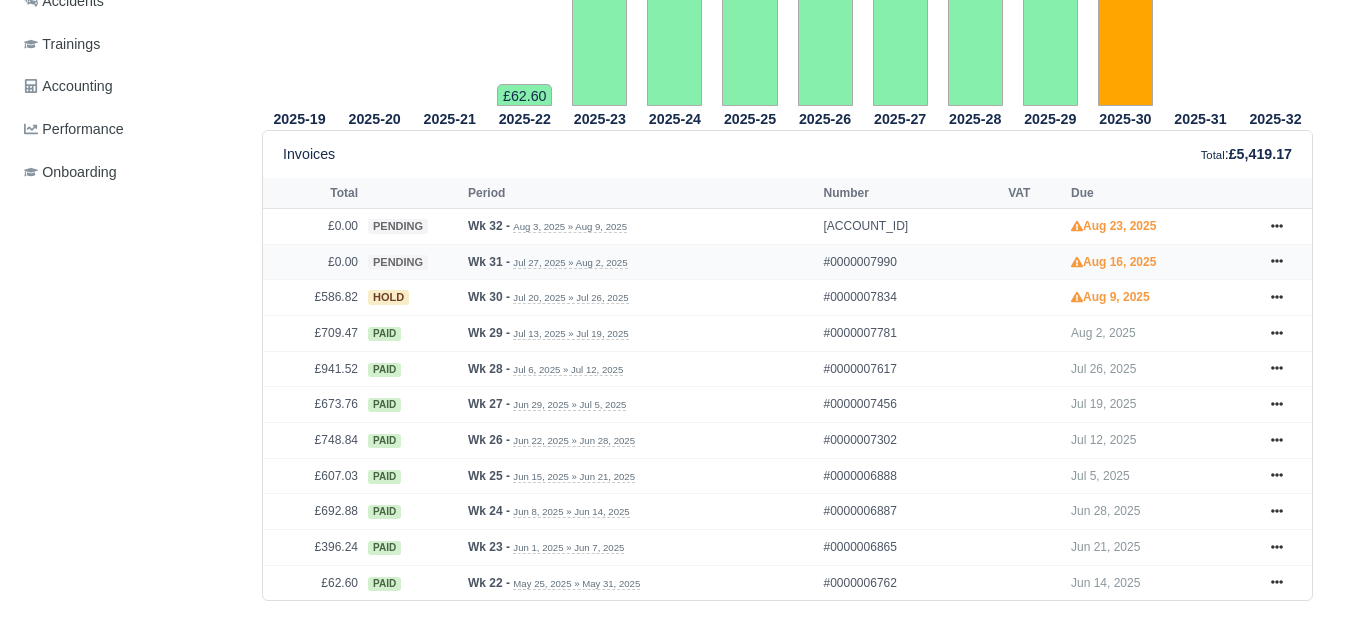 scroll, scrollTop: 781, scrollLeft: 0, axis: vertical 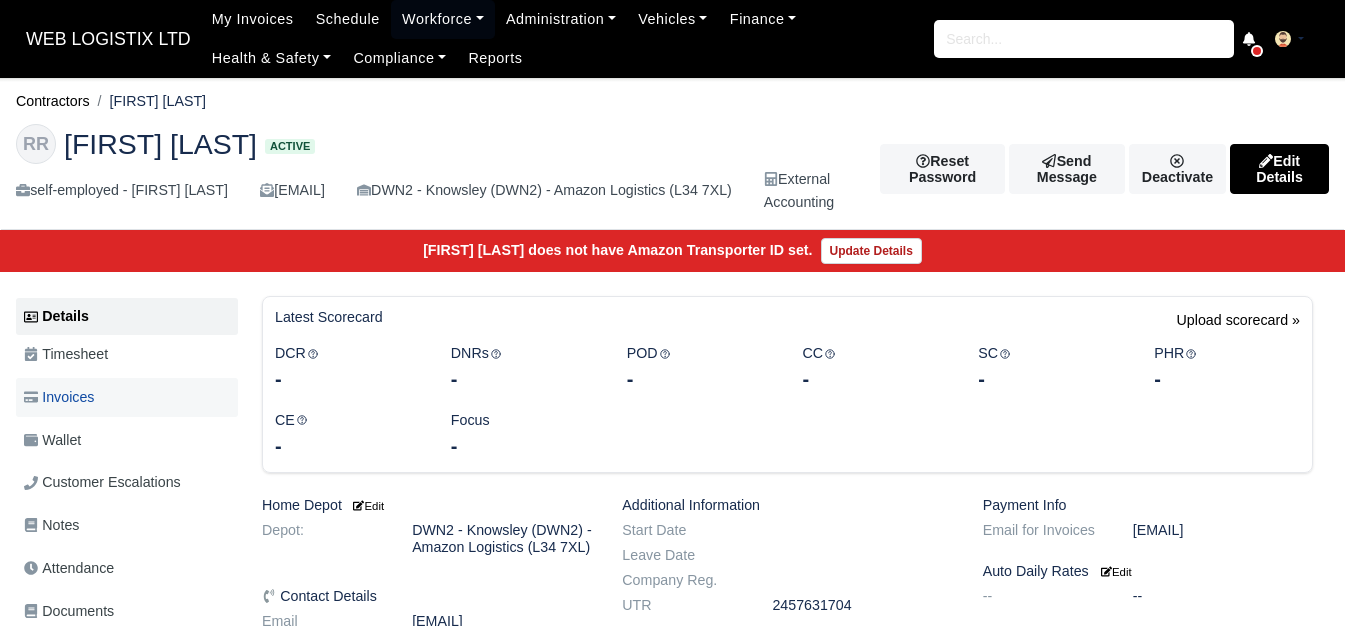 click on "Invoices" at bounding box center [127, 397] 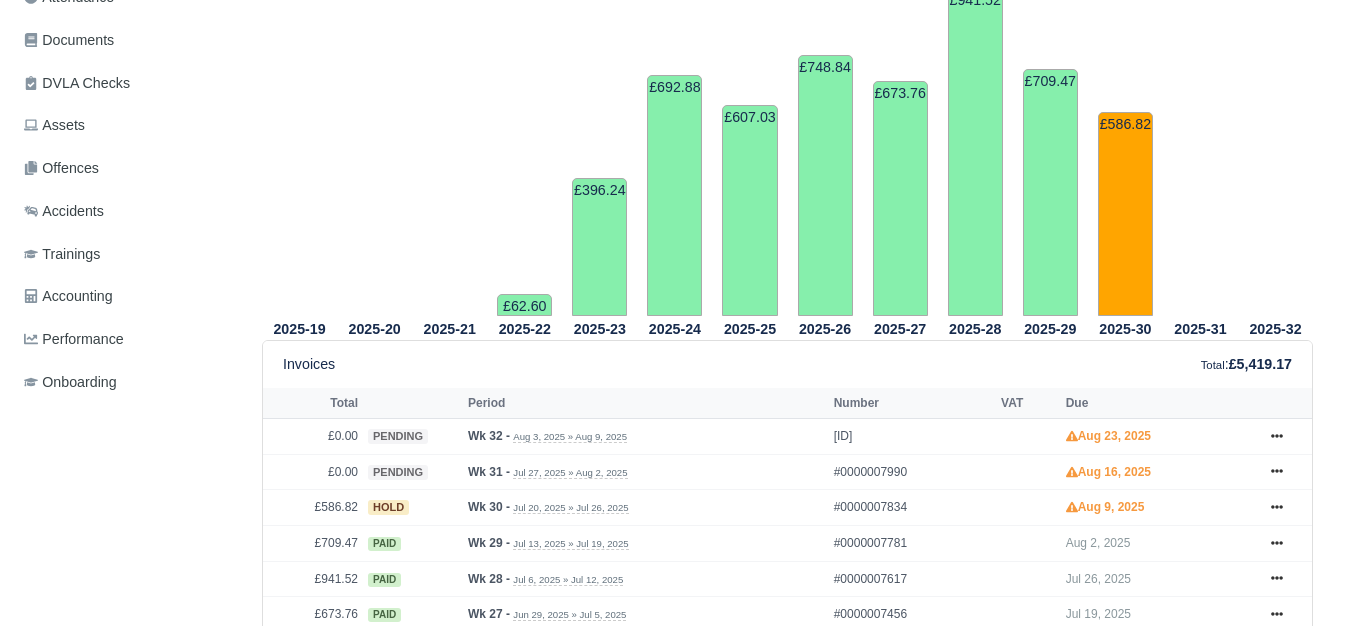 scroll, scrollTop: 0, scrollLeft: 0, axis: both 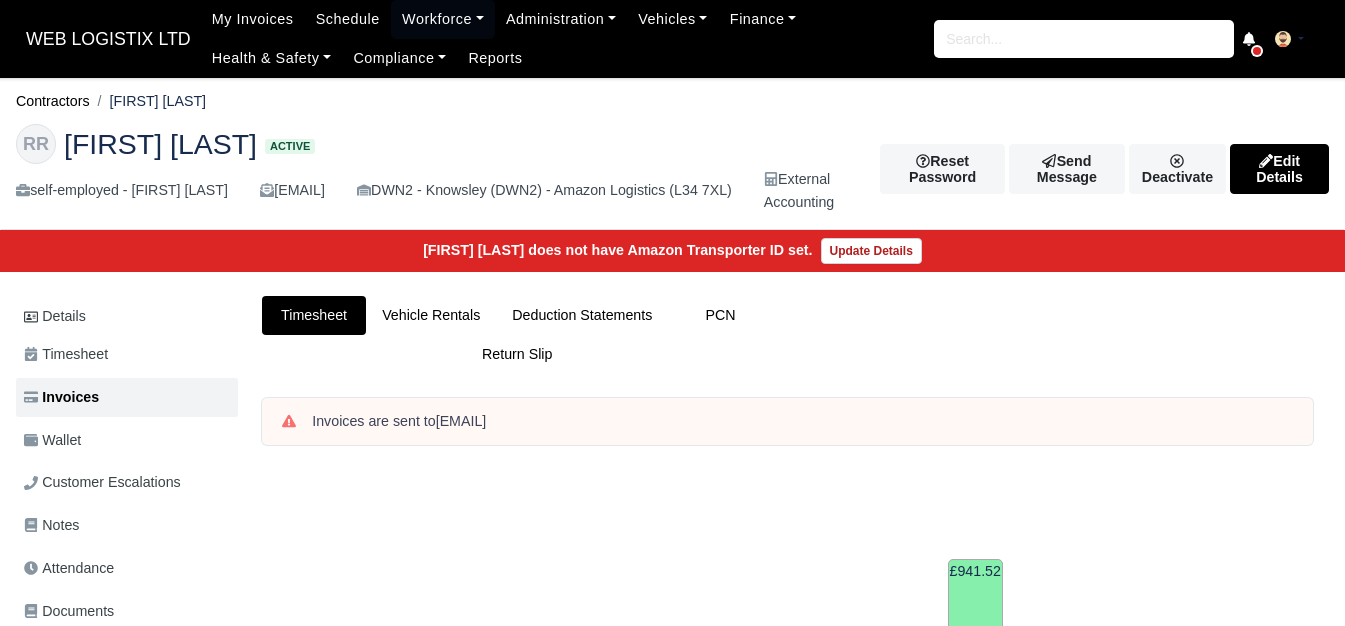 drag, startPoint x: 1359, startPoint y: 128, endPoint x: 1358, endPoint y: -50, distance: 178.0028 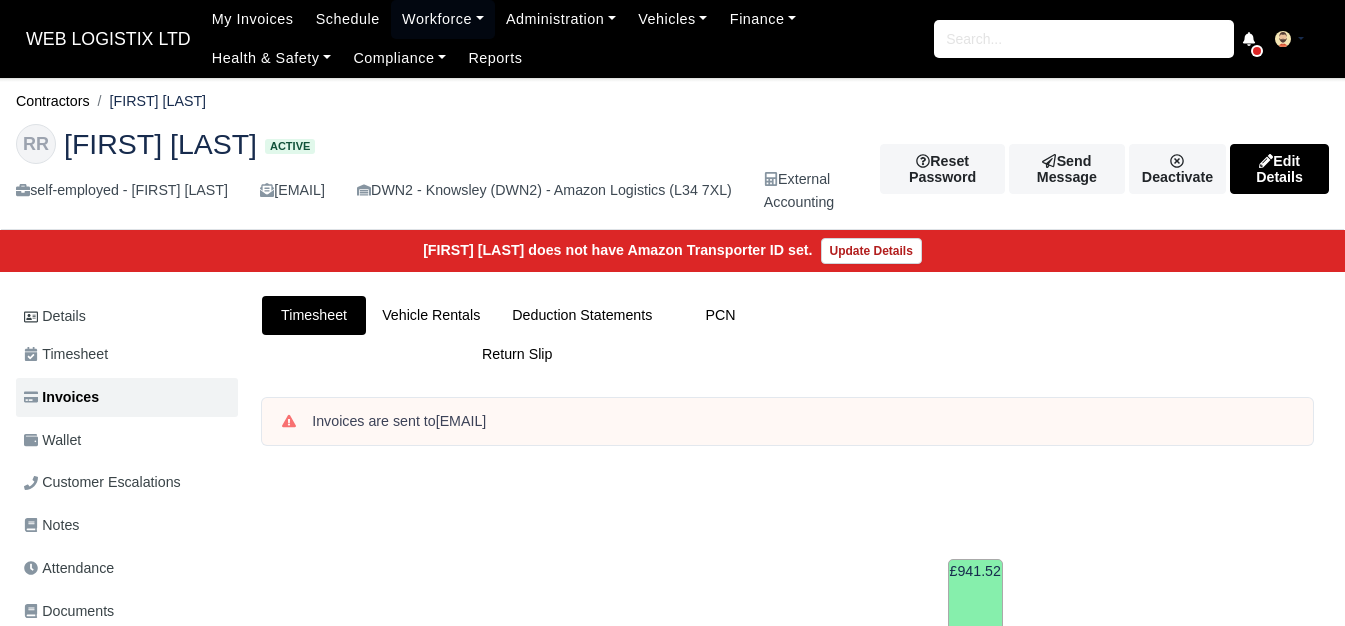 click on "WEB LOGISTIX LTD
My Invoices Schedule Workforce Manpower Expiring Documents Leave Requests Daily Attendance Daily Timesheet Onboardings Feedback Administration Depots Operating Centres Management Schedule Tasks Tasks Metrics Vehicles Fleet Schedule Rental Agreements Today's Inspections Forms Customers Offences Incidents Service Entries Renewal Dates Vehicle Groups Fleet Insurance B2B Contractors Finance Invoices Disputes Payment Types Service Types Assets Credit Instalments Bulk Payment Custom Invoices Health & Safety Vehicle Inspections Support Portal Incidents Compliance Compliance Dashboard E-Sign Documents Communication Center Trainings Reports
×" at bounding box center [672, 313] 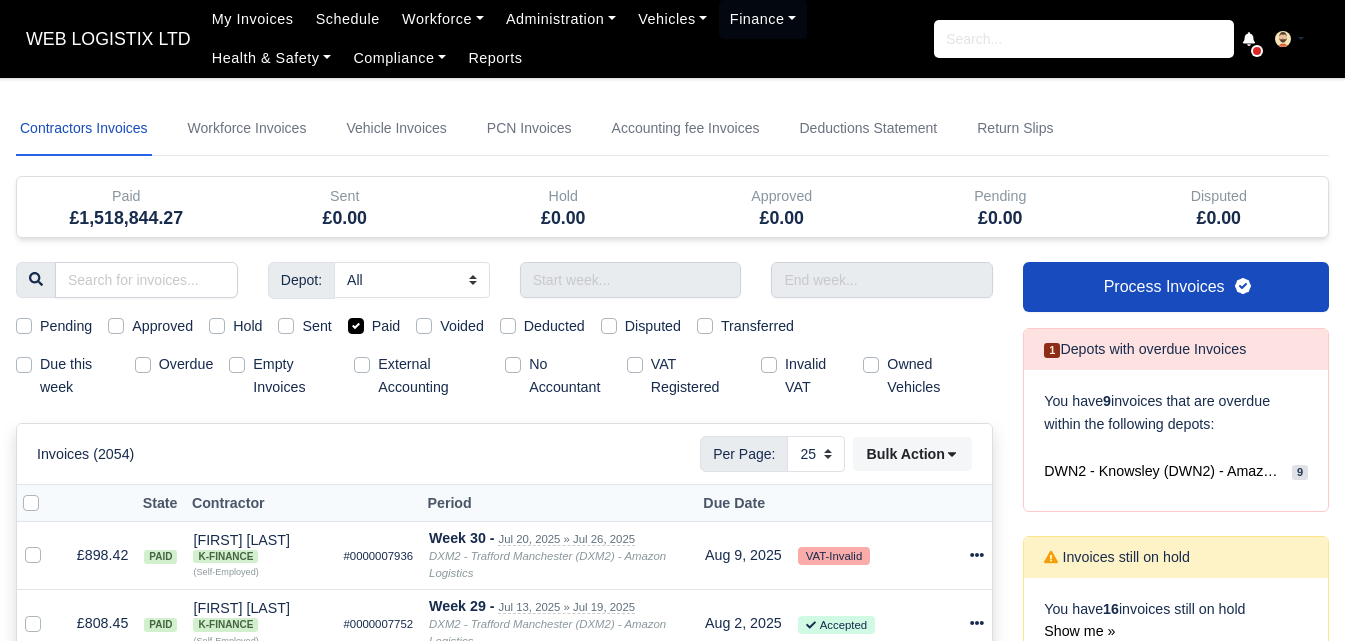 select on "25" 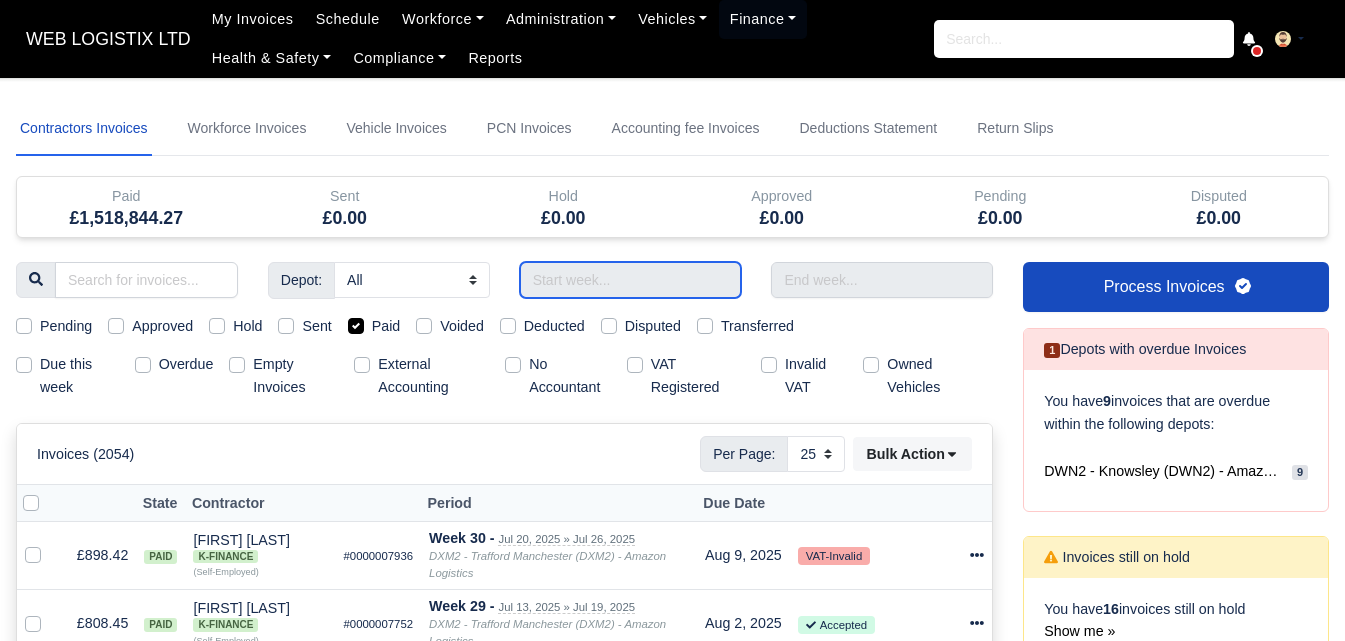 click at bounding box center [631, 280] 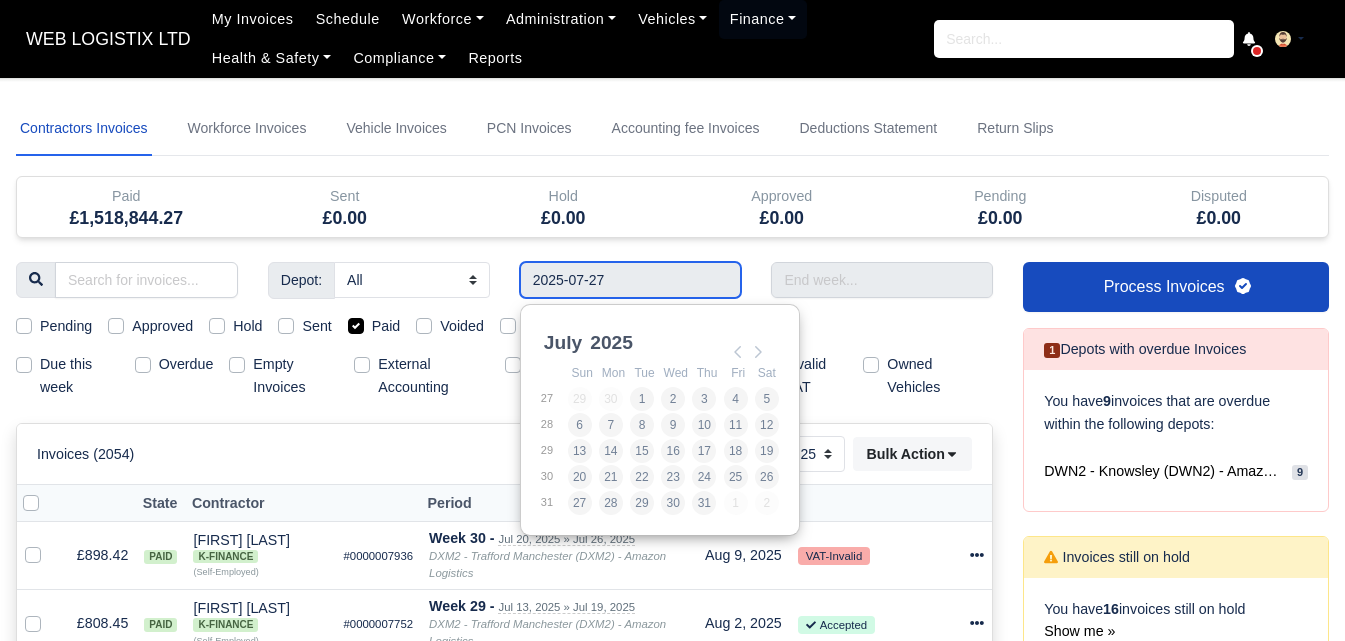 type on "27/07/2025 - 02/08/2025" 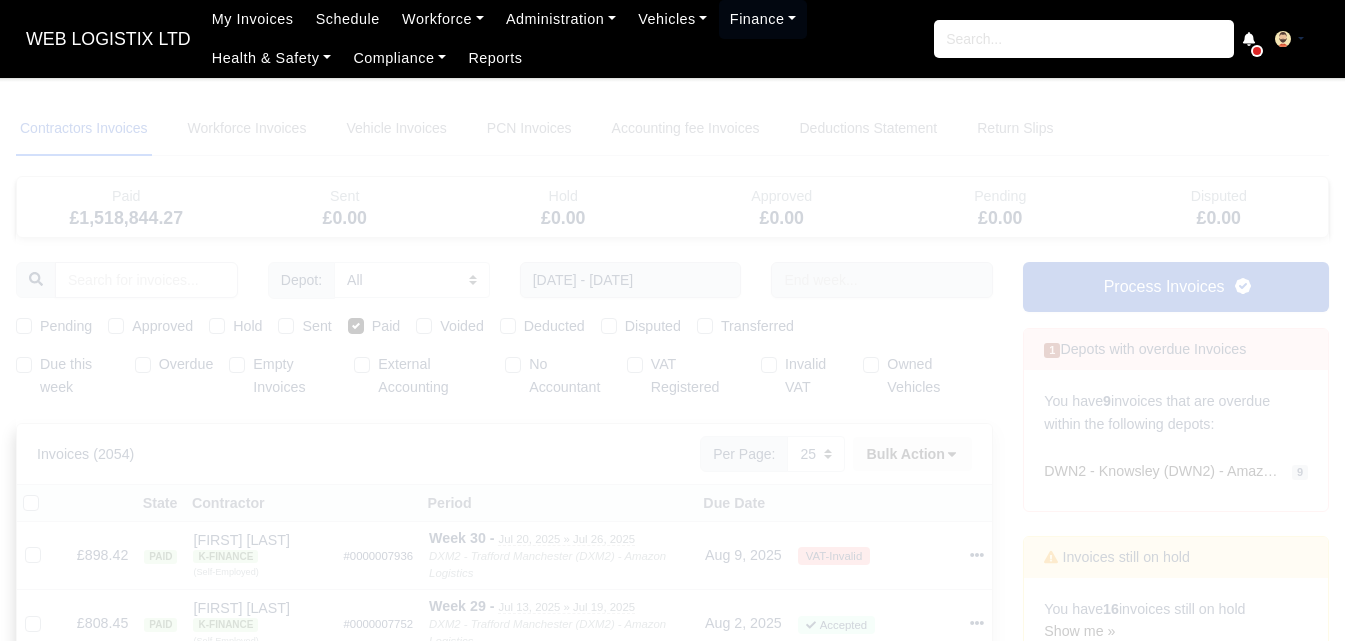 click at bounding box center (672, 1282) 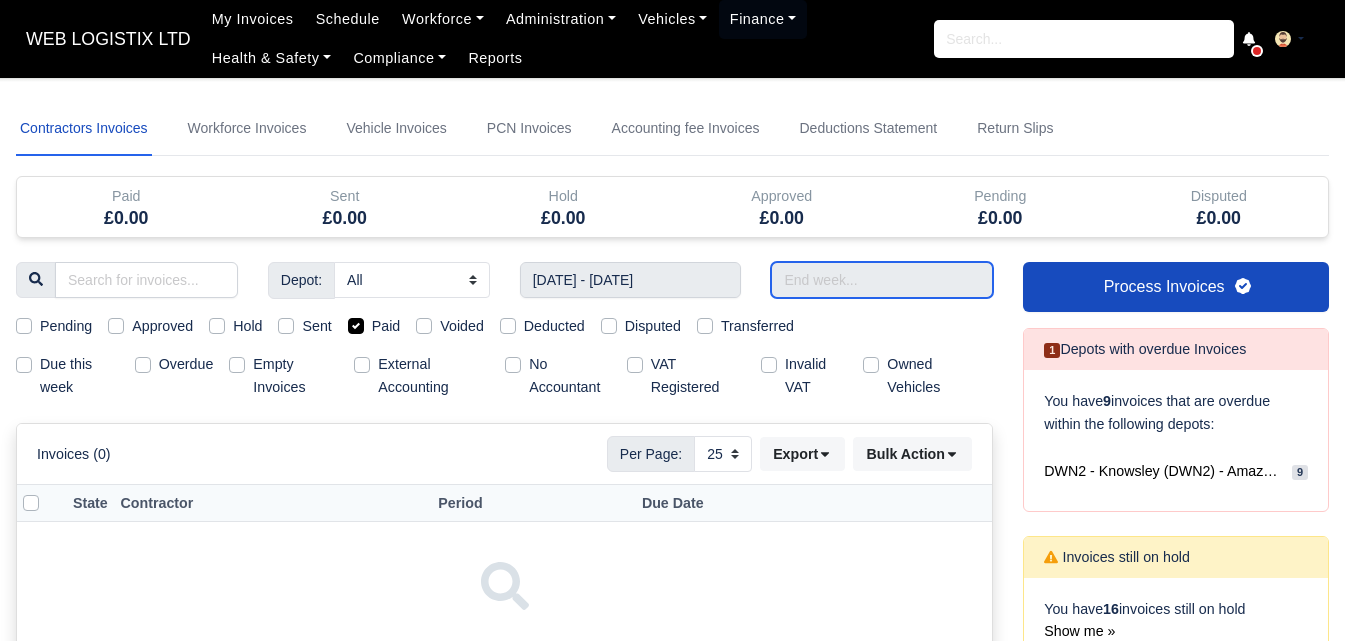 click at bounding box center (882, 280) 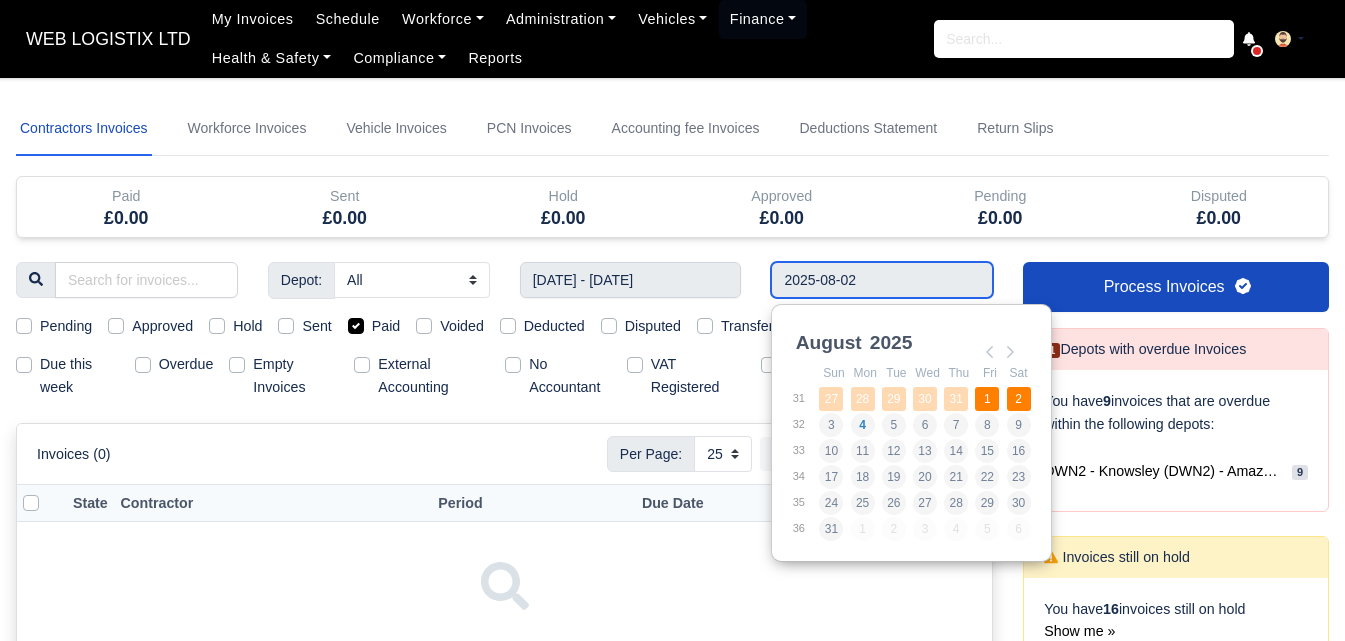 type on "27/07/2025 - 02/08/2025" 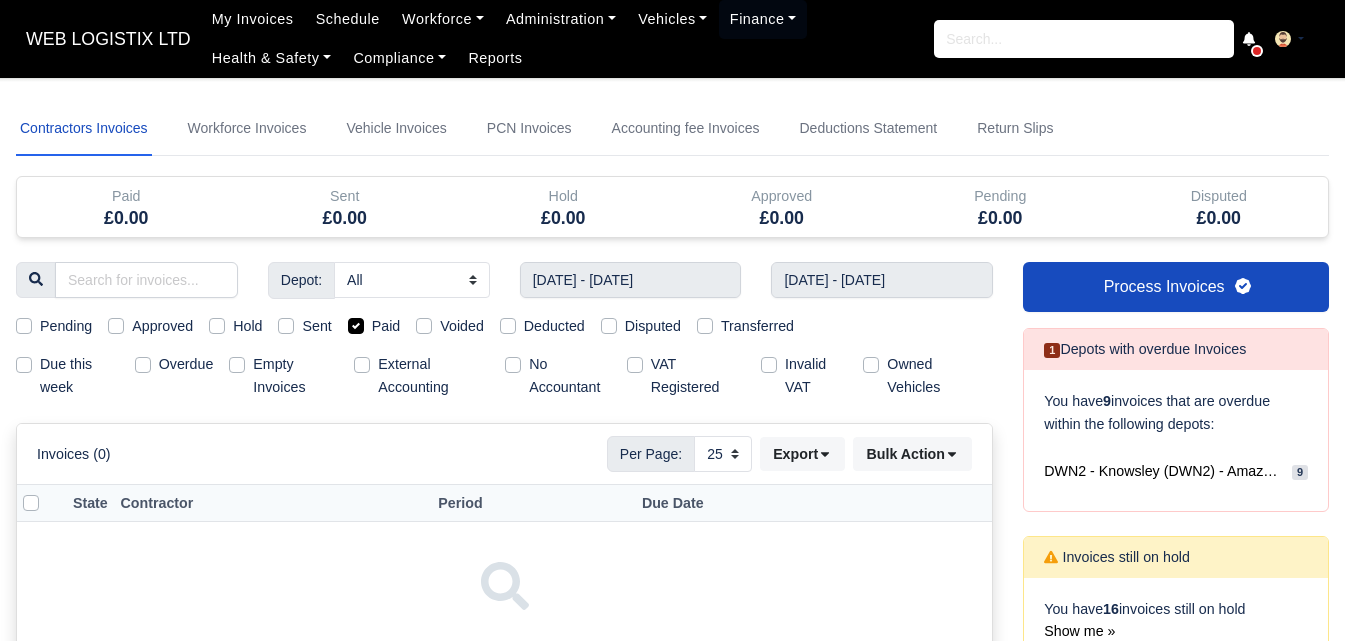click on "Paid" at bounding box center [386, 326] 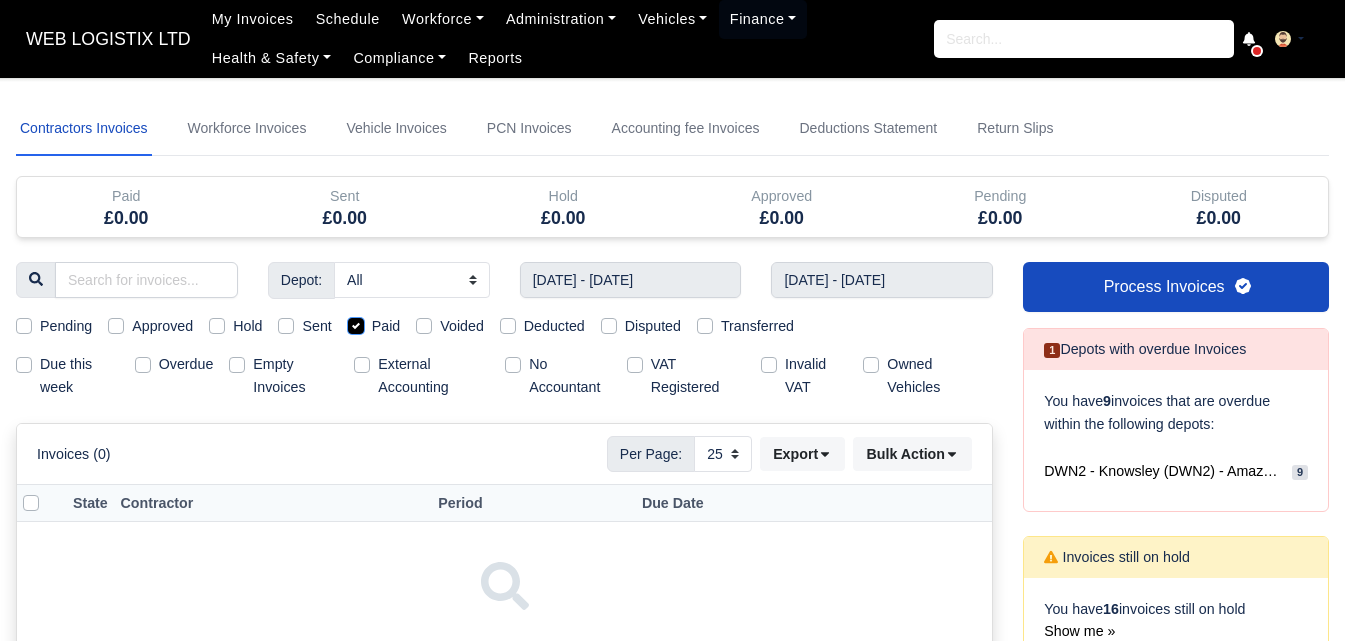 click on "Paid" at bounding box center (356, 323) 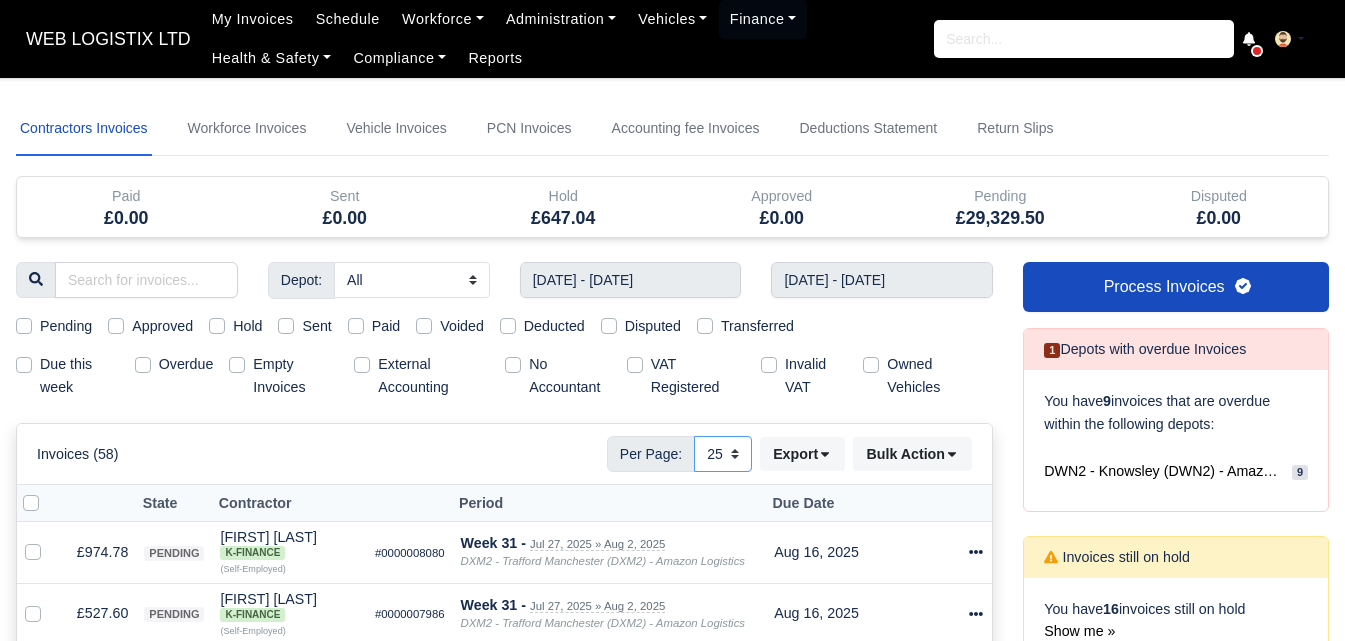 click on "10
25
50" at bounding box center [723, 454] 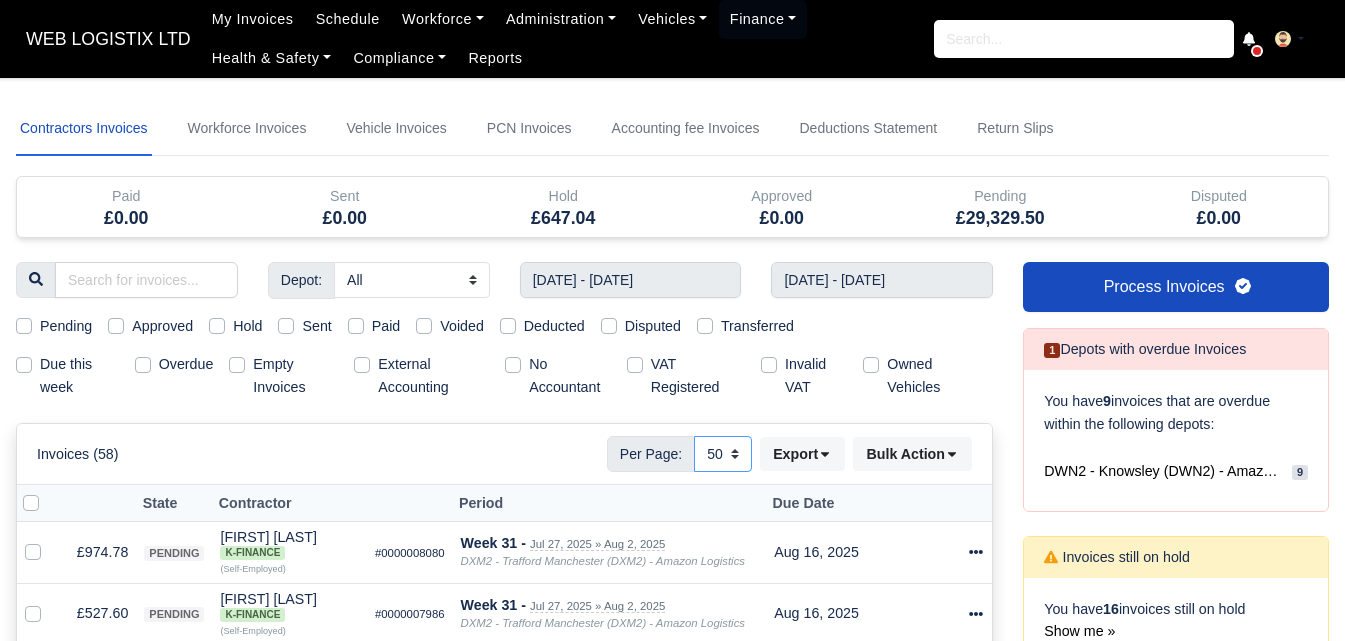 click on "10
25
50" at bounding box center [723, 454] 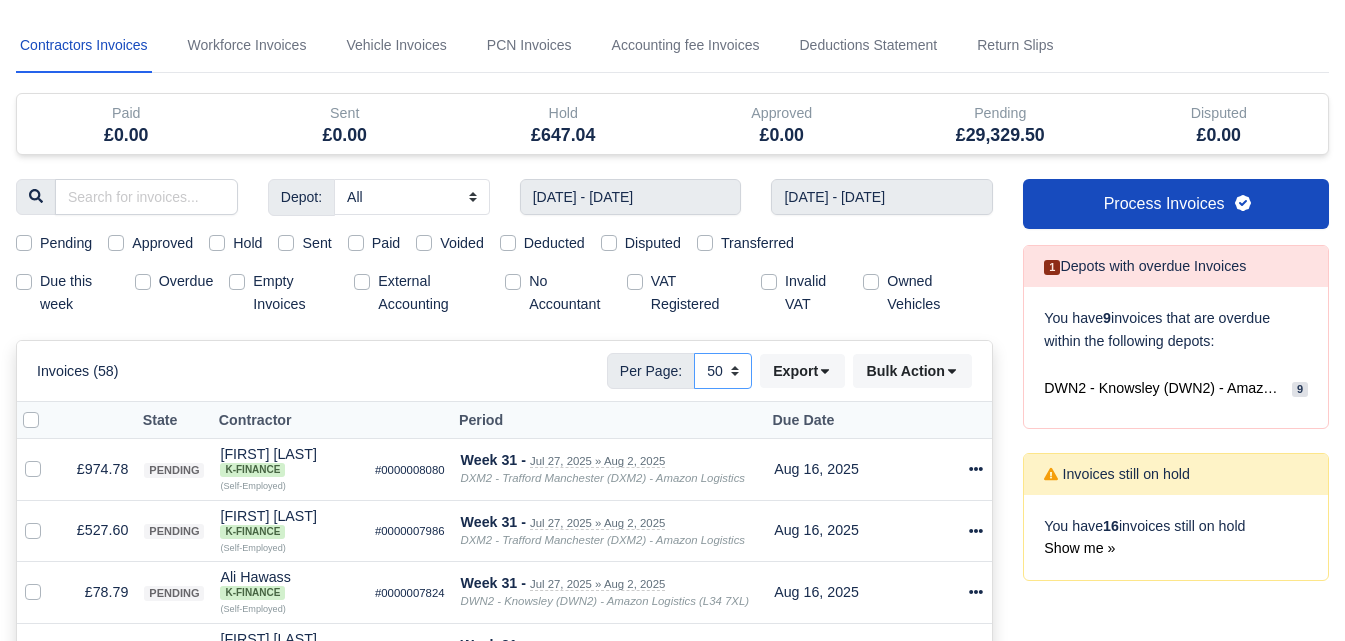 scroll, scrollTop: 0, scrollLeft: 0, axis: both 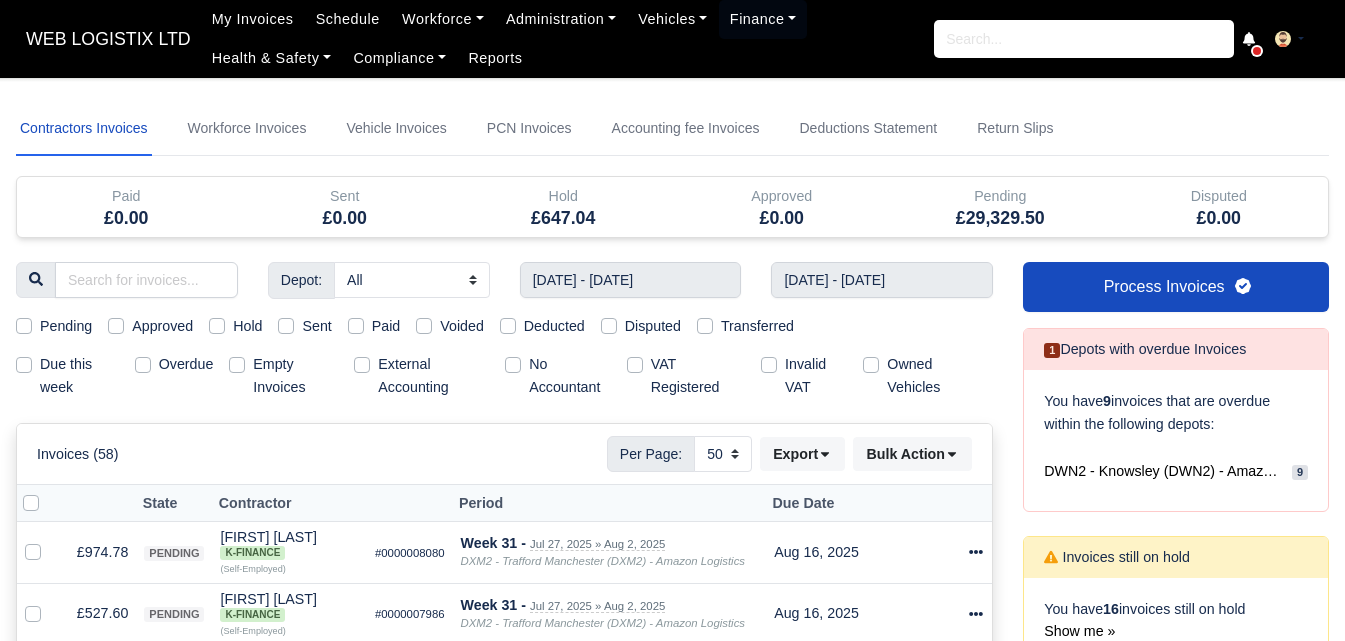 click on "Pending" at bounding box center (66, 326) 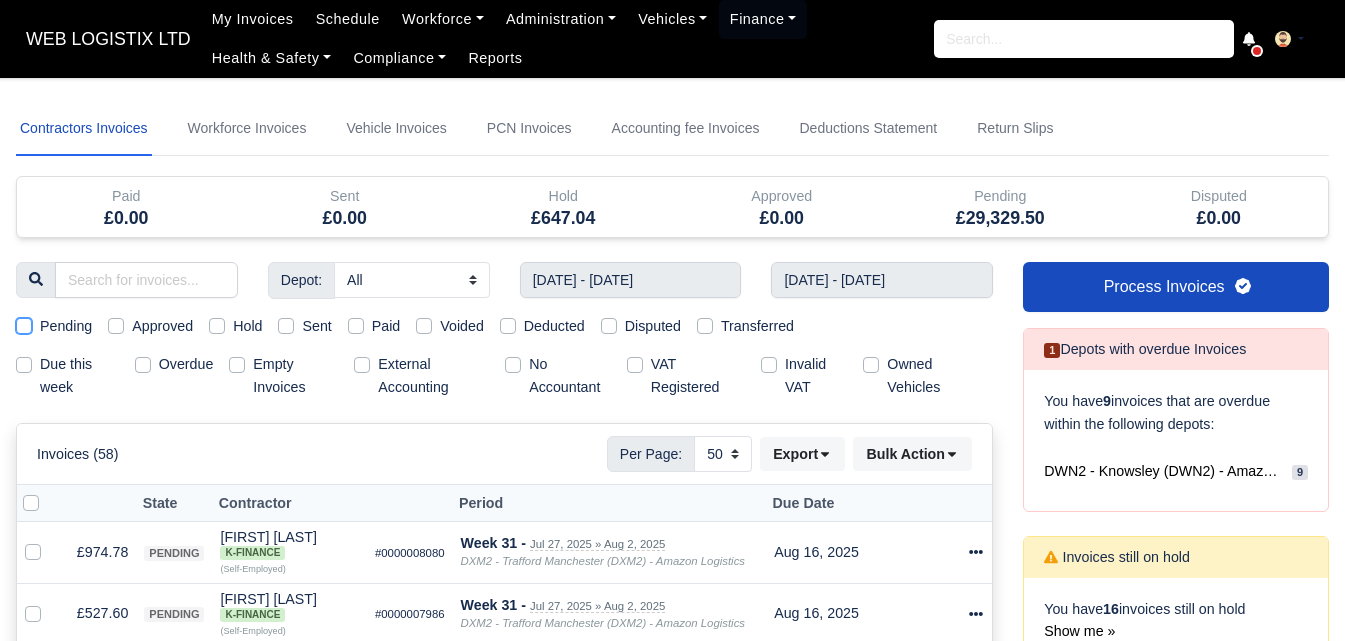 click on "Pending" at bounding box center [24, 323] 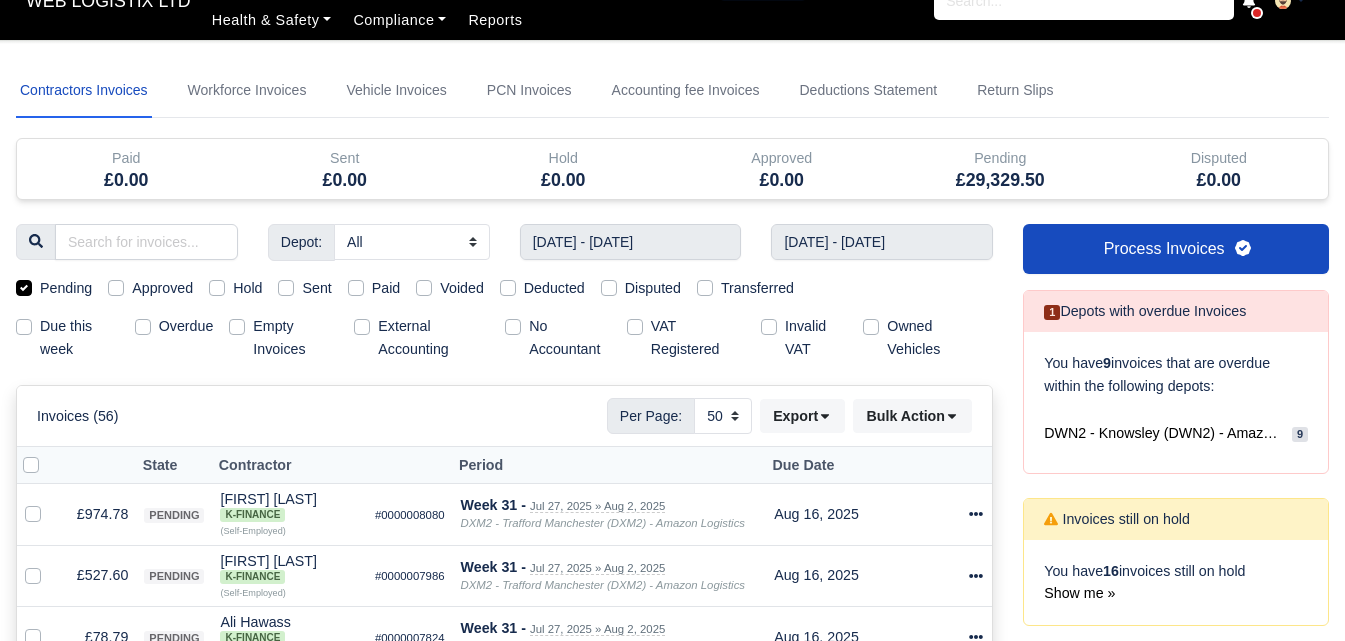 scroll, scrollTop: 19, scrollLeft: 0, axis: vertical 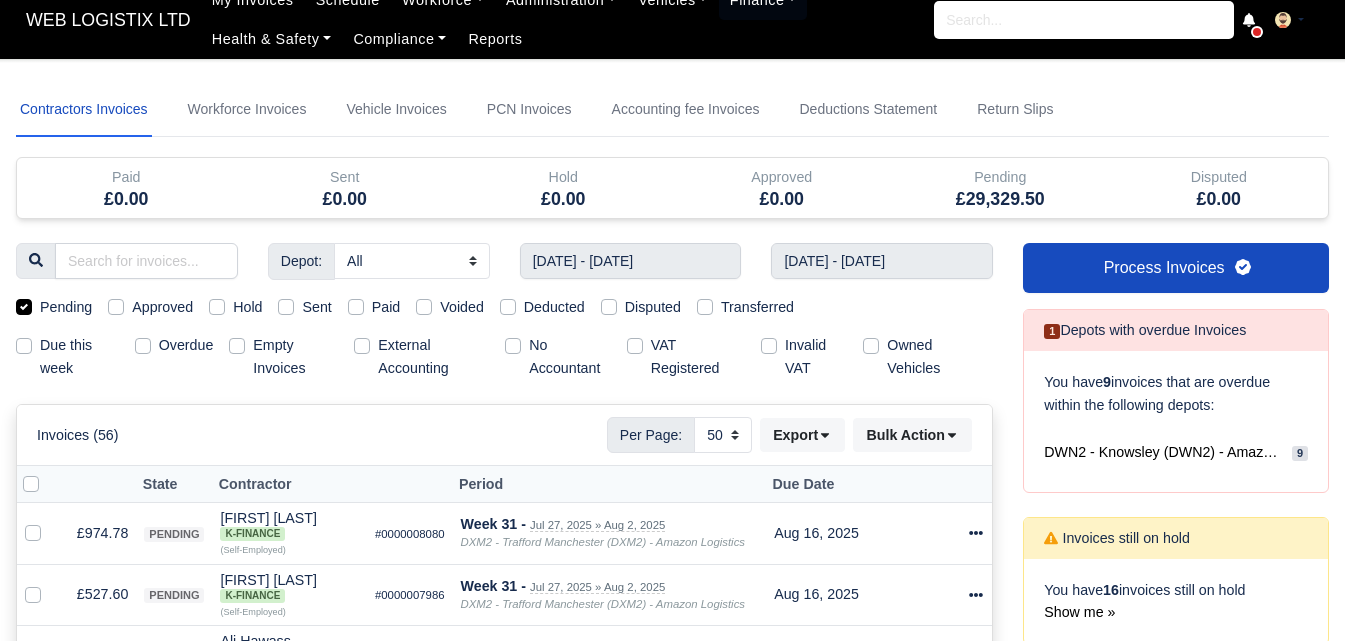 click on "Empty Invoices" at bounding box center (295, 357) 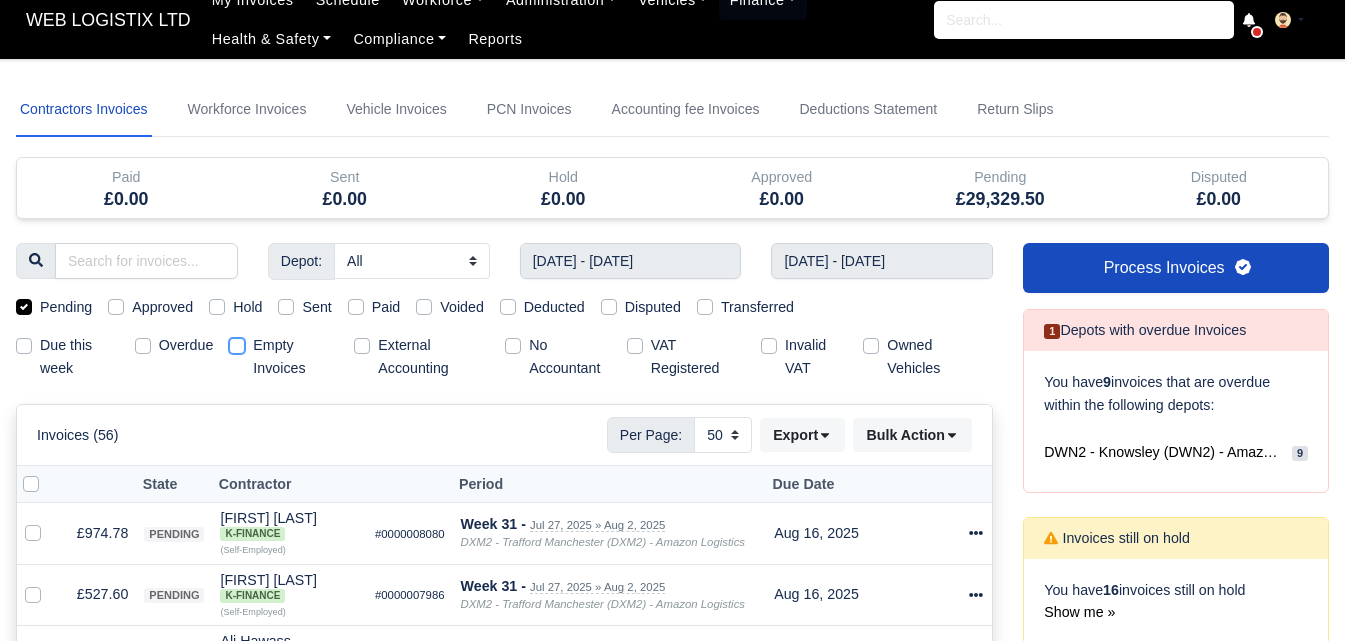 click on "Empty Invoices" at bounding box center (237, 342) 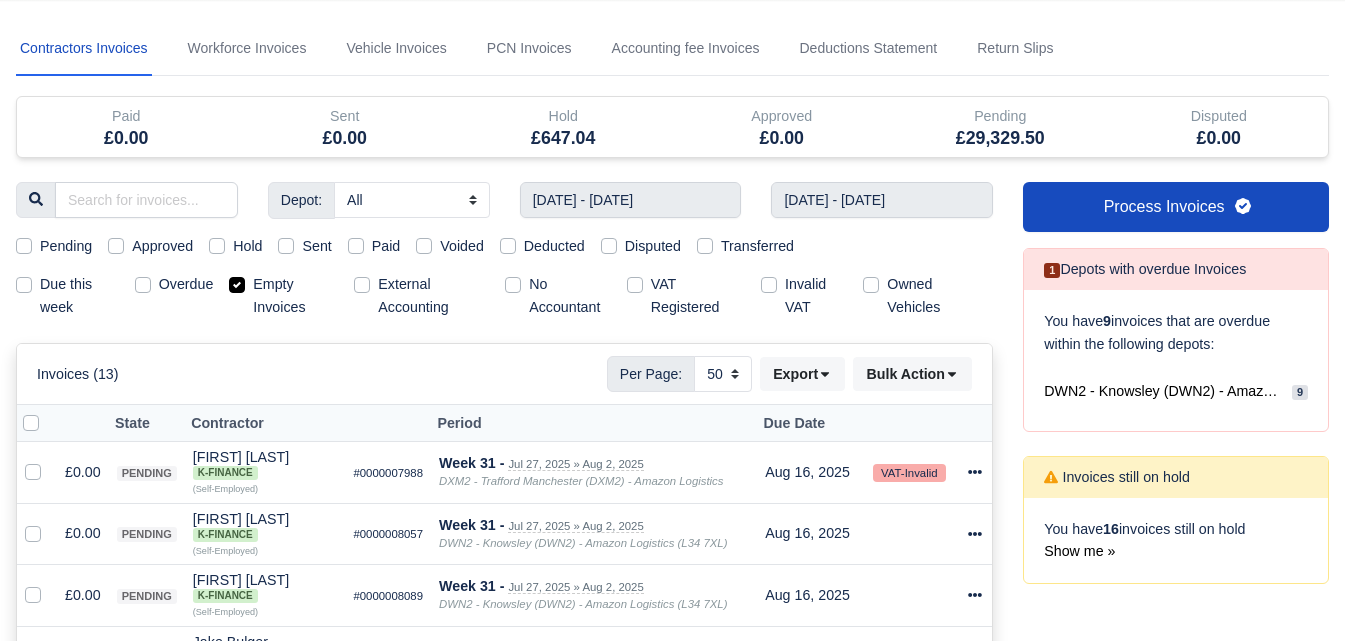 scroll, scrollTop: 60, scrollLeft: 0, axis: vertical 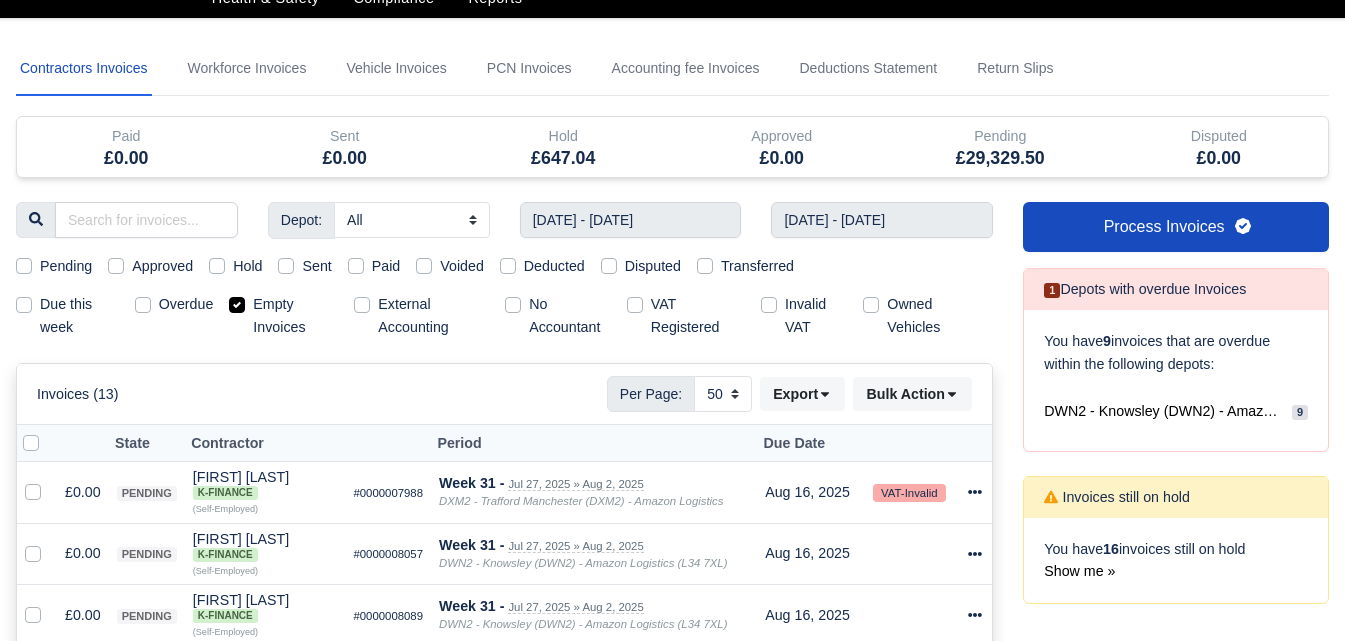 click at bounding box center [47, 432] 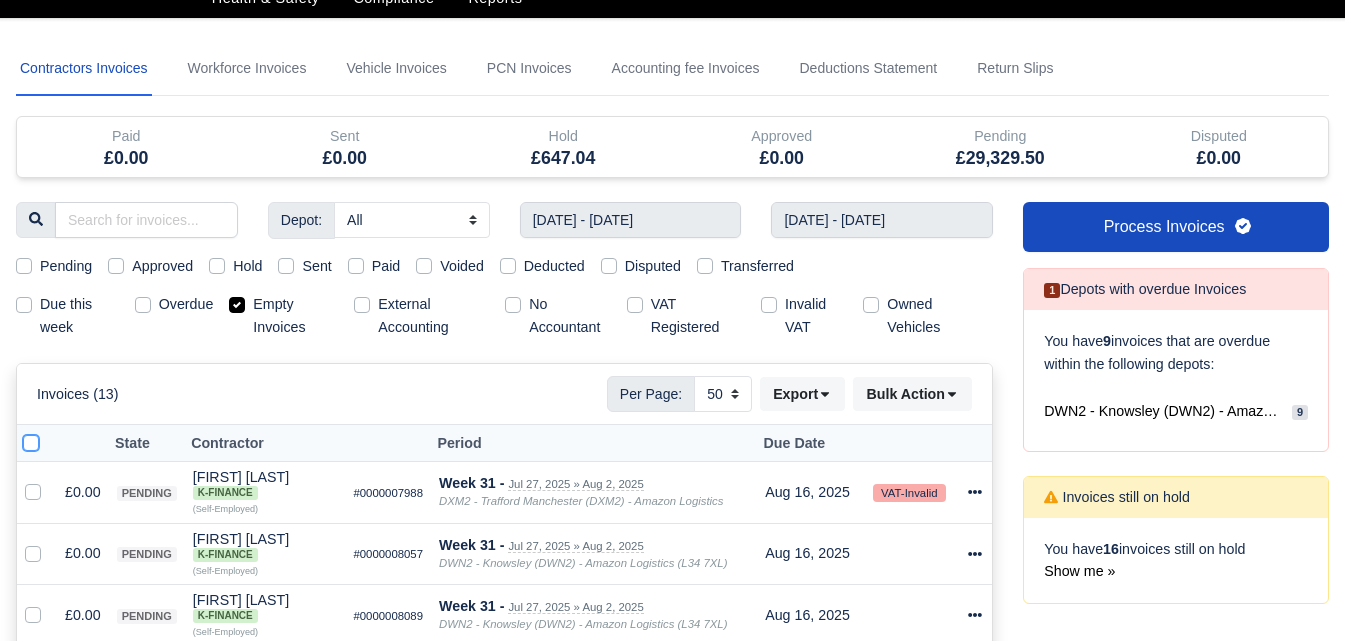 click at bounding box center (31, 440) 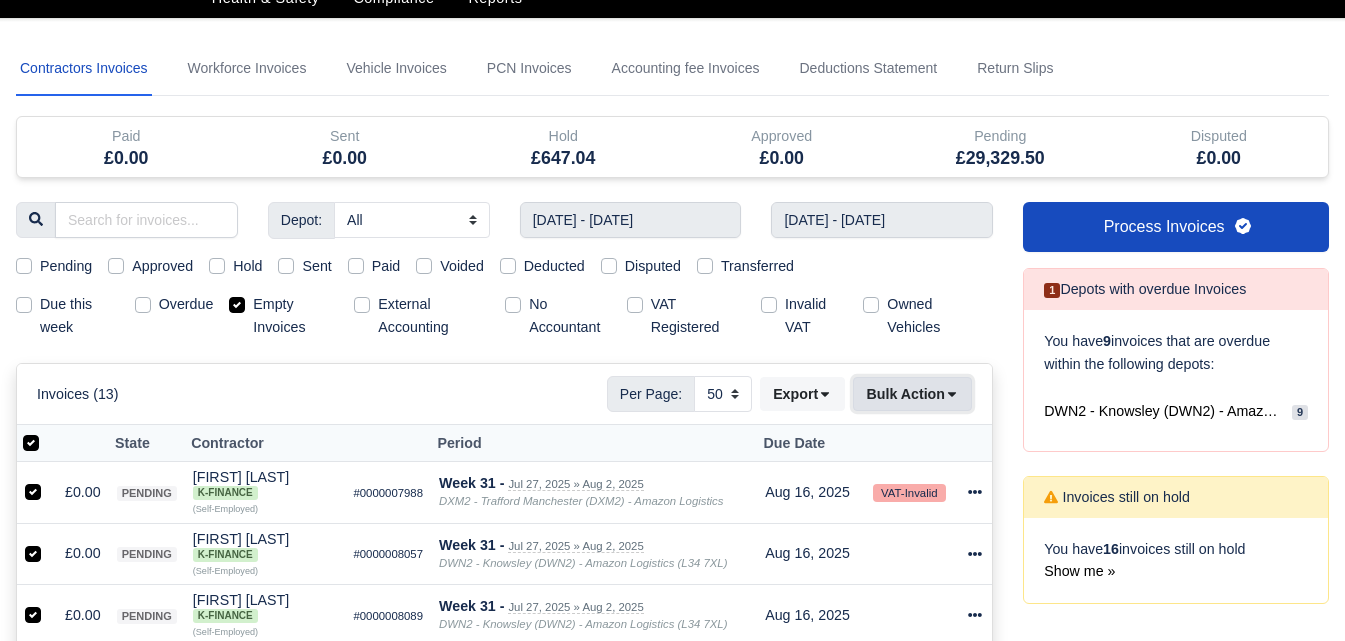 click on "Bulk Action" at bounding box center (912, 394) 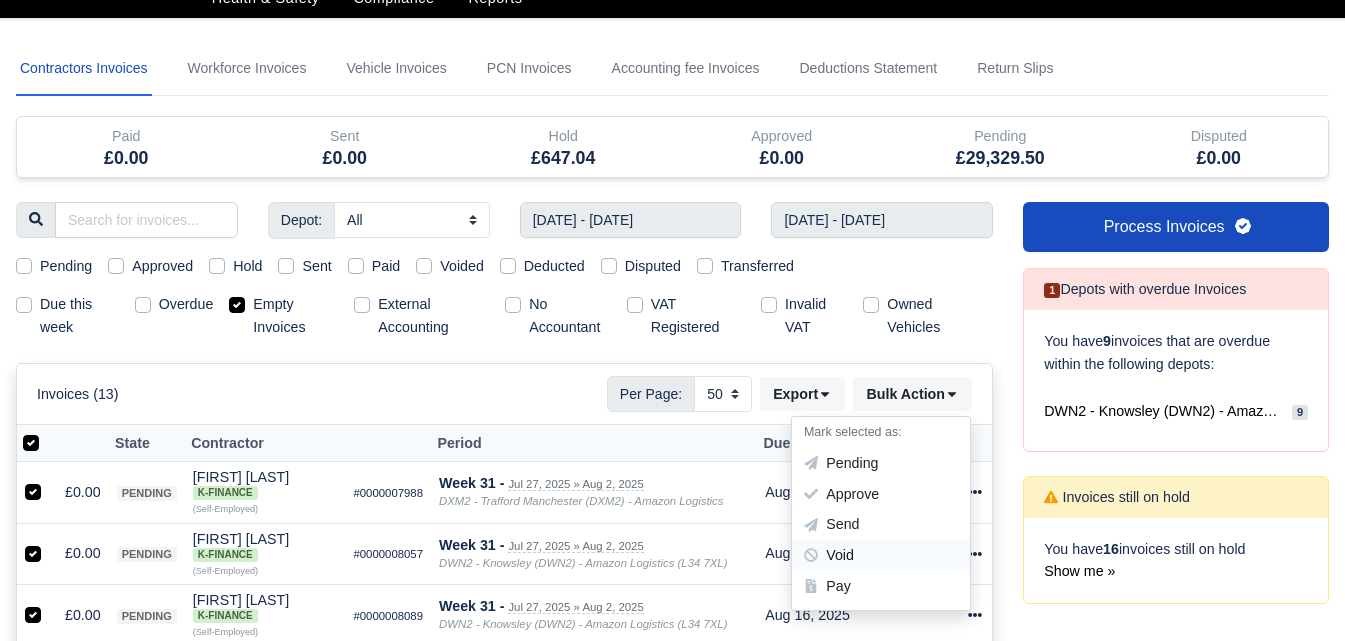 click on "Void" at bounding box center [881, 555] 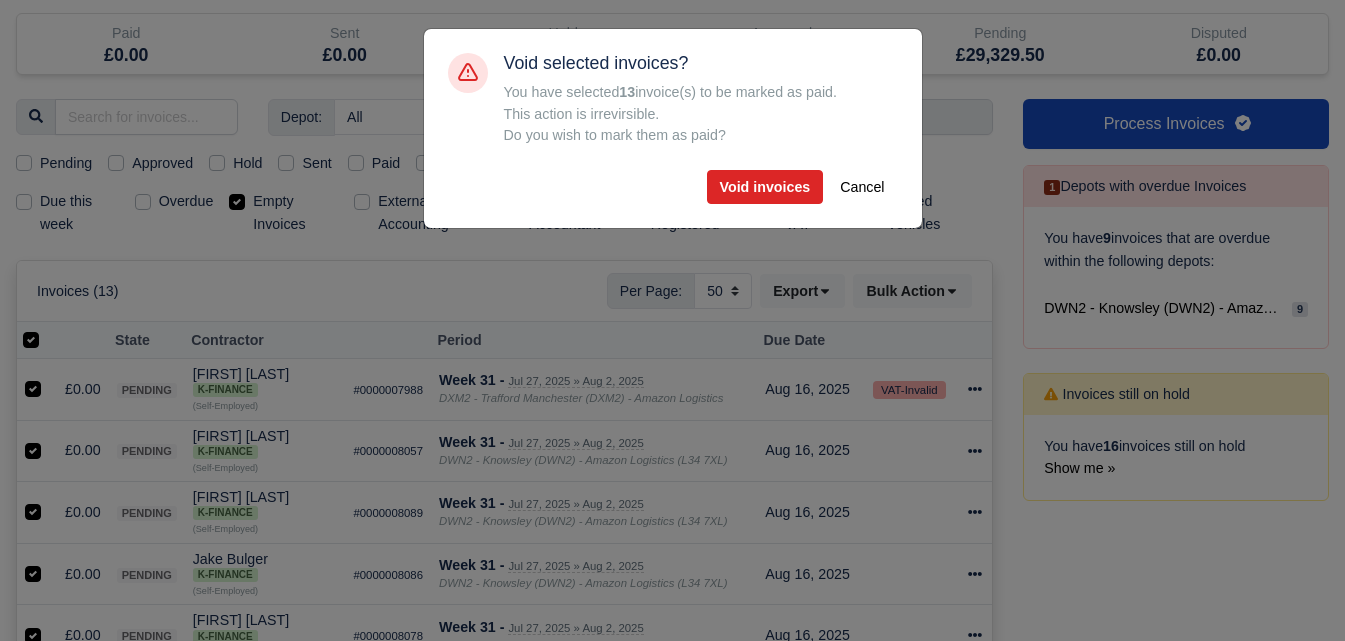 scroll, scrollTop: 226, scrollLeft: 0, axis: vertical 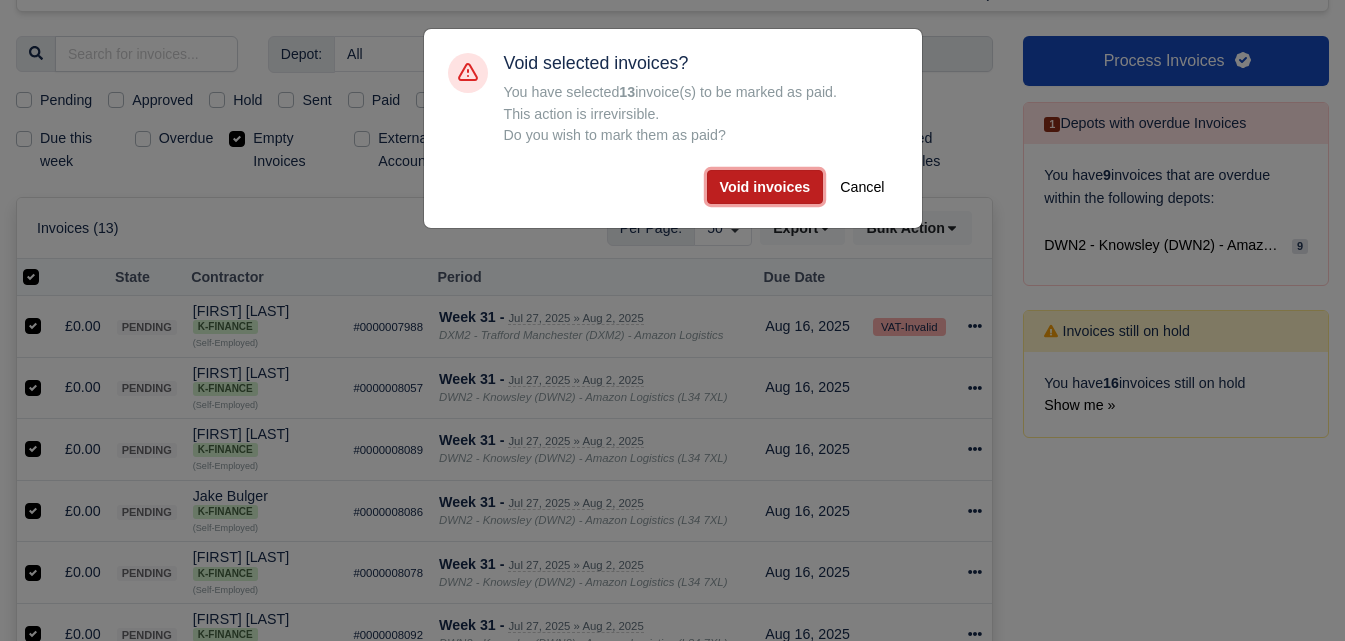 click on "Void invoices" at bounding box center (765, 187) 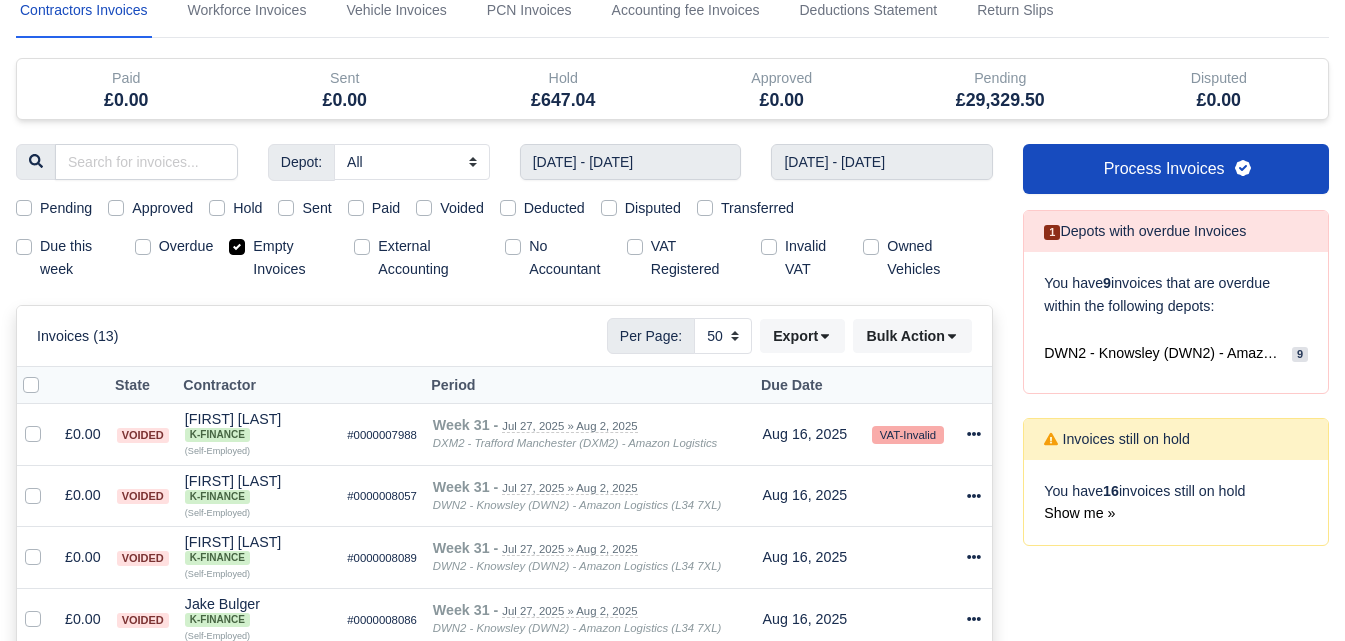 scroll, scrollTop: 29, scrollLeft: 0, axis: vertical 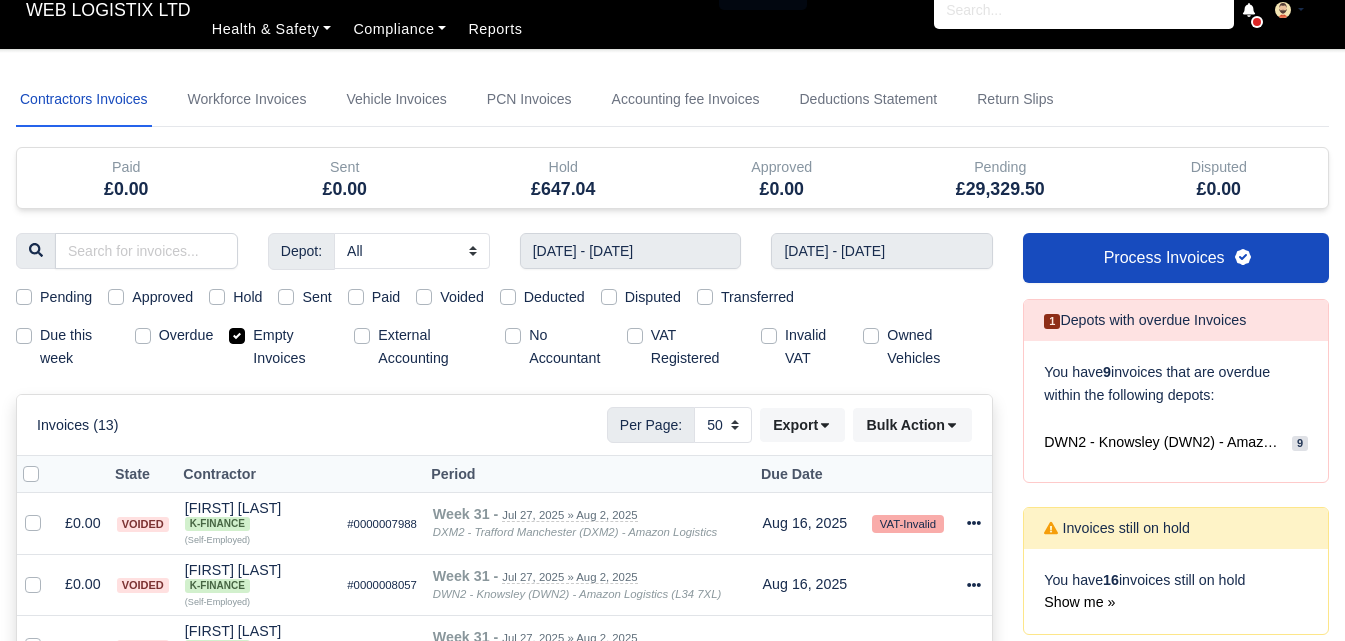 click on "Empty Invoices" at bounding box center [295, 347] 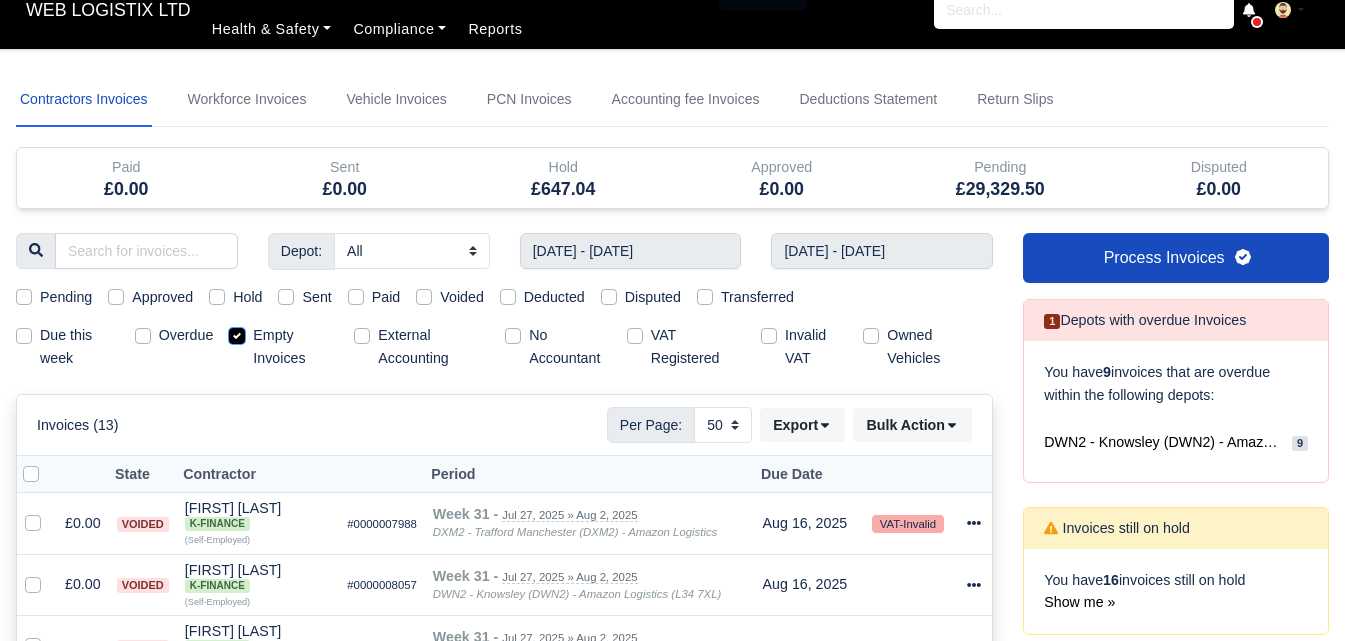click on "Empty Invoices" at bounding box center (237, 332) 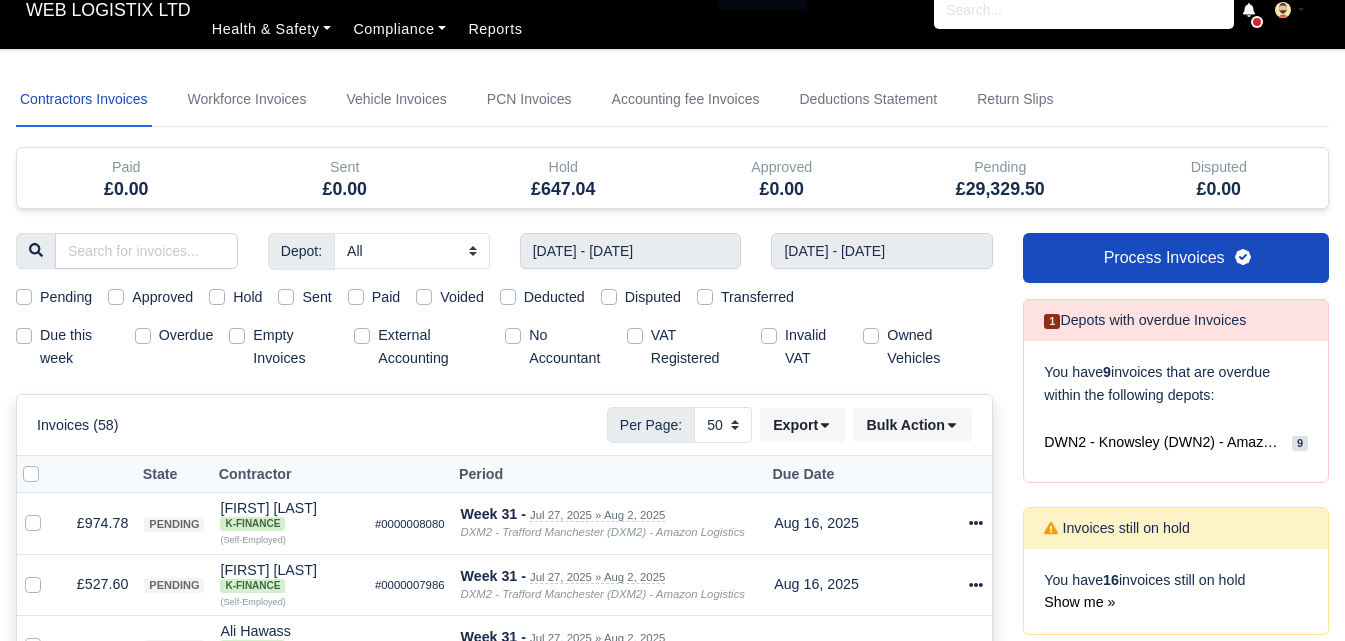 click on "Voided" at bounding box center [462, 297] 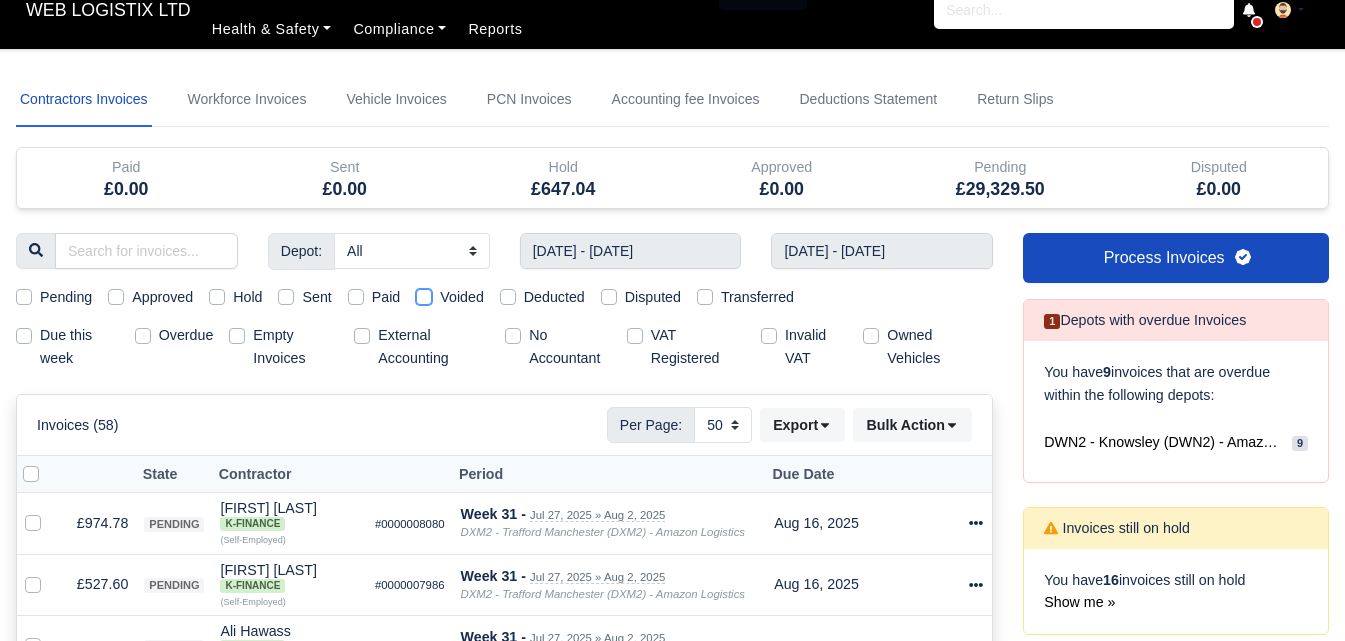 click on "Voided" at bounding box center (424, 294) 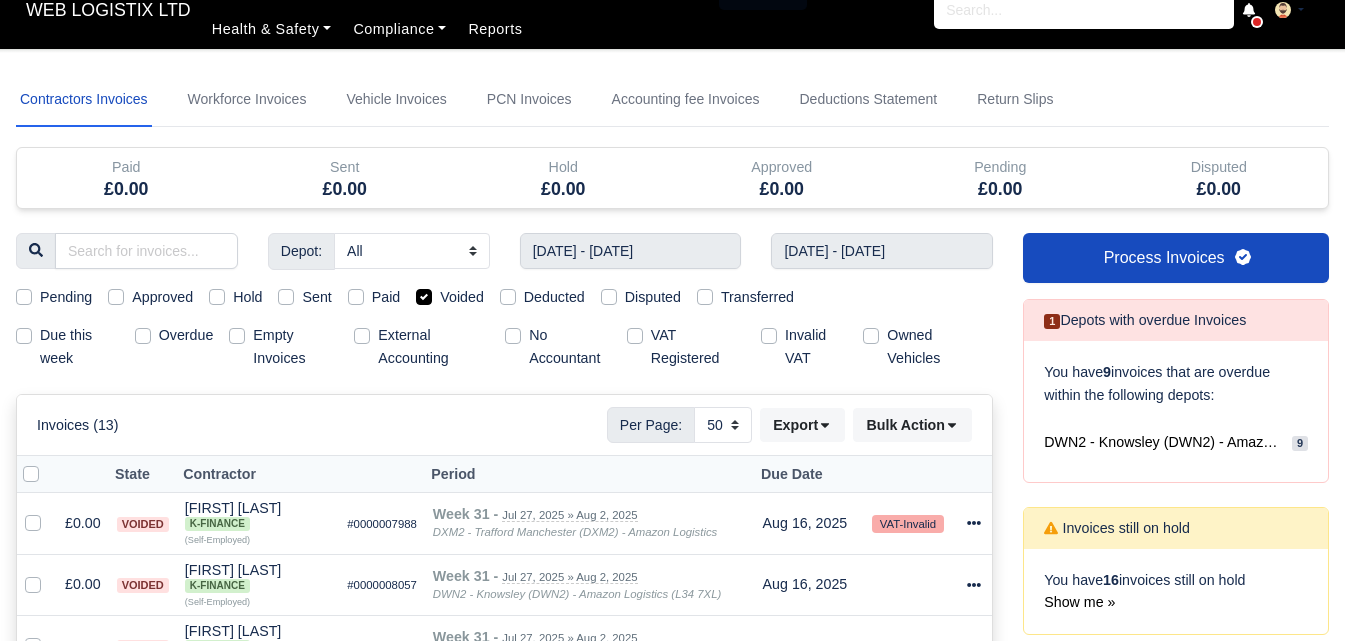 click on "Voided" at bounding box center [462, 297] 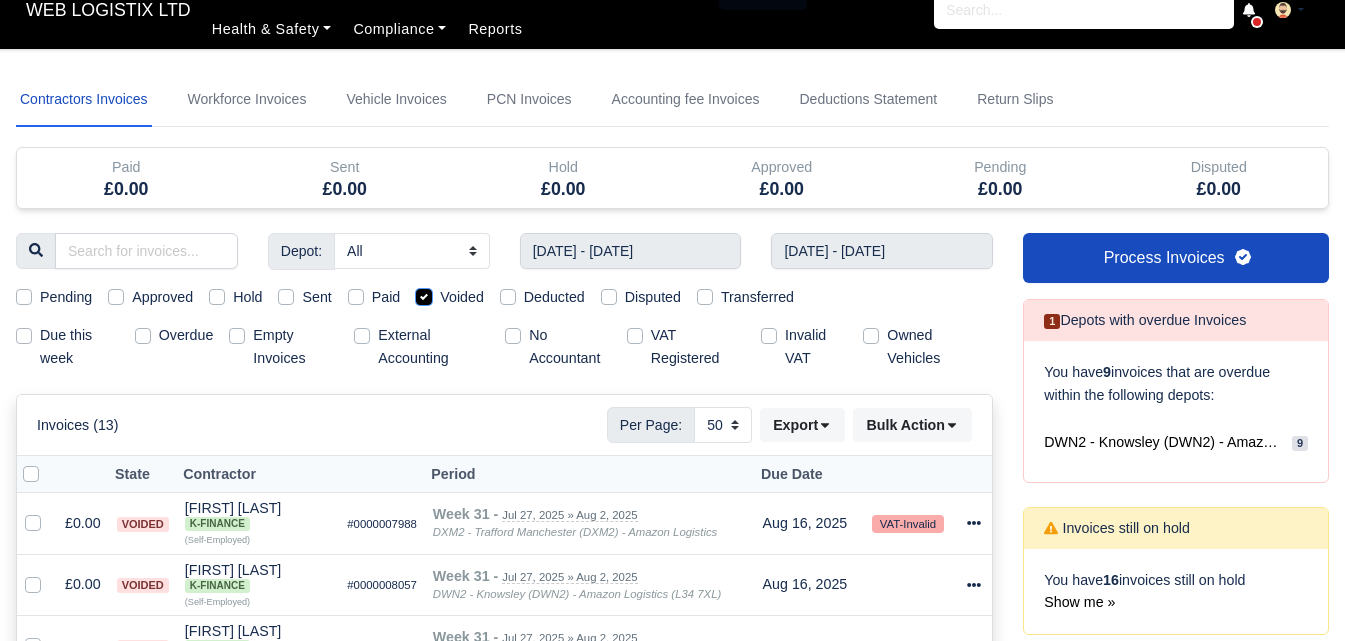 click on "Voided" at bounding box center [424, 294] 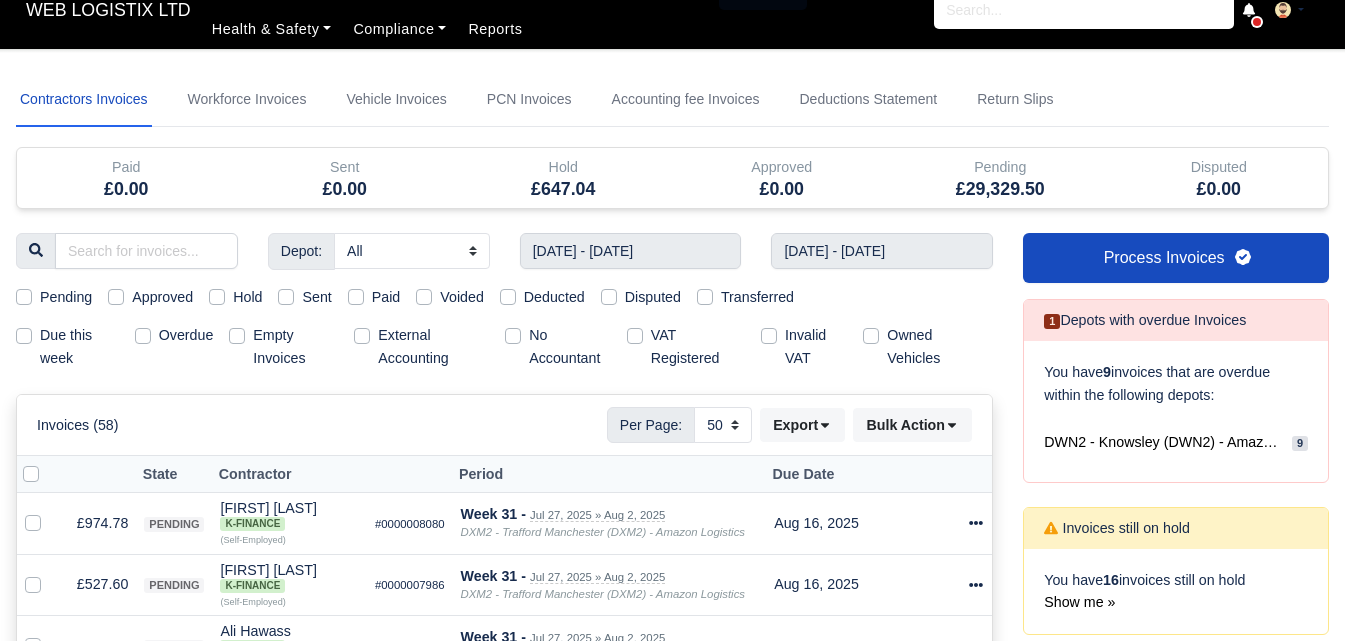 click on "Pending" at bounding box center [66, 297] 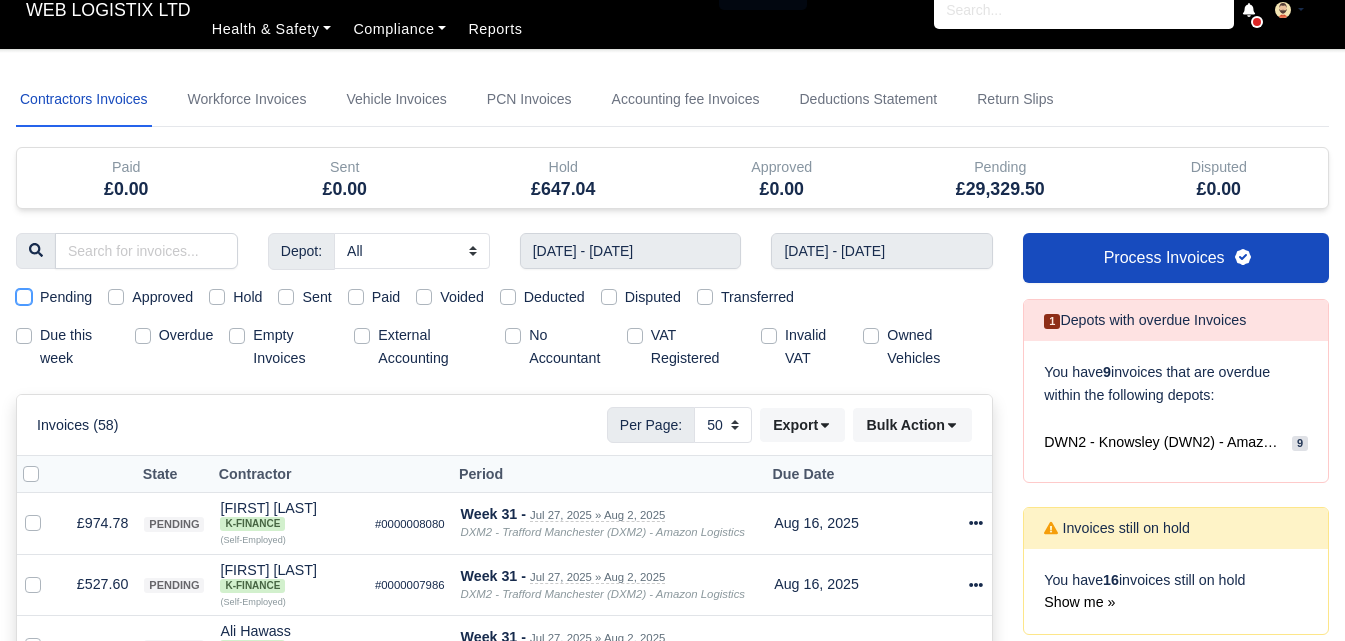 click on "Pending" at bounding box center (24, 294) 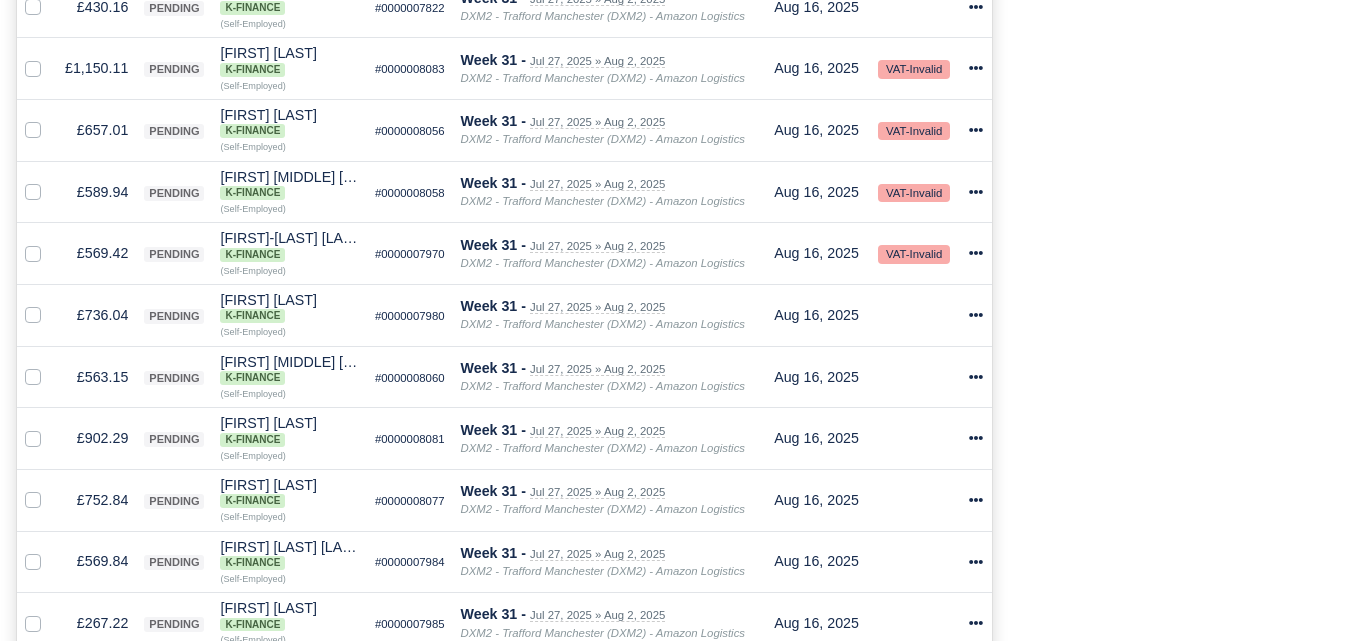 scroll, scrollTop: 718, scrollLeft: 0, axis: vertical 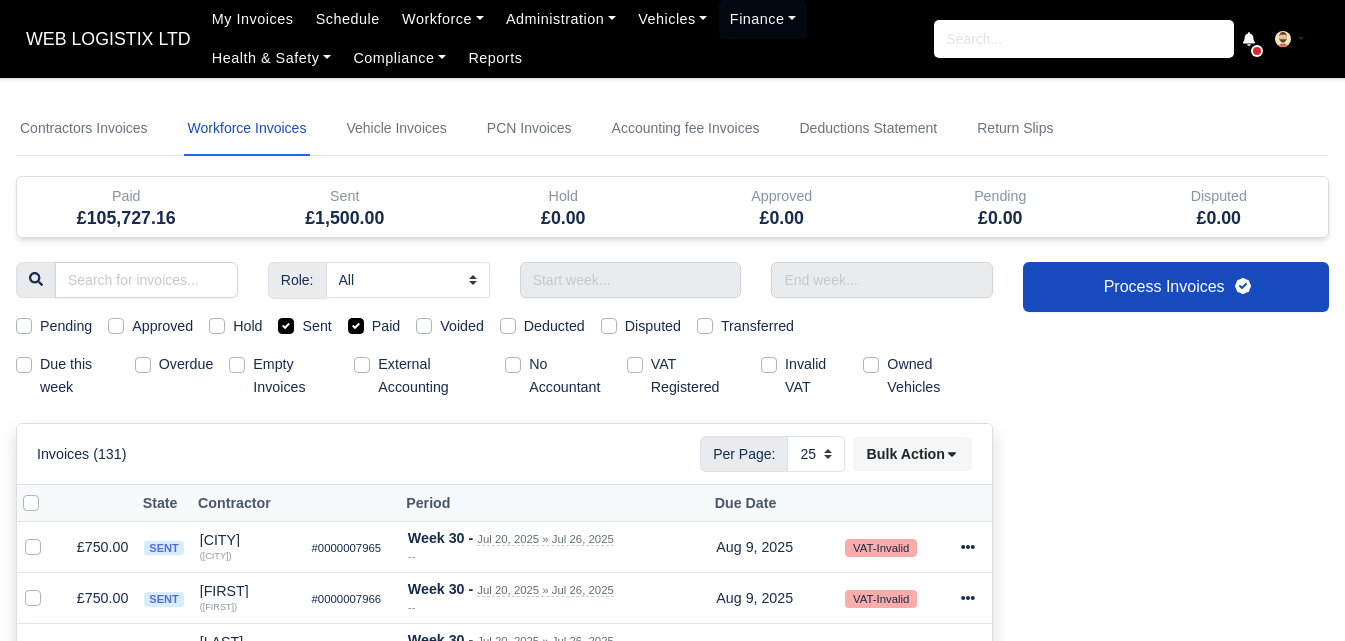 select on "25" 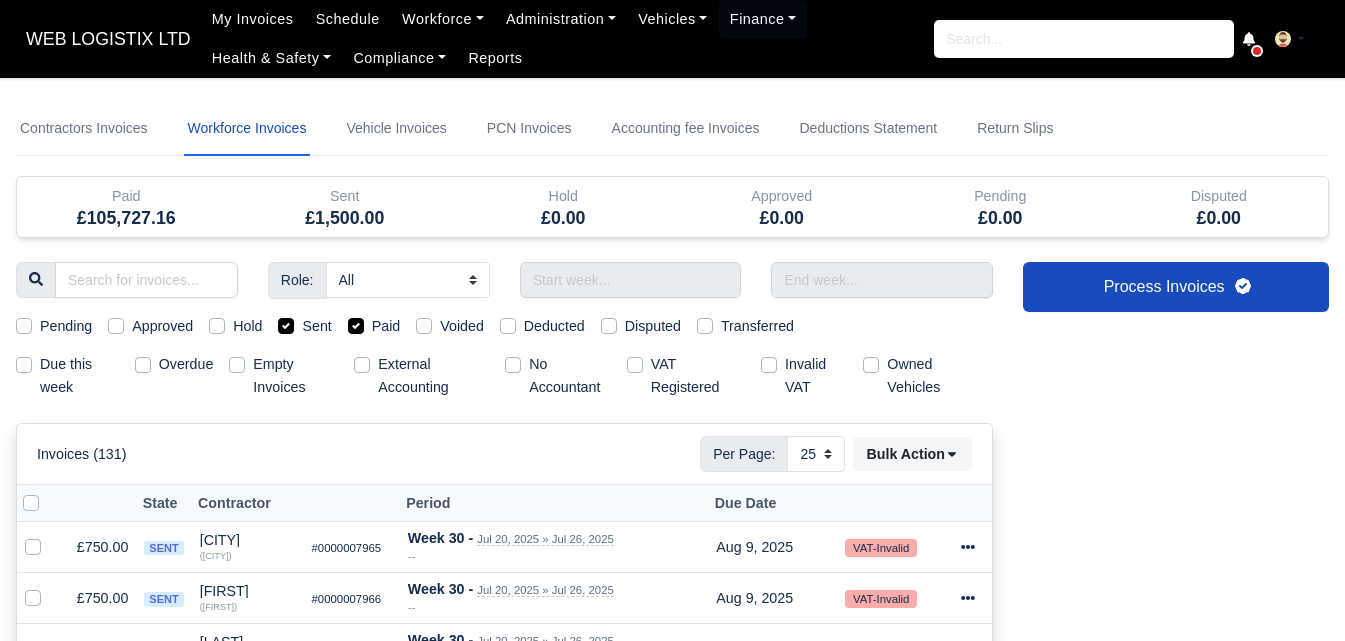 scroll, scrollTop: 0, scrollLeft: 0, axis: both 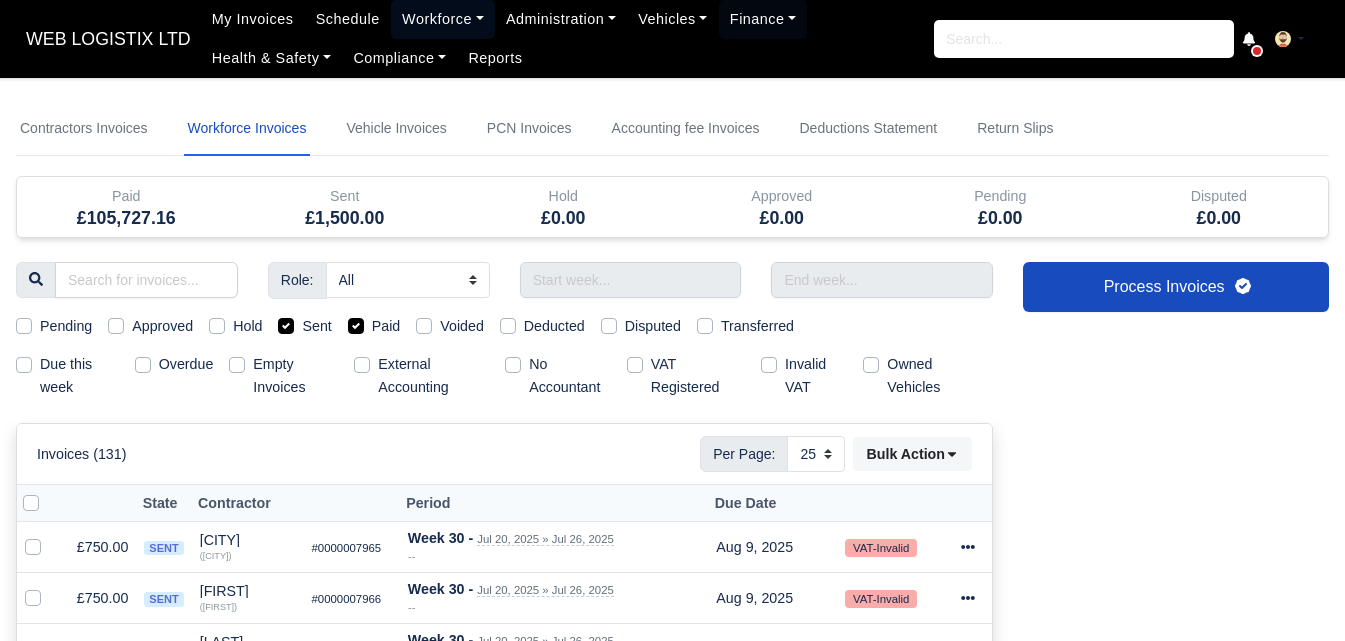 click on "Workforce" at bounding box center (443, 19) 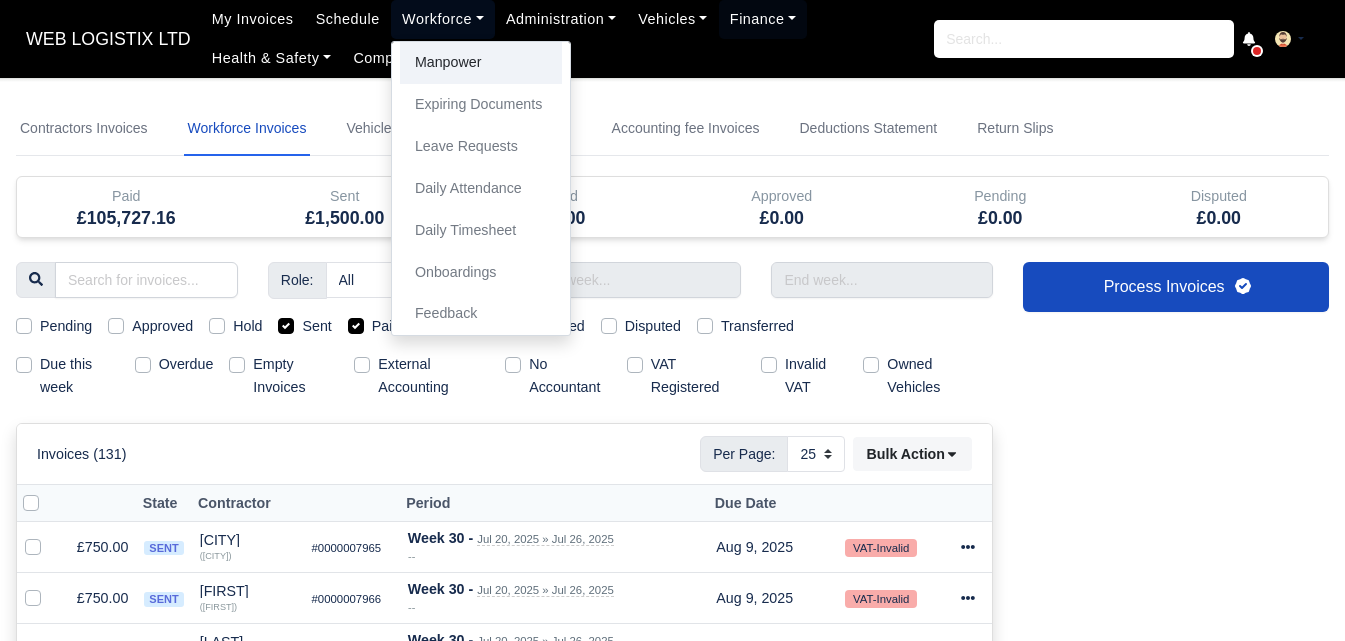 click on "Manpower" at bounding box center (481, 63) 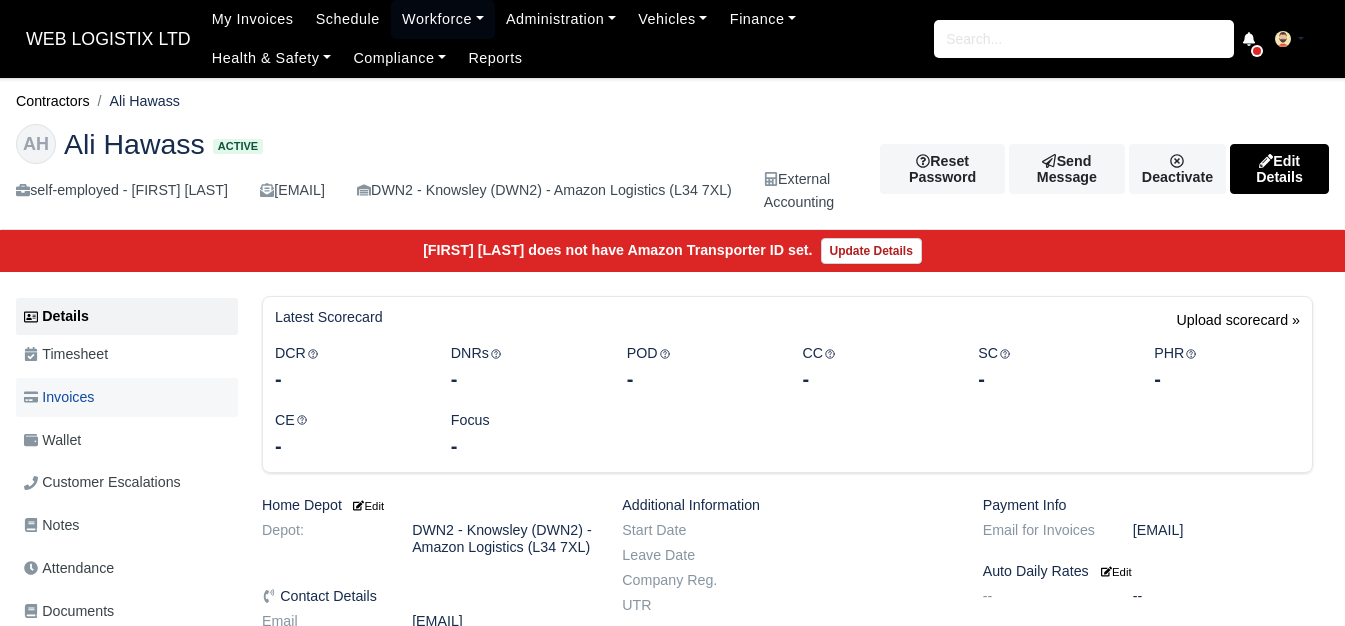 scroll, scrollTop: 0, scrollLeft: 0, axis: both 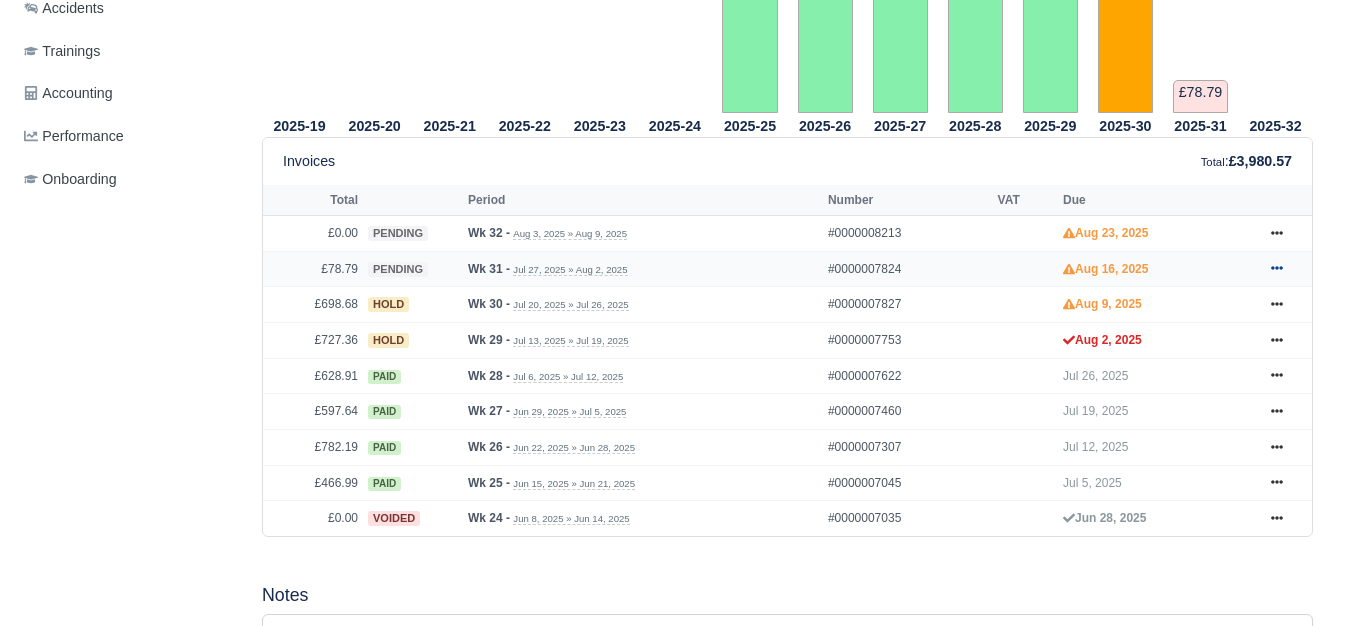 click at bounding box center (1277, 269) 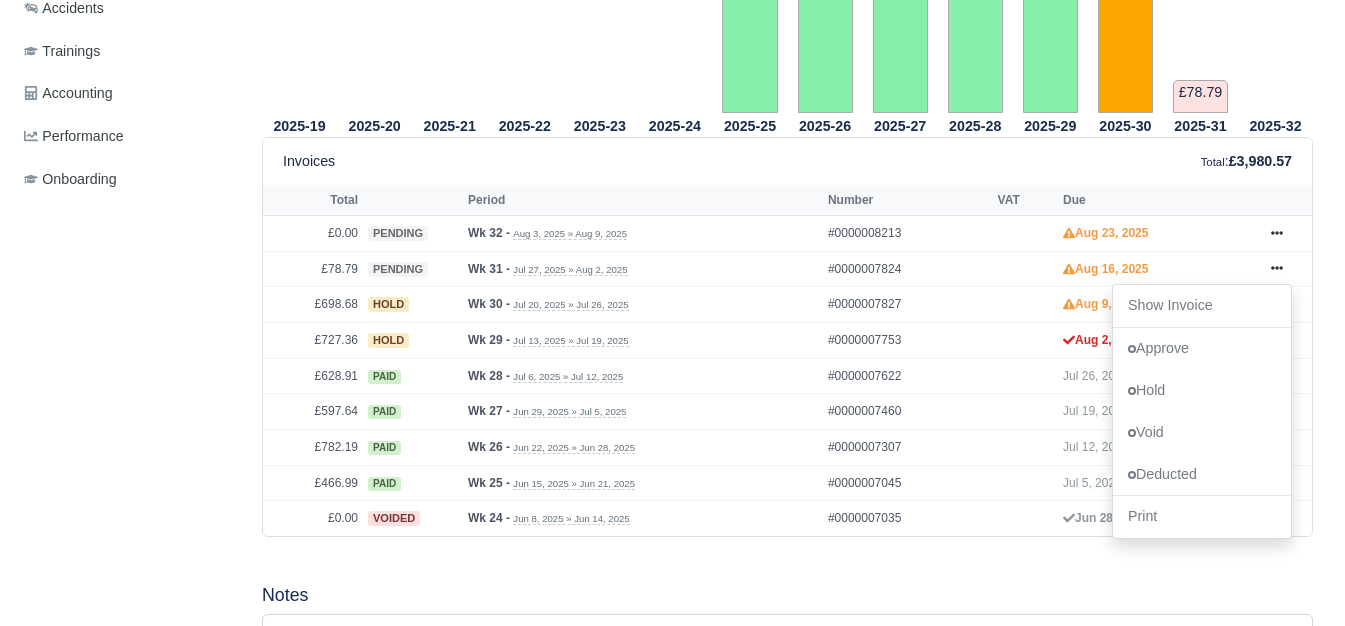 click on "Invoices
Total :  £3,980.57" at bounding box center [787, 161] 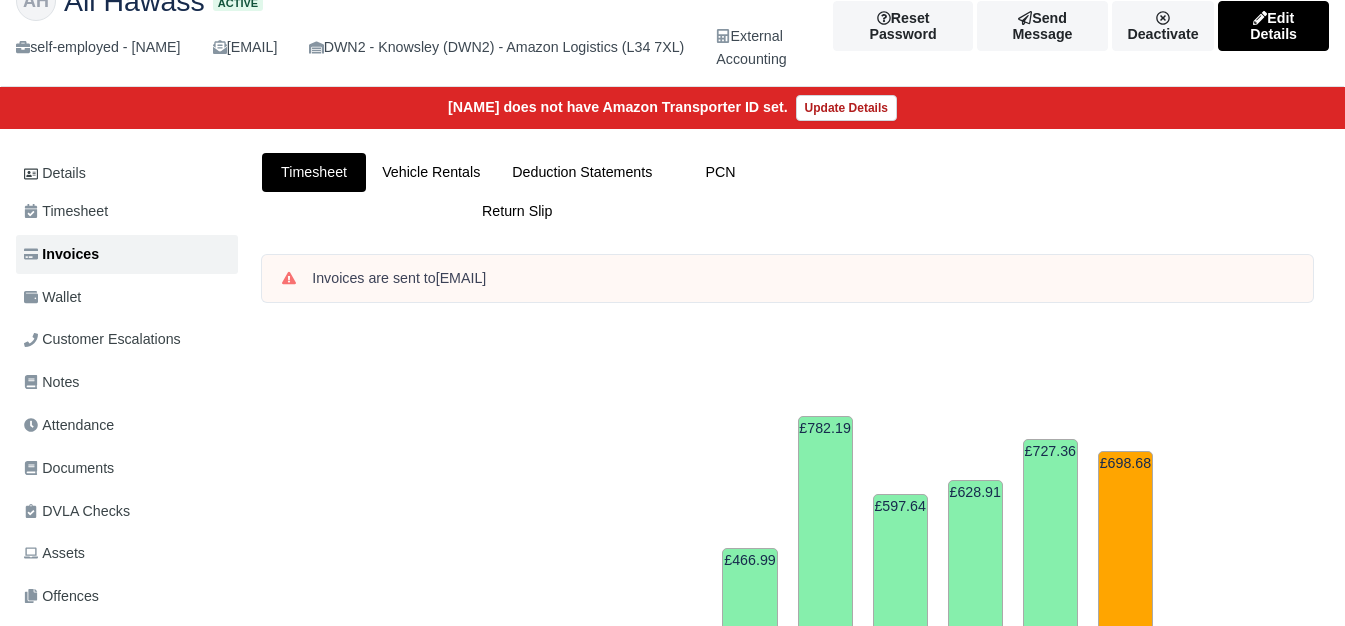 scroll, scrollTop: 0, scrollLeft: 0, axis: both 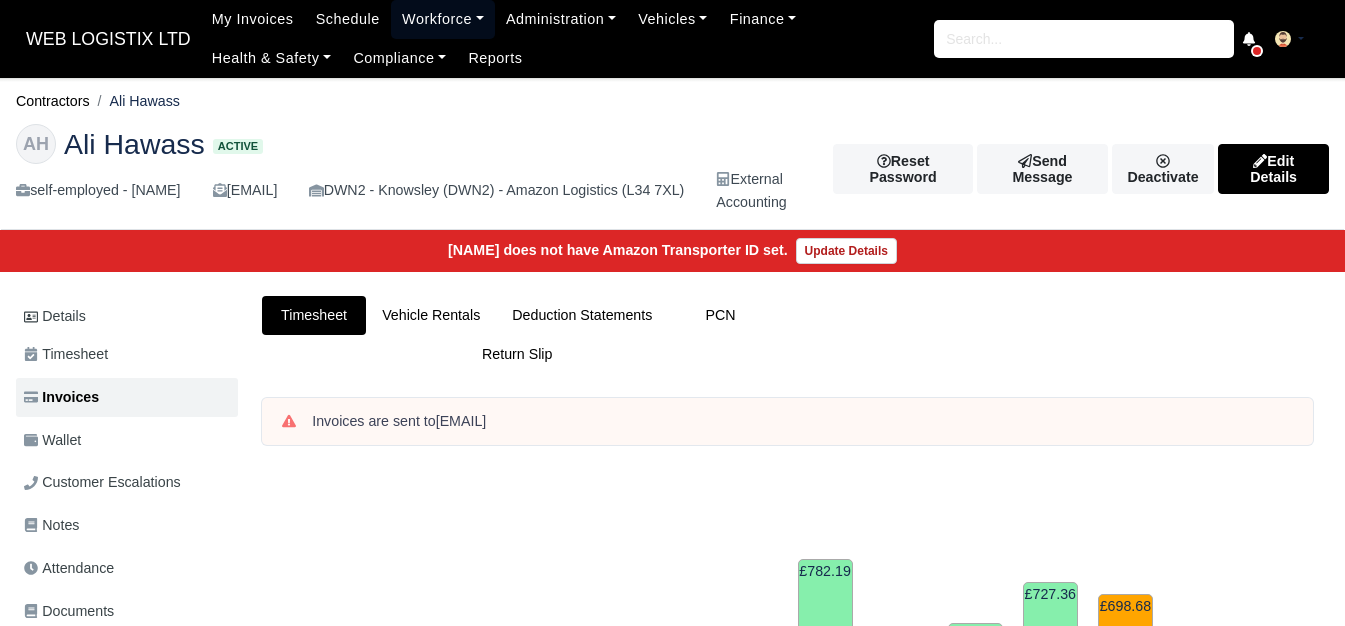 click on "Workforce" at bounding box center (443, 19) 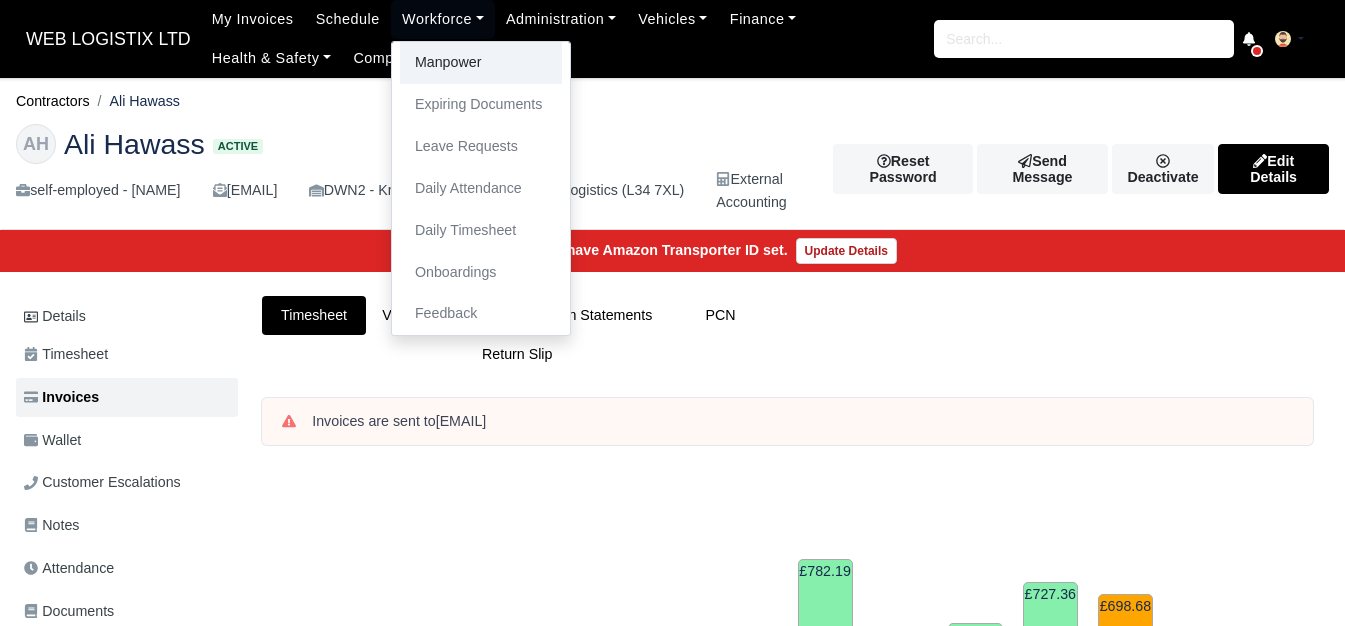 click on "Manpower" at bounding box center (481, 63) 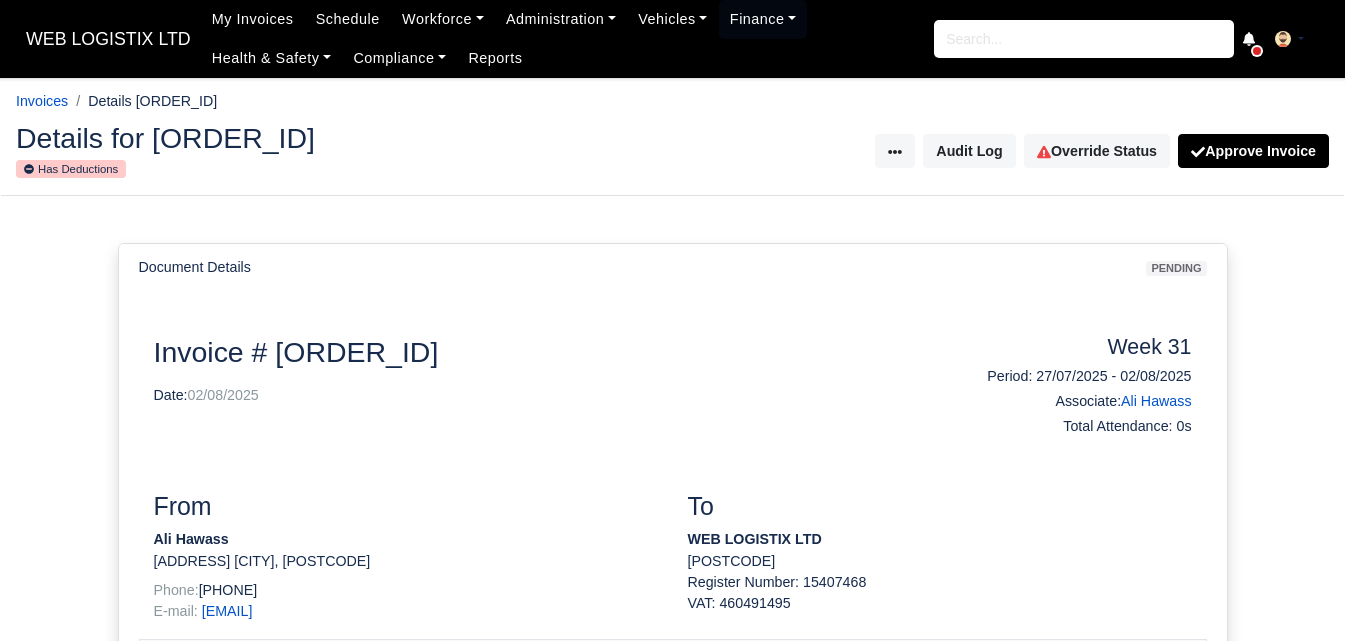 scroll, scrollTop: 0, scrollLeft: 0, axis: both 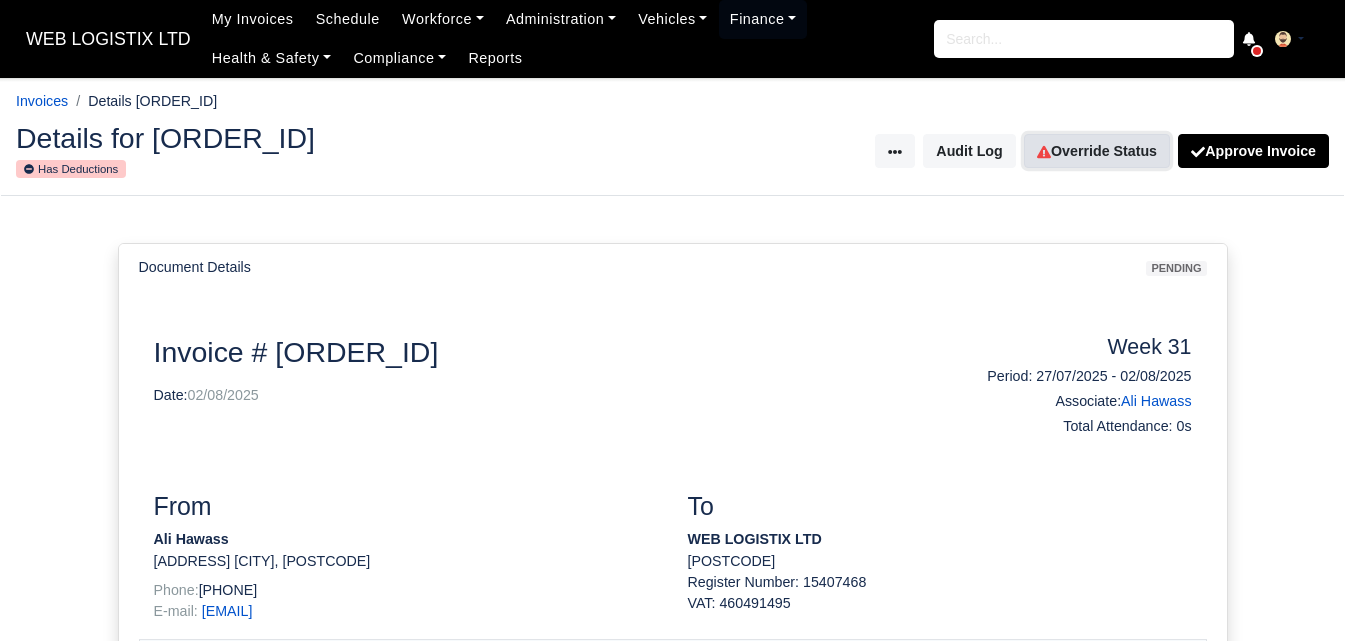 click on "Override Status" at bounding box center [1097, 151] 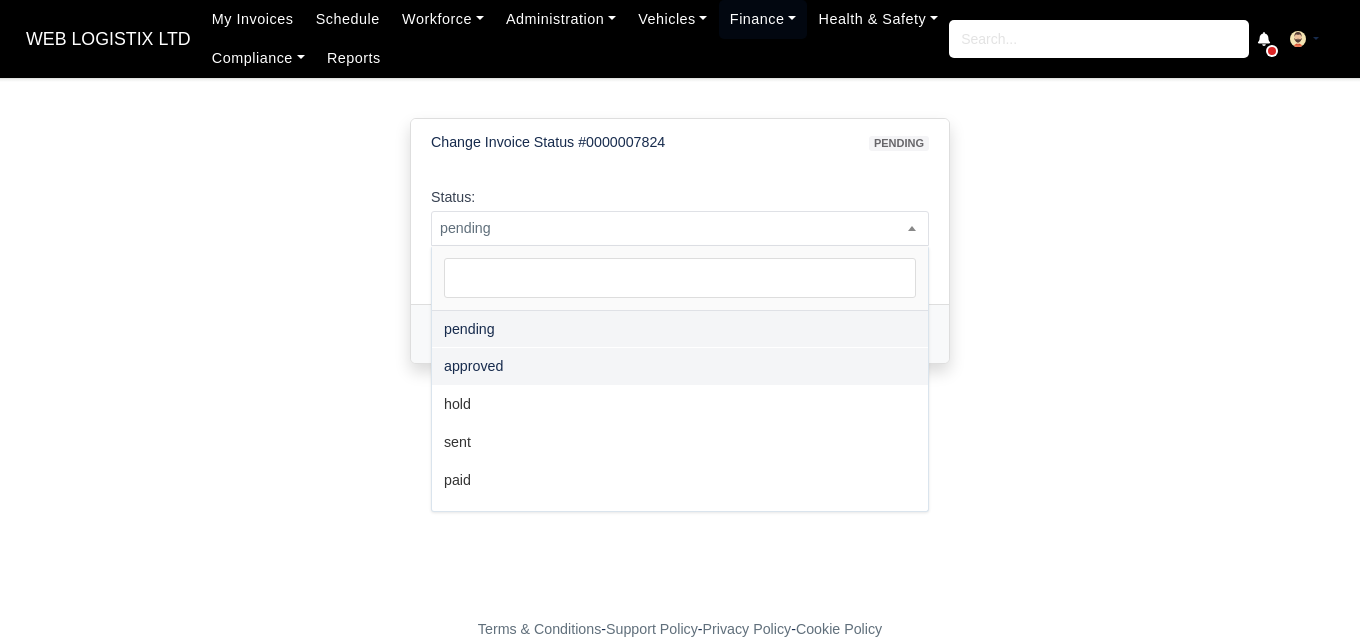 scroll, scrollTop: 0, scrollLeft: 0, axis: both 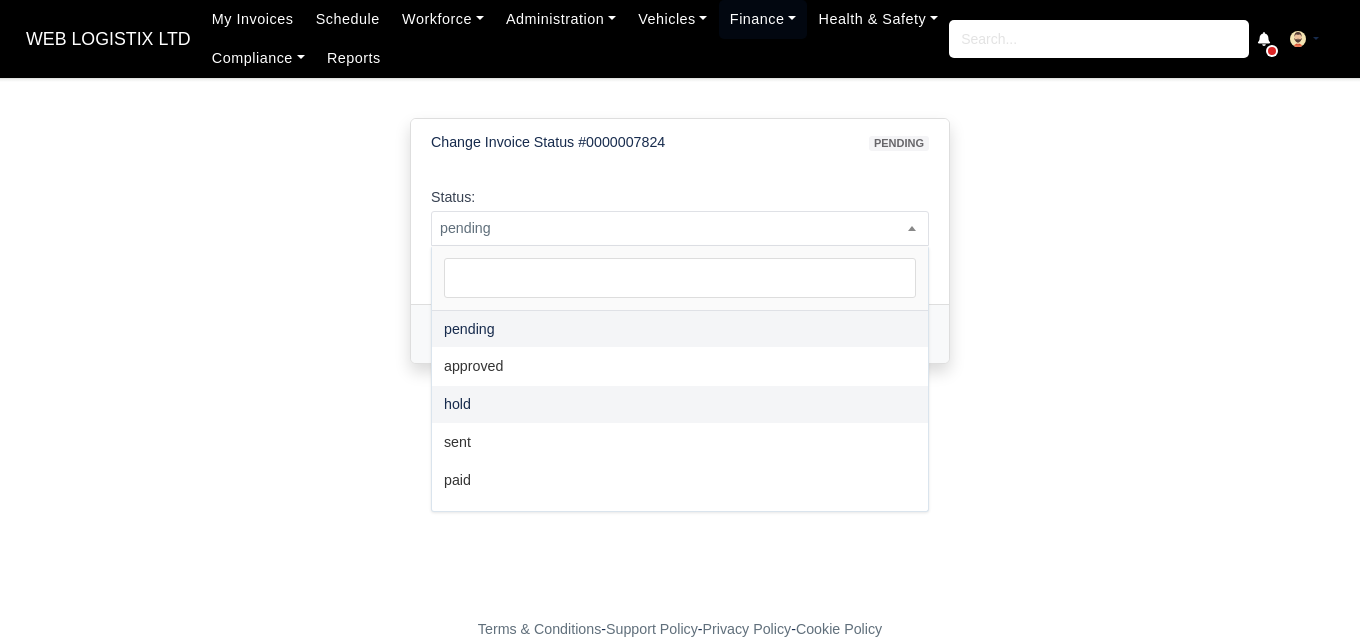 select on "hold" 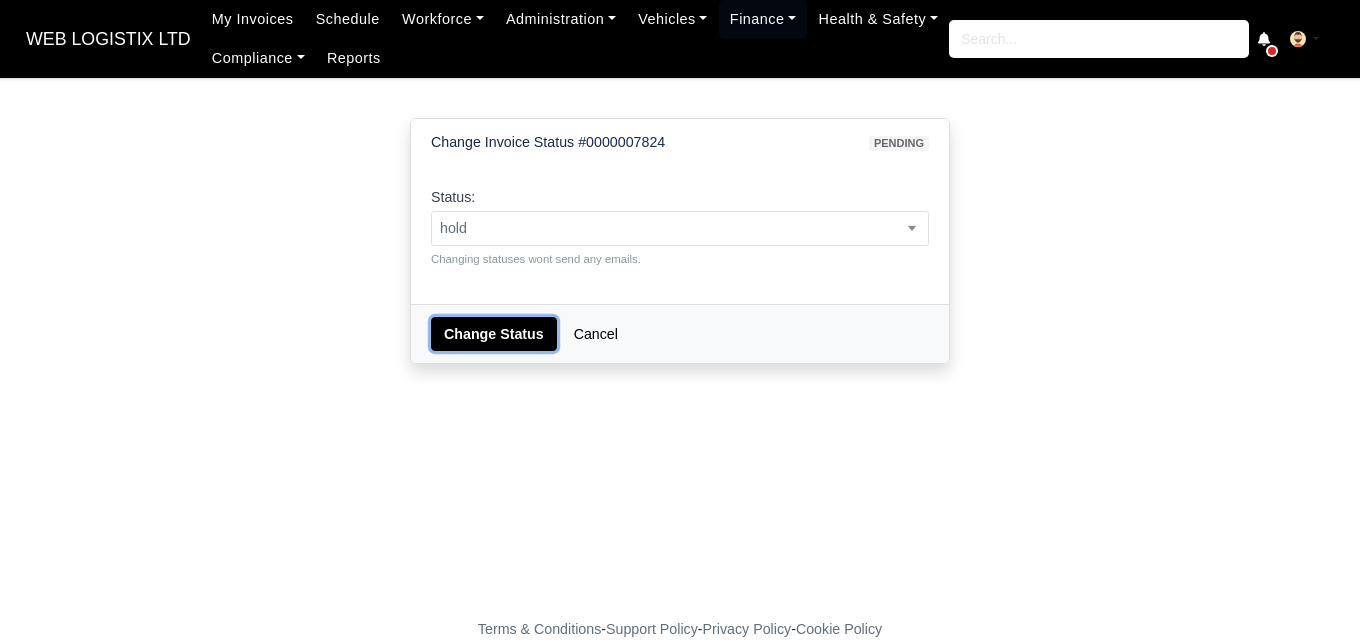 click on "Change Status" at bounding box center [494, 334] 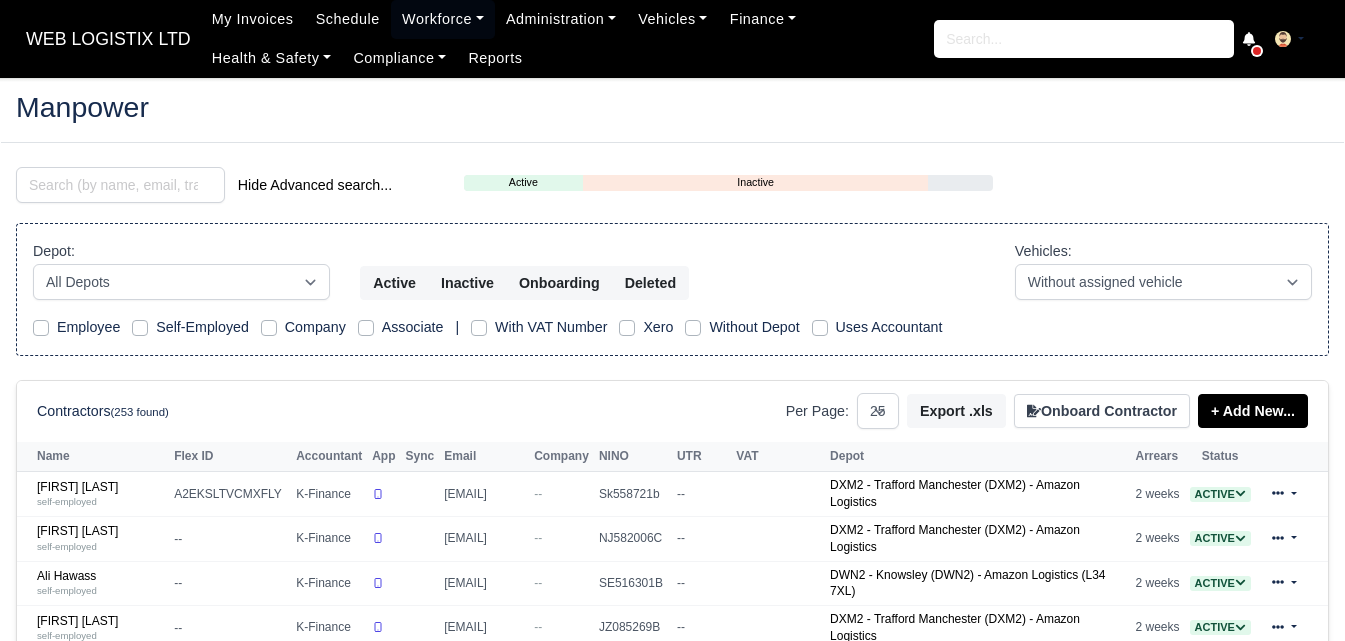 select on "25" 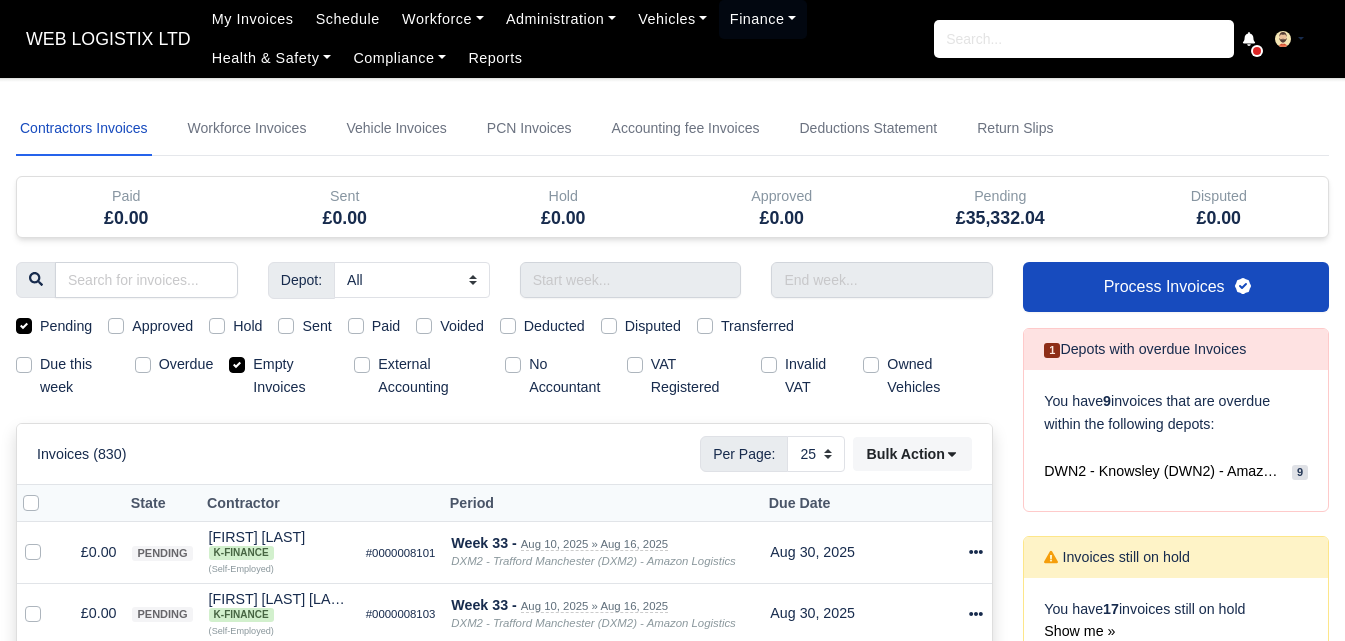 select on "25" 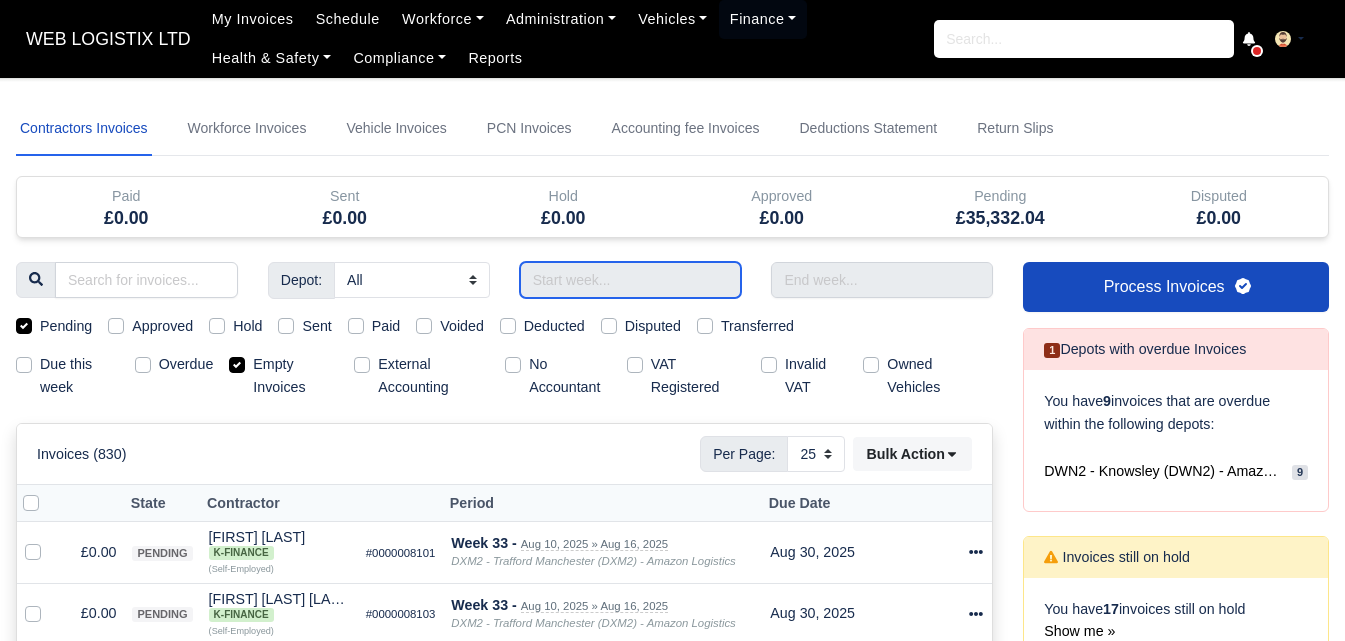 click at bounding box center (631, 280) 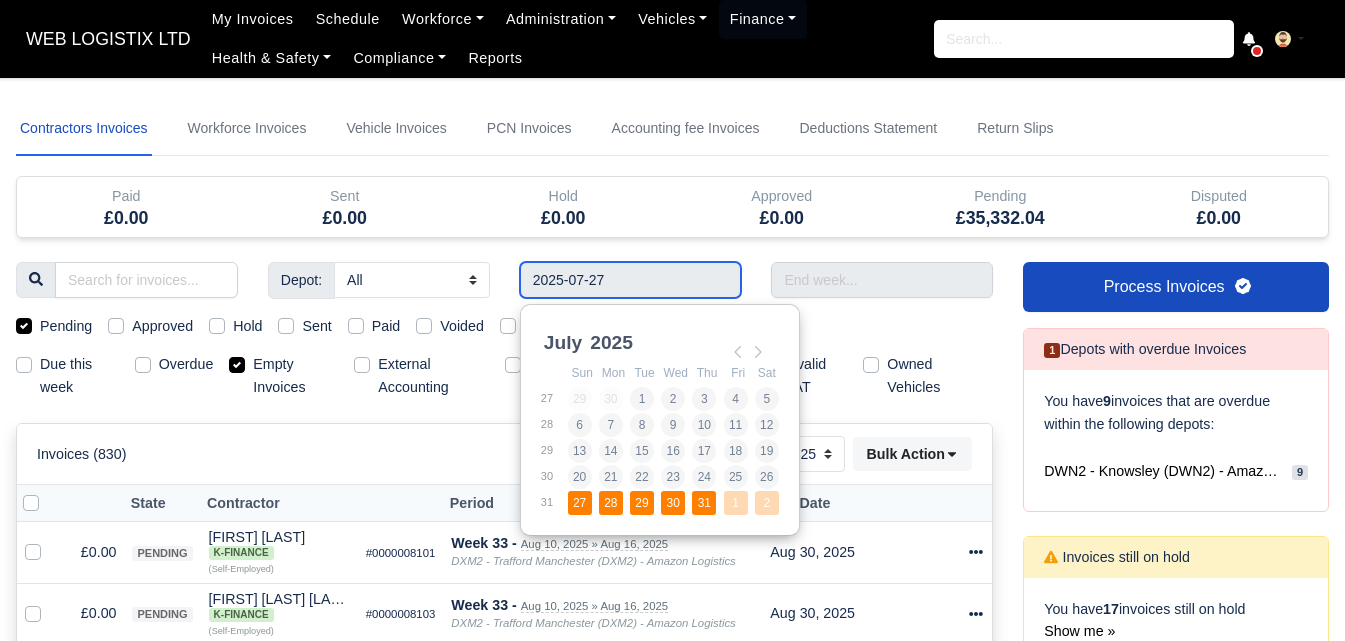 type on "27/07/2025 - 02/08/2025" 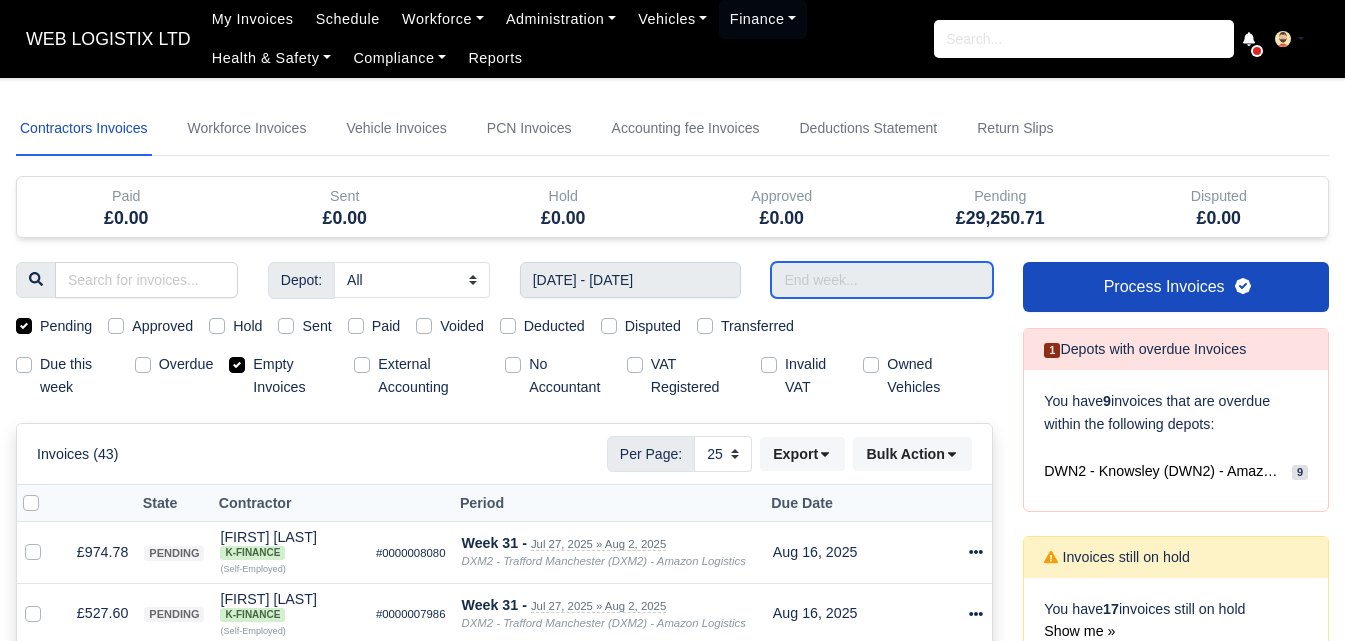 click at bounding box center (882, 280) 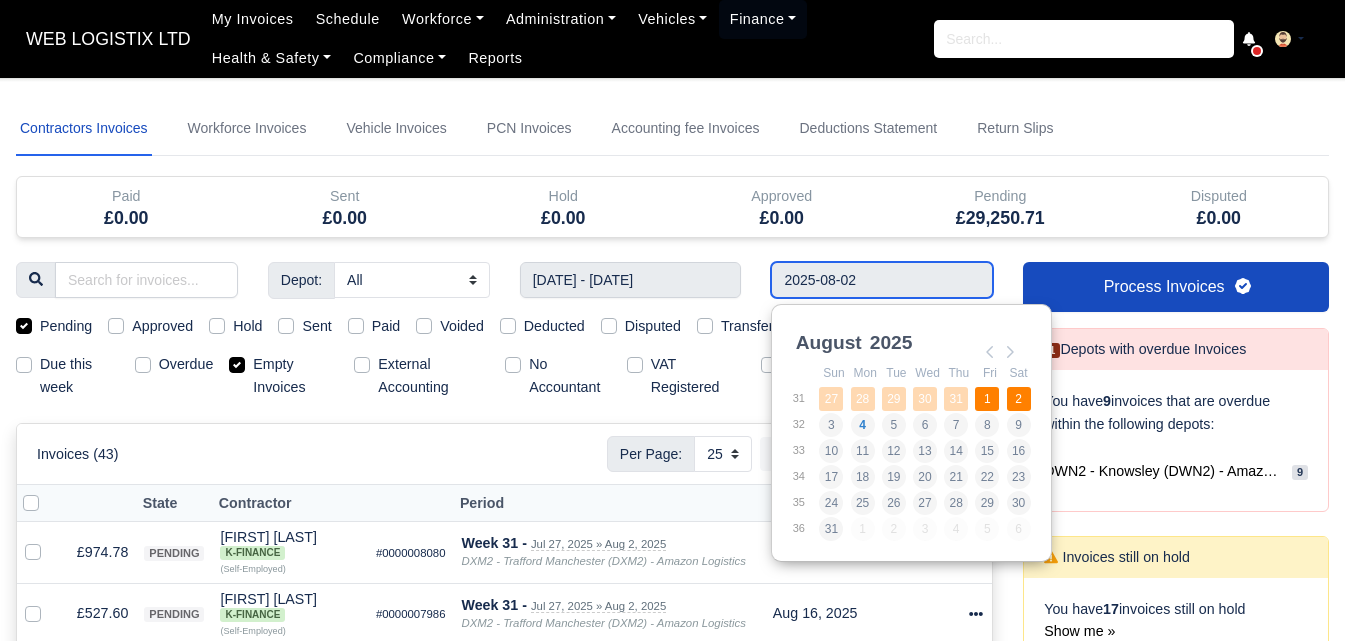 type on "27/07/2025 - 02/08/2025" 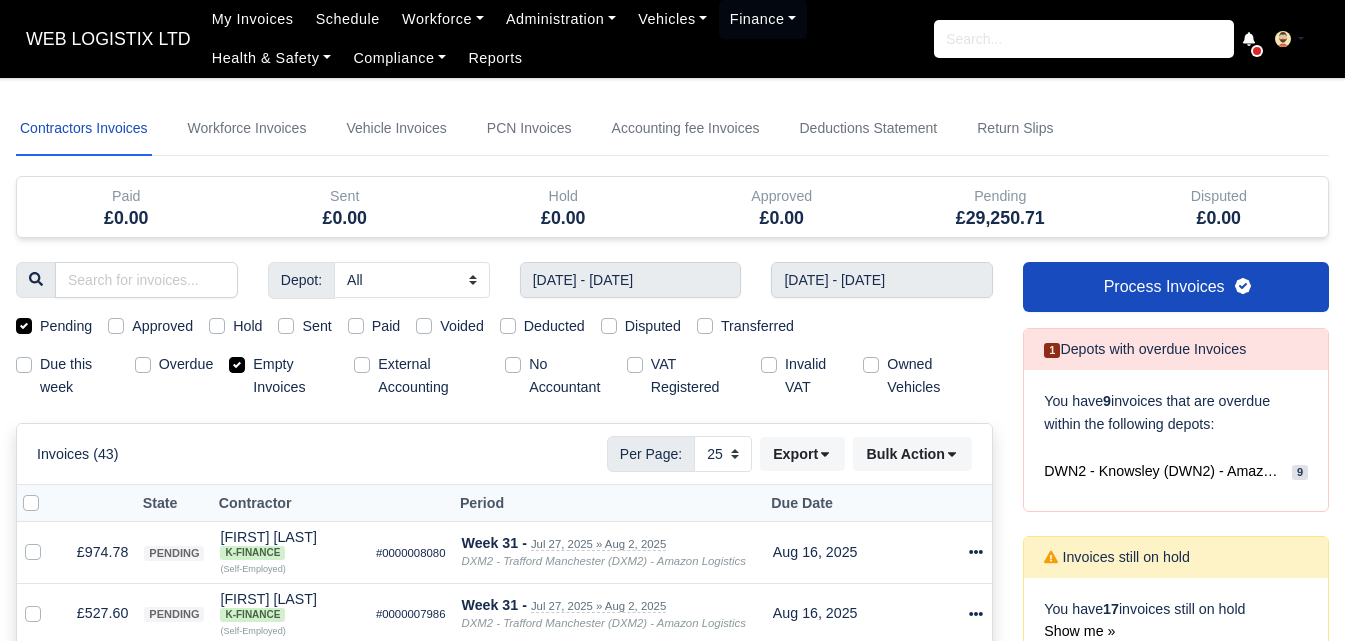 click on "Empty Invoices" at bounding box center [295, 376] 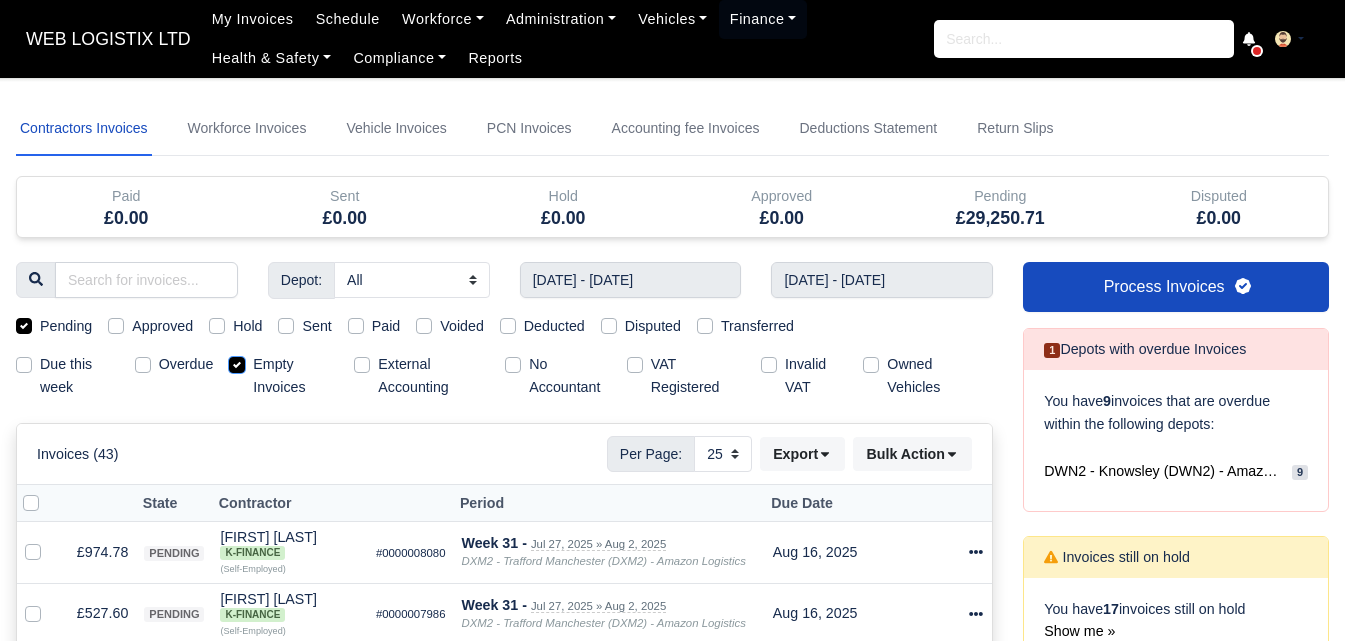 click on "Empty Invoices" at bounding box center (237, 361) 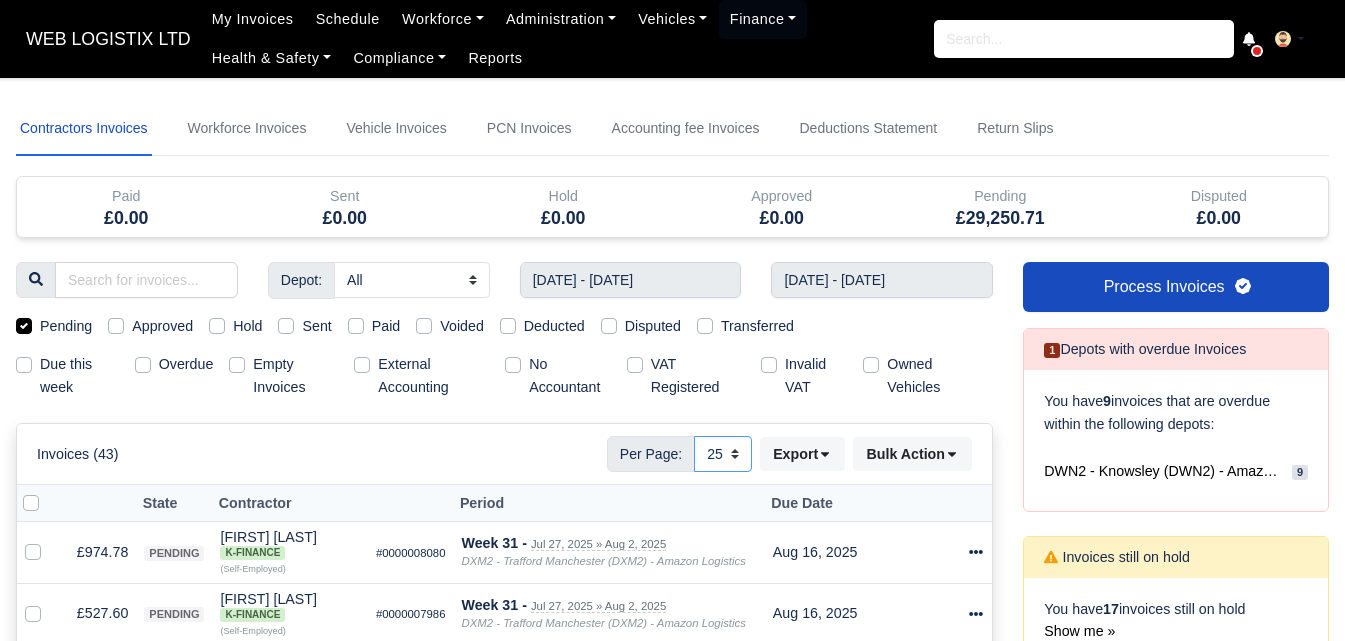 click on "10
25
50" at bounding box center [723, 454] 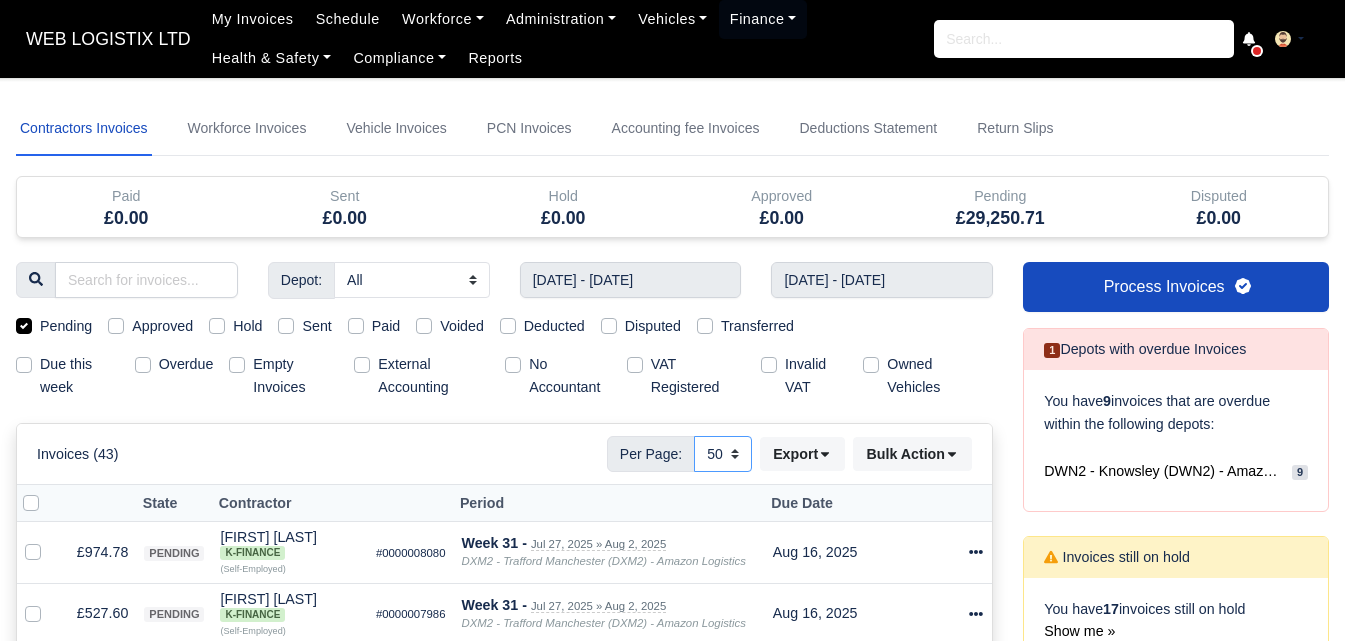 click on "10
25
50" at bounding box center (723, 454) 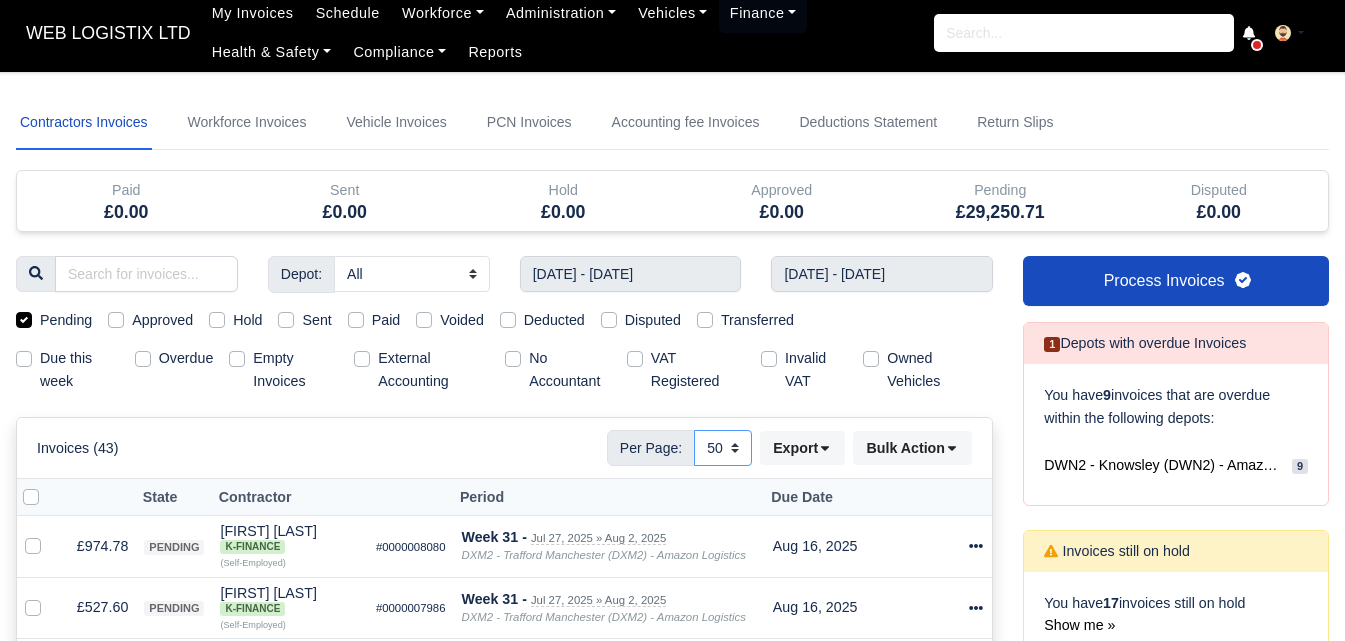 scroll, scrollTop: 0, scrollLeft: 0, axis: both 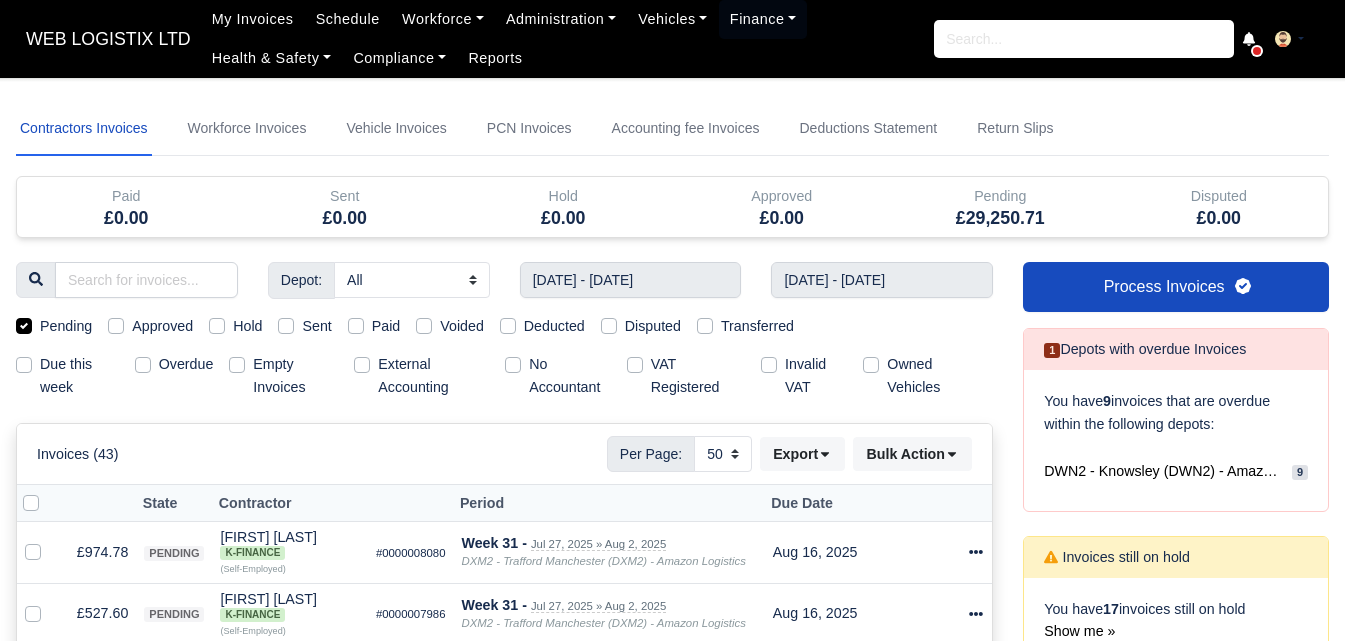click on "Hold" at bounding box center (247, 326) 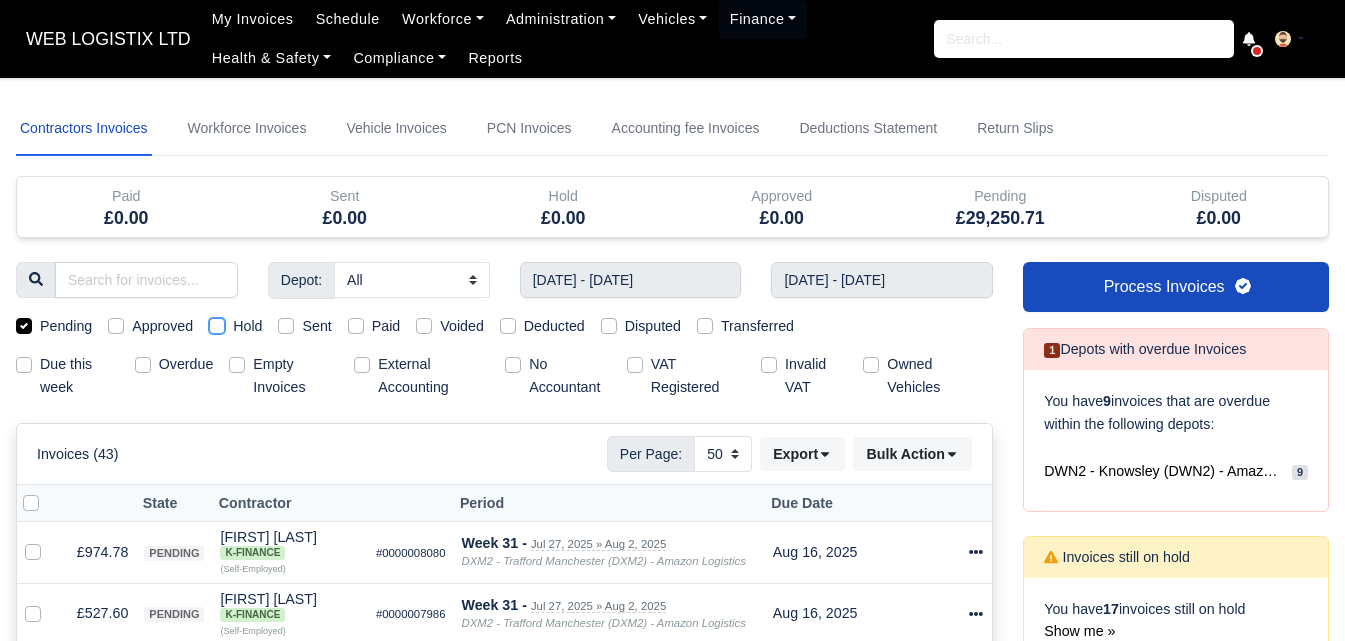 click on "Hold" at bounding box center (217, 323) 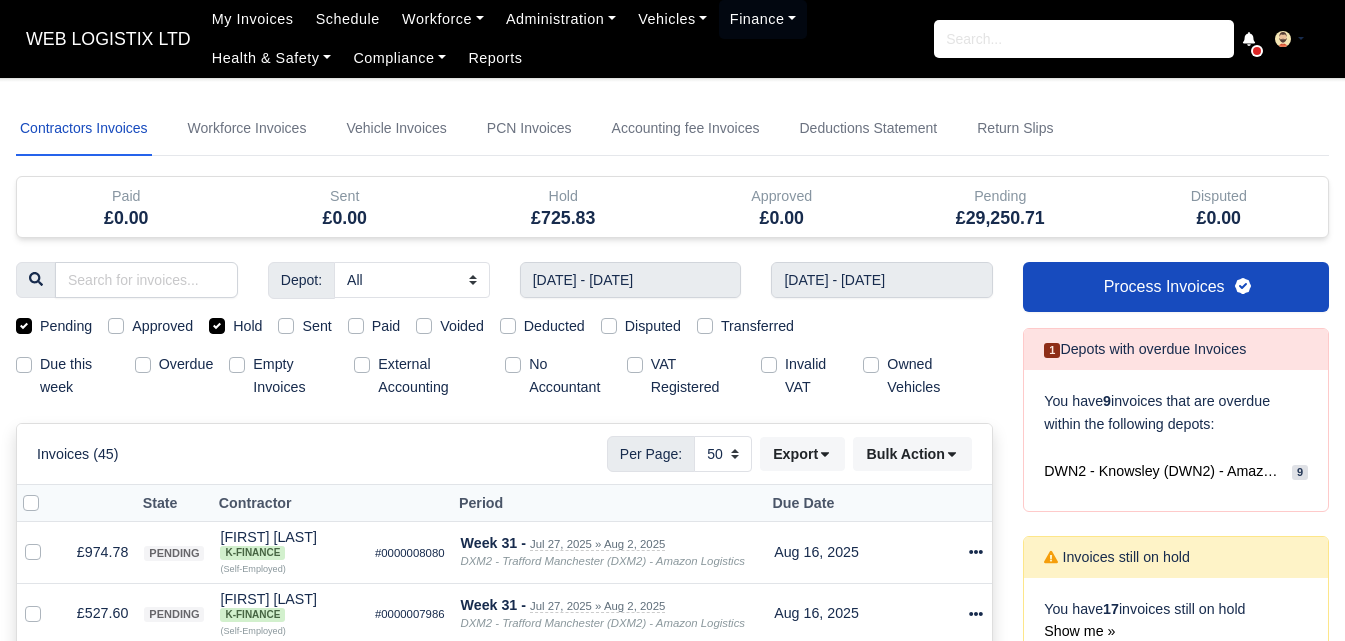 click on "Pending" at bounding box center [66, 326] 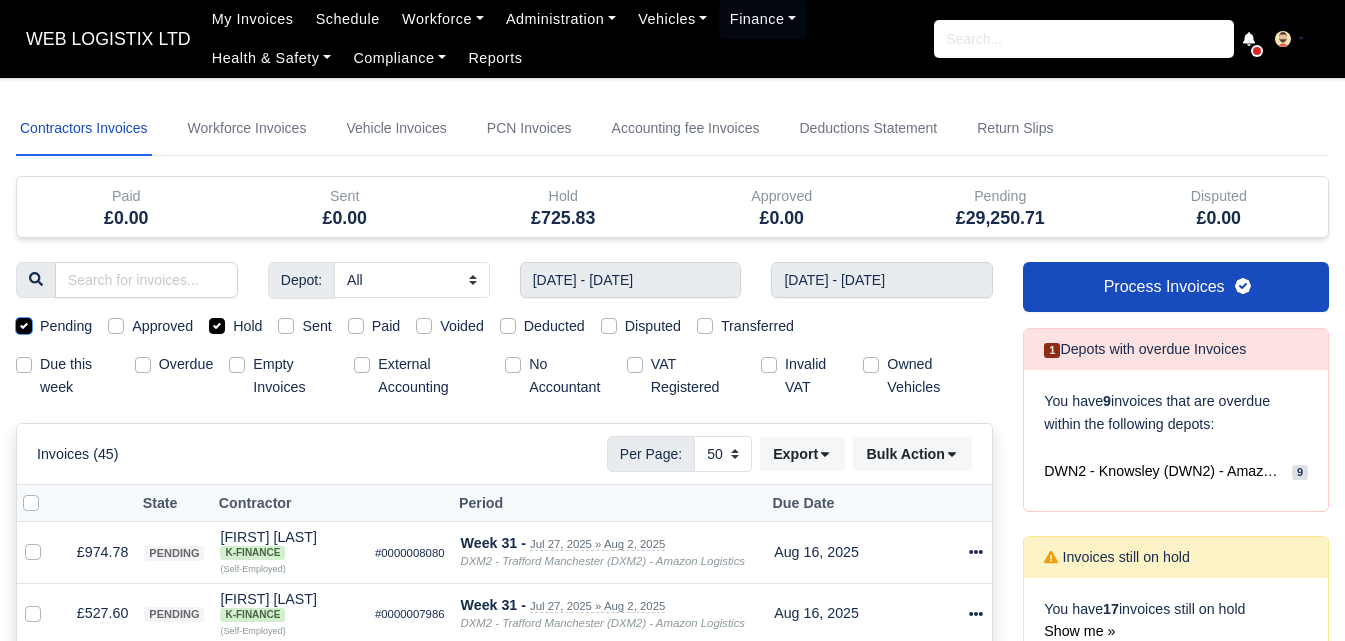 click on "Pending" at bounding box center [24, 323] 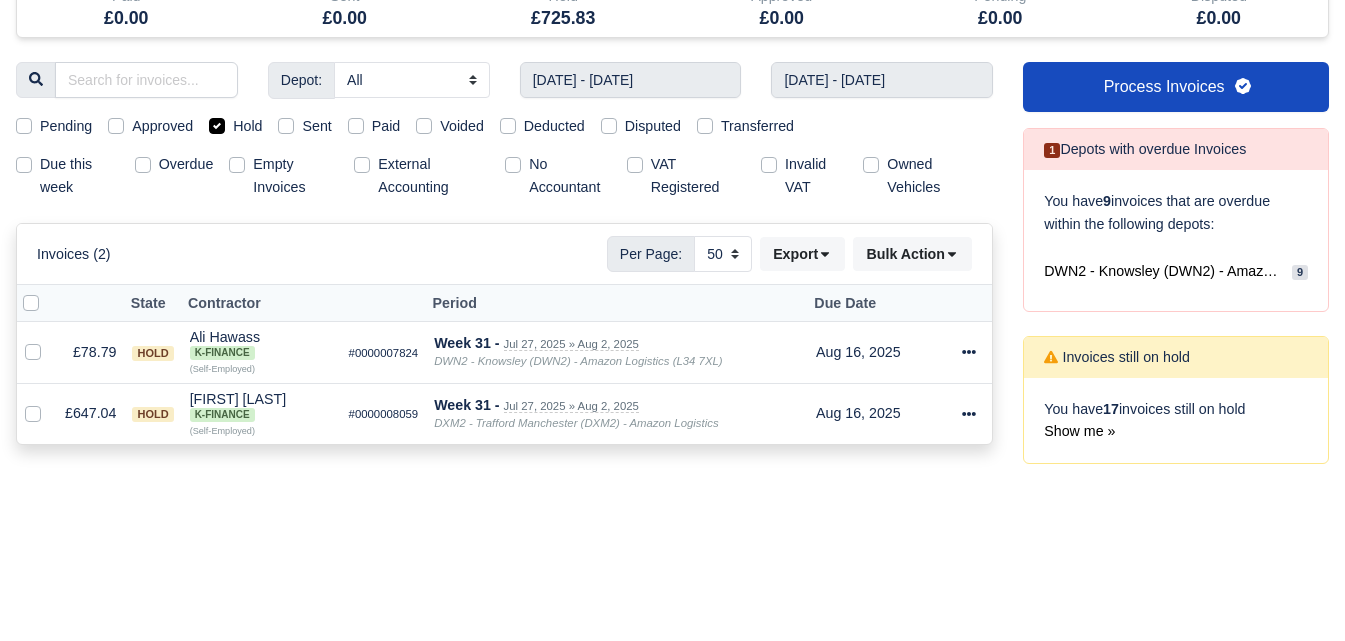 scroll, scrollTop: 213, scrollLeft: 0, axis: vertical 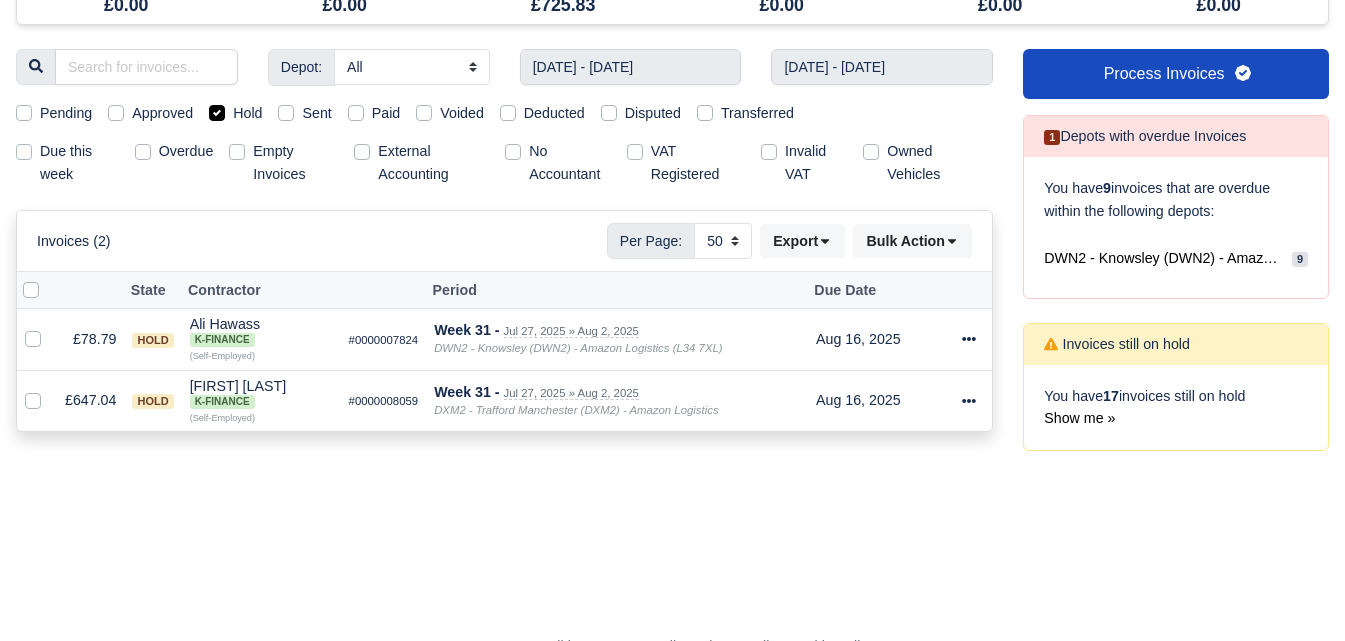 click on "Pending" at bounding box center [66, 113] 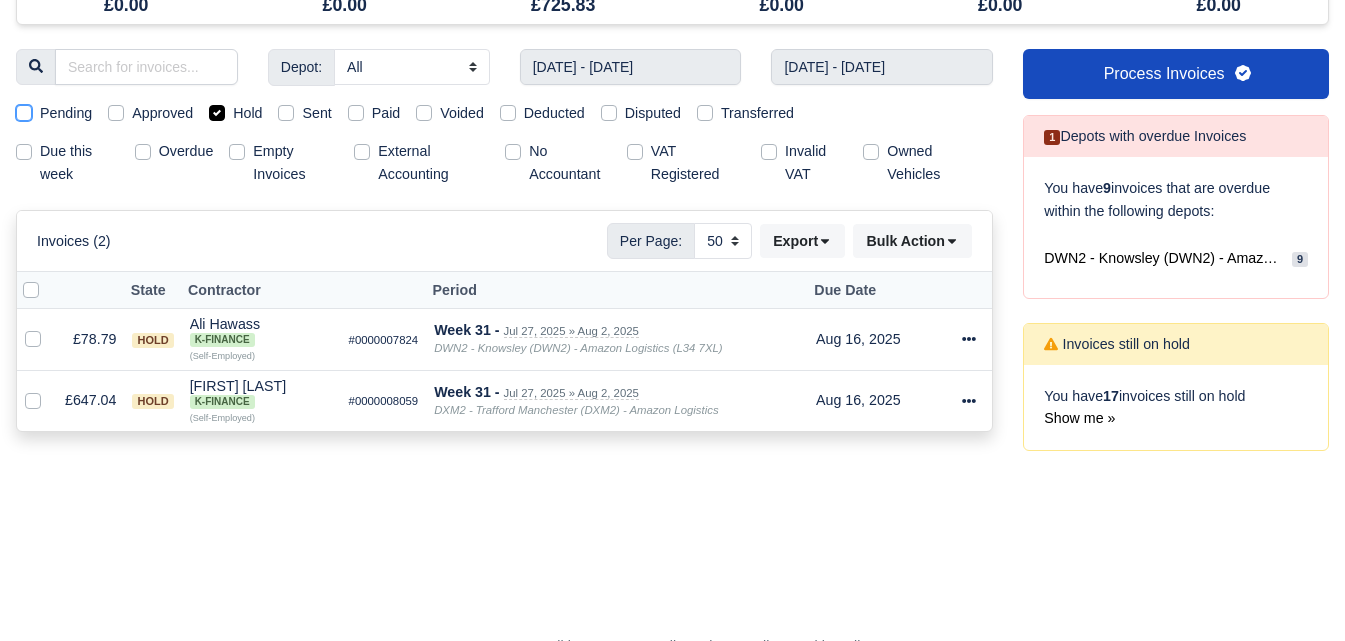 click on "Pending" at bounding box center (24, 110) 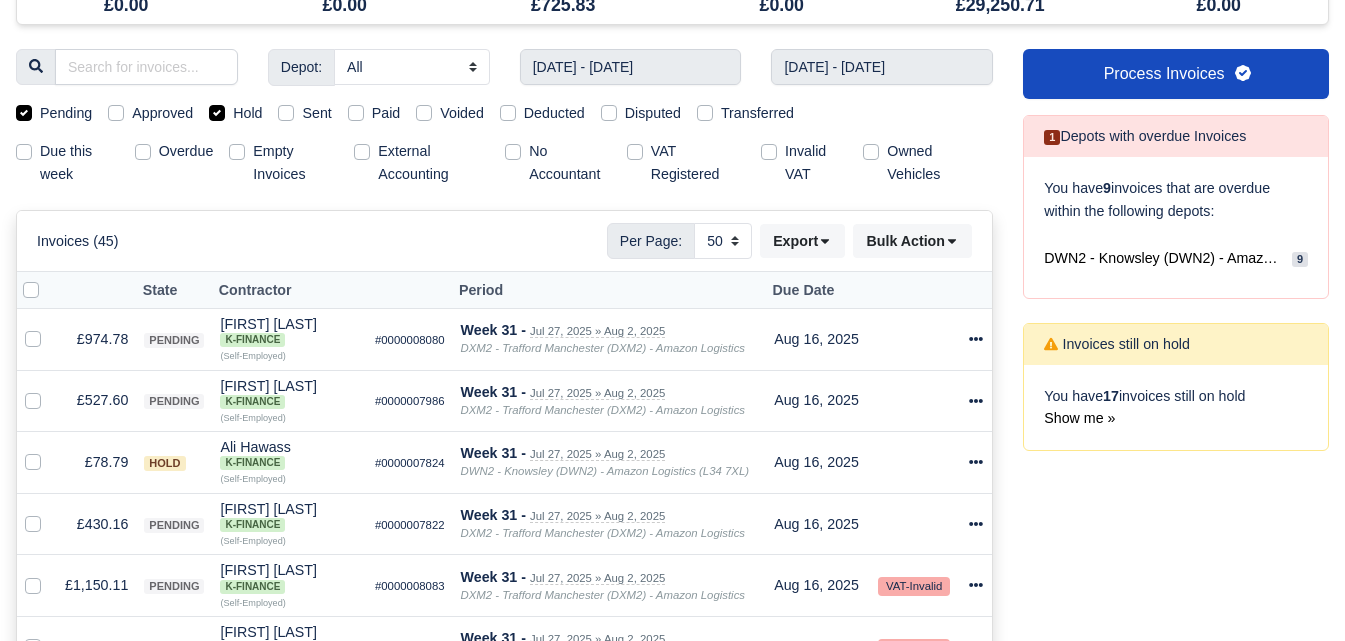 click on "Hold" at bounding box center [247, 113] 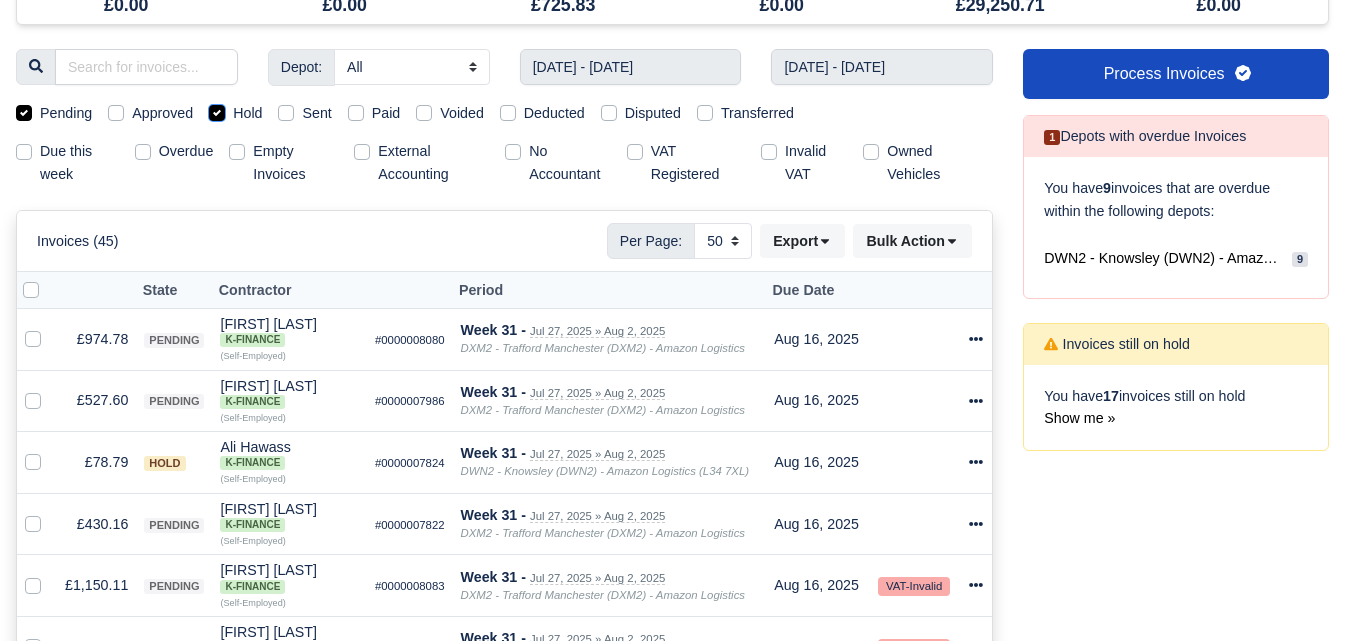 click on "Hold" at bounding box center (217, 110) 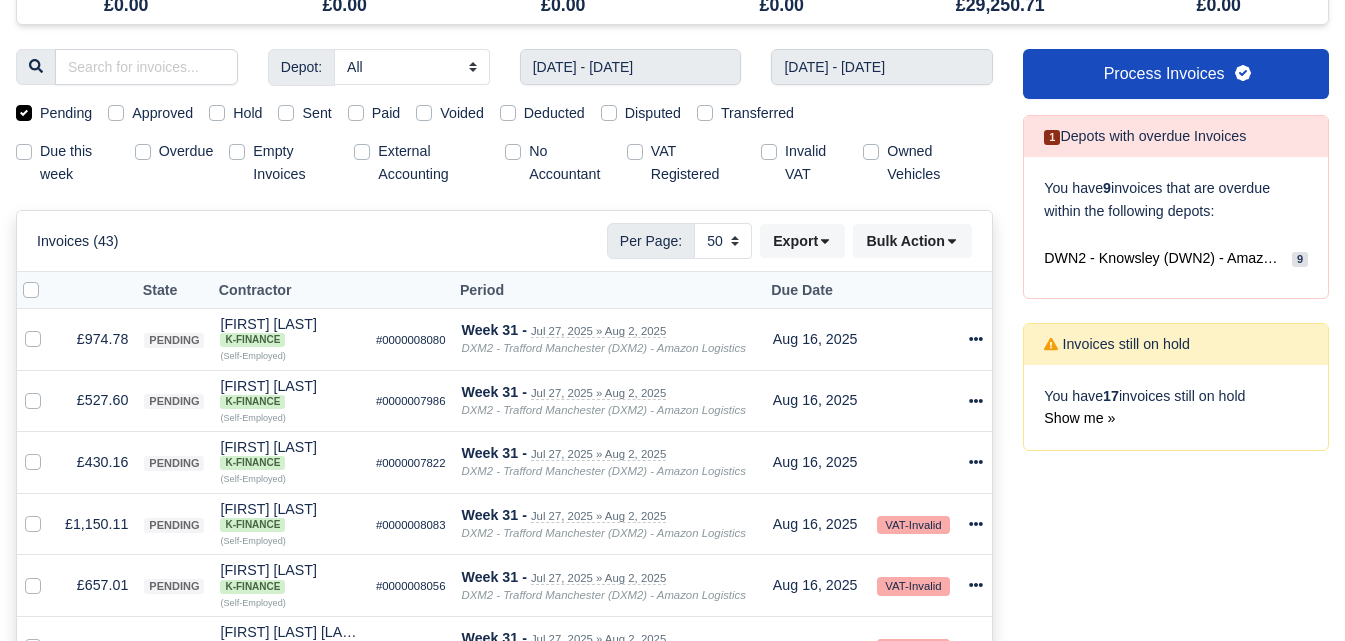 click on "Sent" at bounding box center (316, 113) 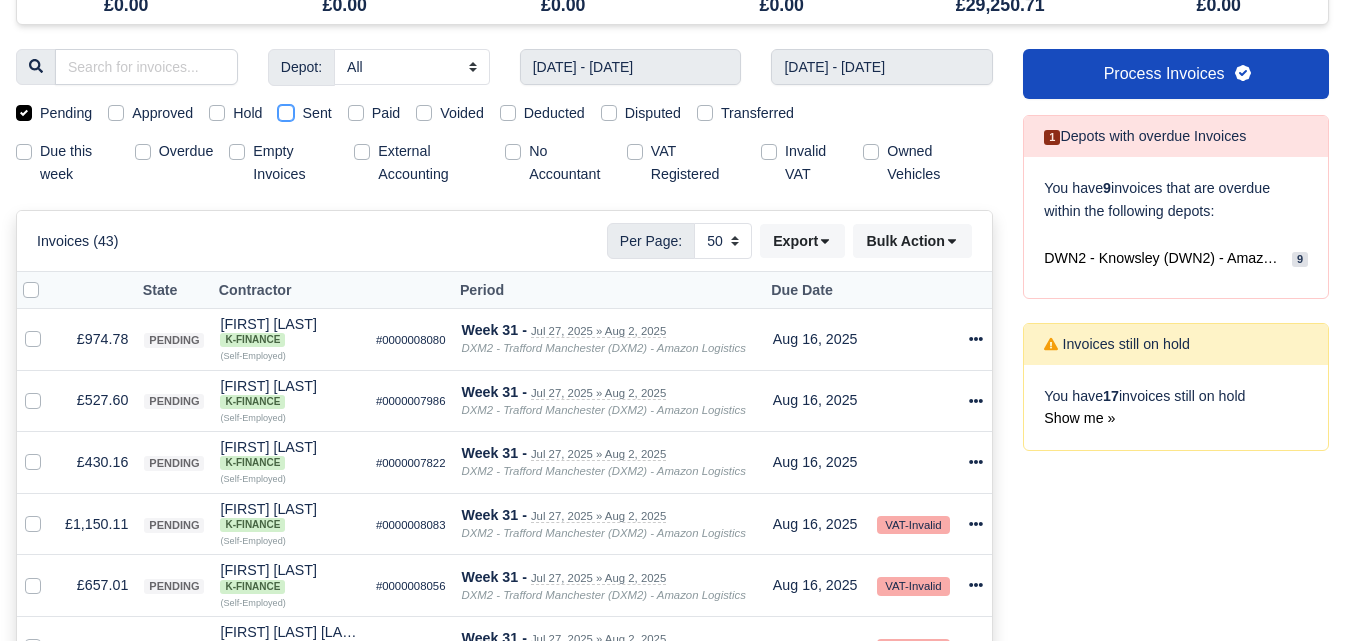 click on "Sent" at bounding box center [286, 110] 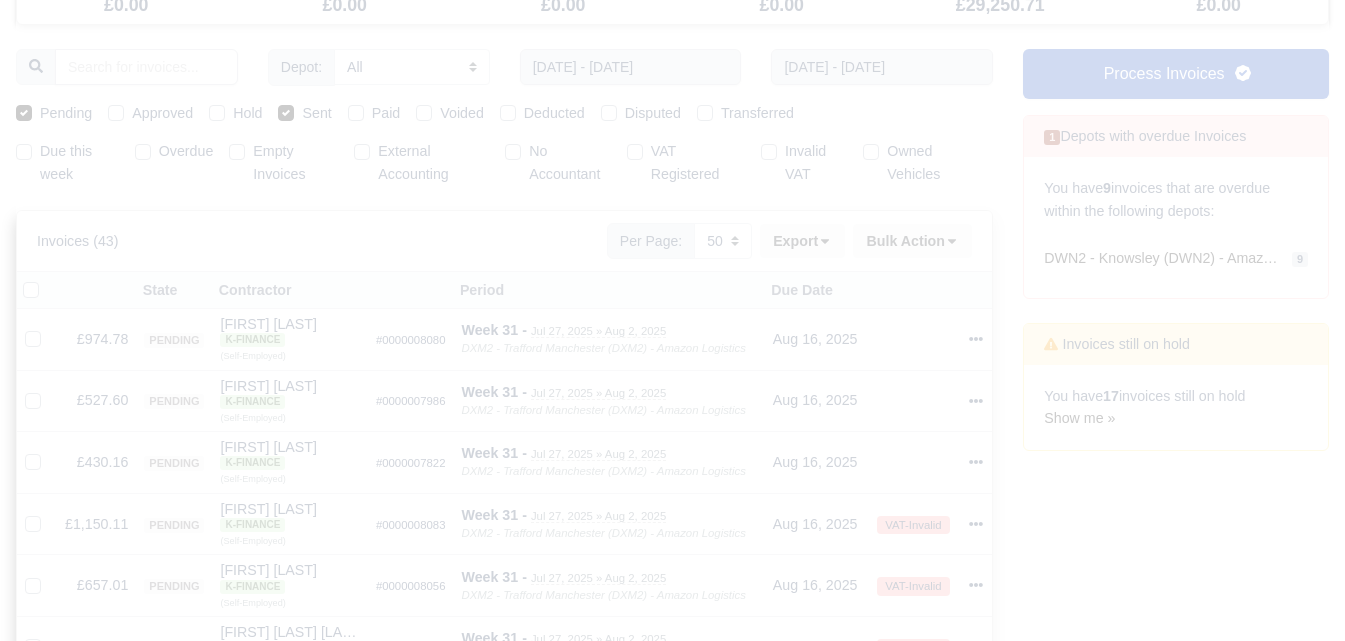 click at bounding box center [672, 1516] 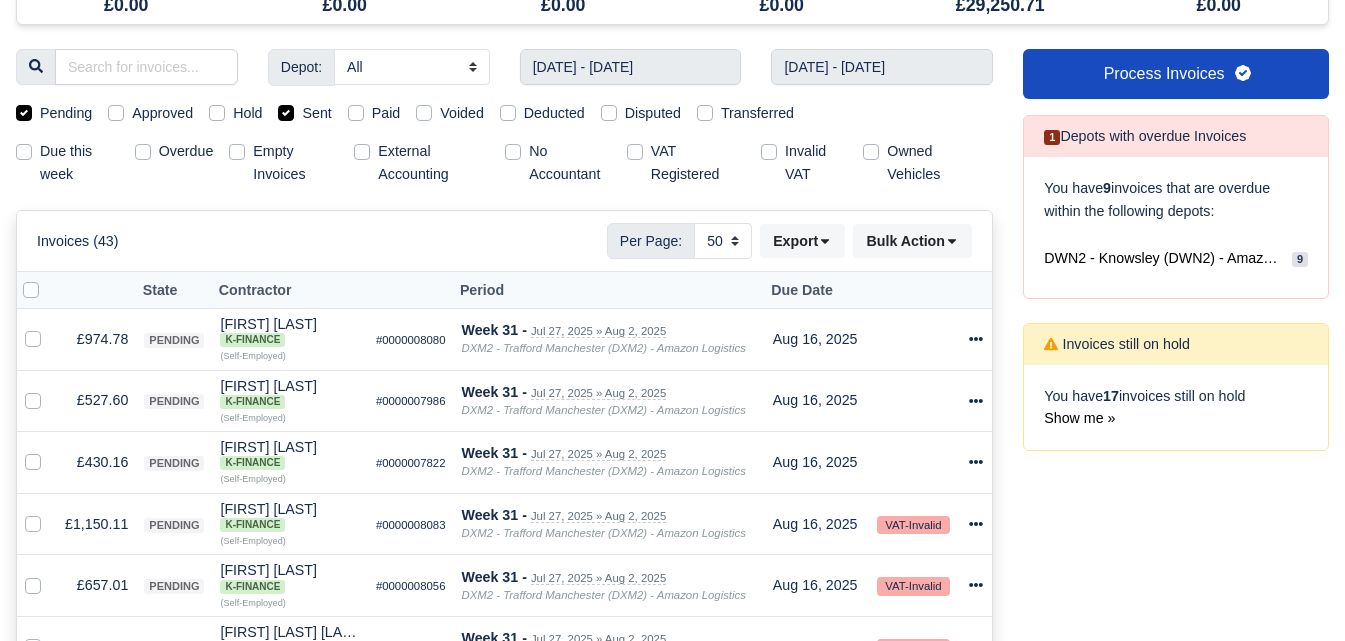 click on "Pending" at bounding box center [66, 113] 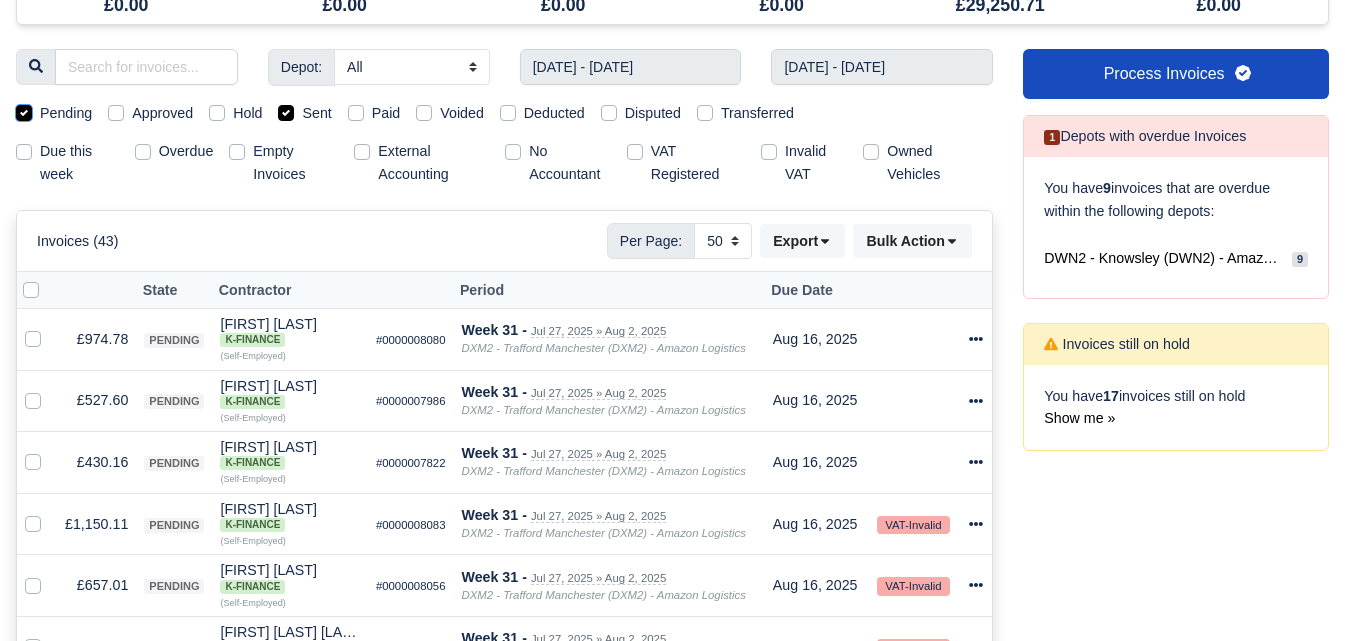 click on "Pending" at bounding box center [24, 110] 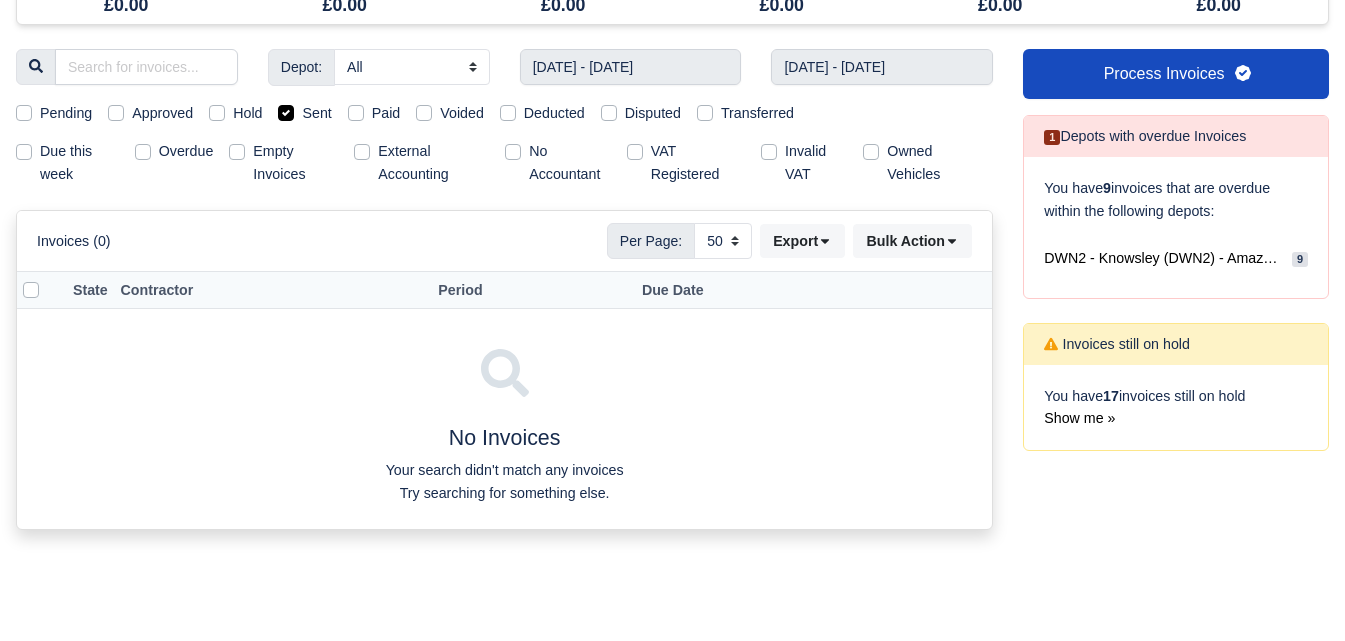 click on "Sent" at bounding box center [316, 113] 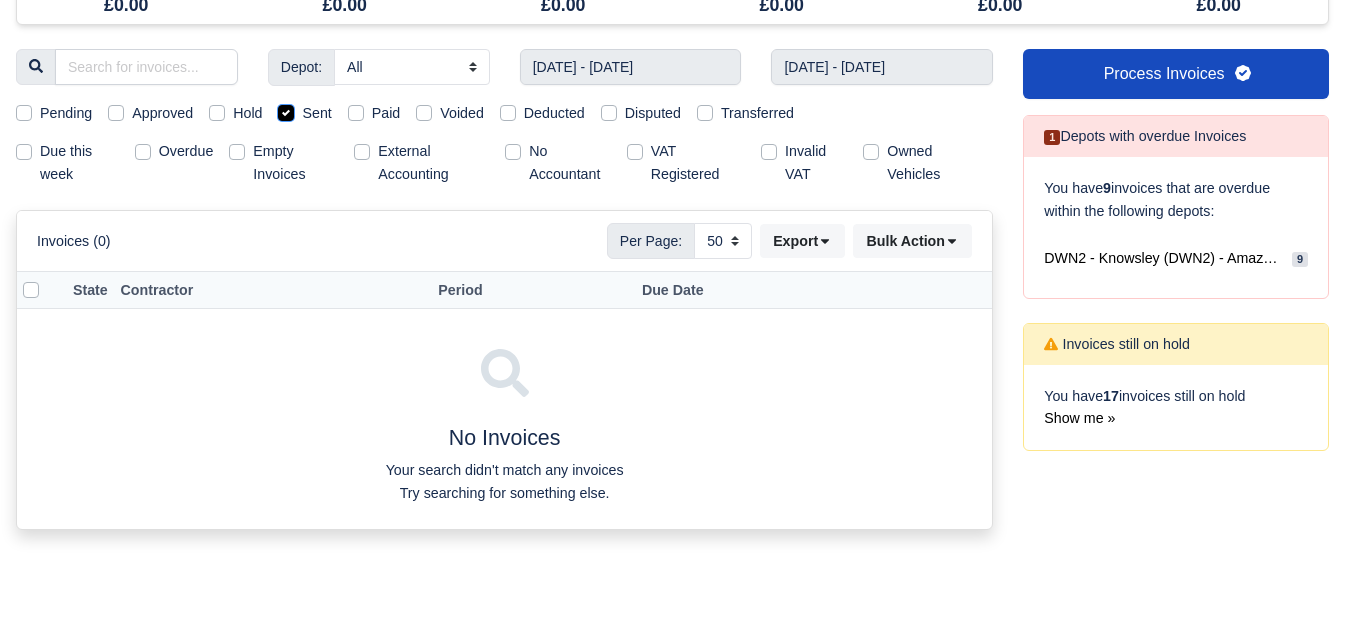 click on "Sent" at bounding box center [286, 110] 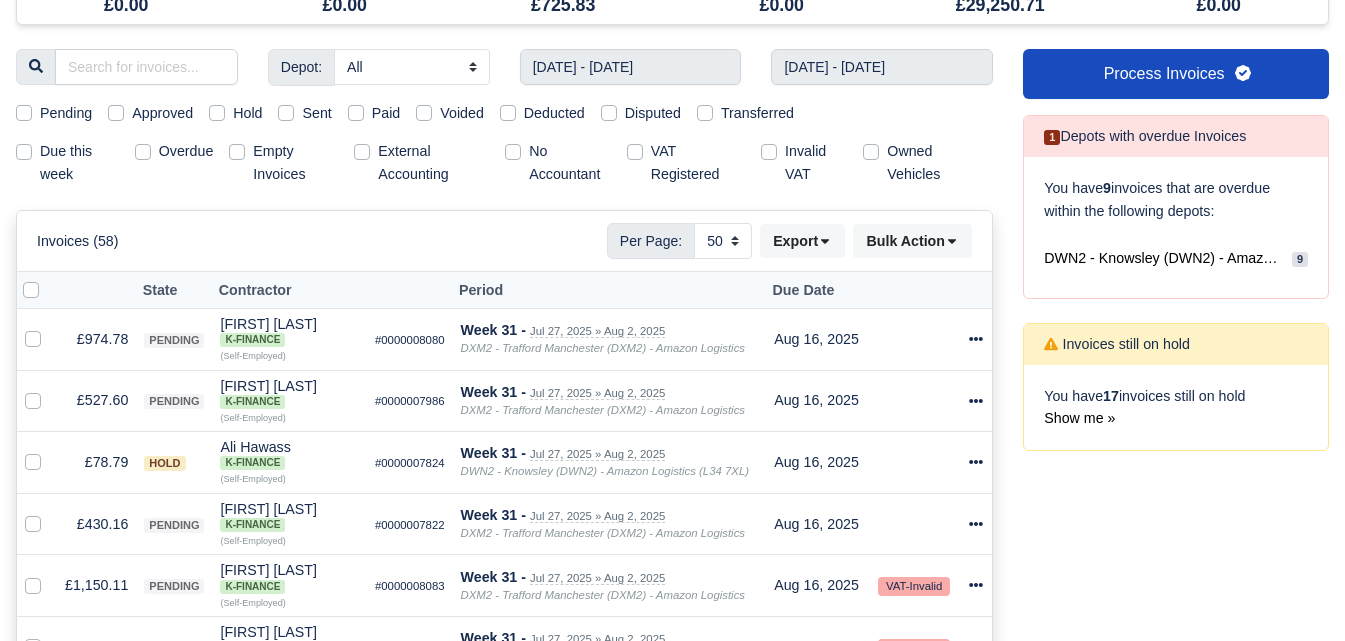 click on "Pending" at bounding box center [66, 113] 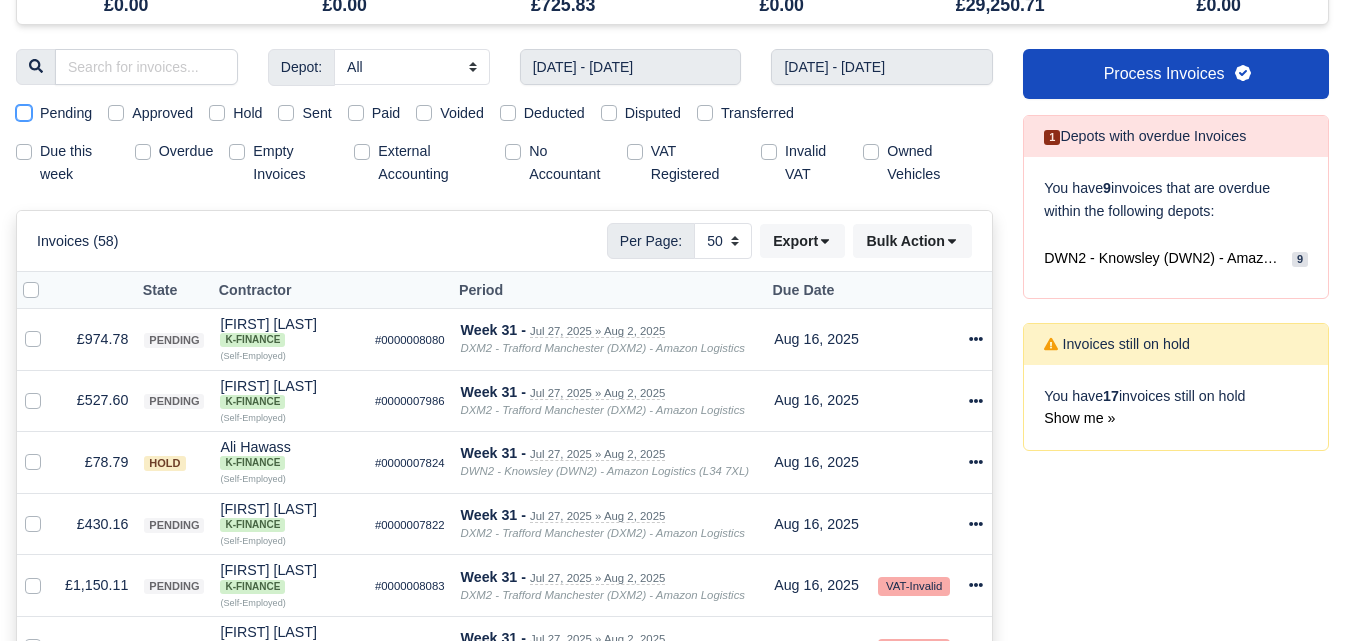 click on "Pending" at bounding box center [24, 110] 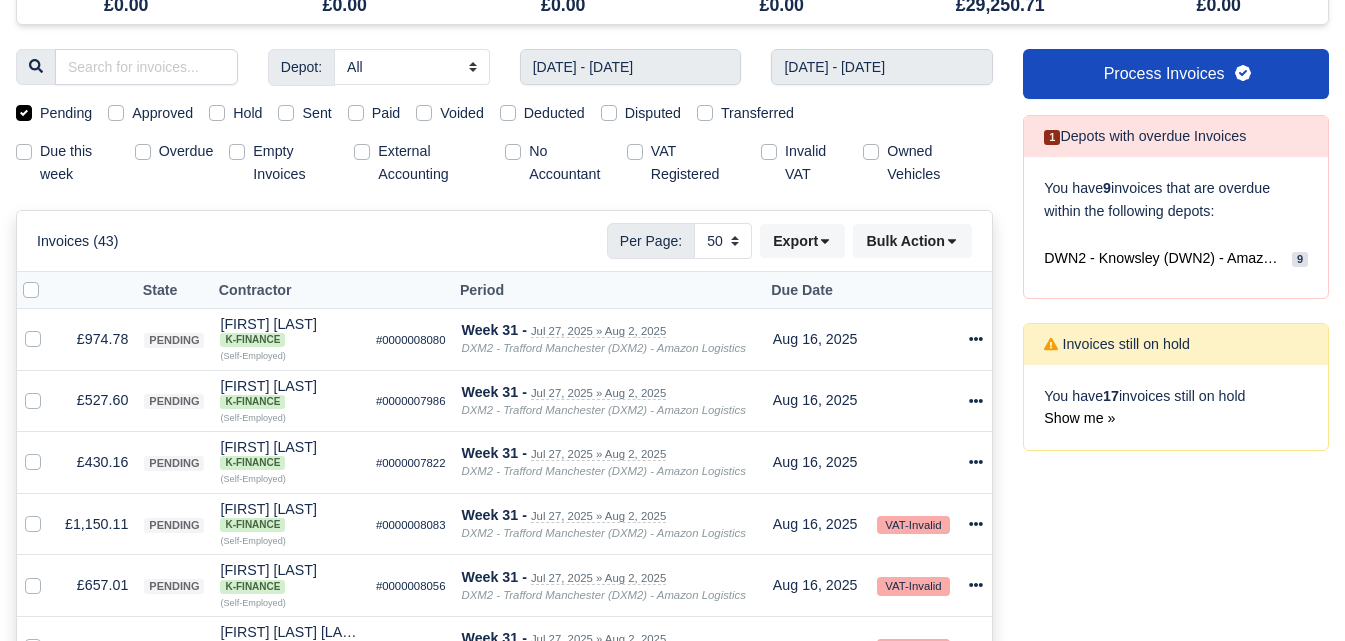click at bounding box center [47, 279] 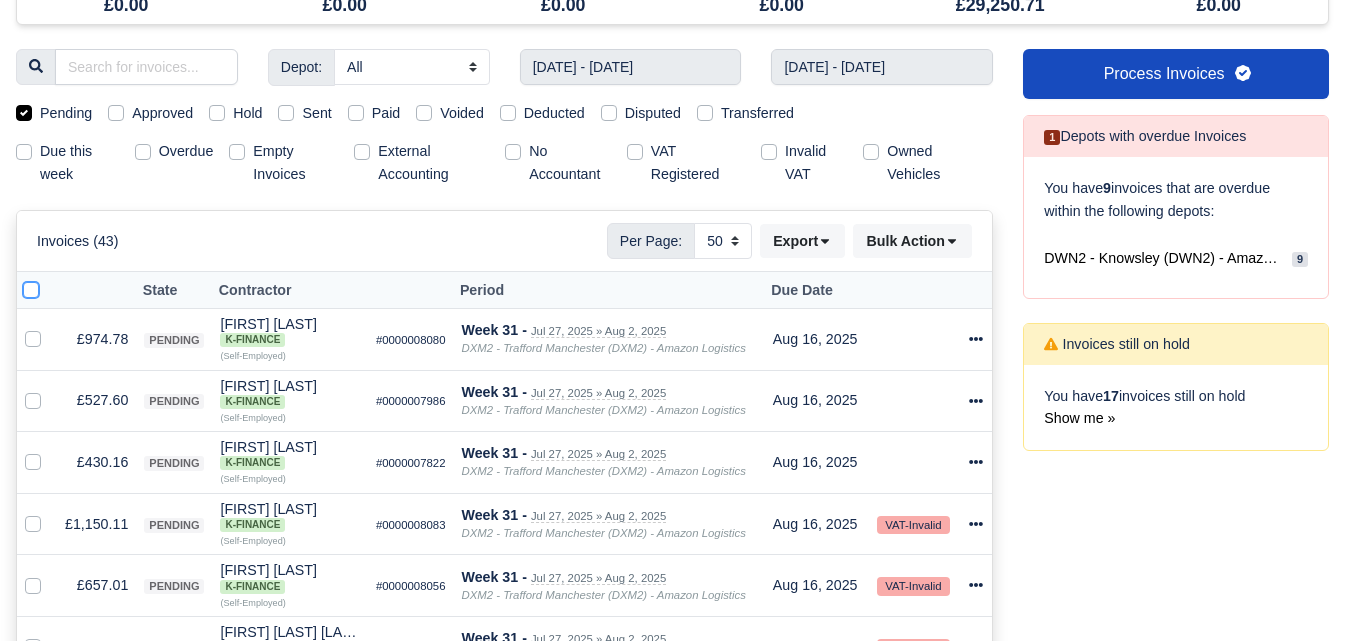 click at bounding box center [31, 287] 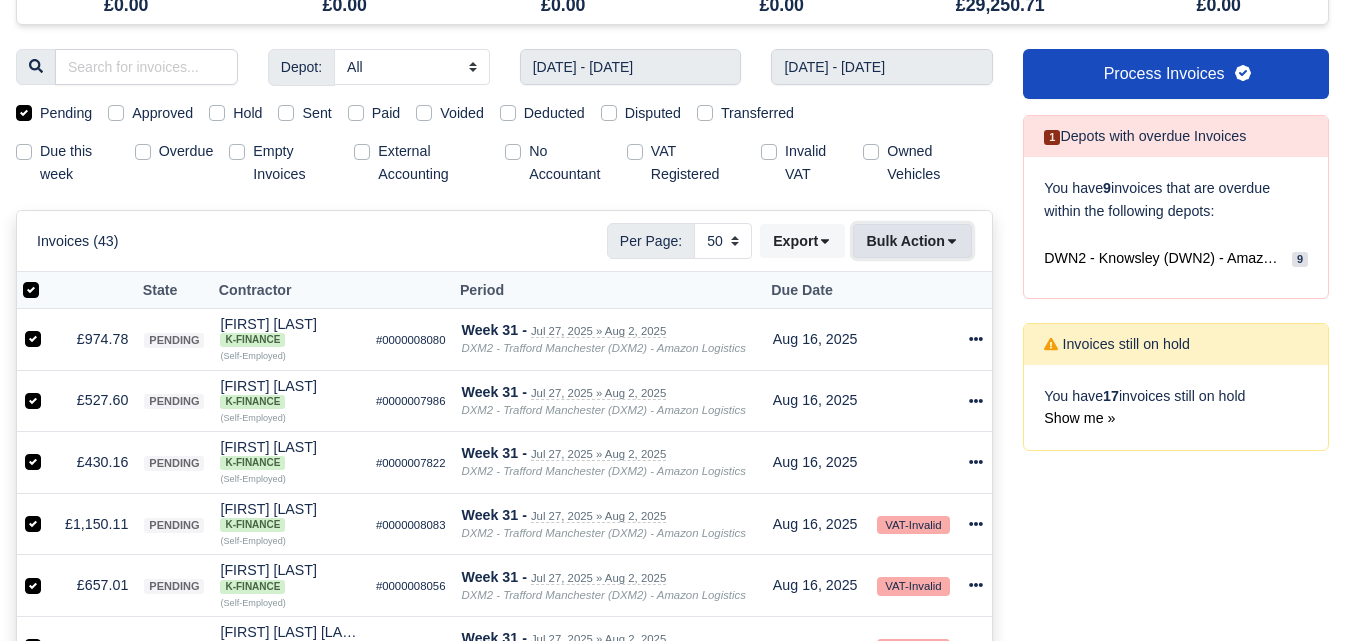 click on "Bulk Action" at bounding box center (912, 241) 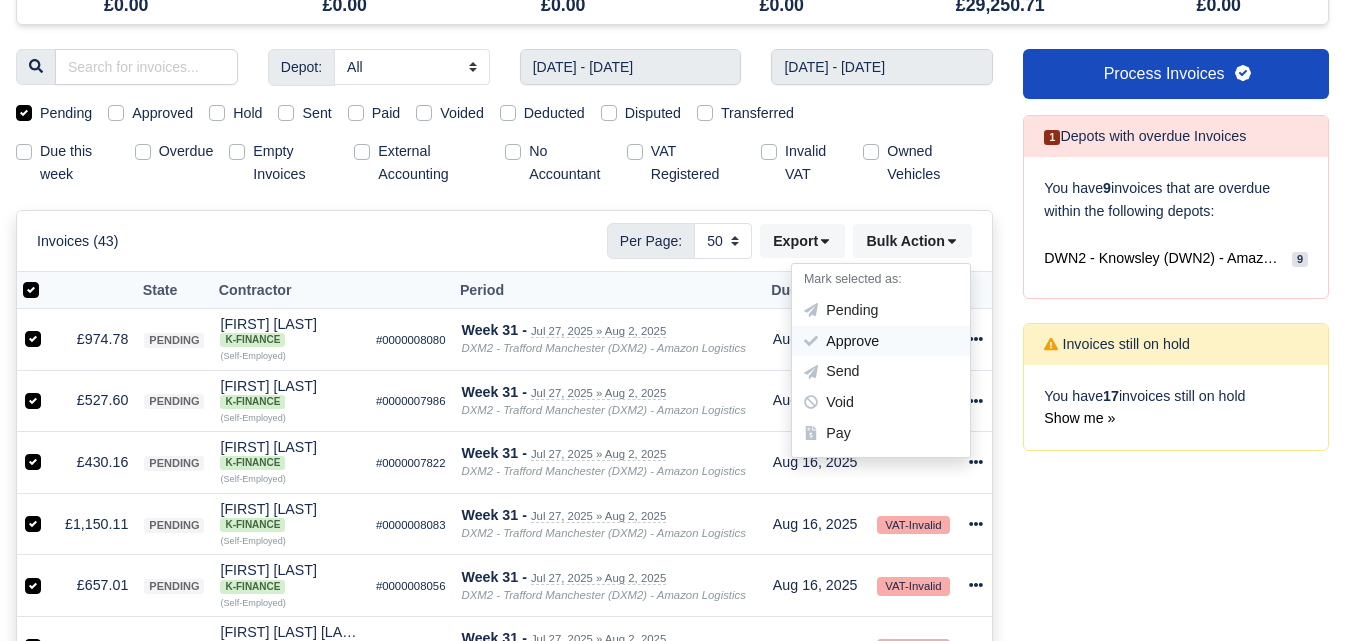 click on "Approve" at bounding box center (881, 341) 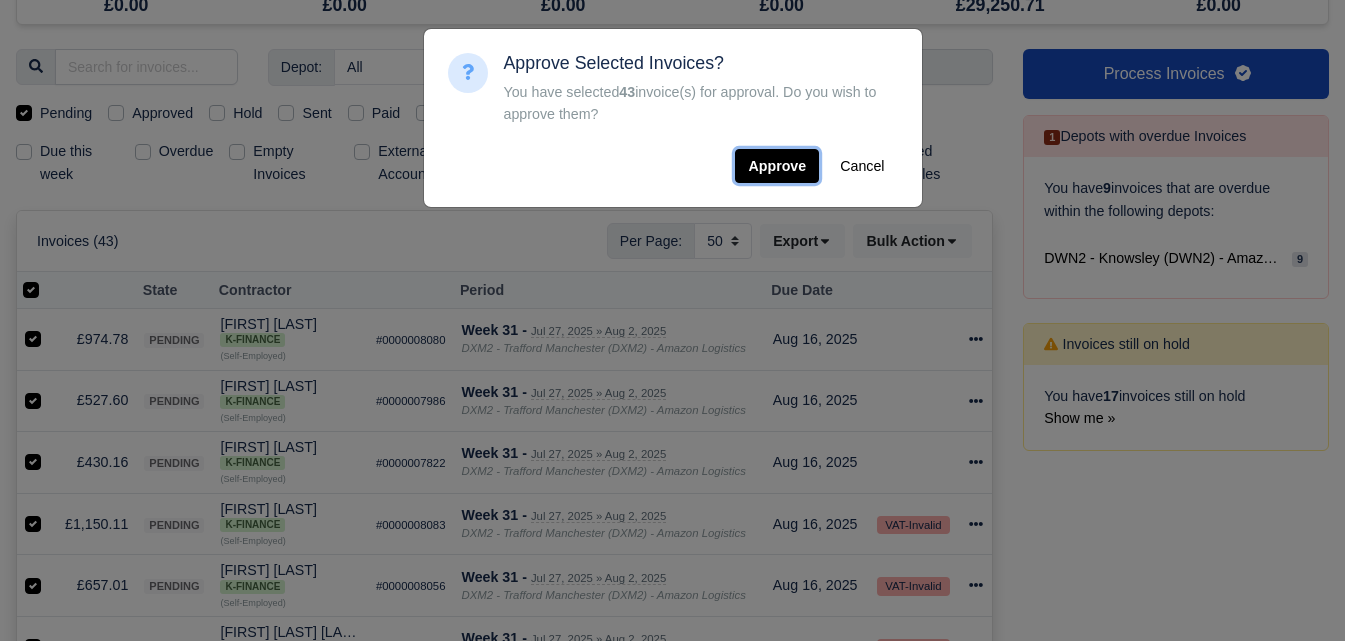 click on "Approve" at bounding box center (777, 166) 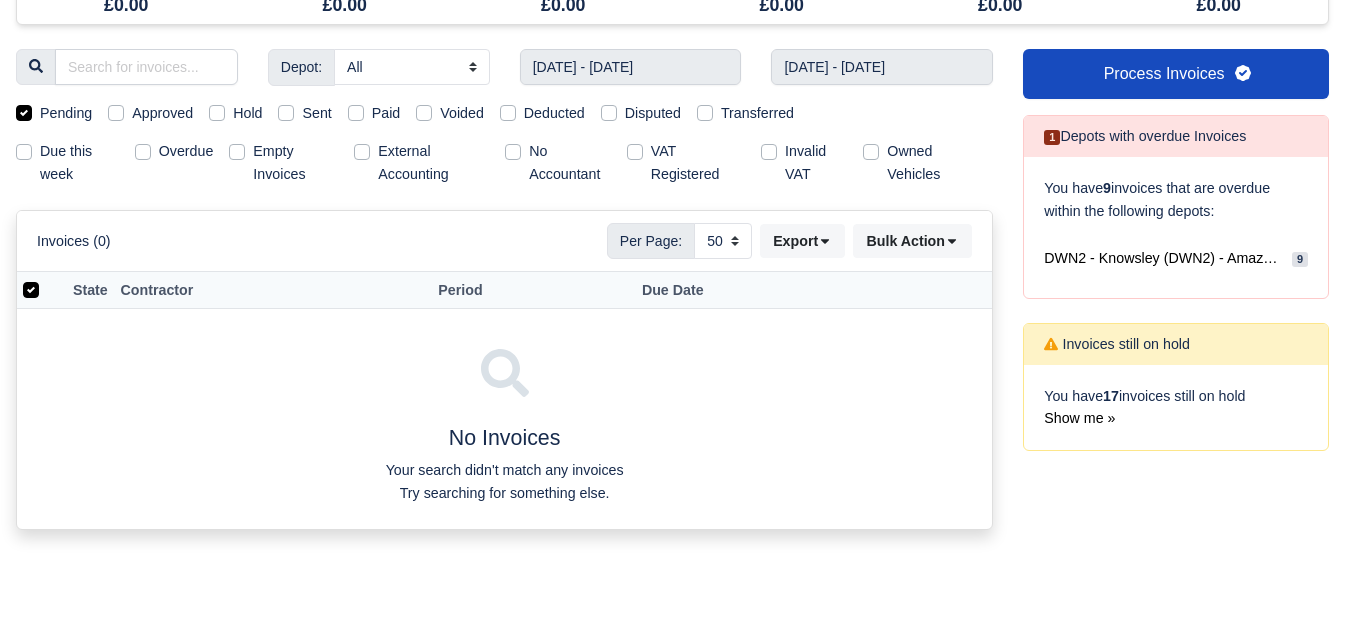 click on "Approved" at bounding box center [162, 113] 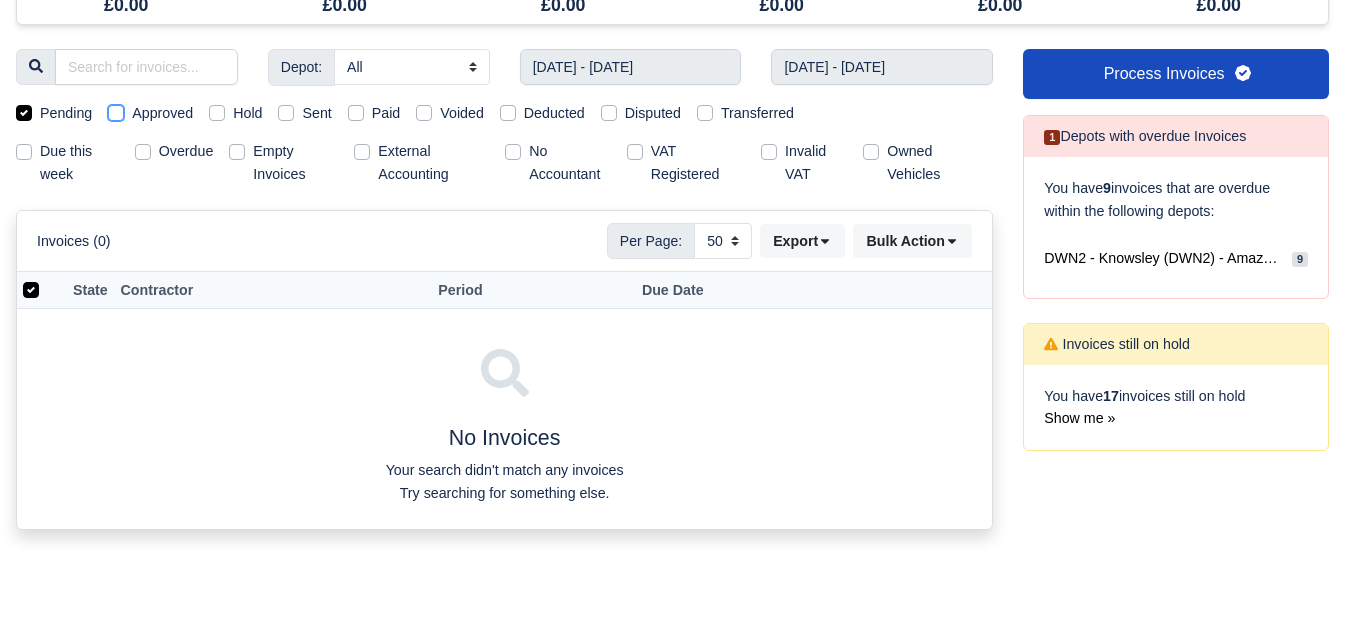 click on "Approved" at bounding box center [116, 110] 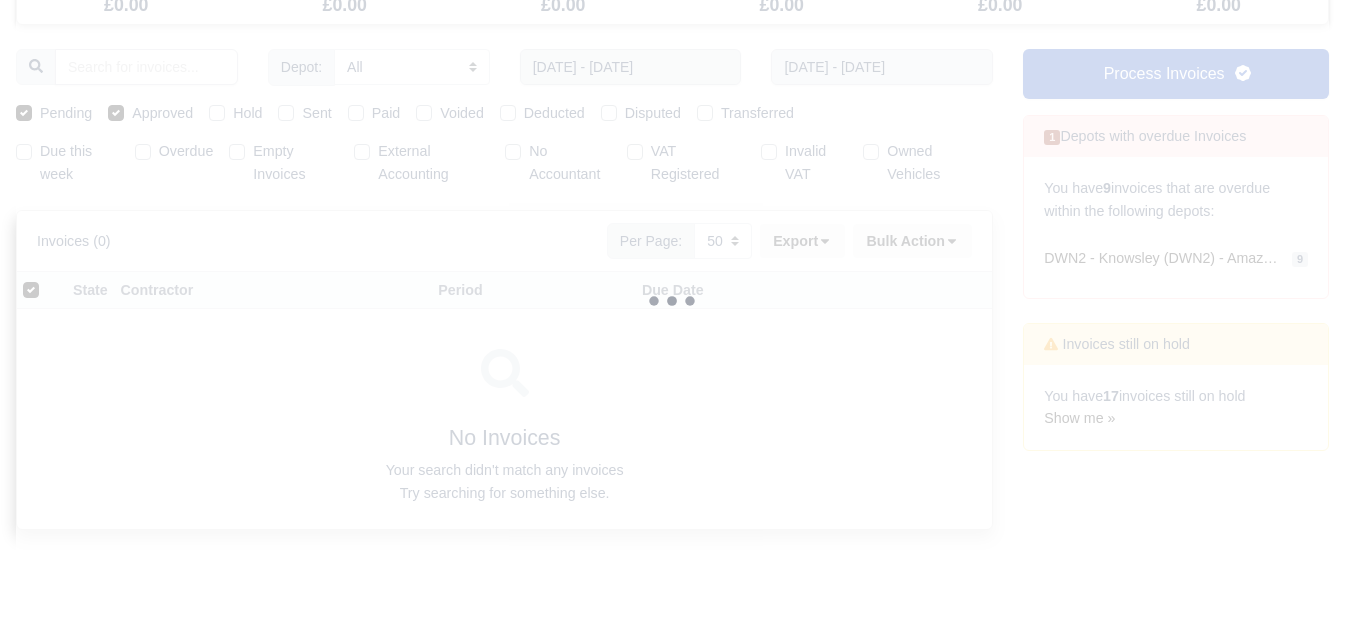 click at bounding box center (672, 301) 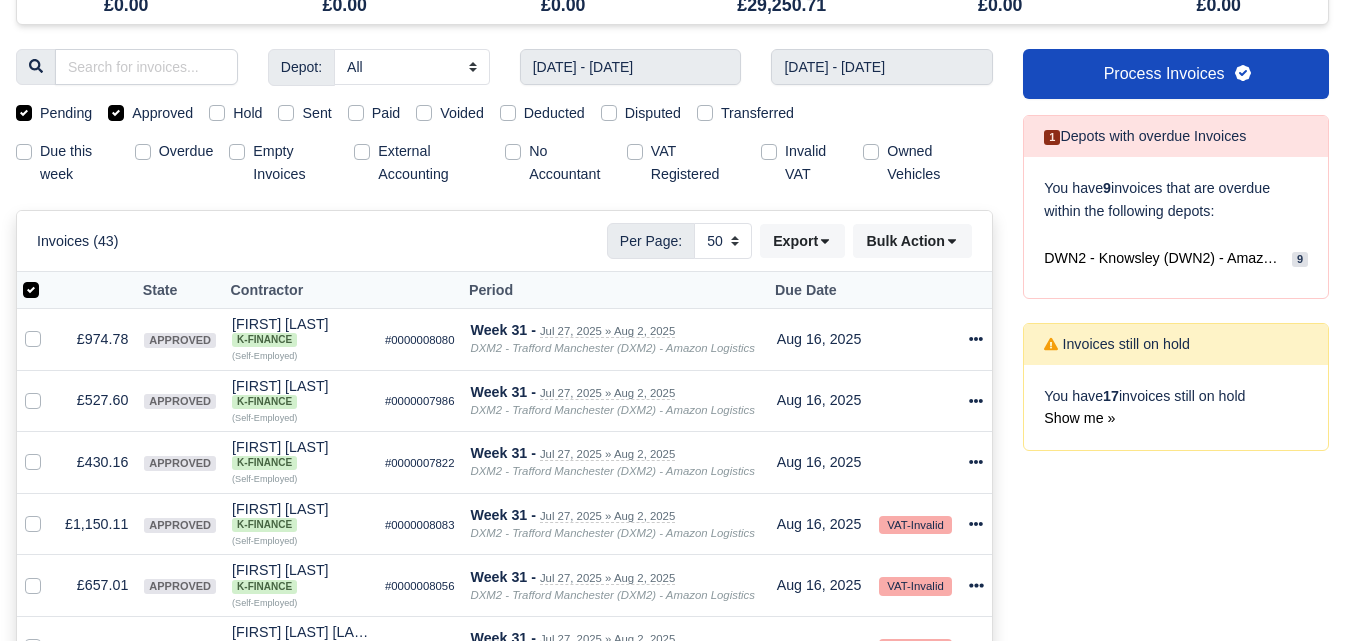 click at bounding box center (47, 279) 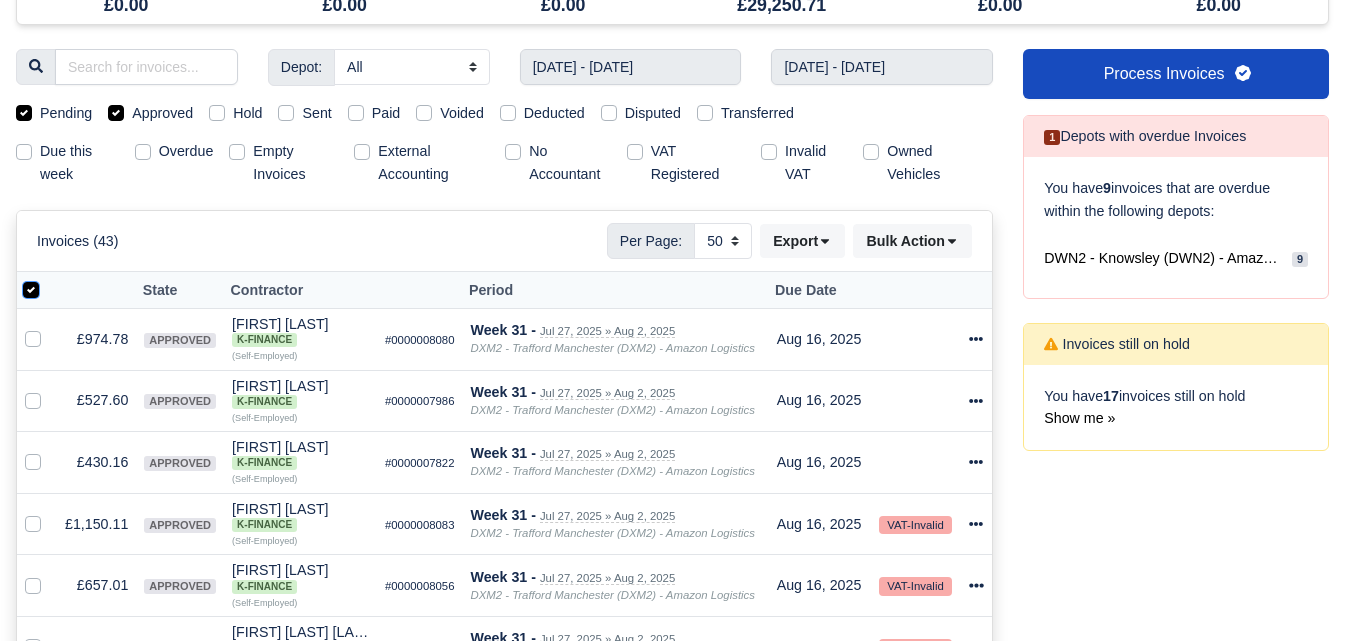 click at bounding box center [31, 287] 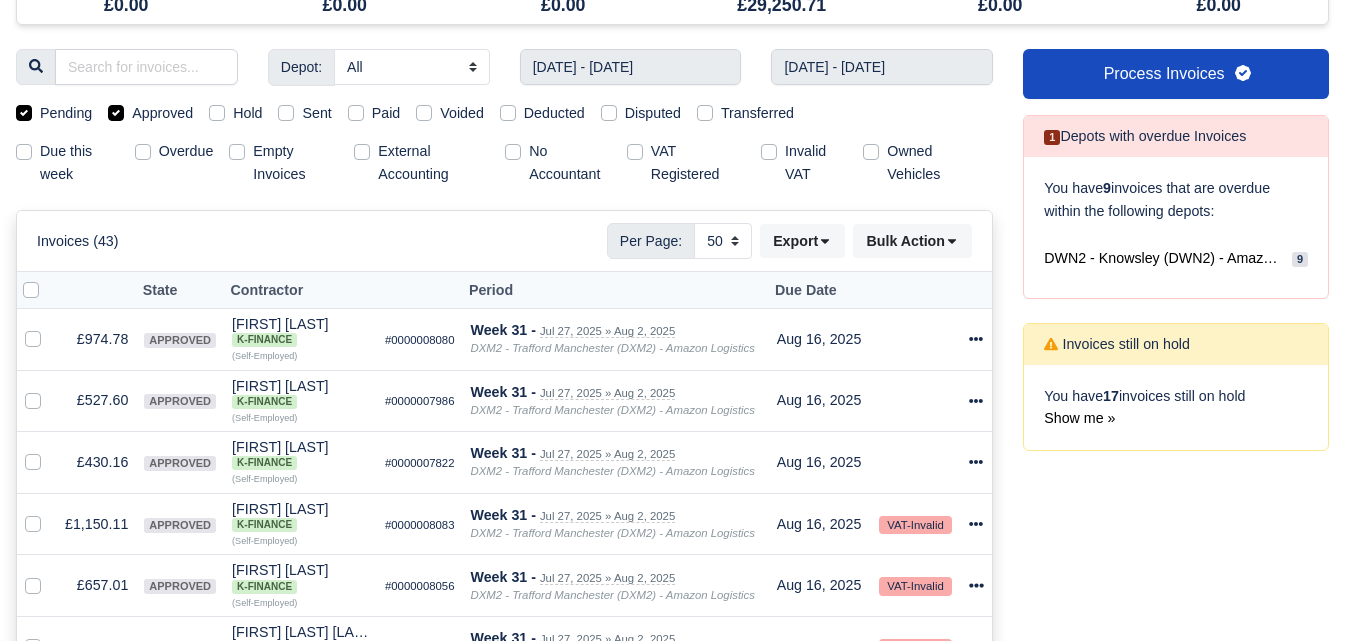 click at bounding box center (47, 279) 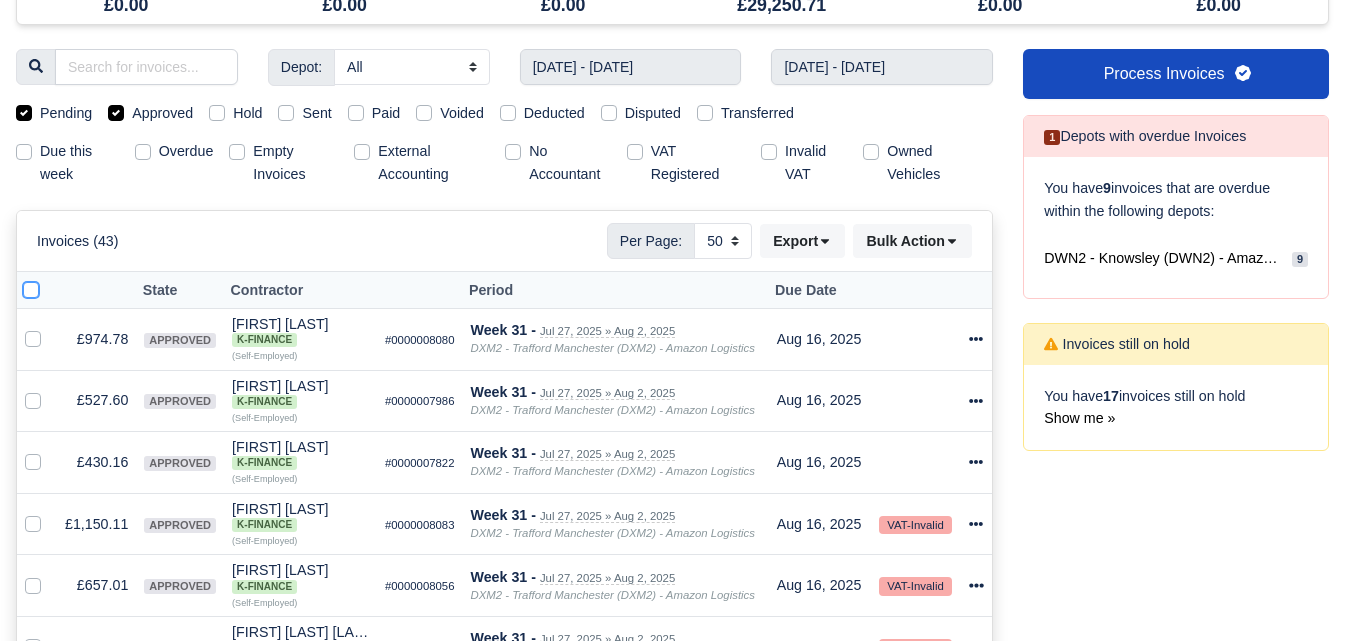 click at bounding box center [31, 287] 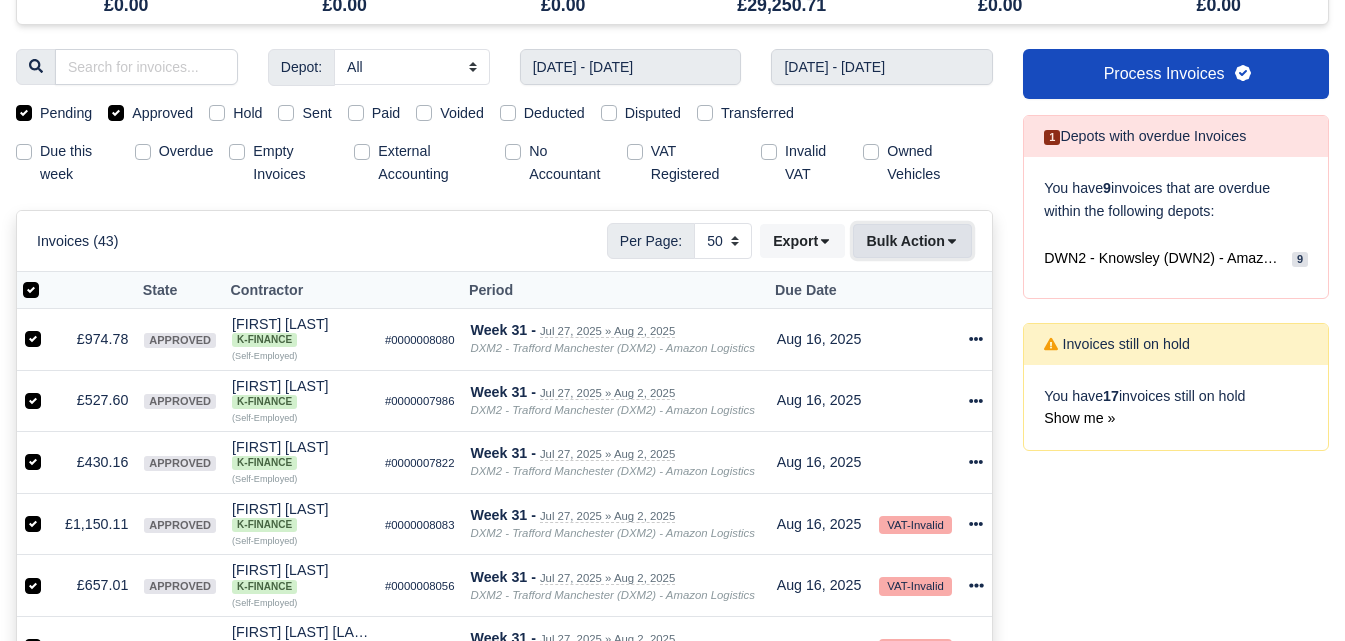 click on "Bulk Action" at bounding box center [912, 241] 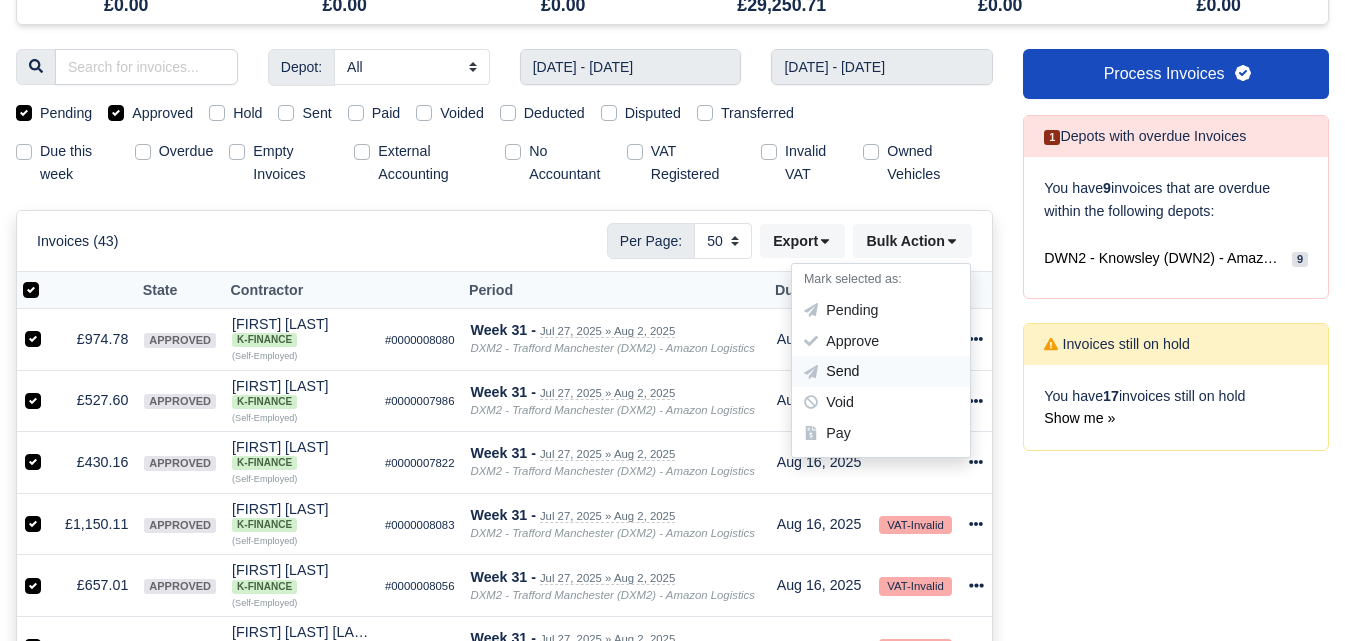 click on "Send" at bounding box center (881, 372) 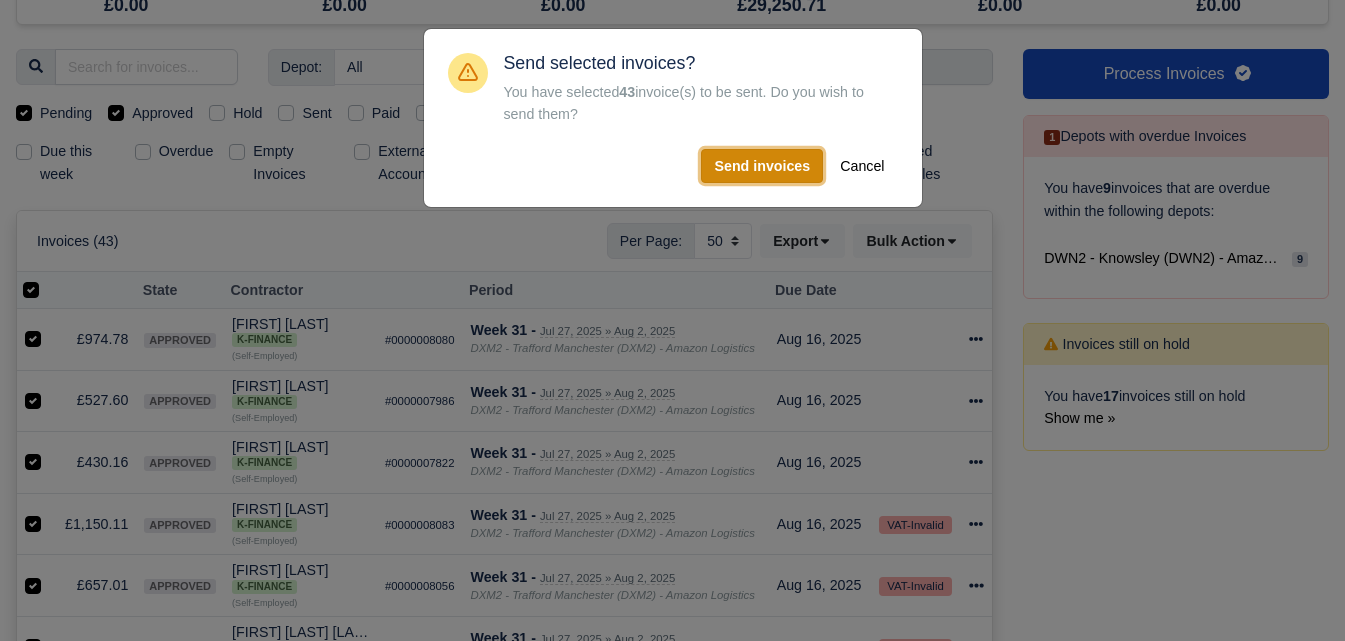 click on "Send invoices" at bounding box center (762, 166) 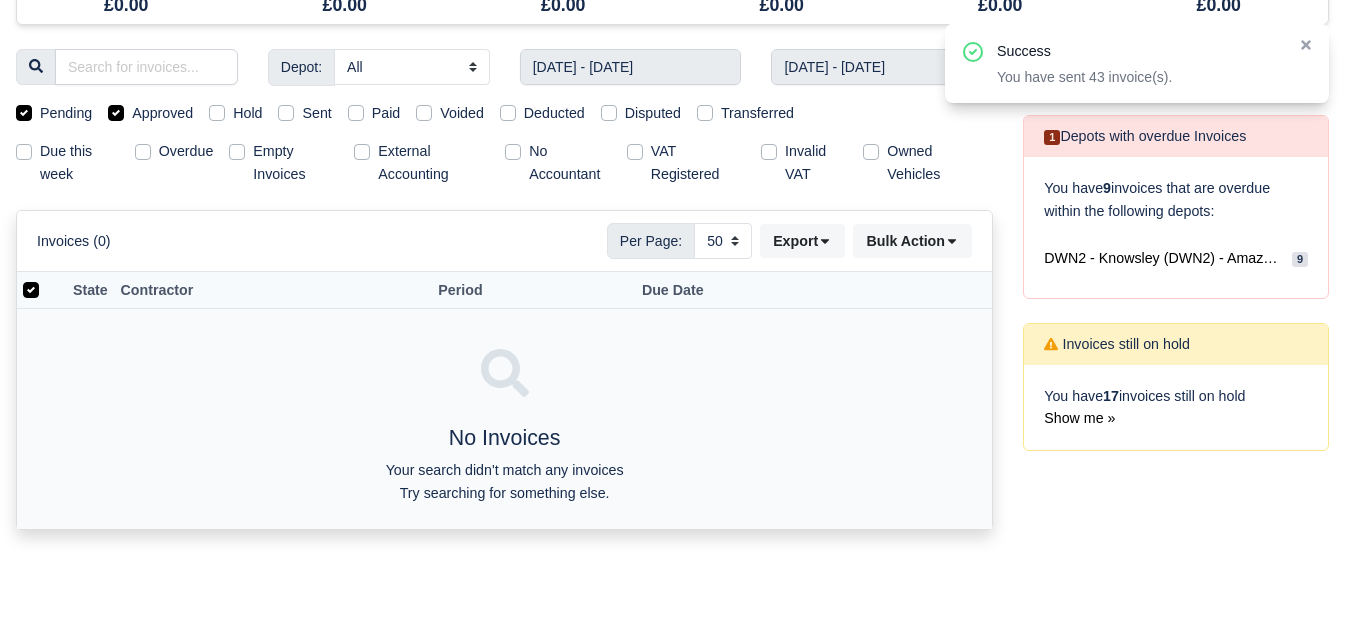 click on "Your search didn't match any invoices
Try searching for something else." at bounding box center [504, 482] 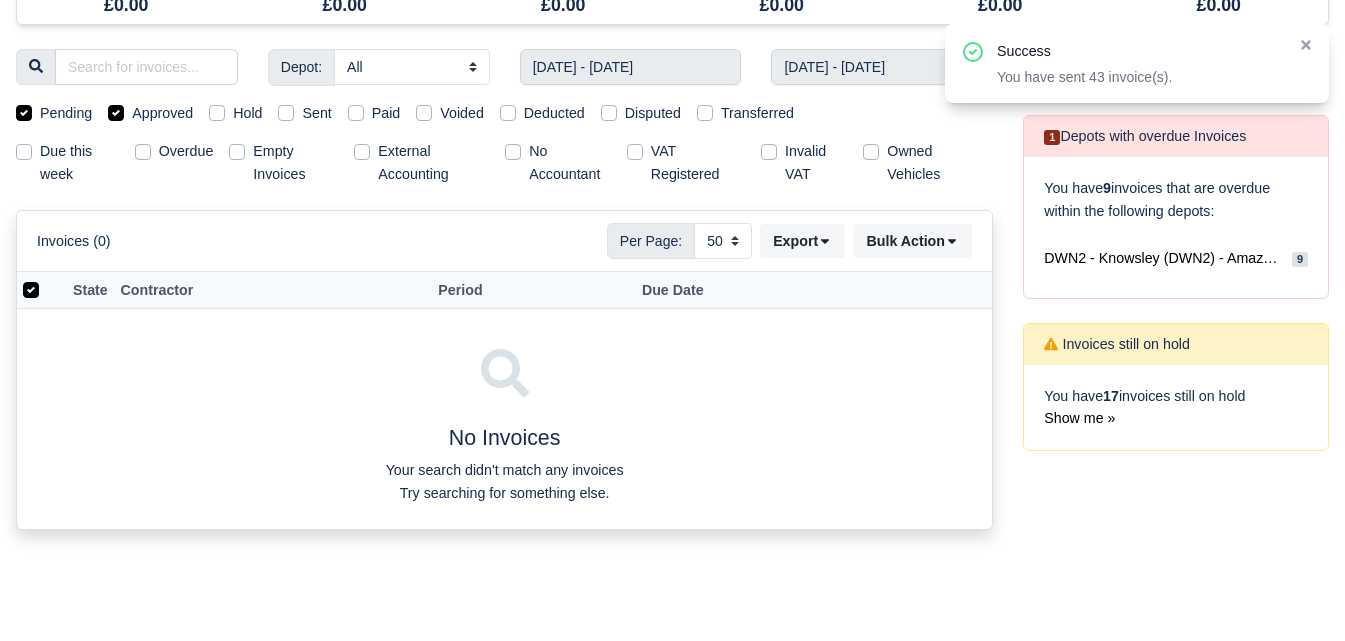 click on "Pending" at bounding box center [66, 113] 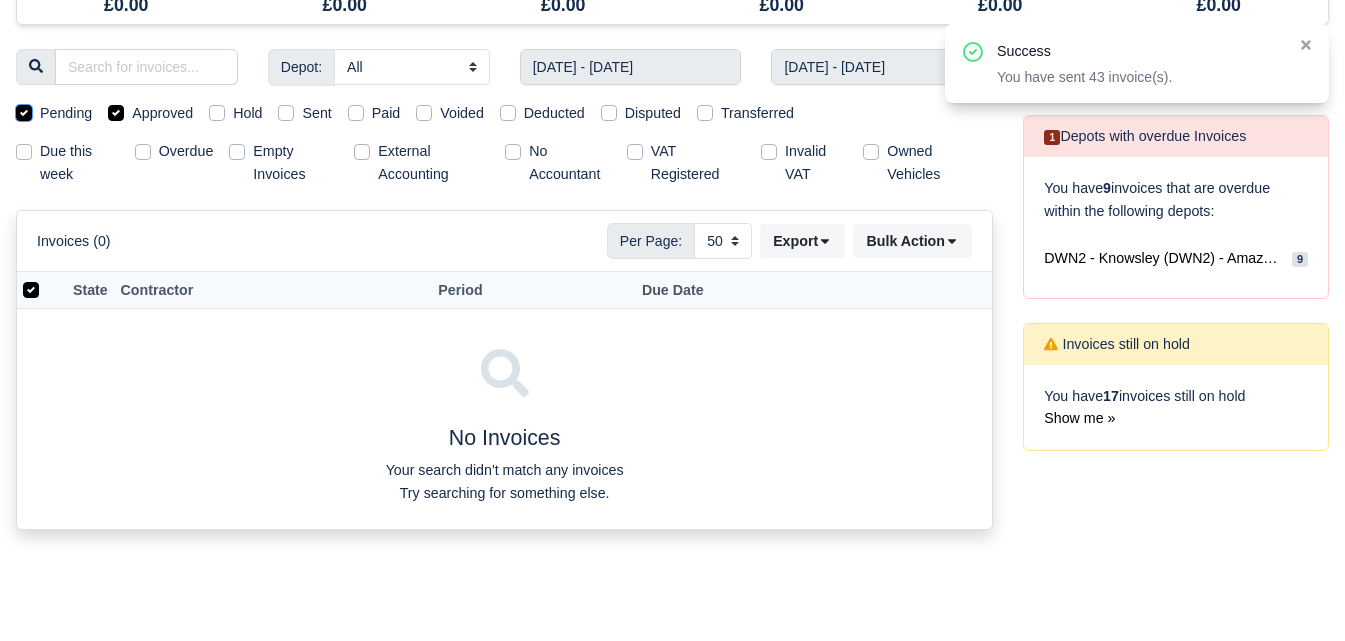 click on "Pending" at bounding box center (24, 110) 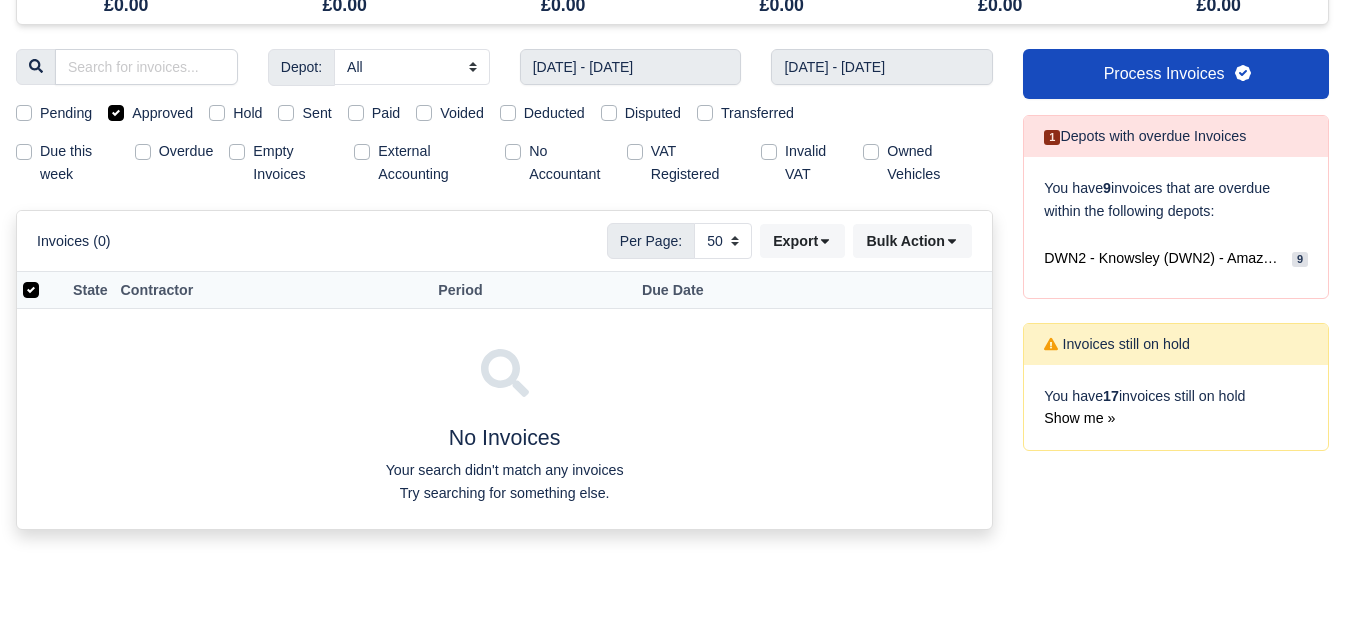 click on "Approved" at bounding box center (162, 113) 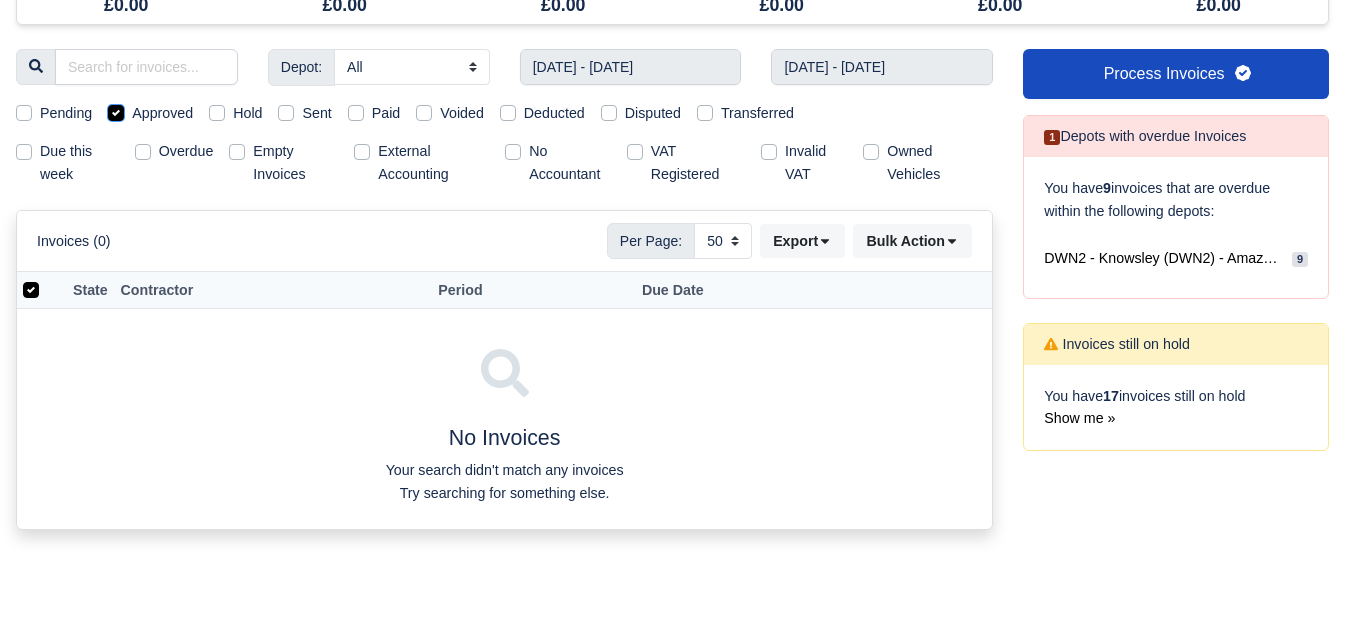 click on "Approved" at bounding box center [116, 110] 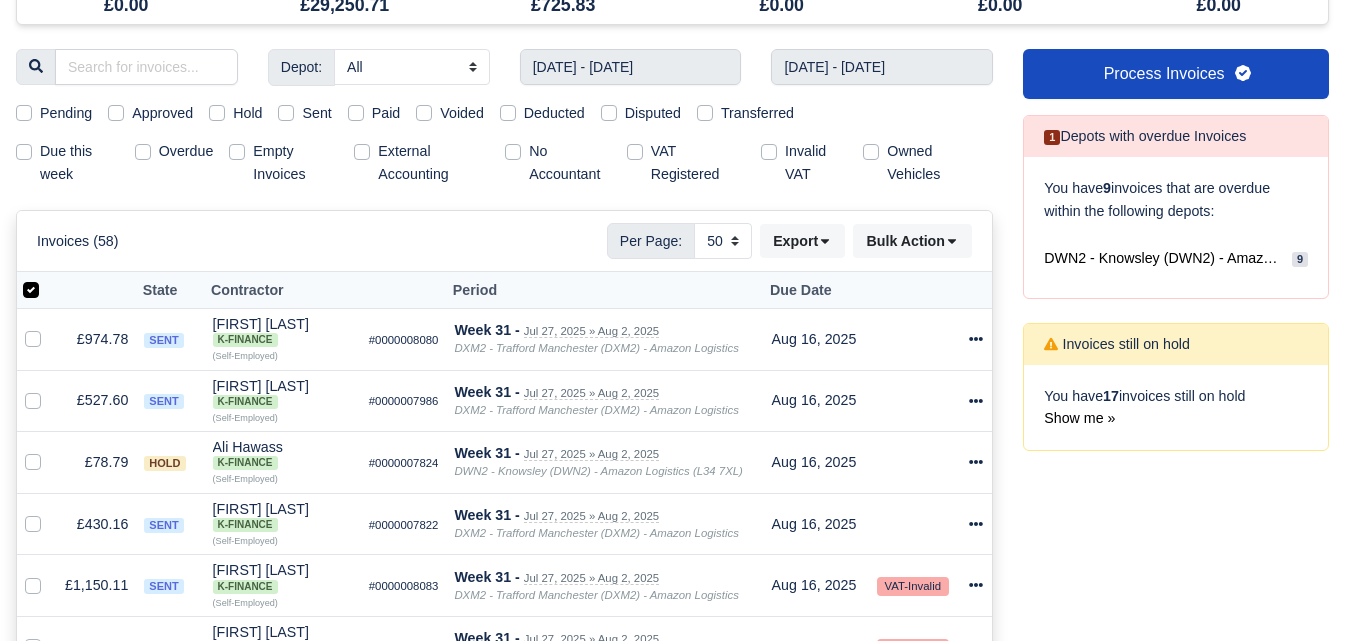 click on "Sent" at bounding box center (316, 113) 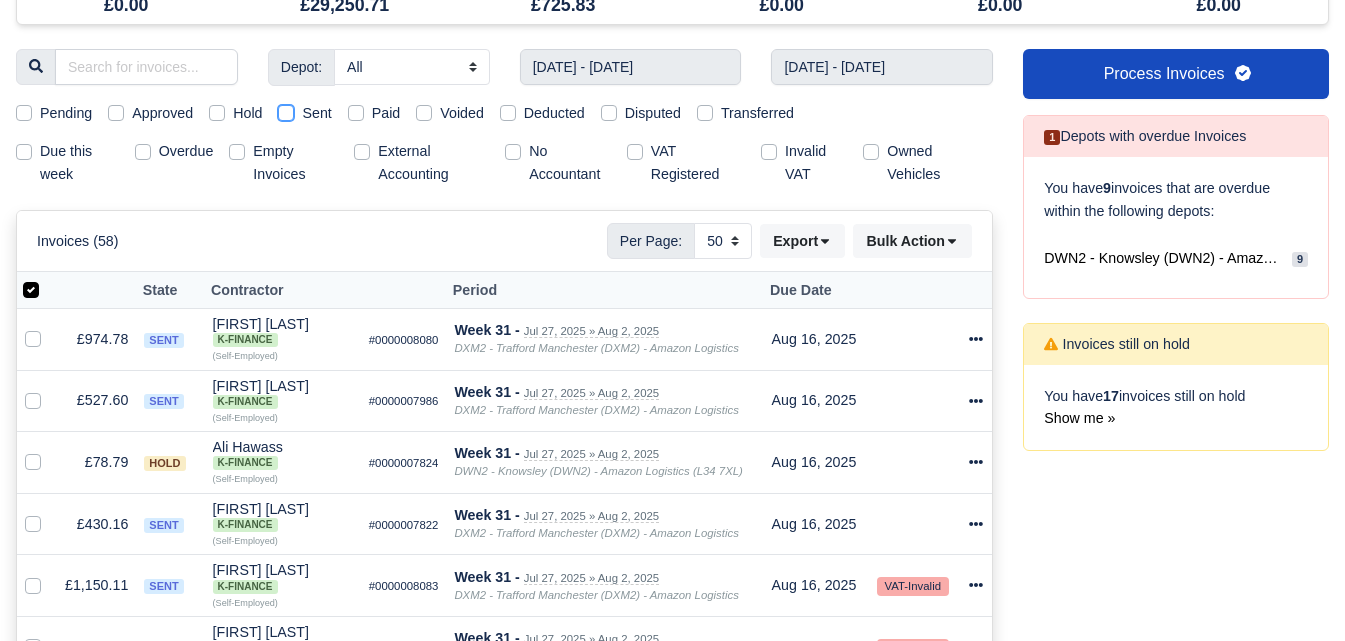 click on "Sent" at bounding box center [286, 110] 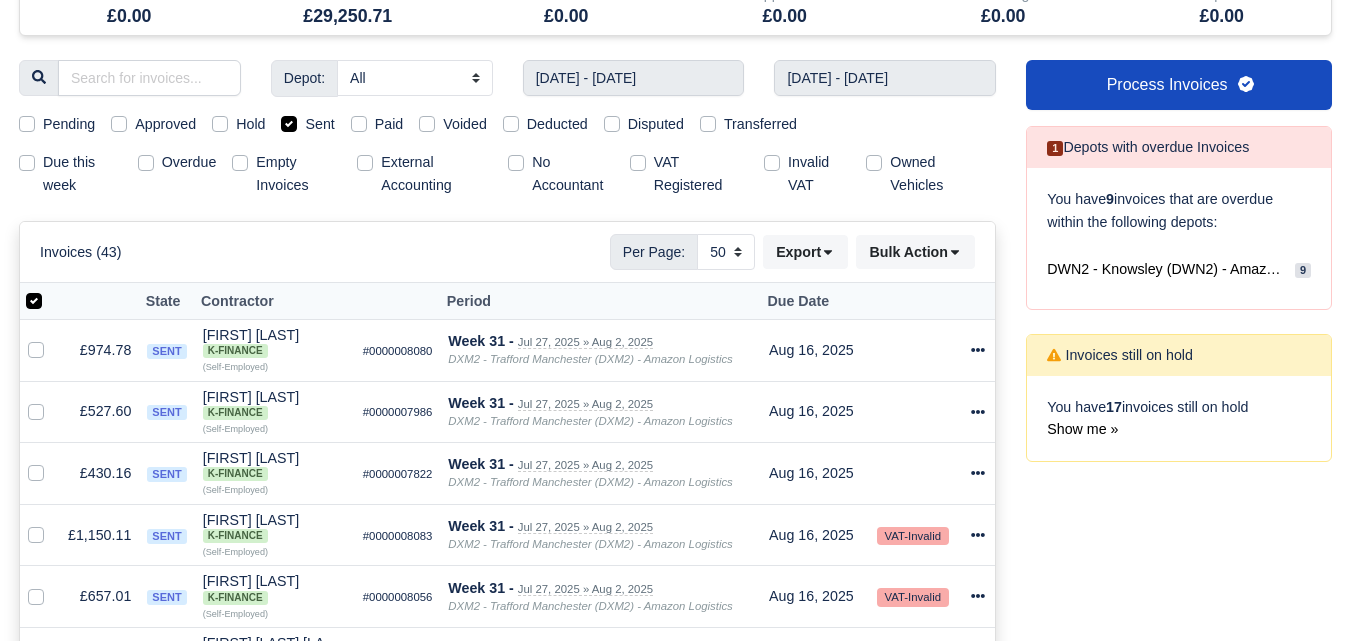 scroll, scrollTop: 112, scrollLeft: 0, axis: vertical 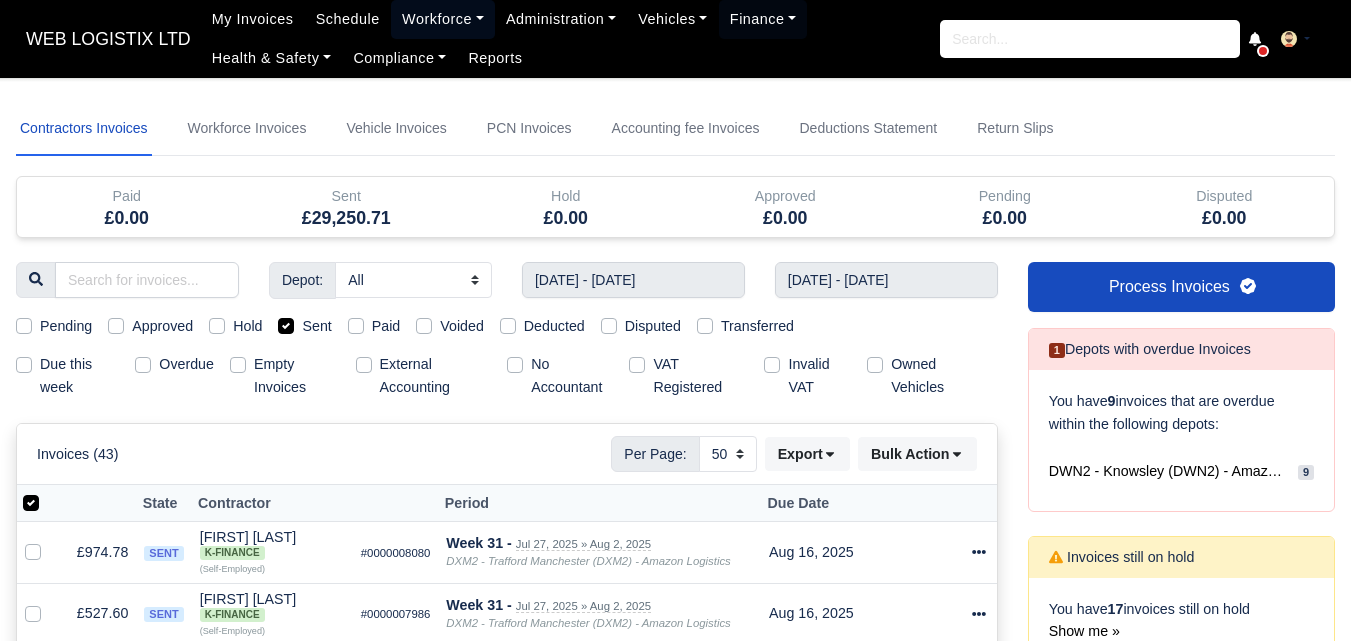 click on "Workforce" at bounding box center [443, 19] 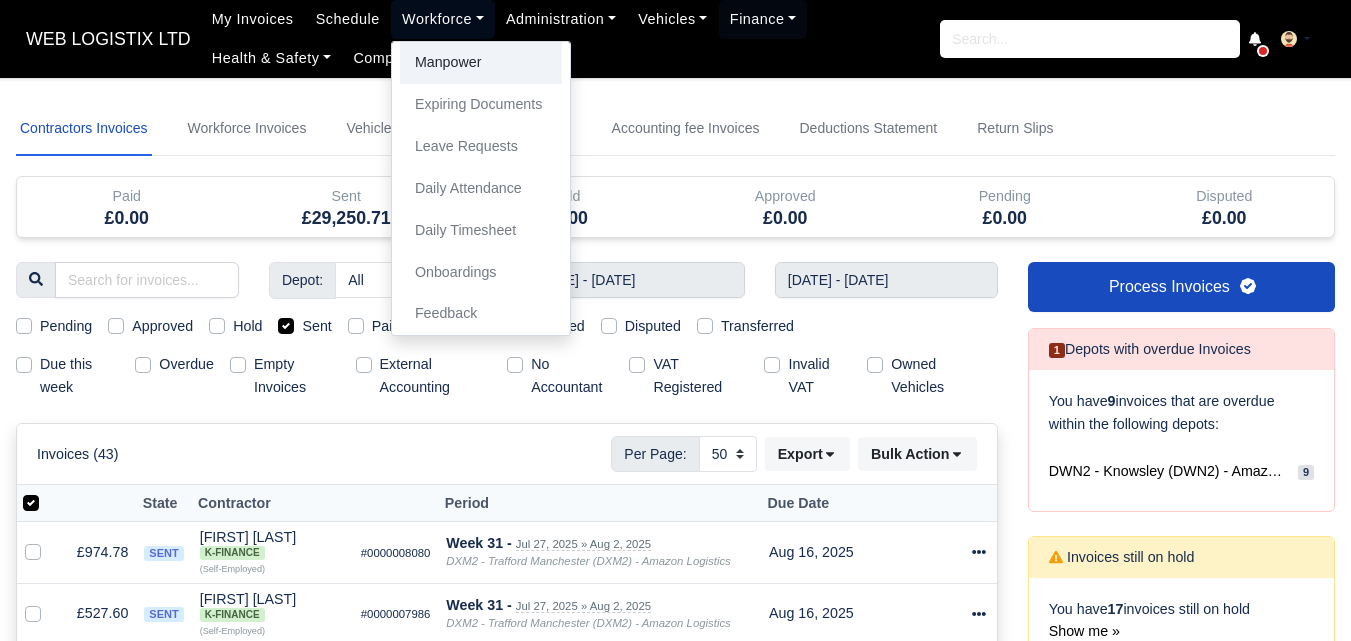click on "Manpower" at bounding box center (481, 63) 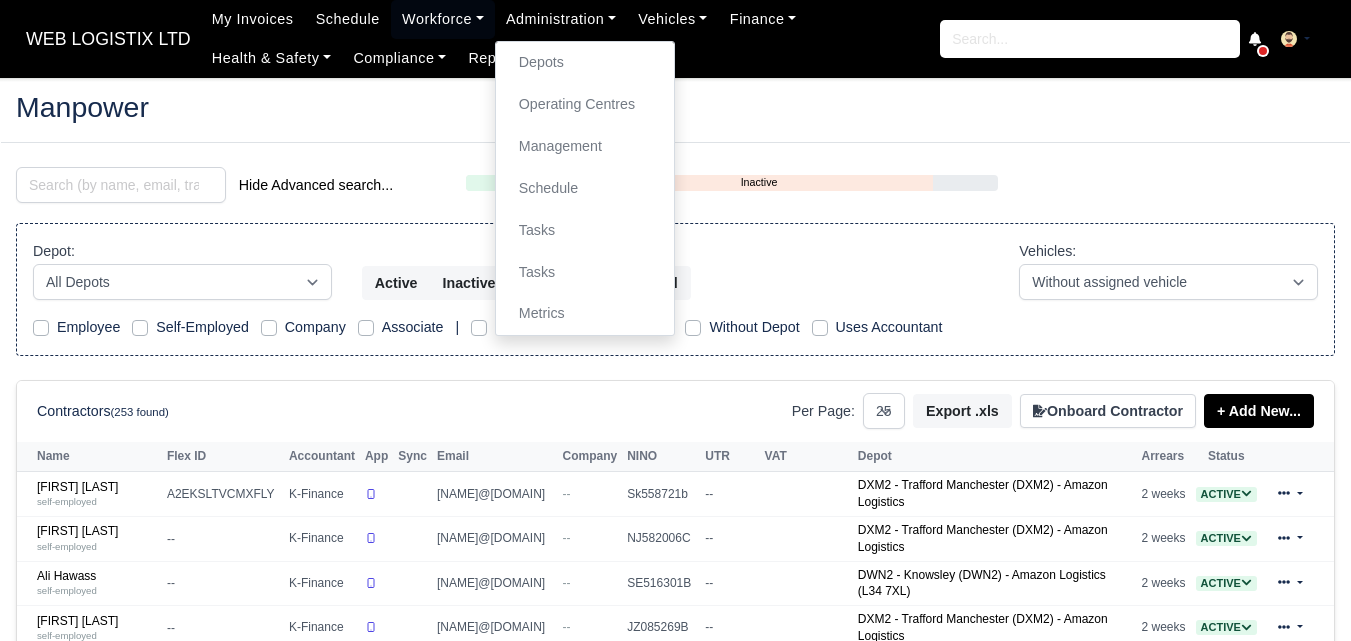select on "25" 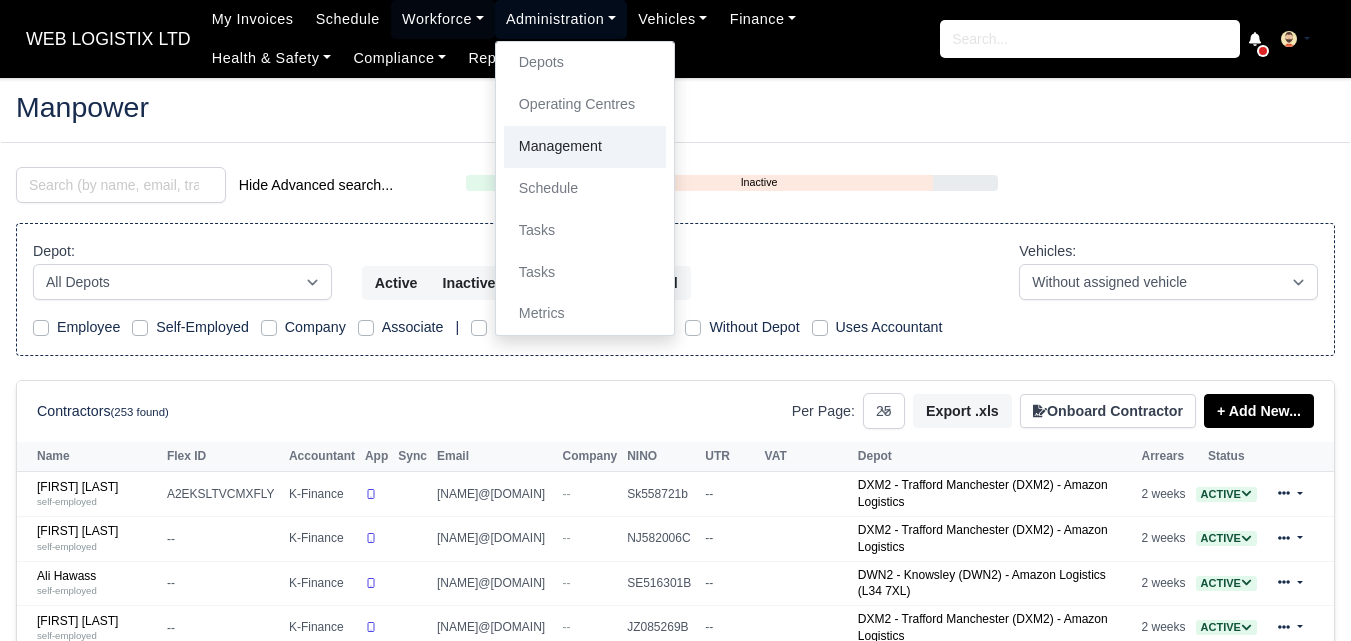 click on "Management" at bounding box center (585, 147) 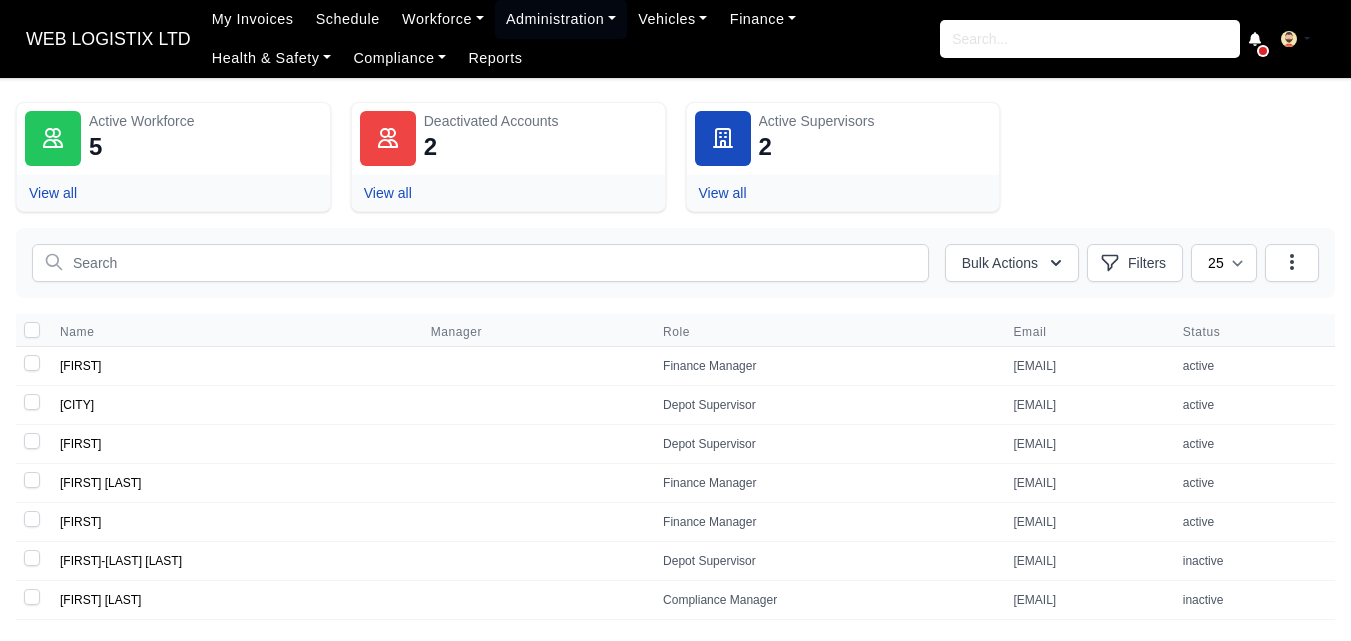 scroll, scrollTop: 0, scrollLeft: 0, axis: both 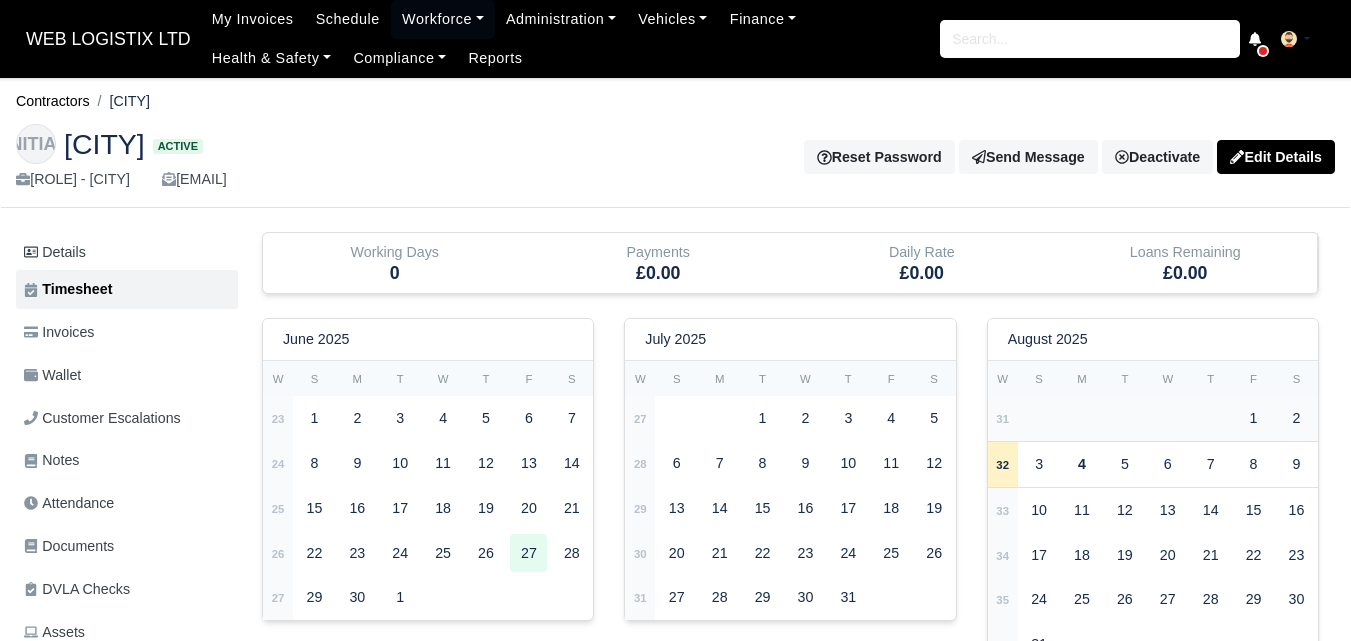 click on "31" at bounding box center (1003, 418) 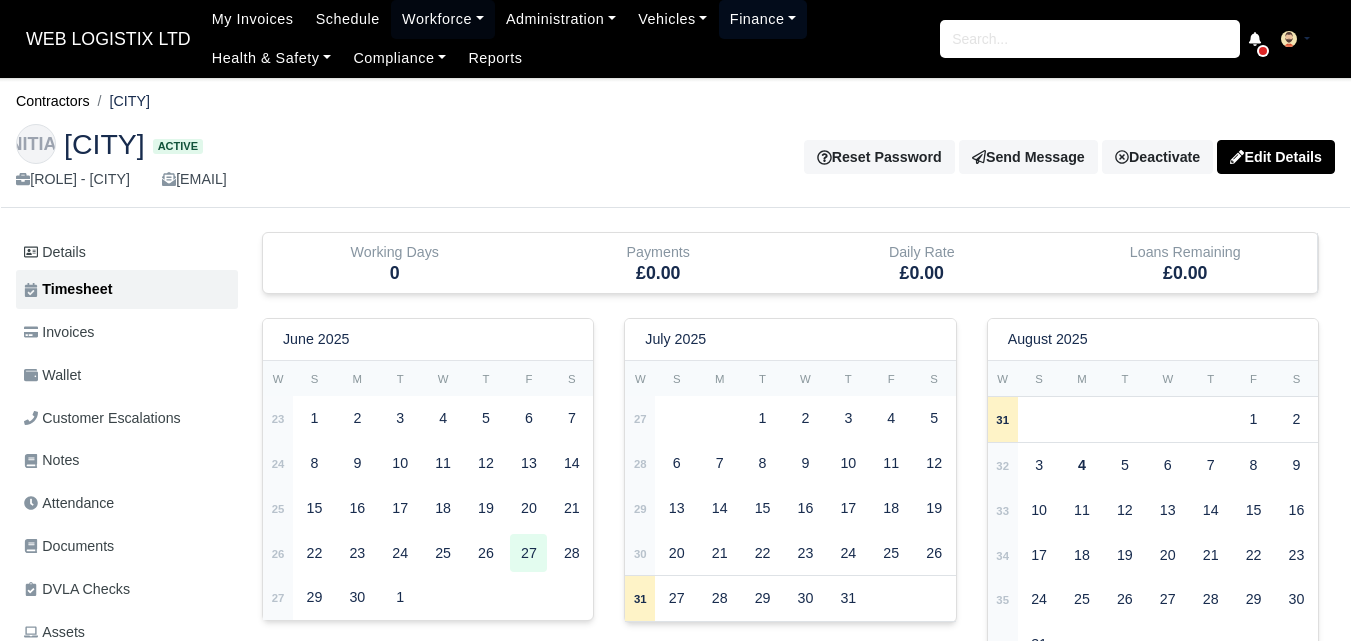 type 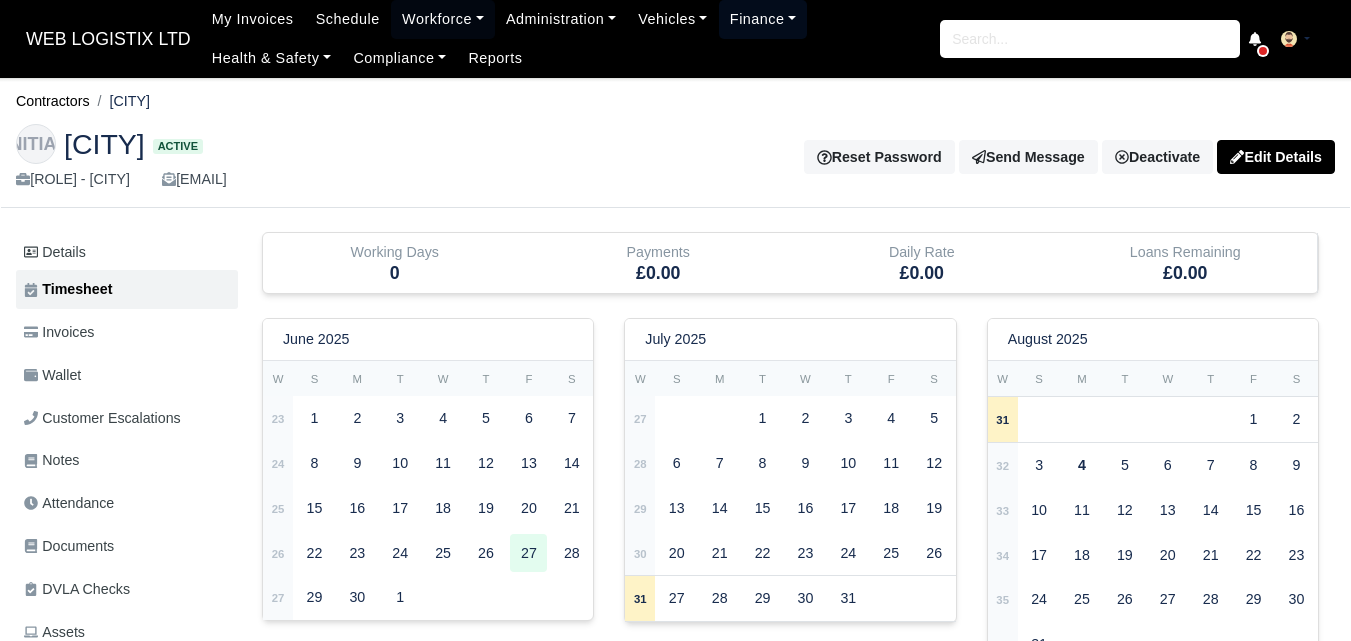 type 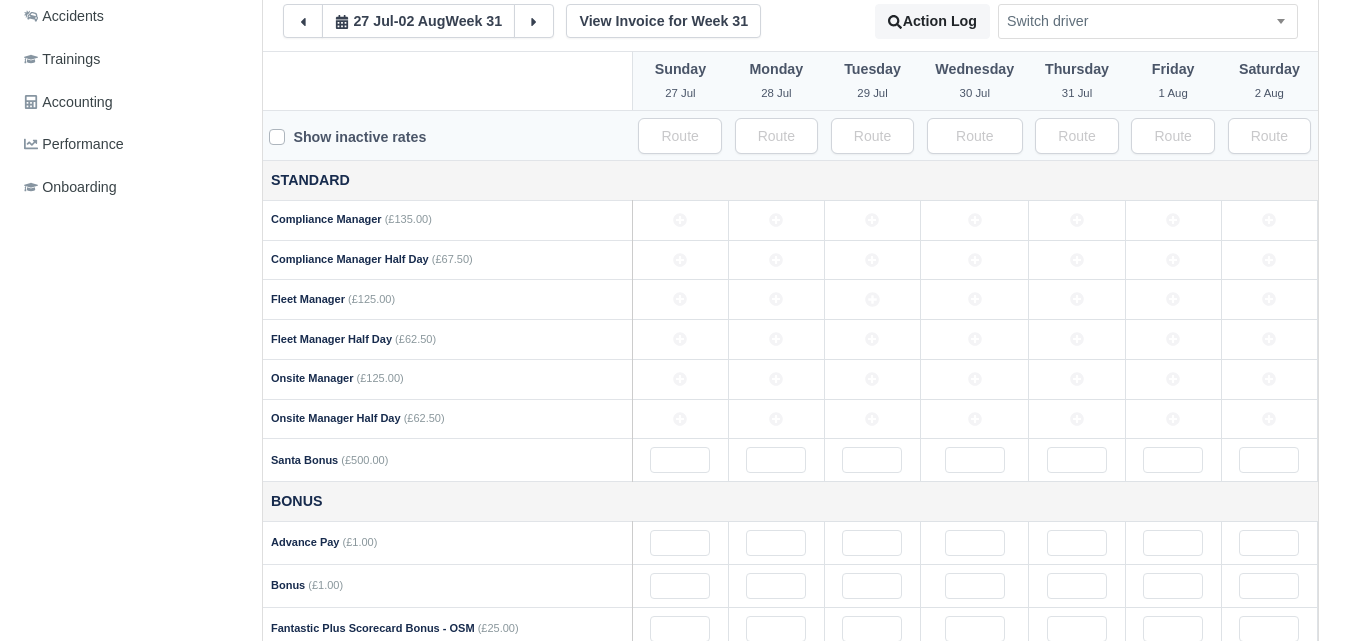 scroll, scrollTop: 724, scrollLeft: 0, axis: vertical 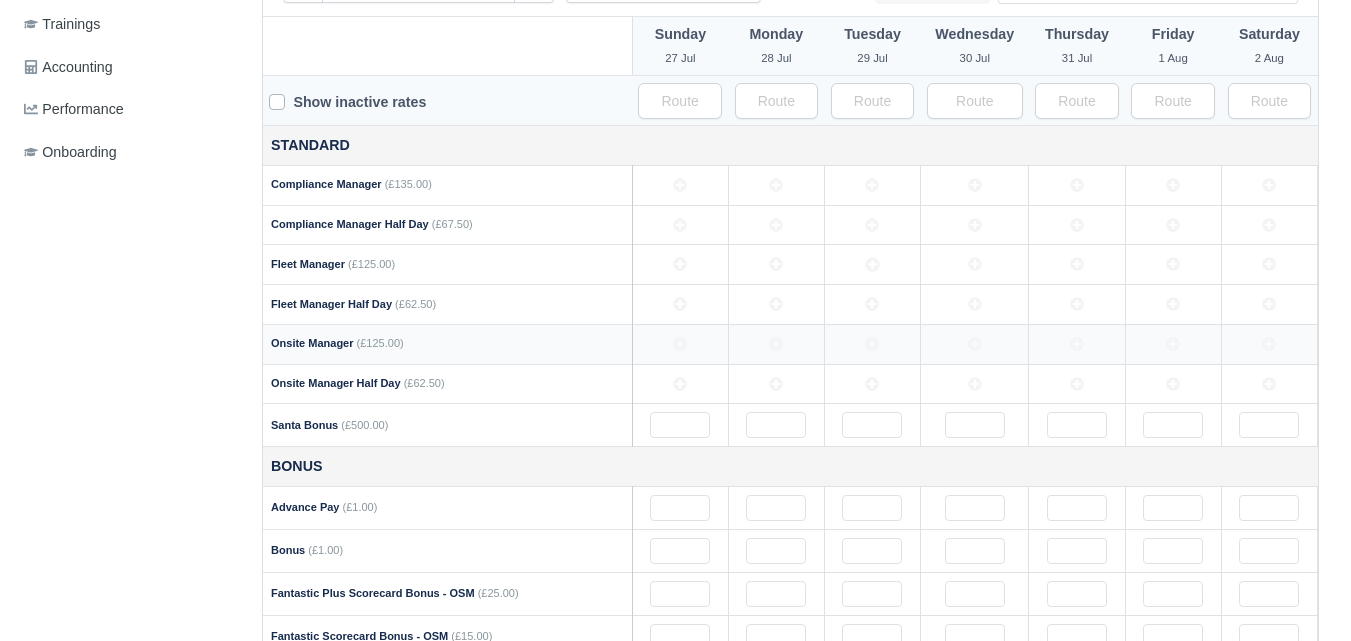 click 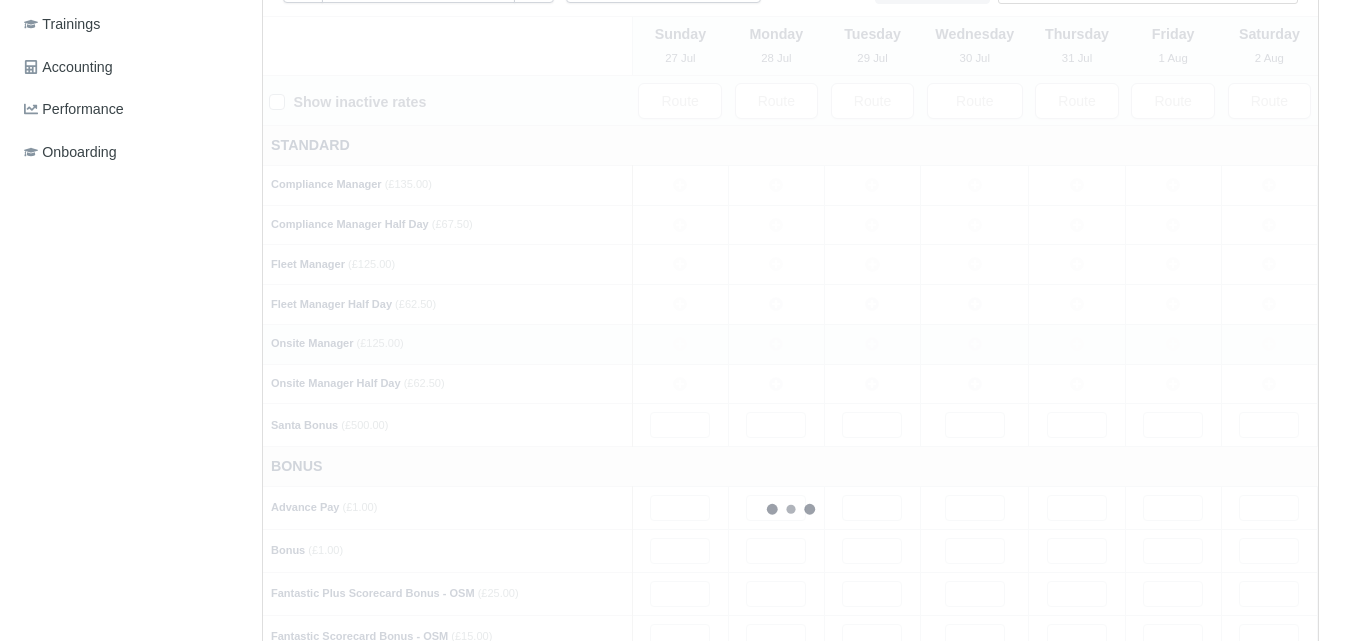 type 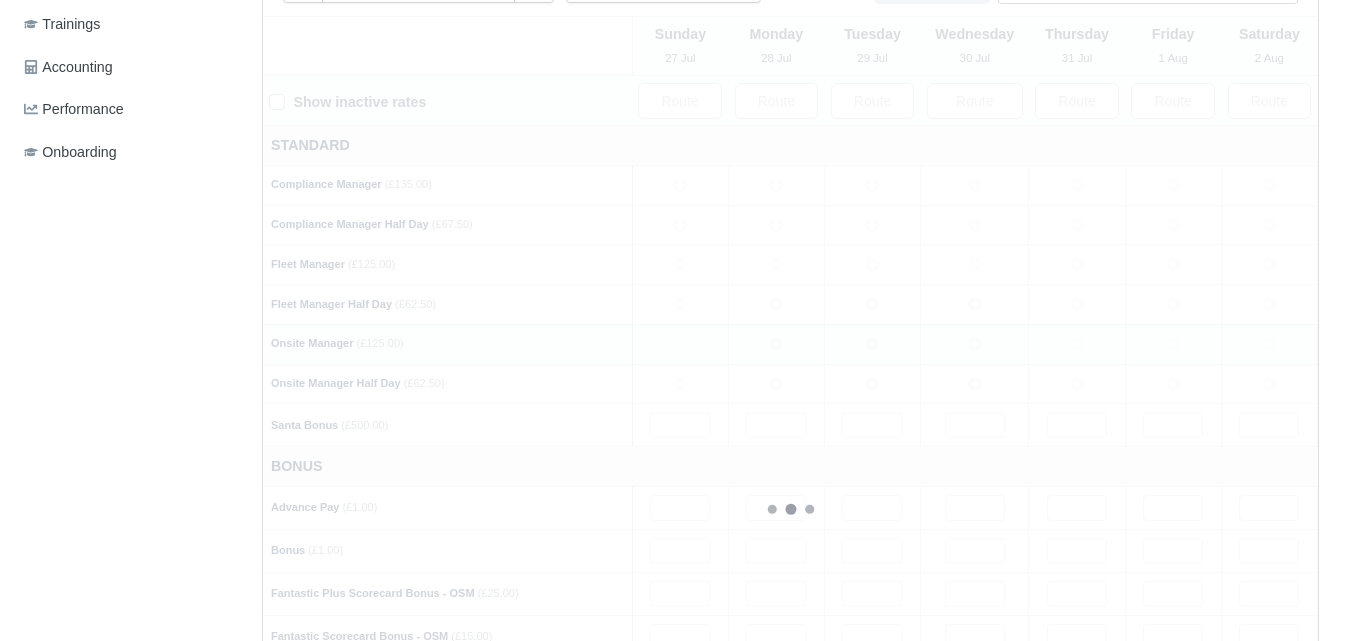 type 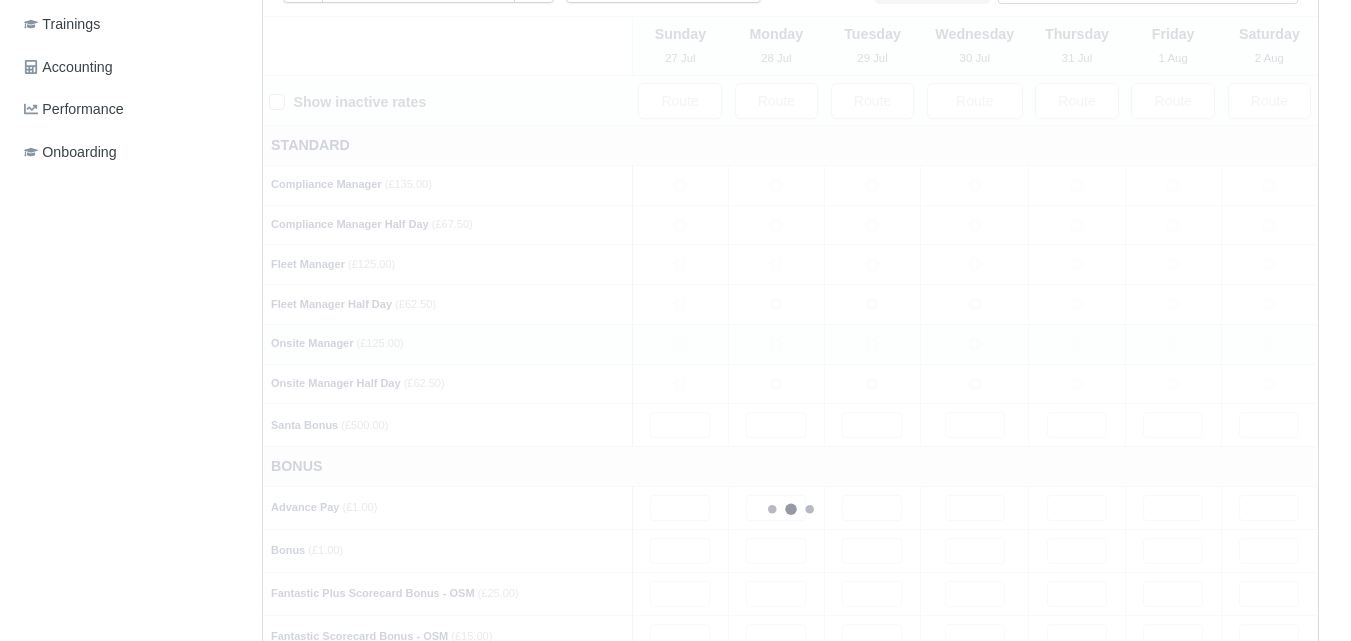 type 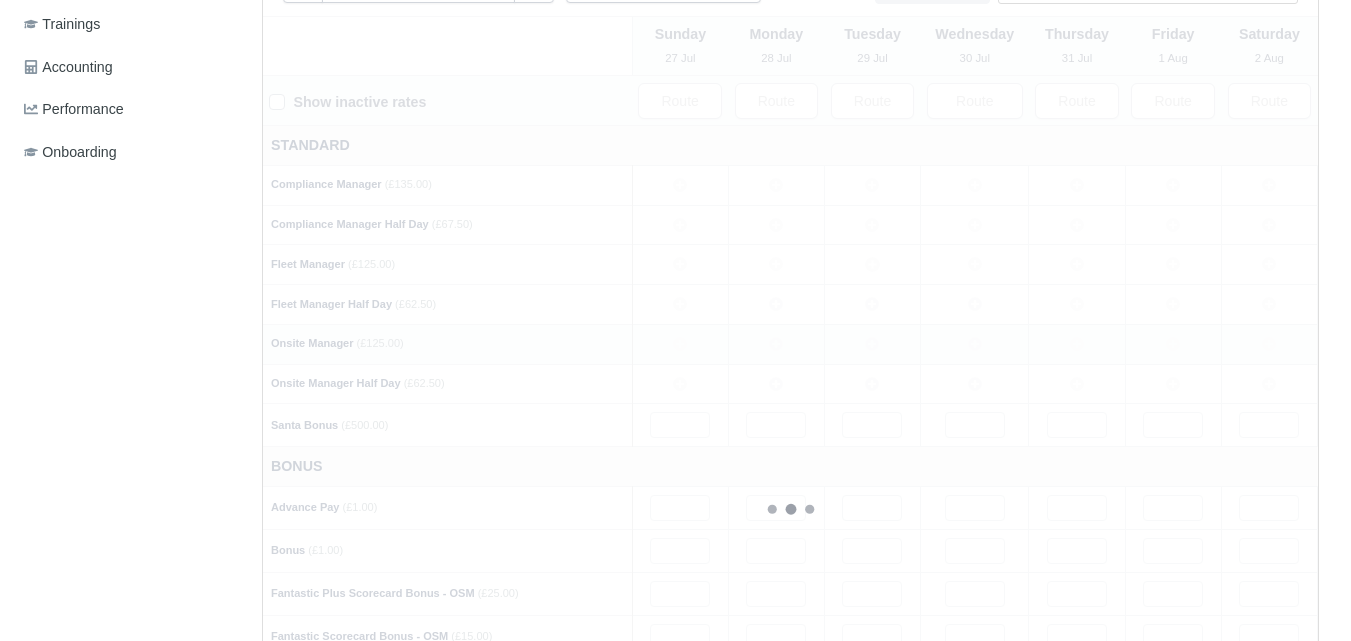 type 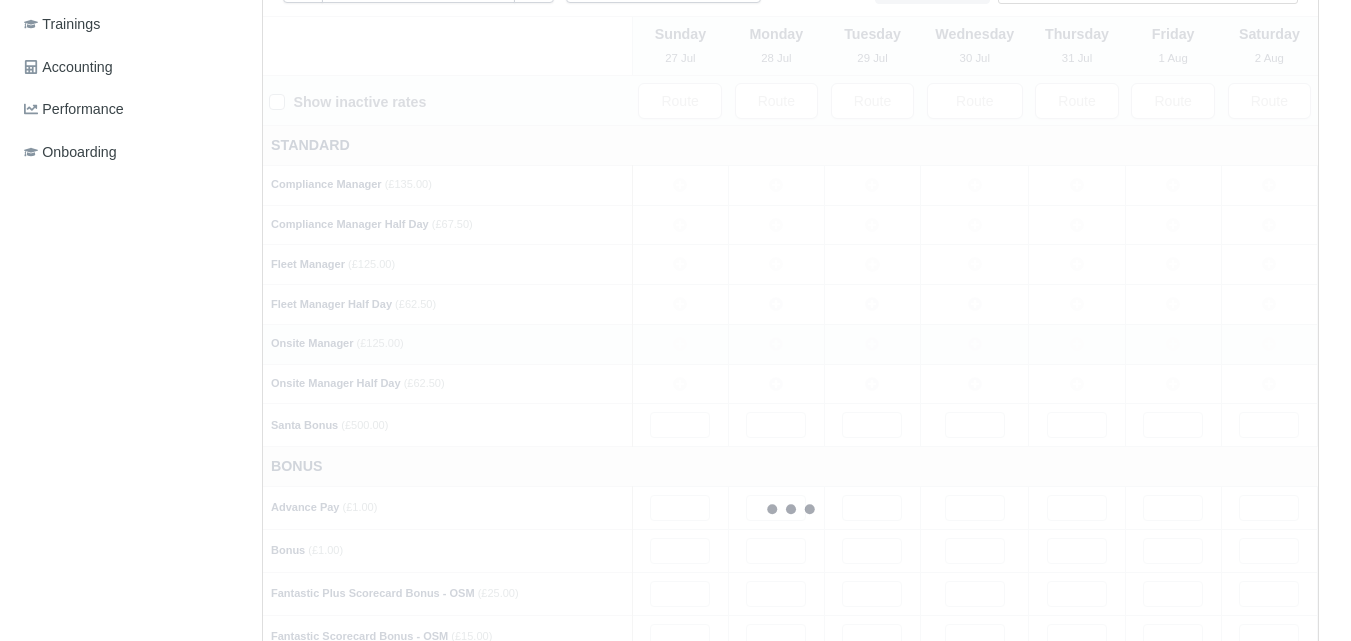 type 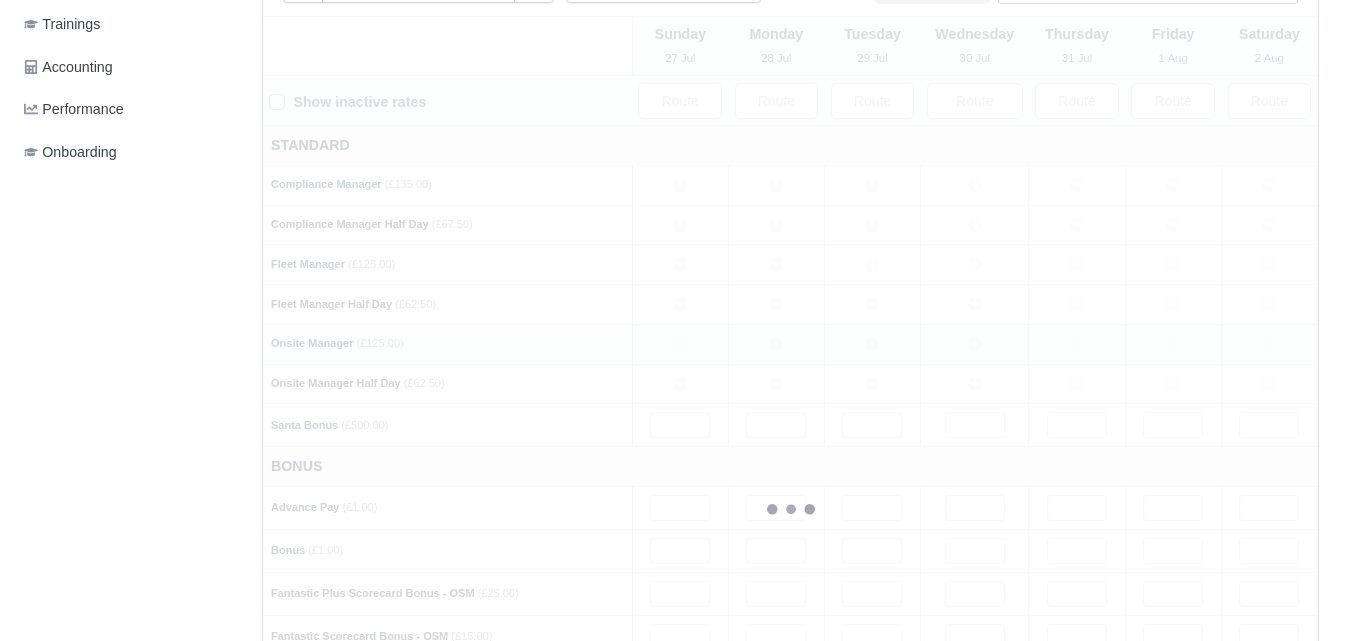 type 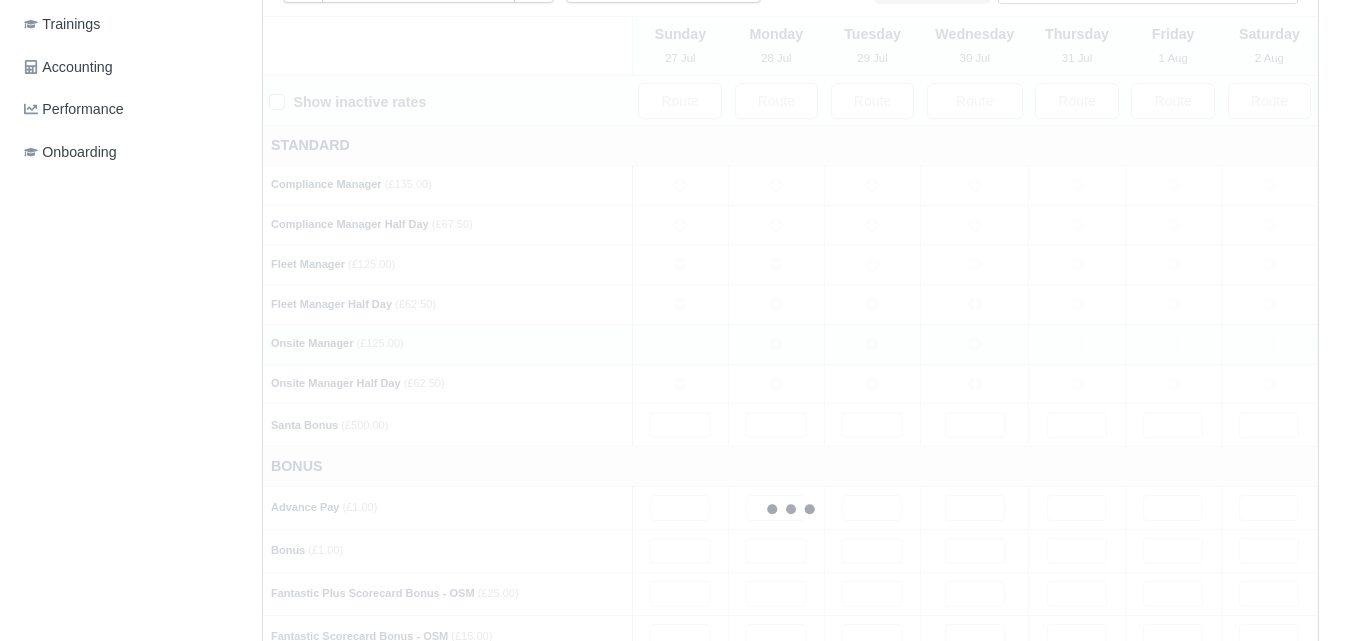 type 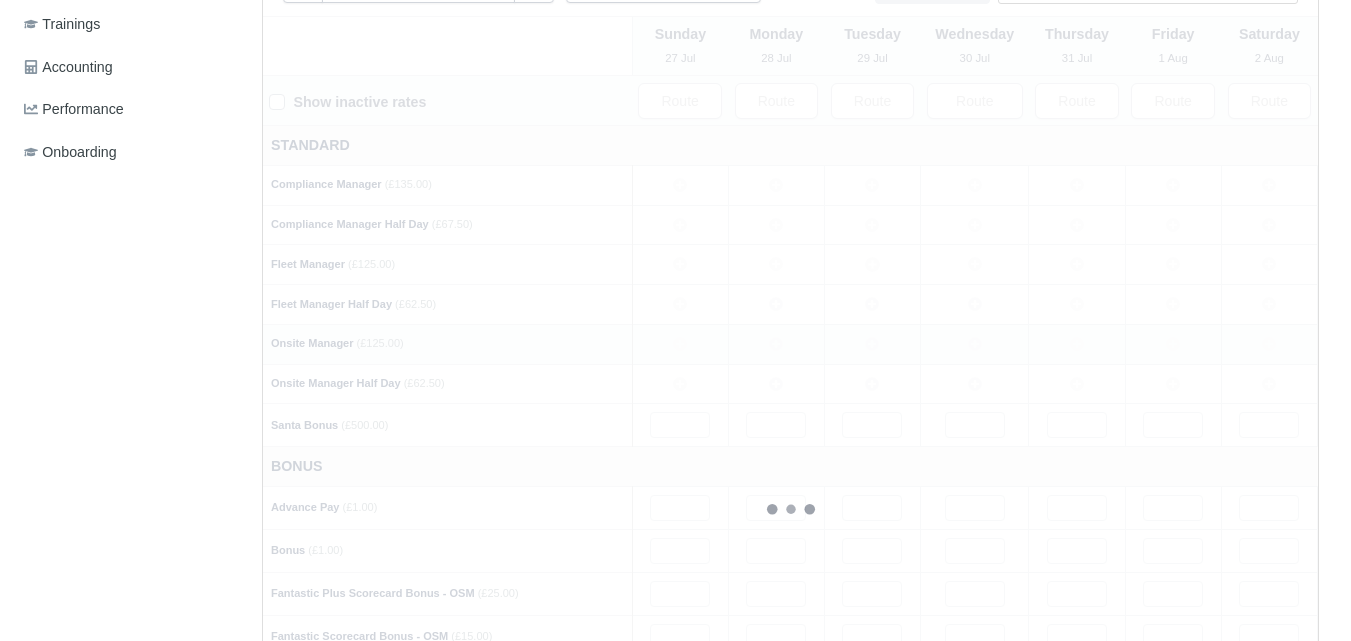 type 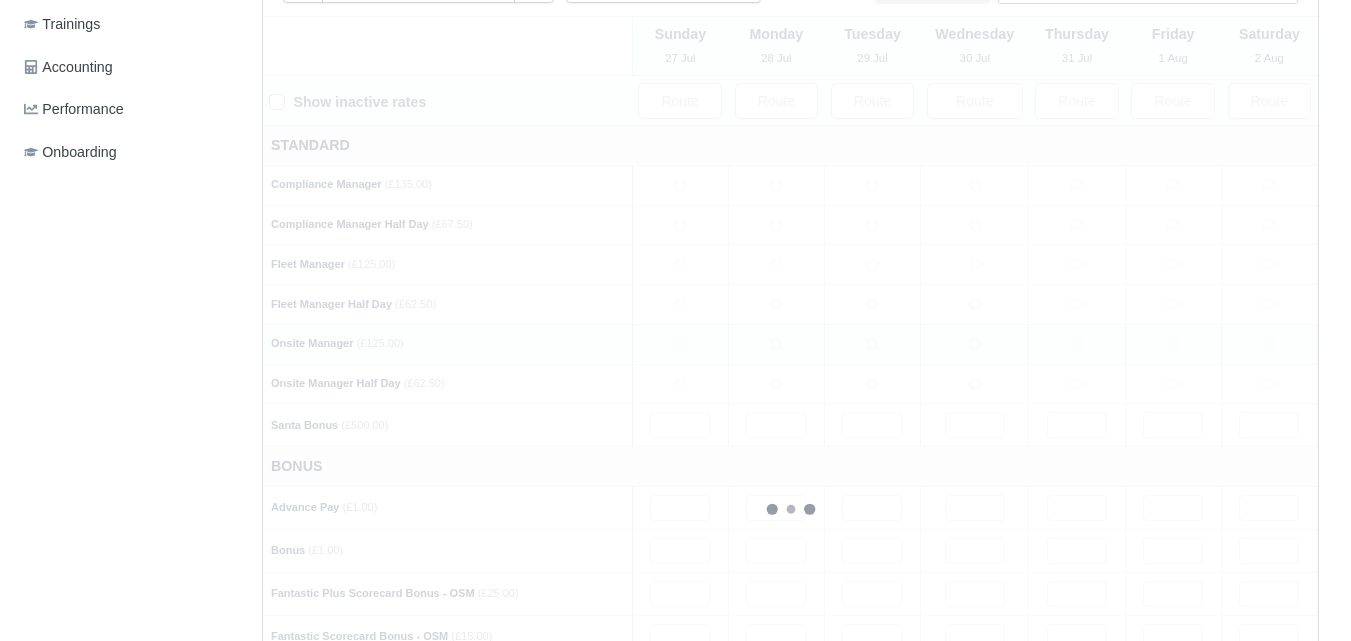 type 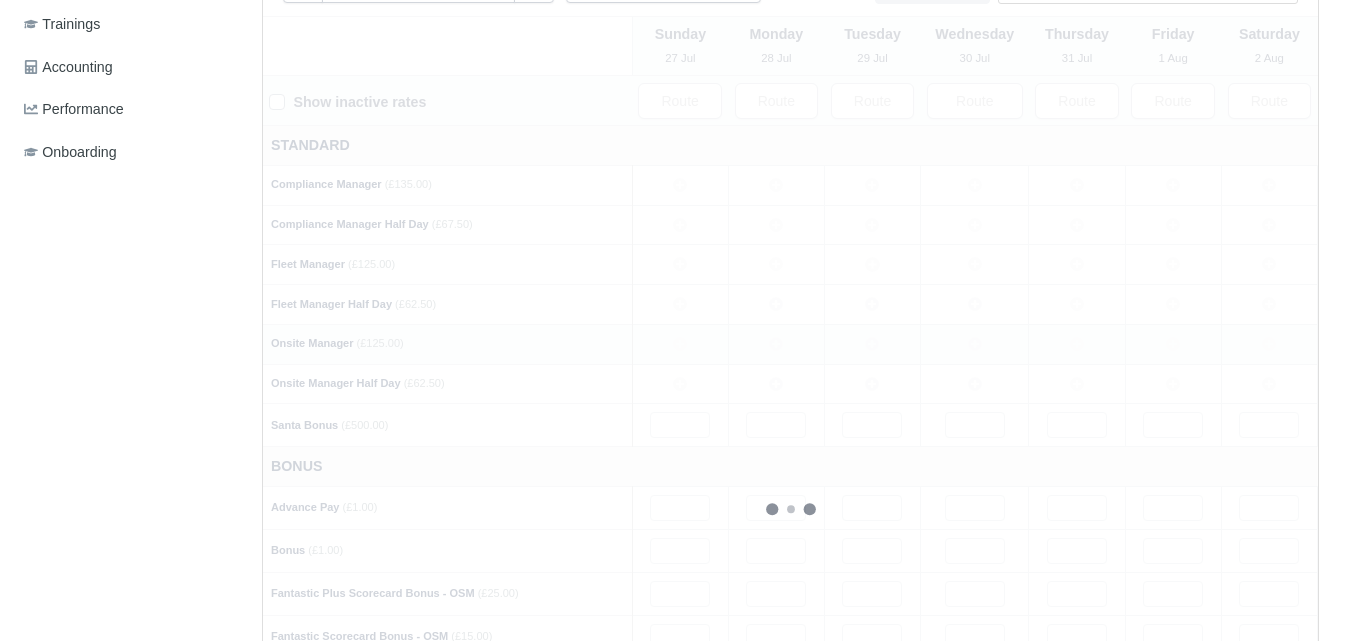 type 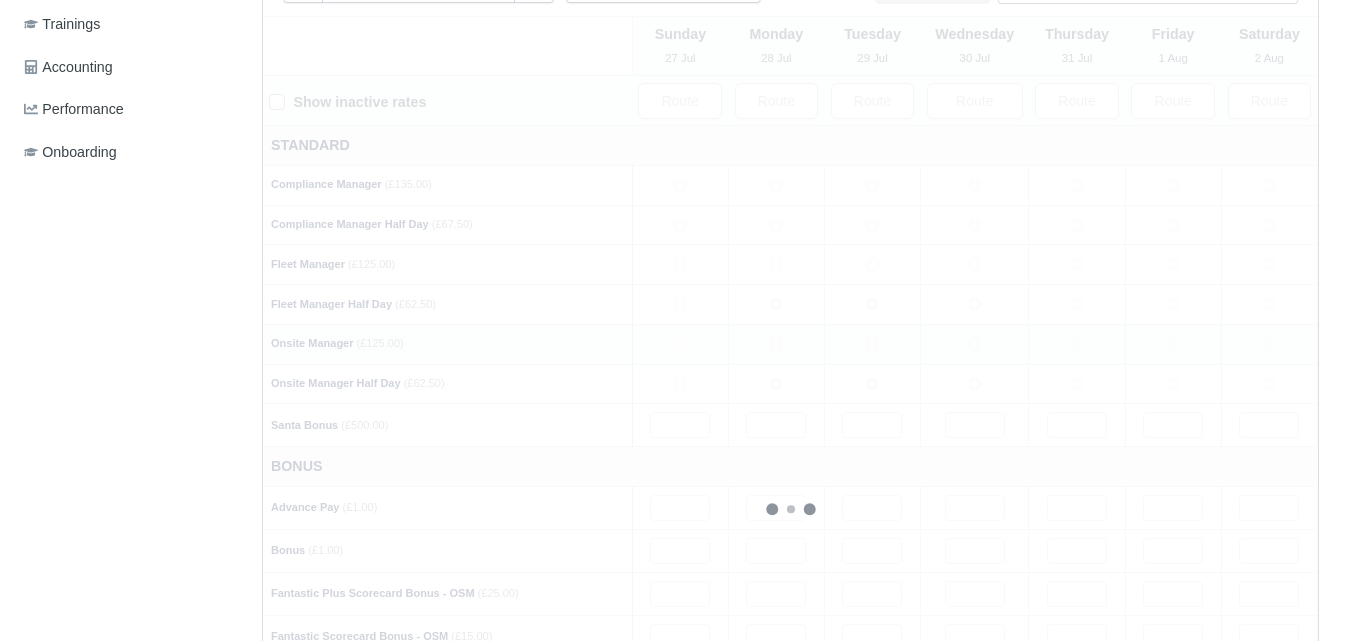 type 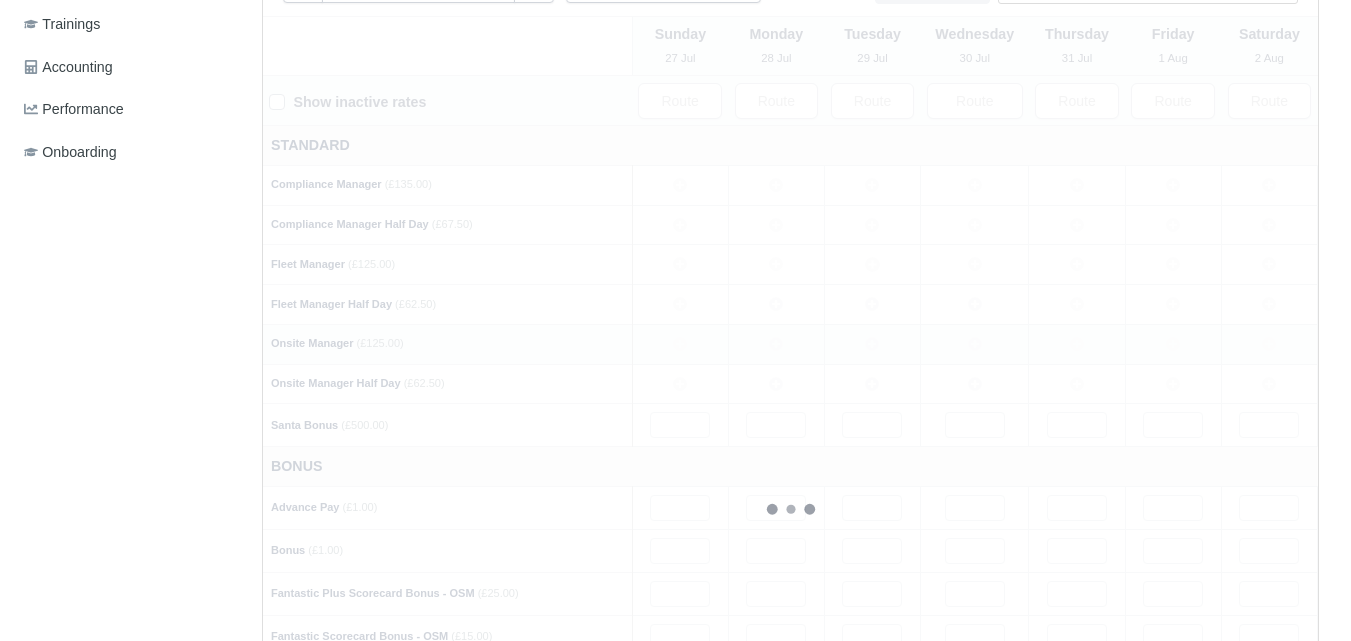 type 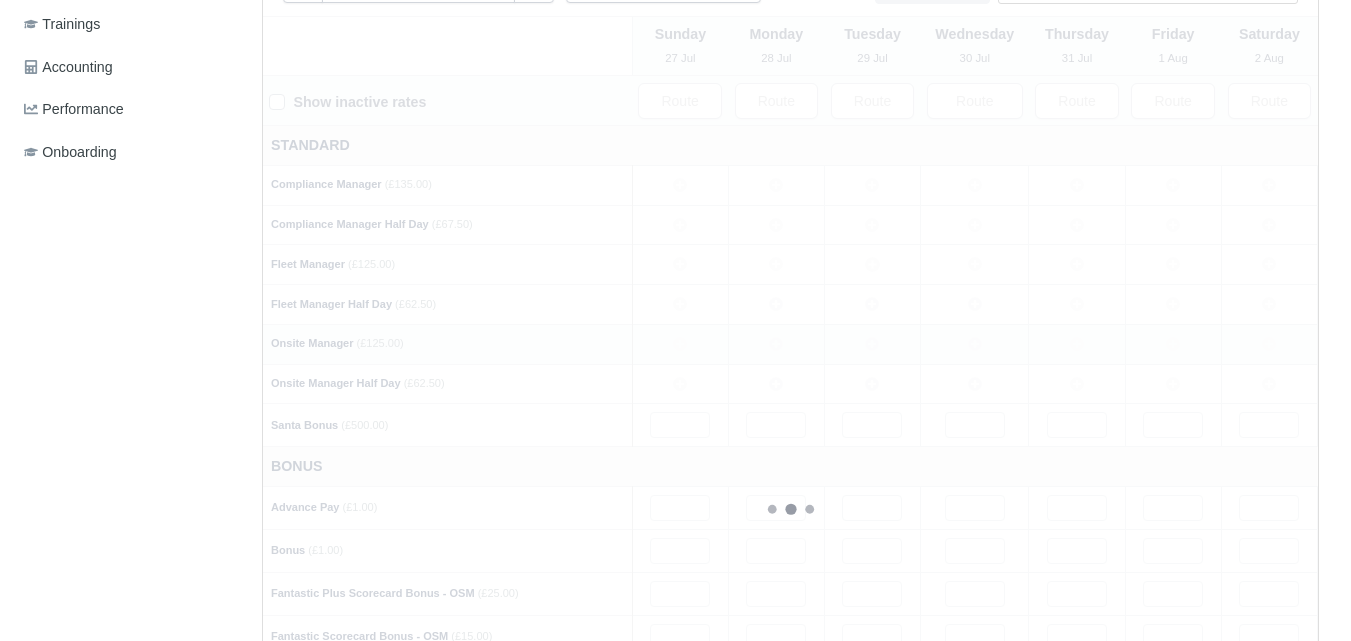 type 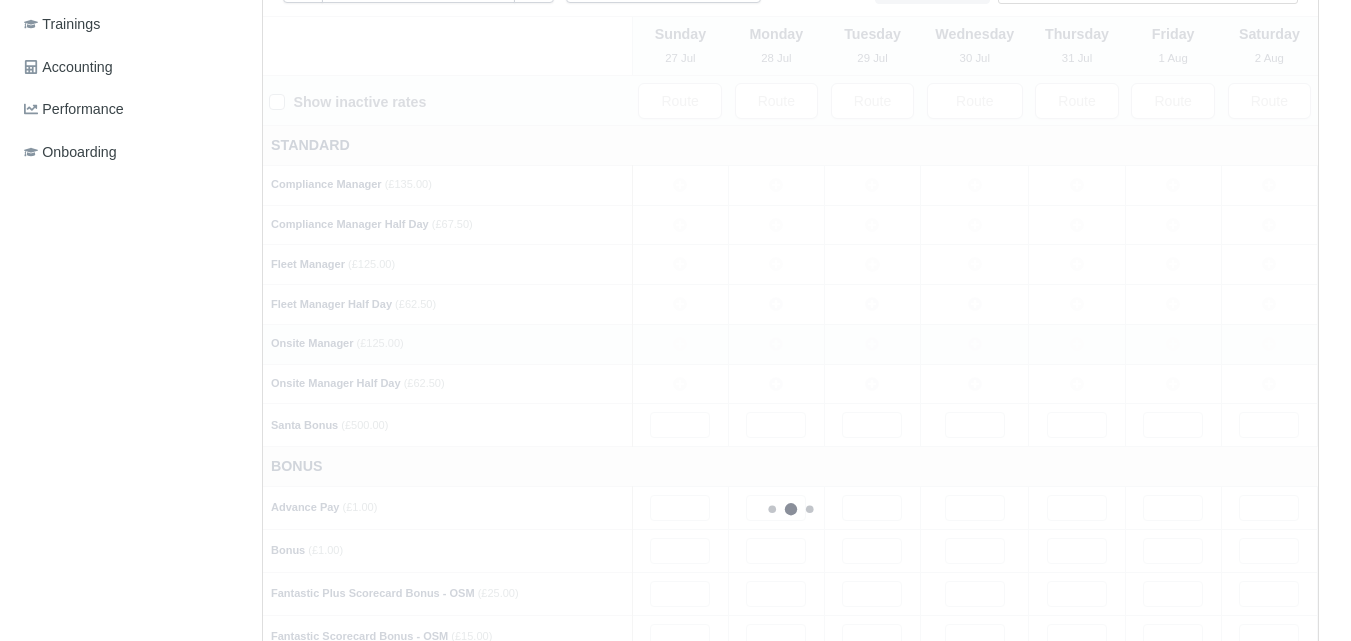 type 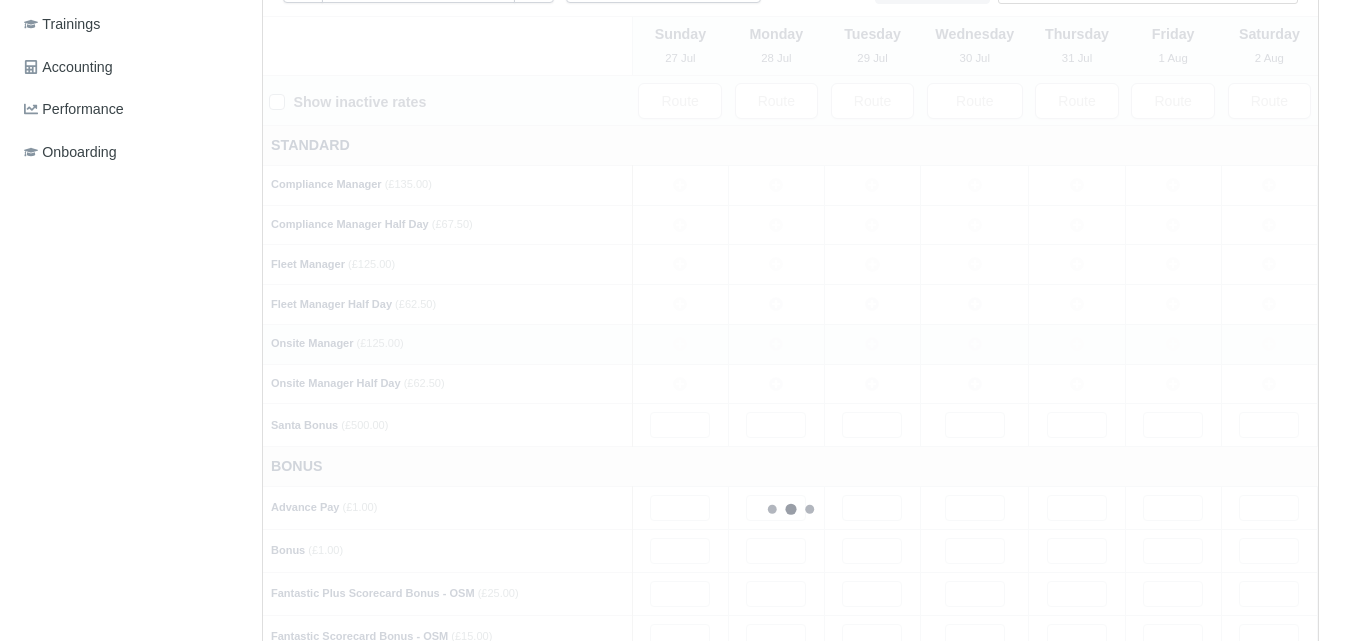 type 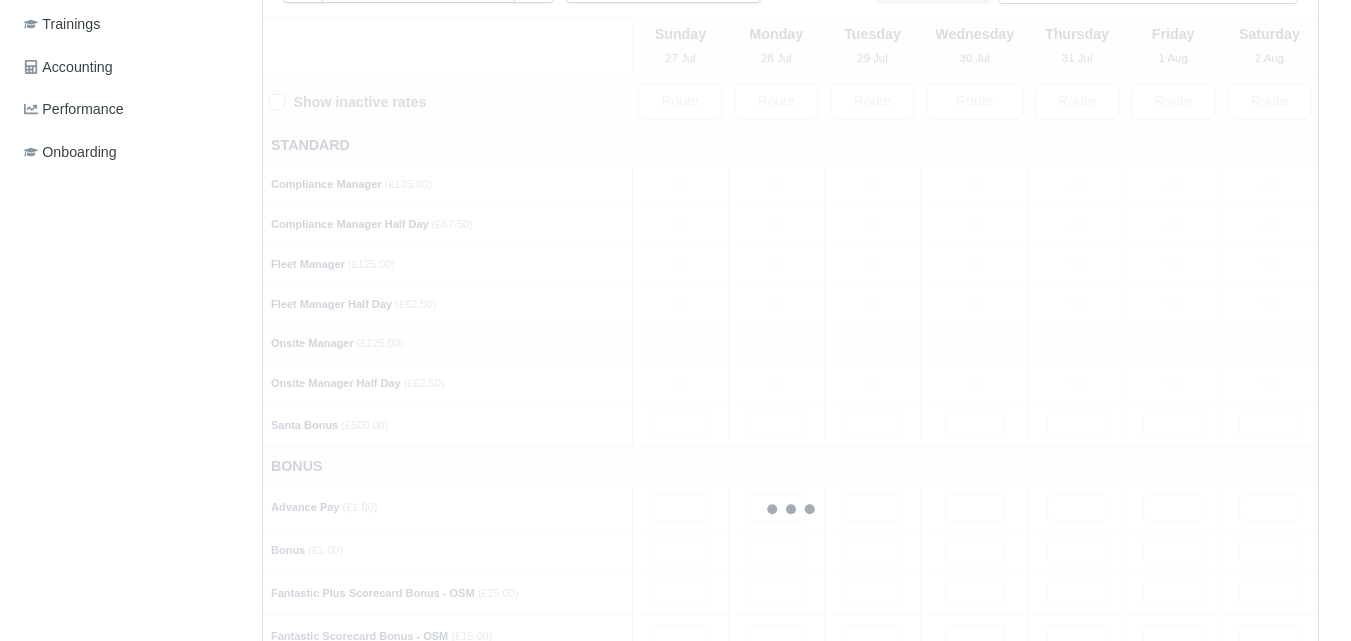 type 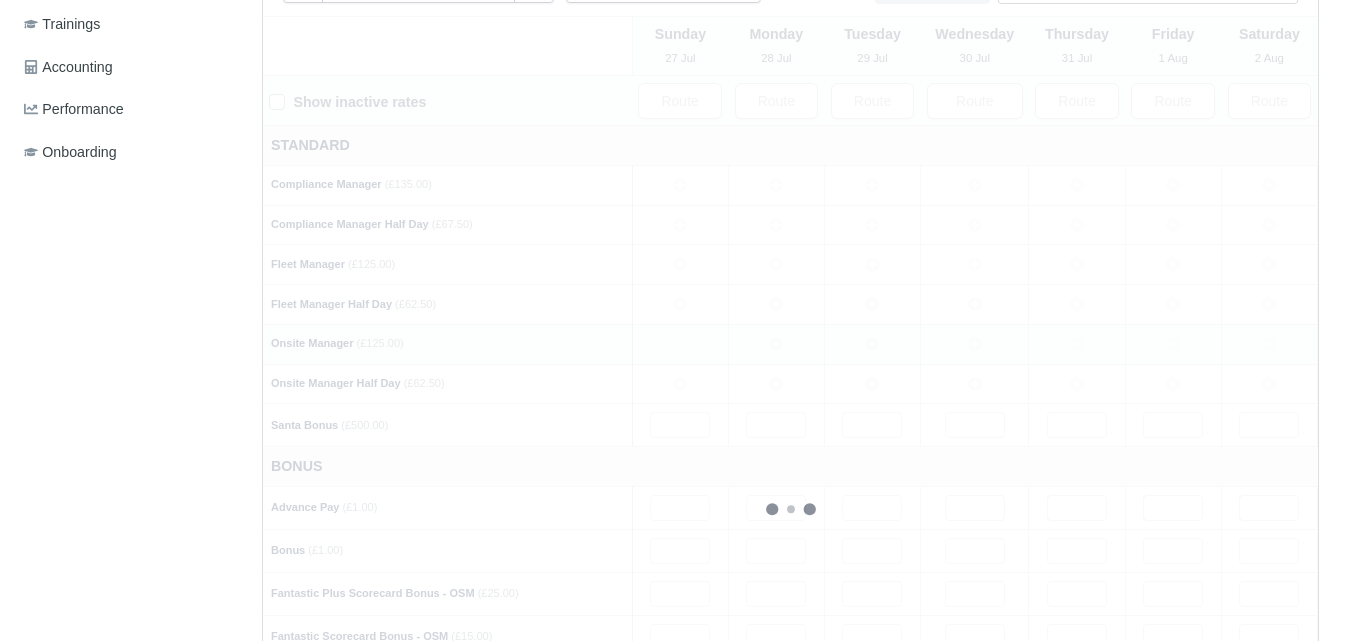 type 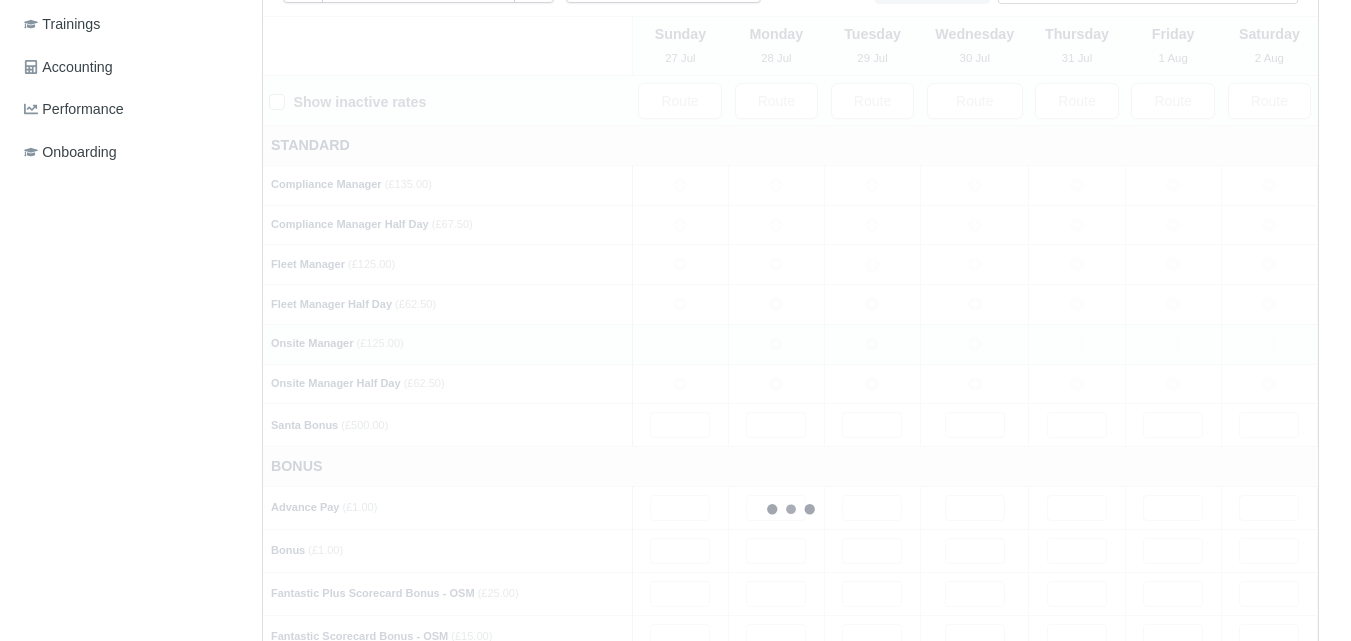 type 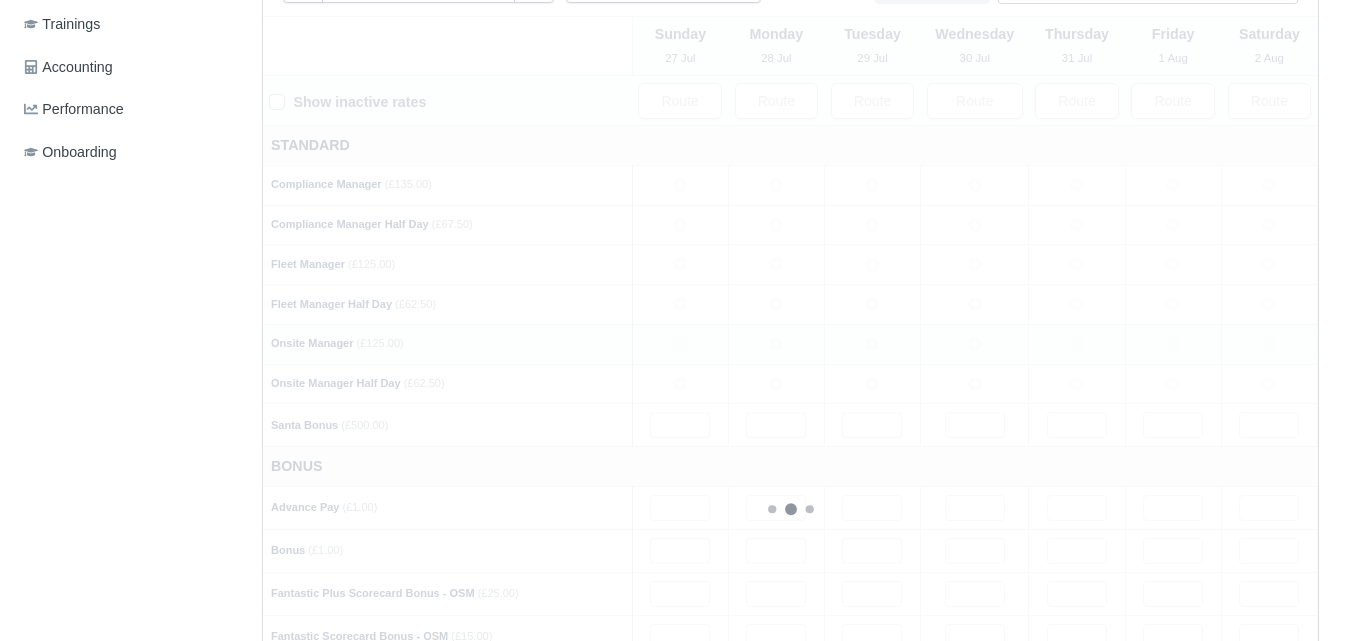 type 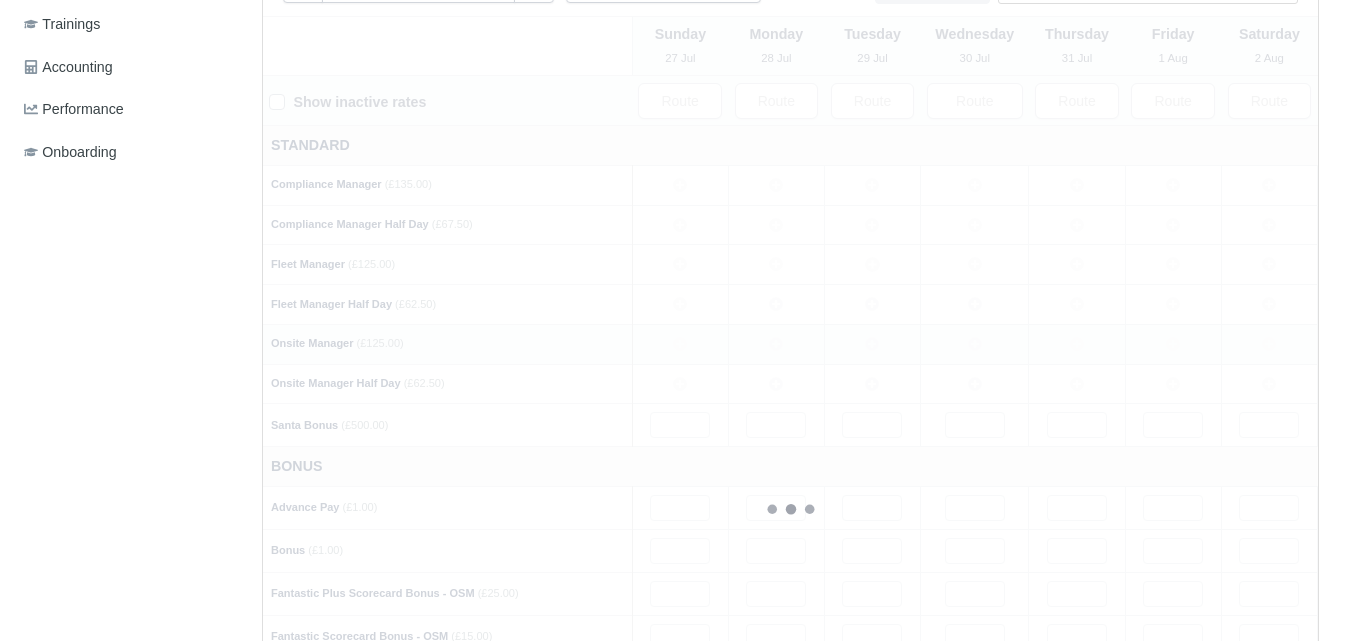 type 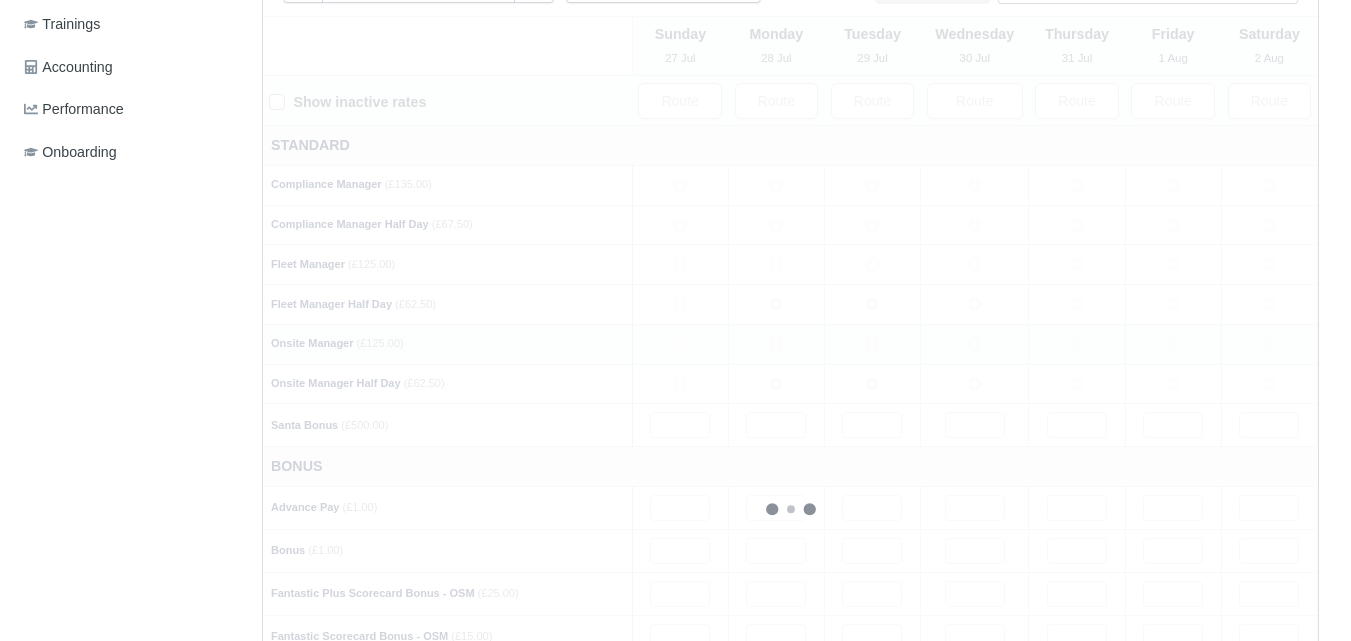 type 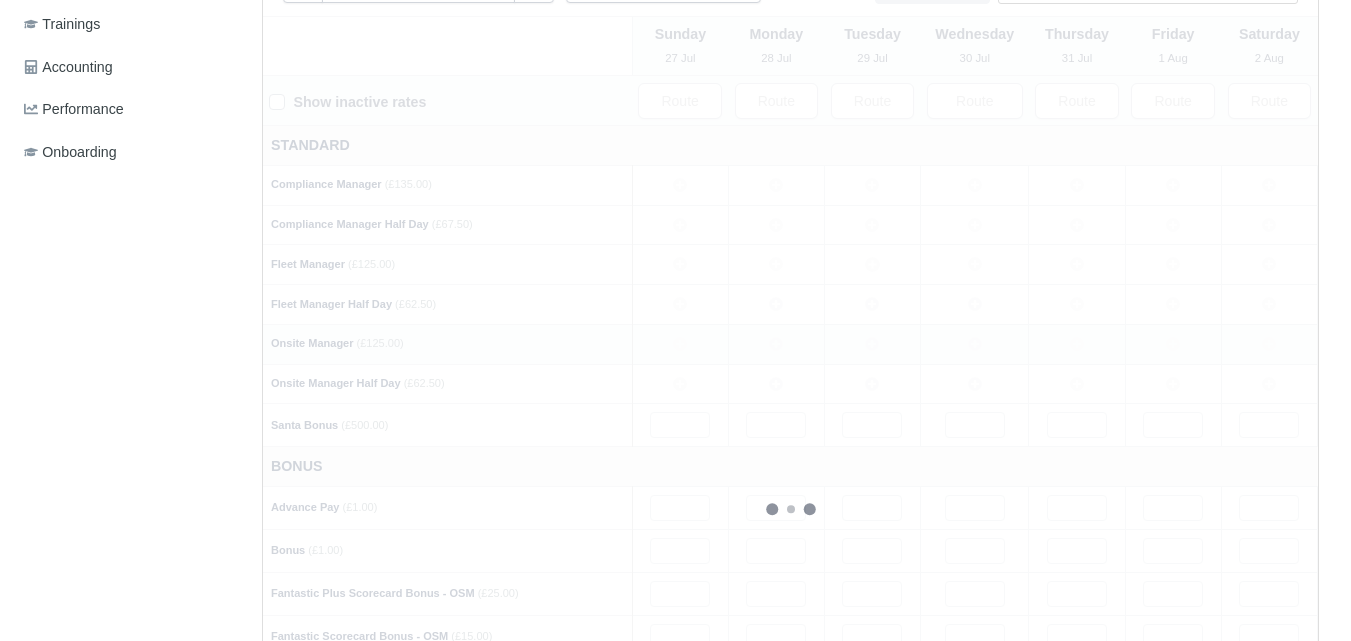 type 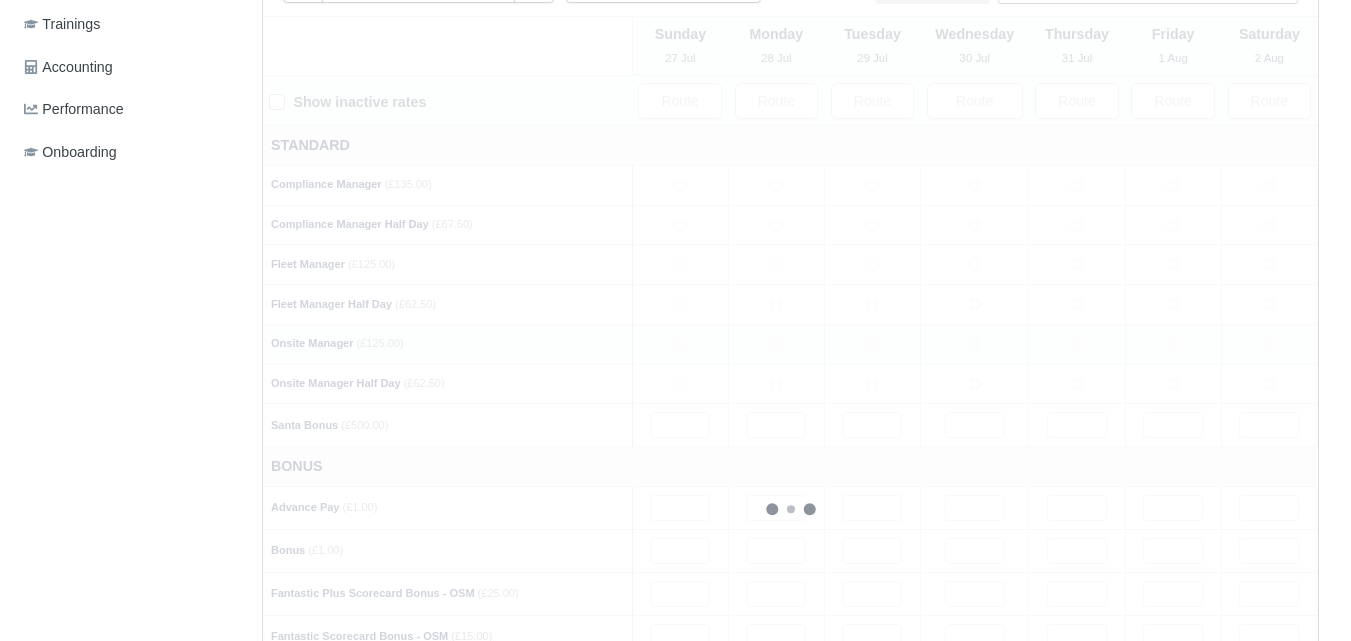 type 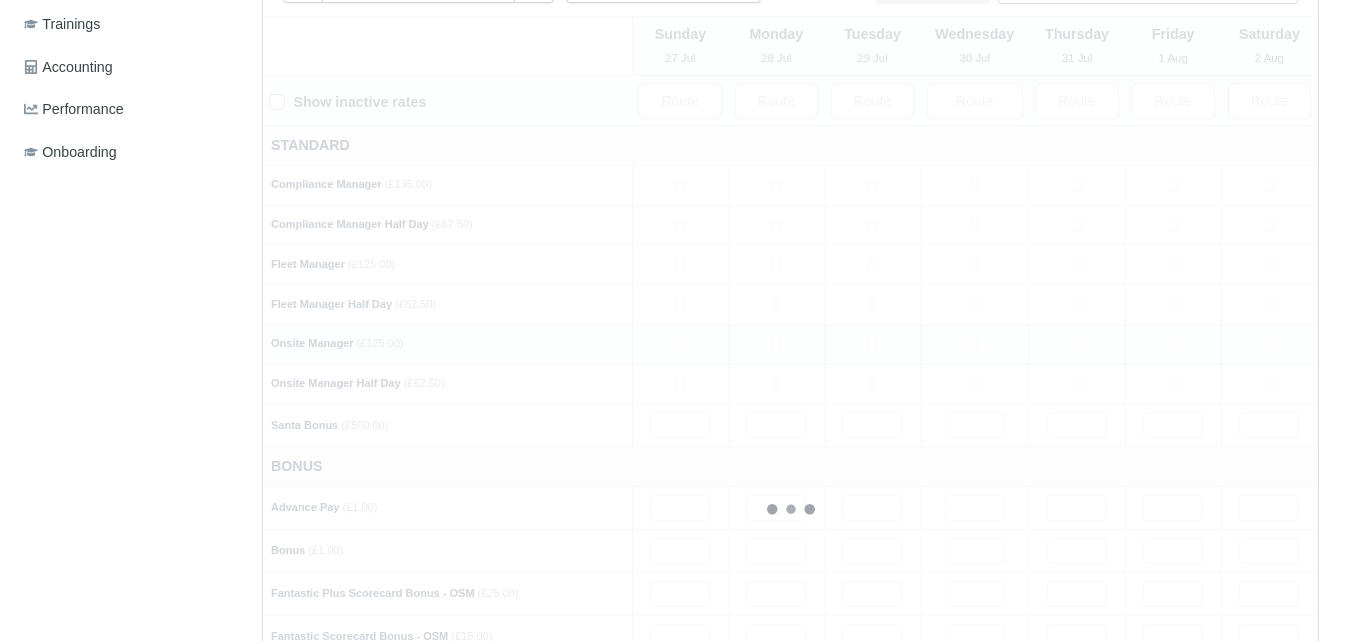 type 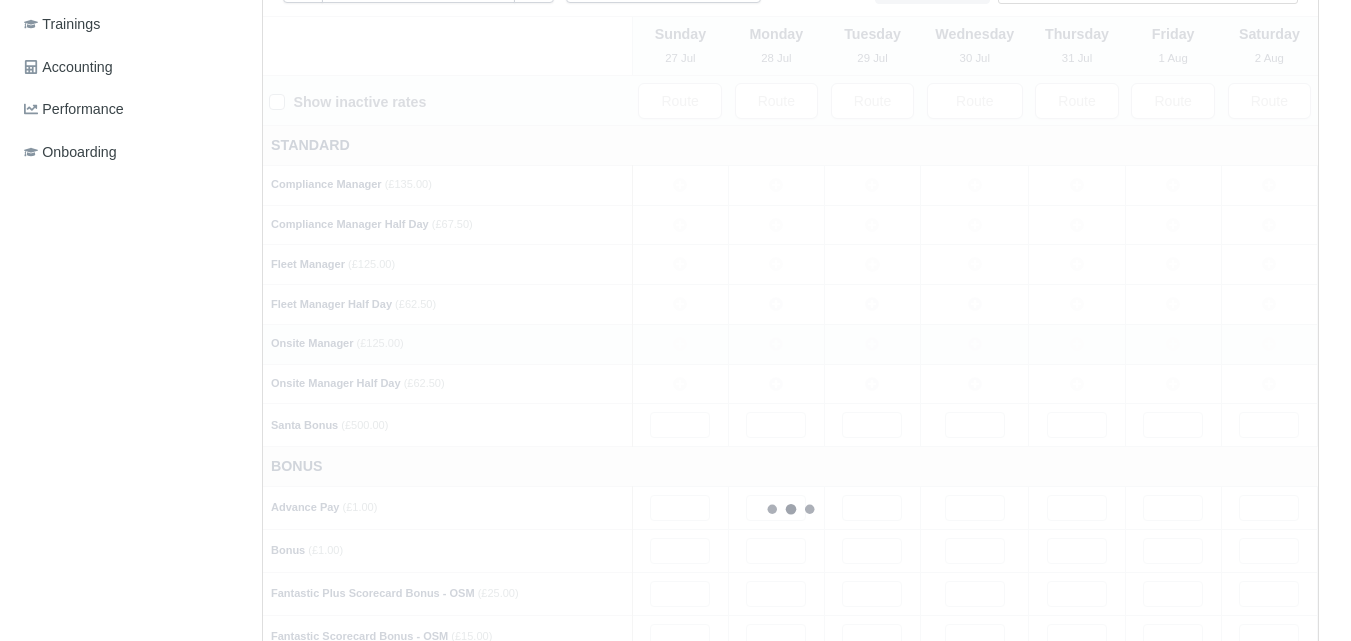 type 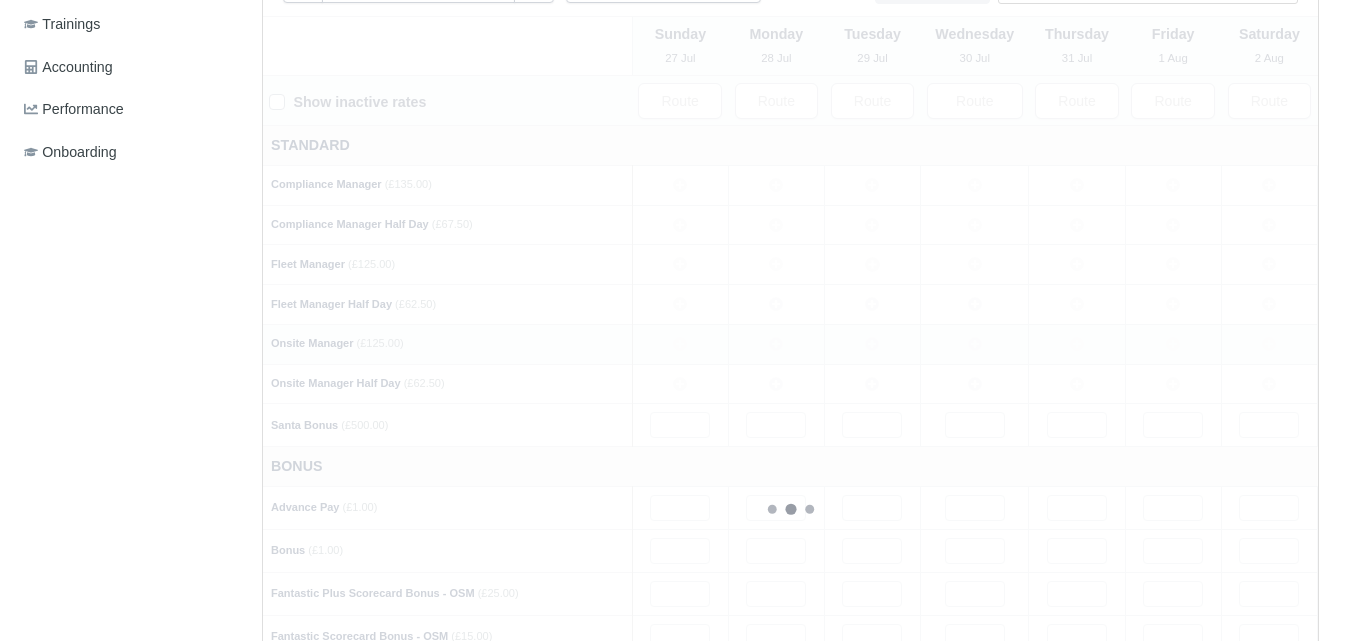 type 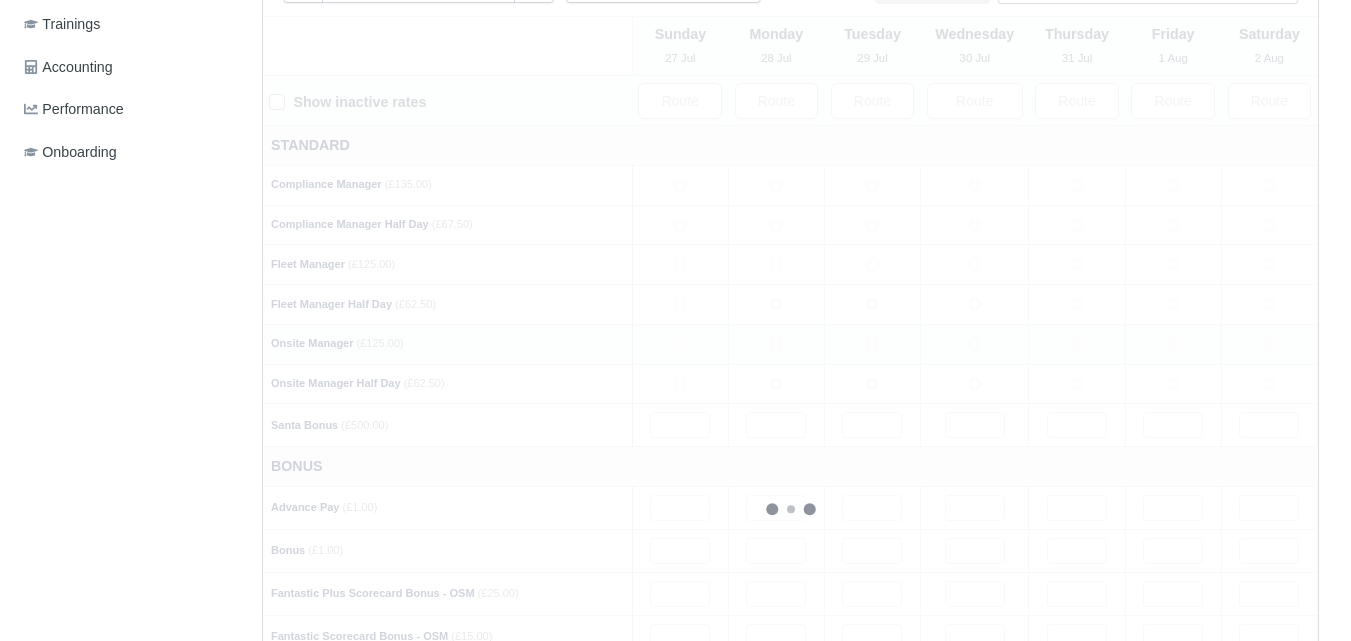 type 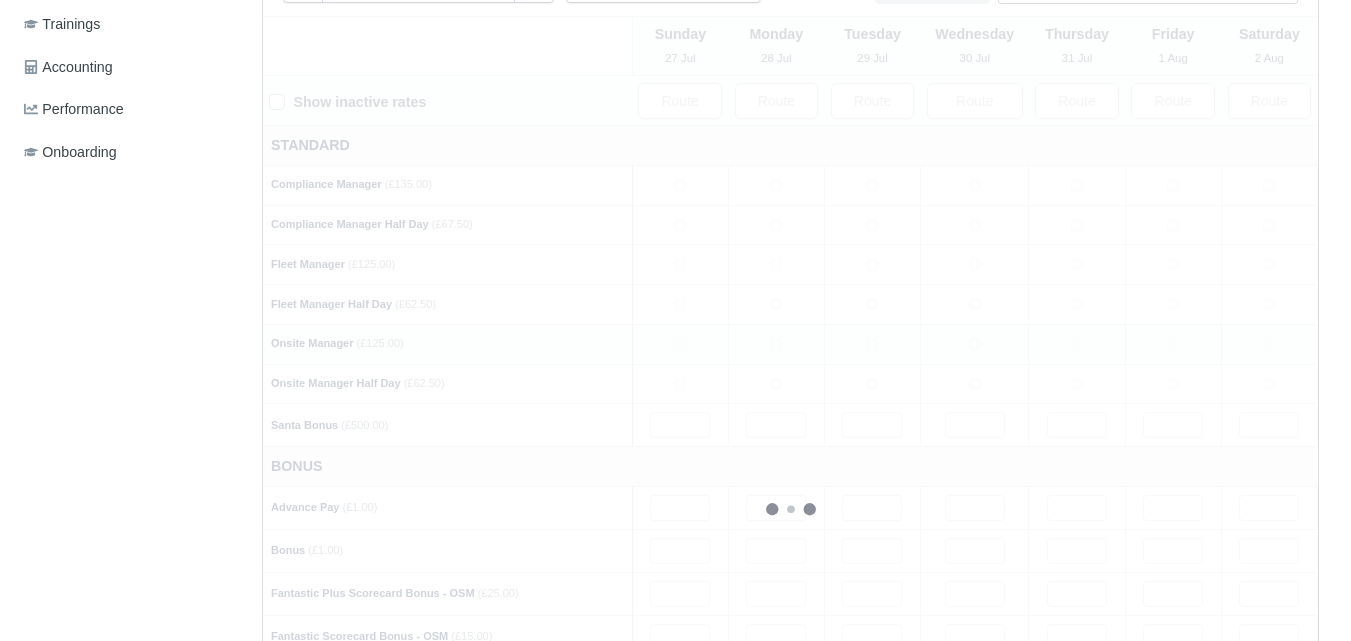 type 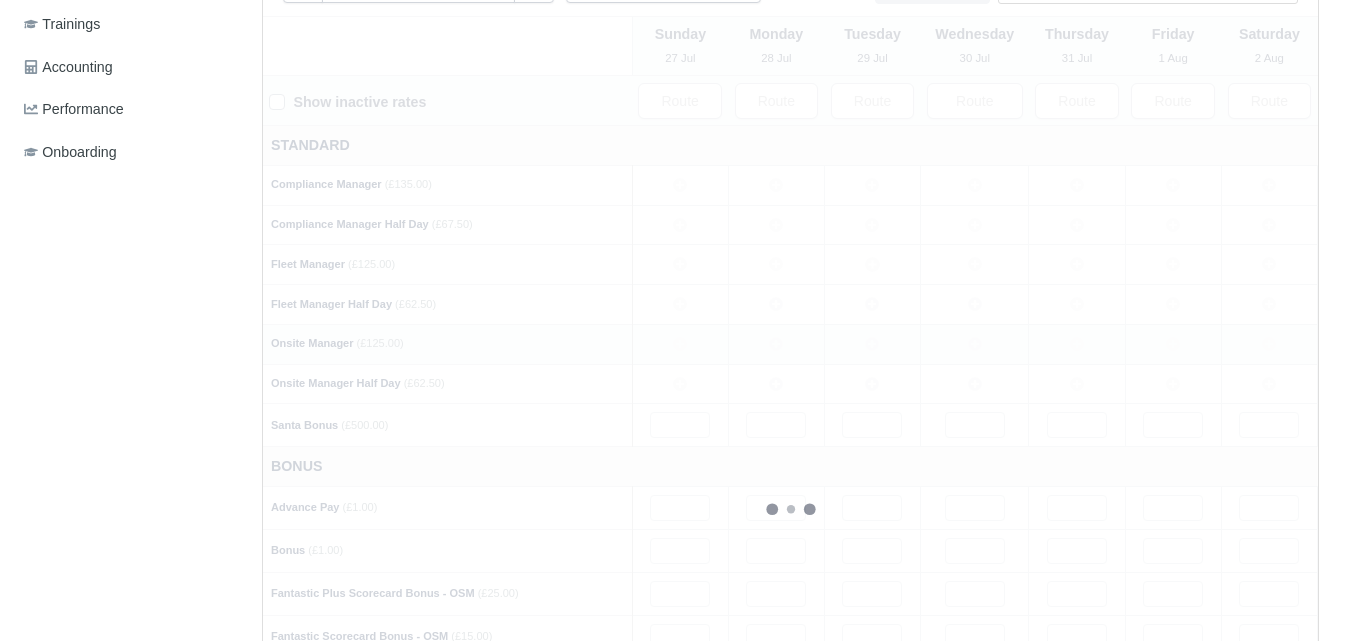 type 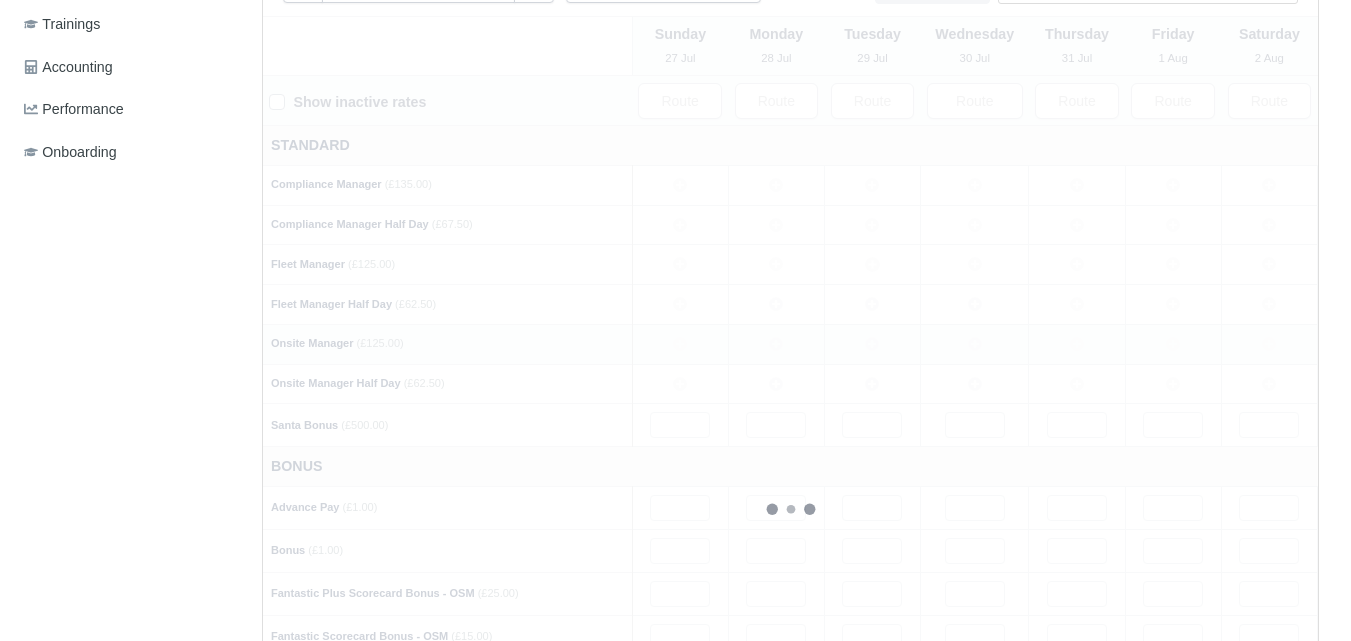 type 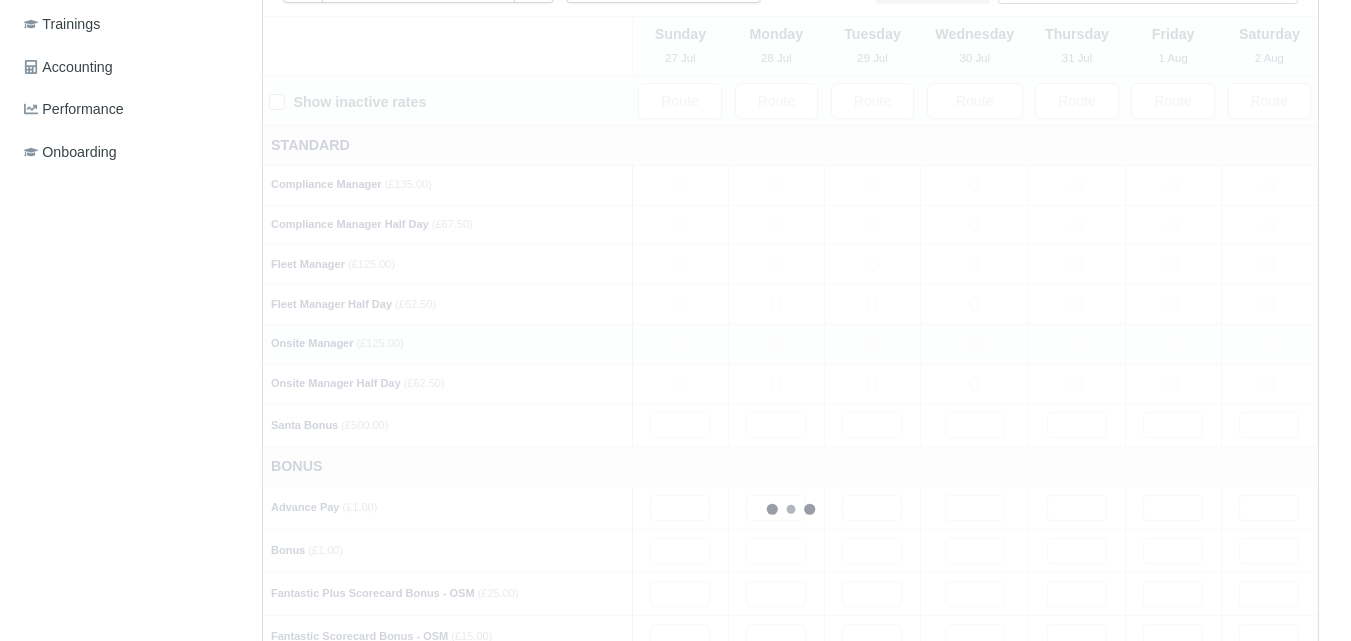 type 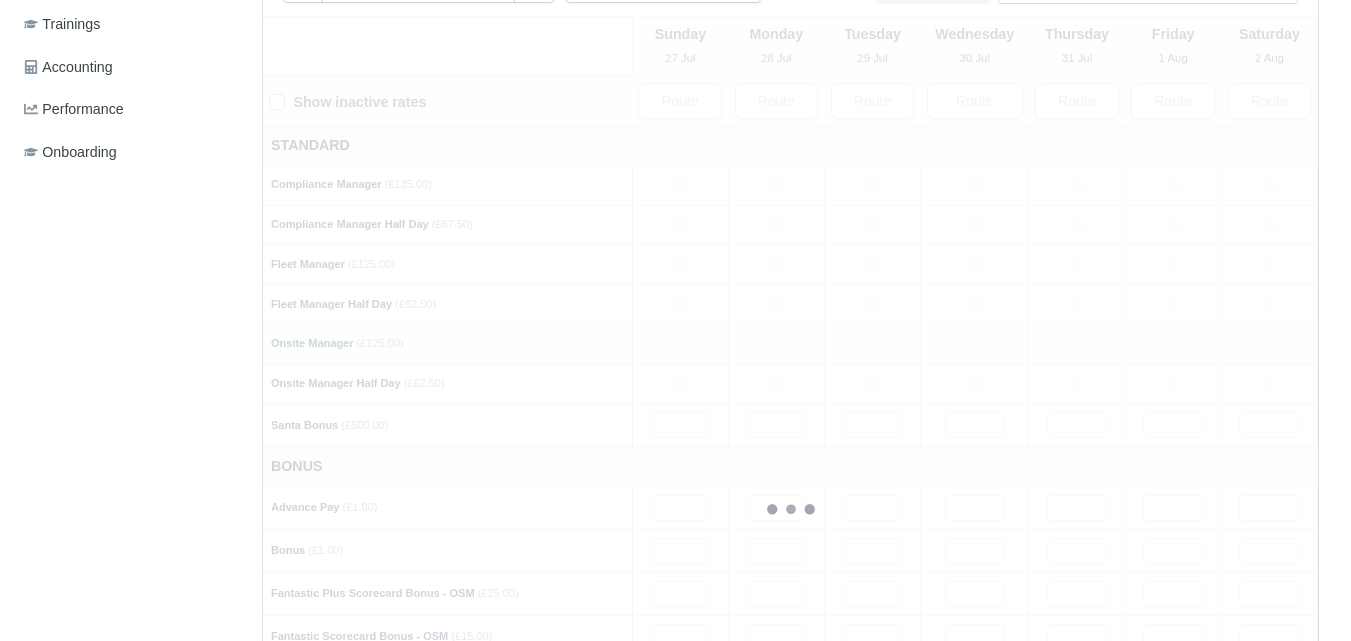 type 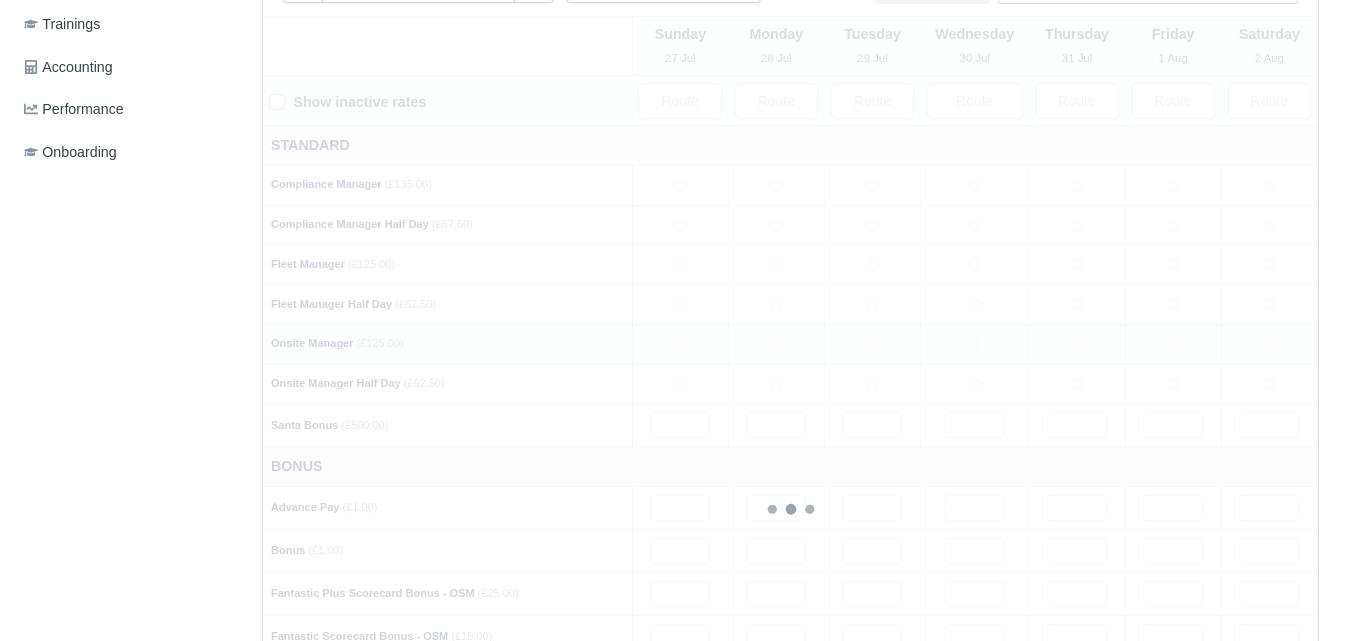 type 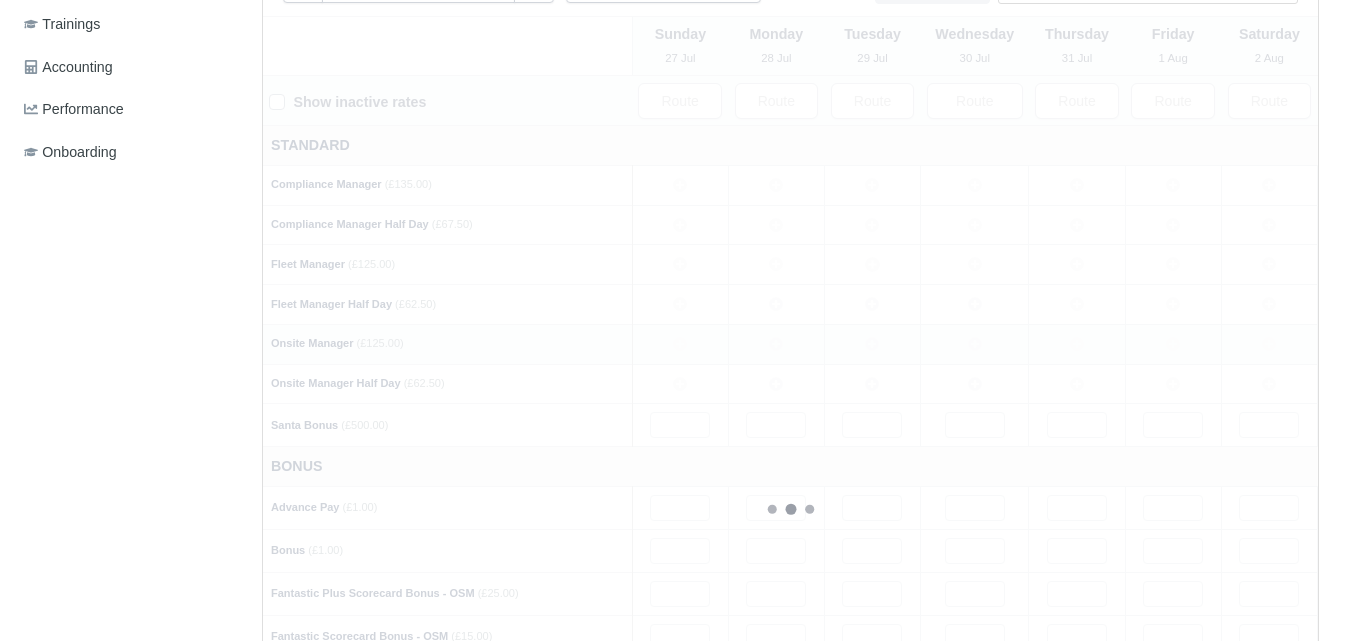 type 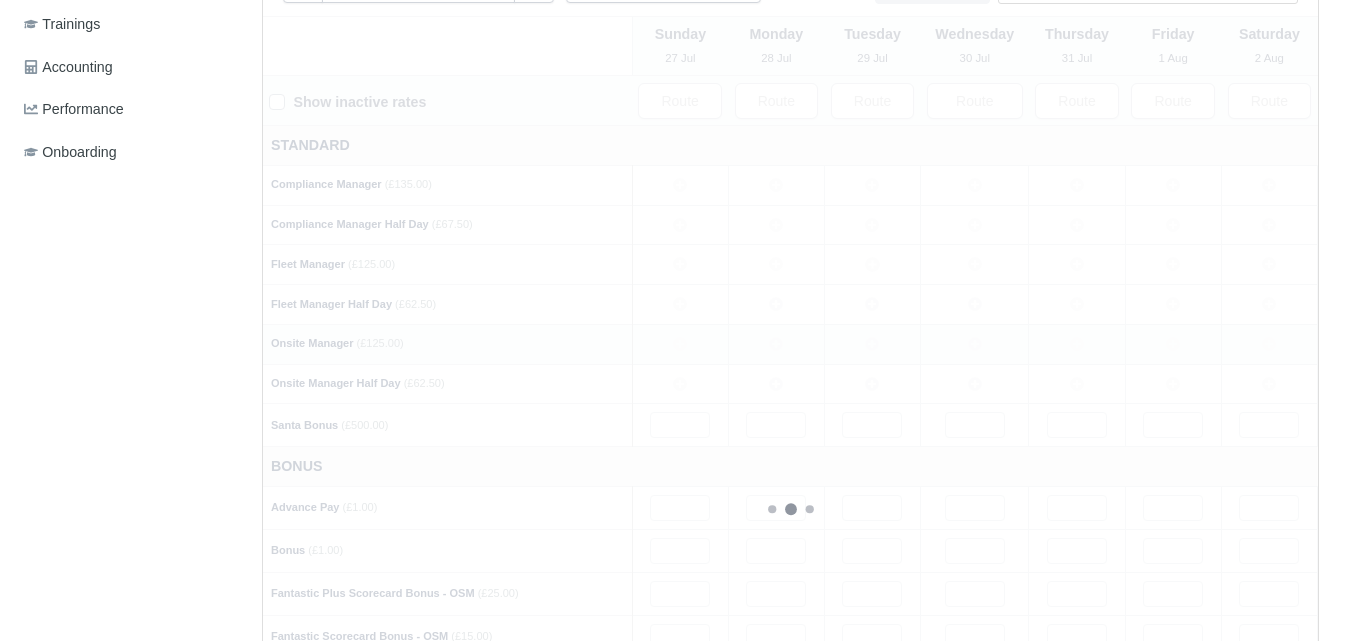 type 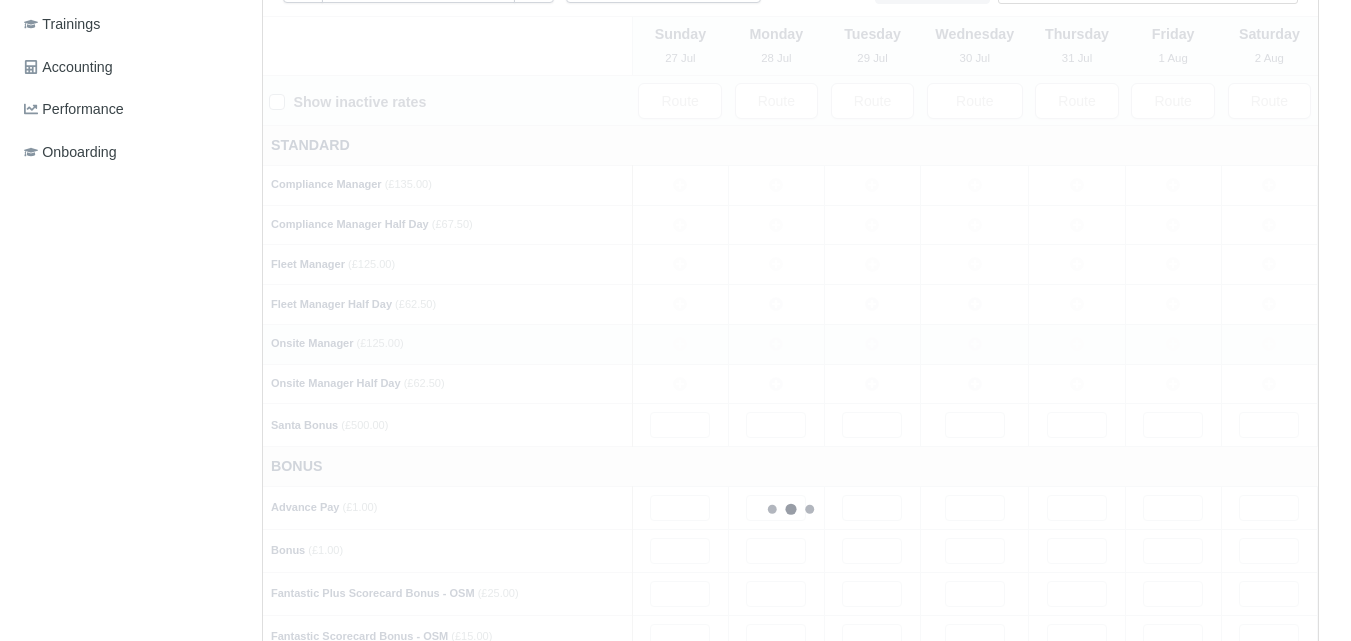 type 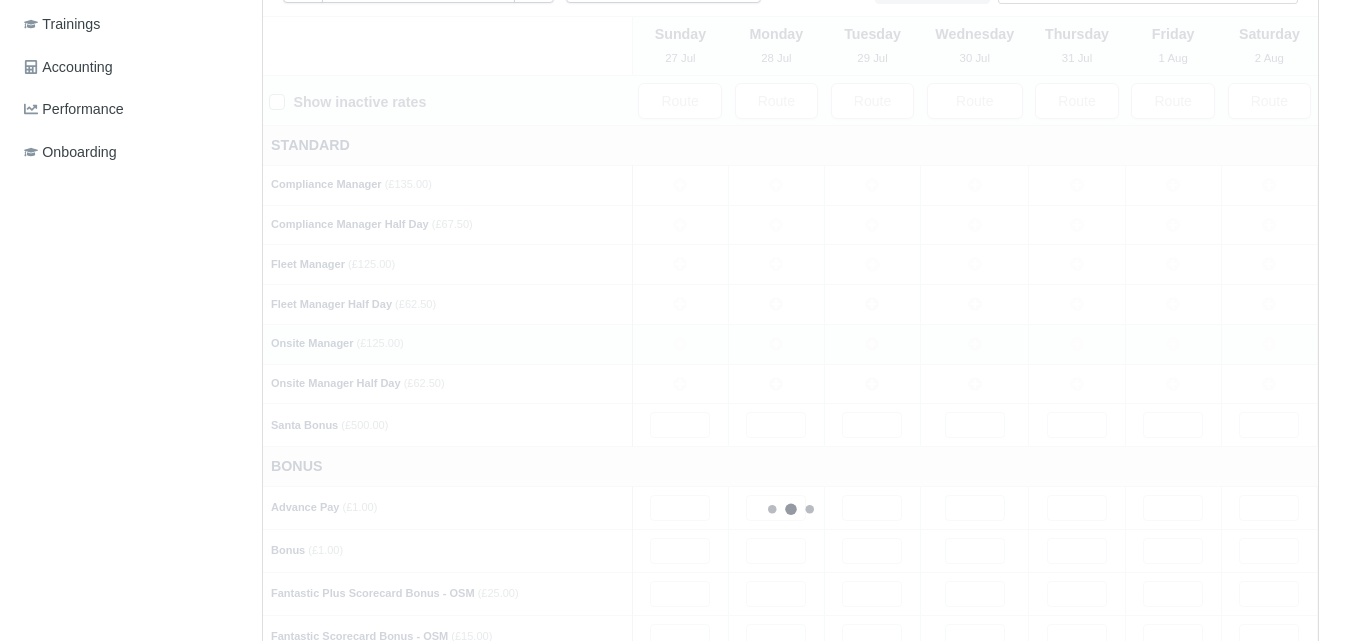 type 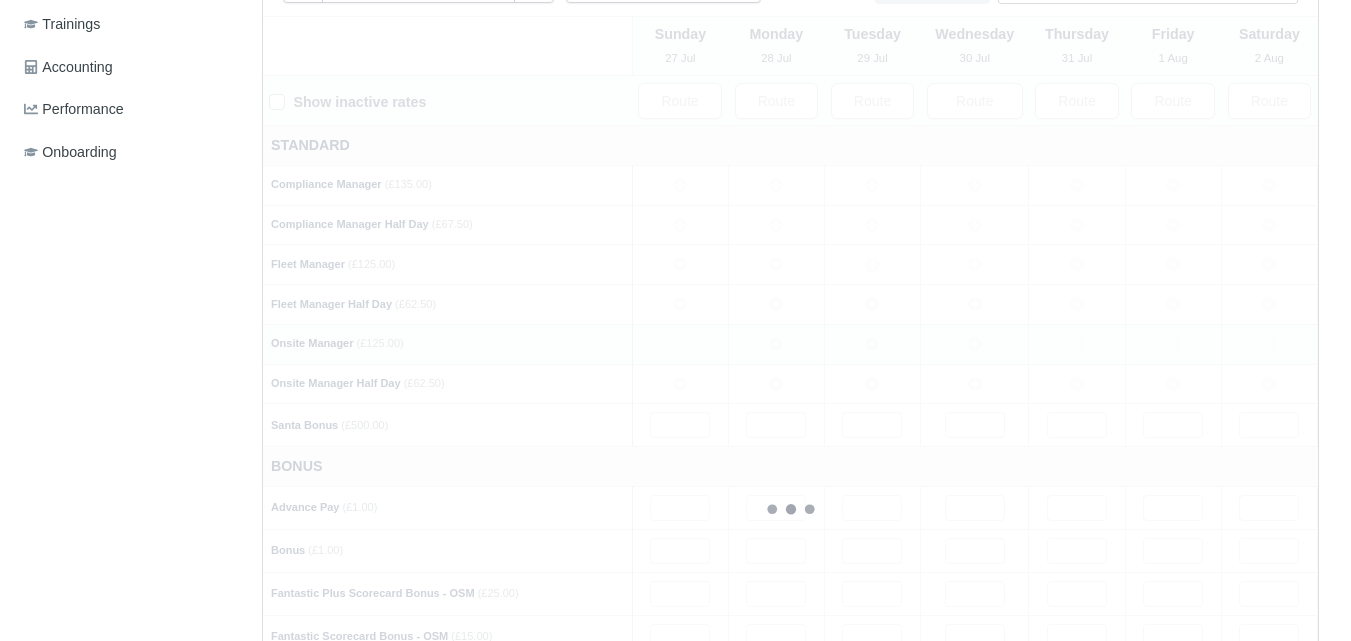 type 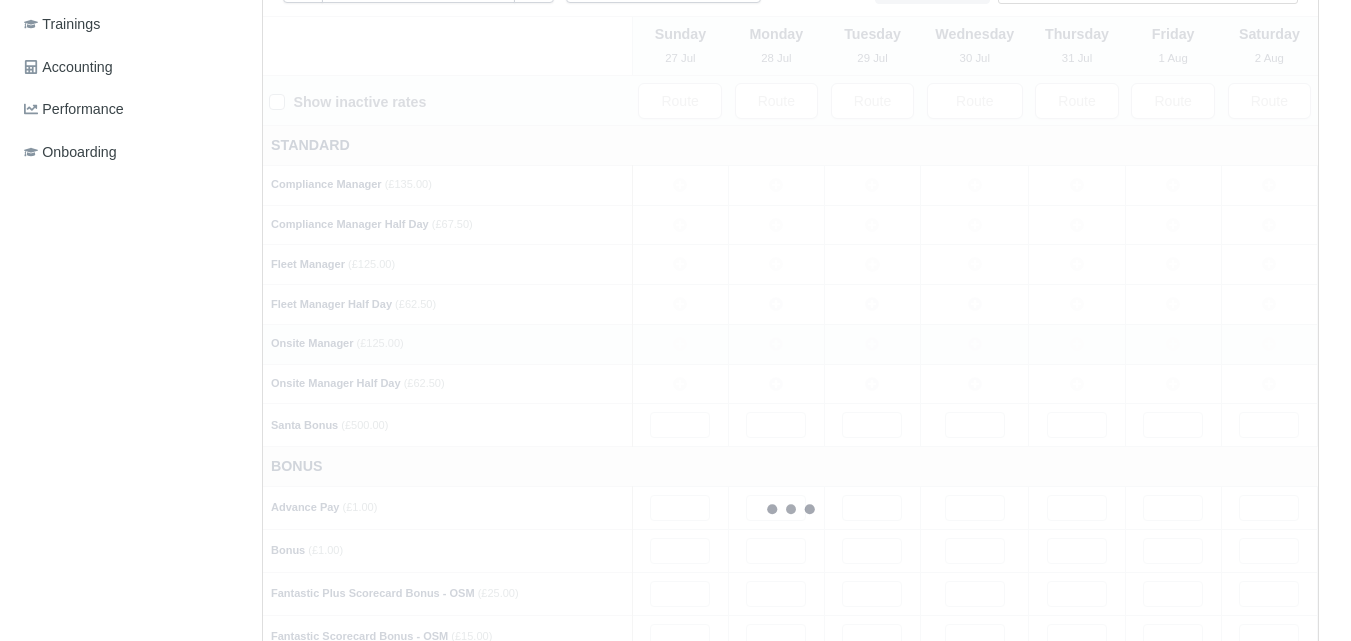 type 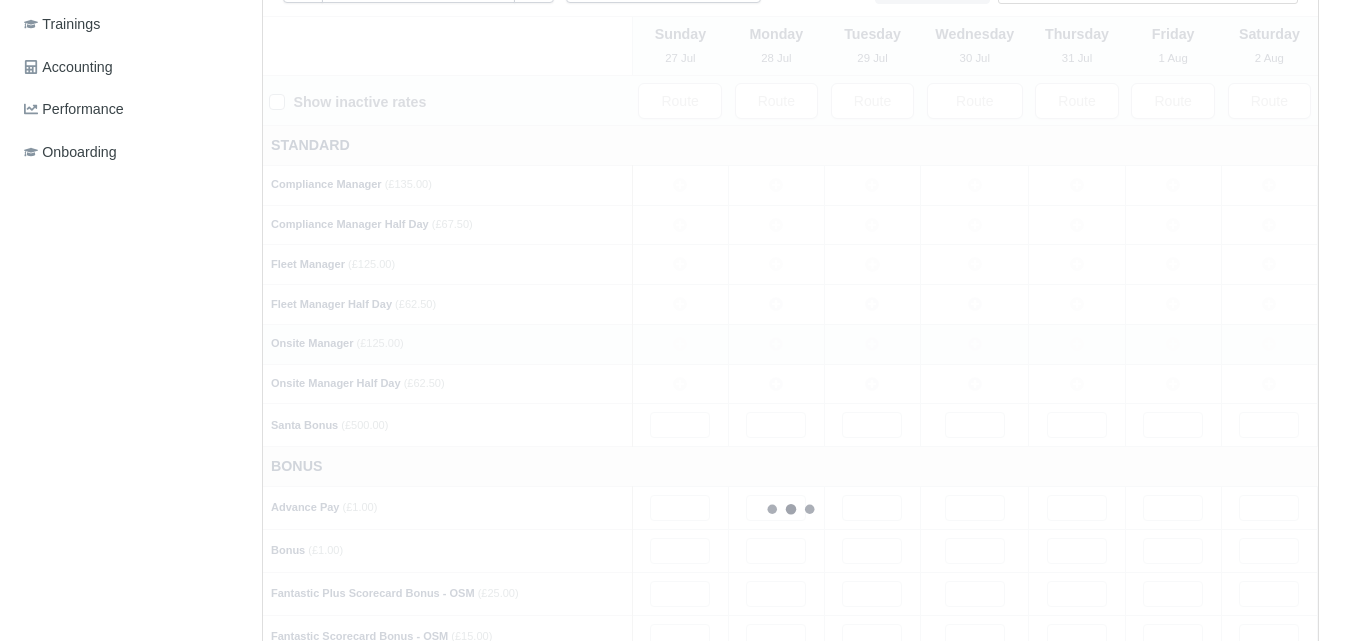 type 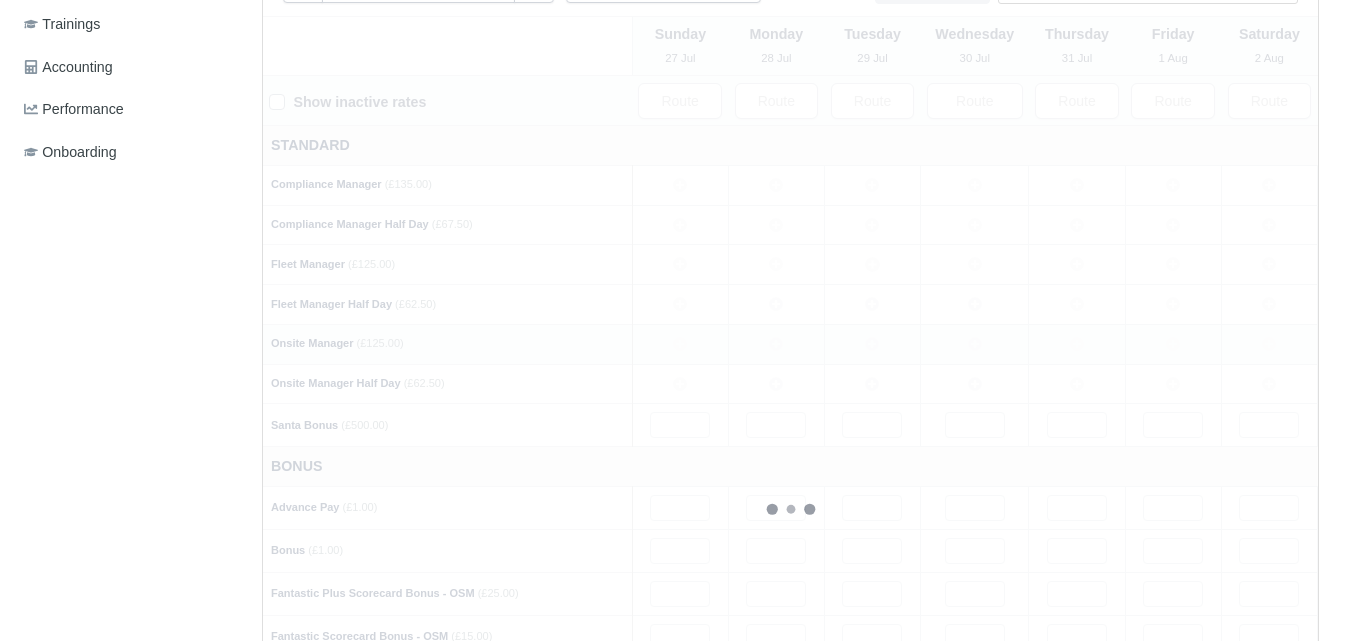 type 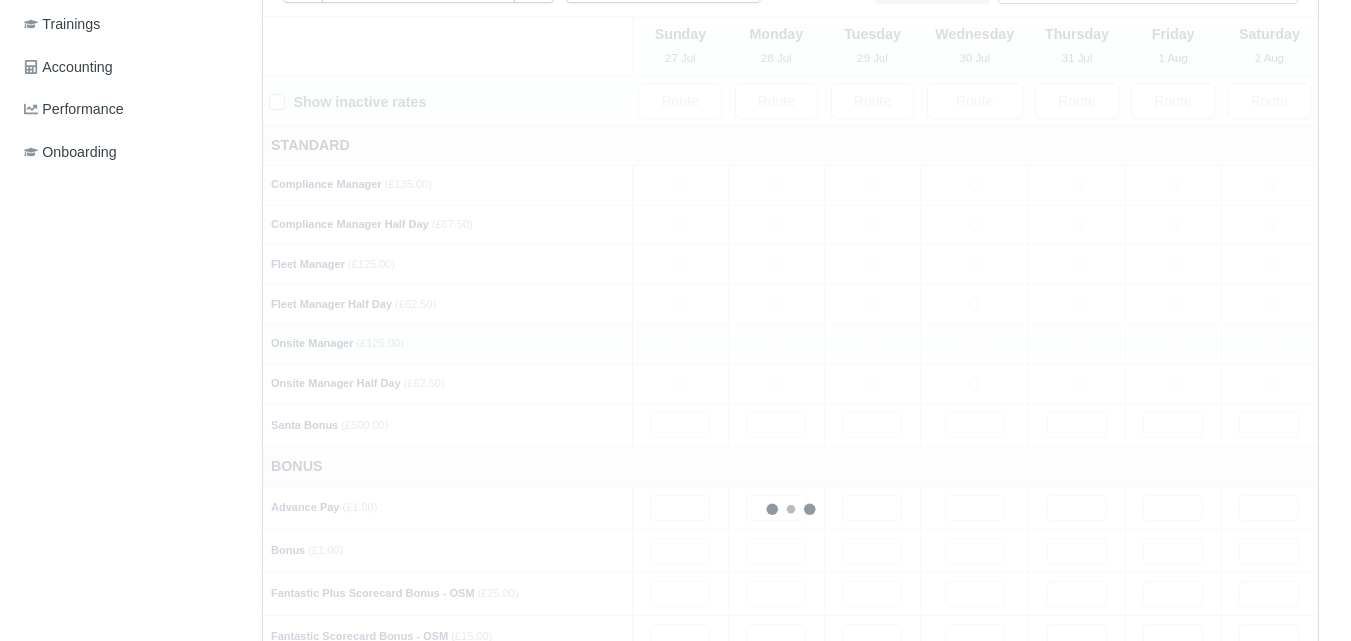 type 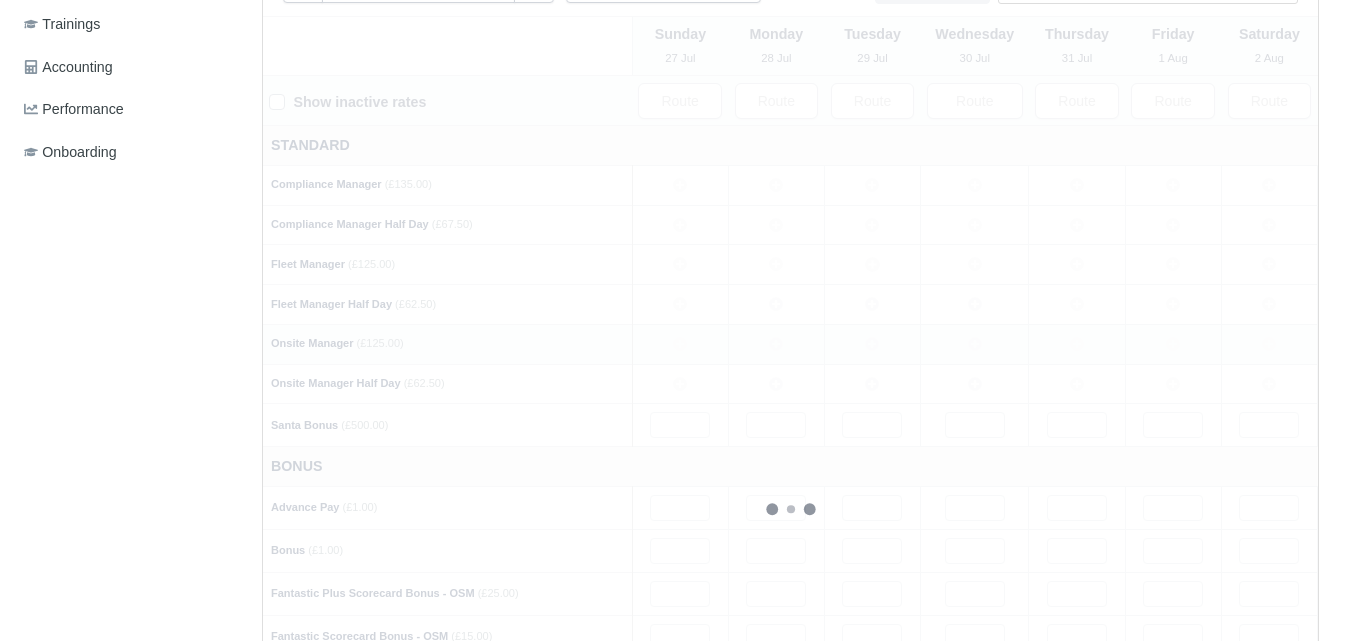 type 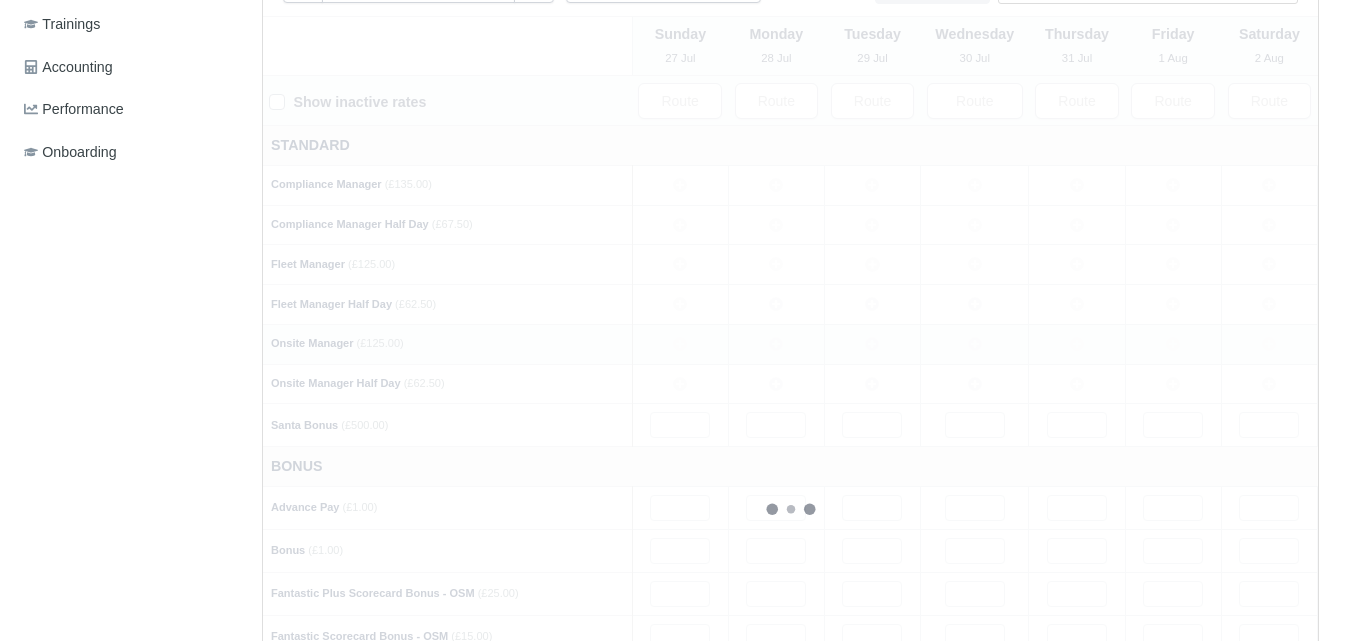 type 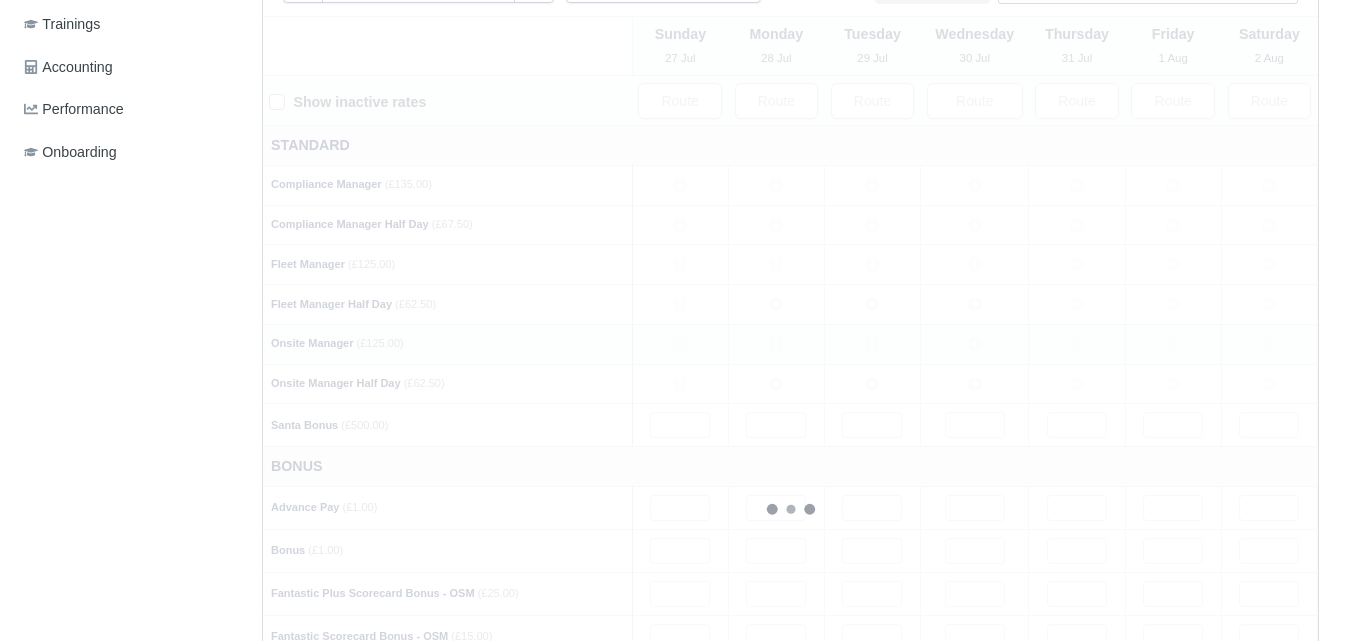 type 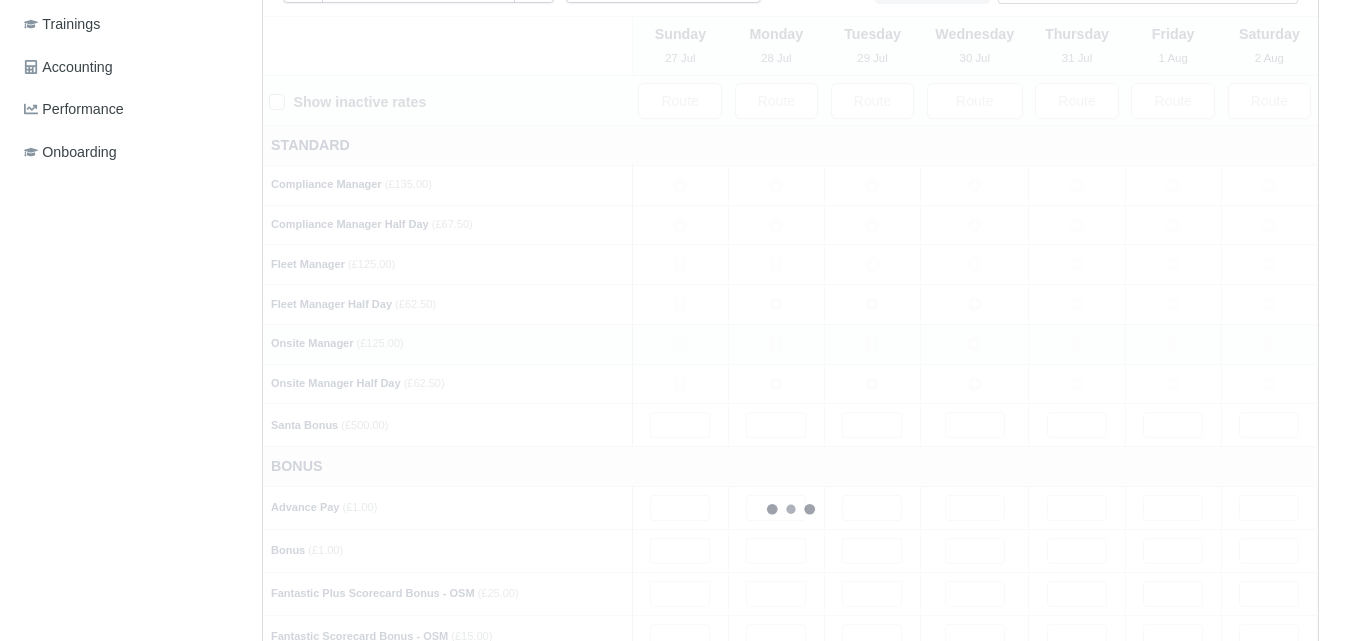 type 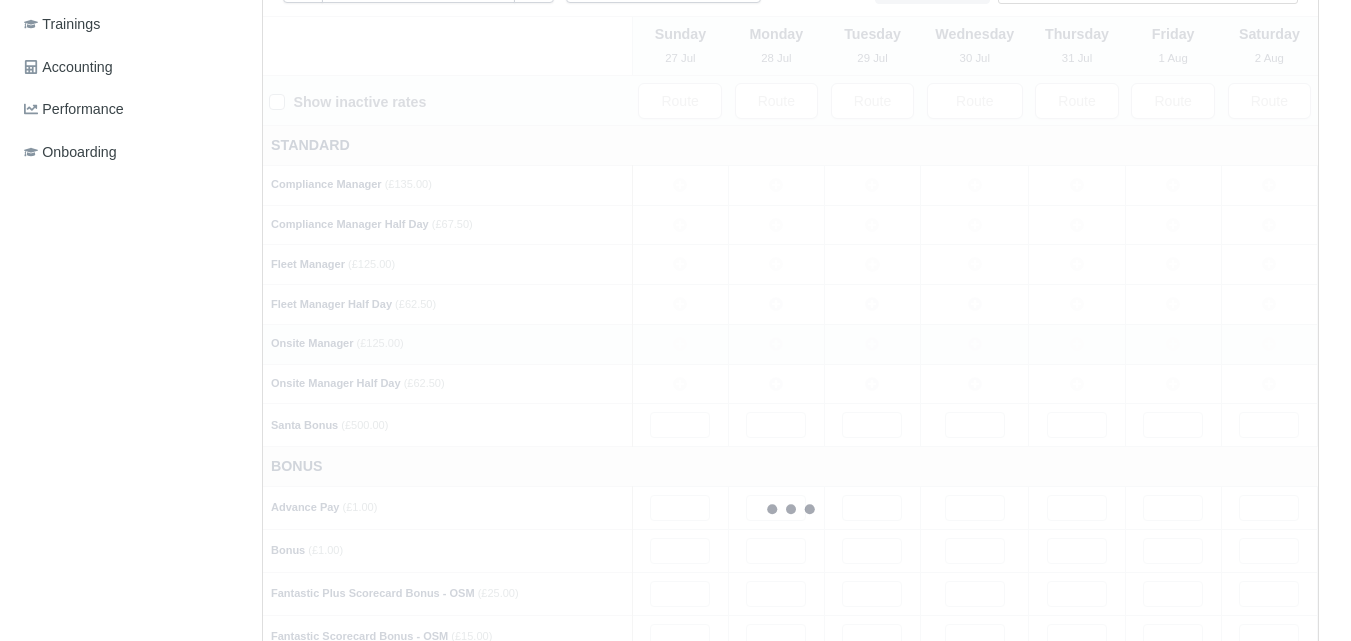 type 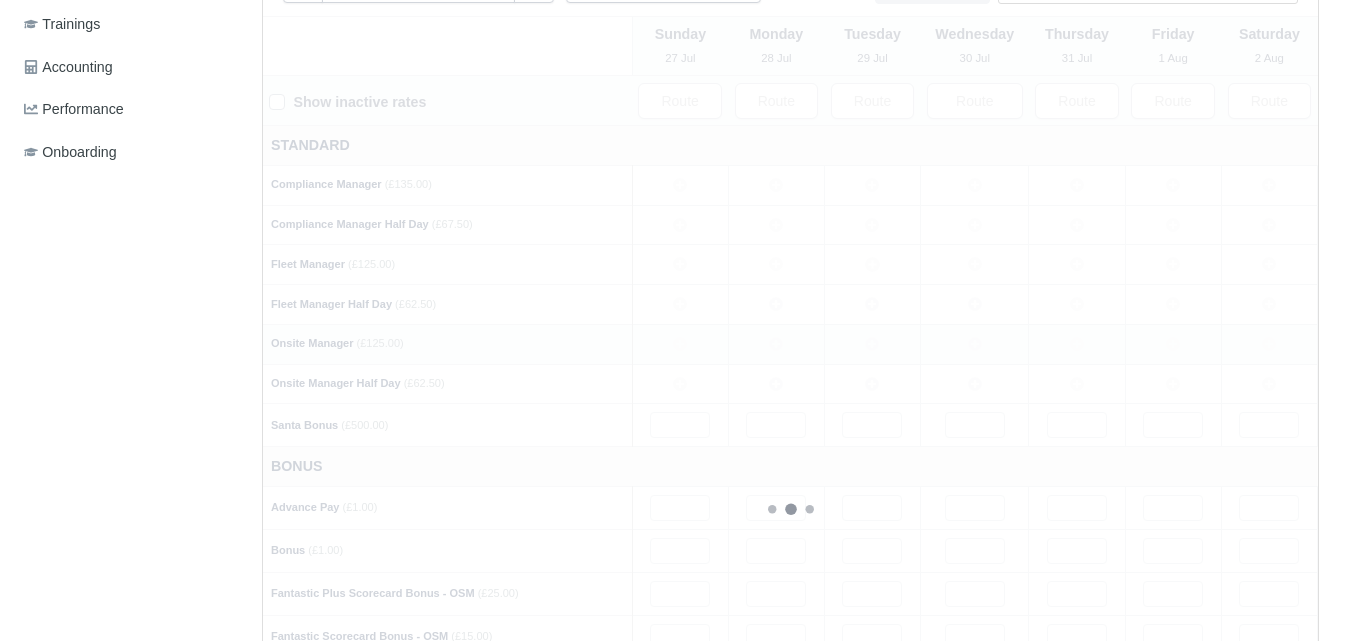 type 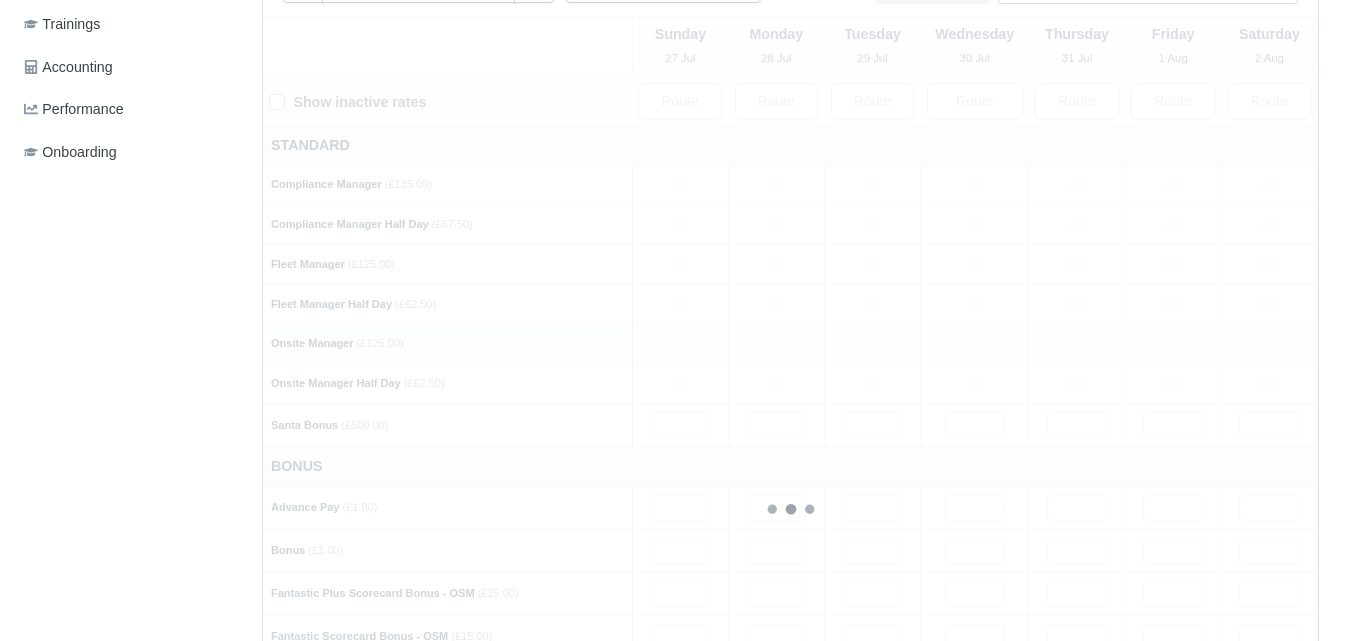 type 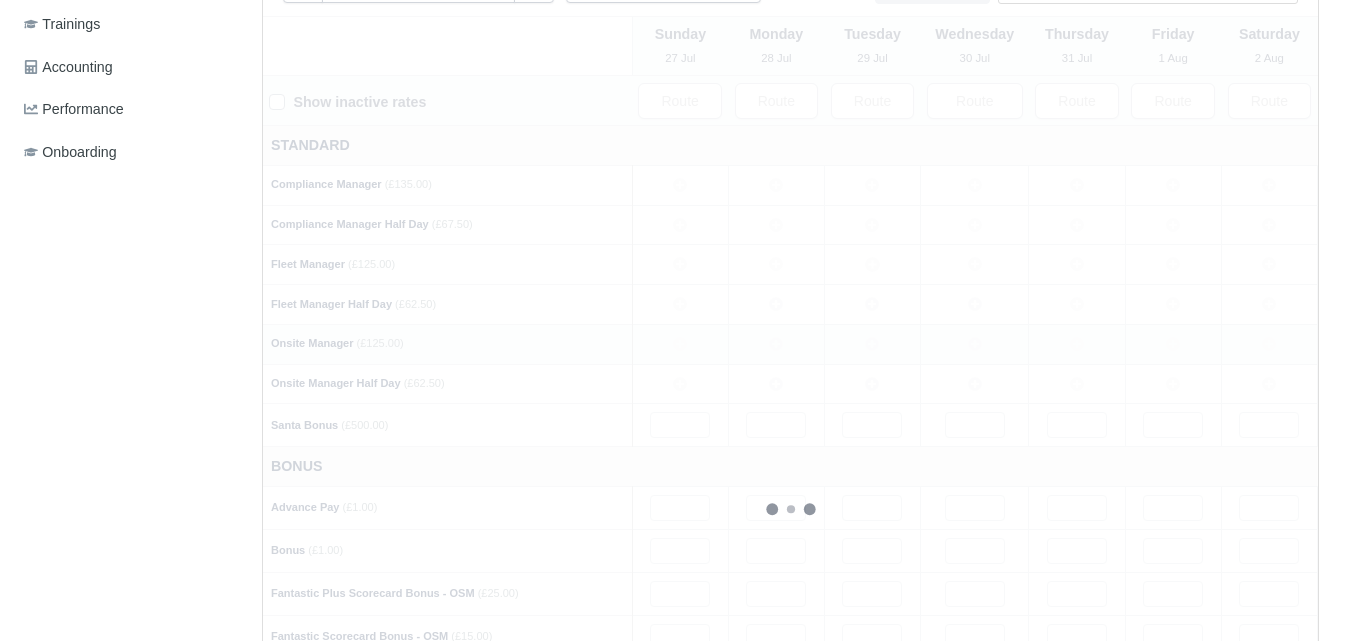 type 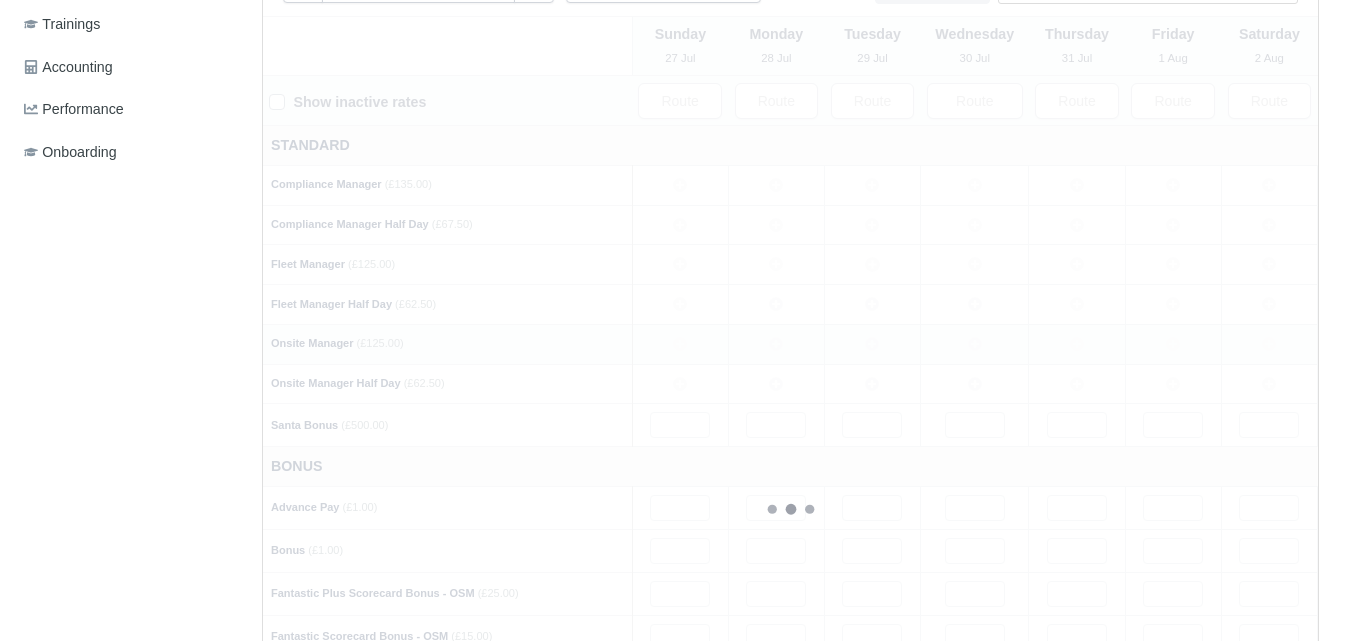 type 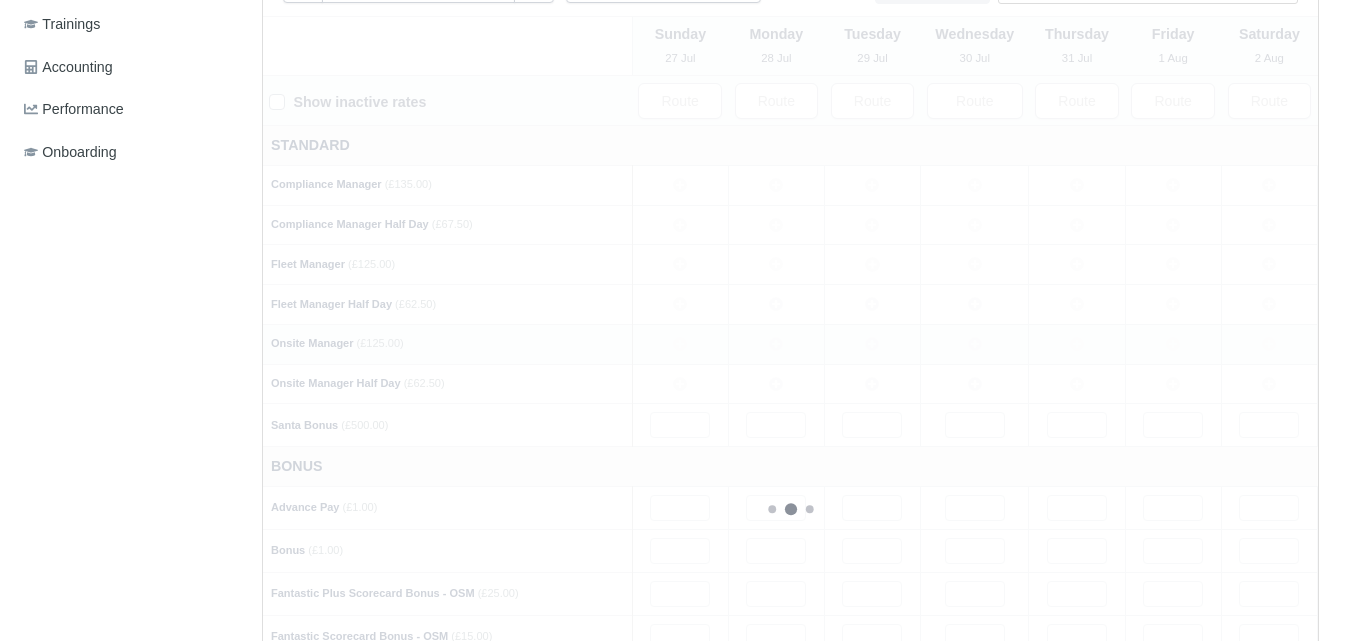 type 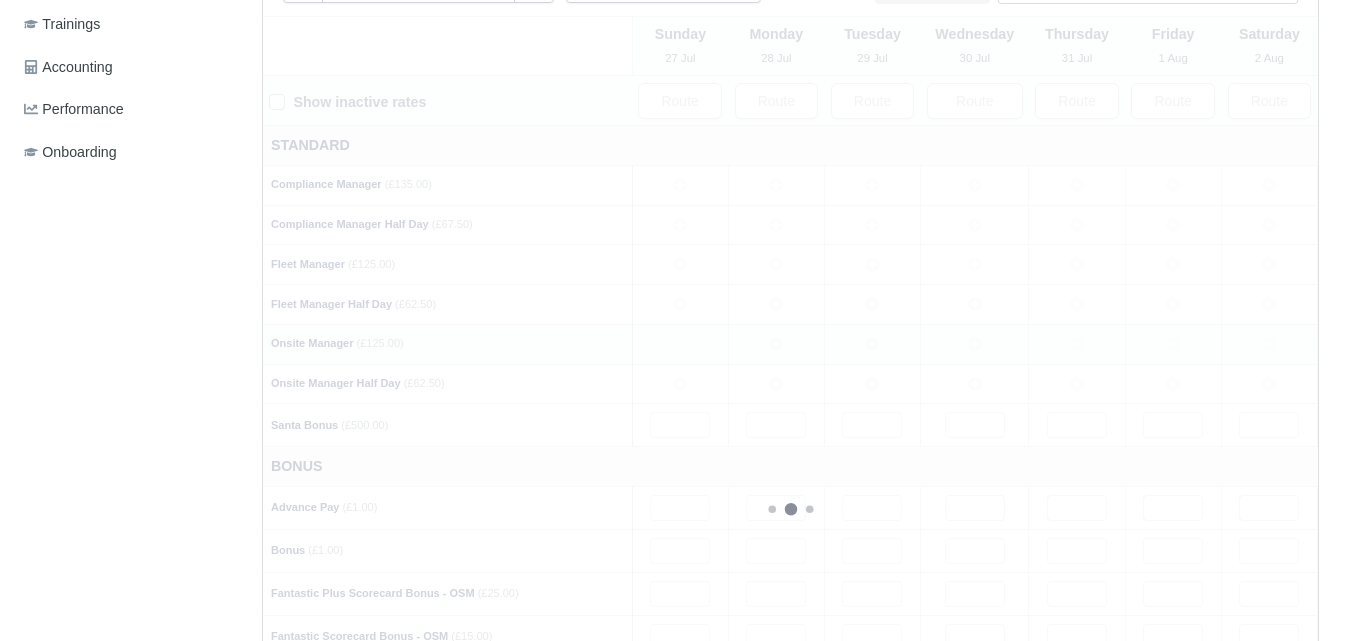 type 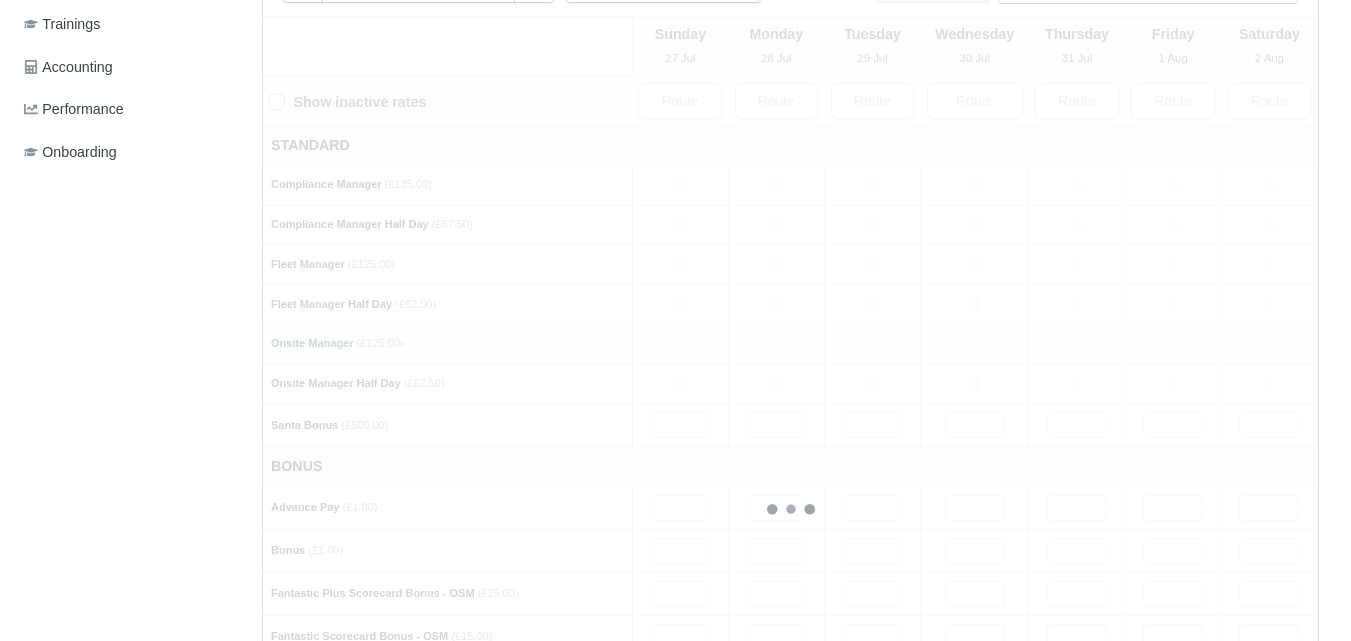 type 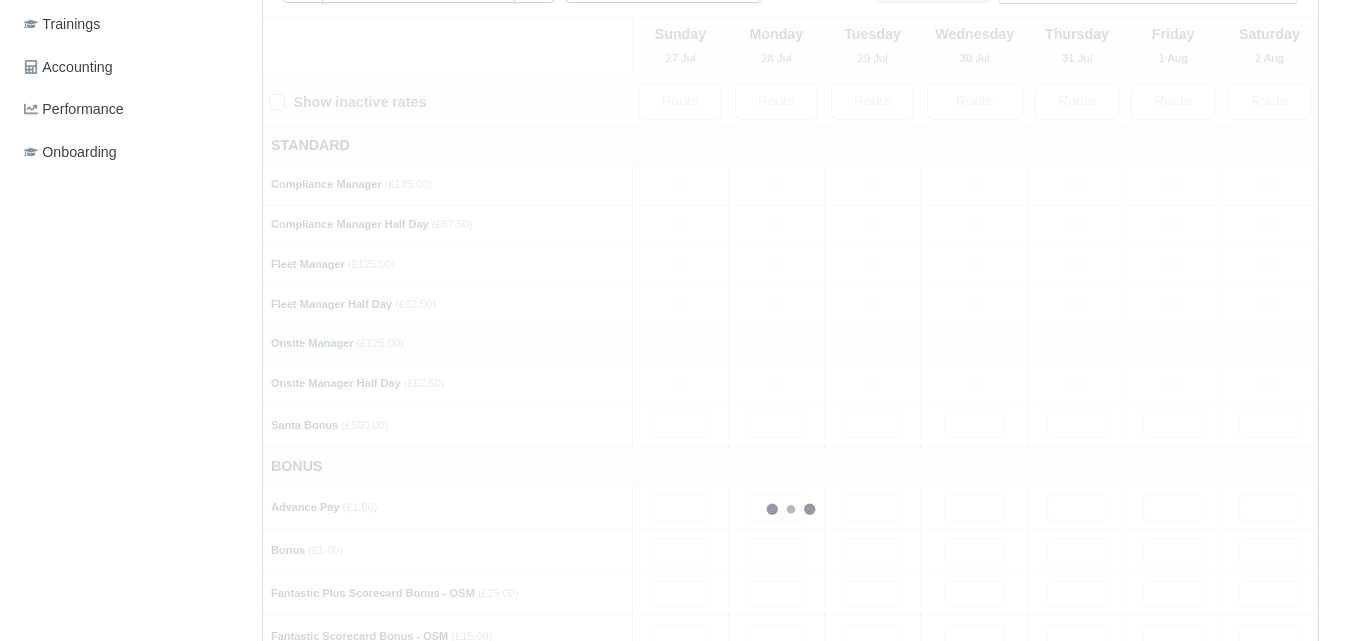 type 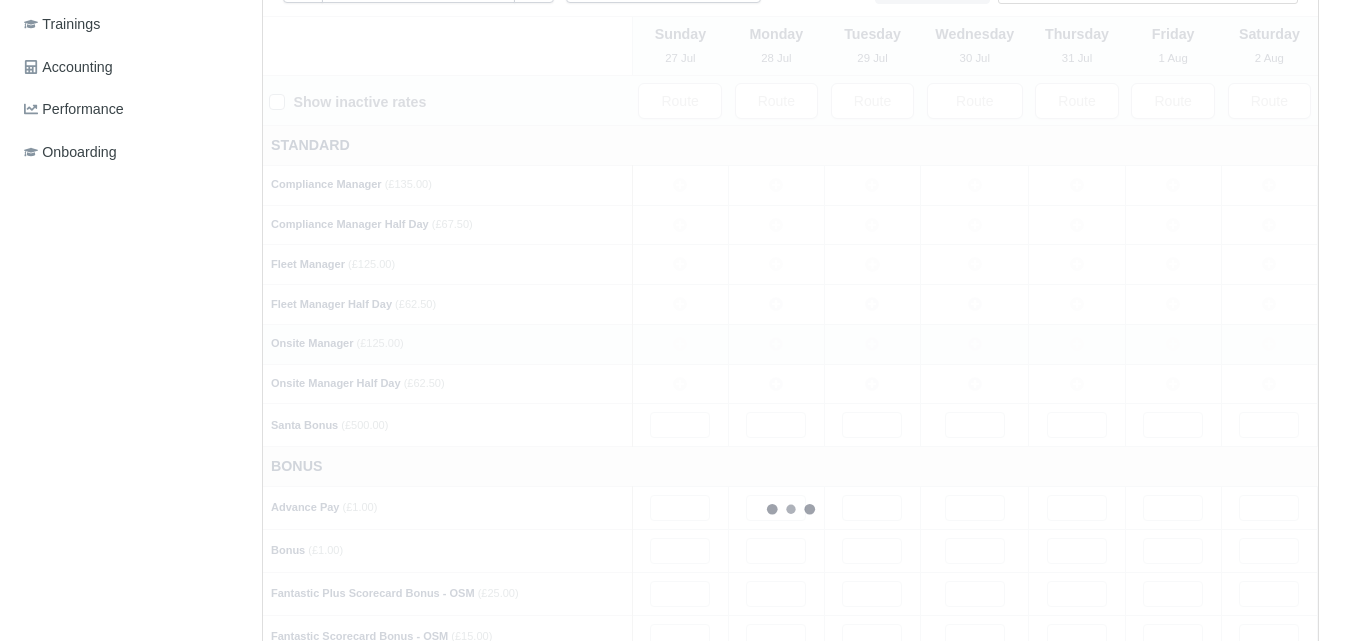 type 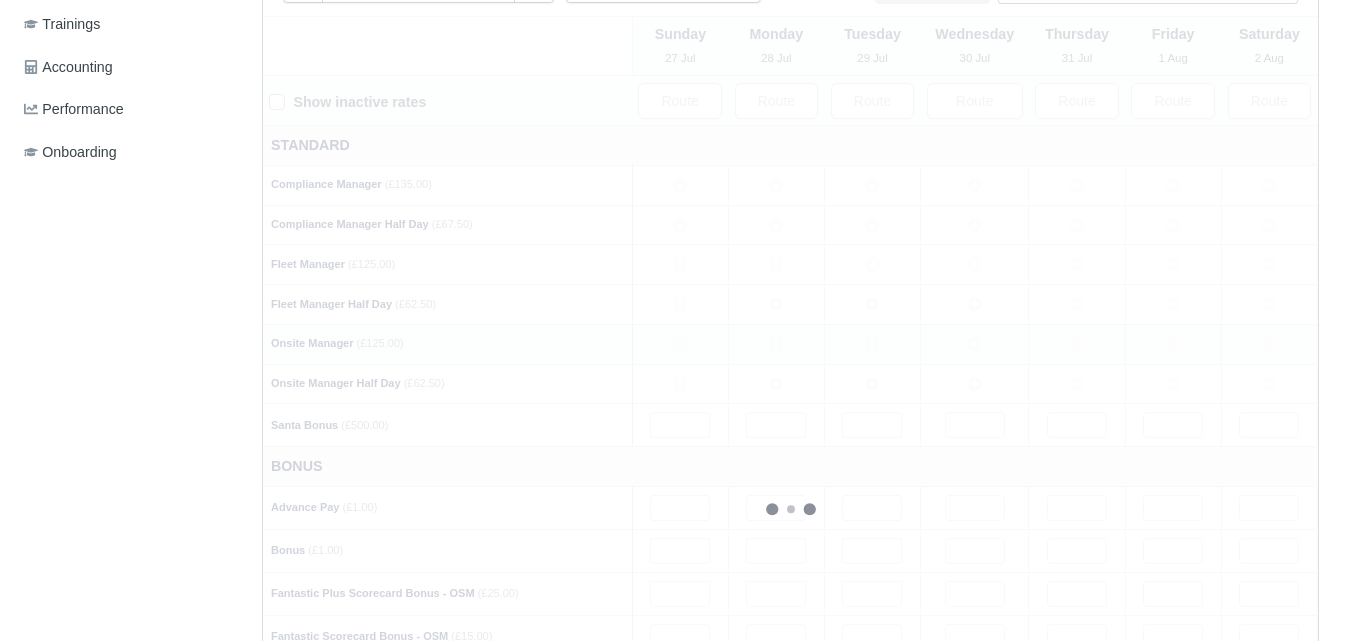 type 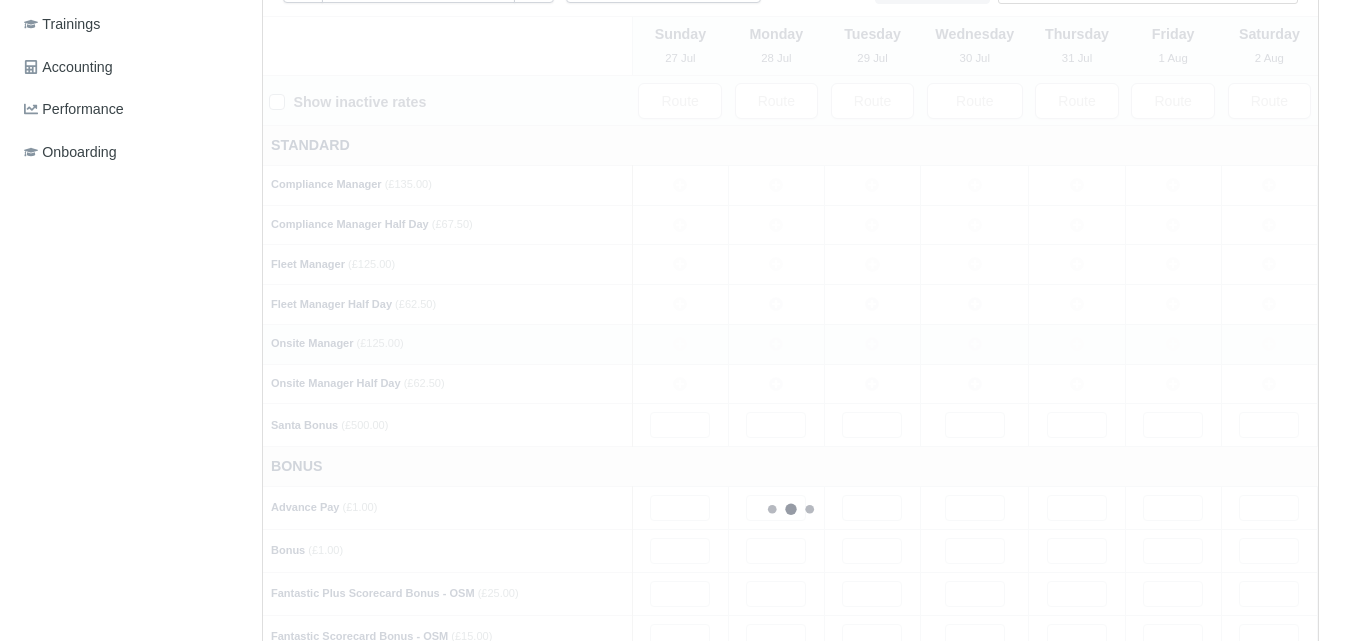 type 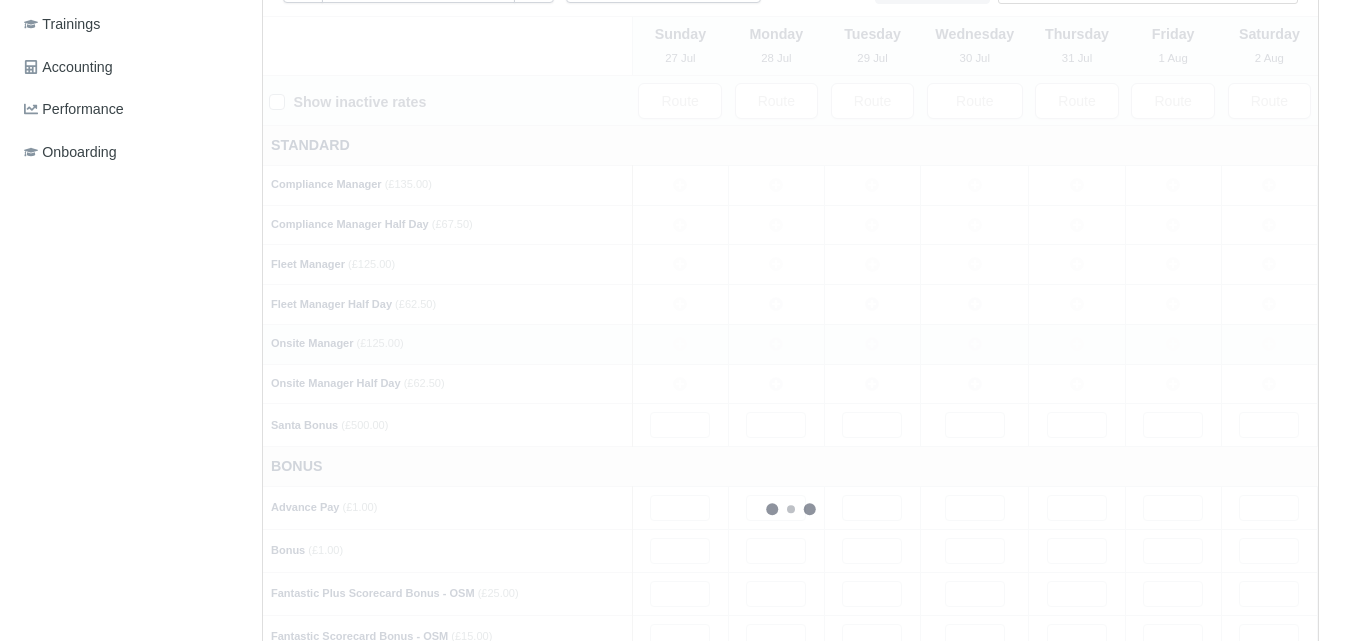 type 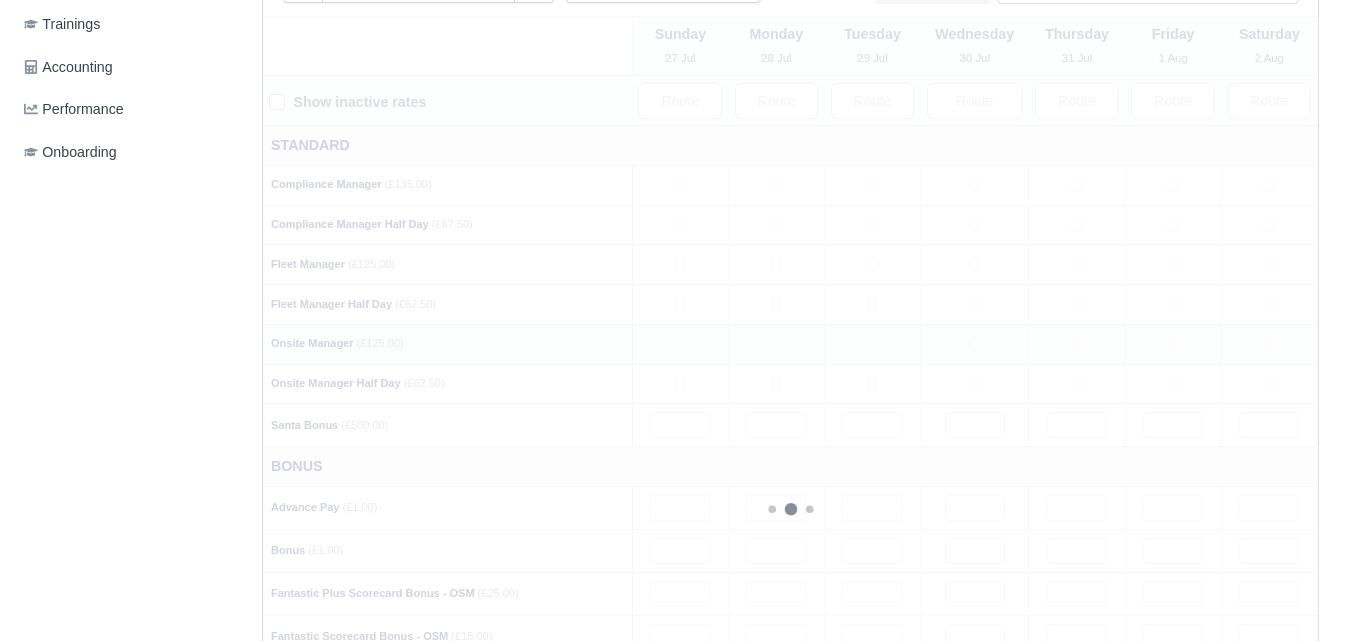 type 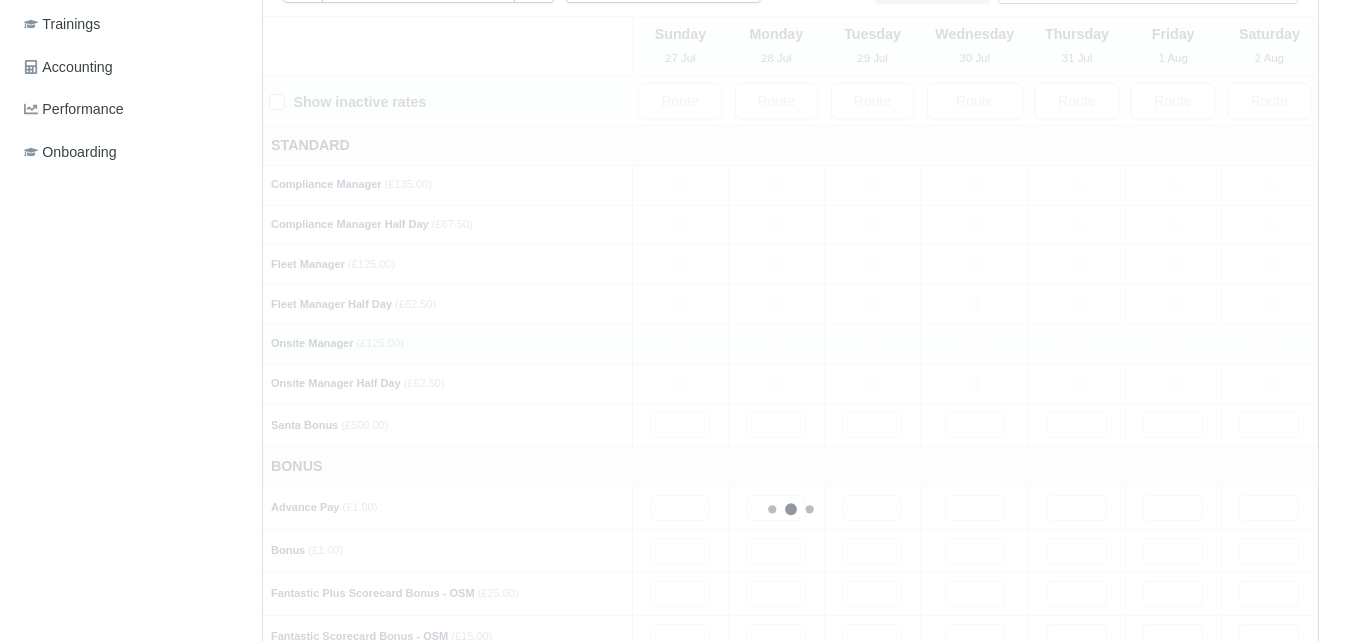 type 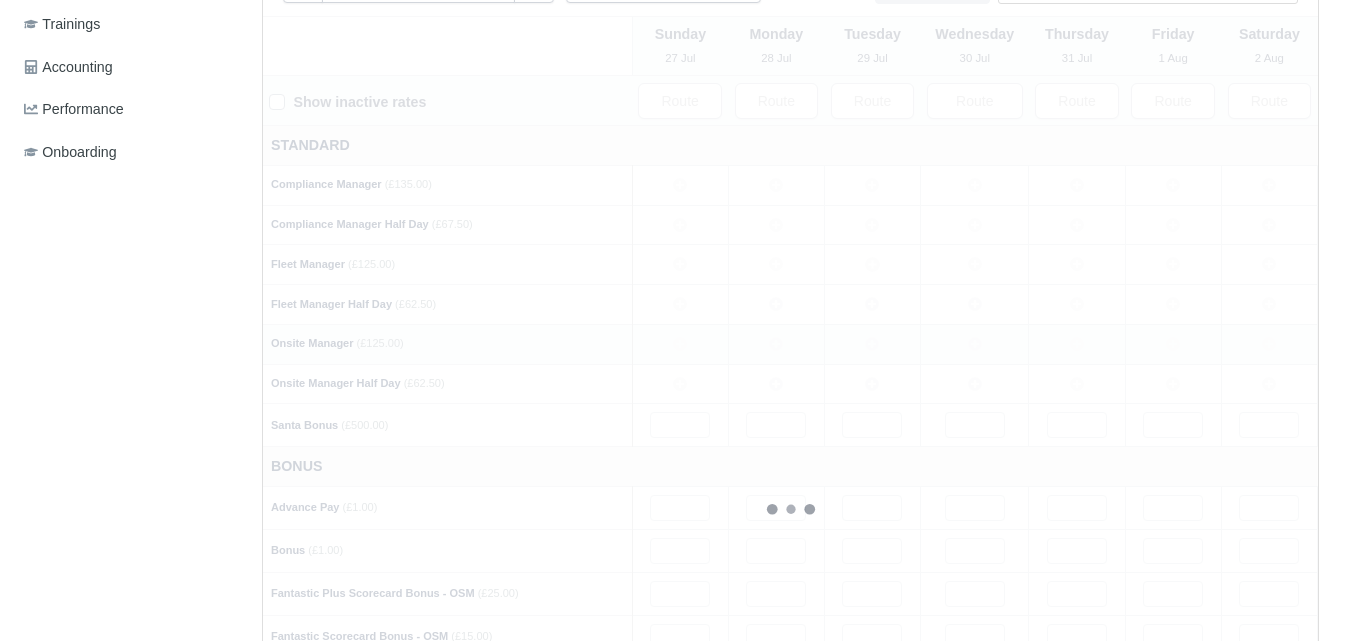 type 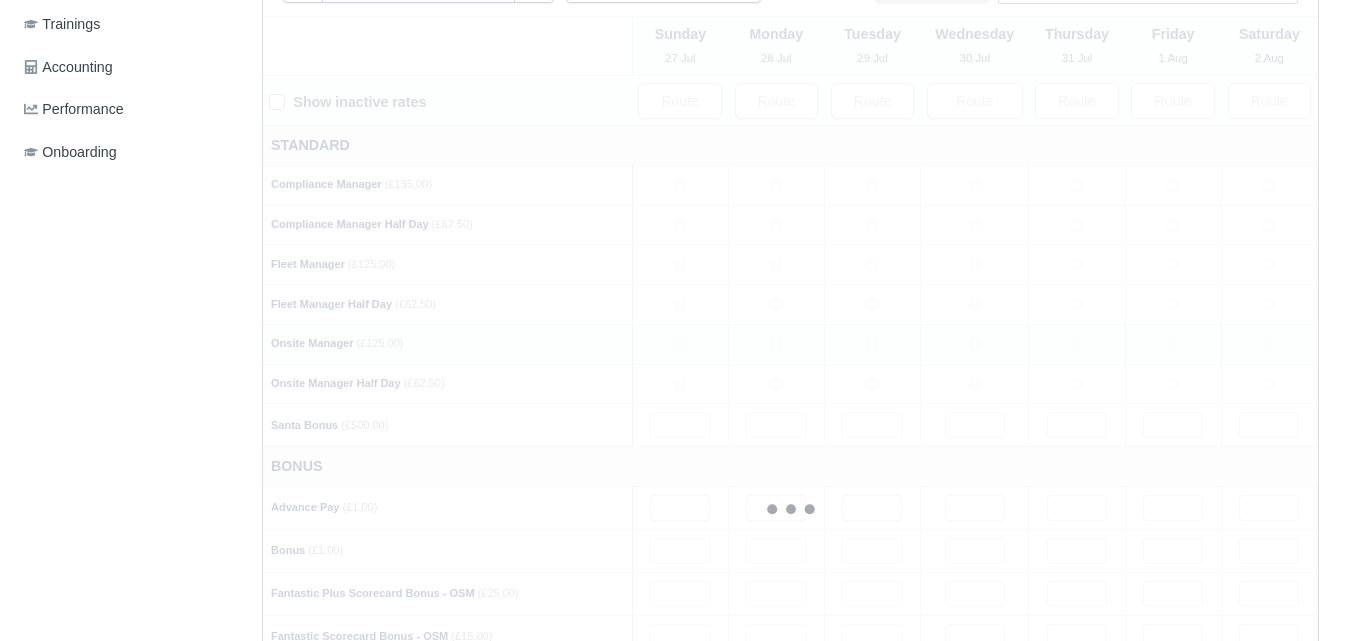 type 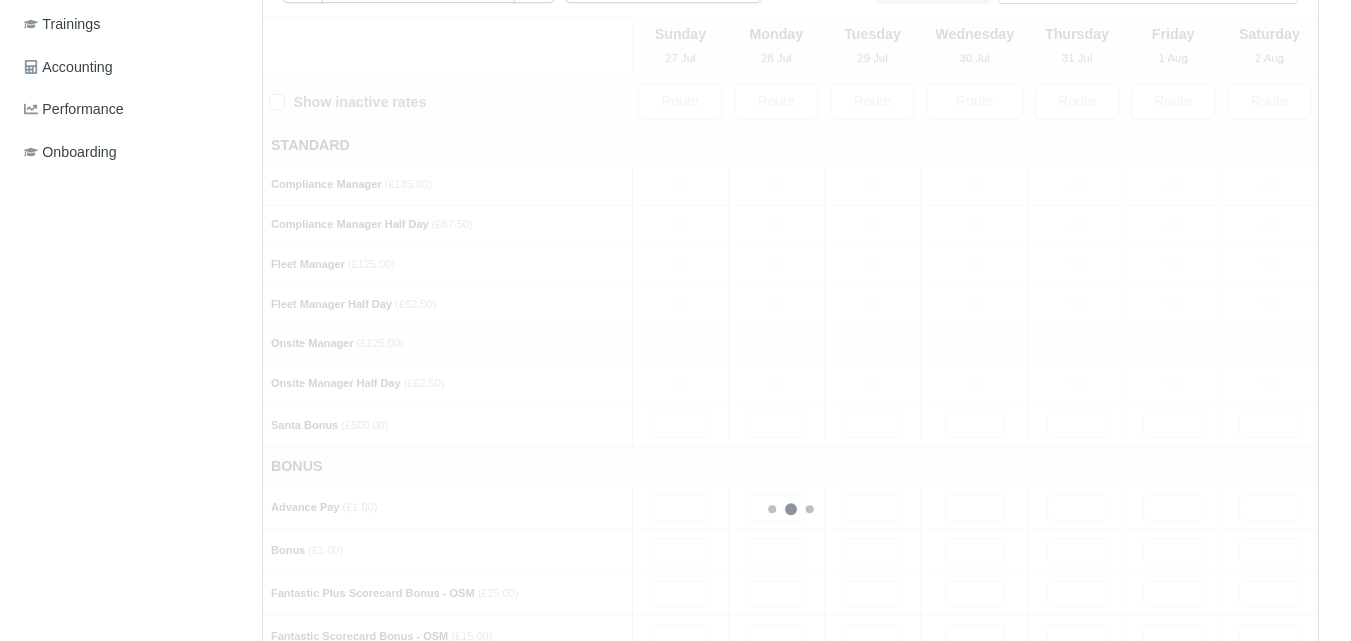 type 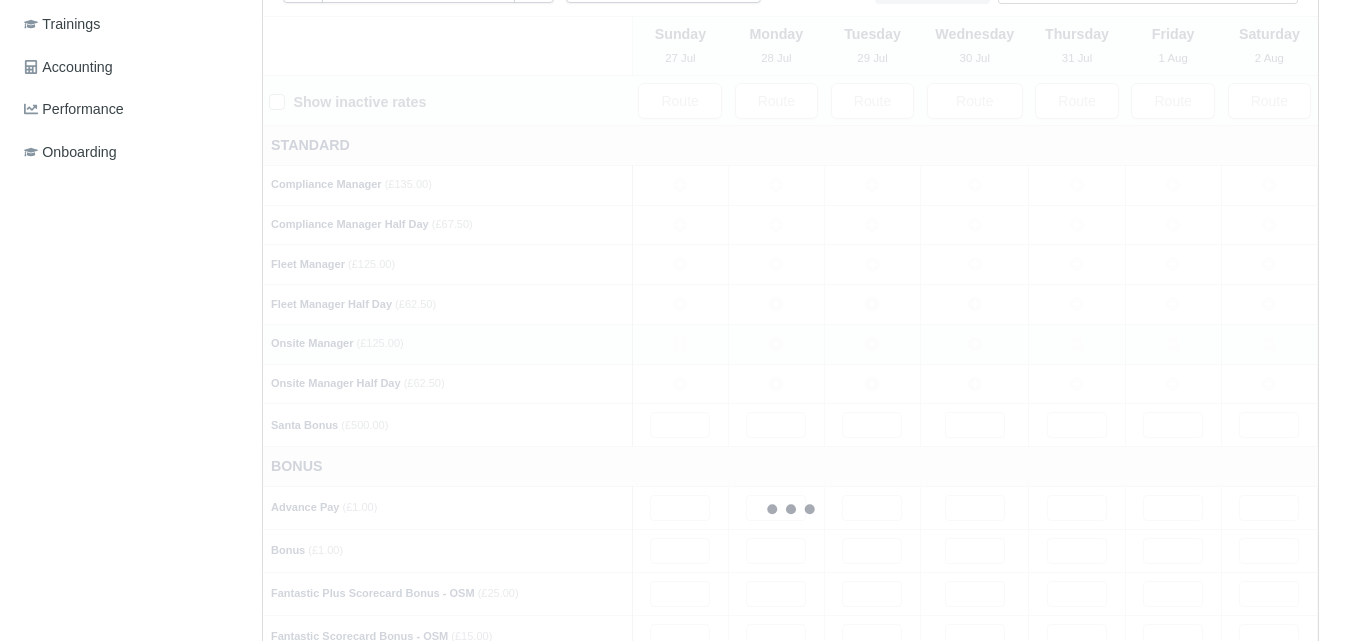 type 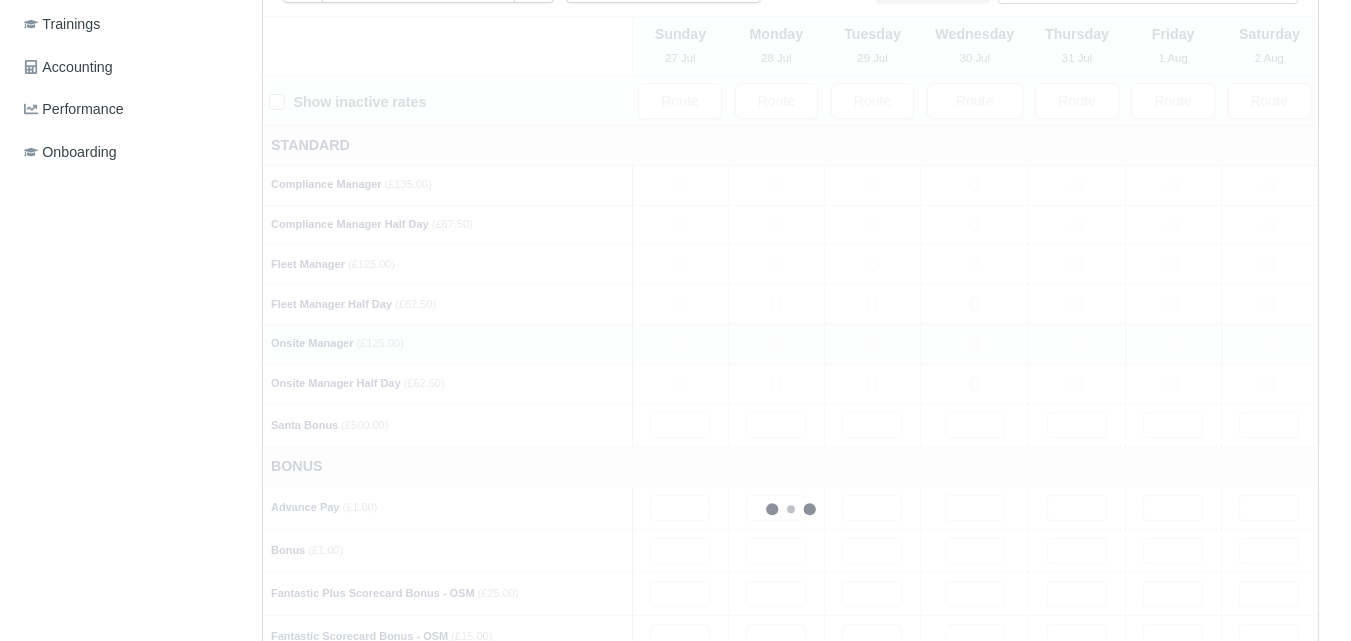 type 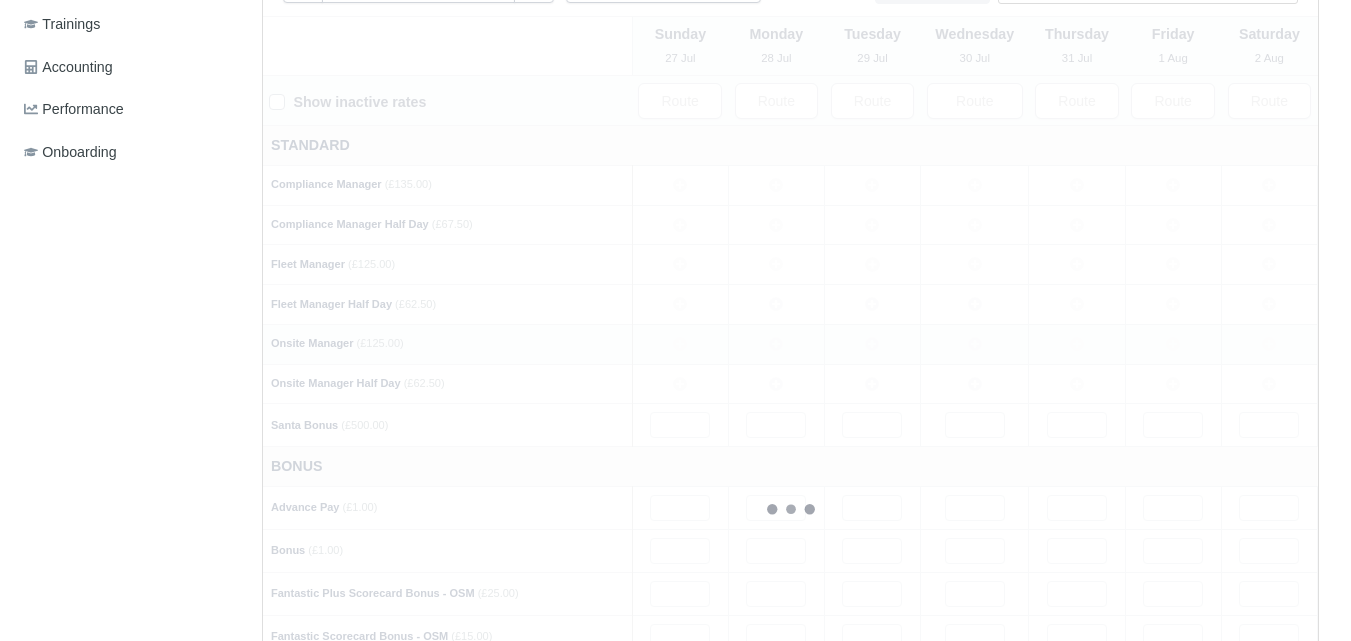 type 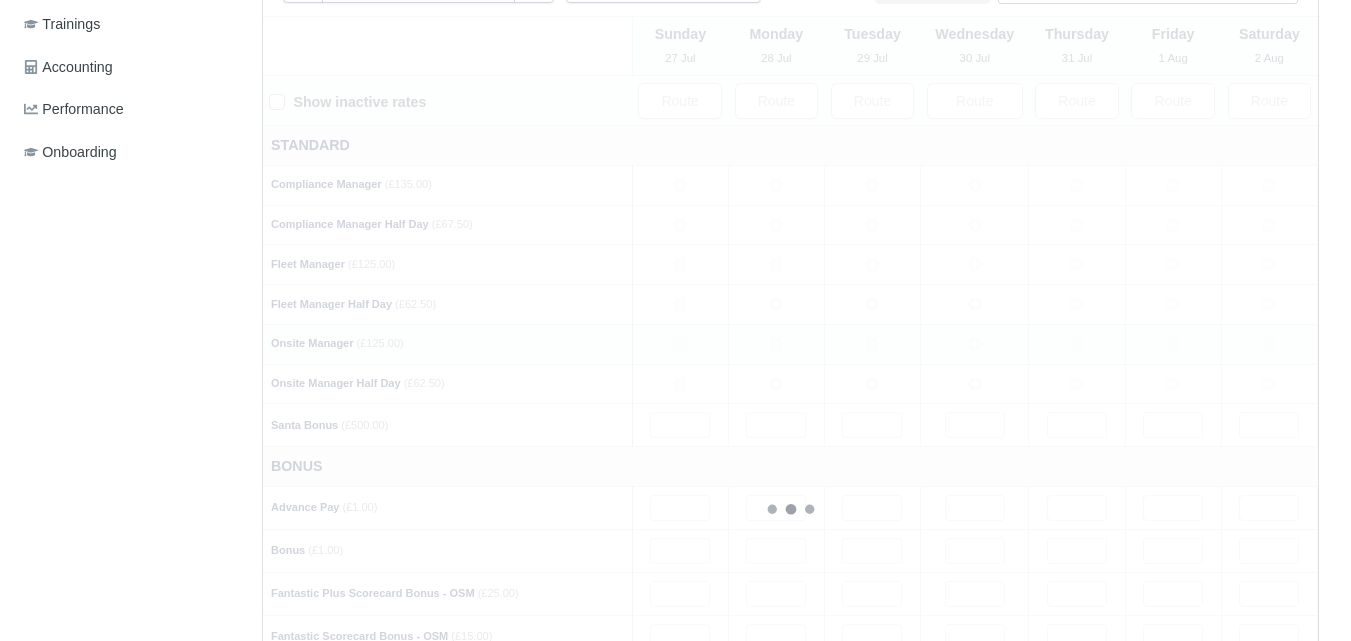type 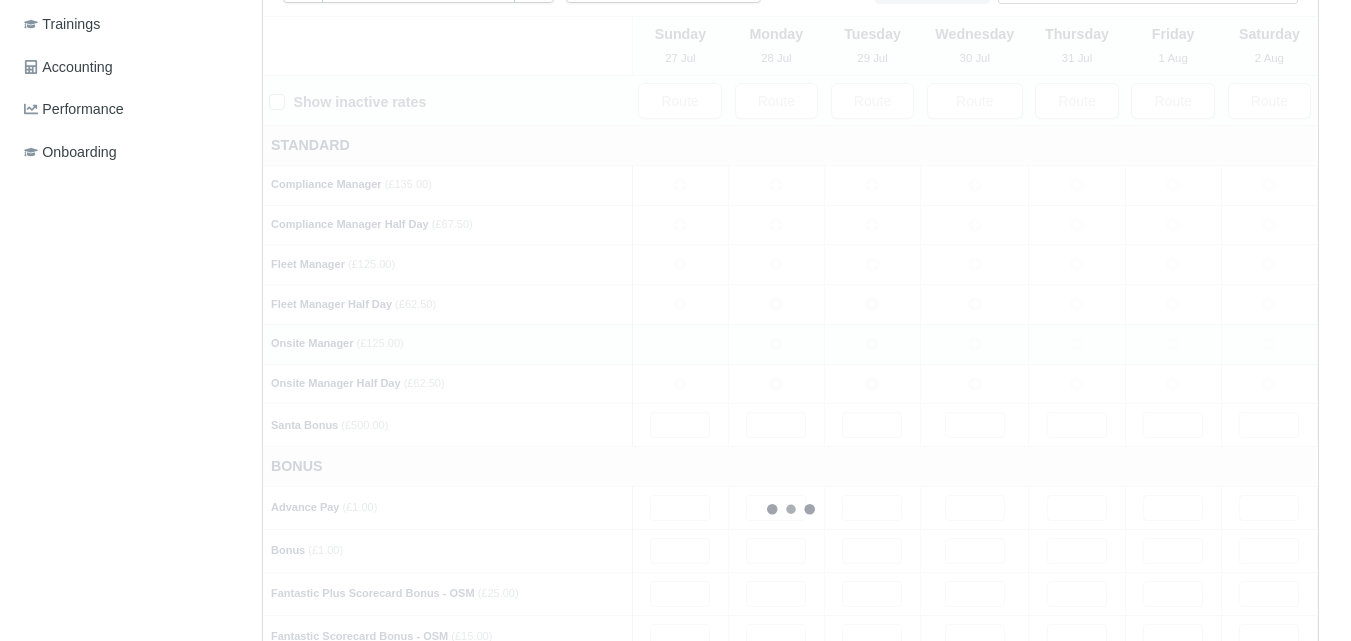 type 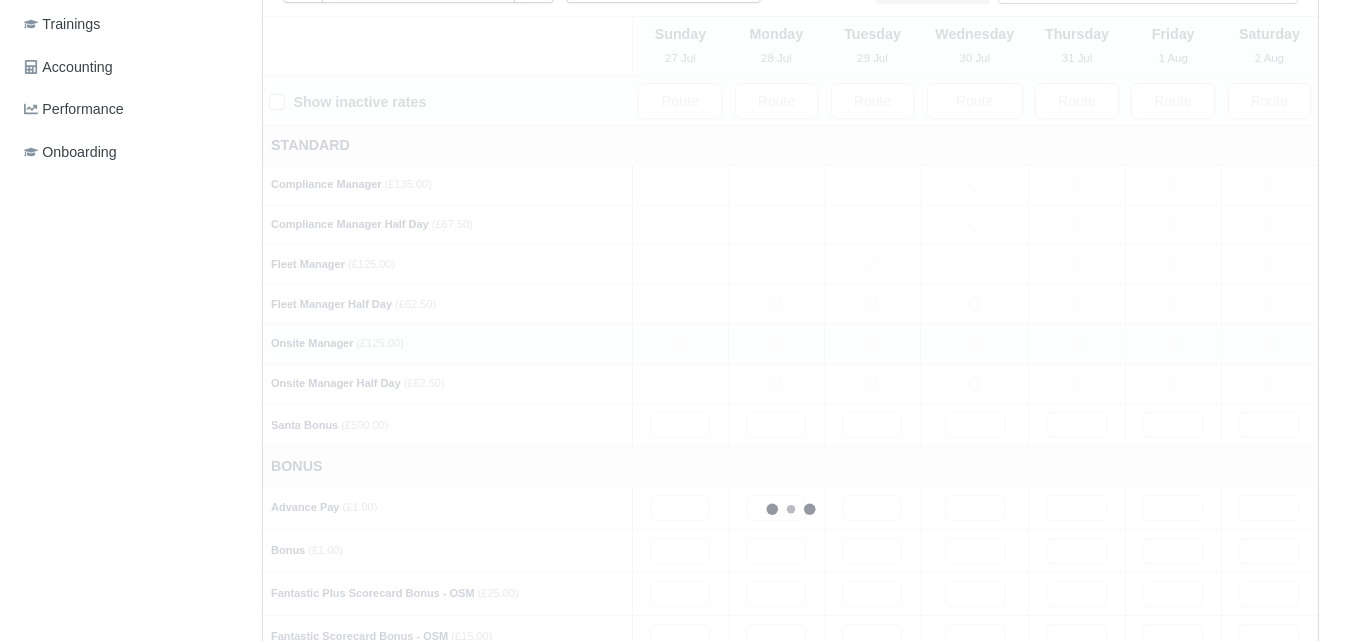 type 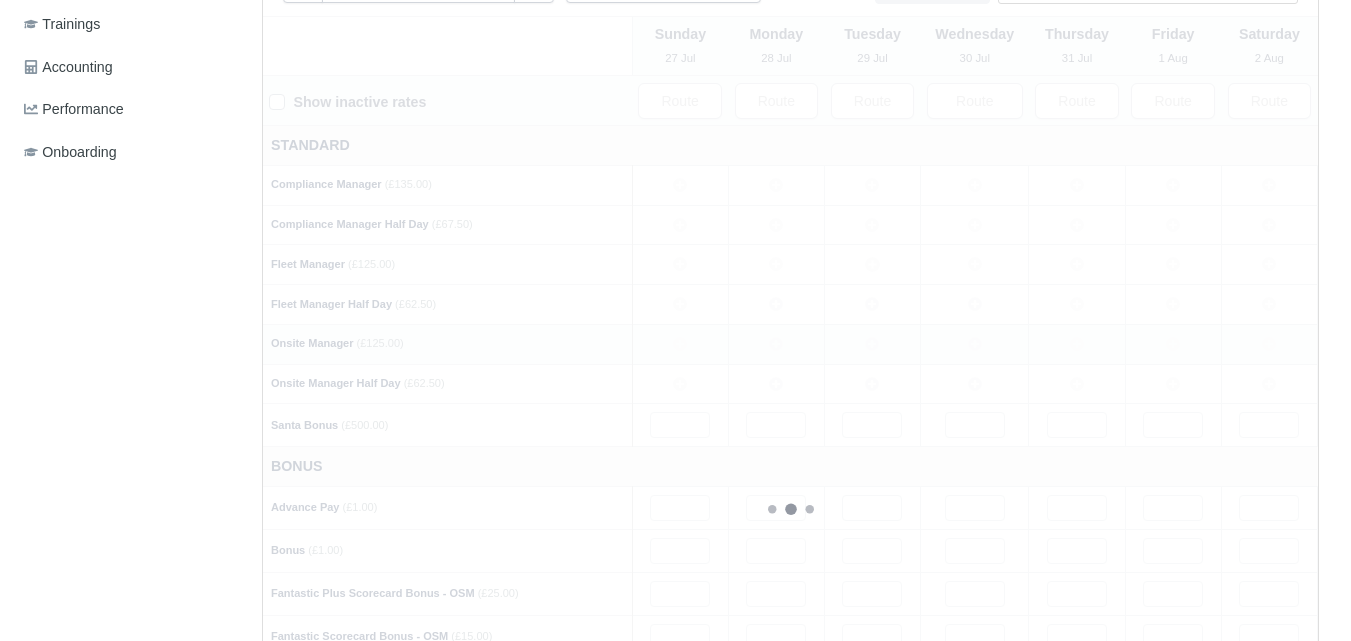 type 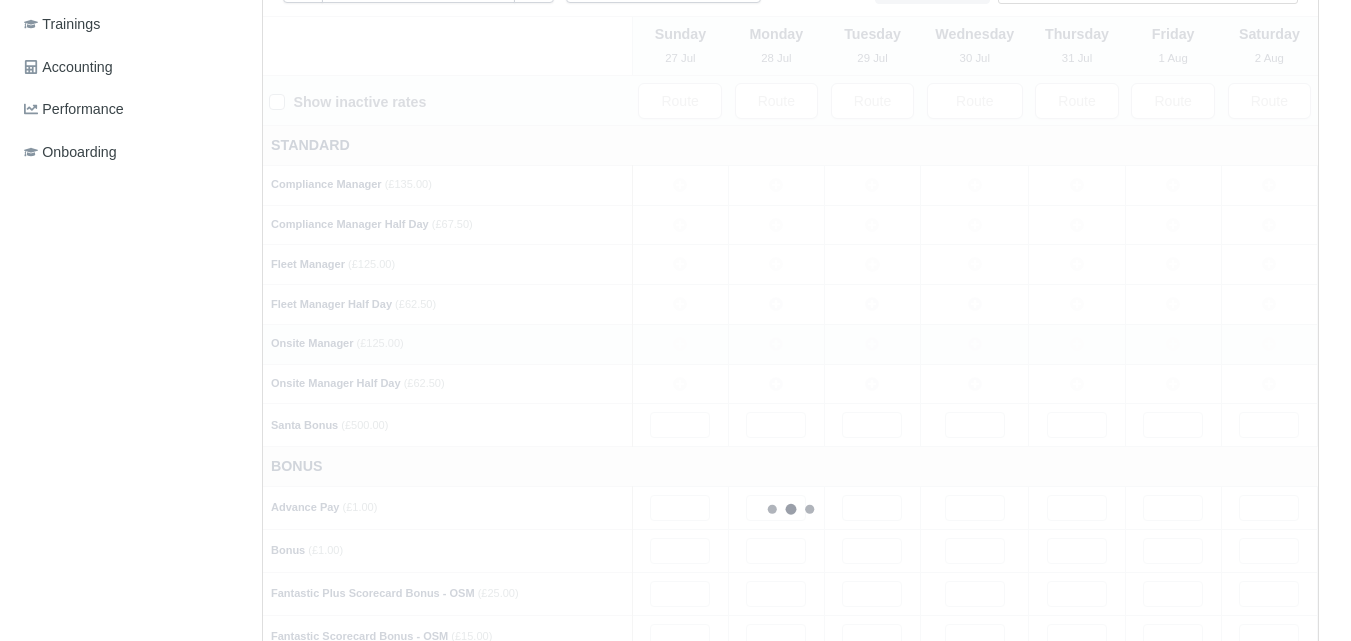 type 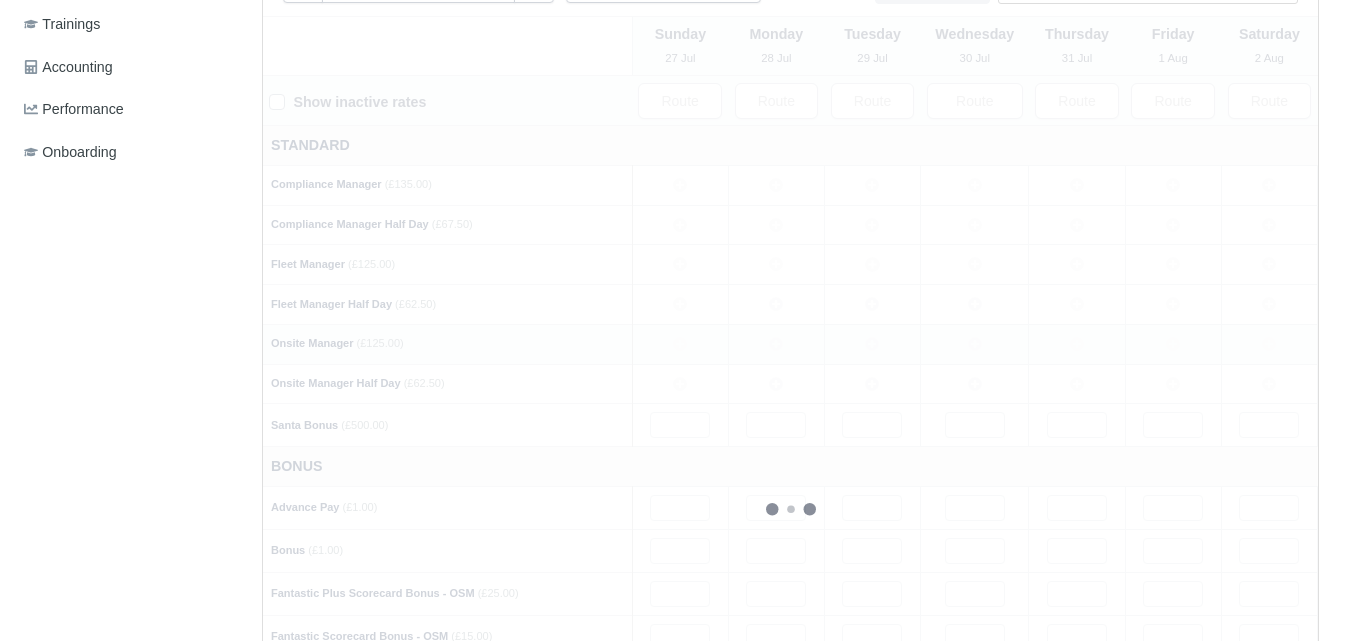 type 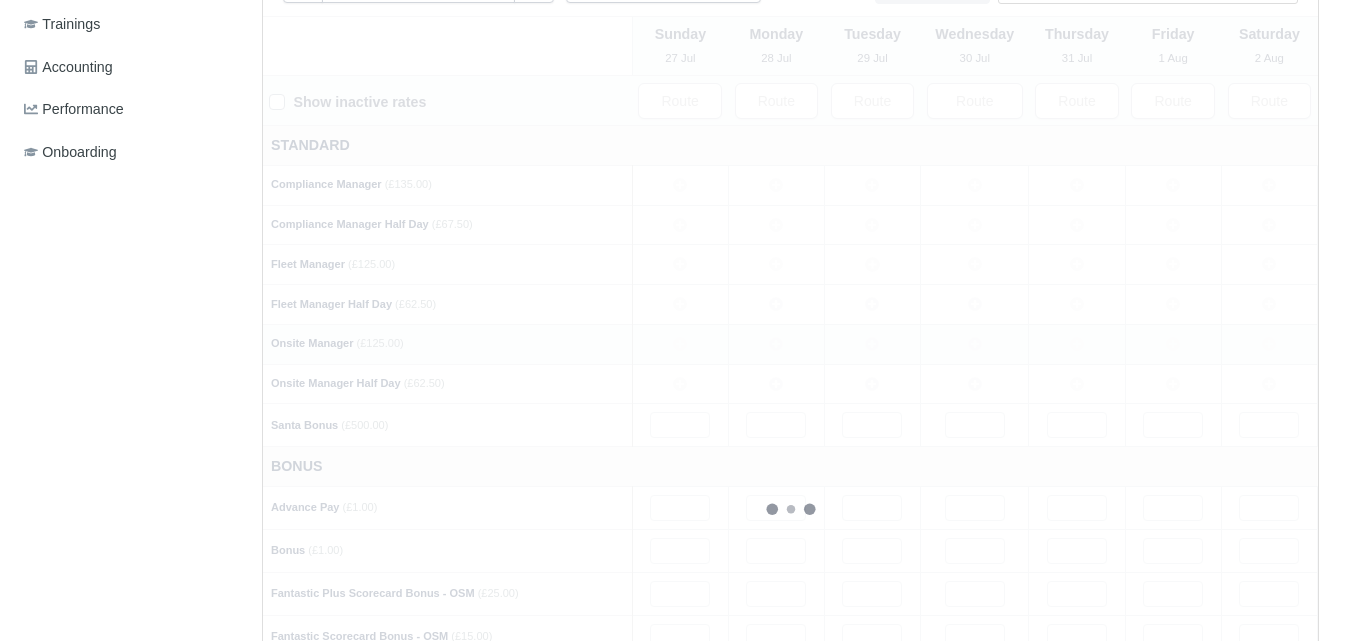 type 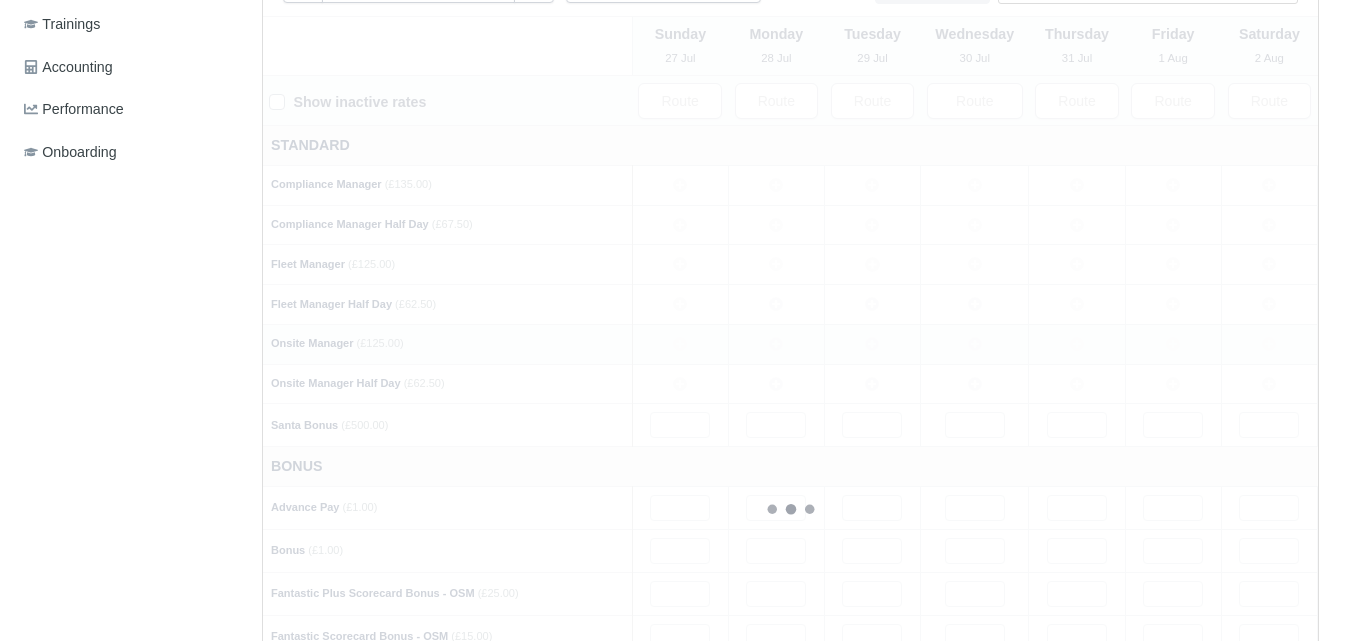 type 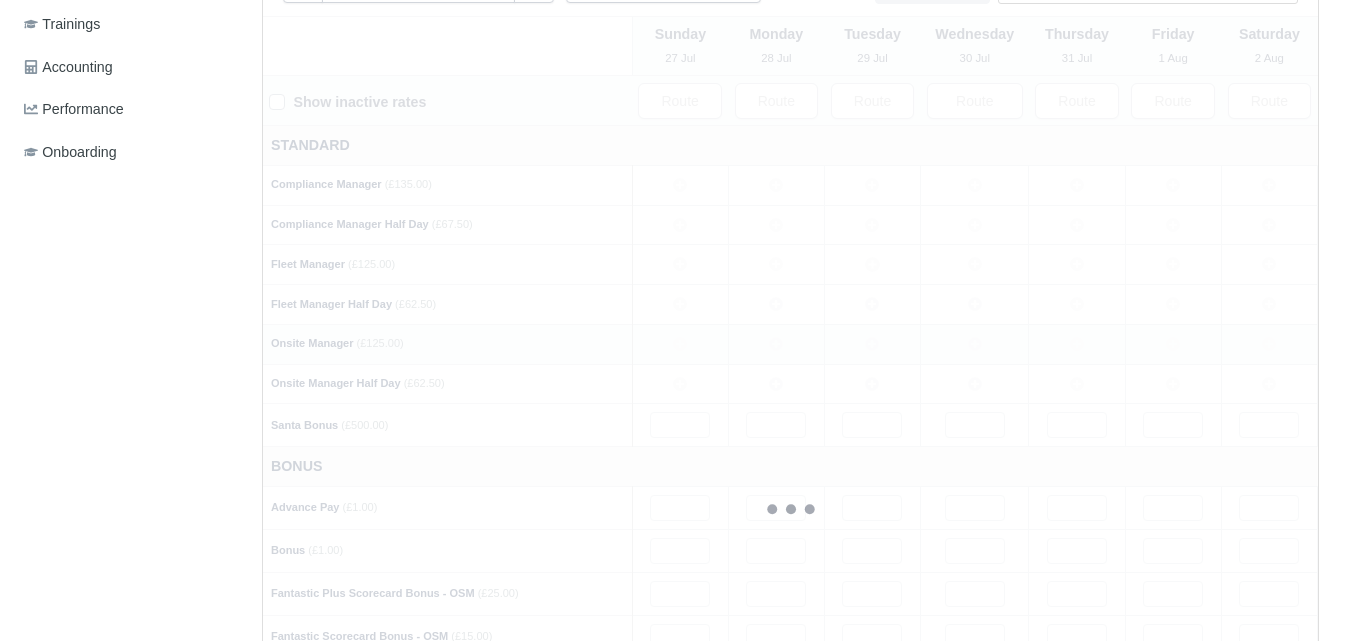 type 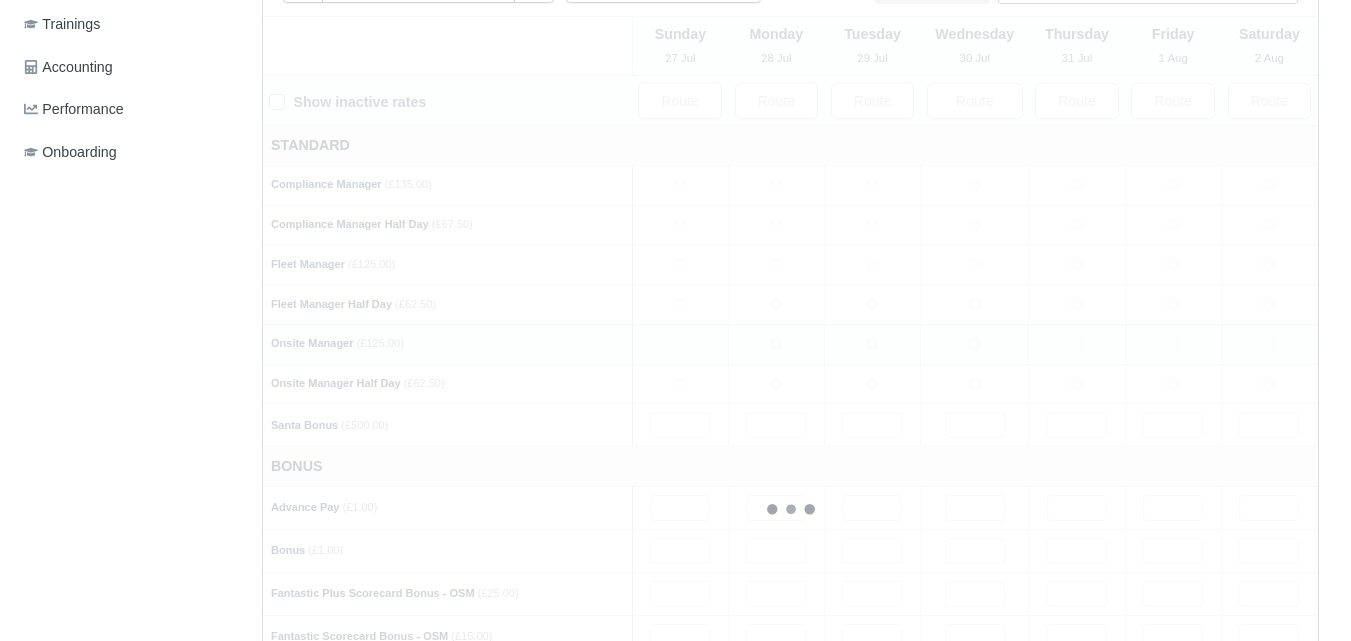 type 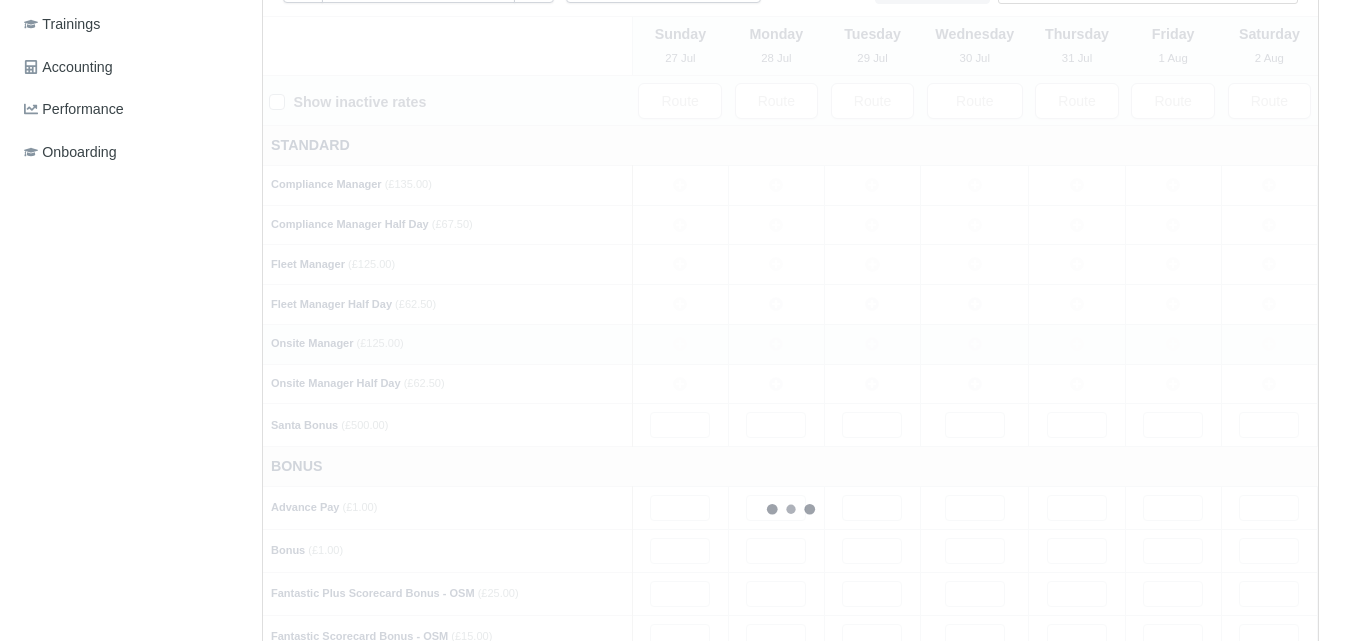 type 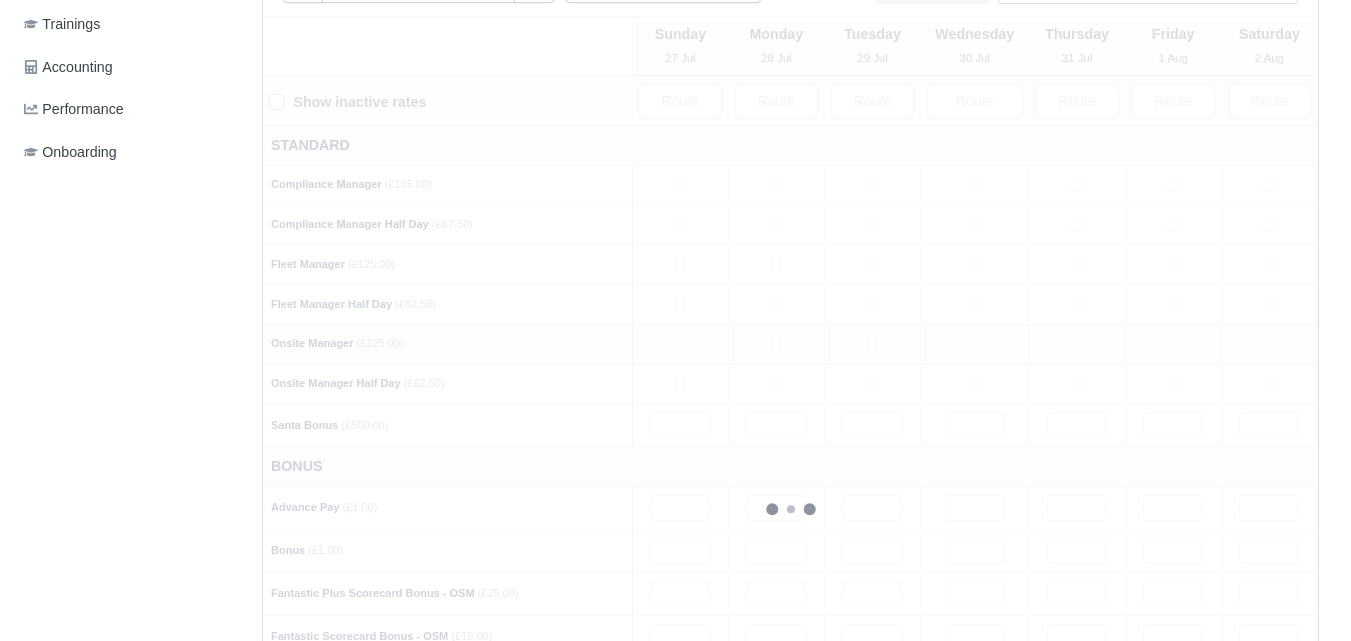 type 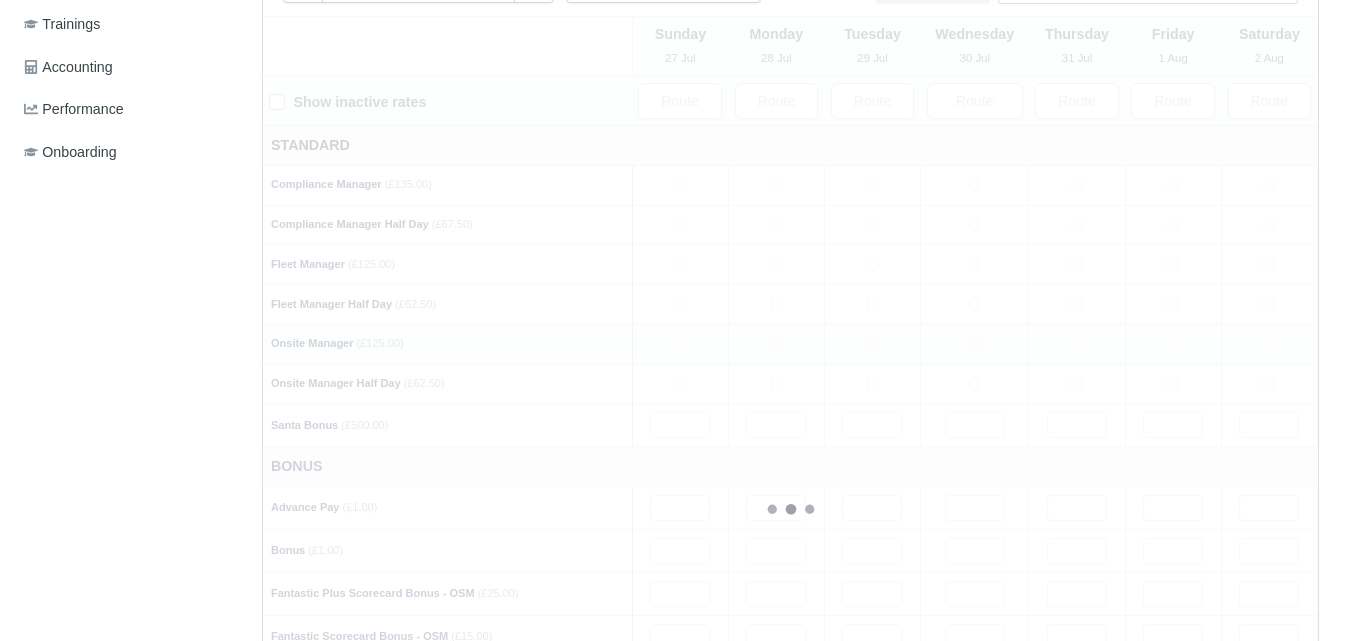 type 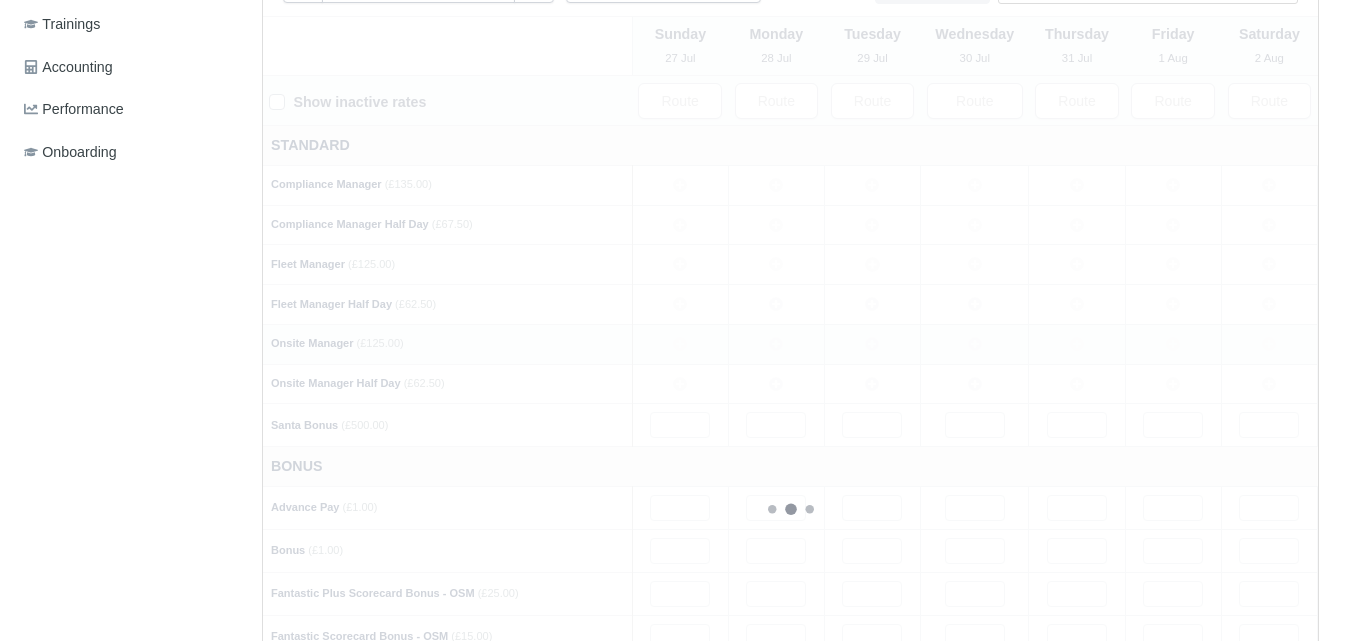 type 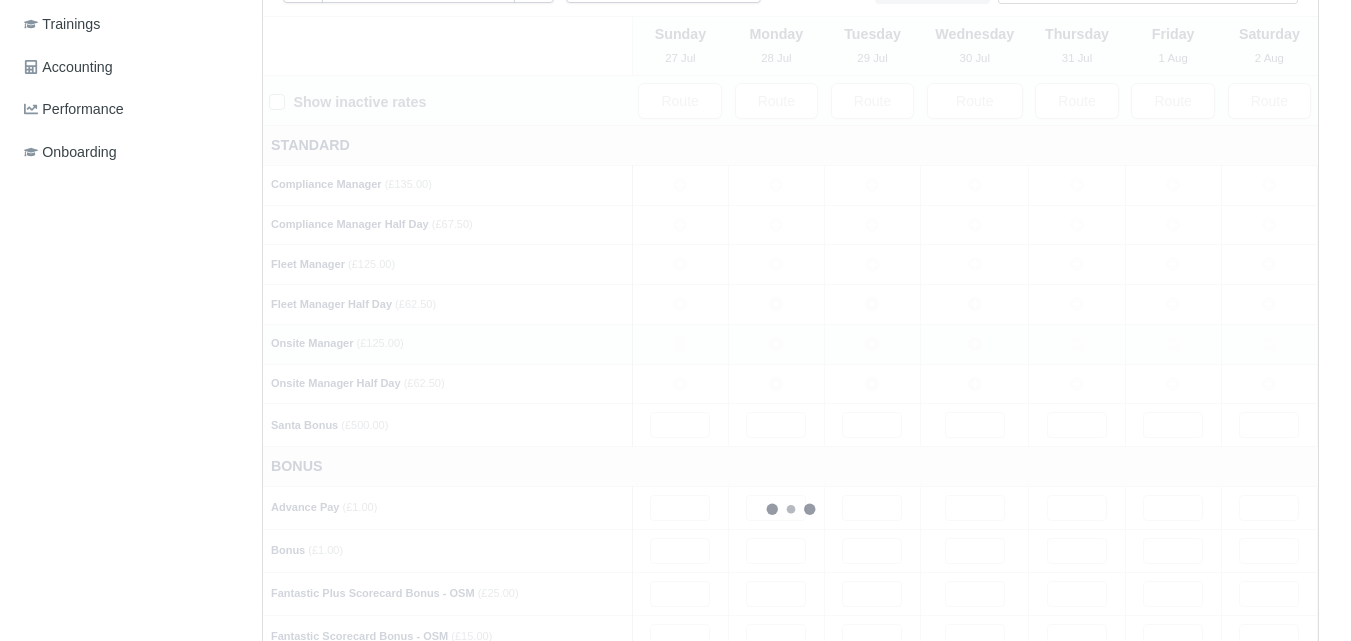 type 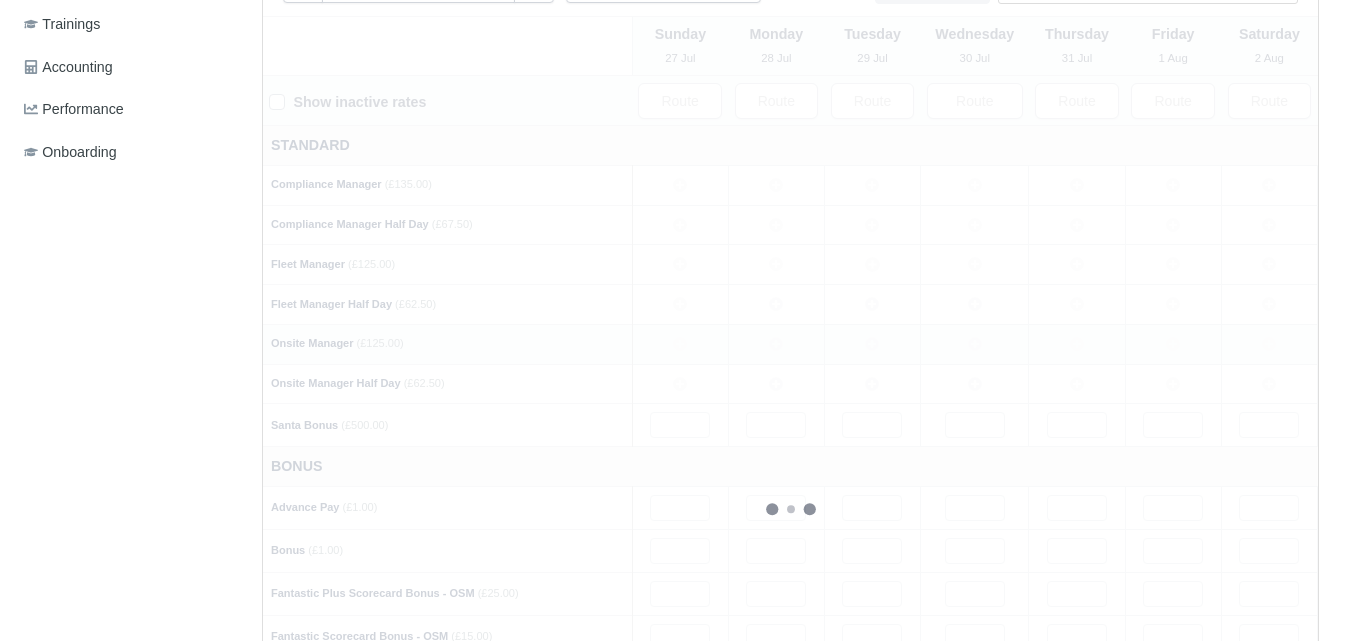 type 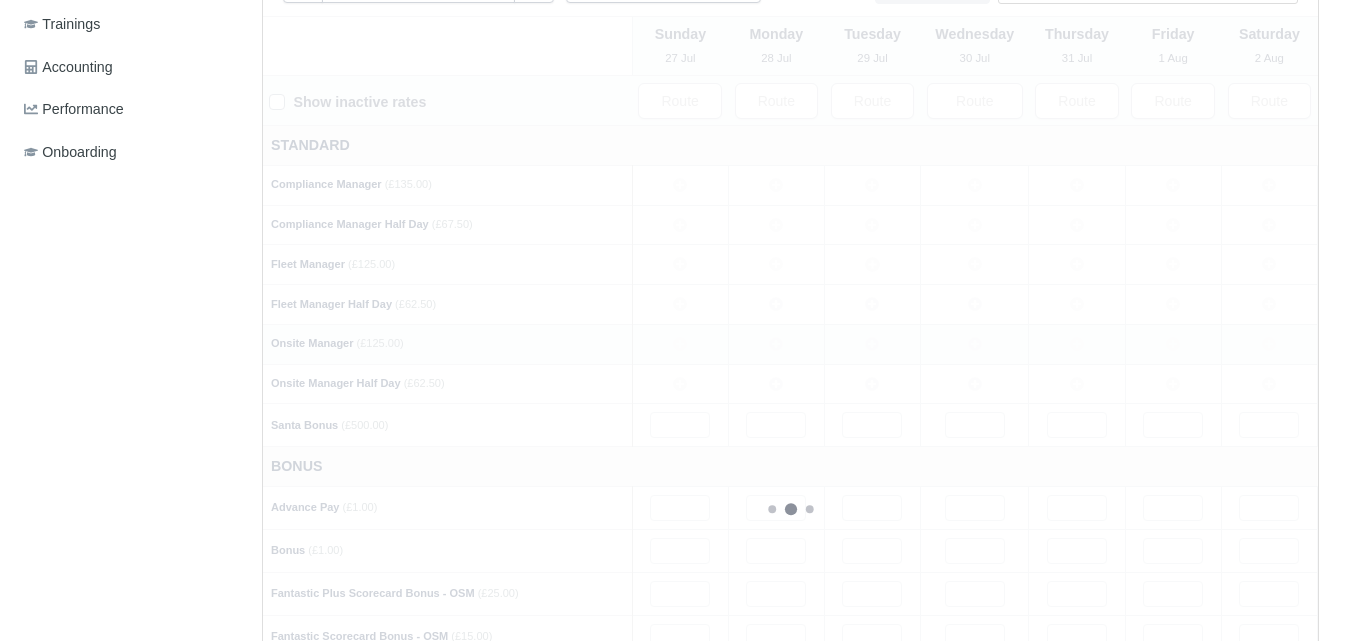 type 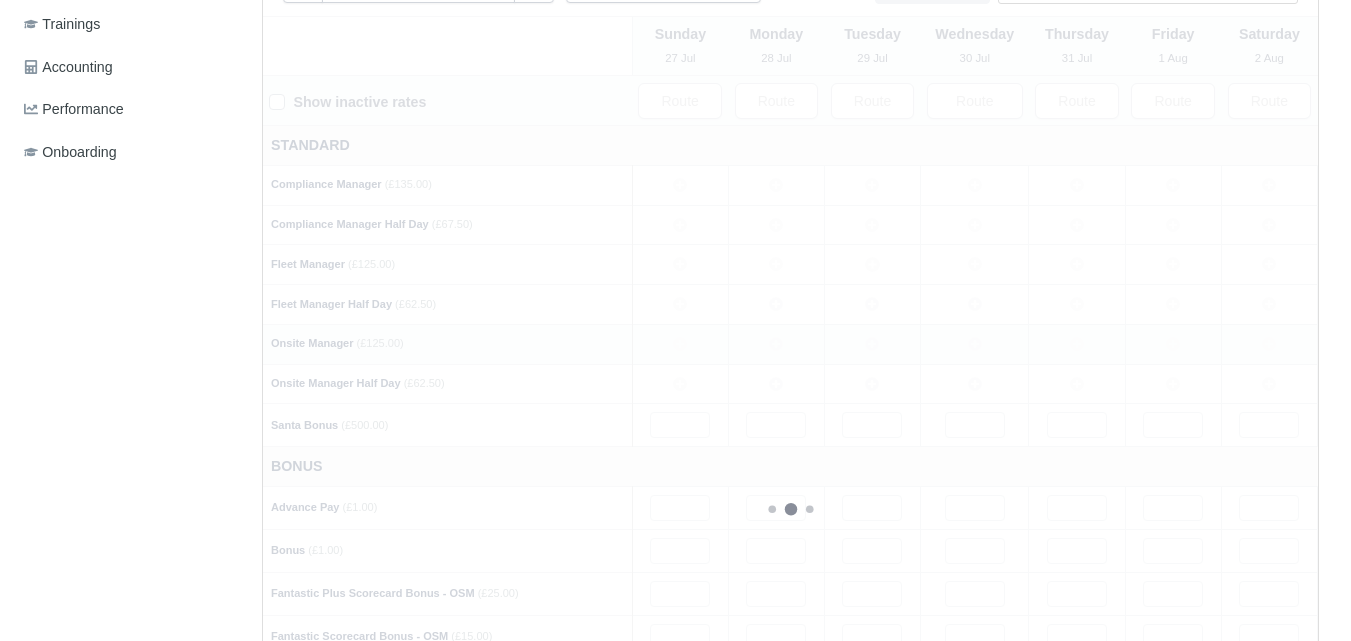 type 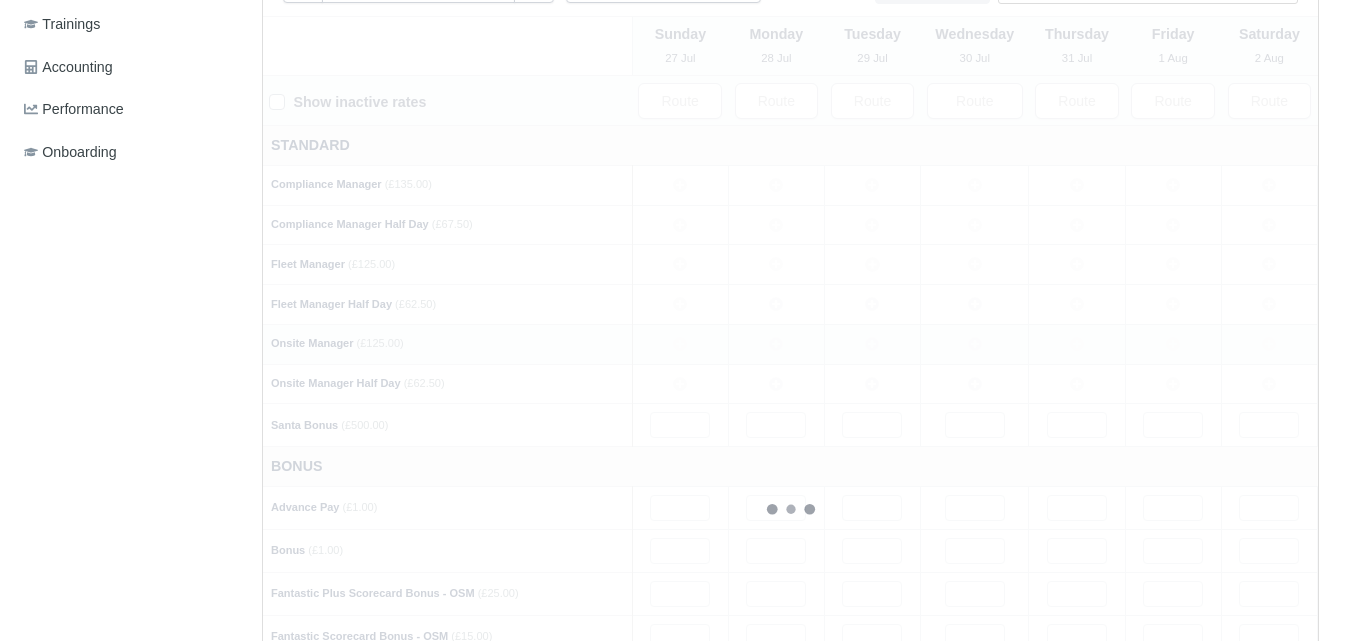 type 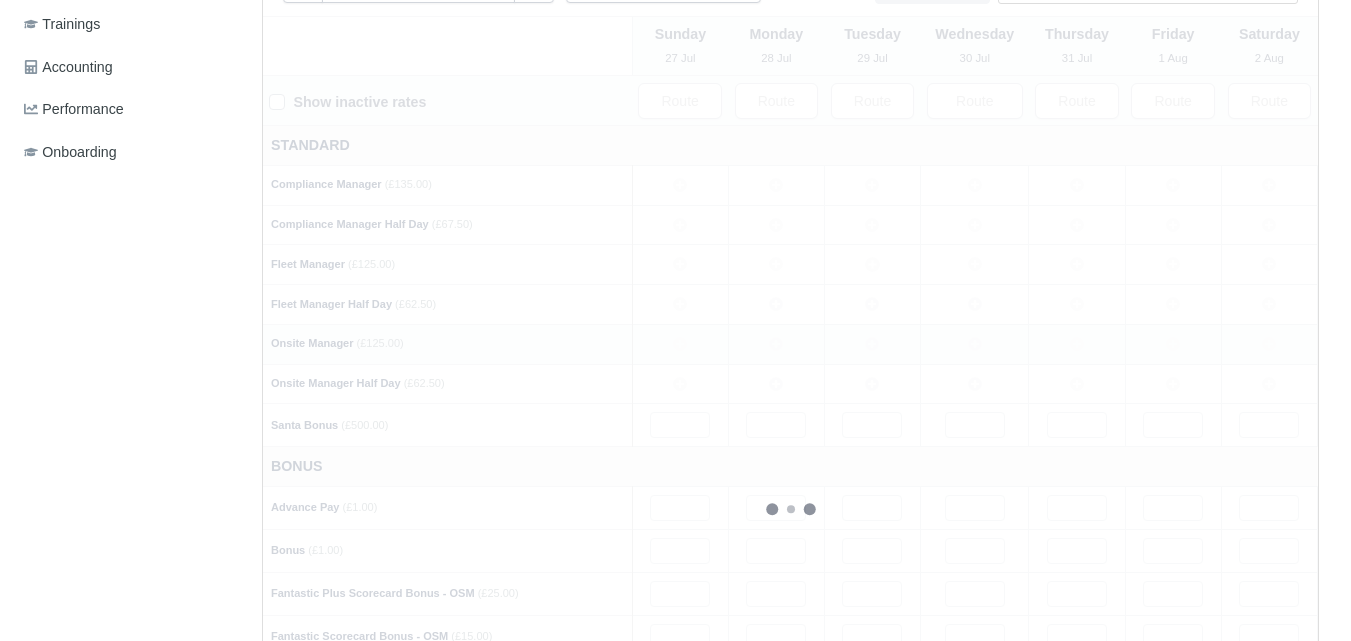 type 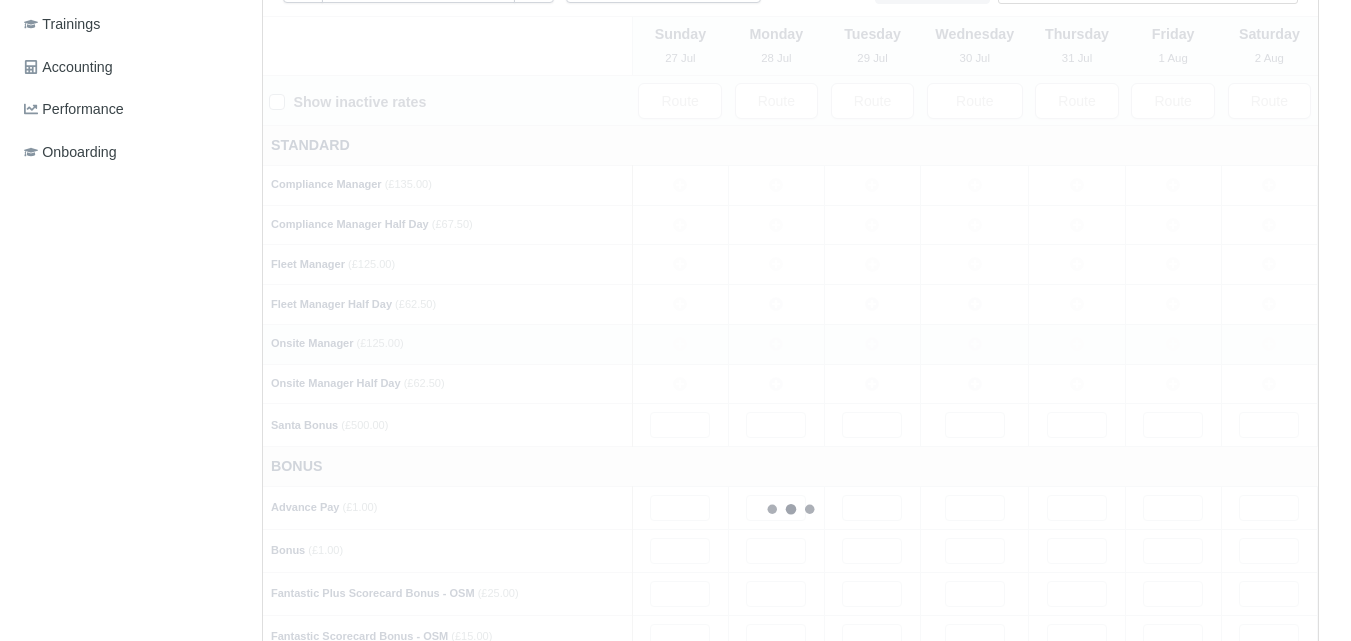 type 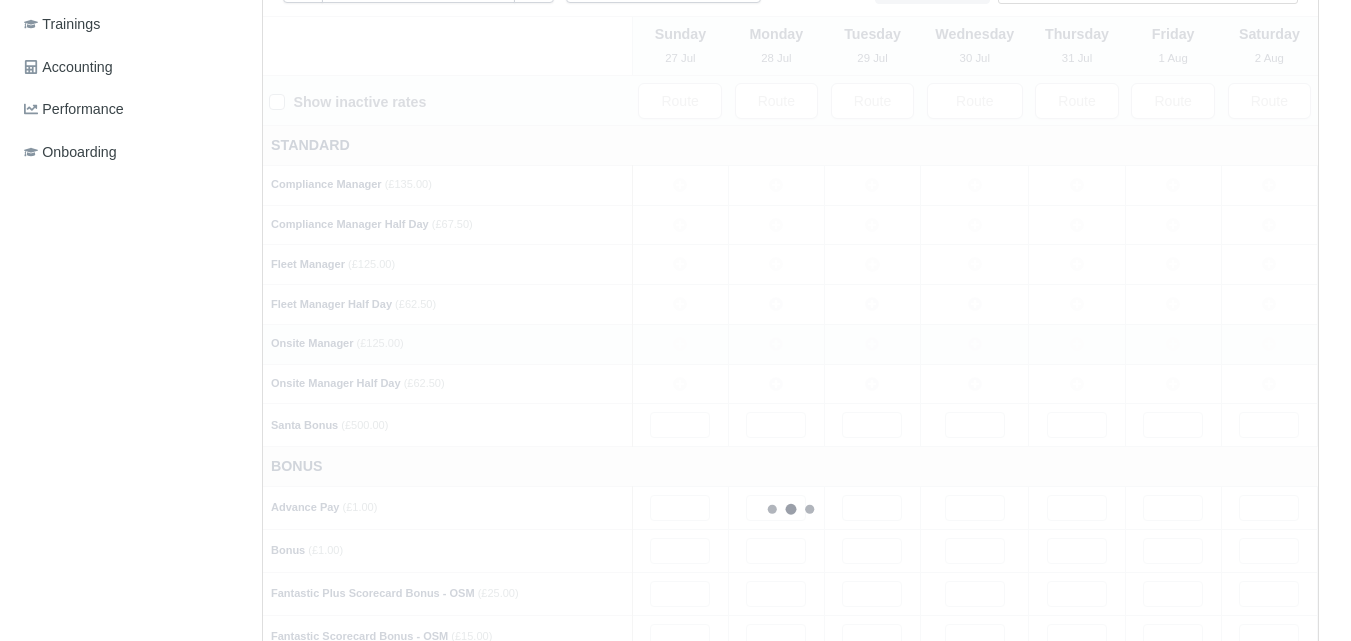type 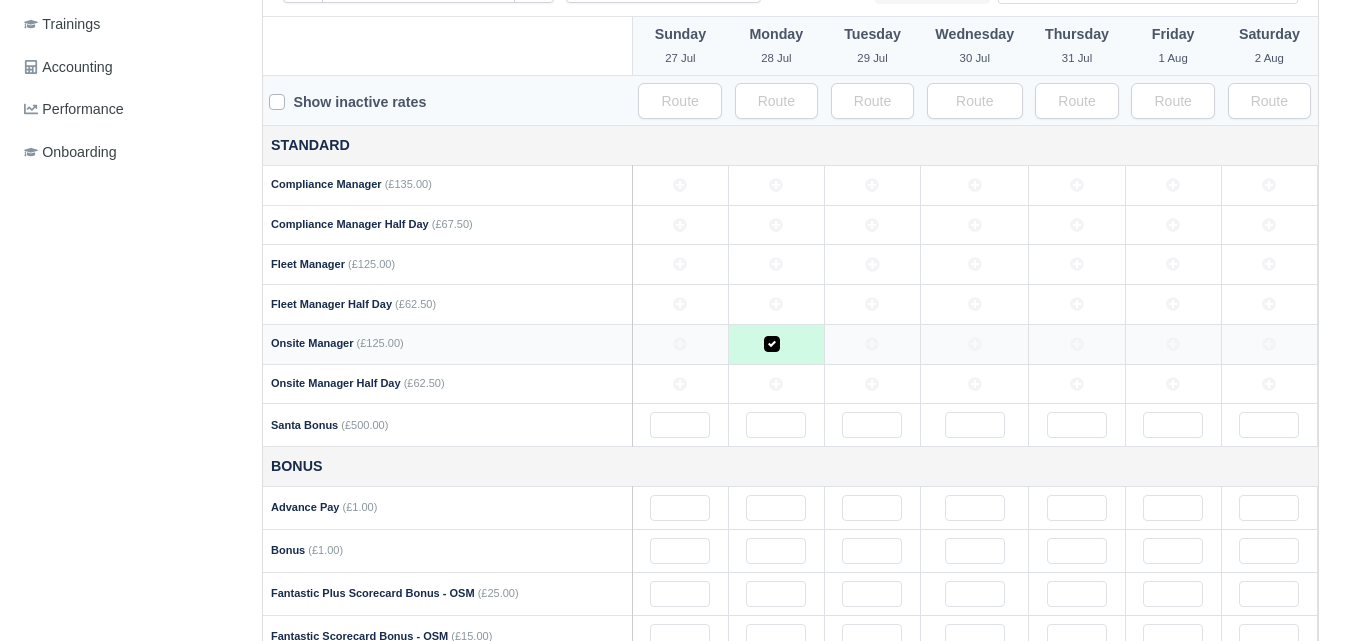 click at bounding box center [872, 344] 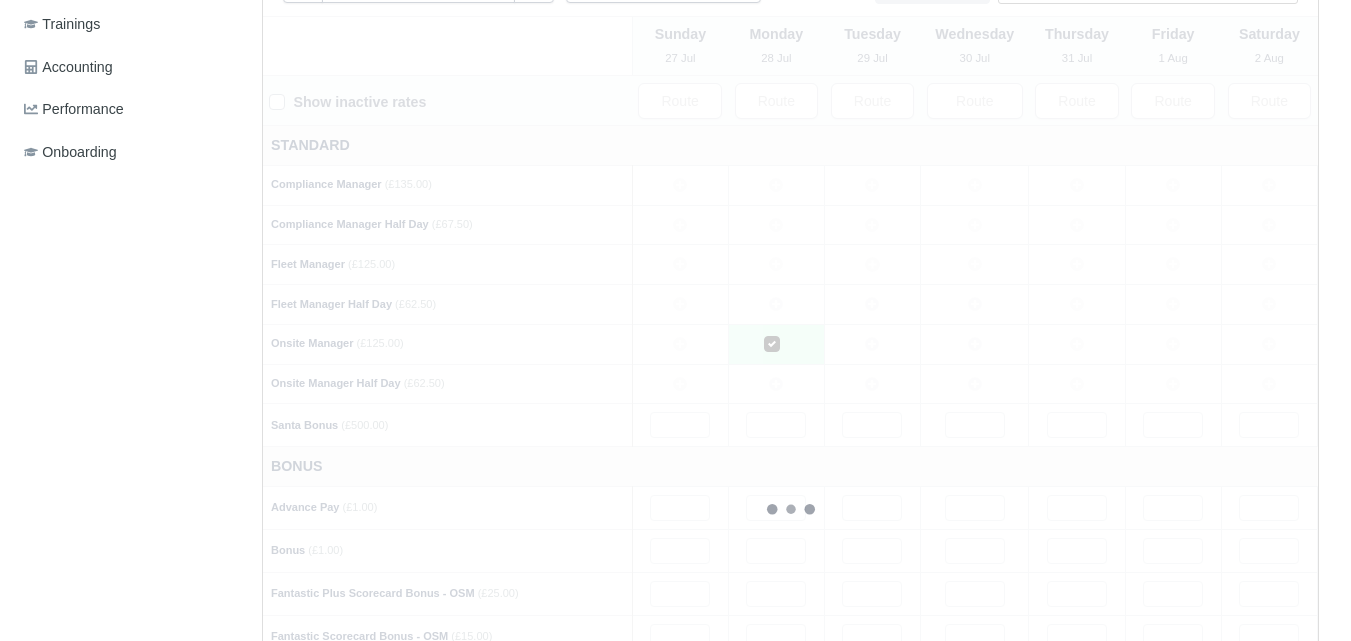 type 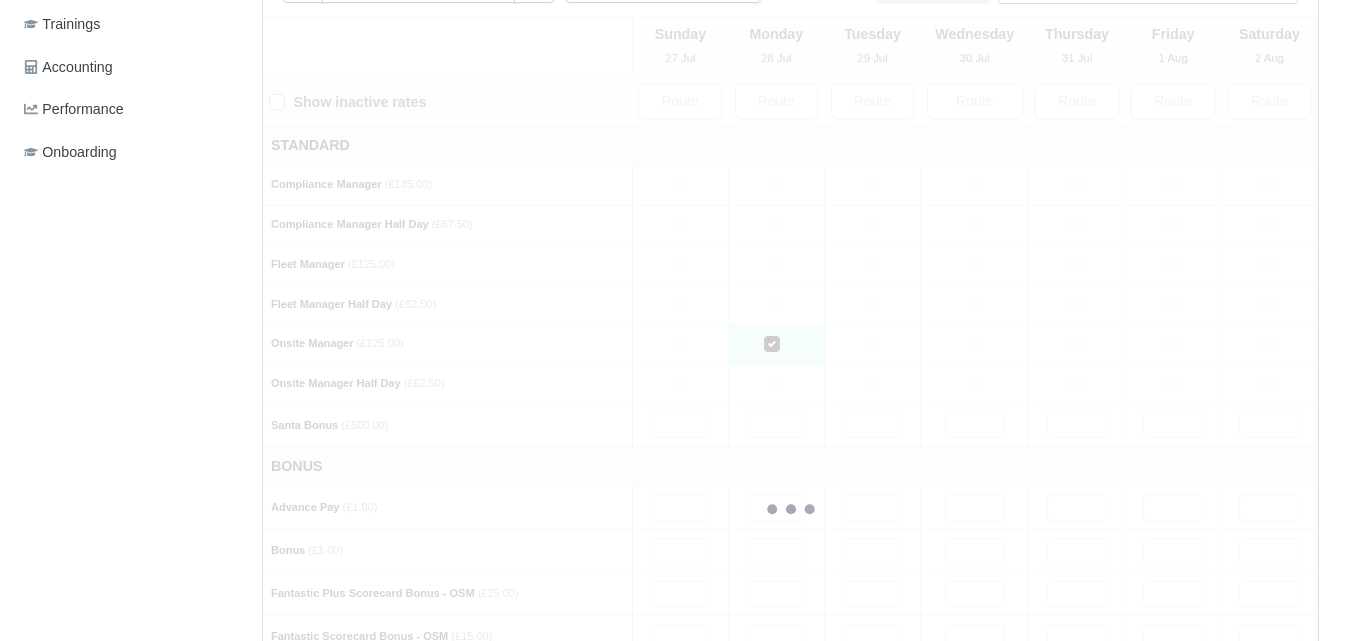 type 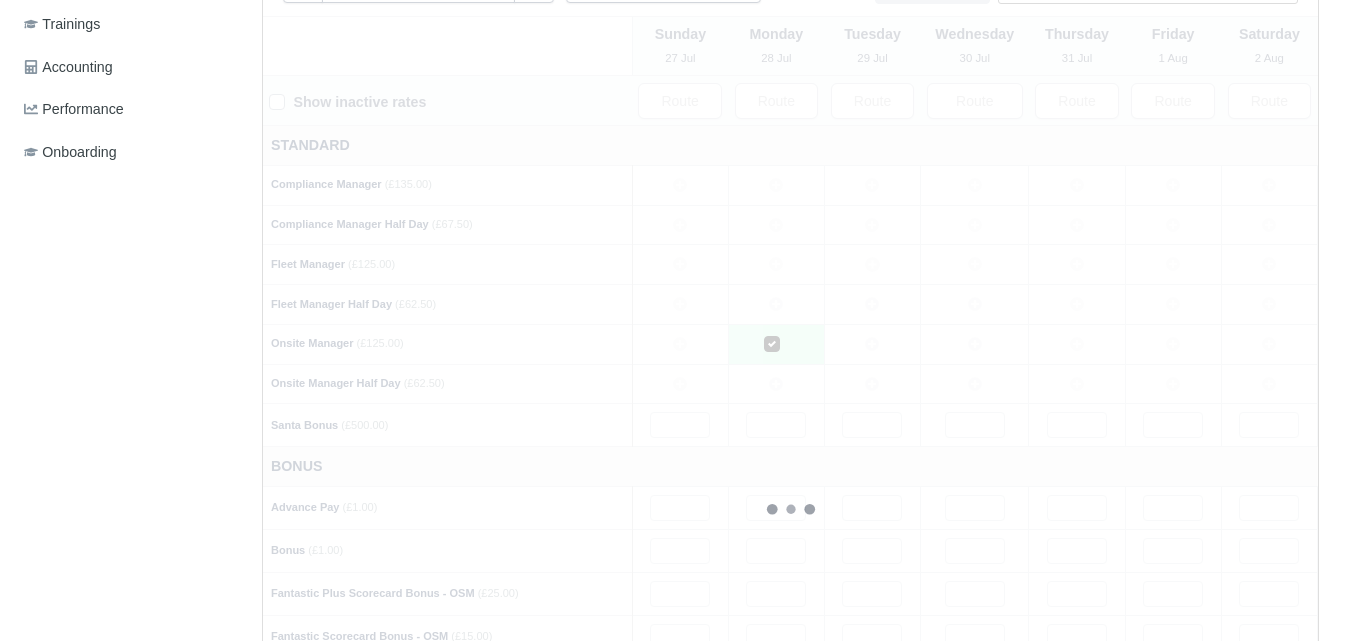 type 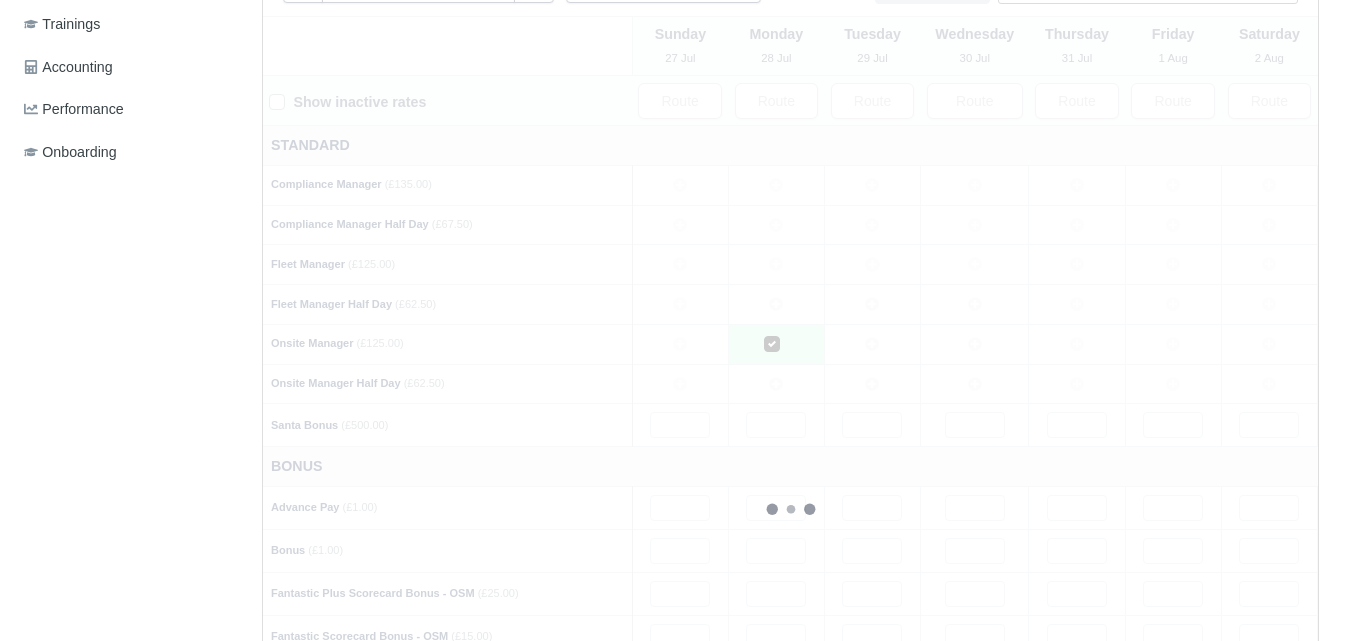 type 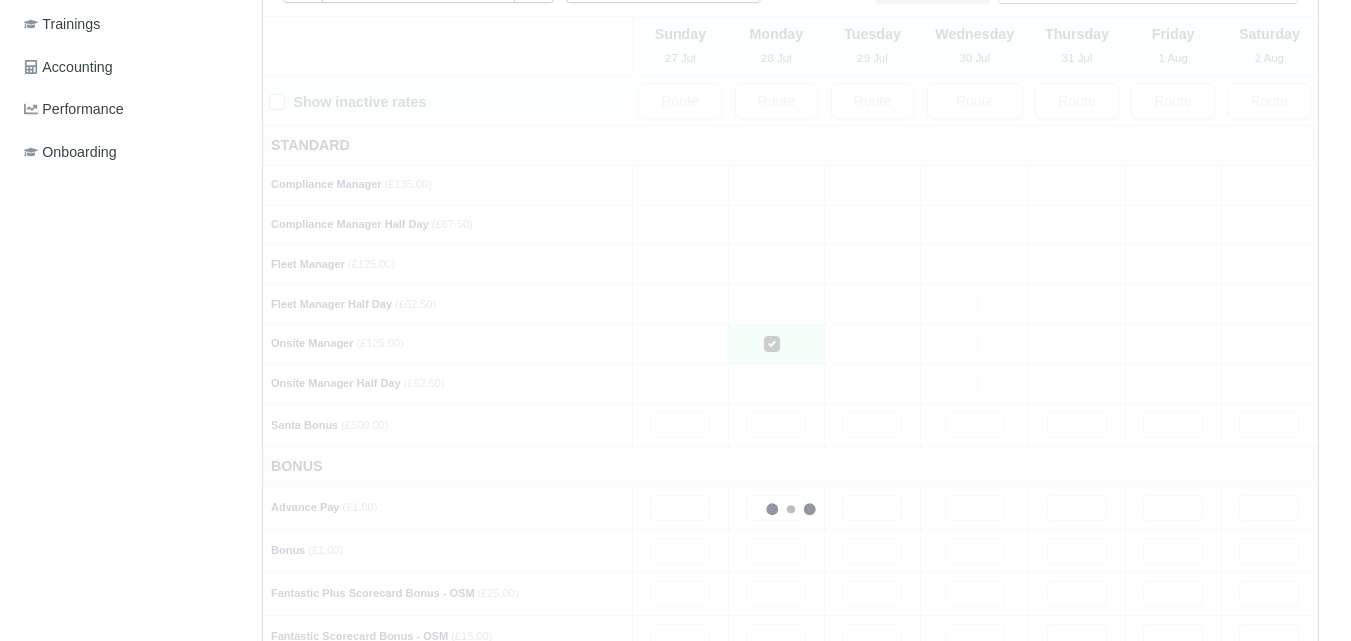 type 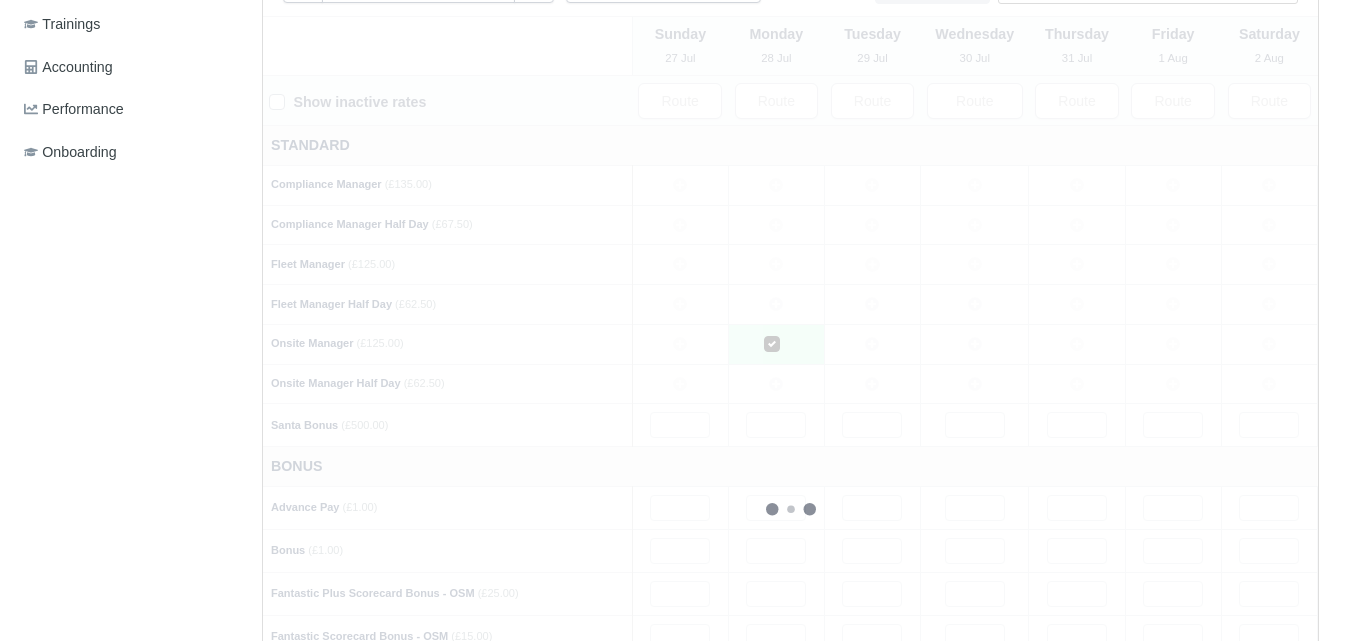 type 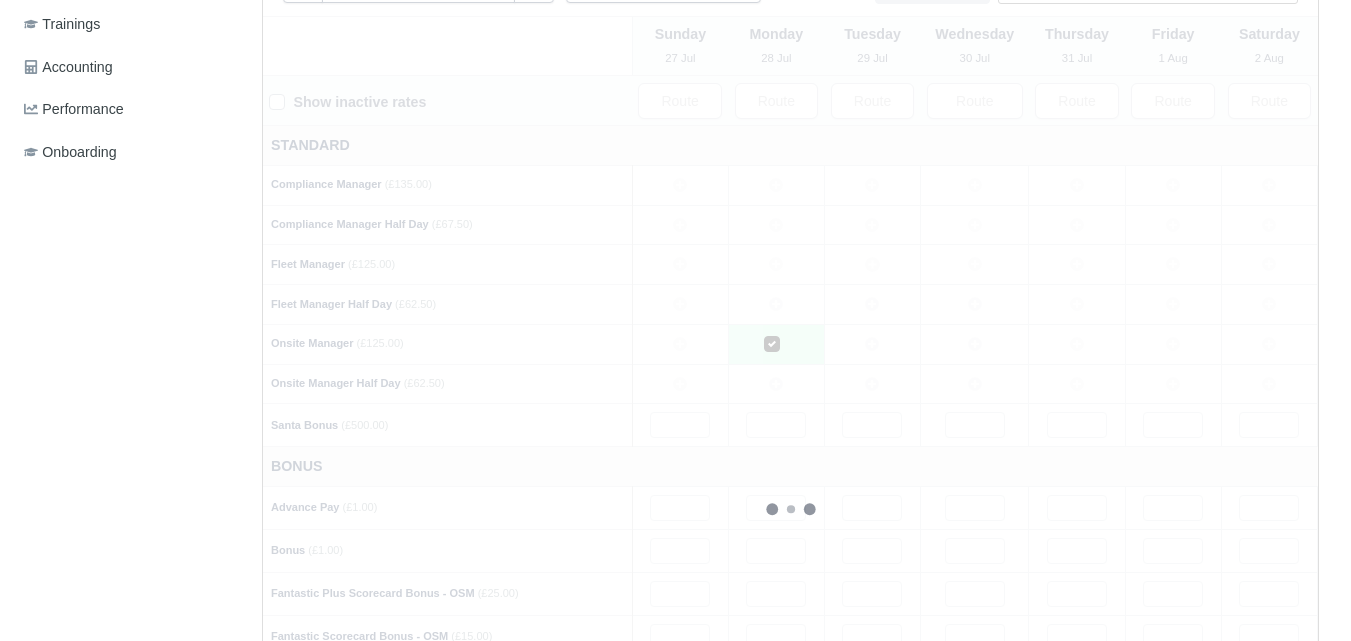 type 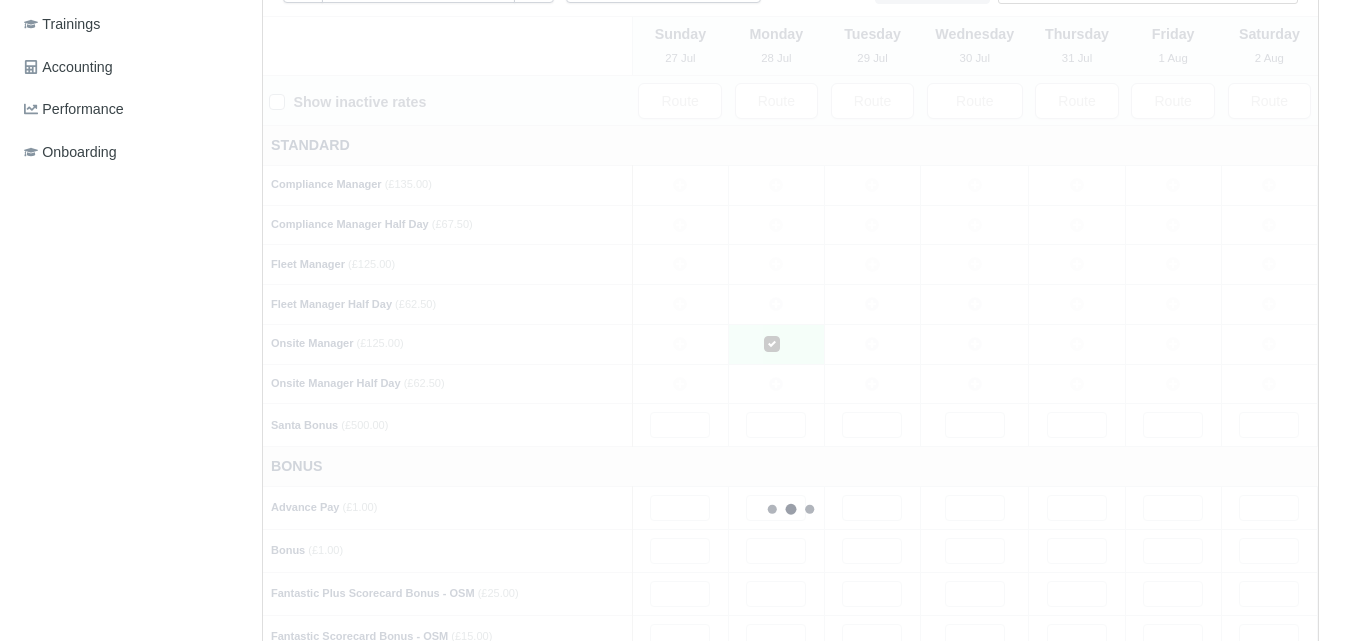 type 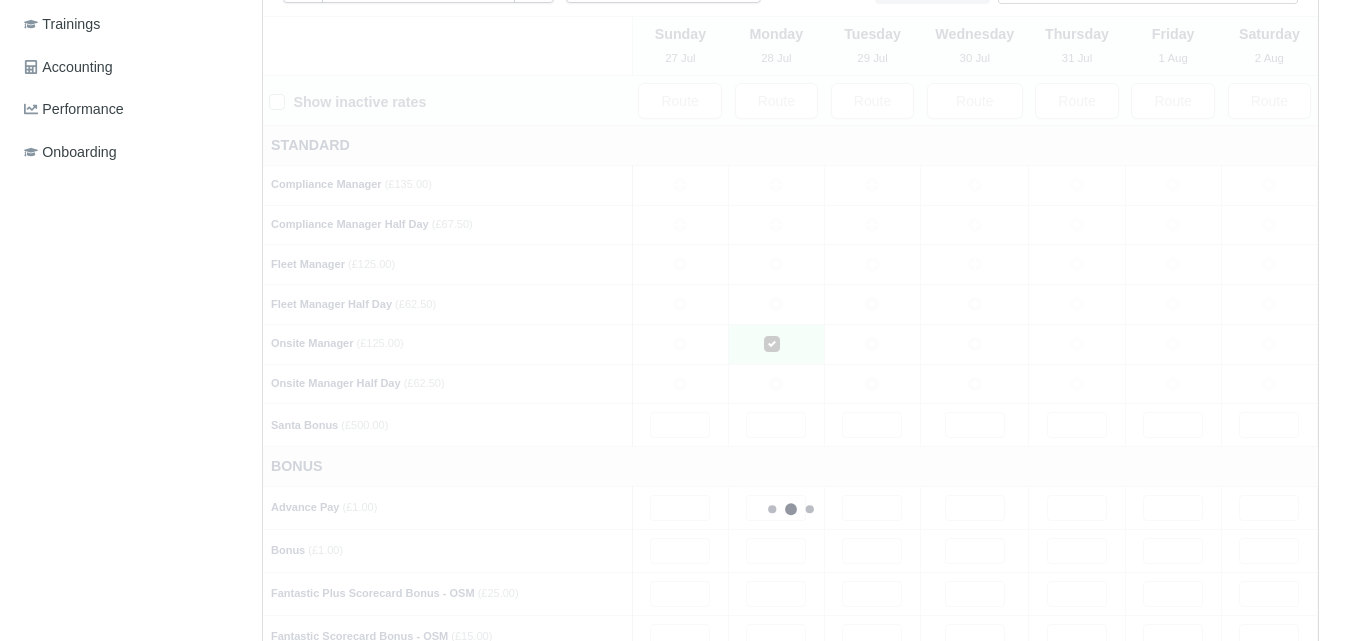 type 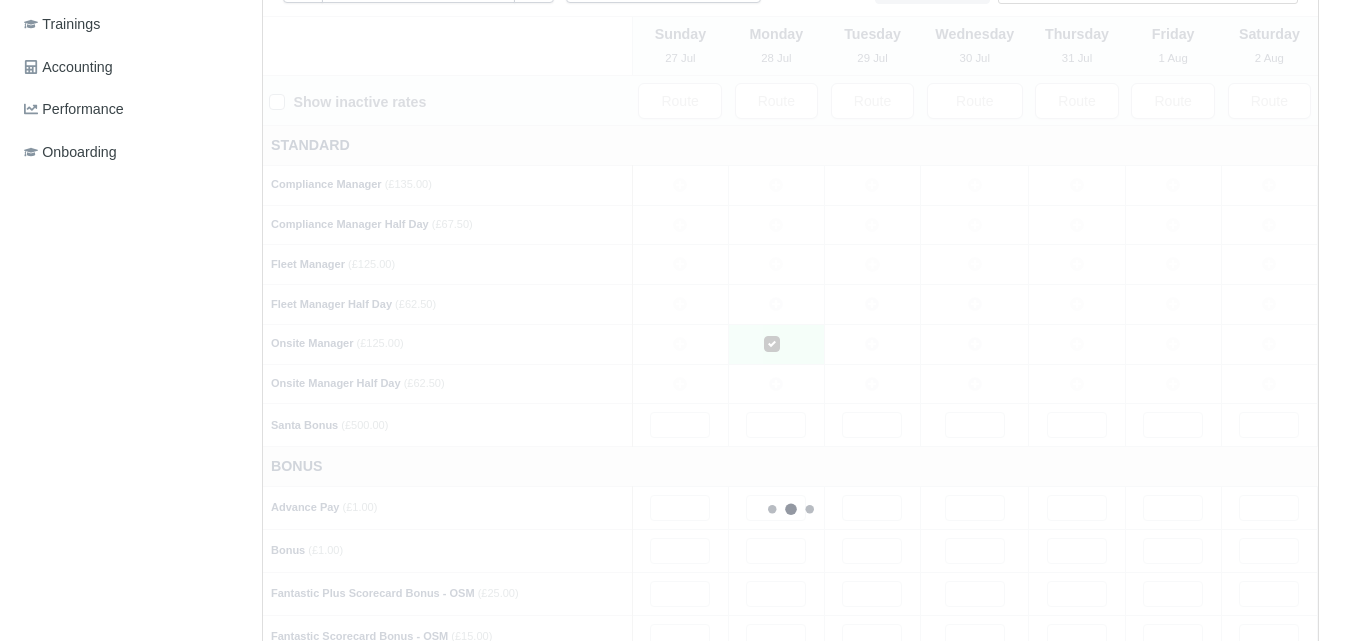 type 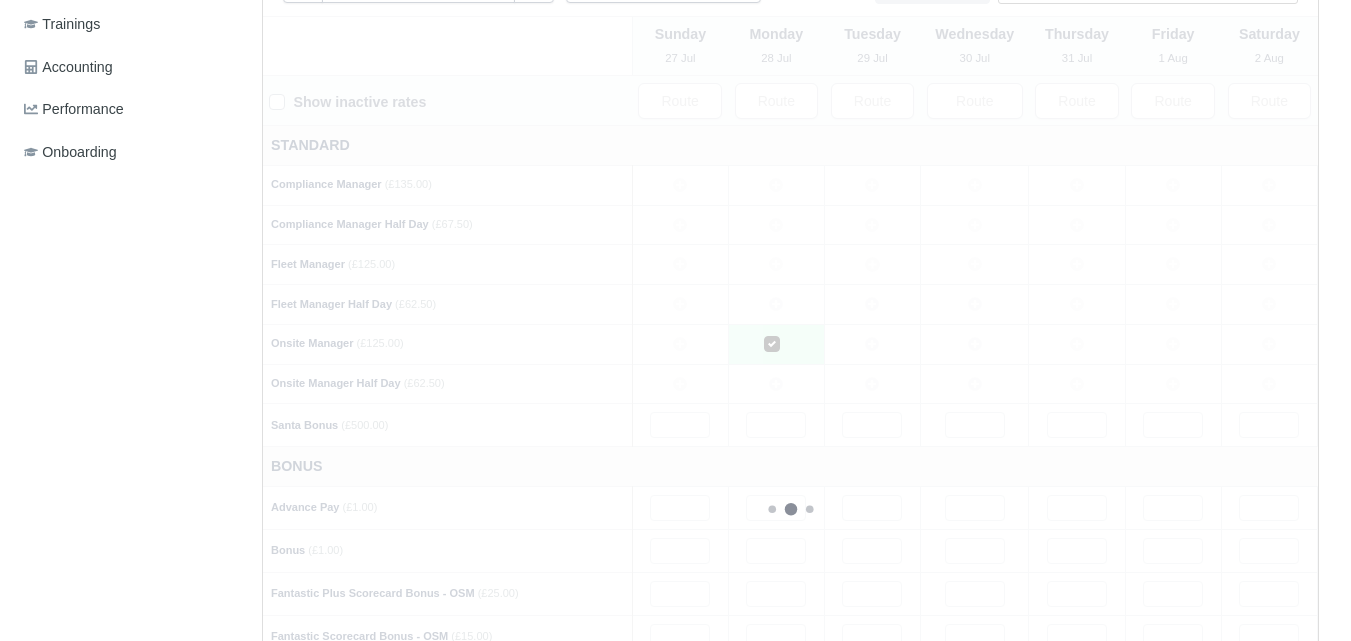 type 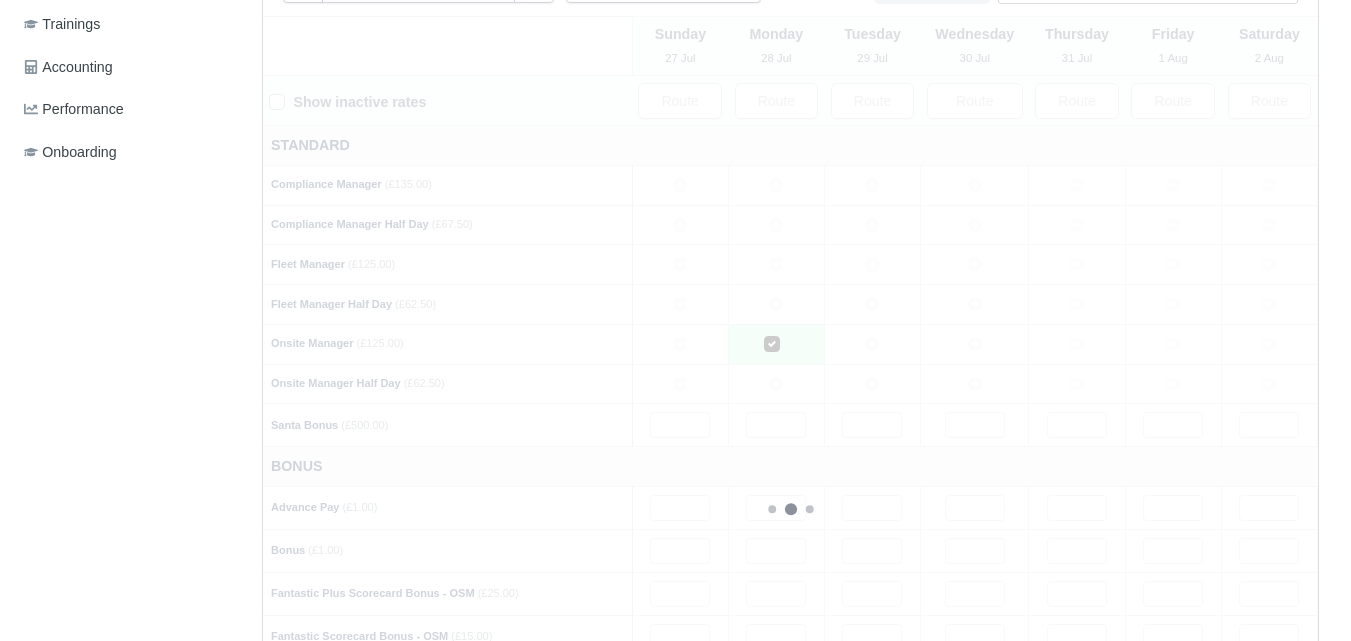 type 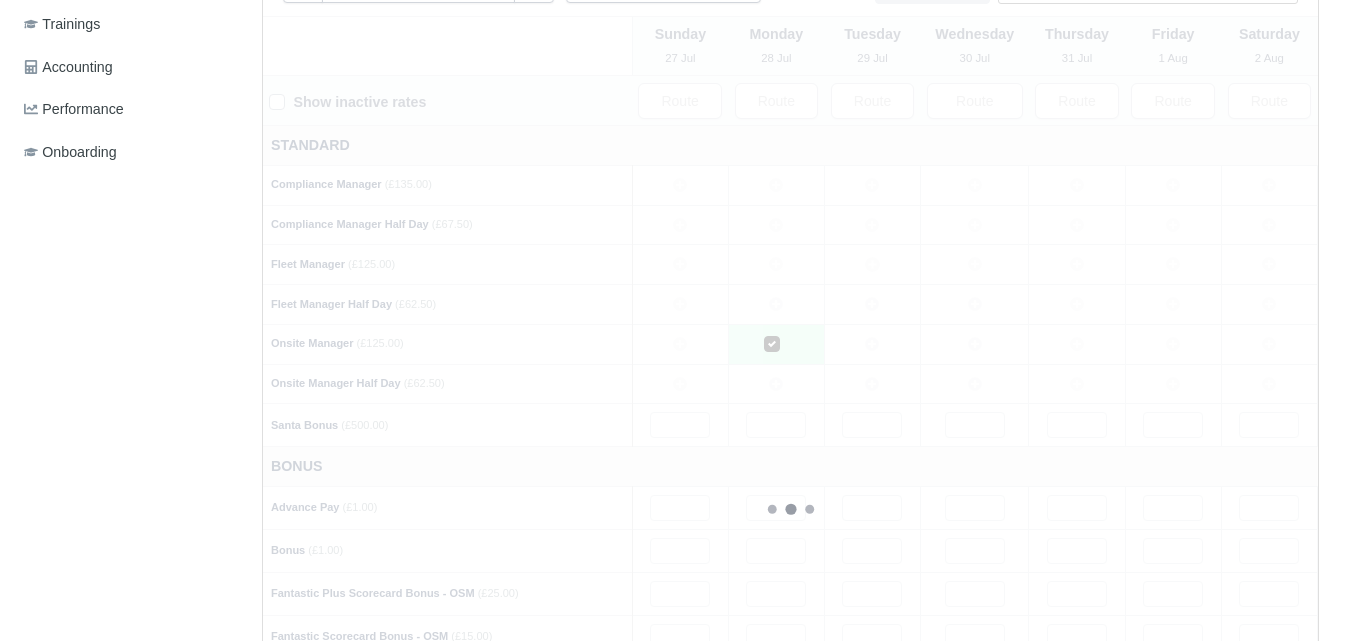 type 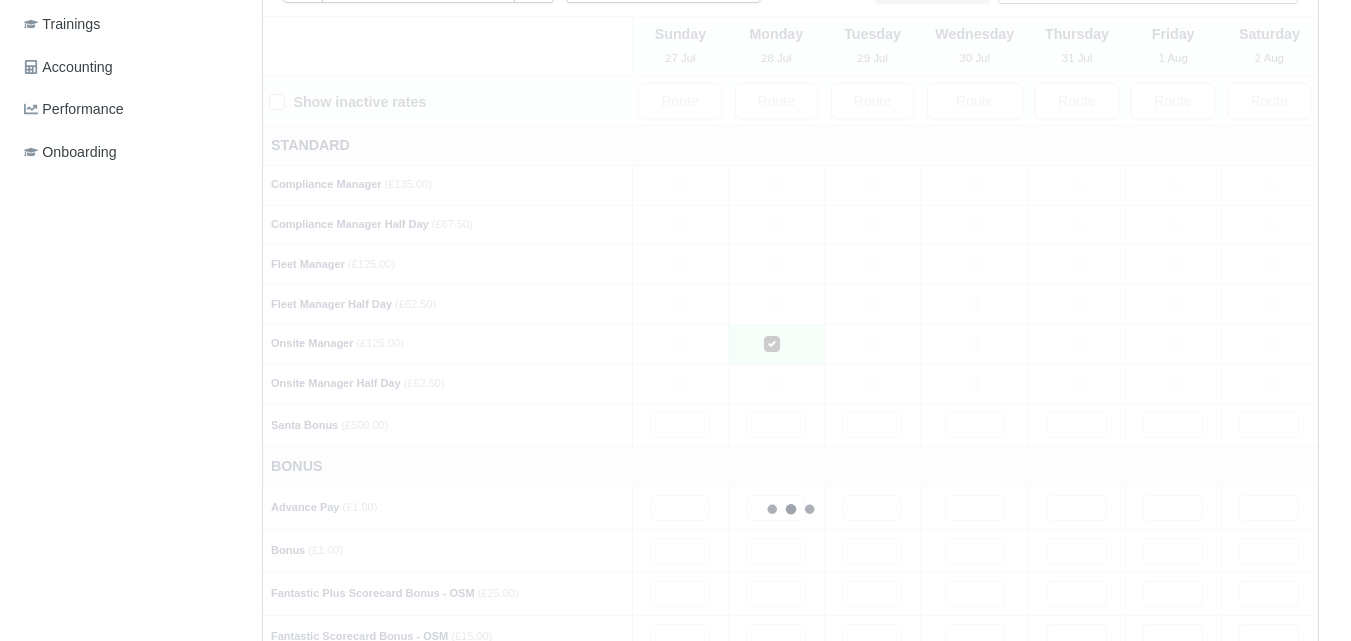 type 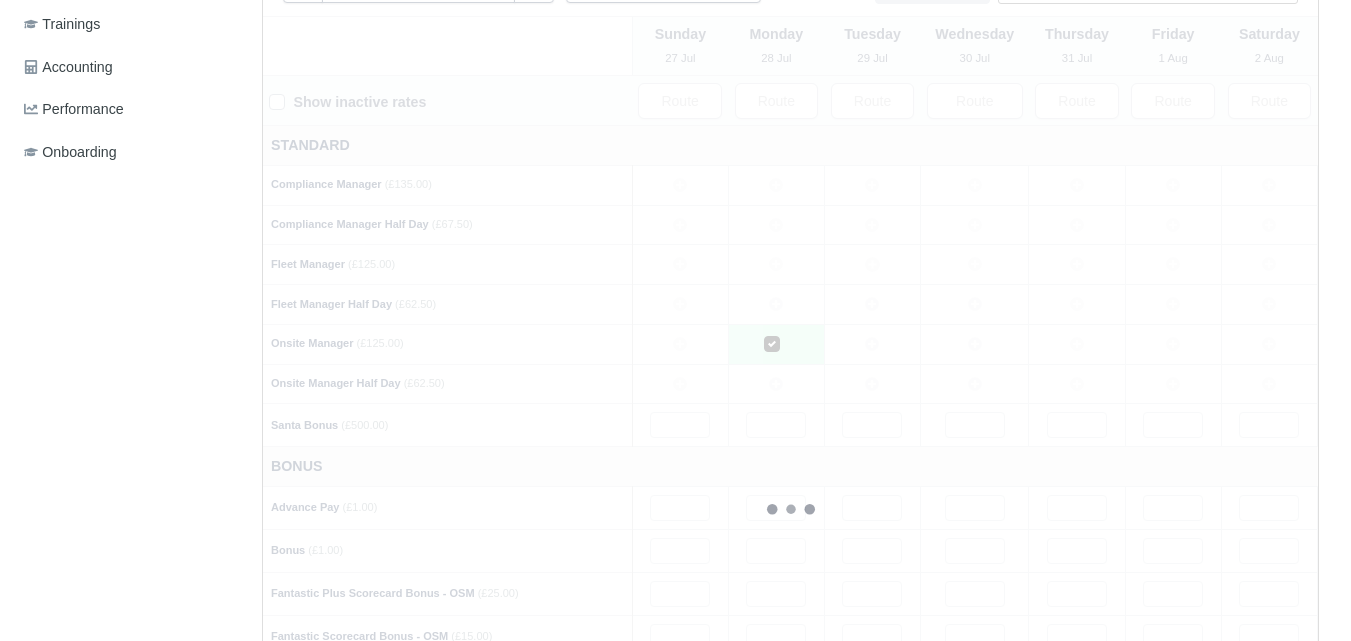 type 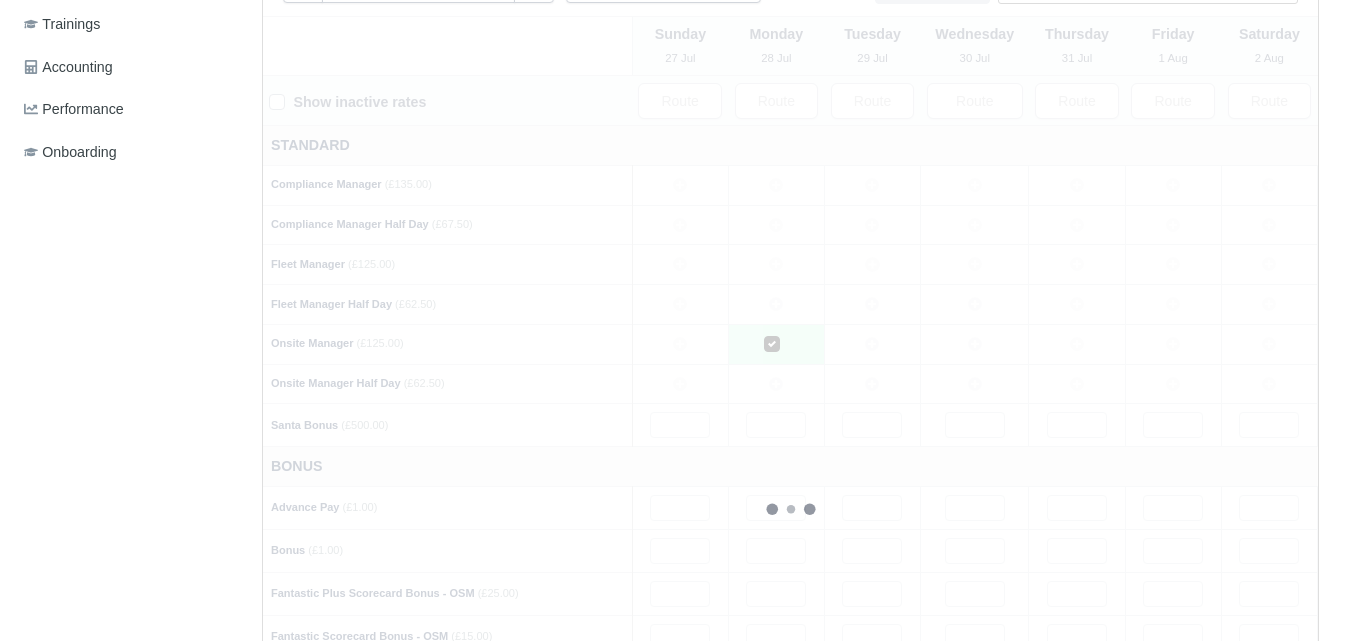 type 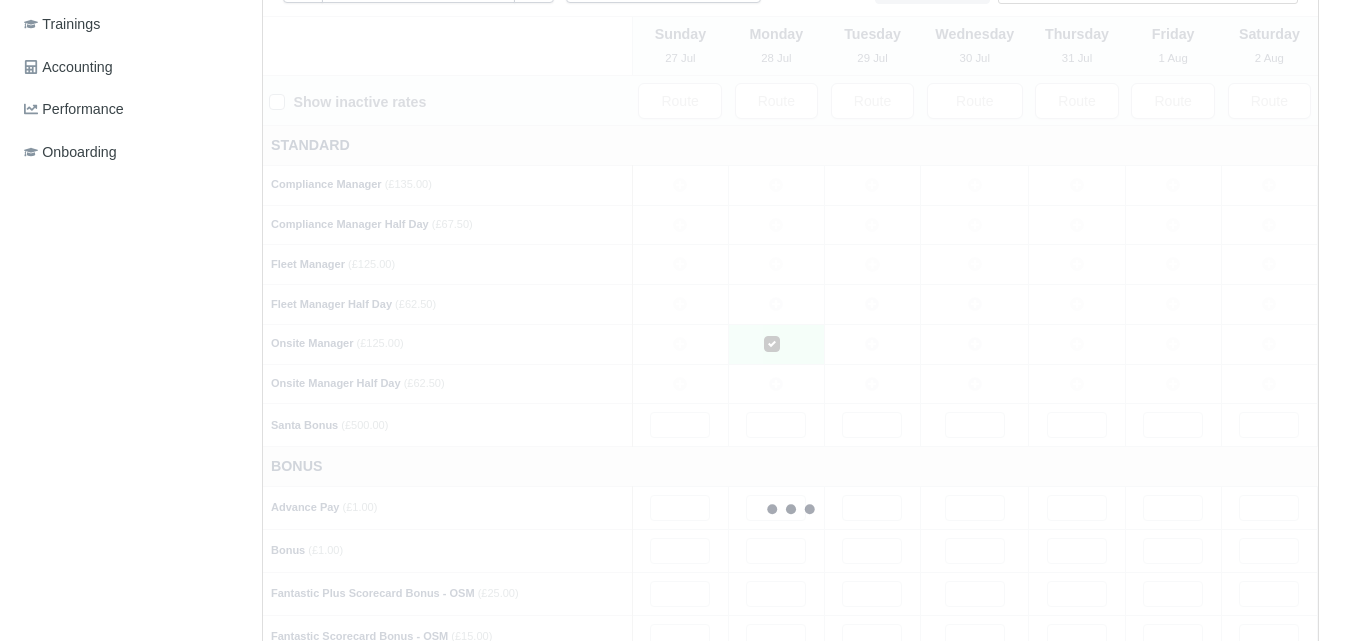 type 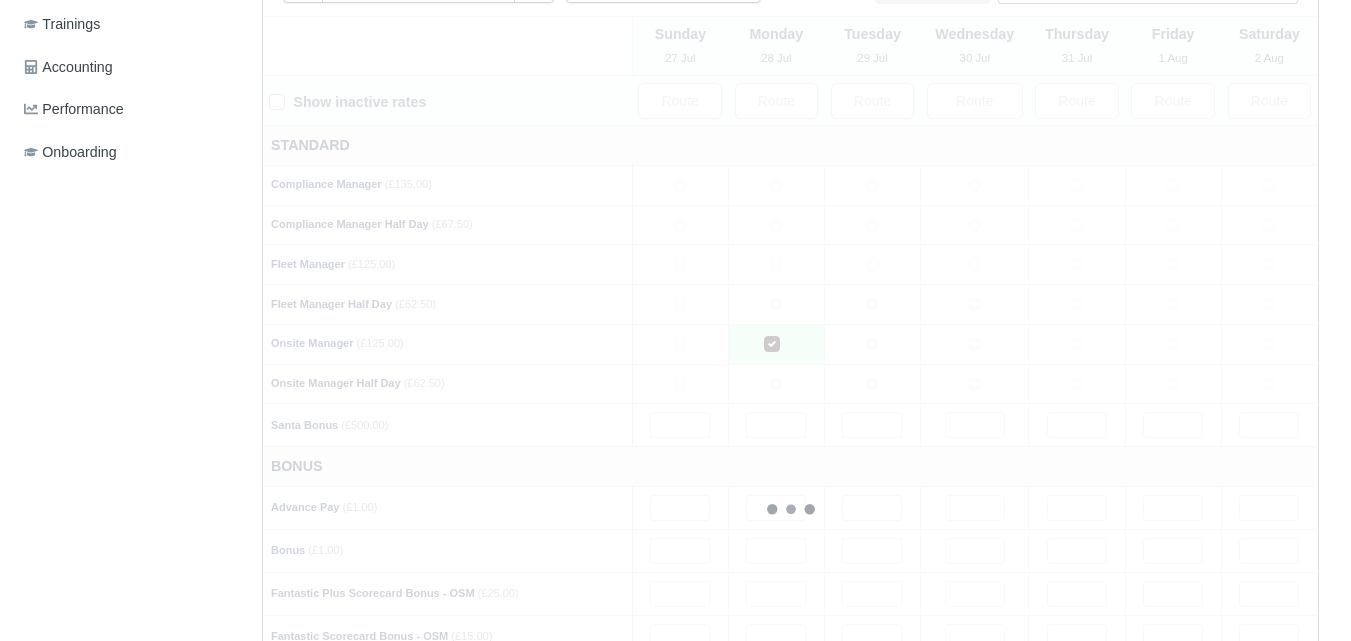 type 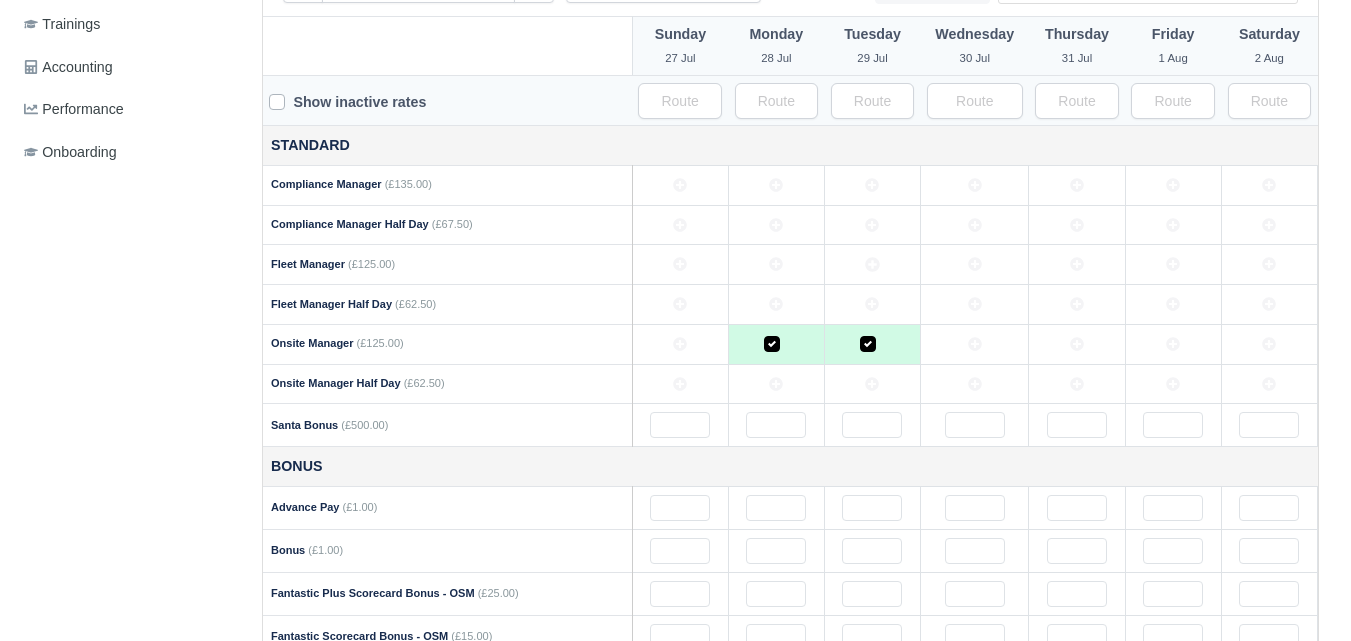 click 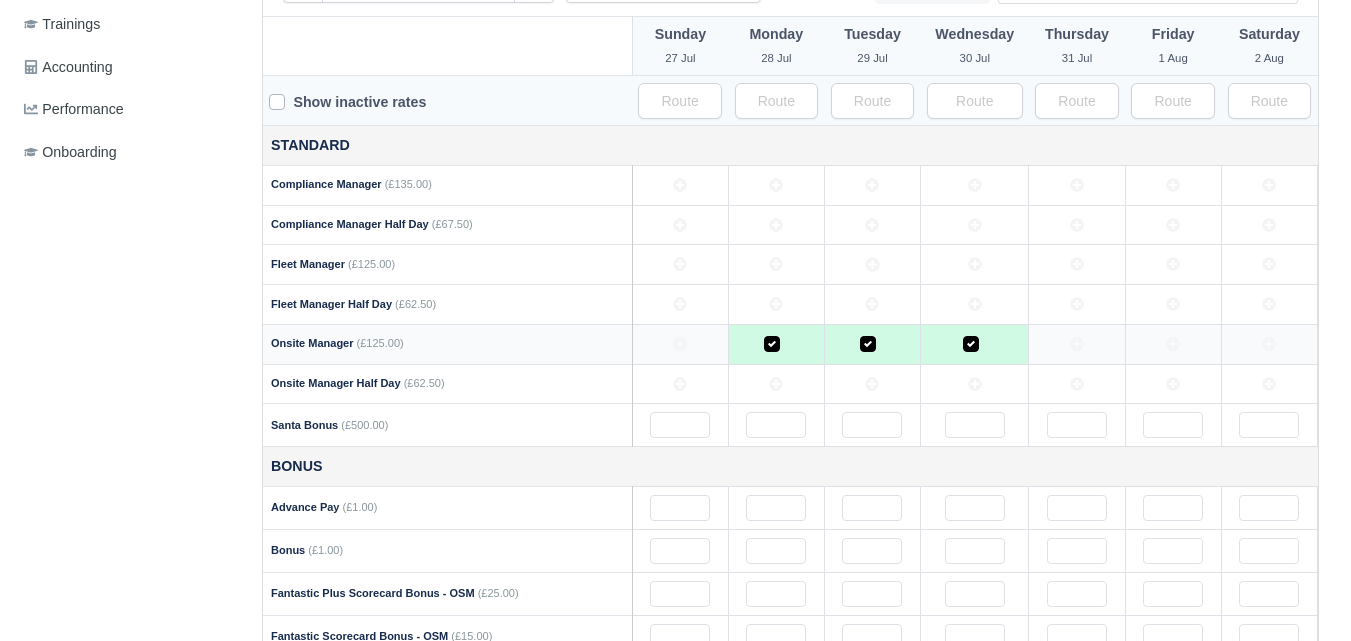click at bounding box center (1077, 344) 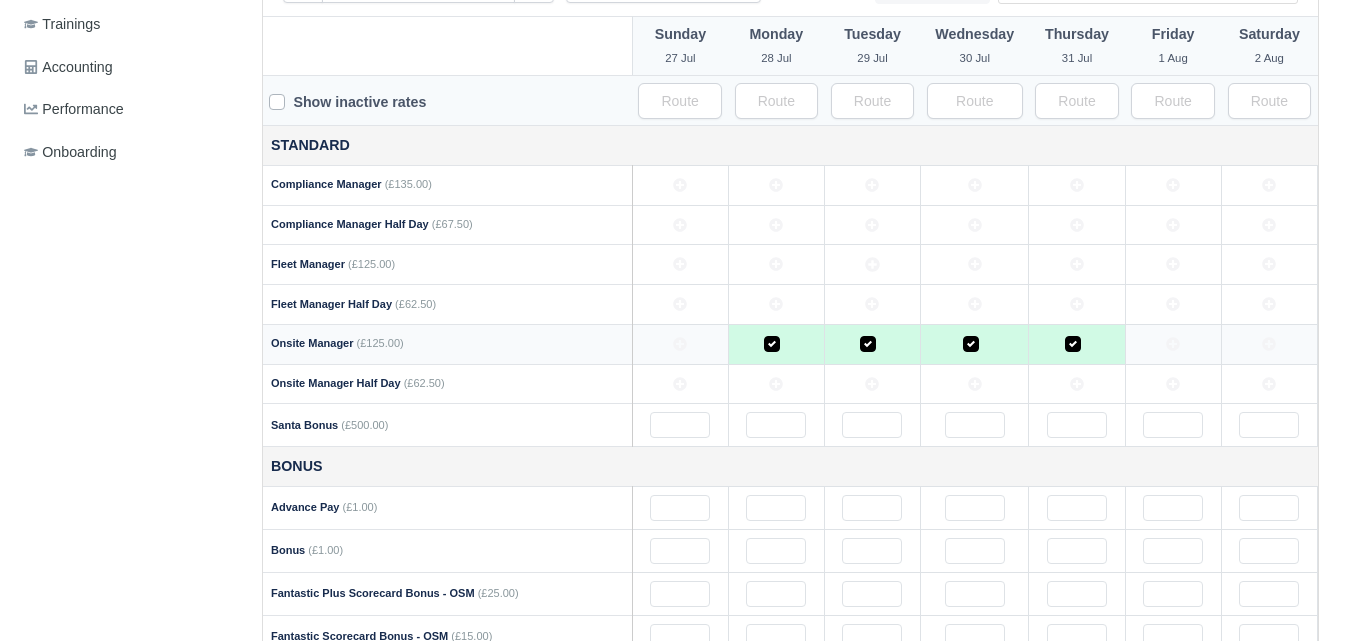 click at bounding box center (1269, 344) 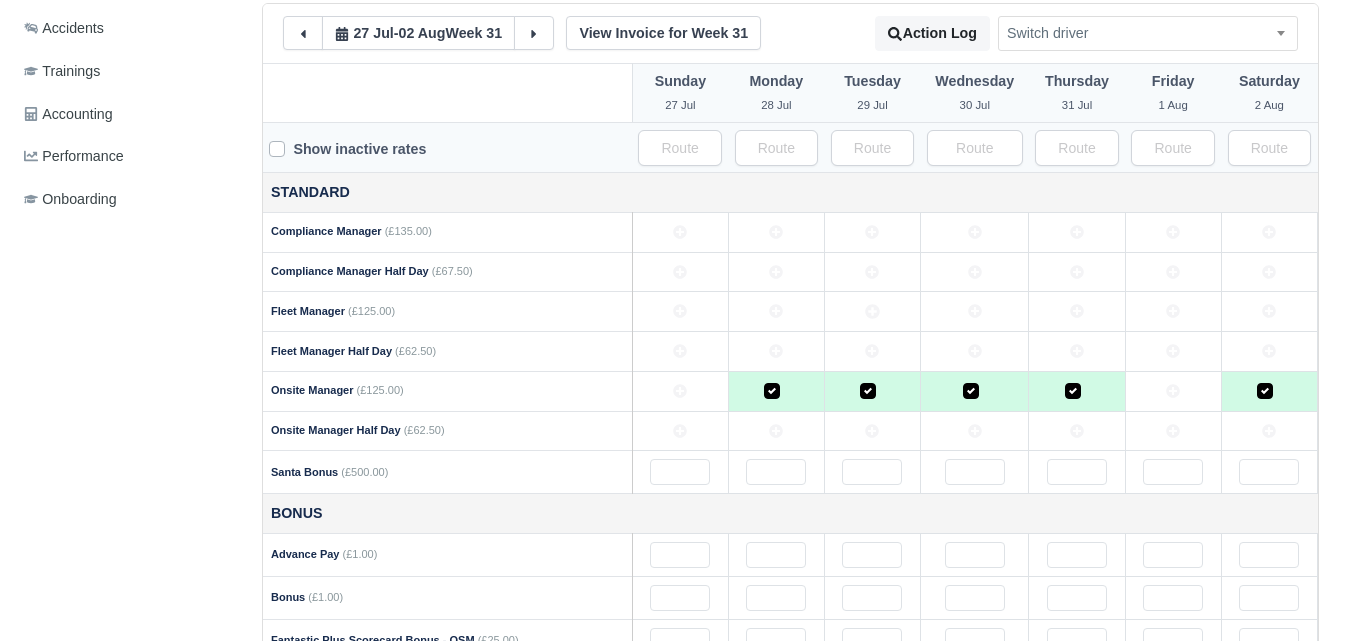 scroll, scrollTop: 771, scrollLeft: 0, axis: vertical 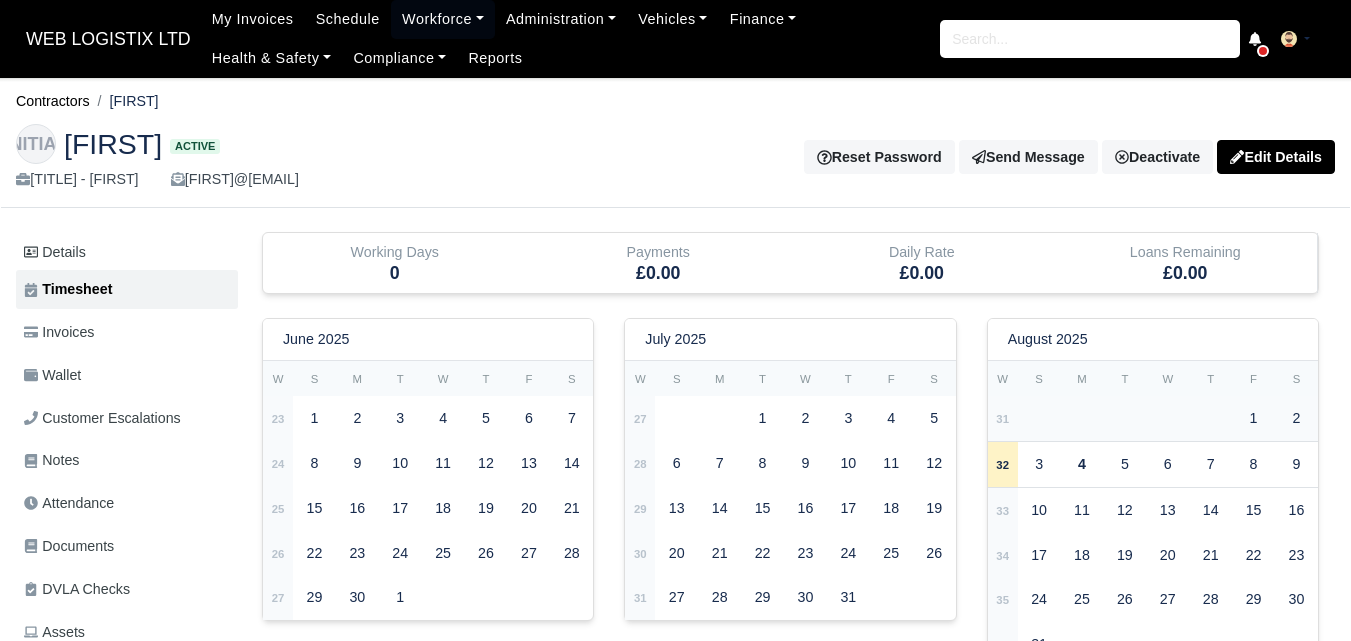 click on "31" at bounding box center [1003, 418] 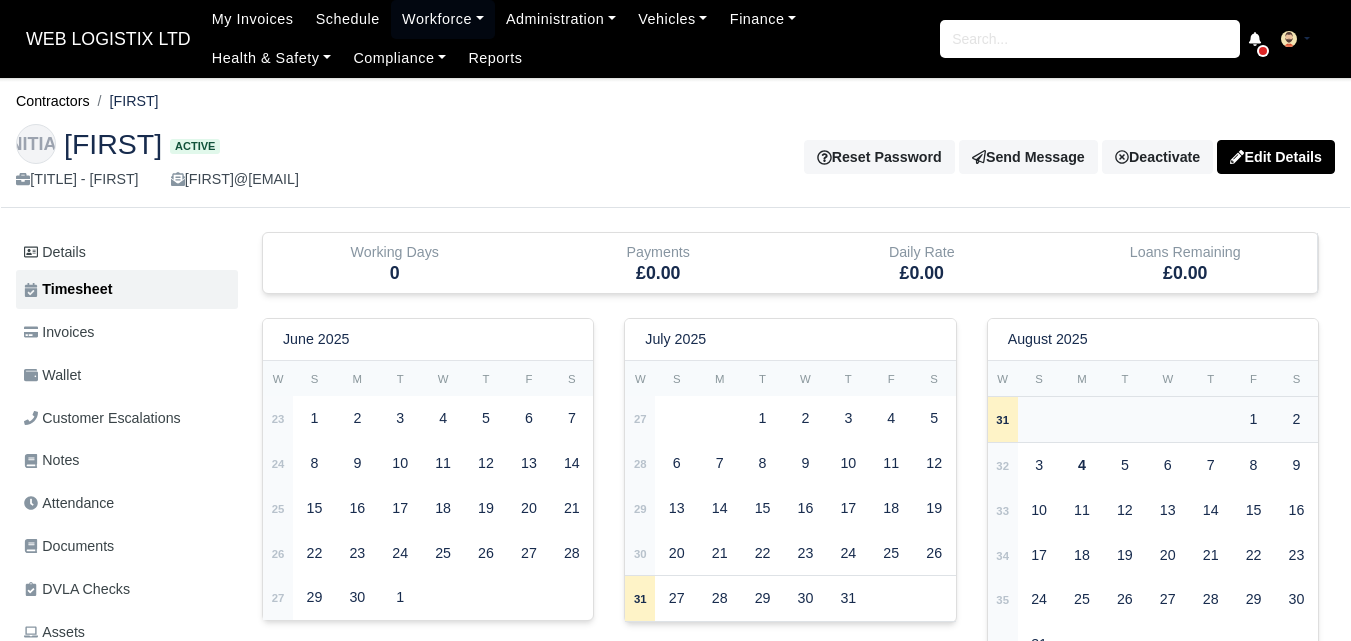 type 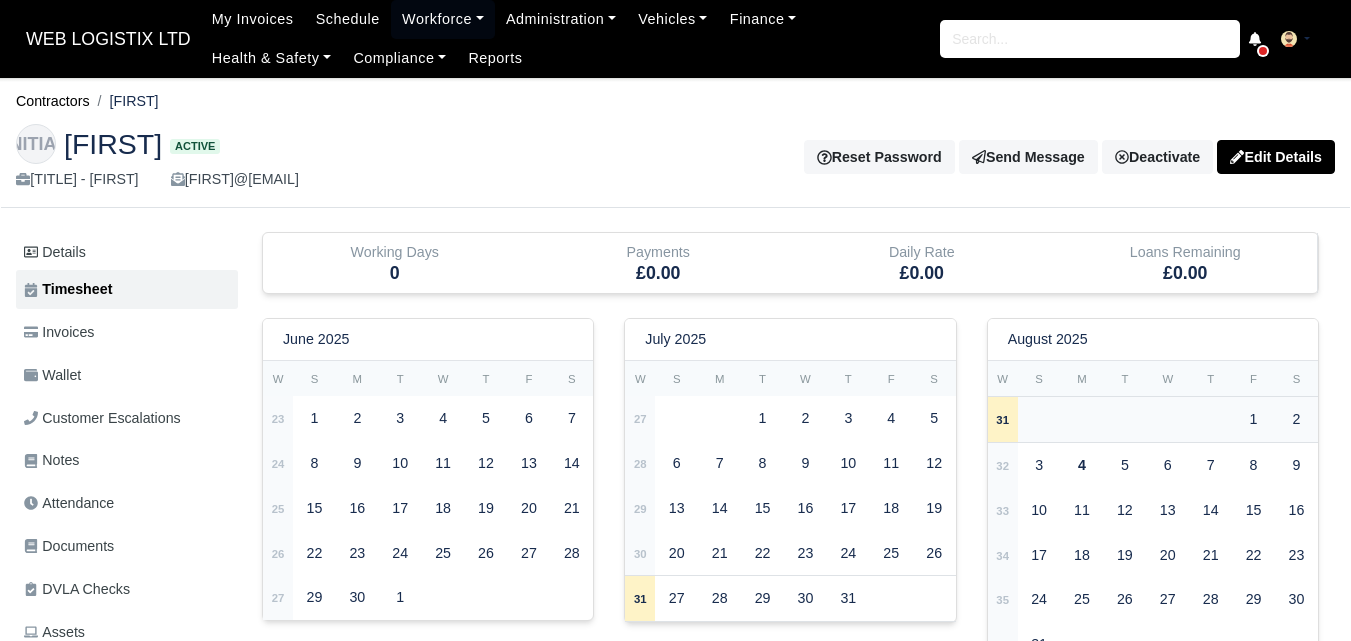 type 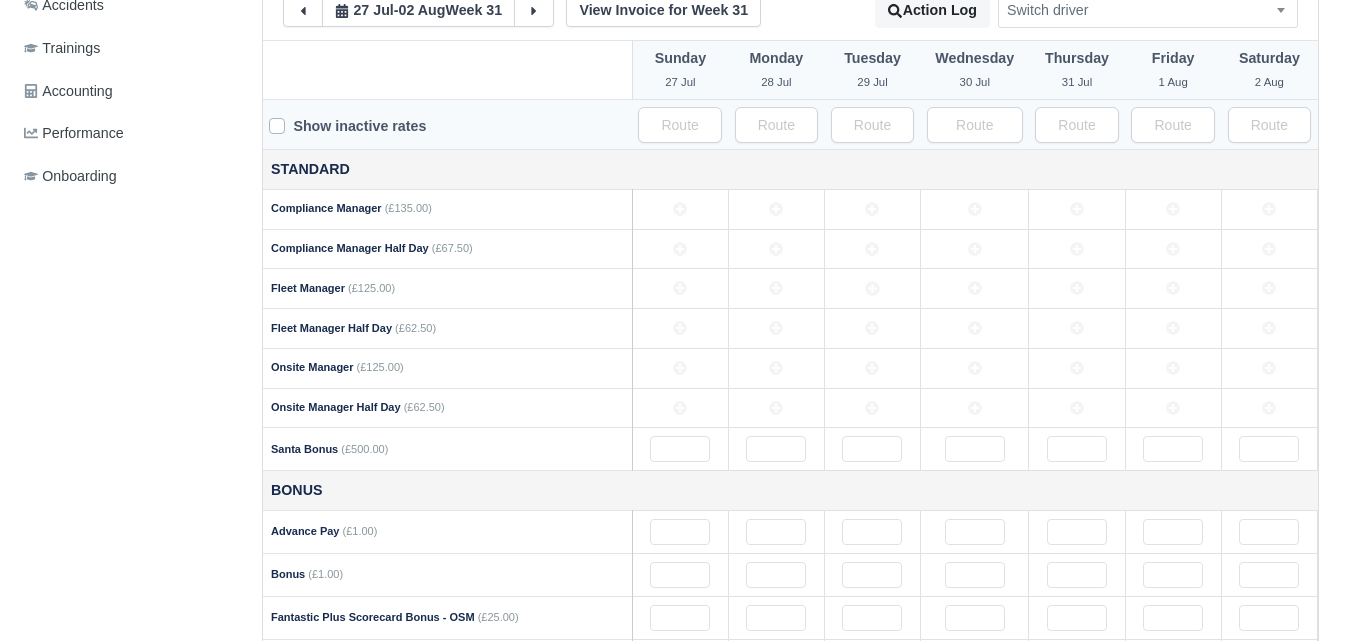scroll, scrollTop: 718, scrollLeft: 0, axis: vertical 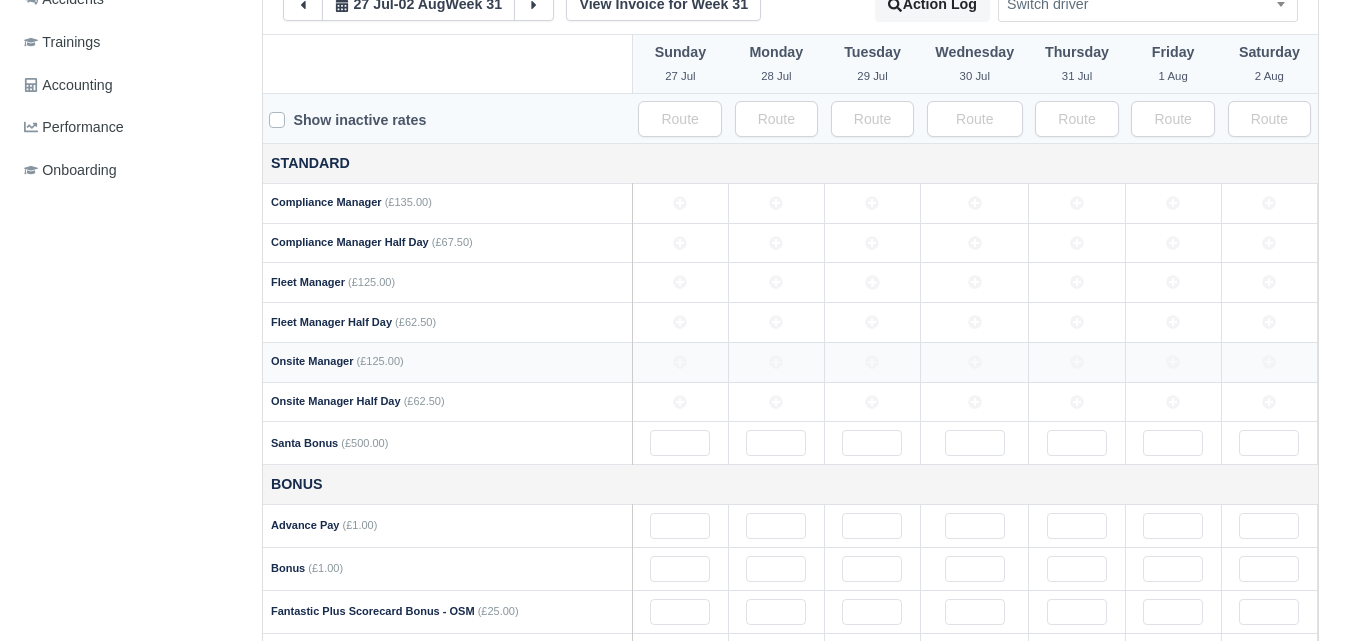 click 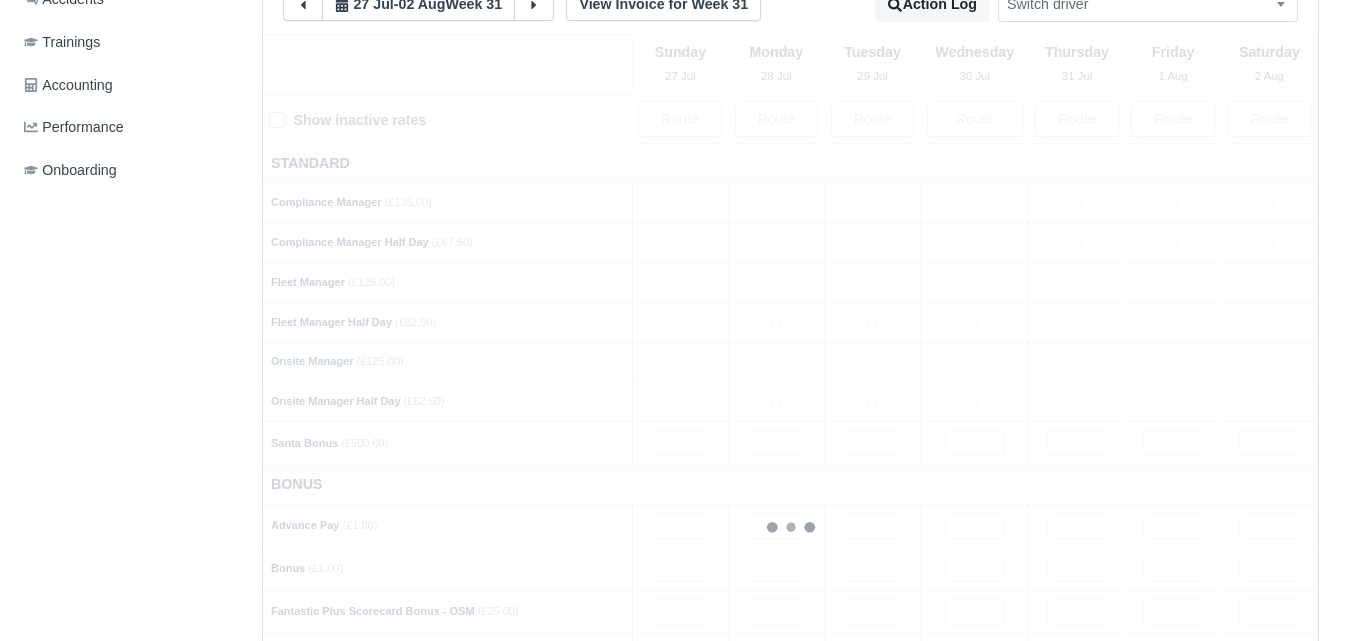 type 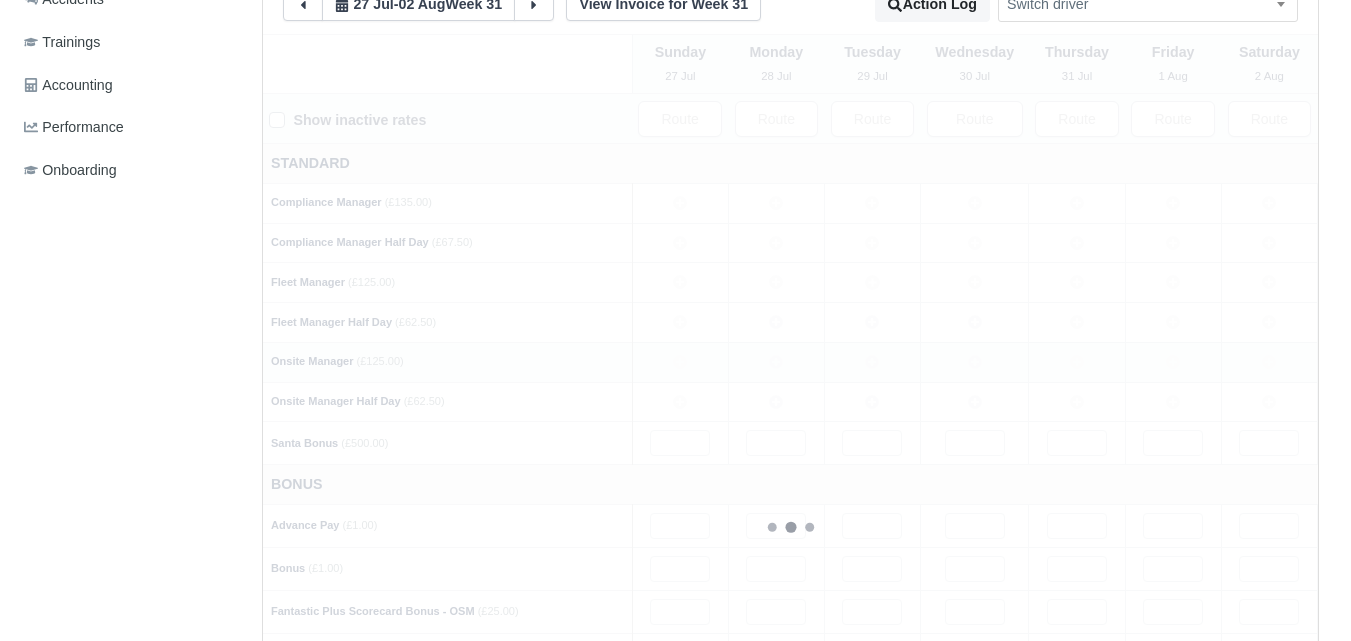 type 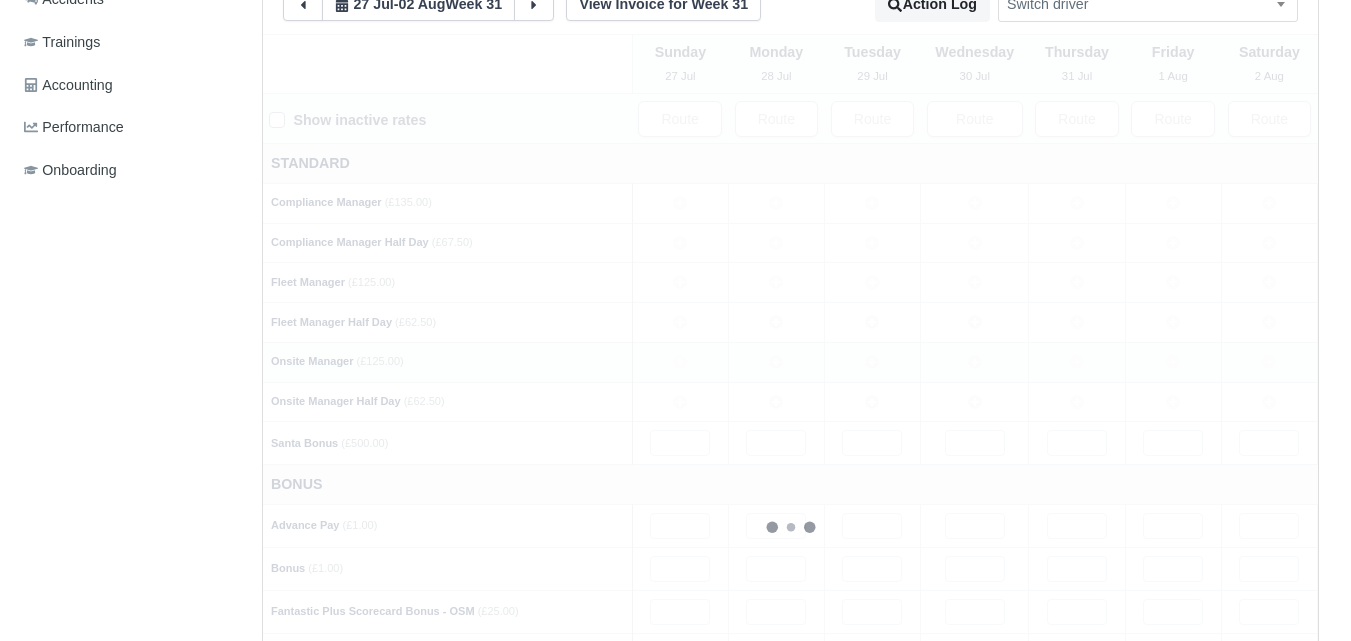 type 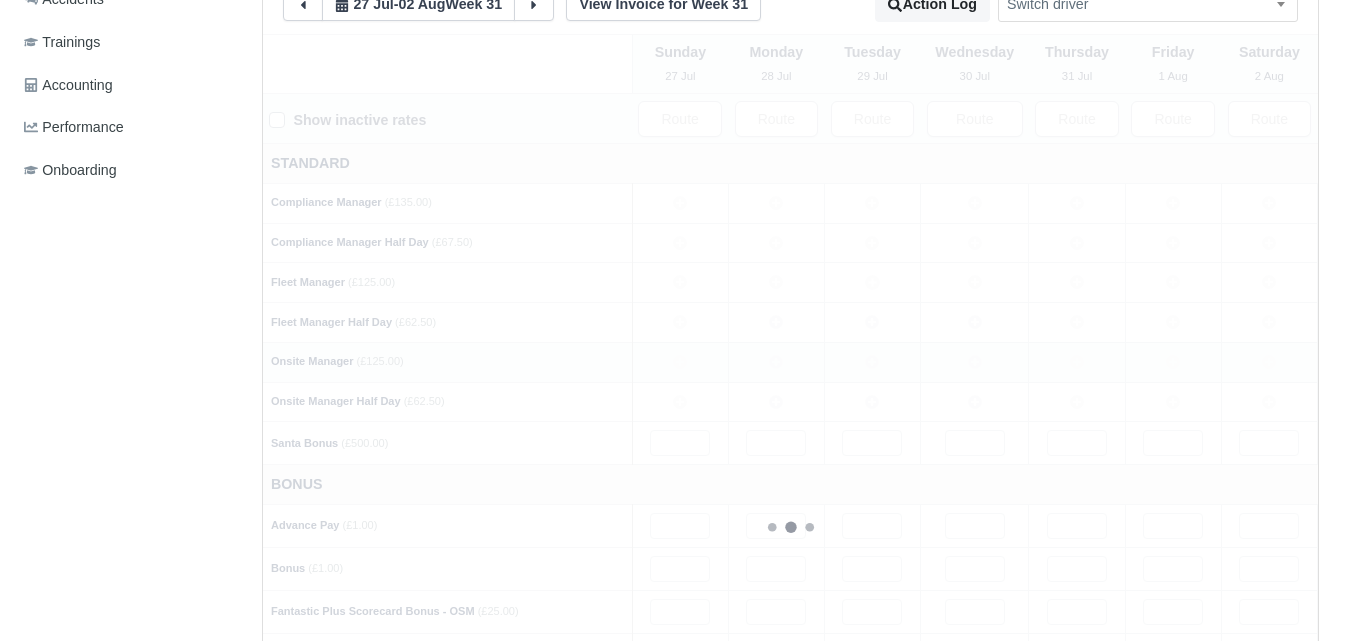 type 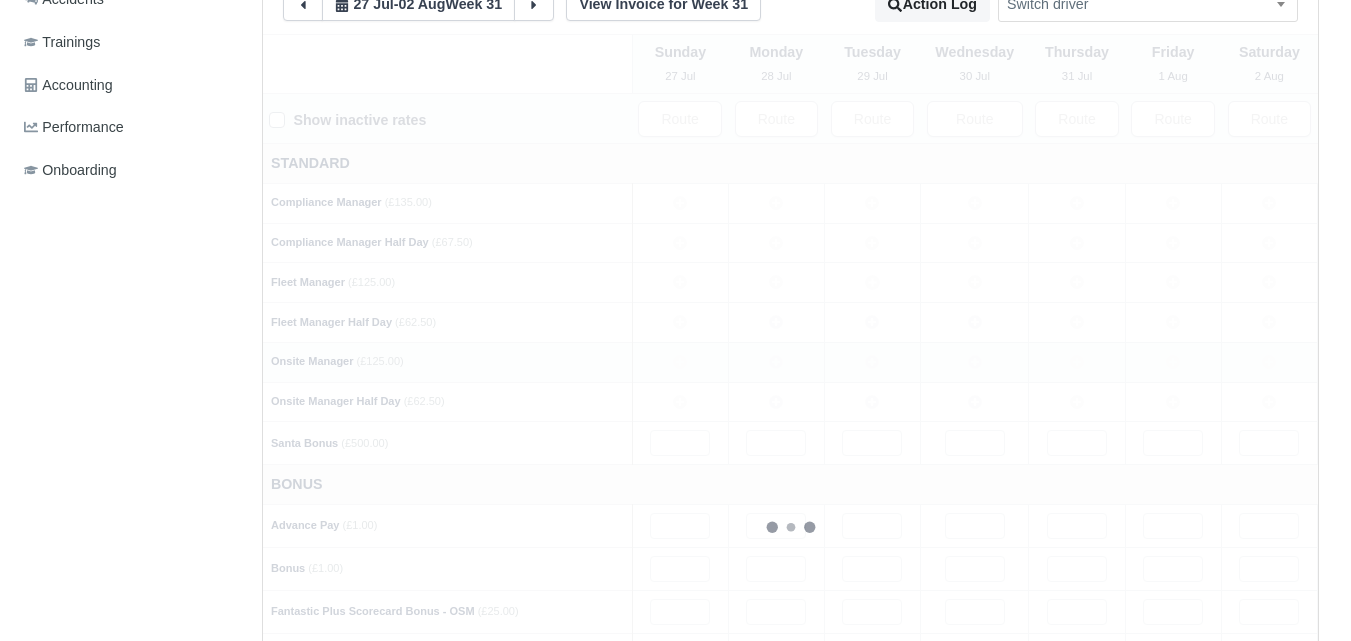 type 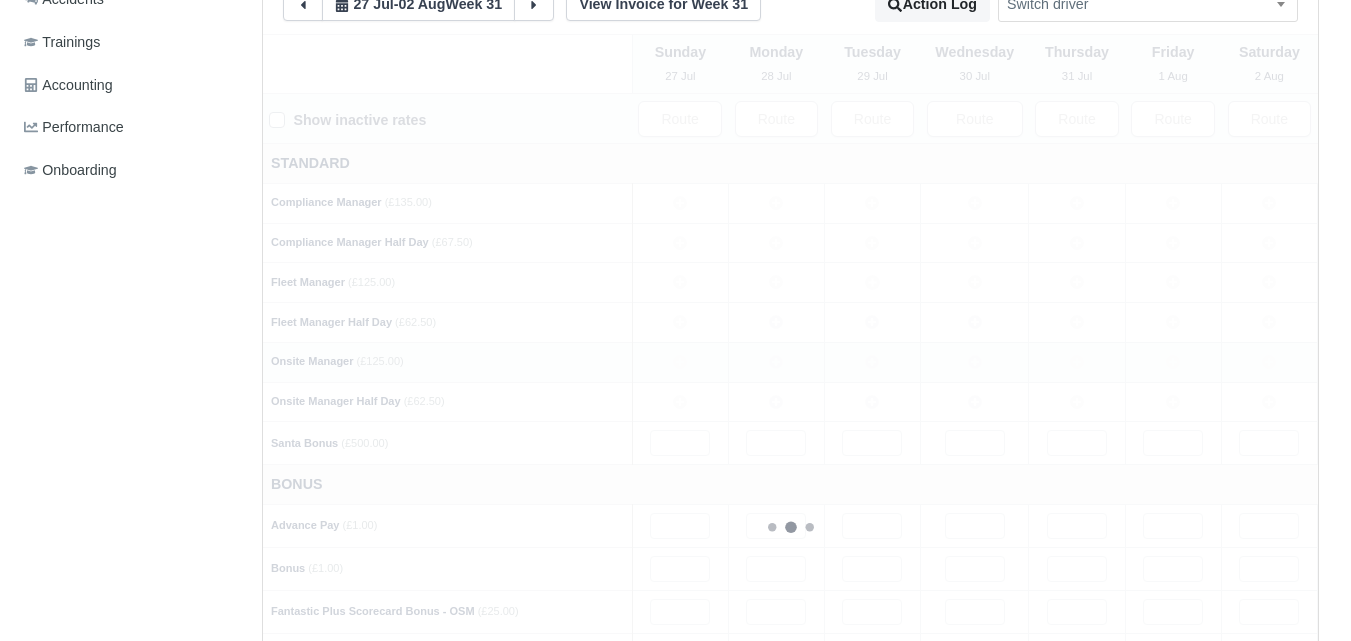 type 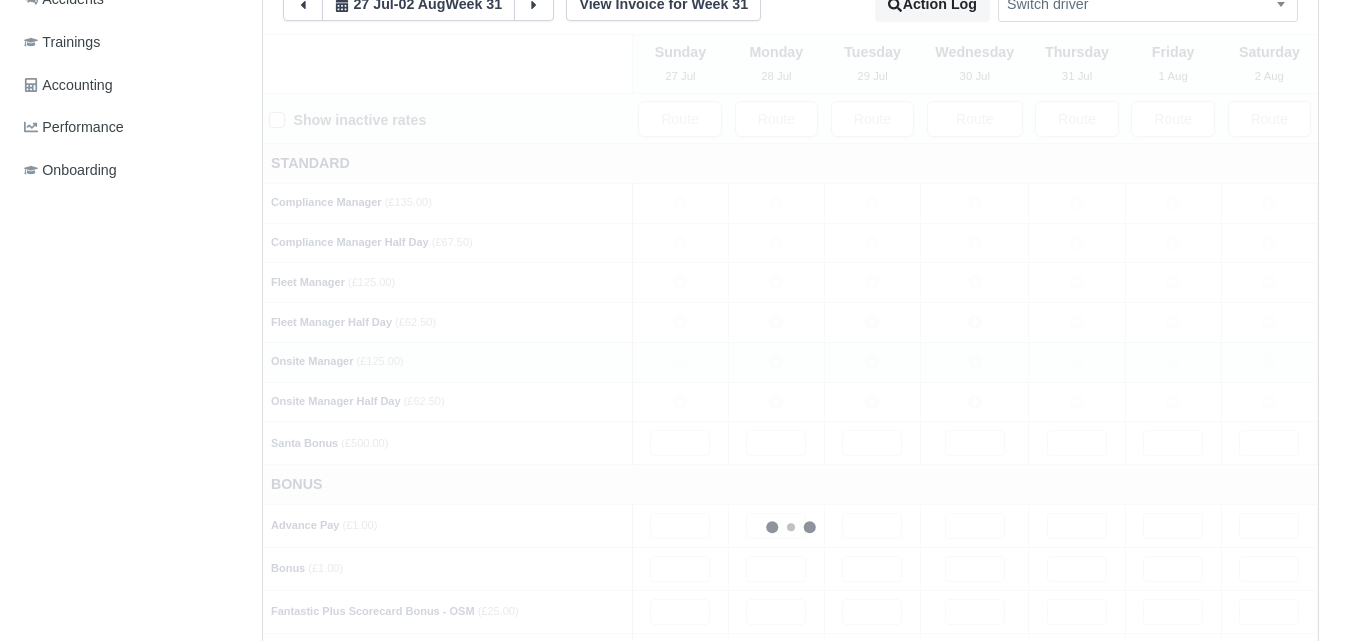 type 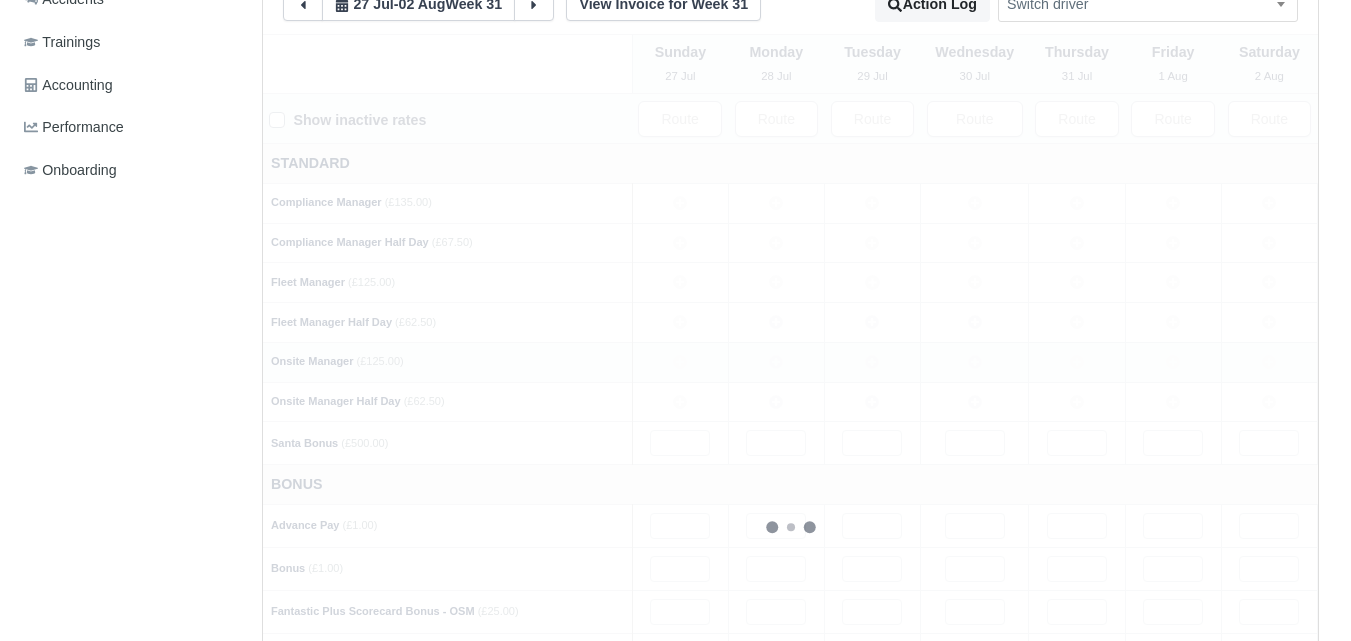 type 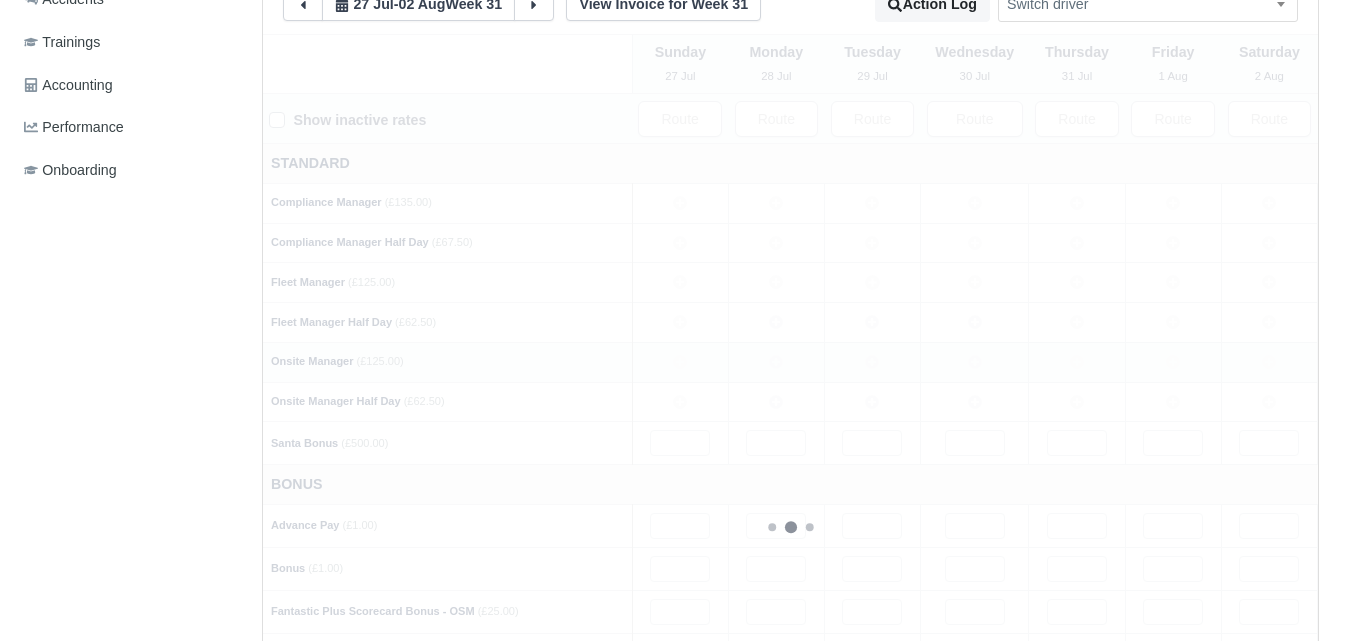 type 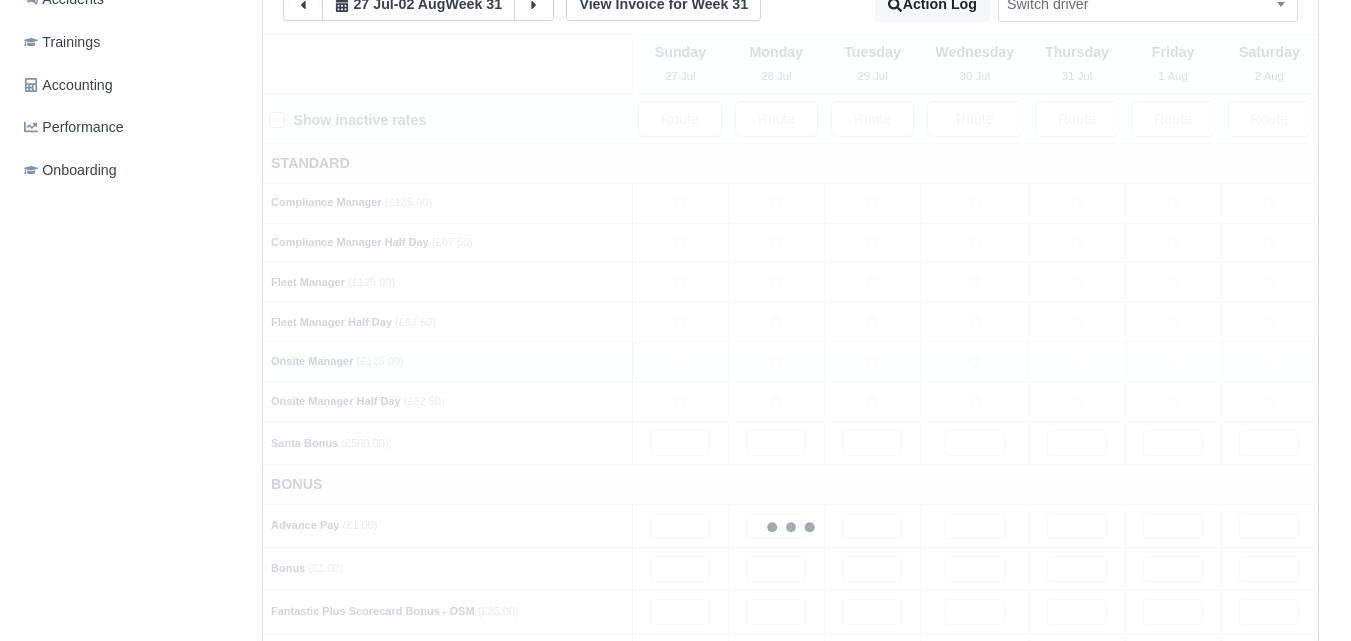 type 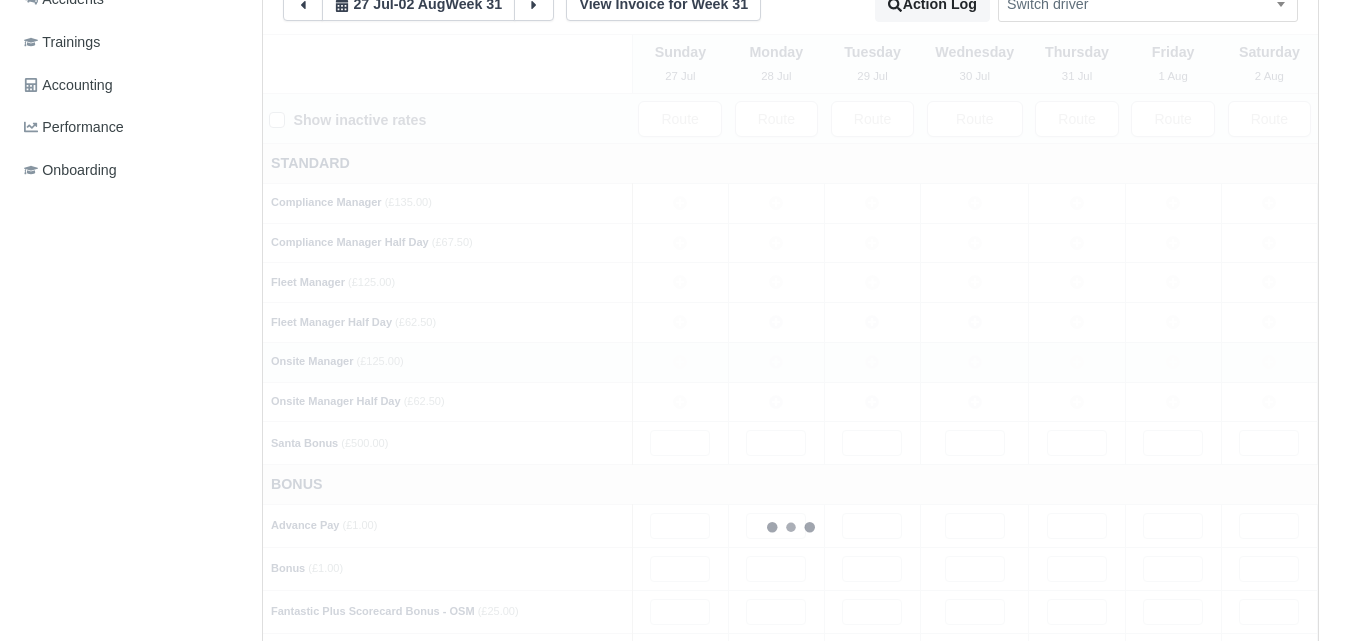 type 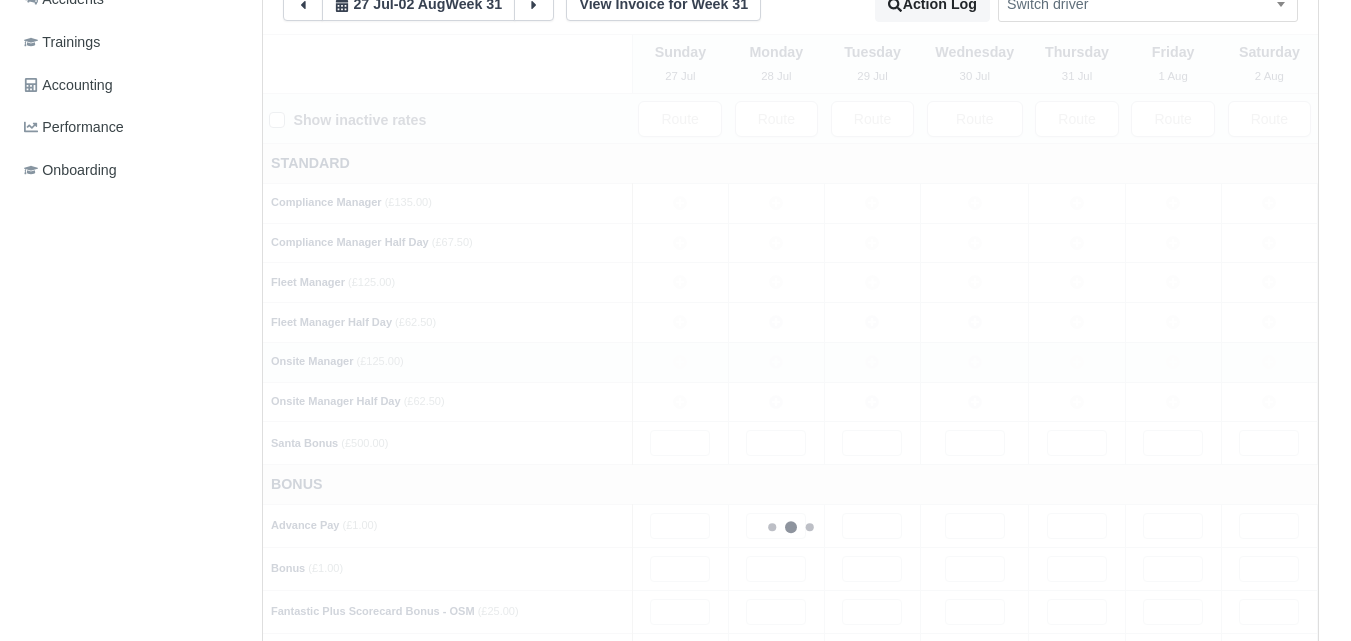 type 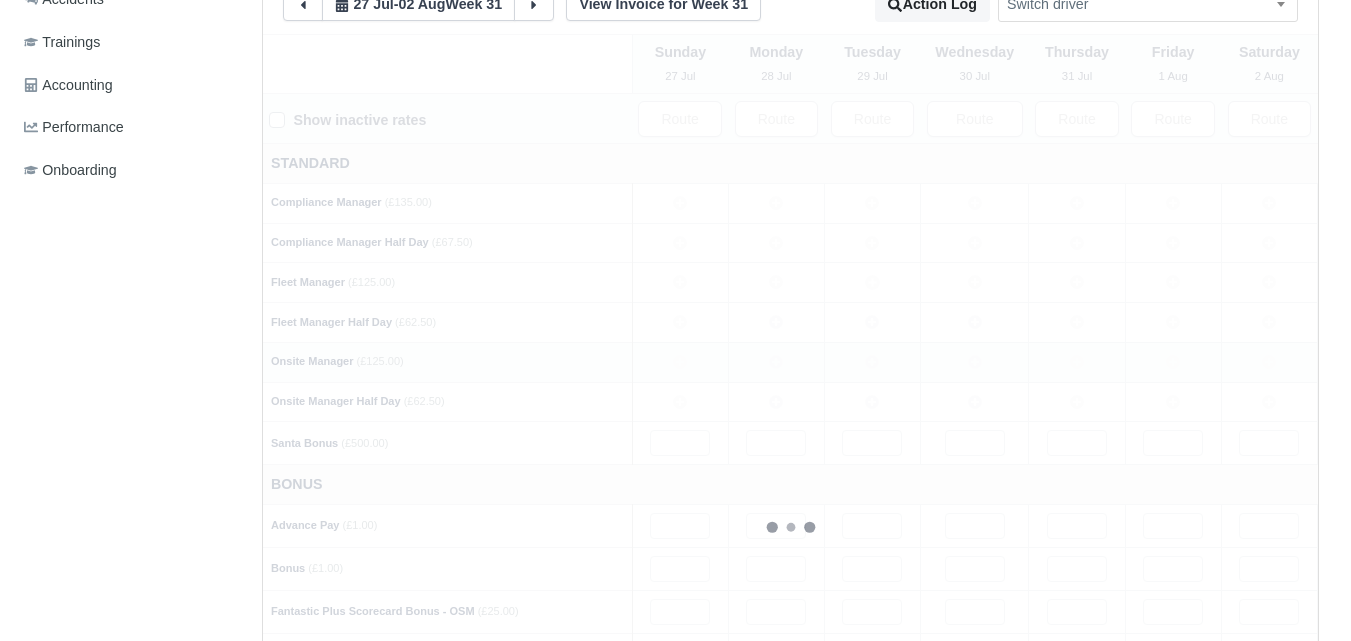 type 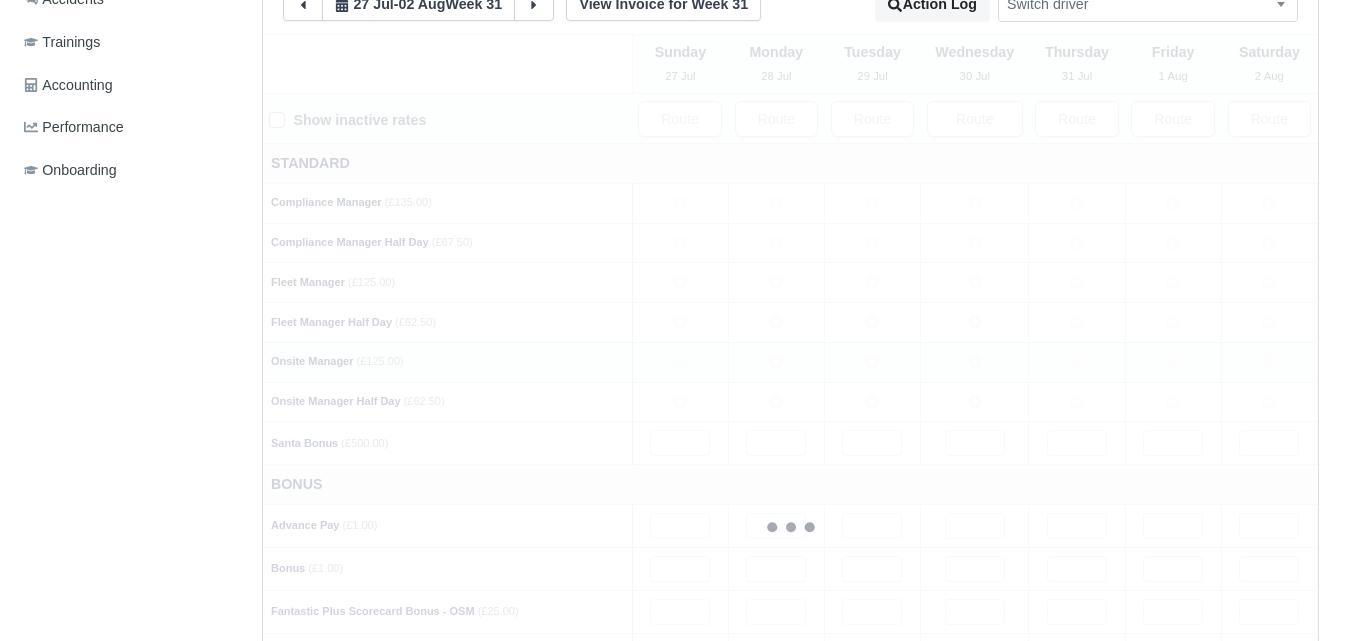type 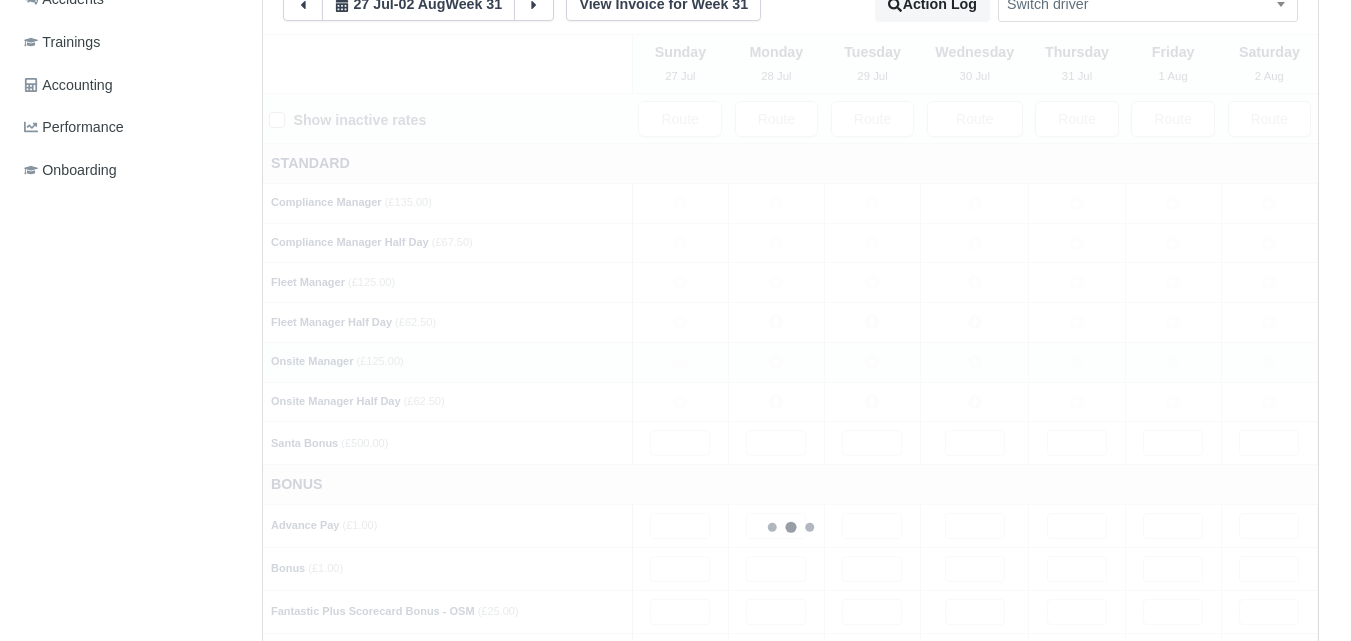 type 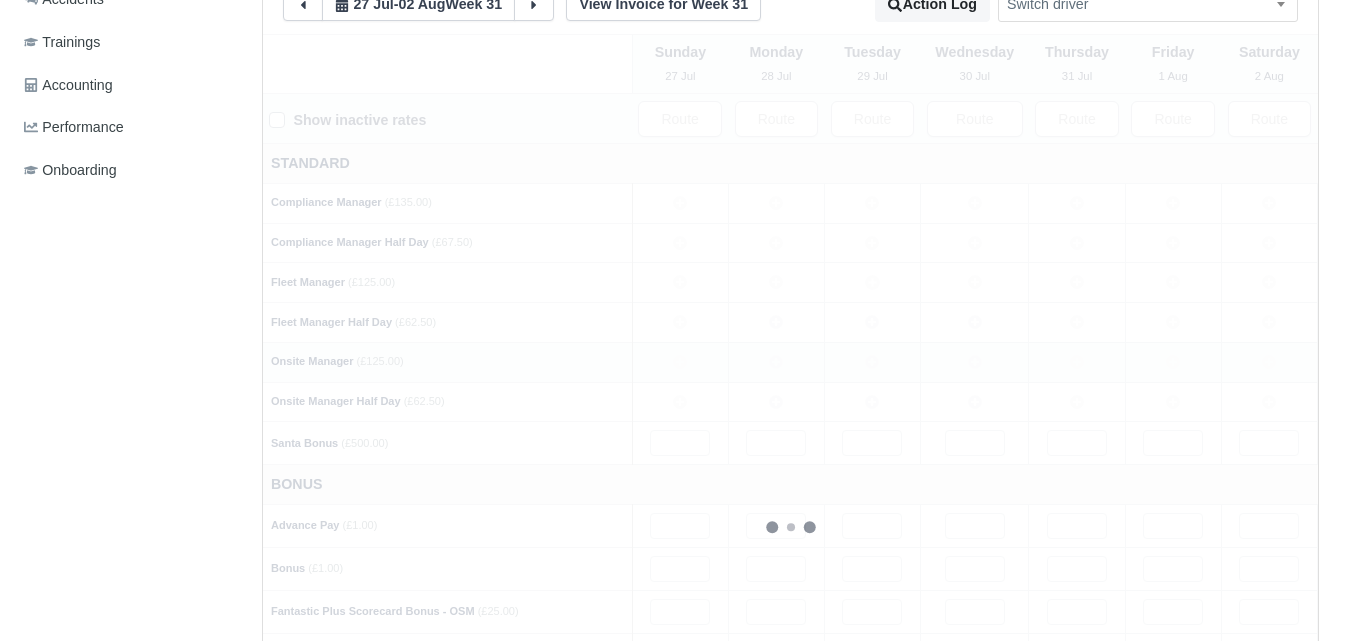 type 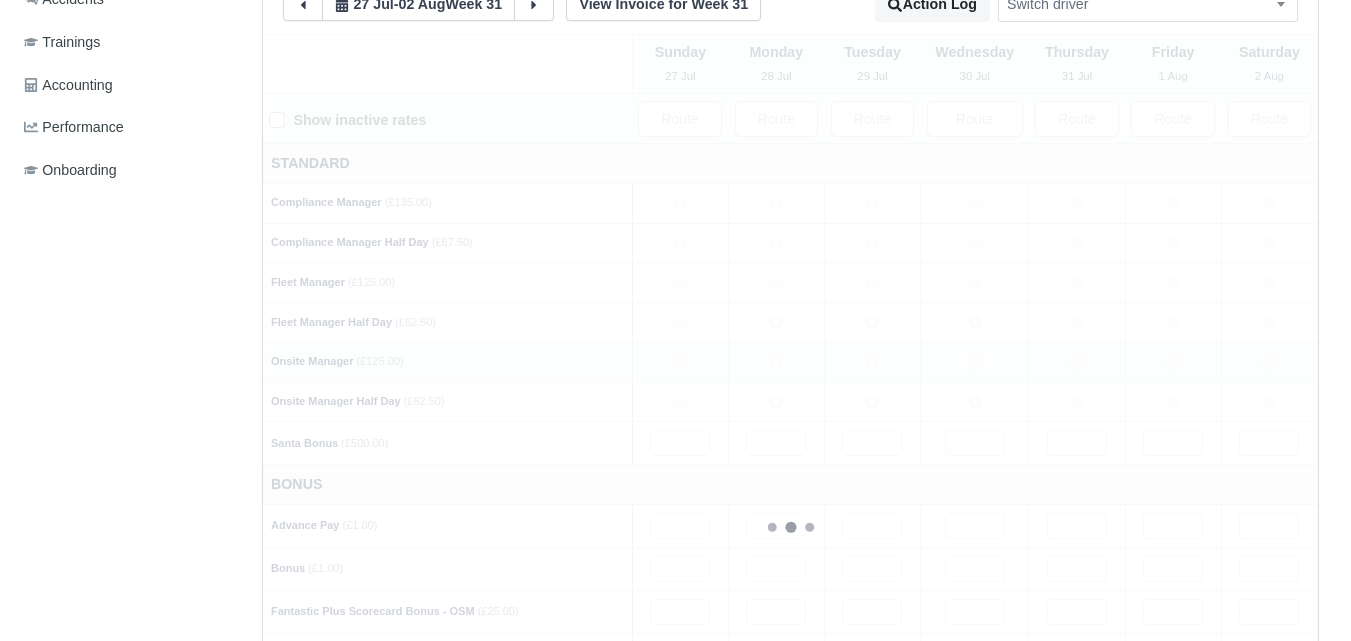 type 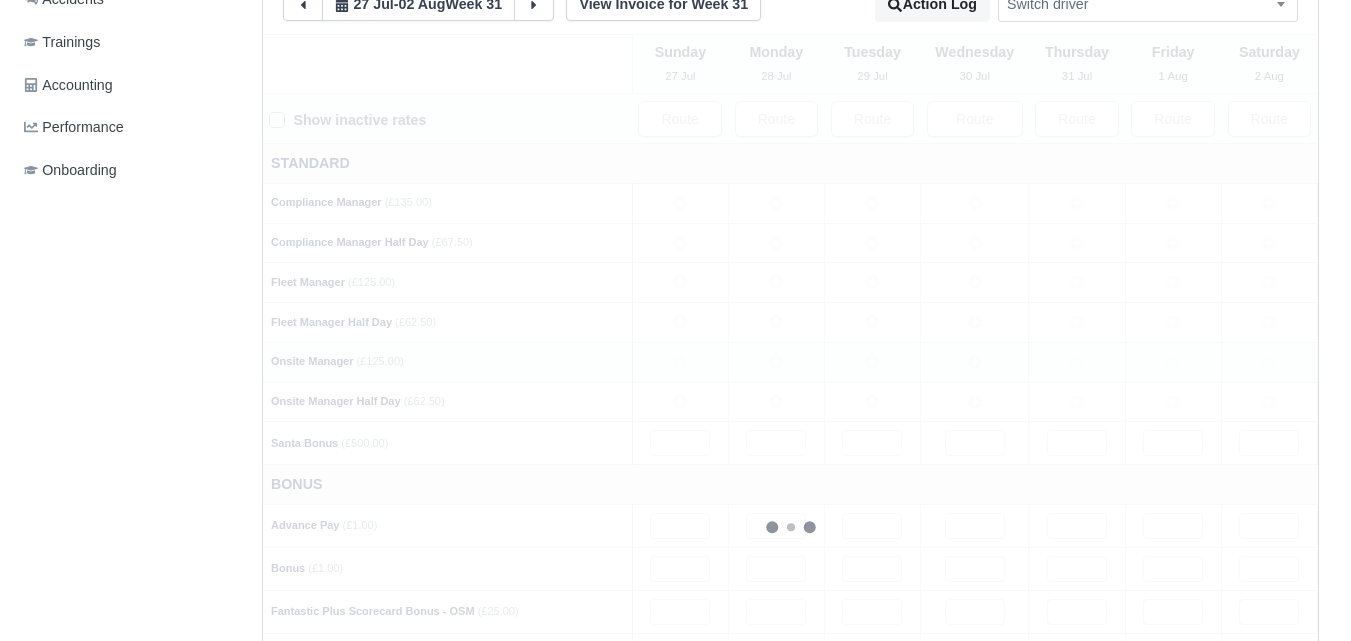 type 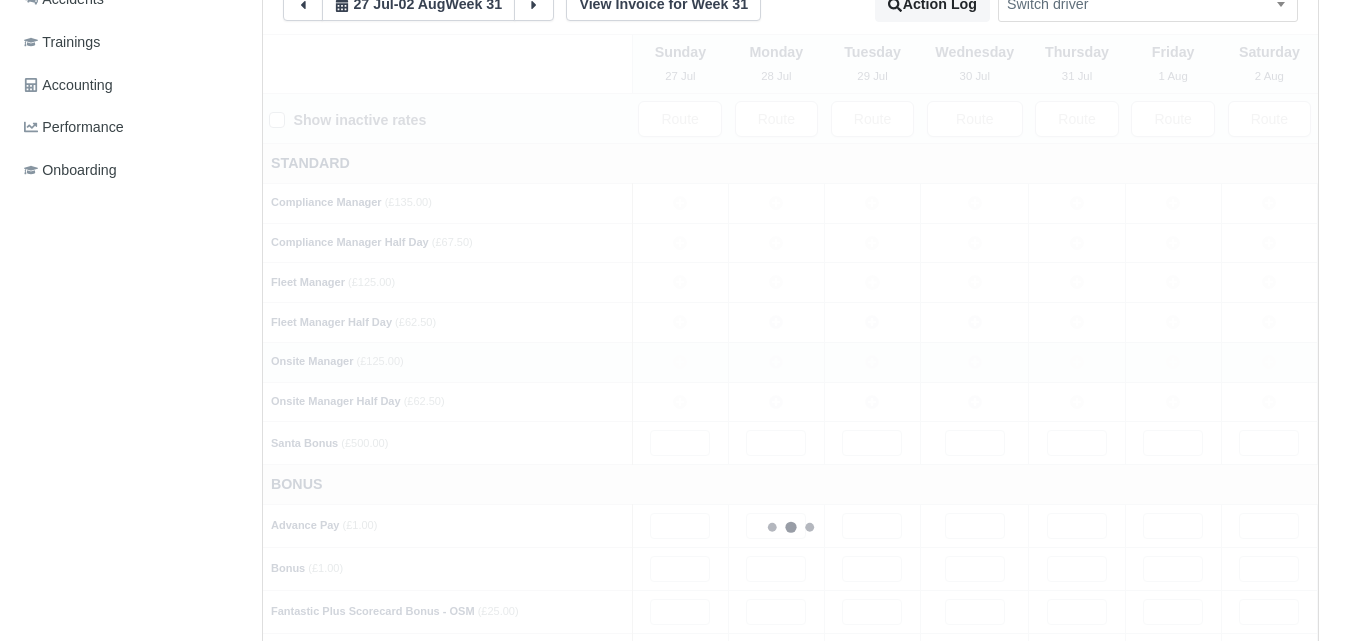 type 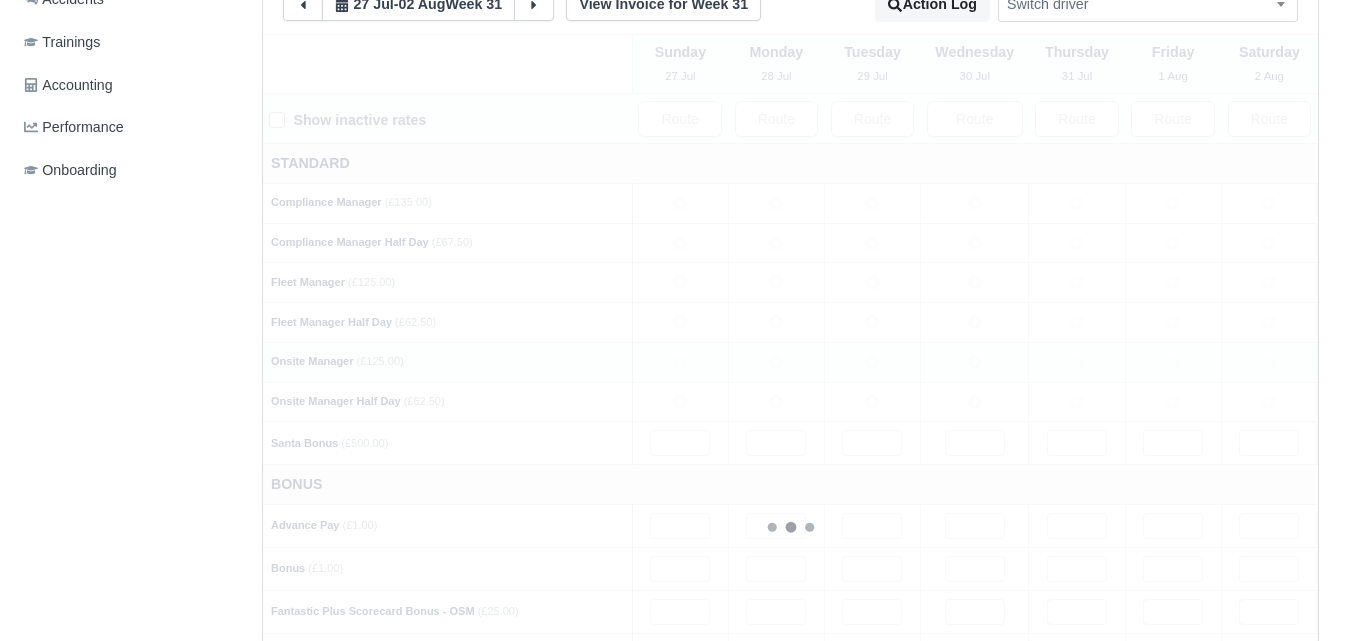 type 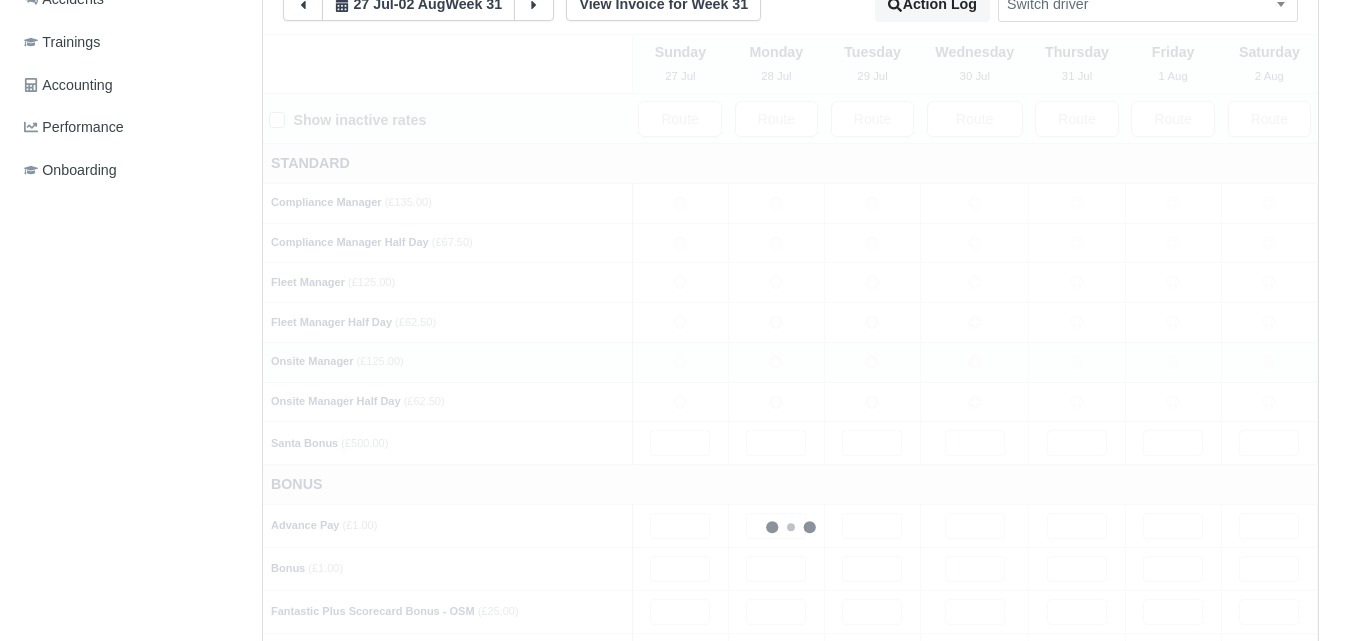type 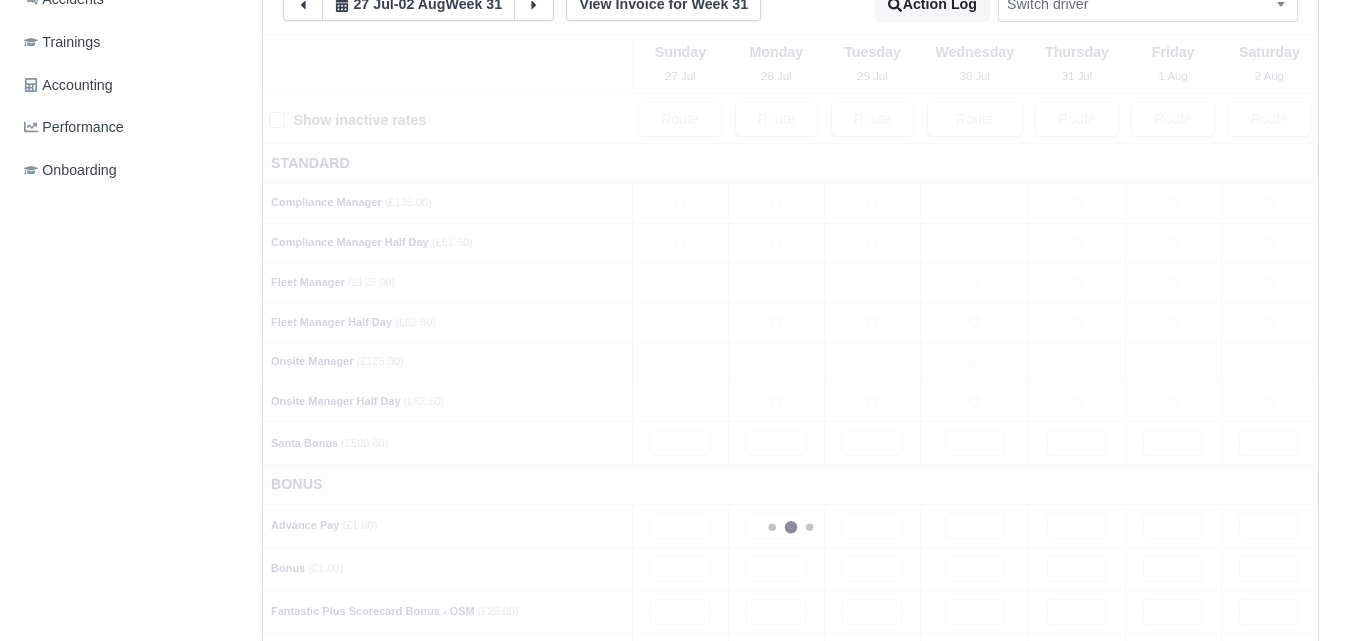 type 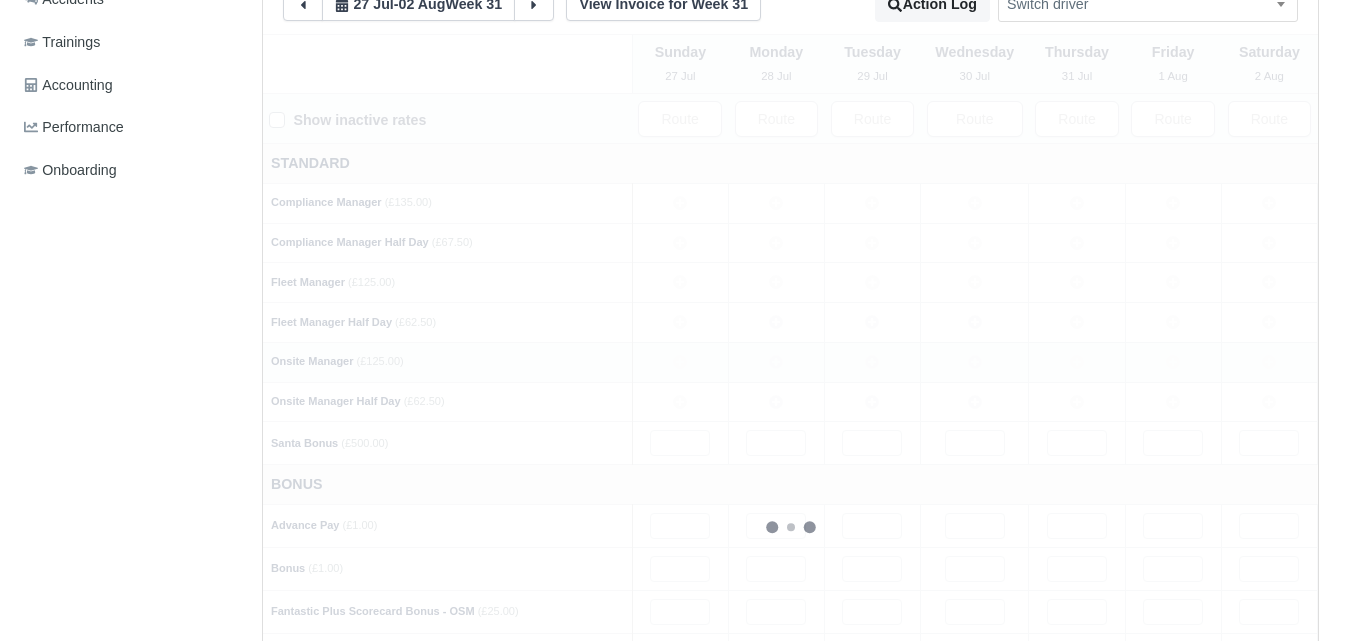type 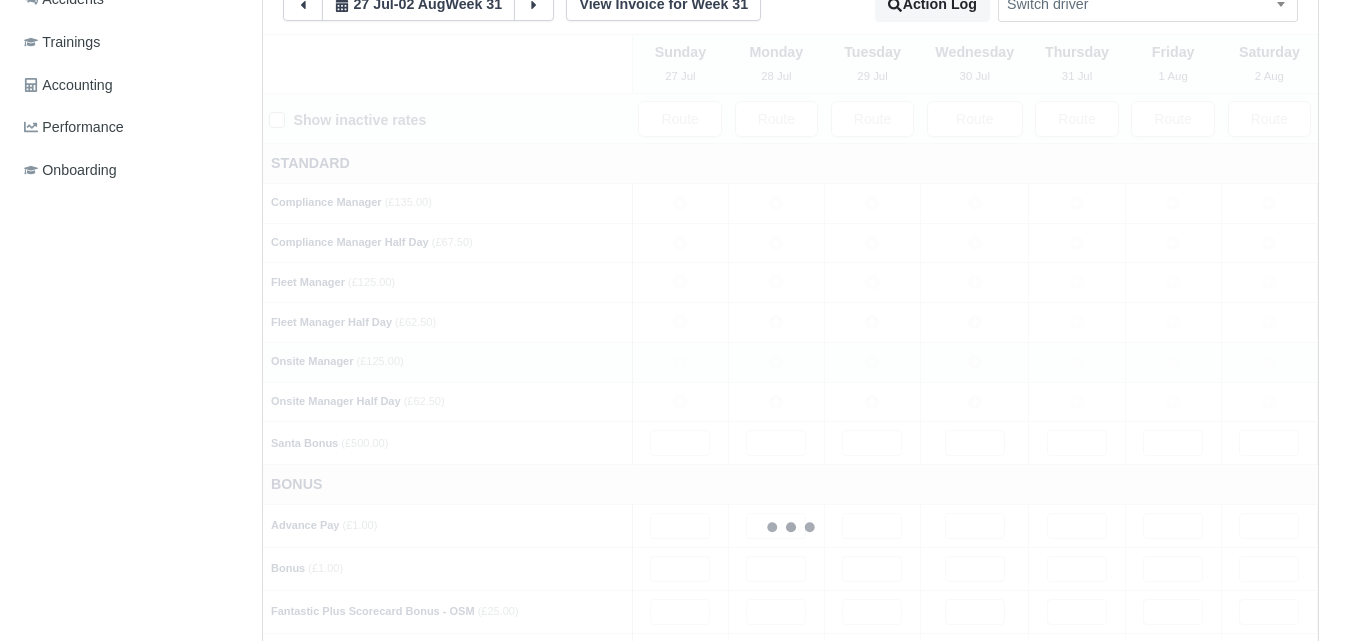 type 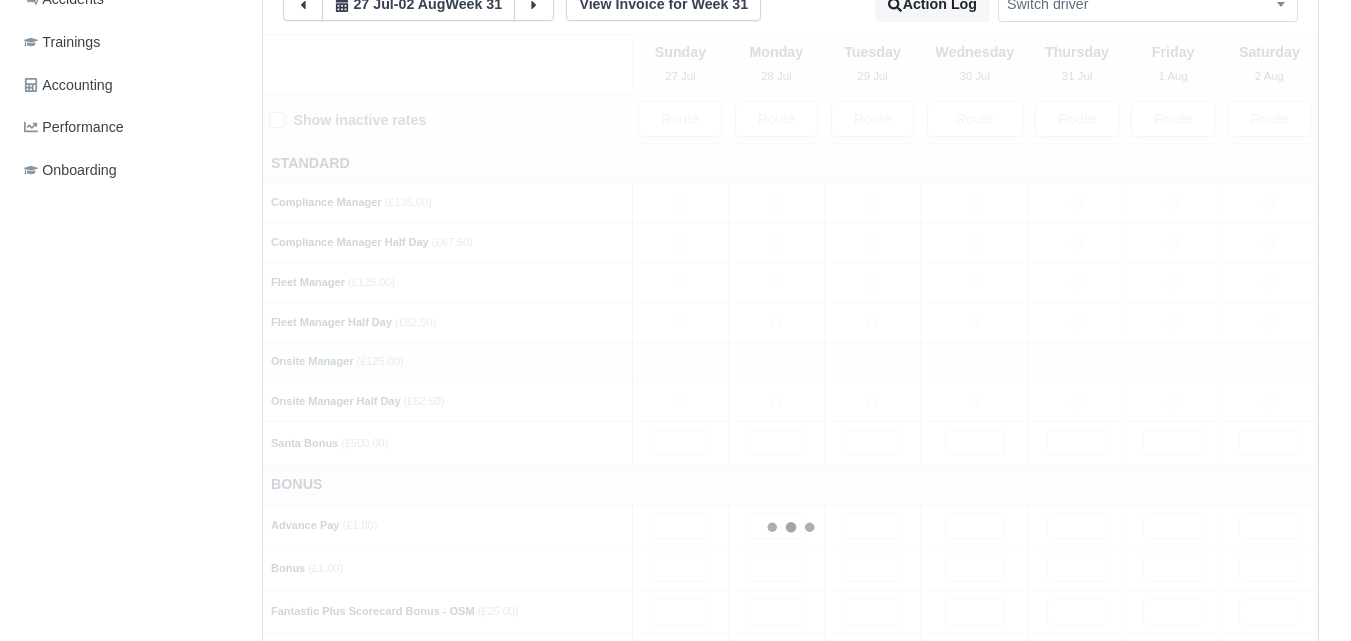 type 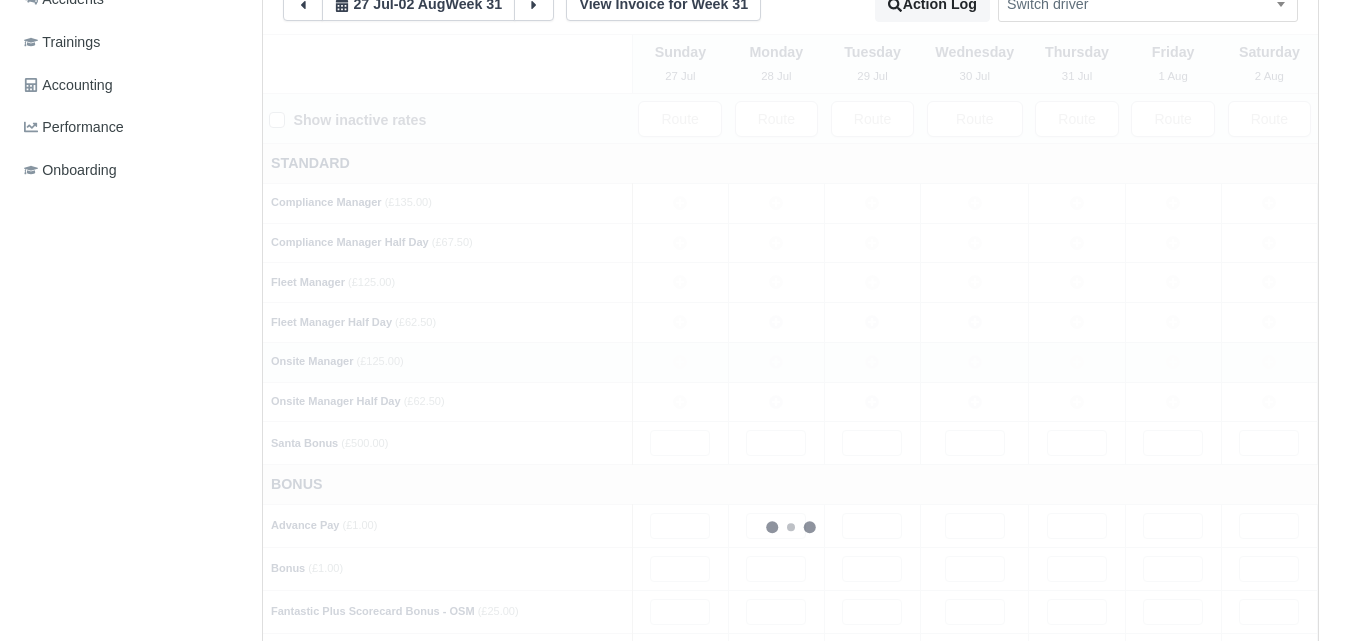 type 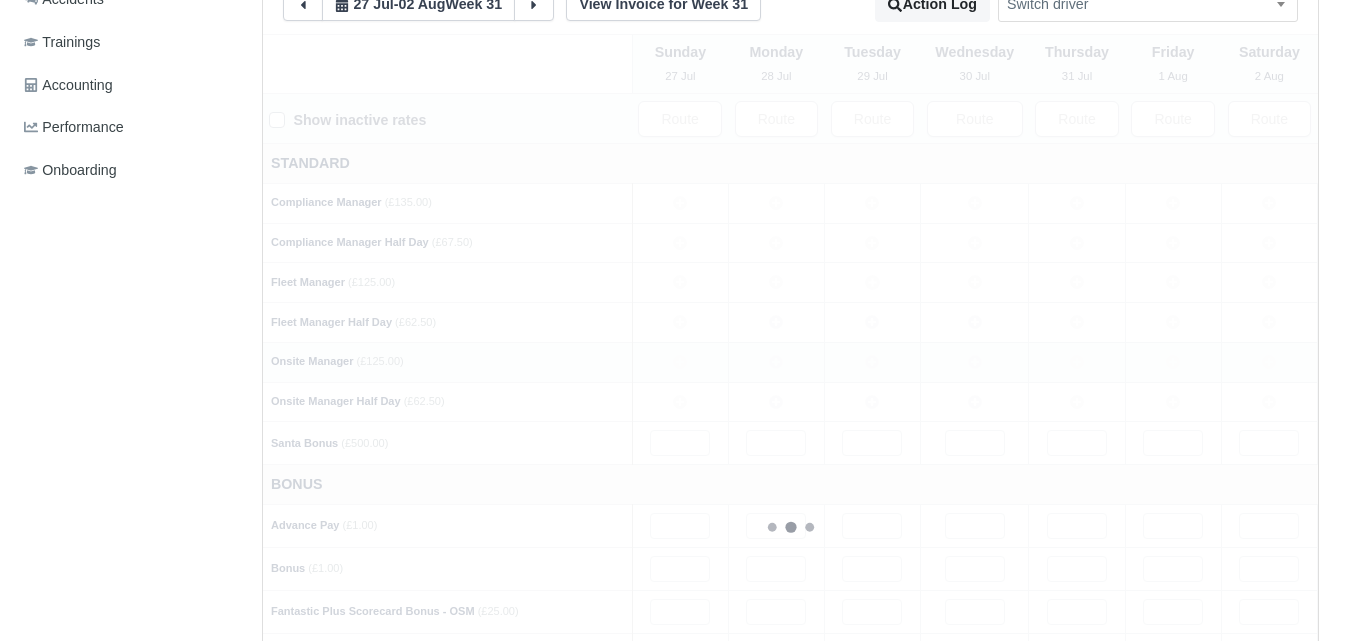 type 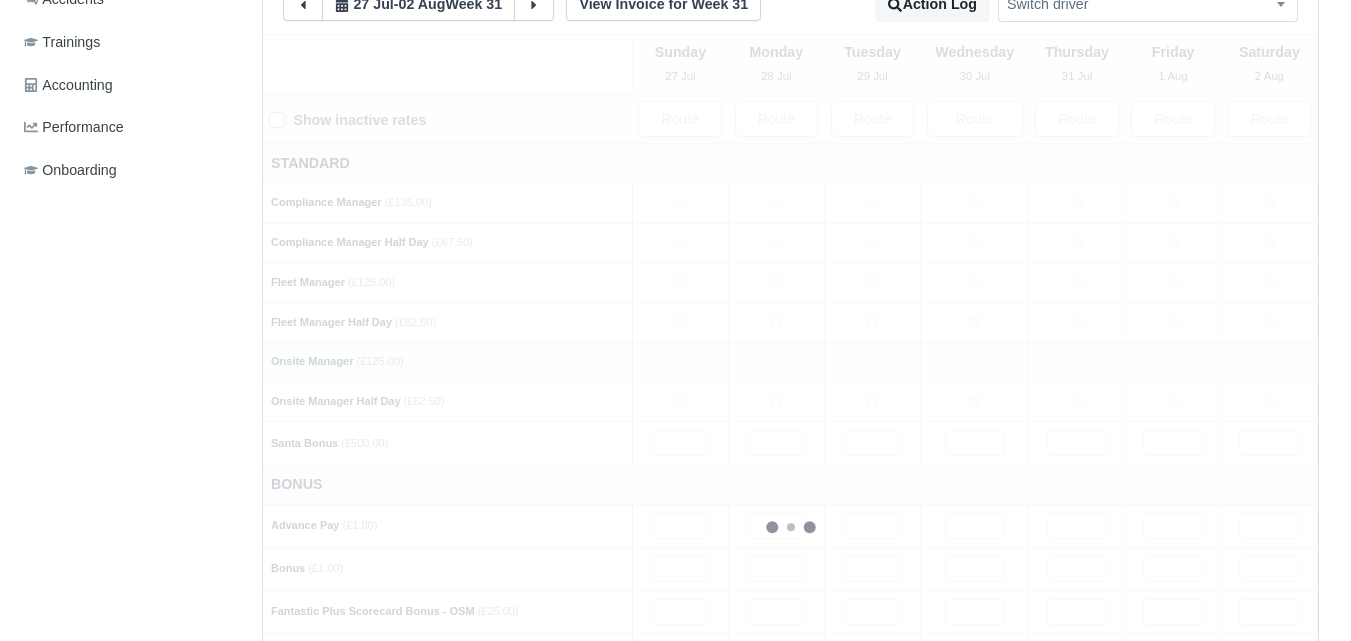type 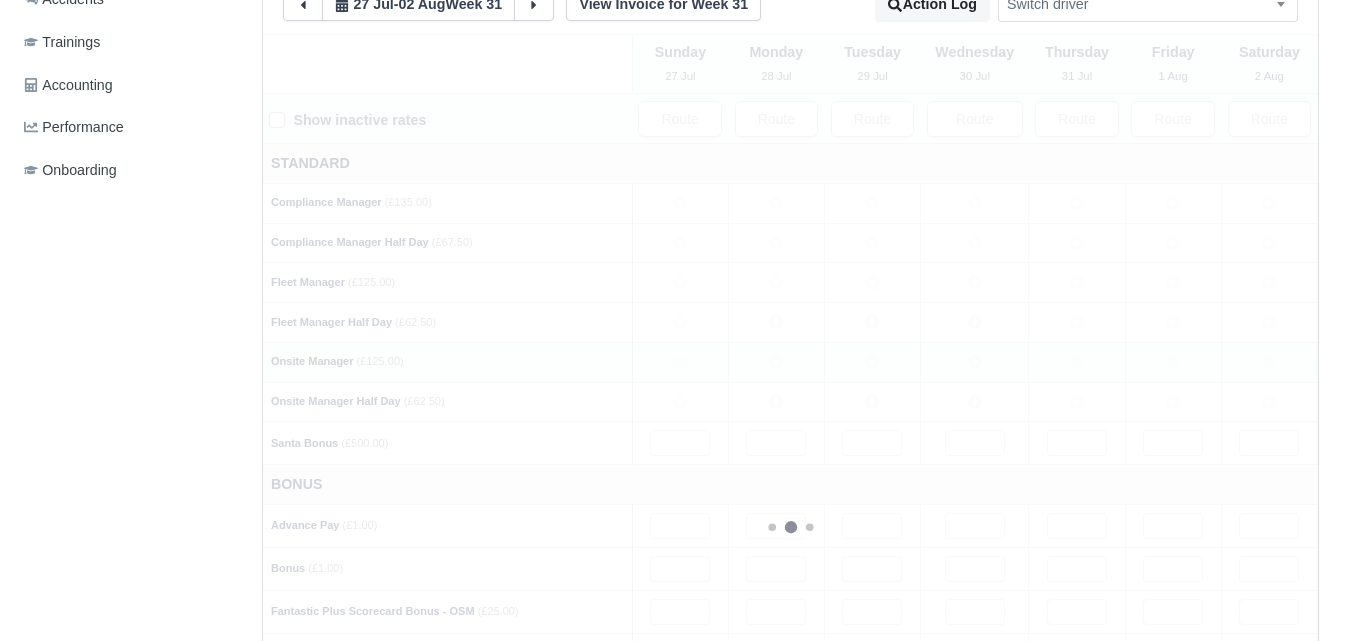 type 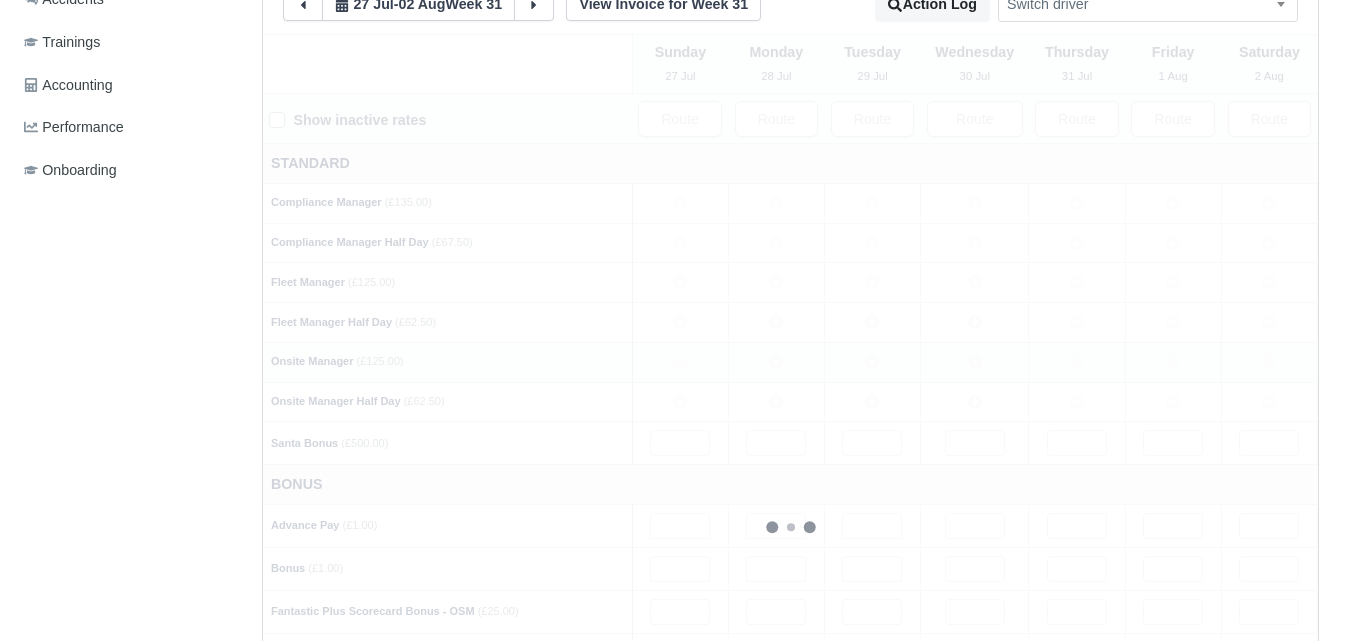 type 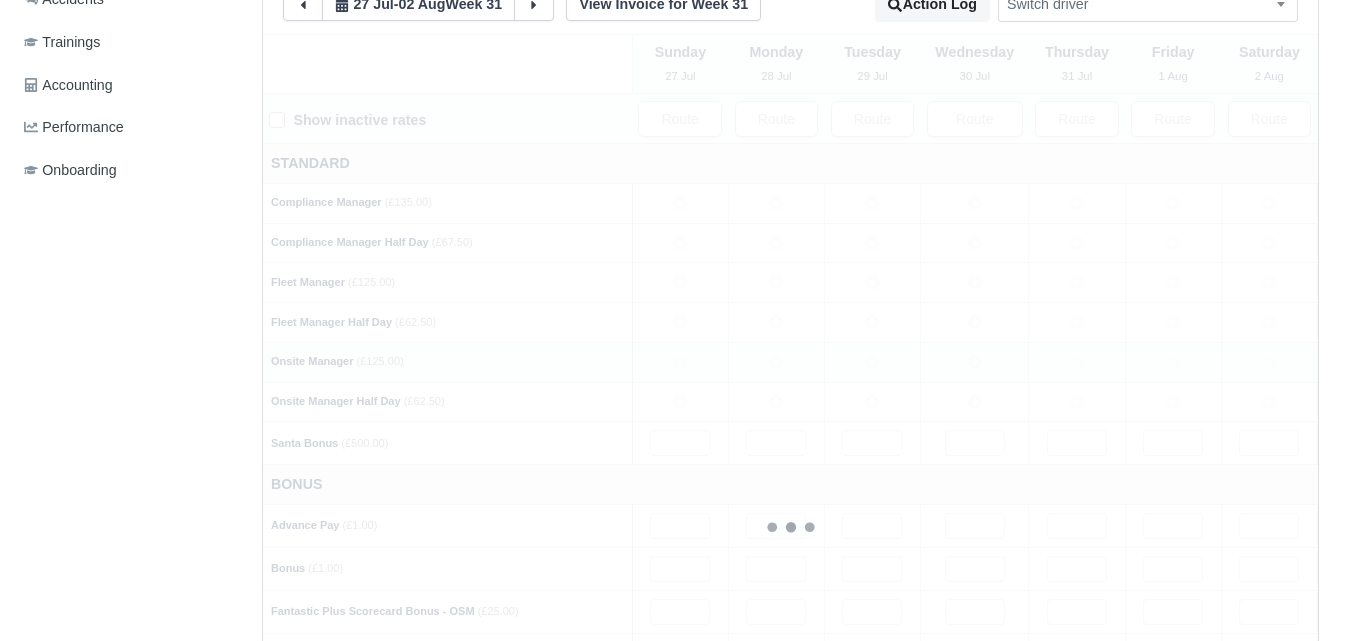 type 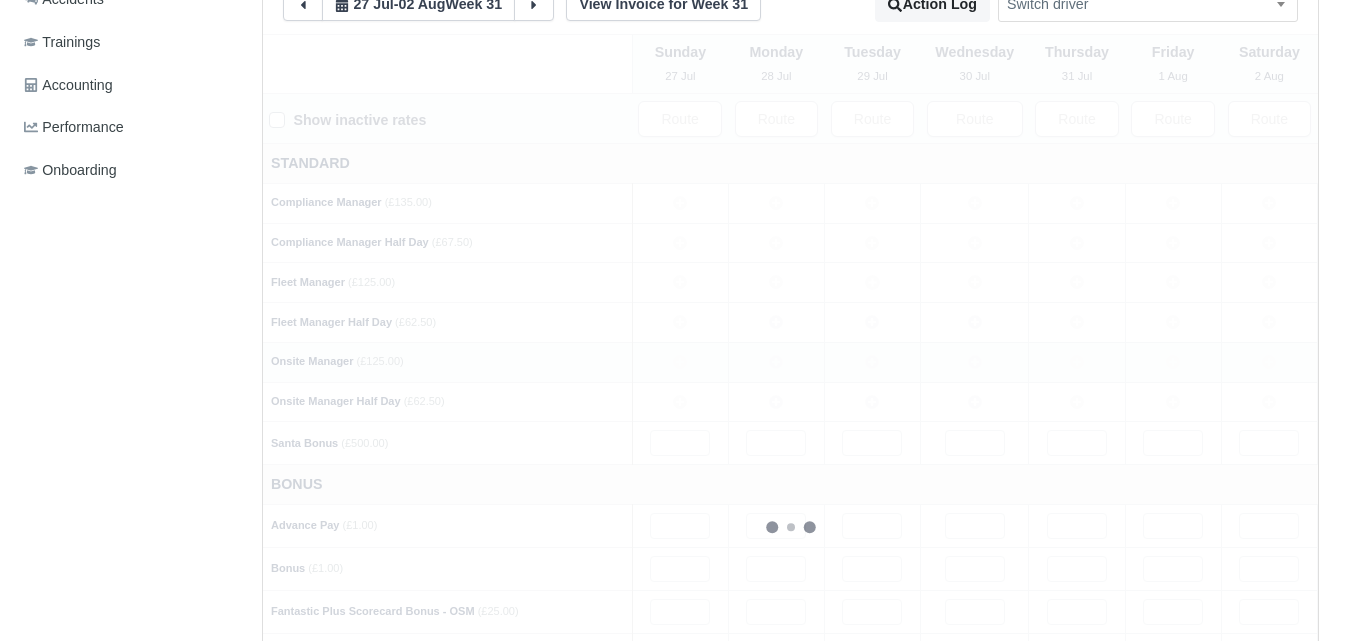 type 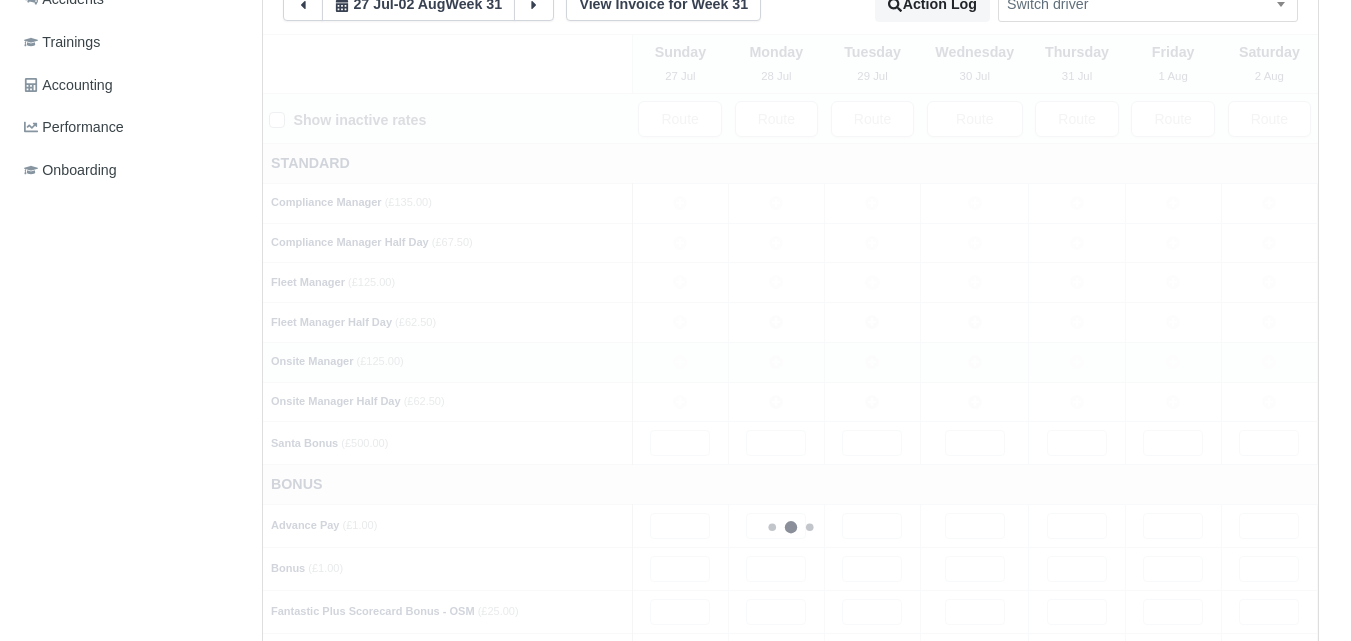 type 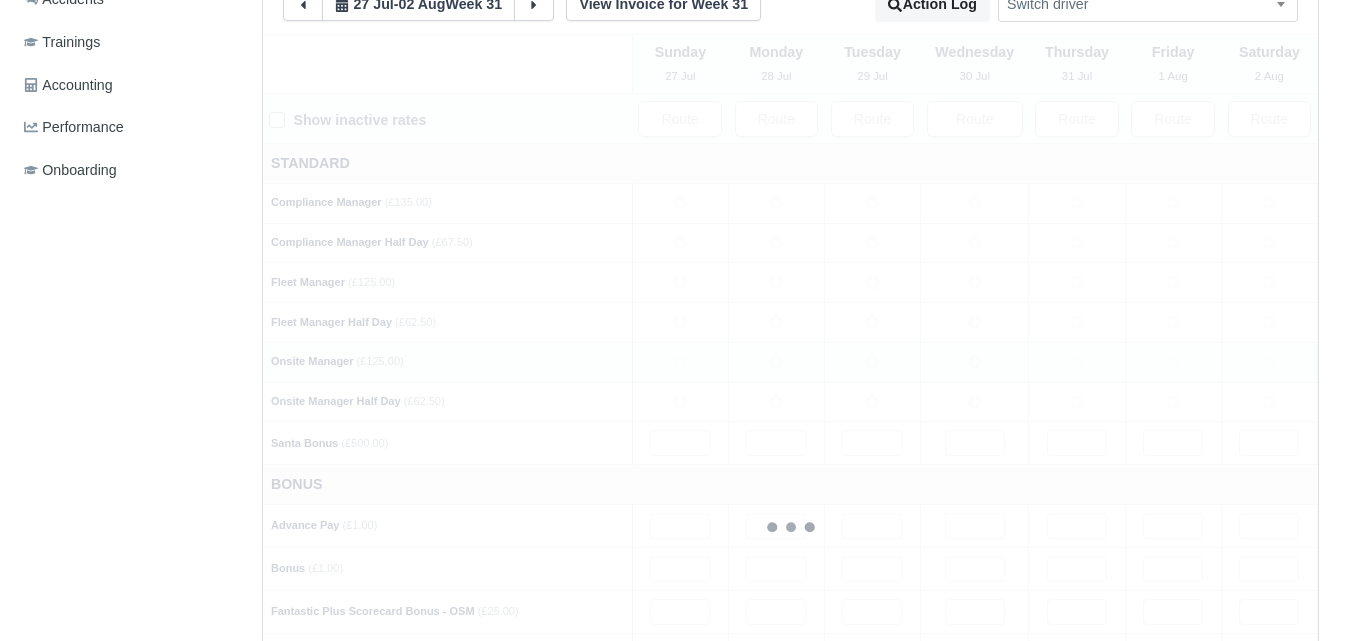 type 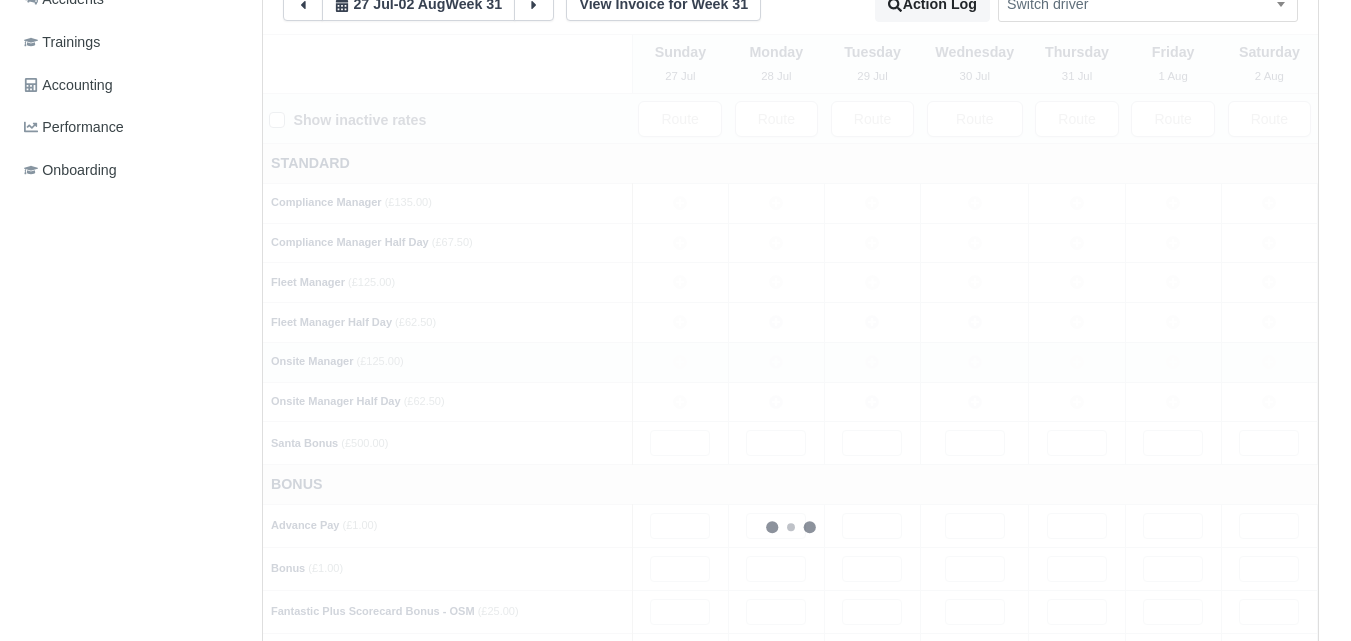 type 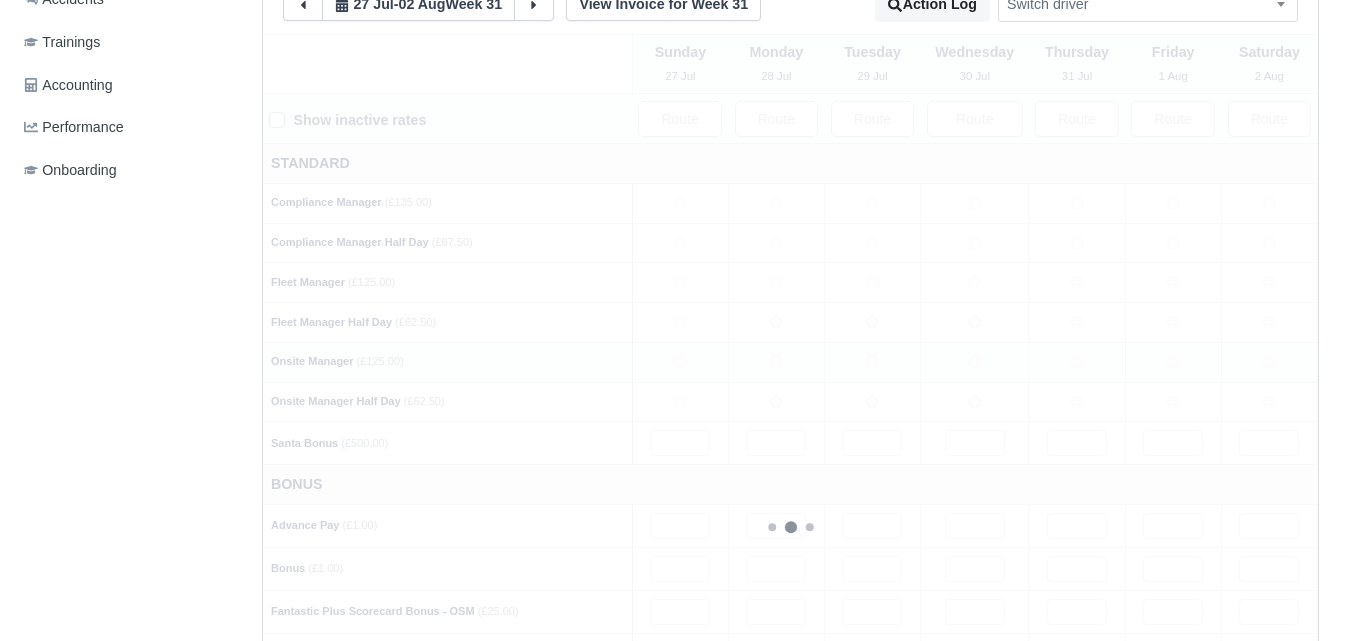 type 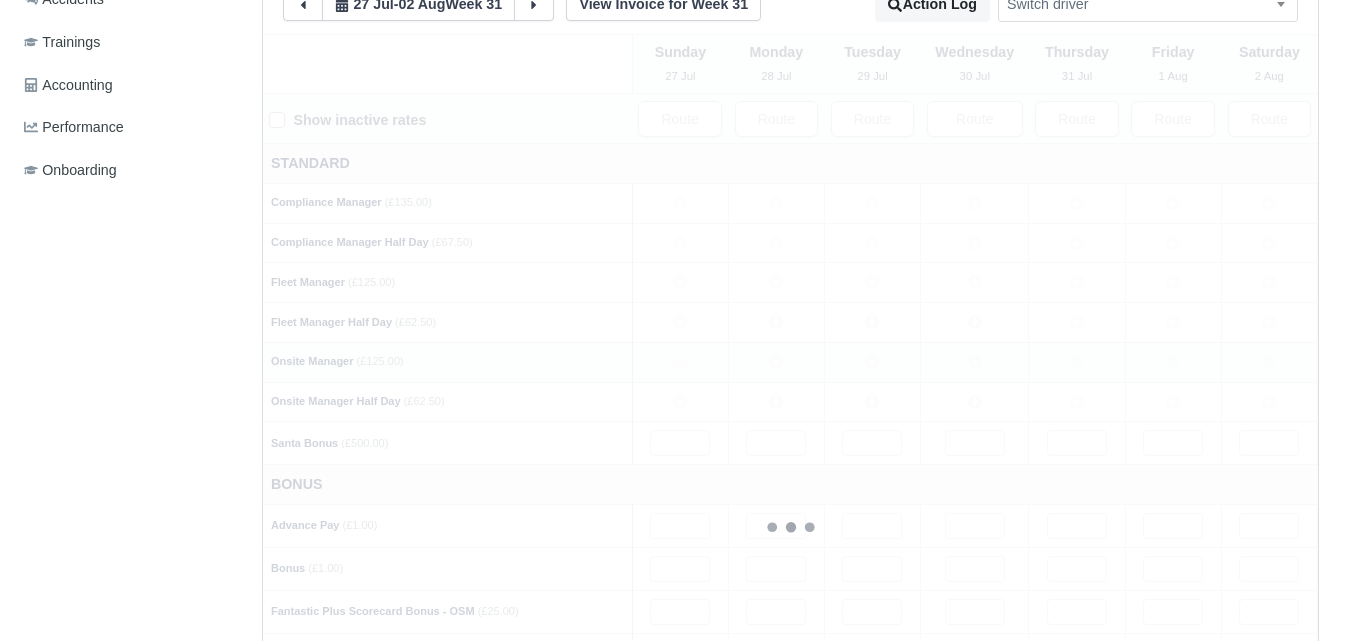 type 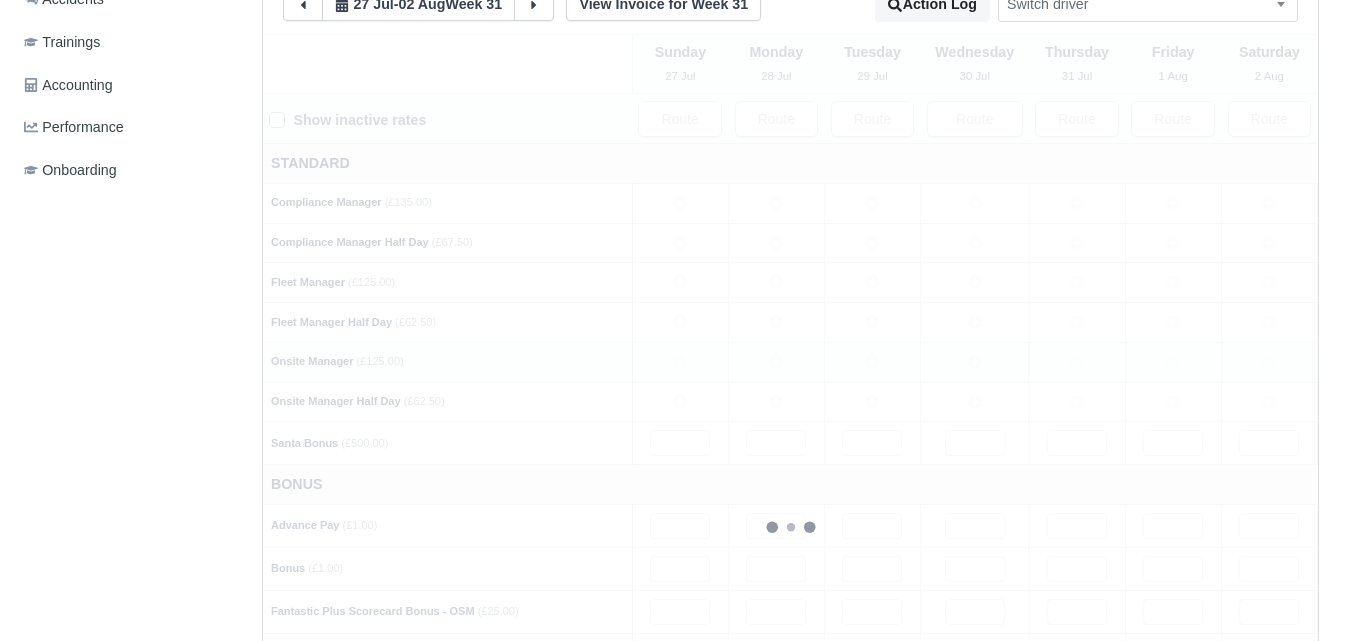 type 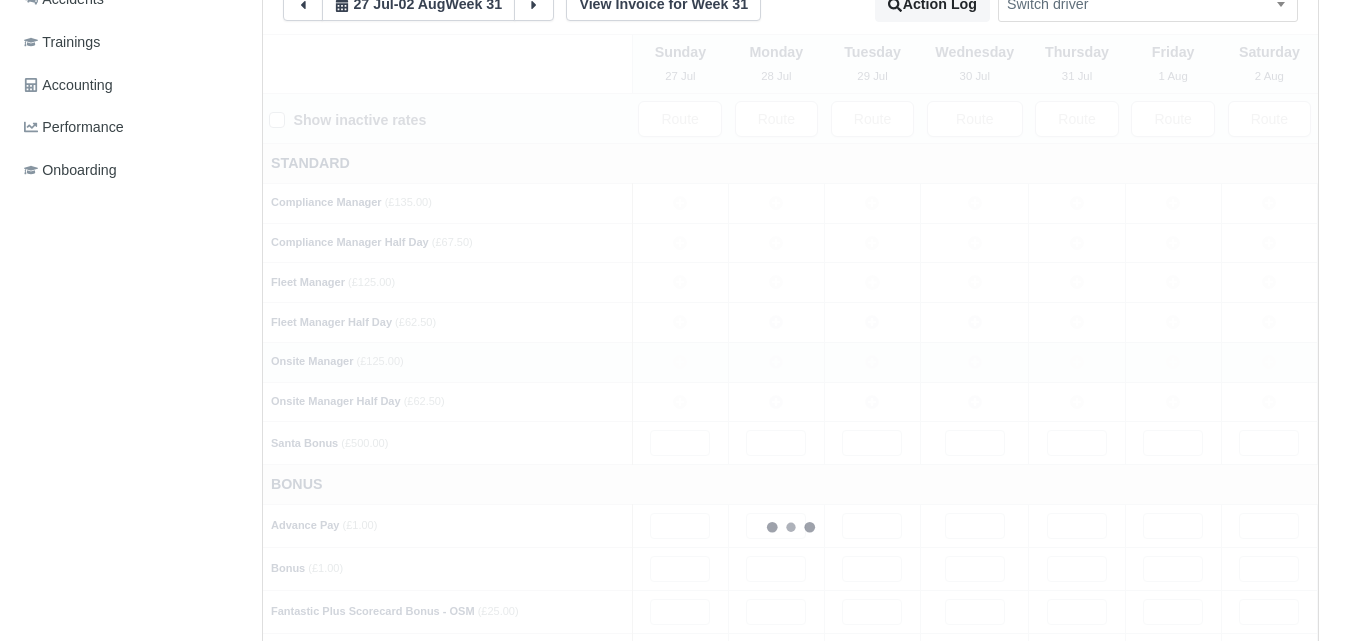 type 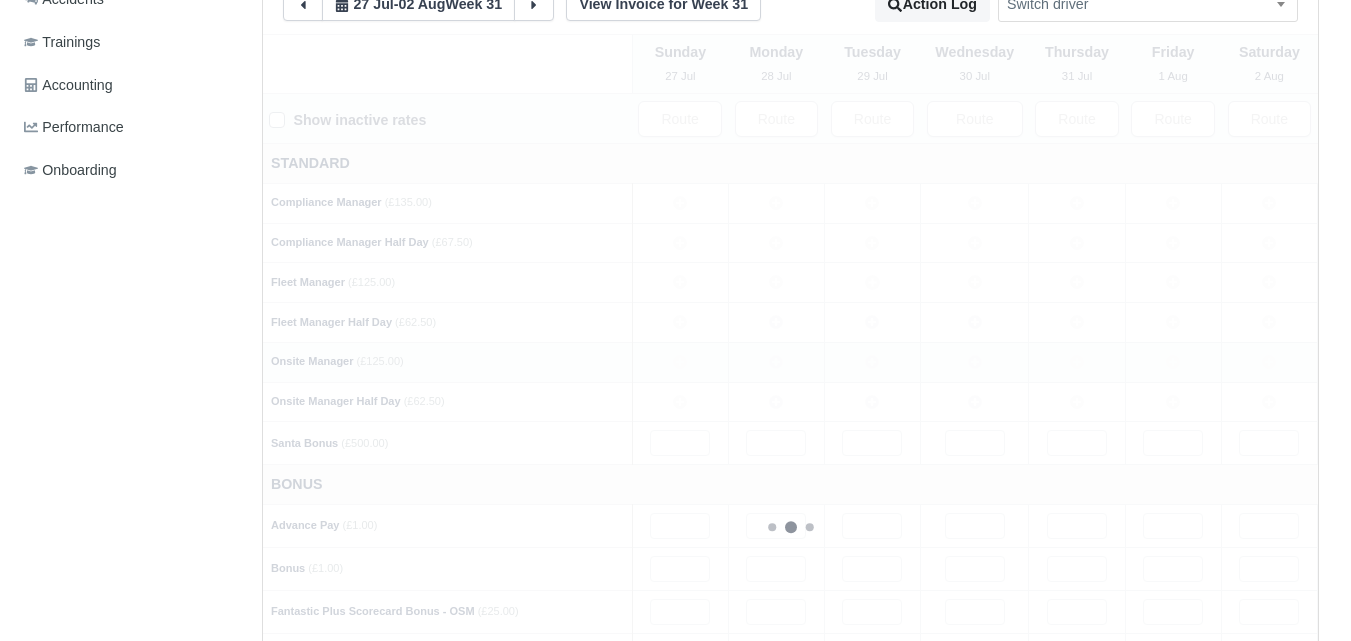 type 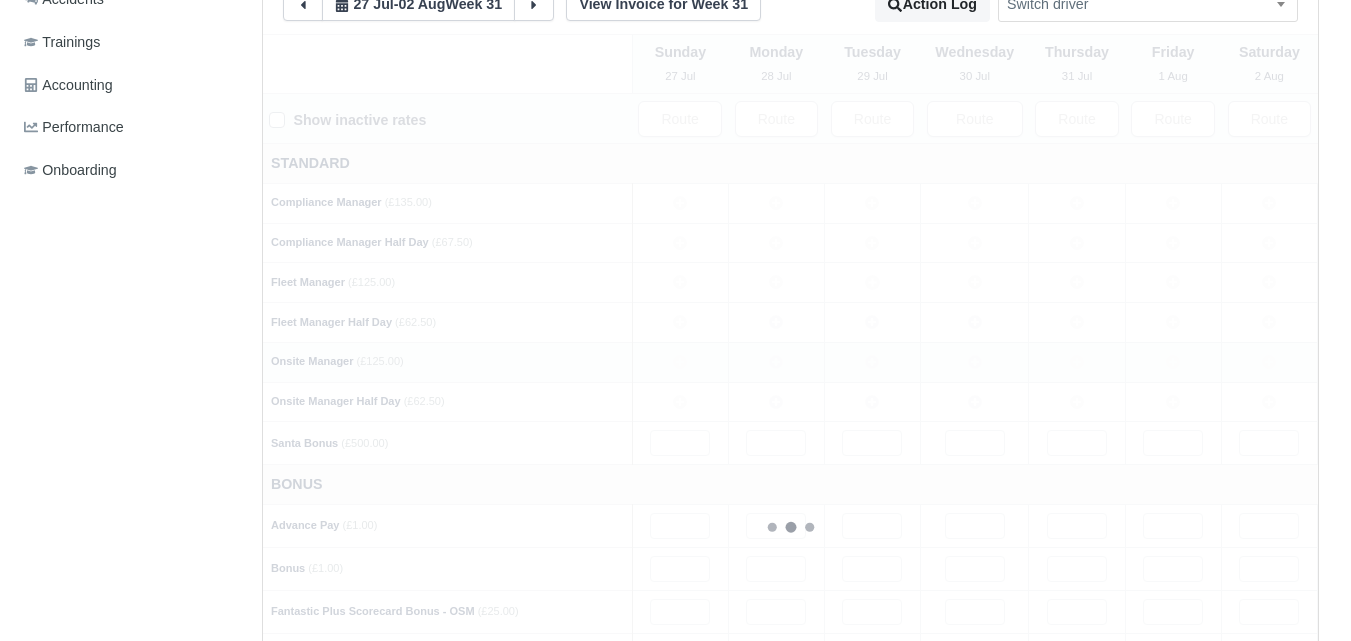 type 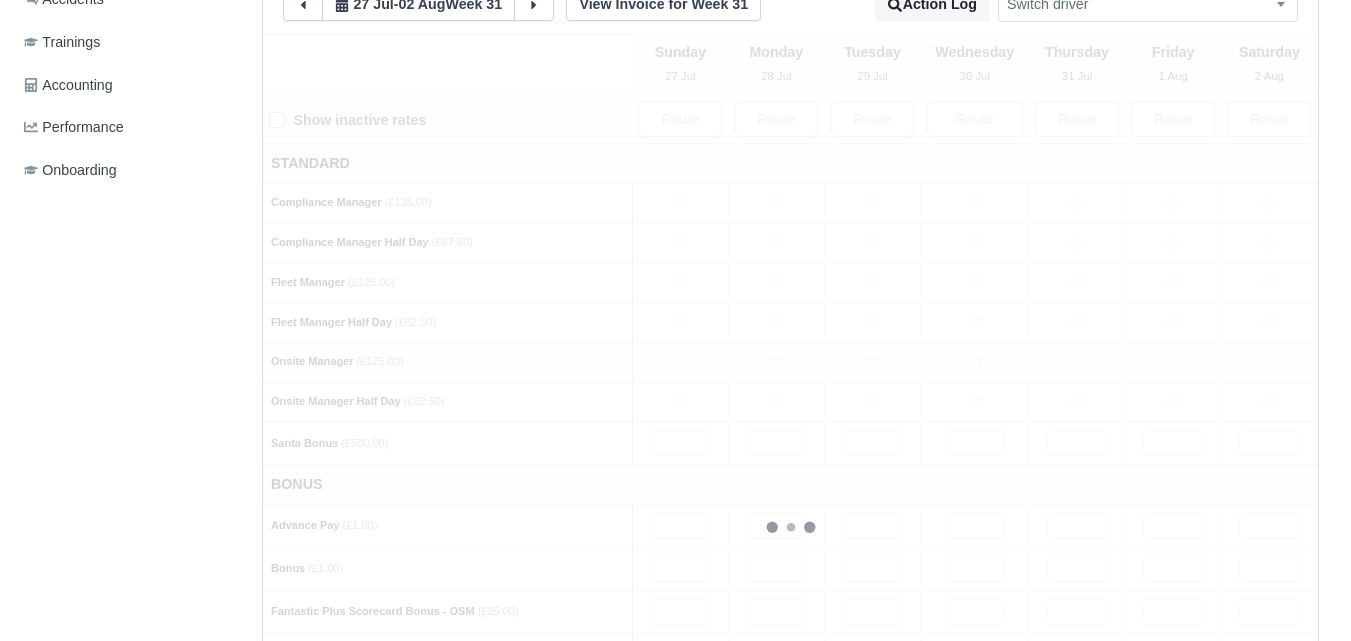 type 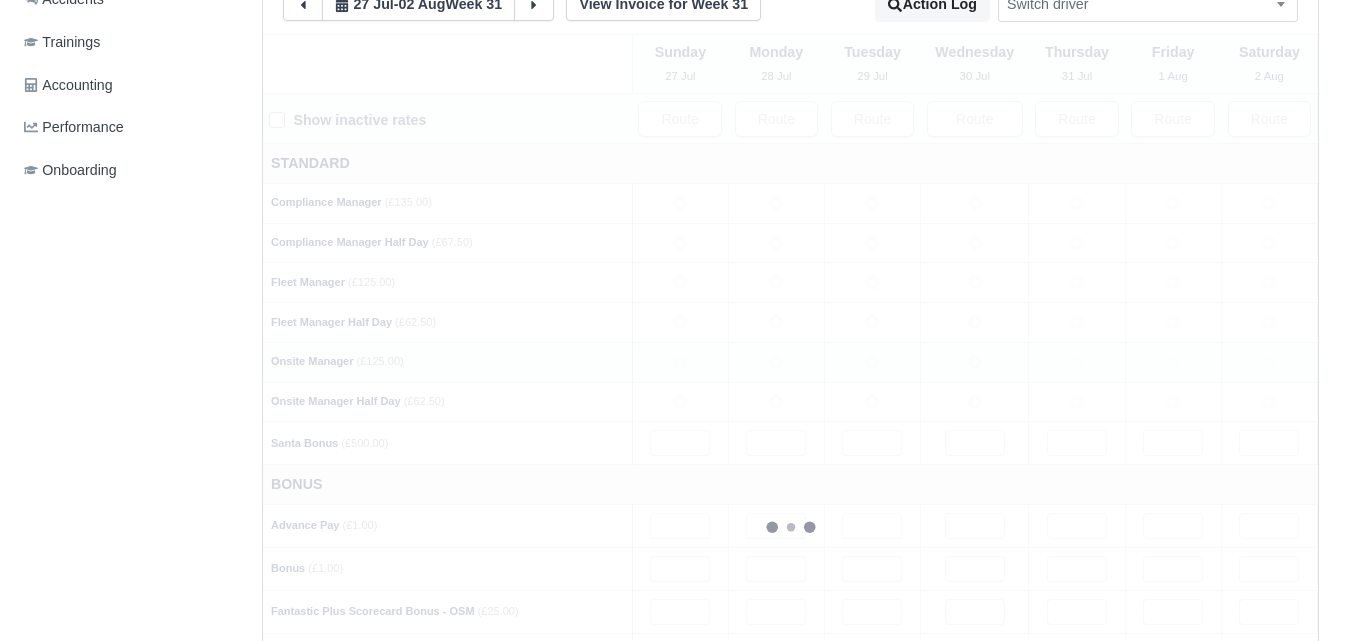 type 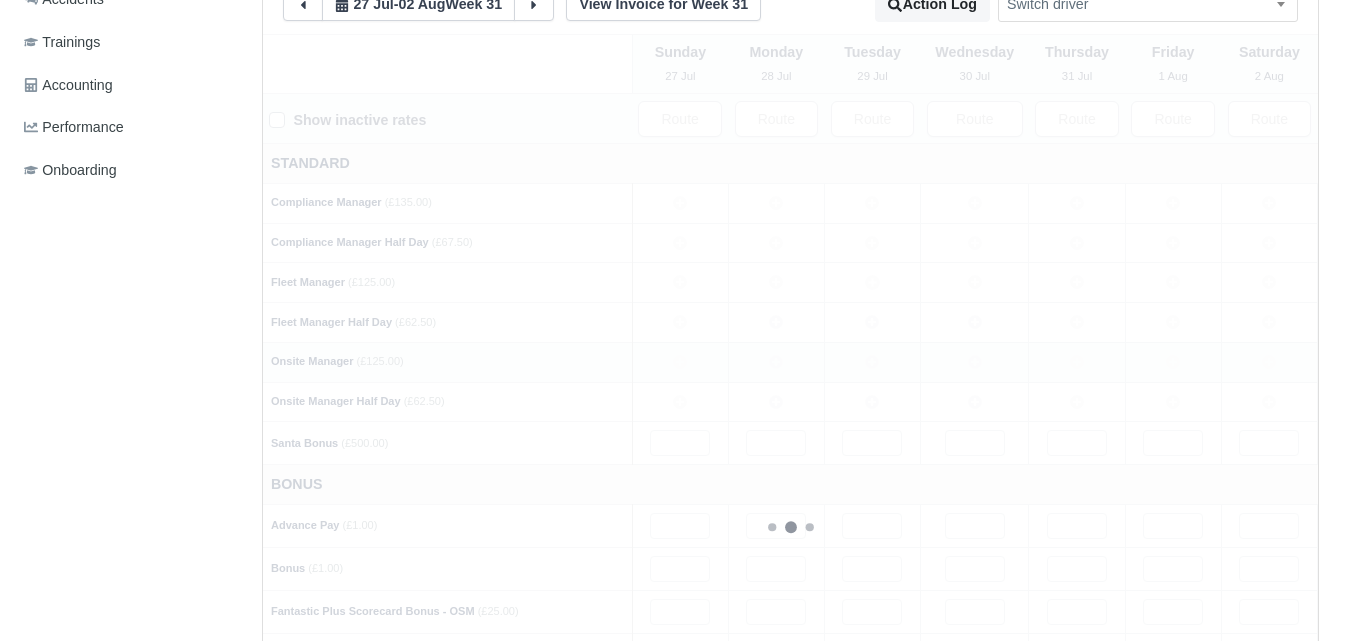 type 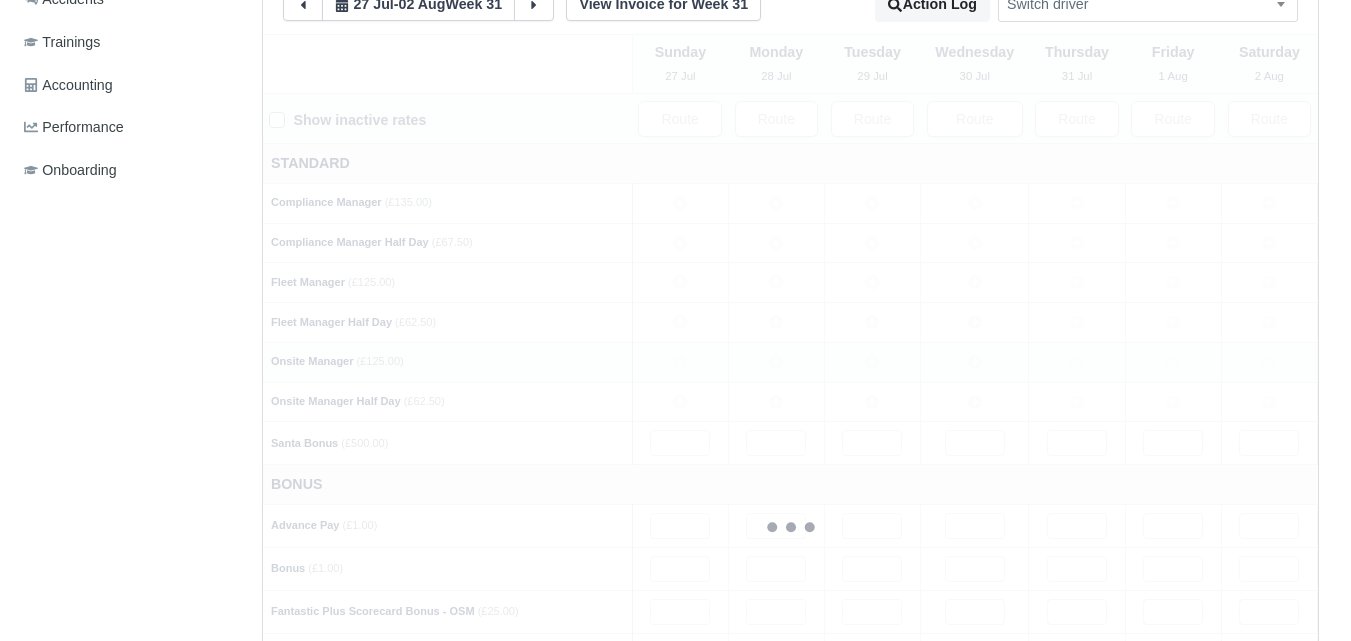 type 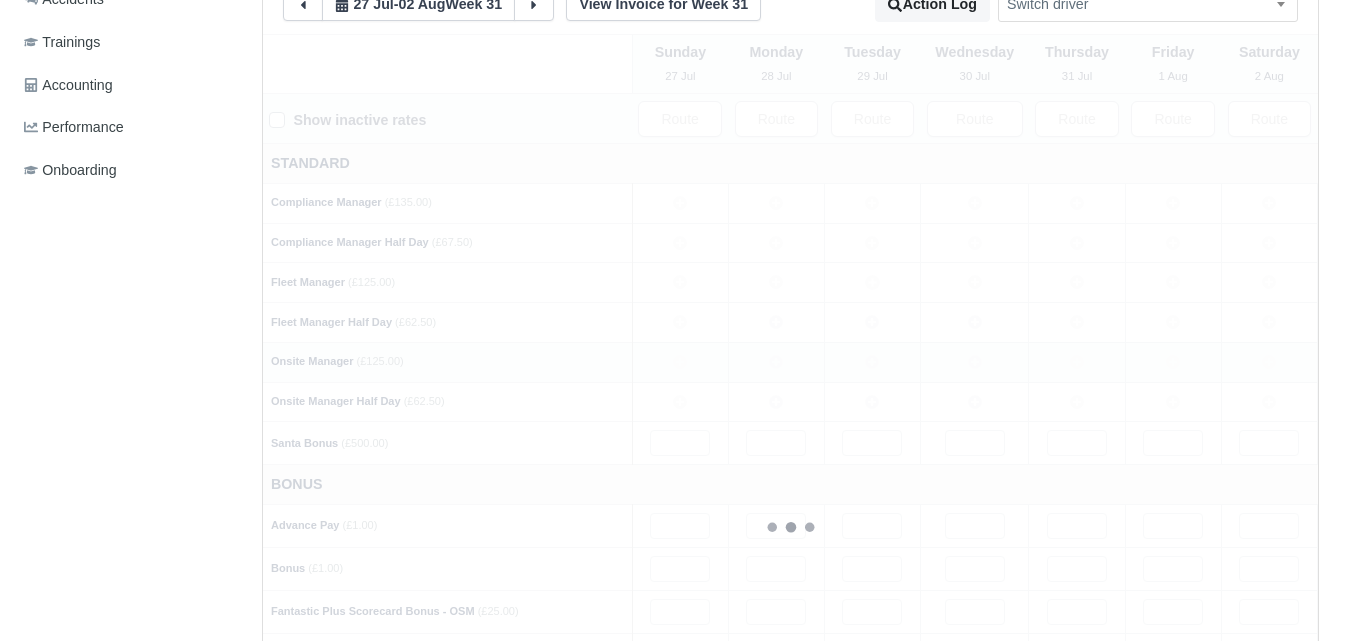 type 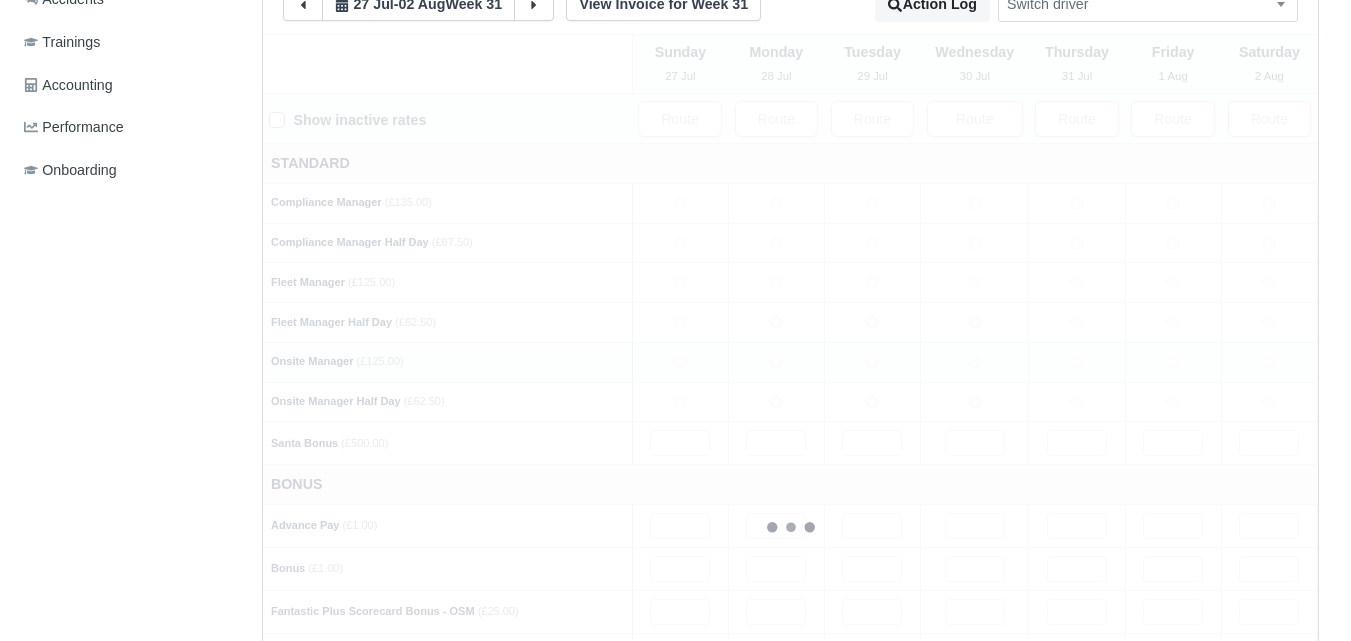 type 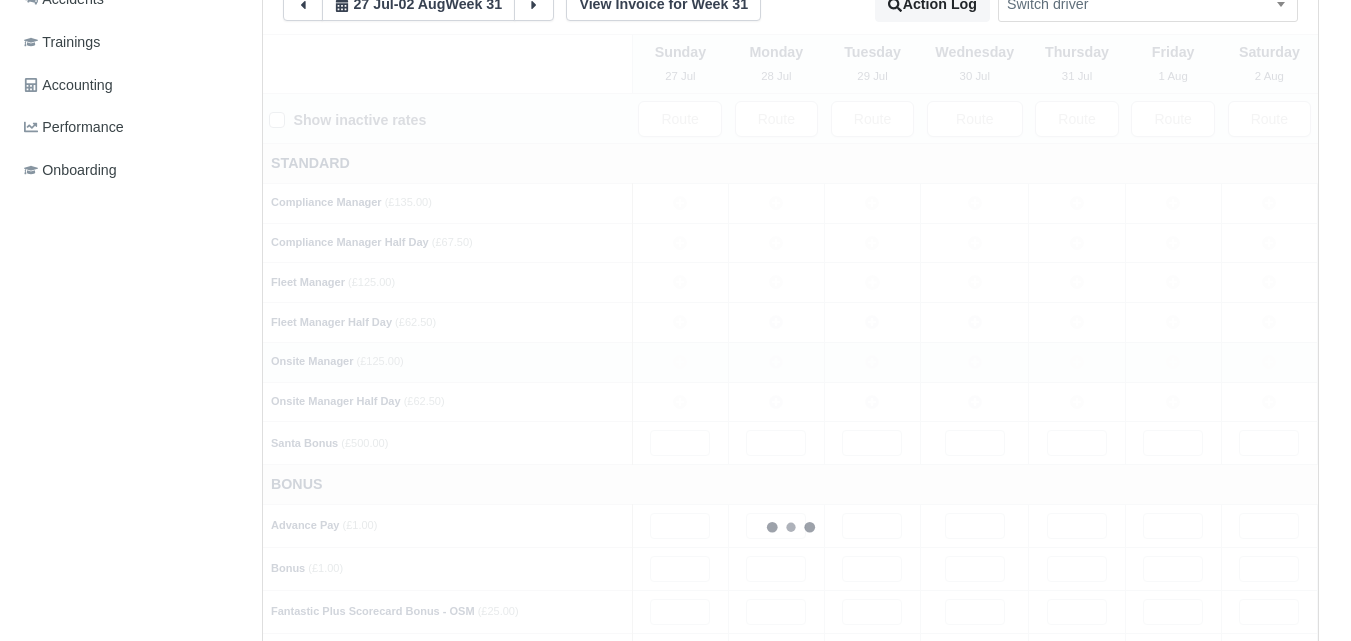 type 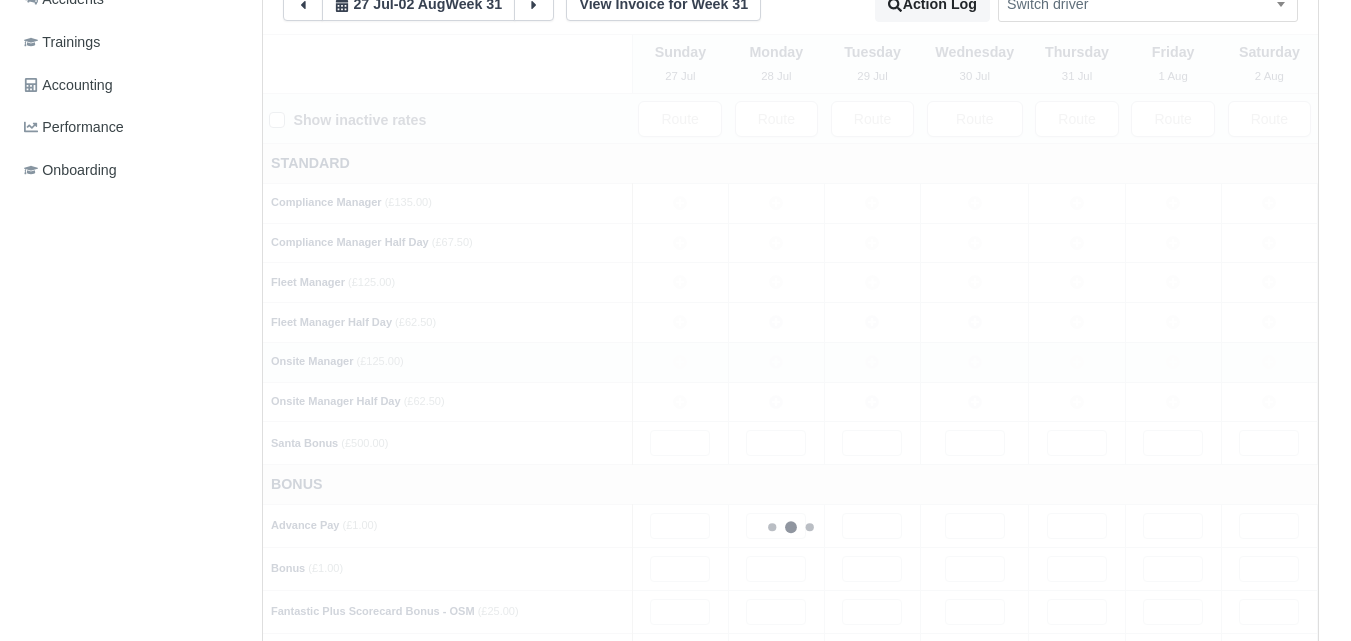 type 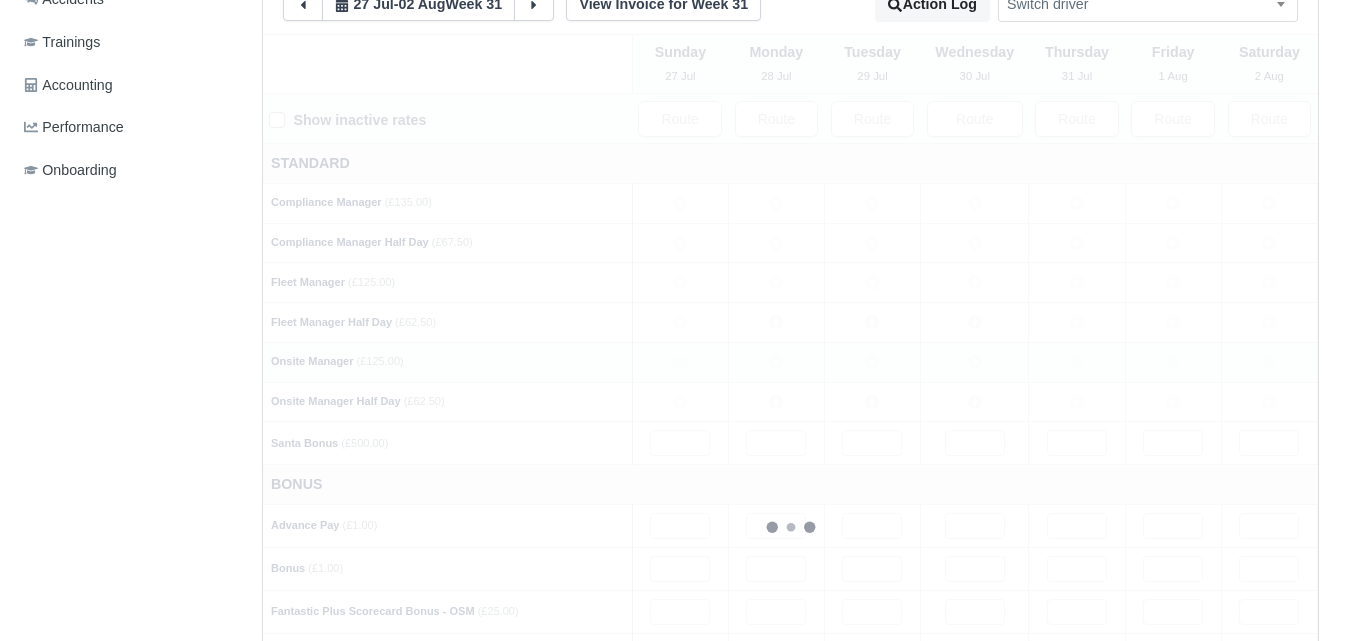 type 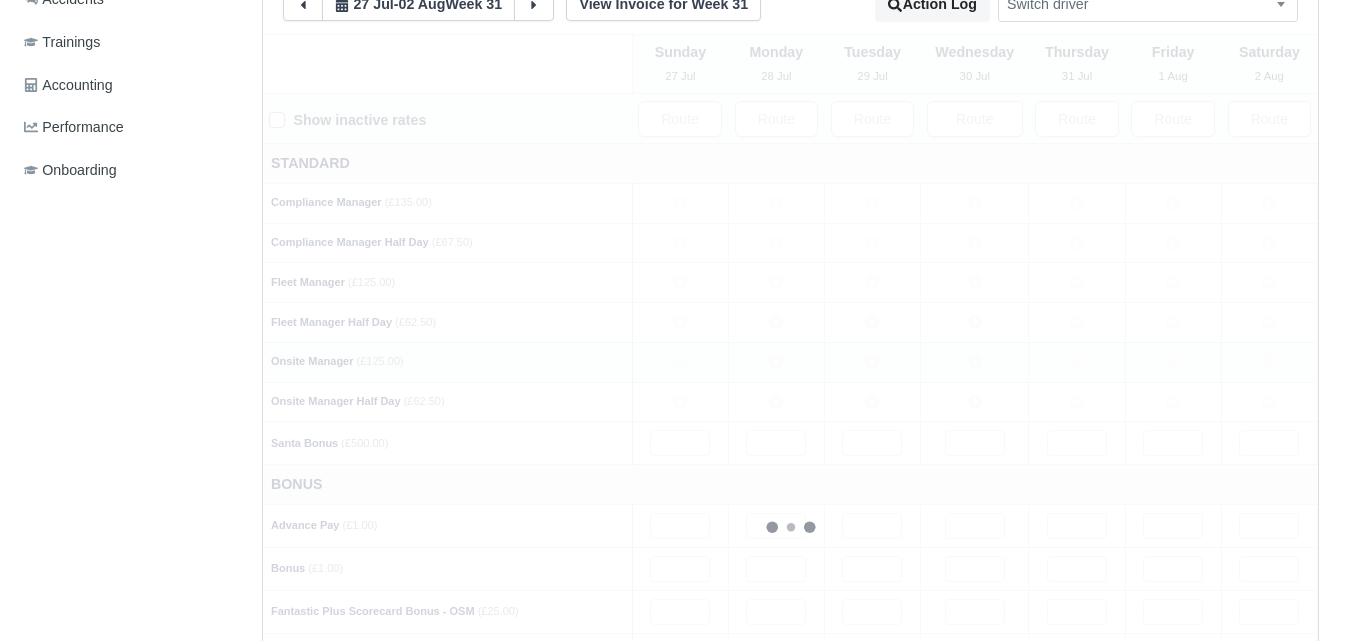 type 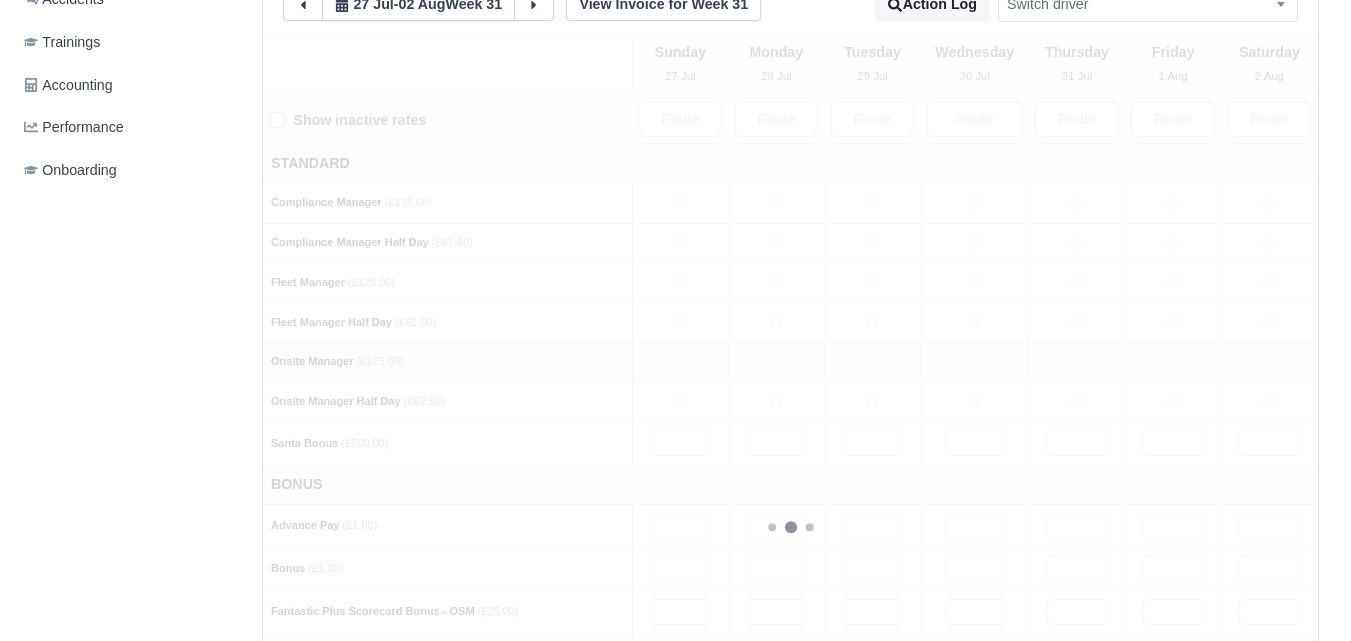 type 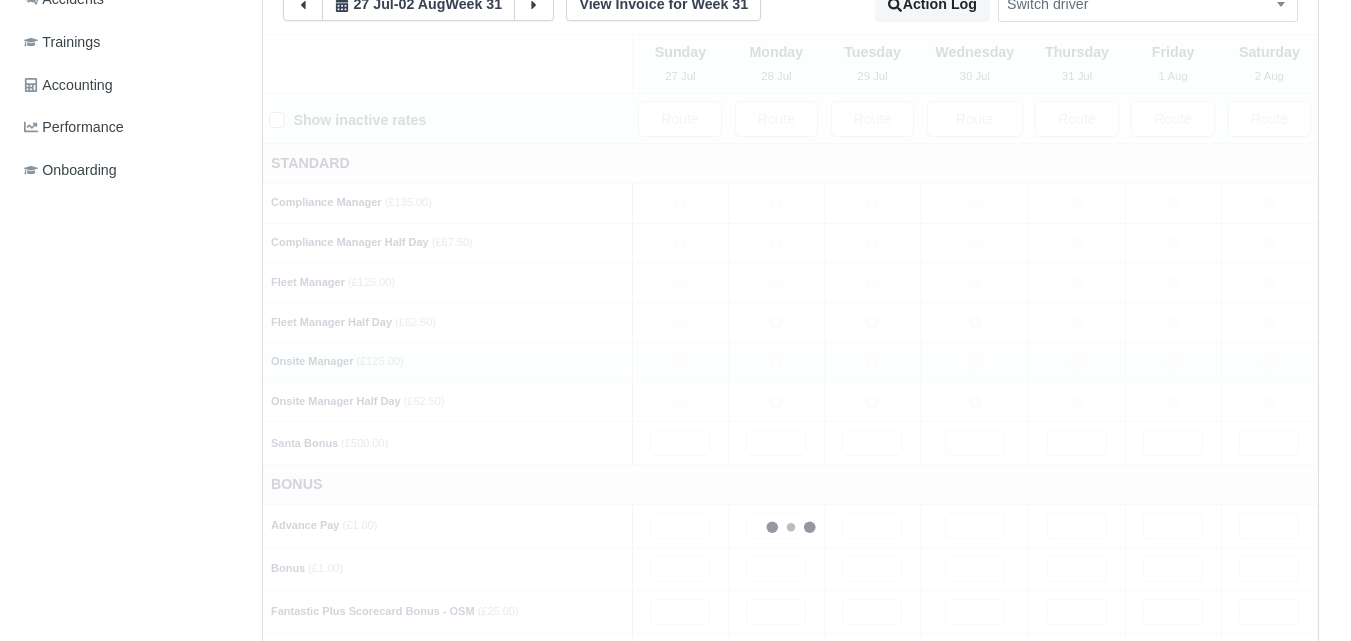 type 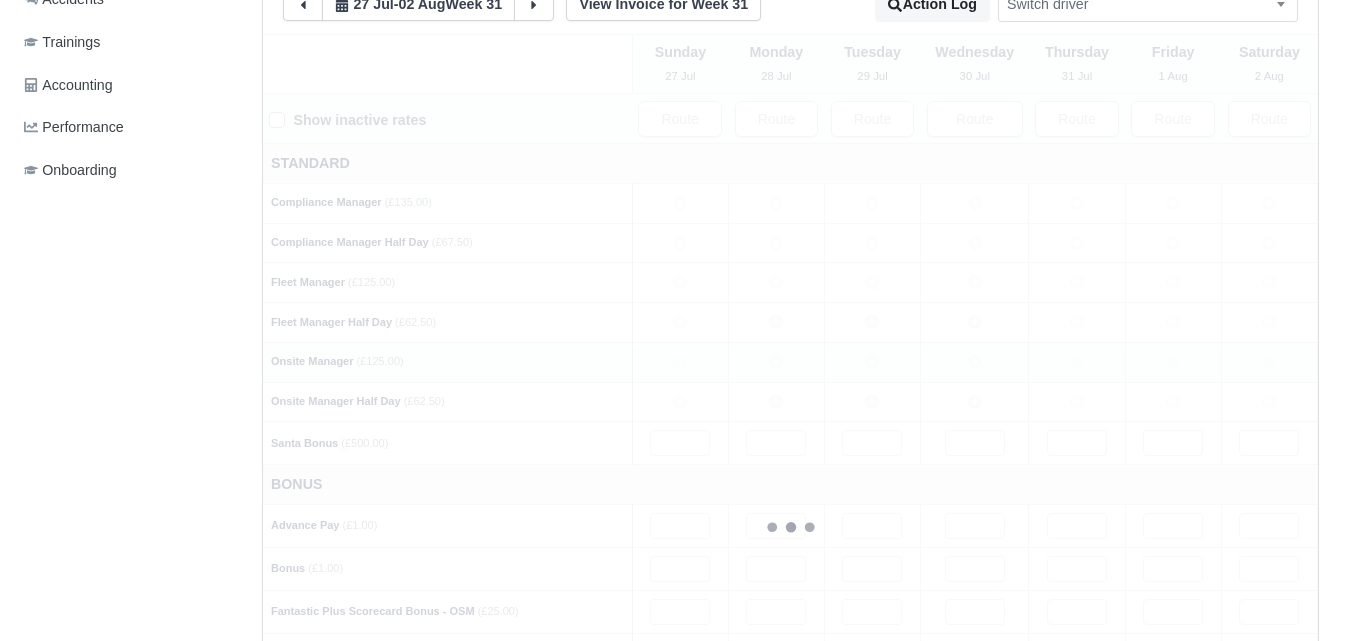 type 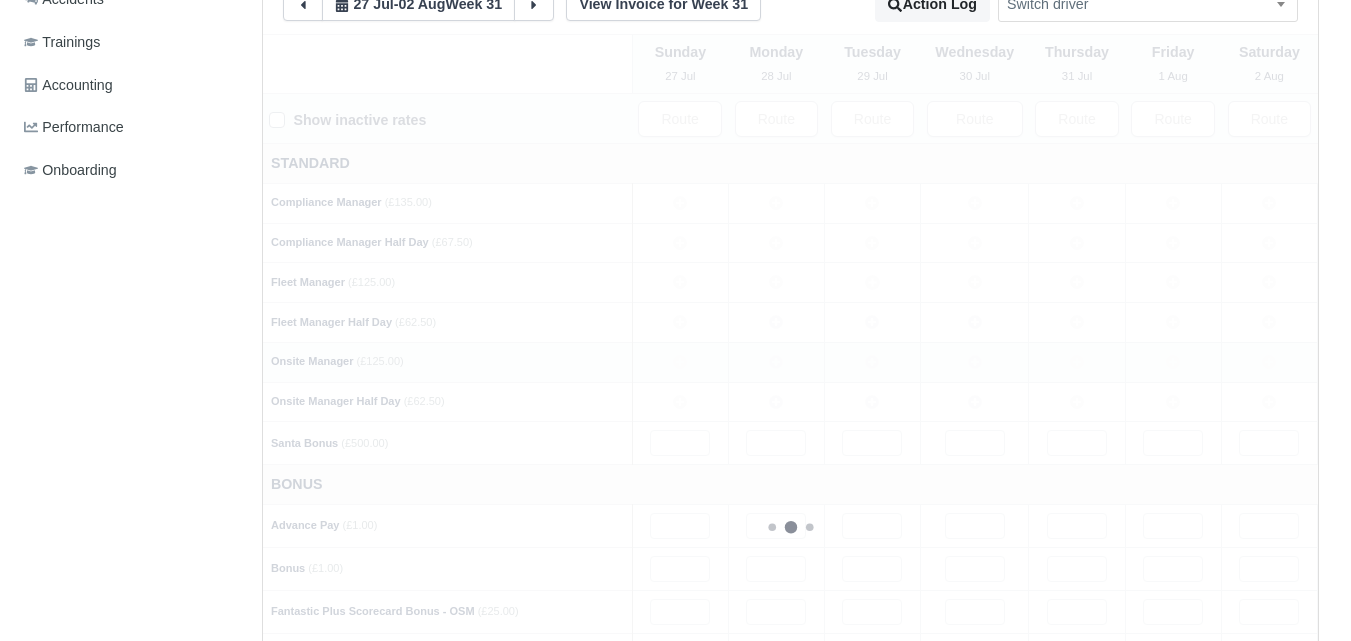 type 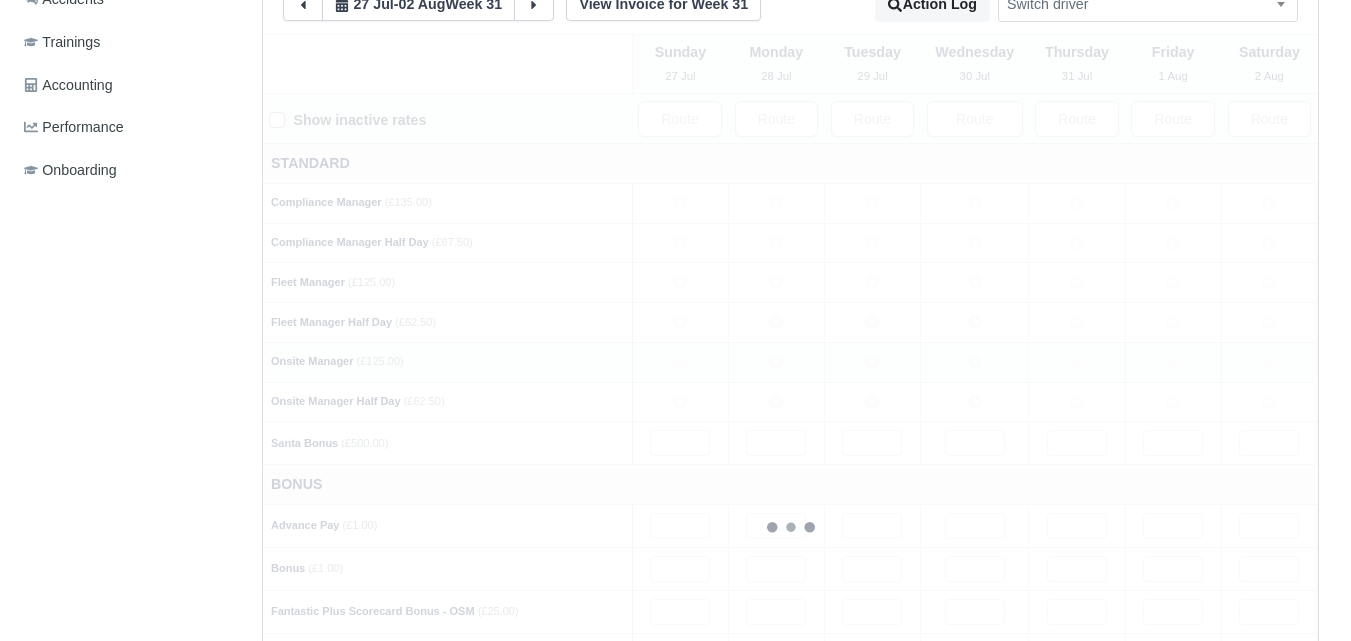 type 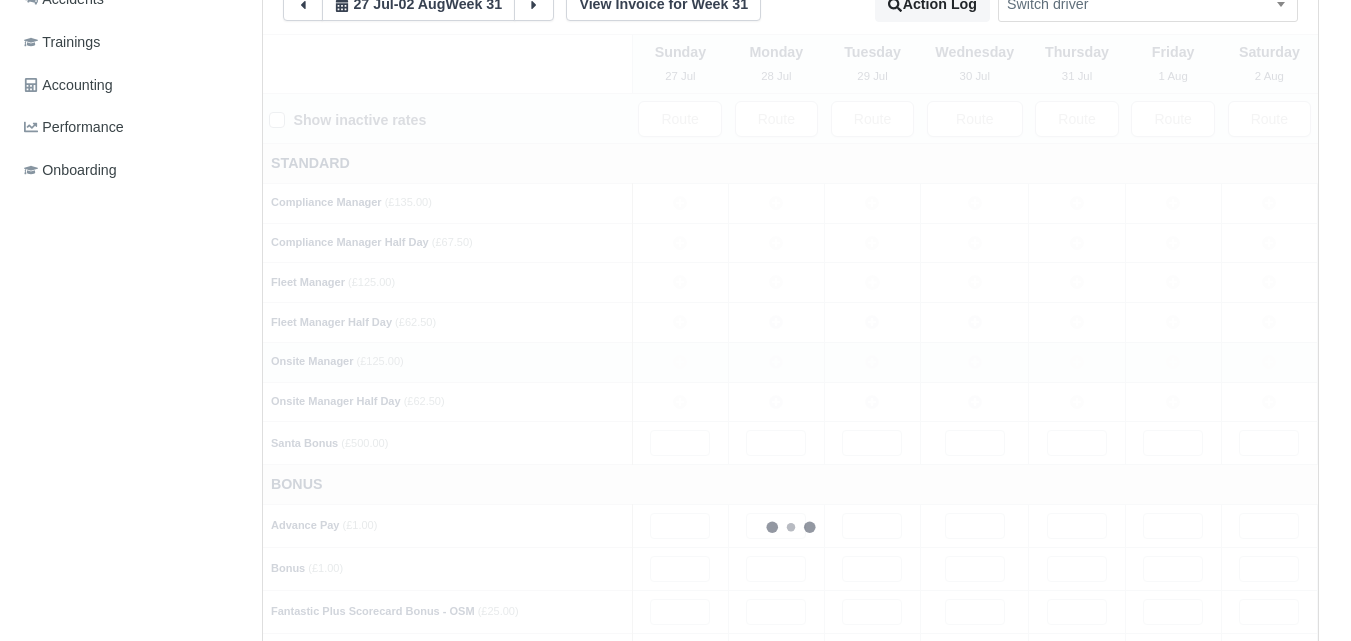 type 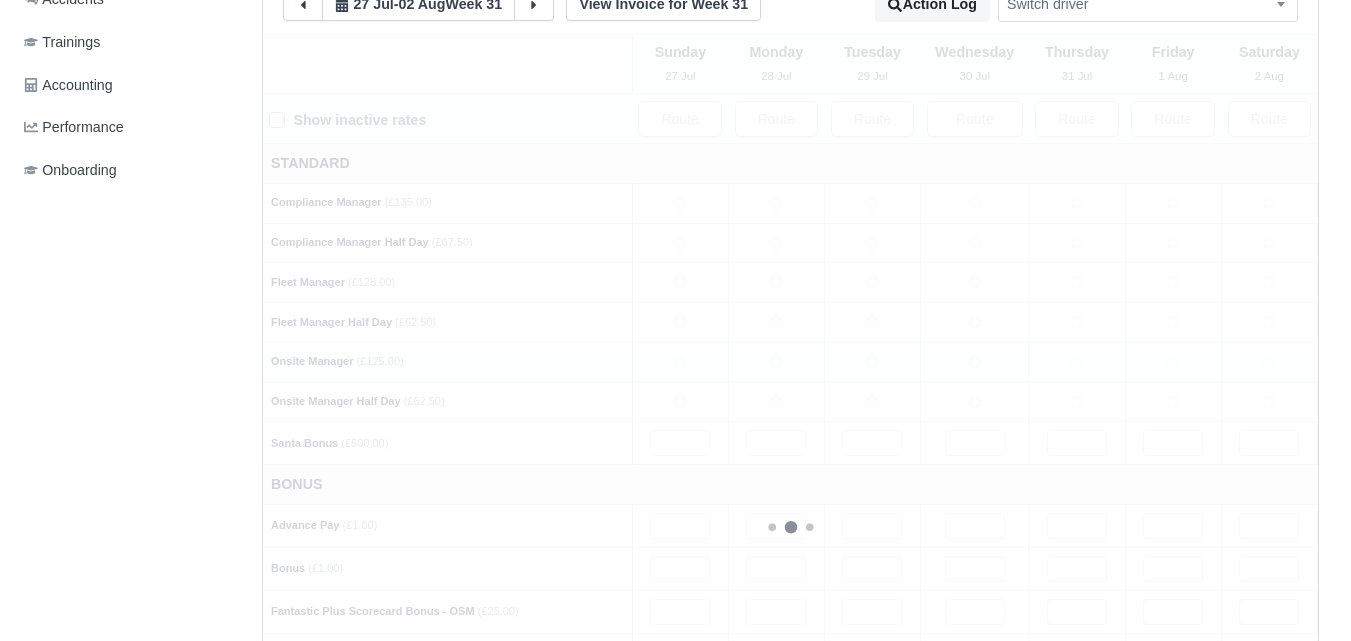 type 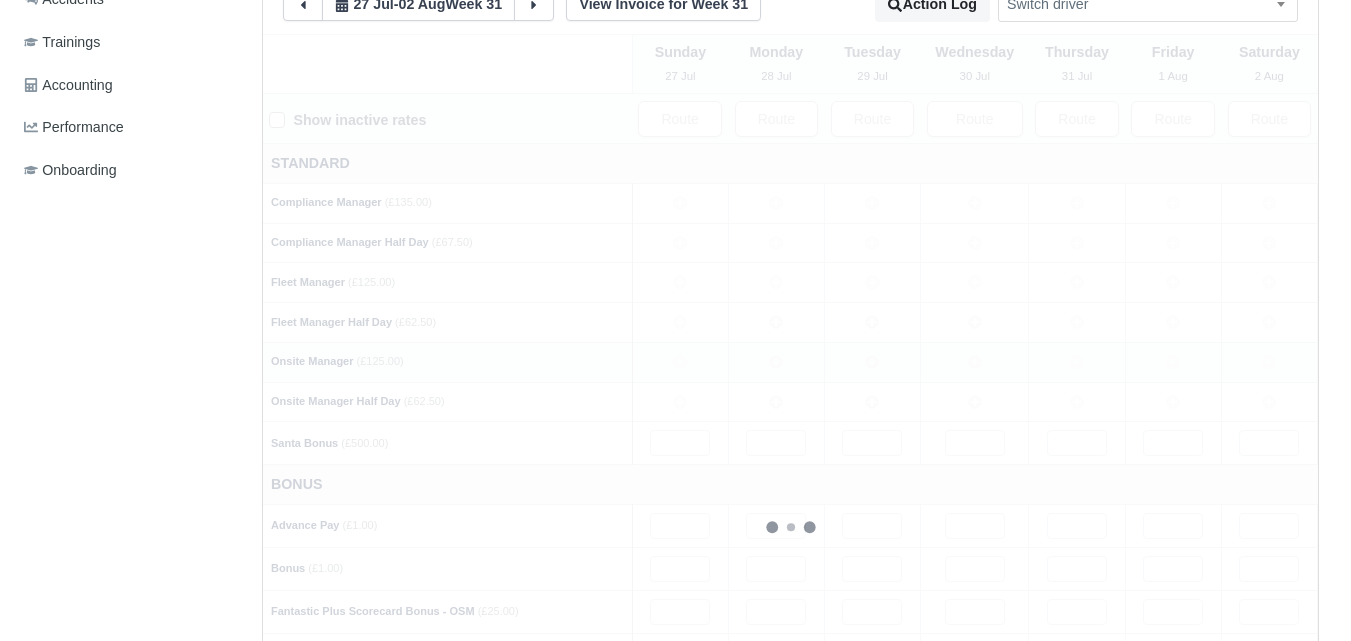 type 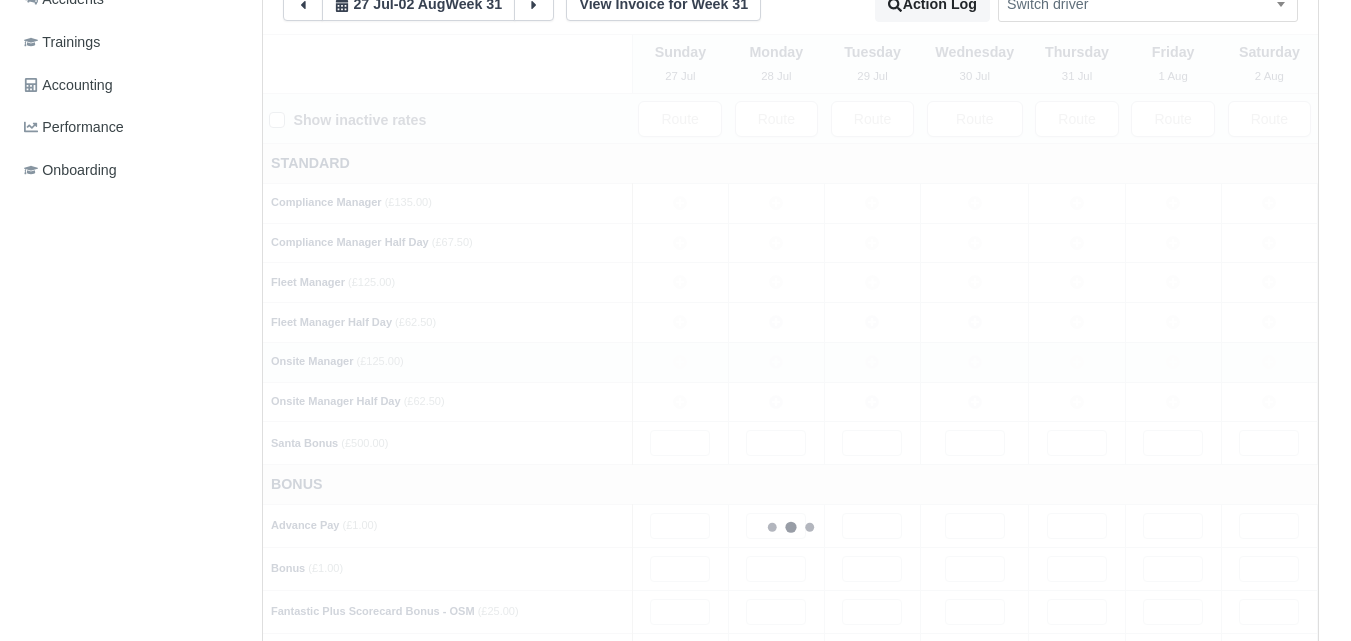 type 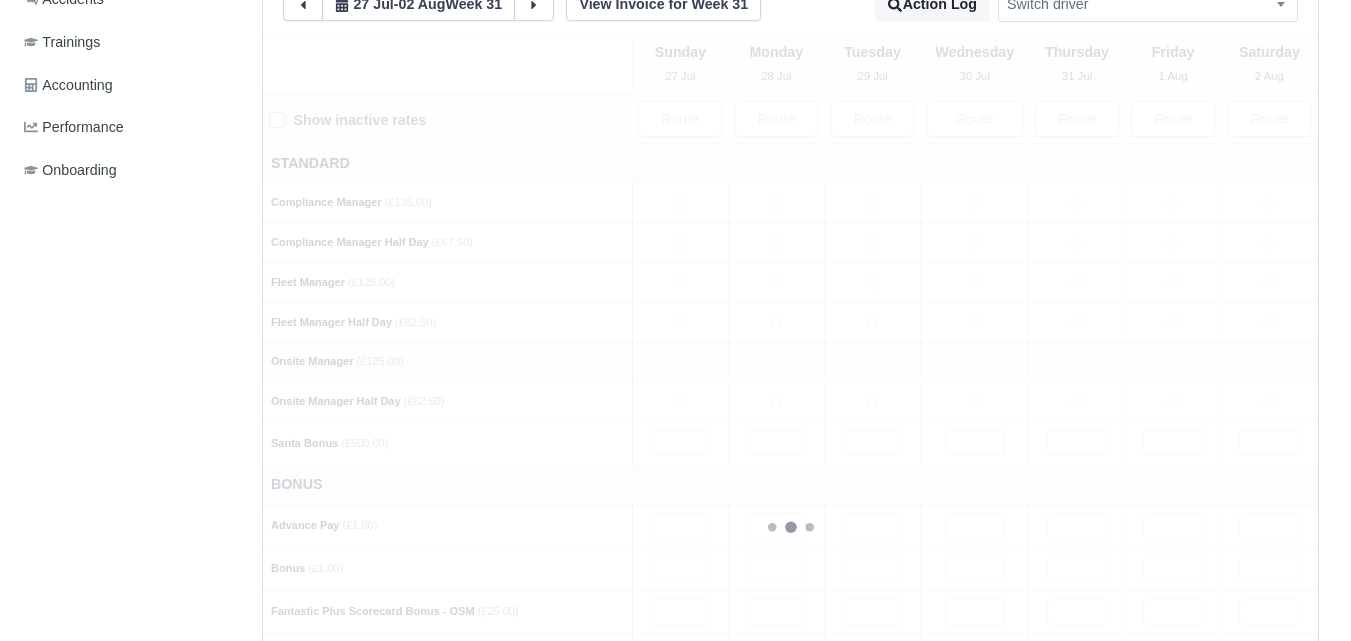 type 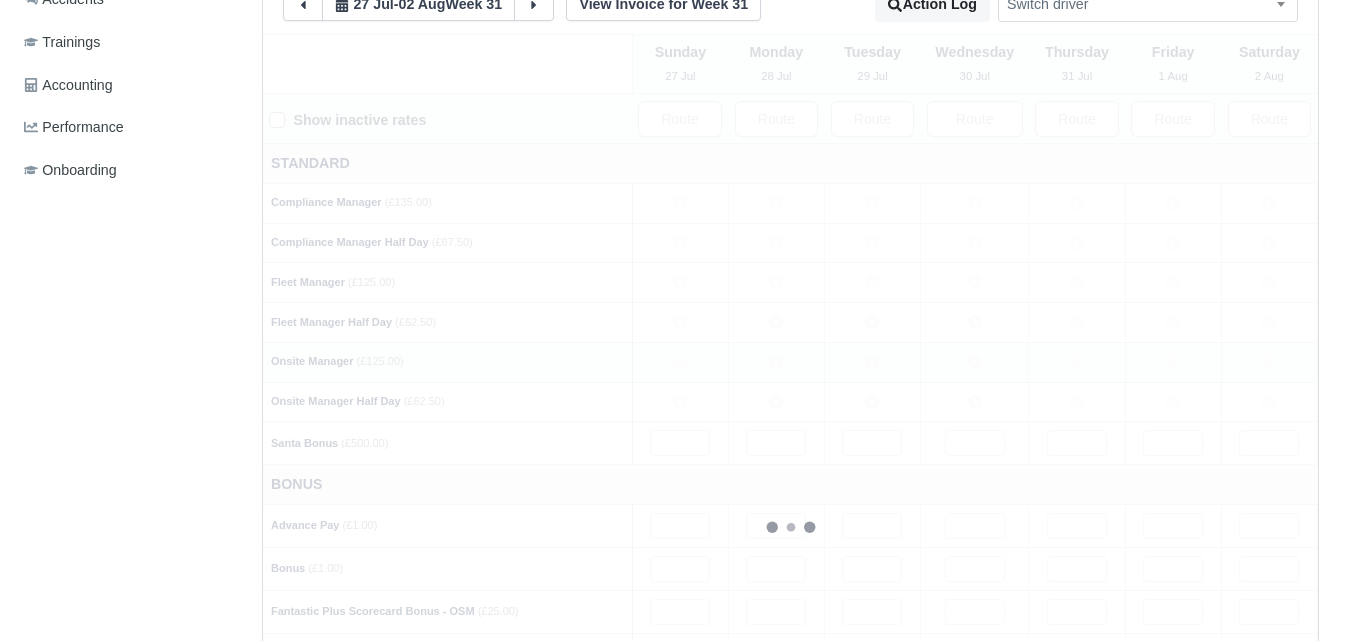 type 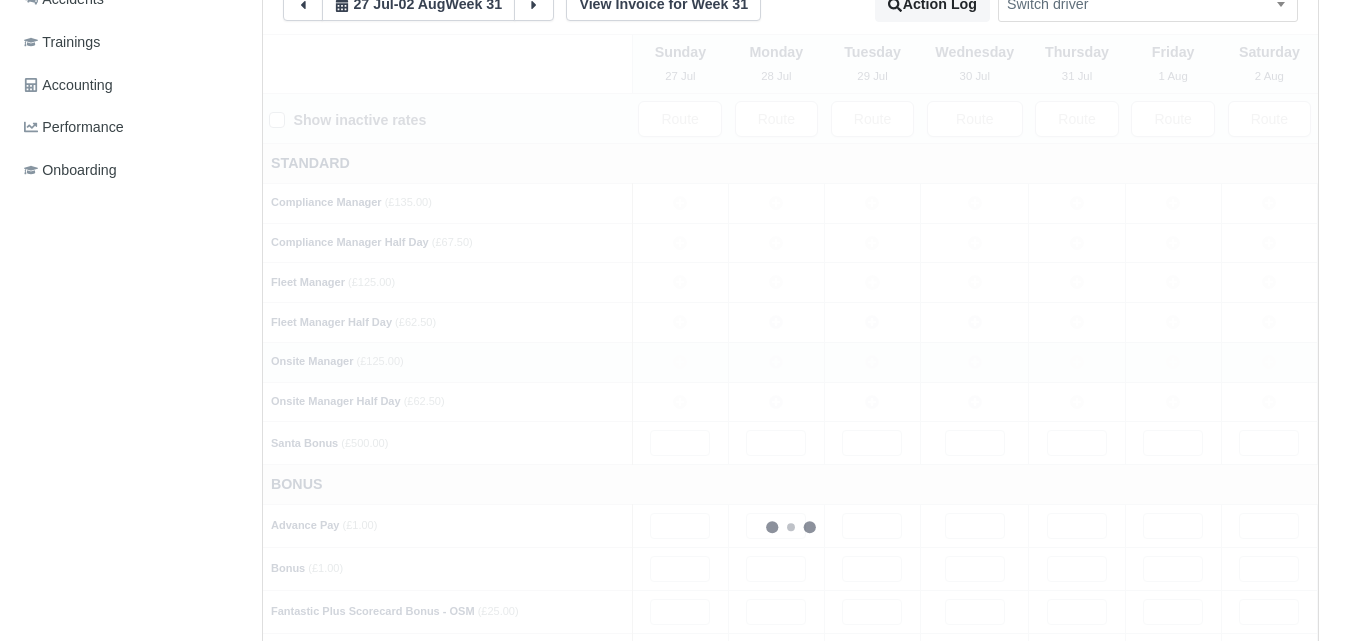 type 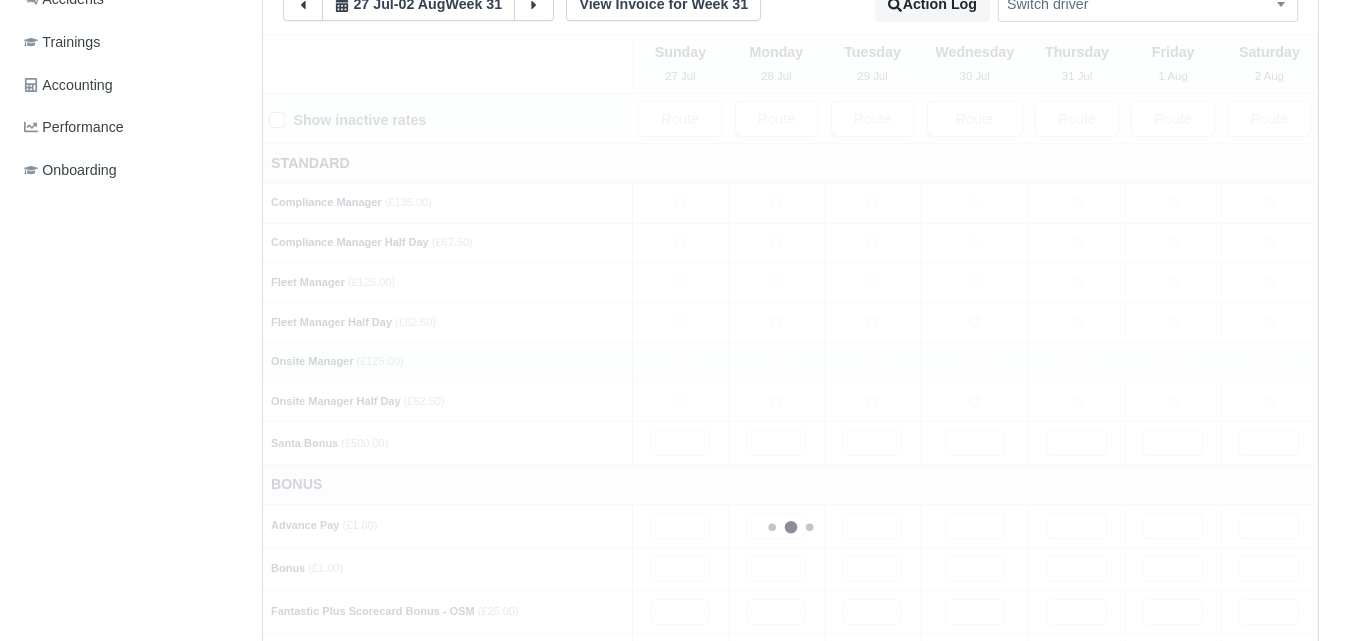 type 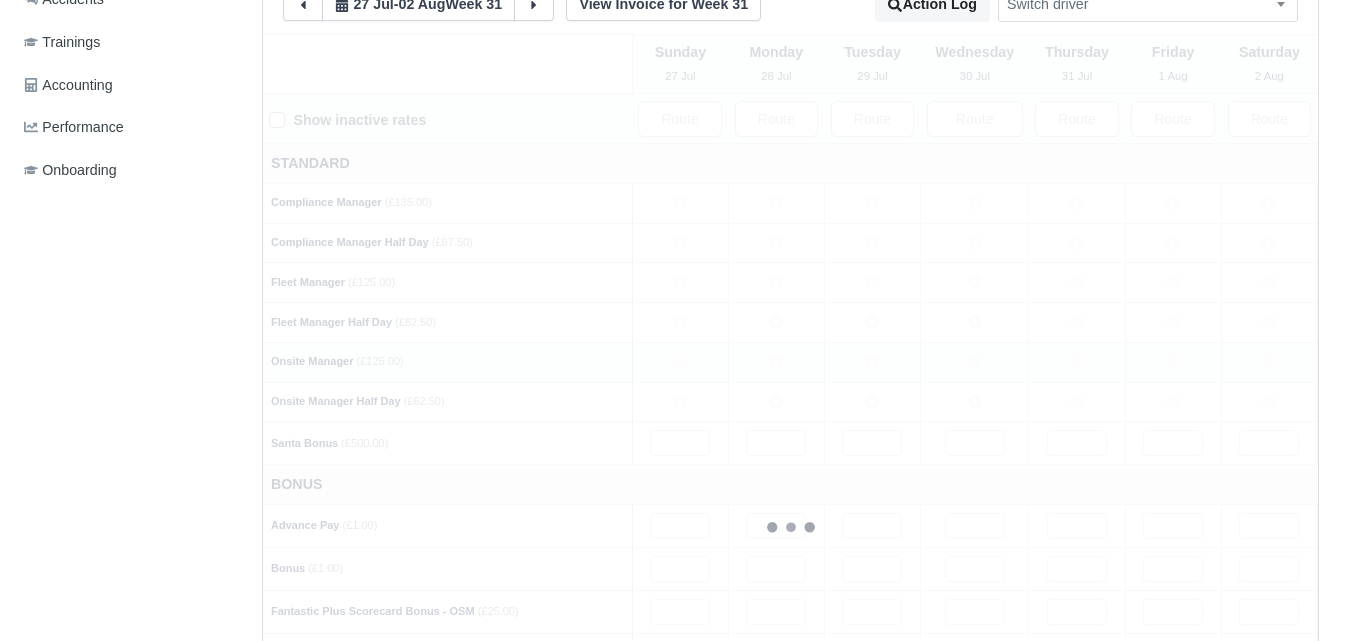 type 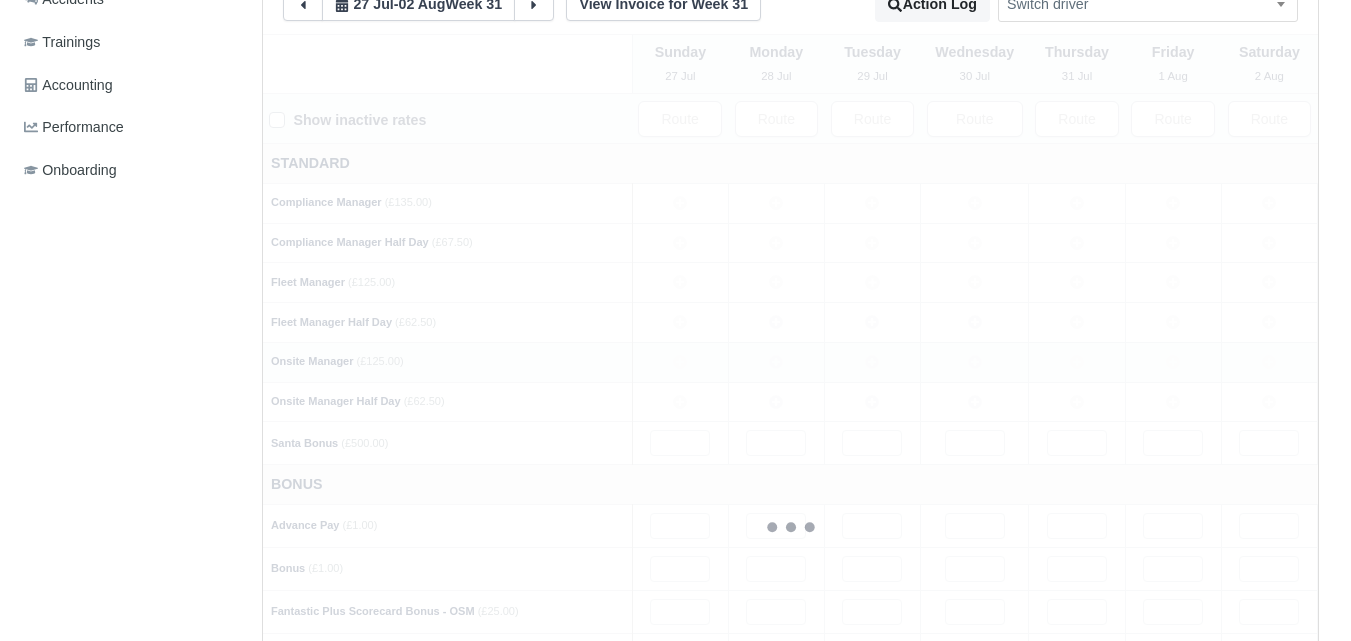 type 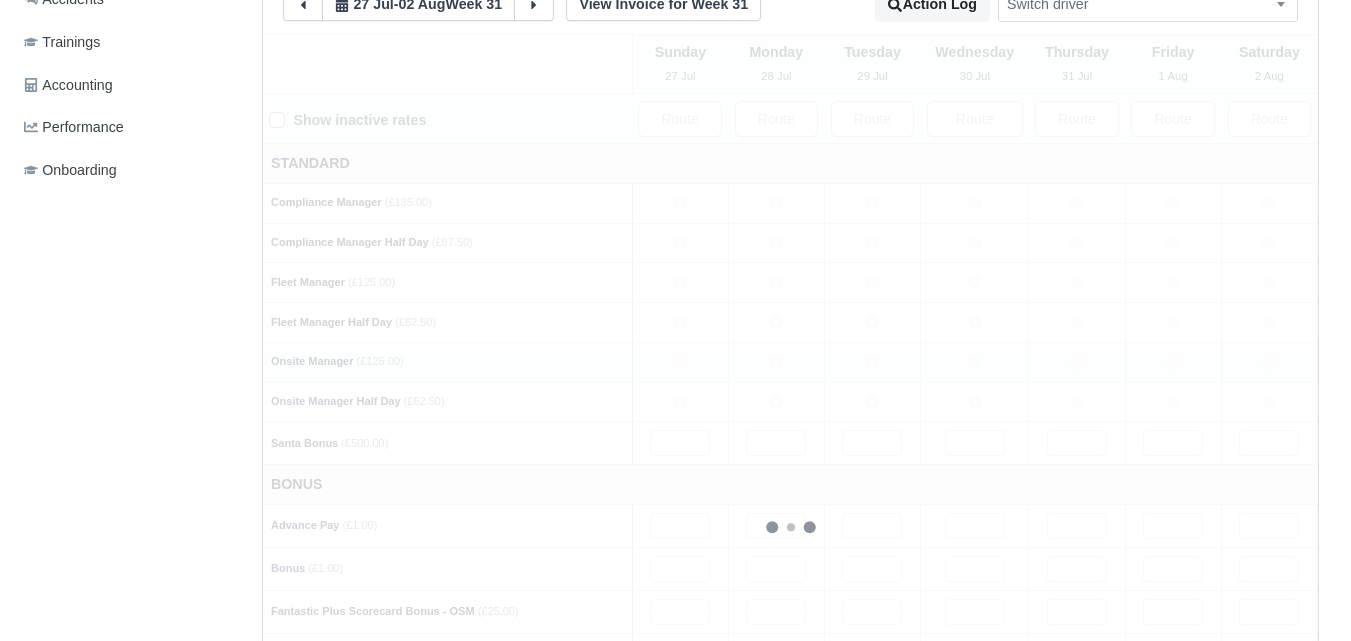 type 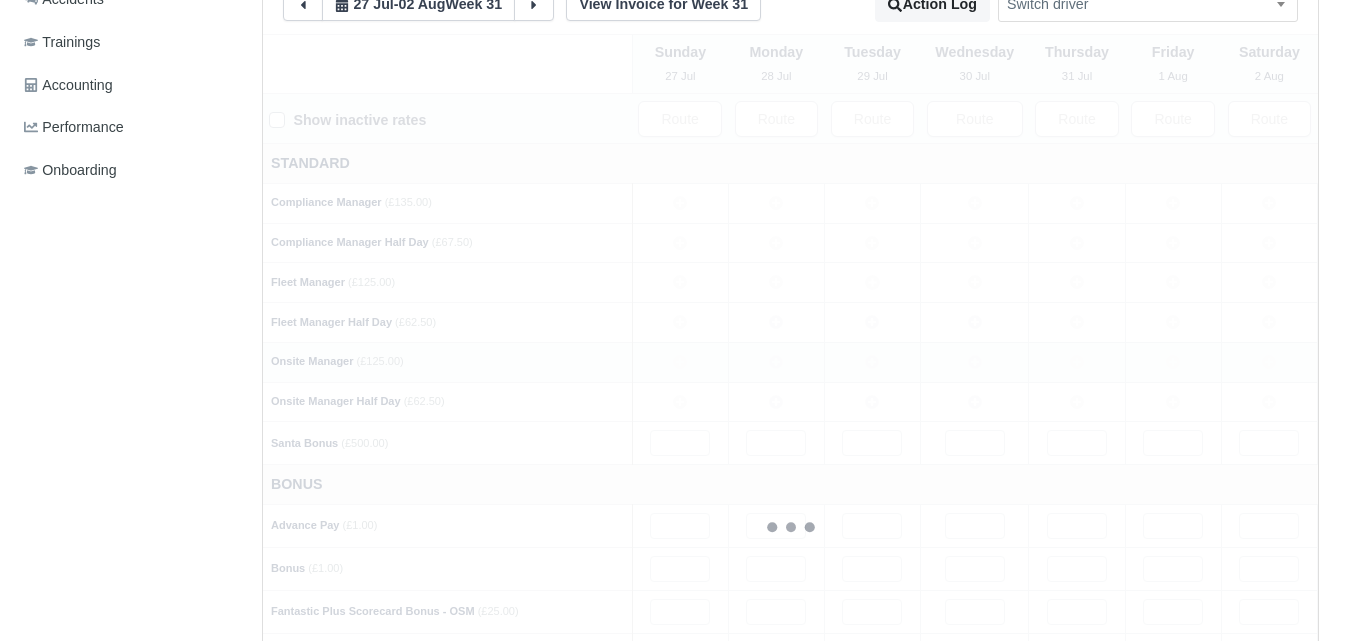 type 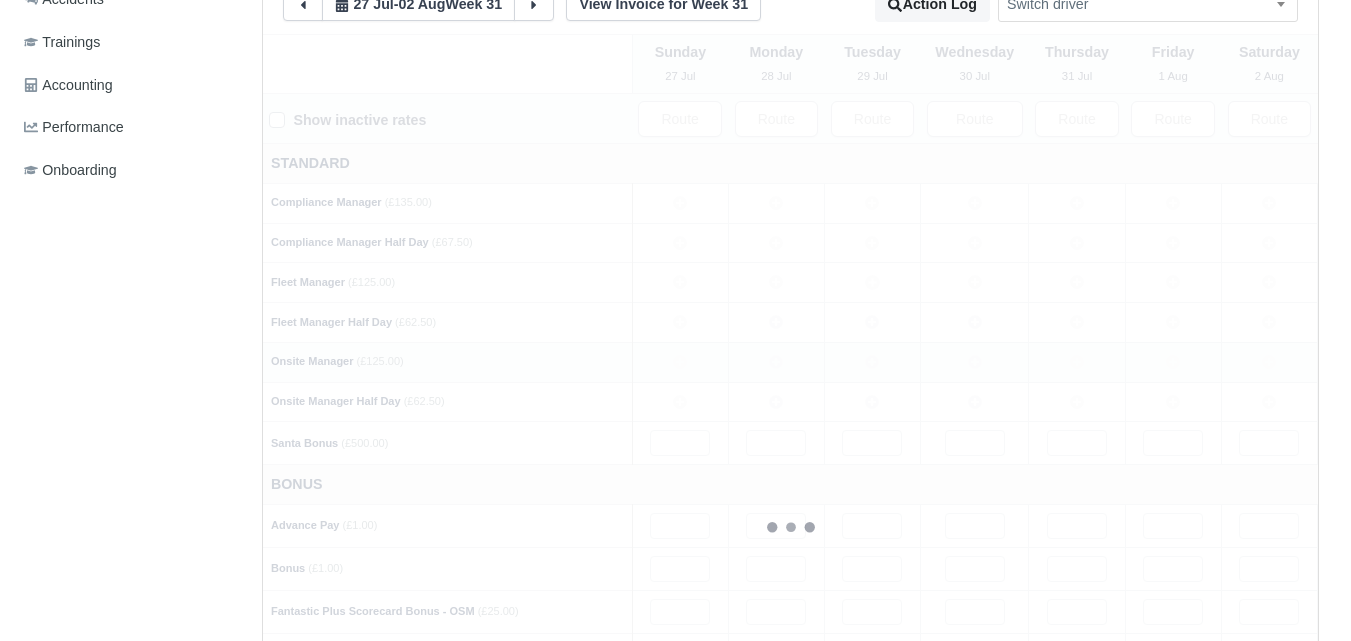 type 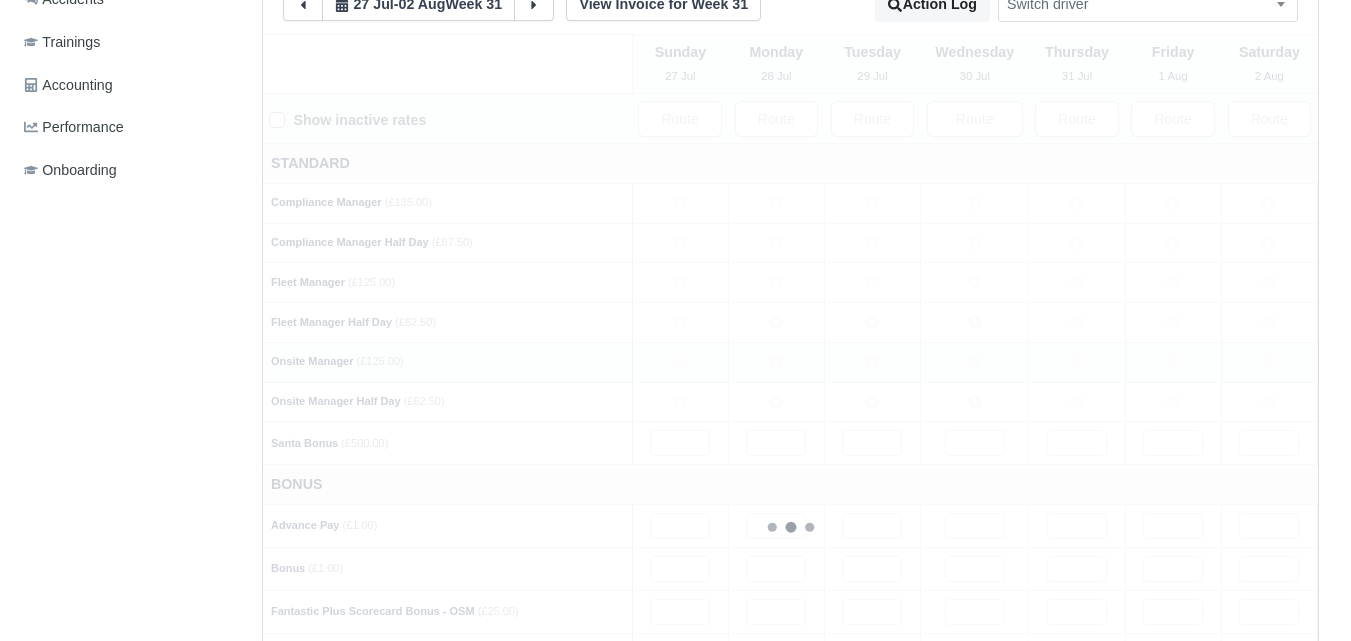 type 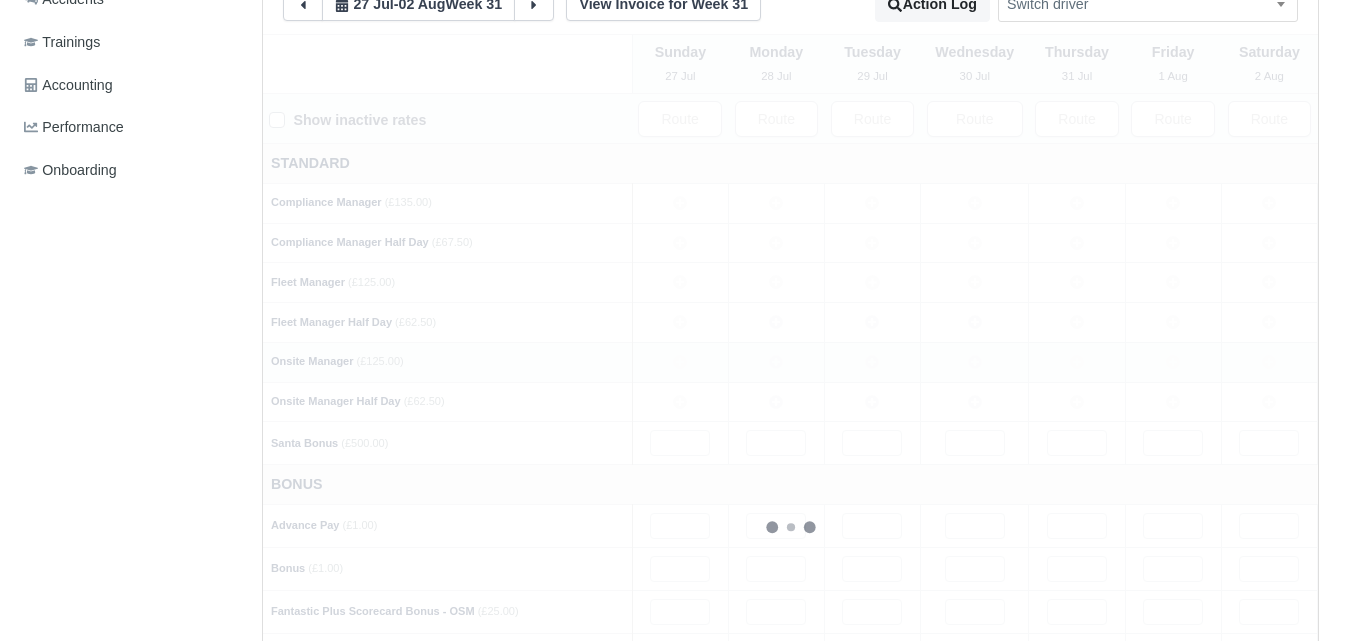 type 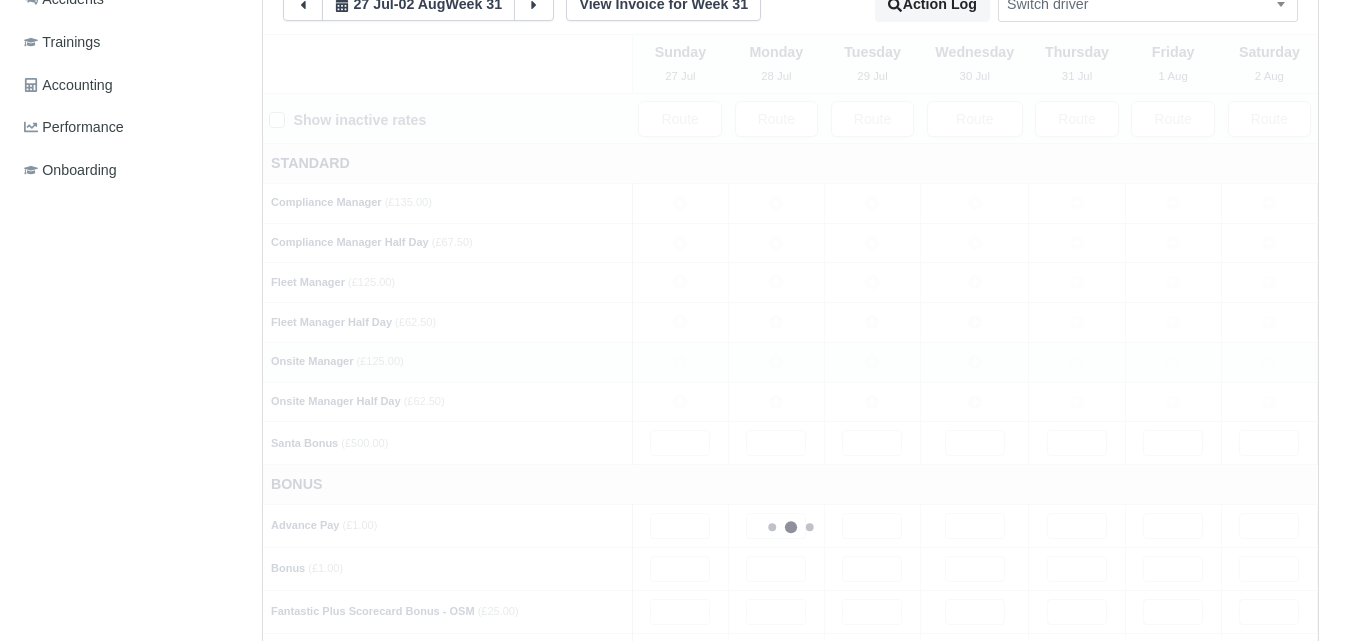 type 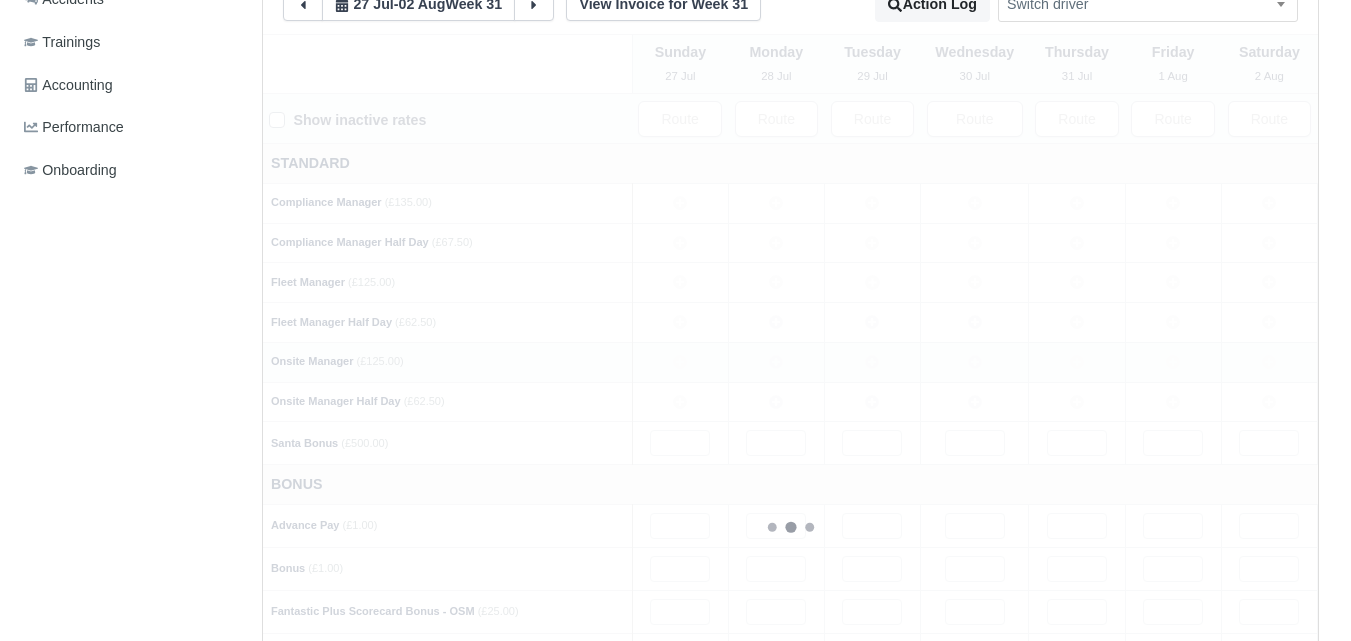 type 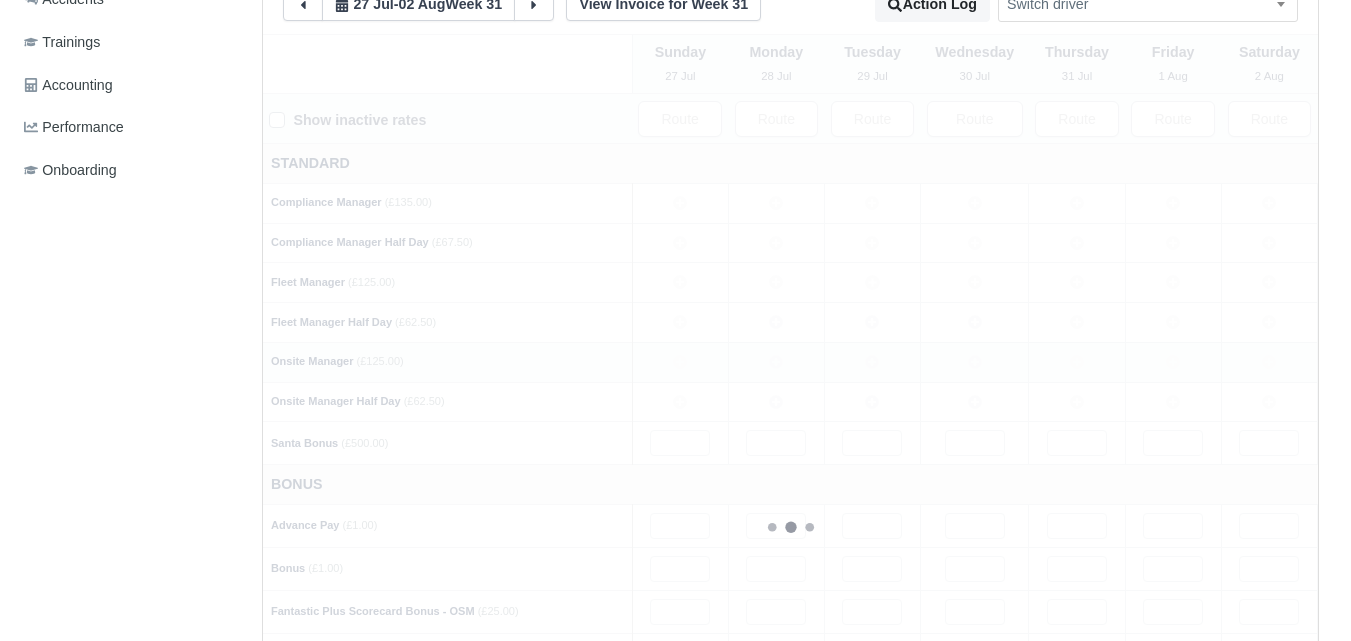 type 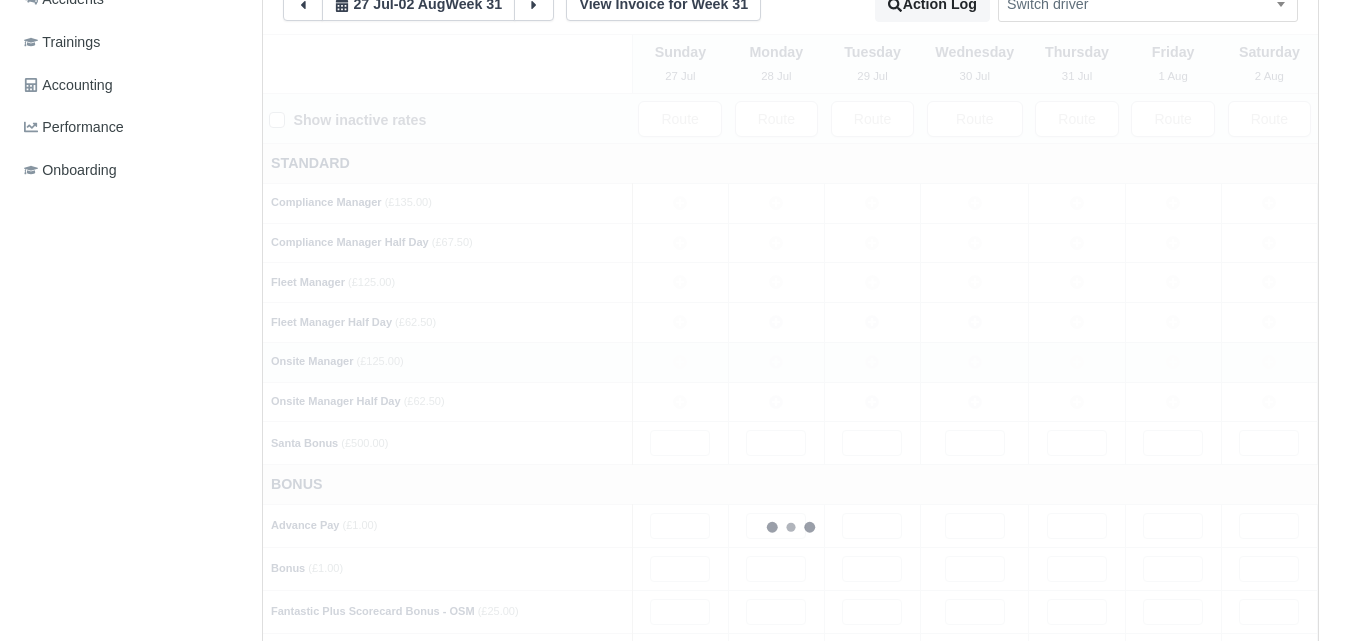 type 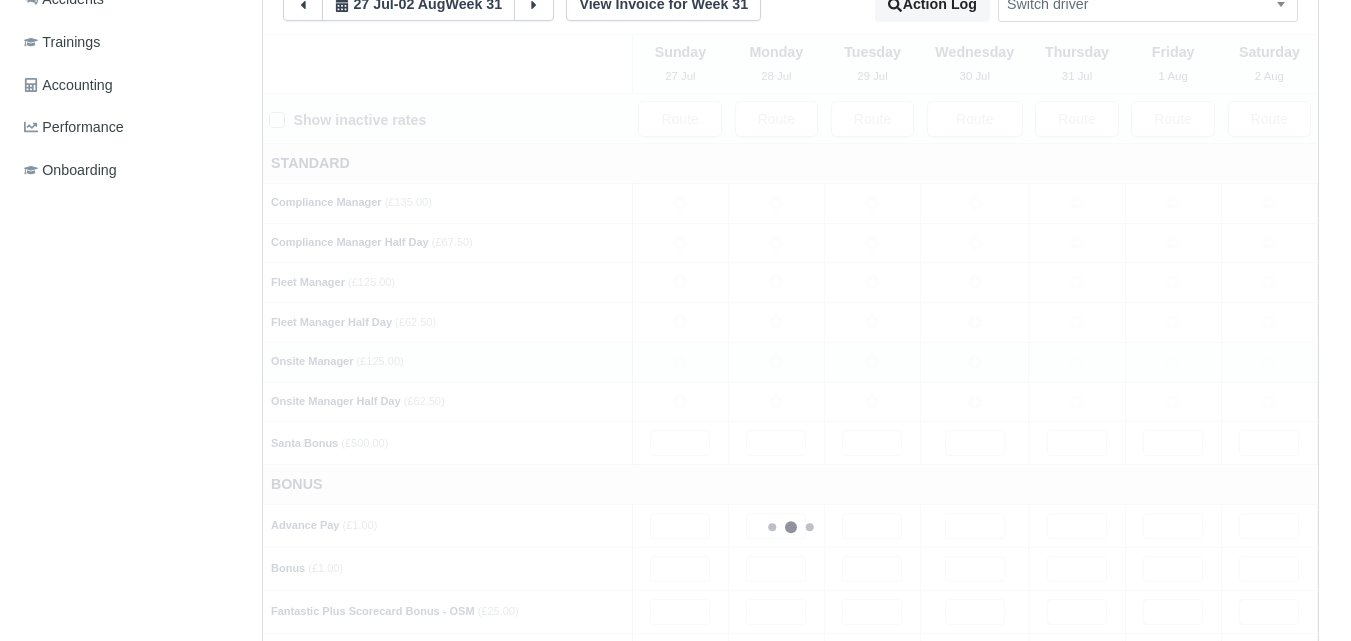 type 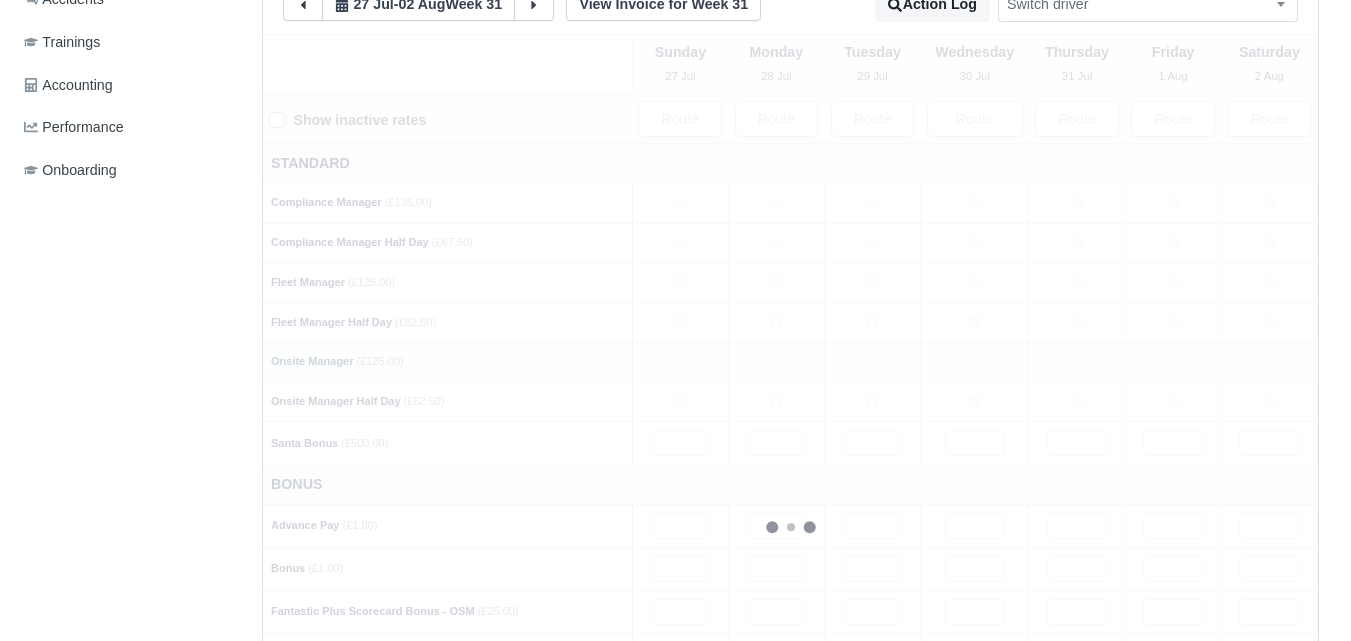 type 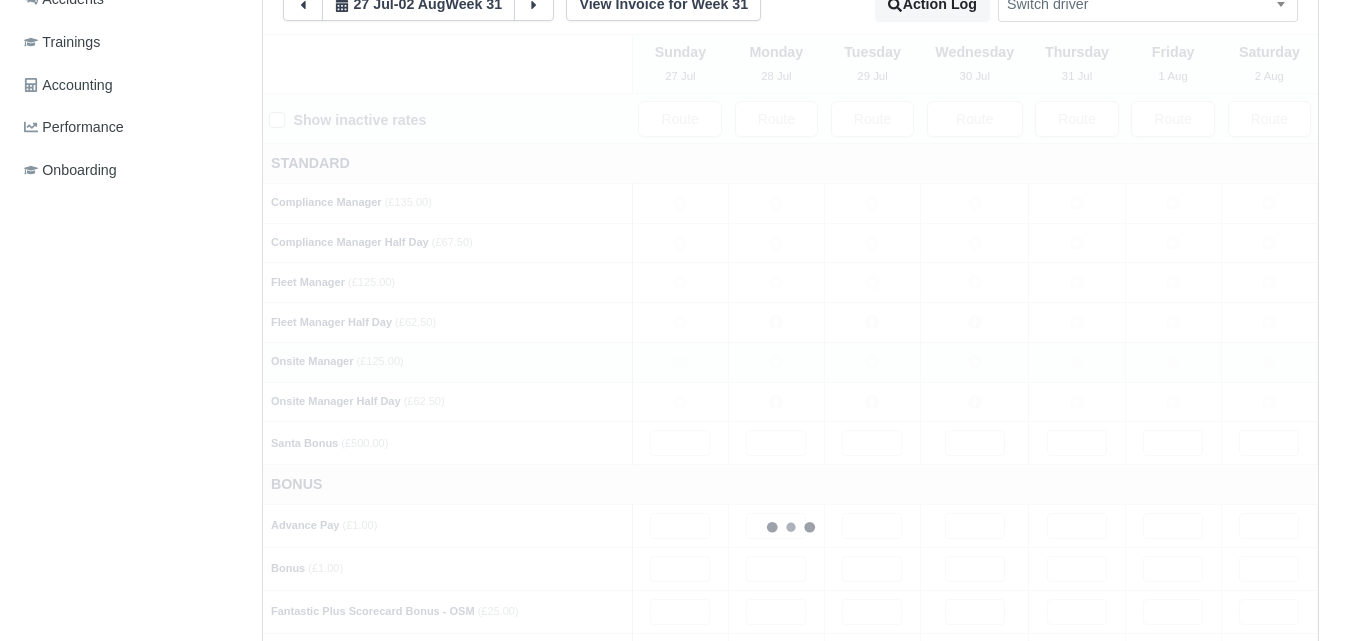 type 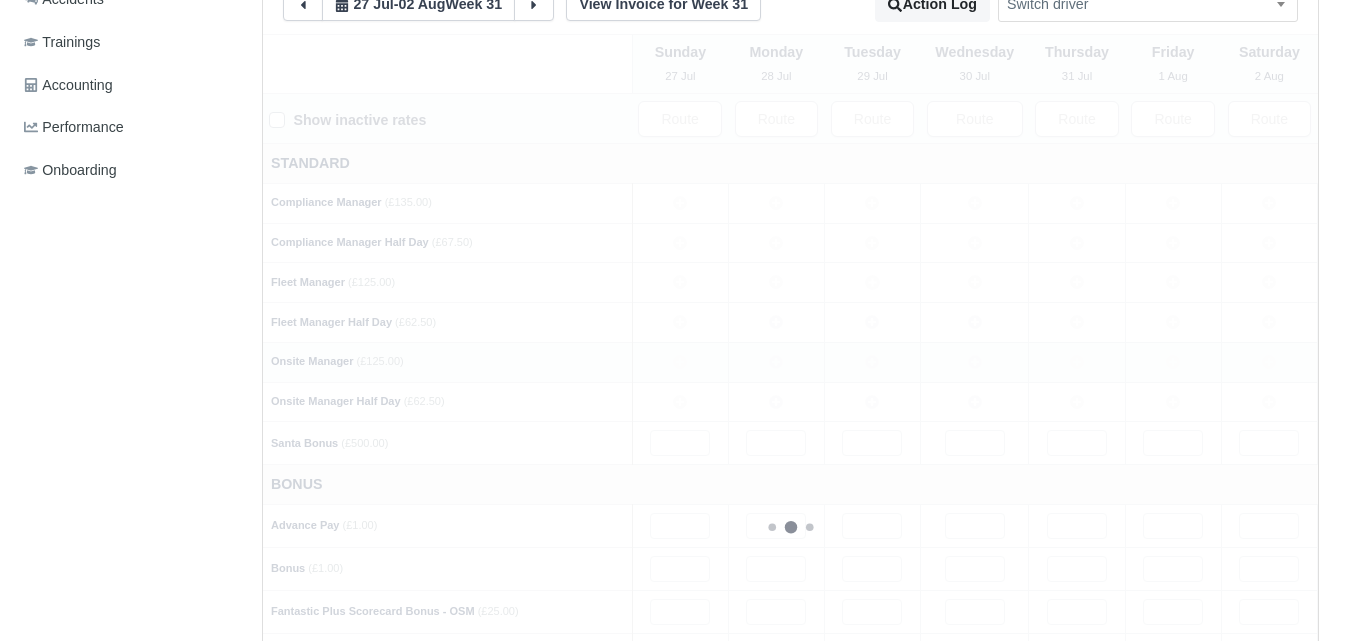 type 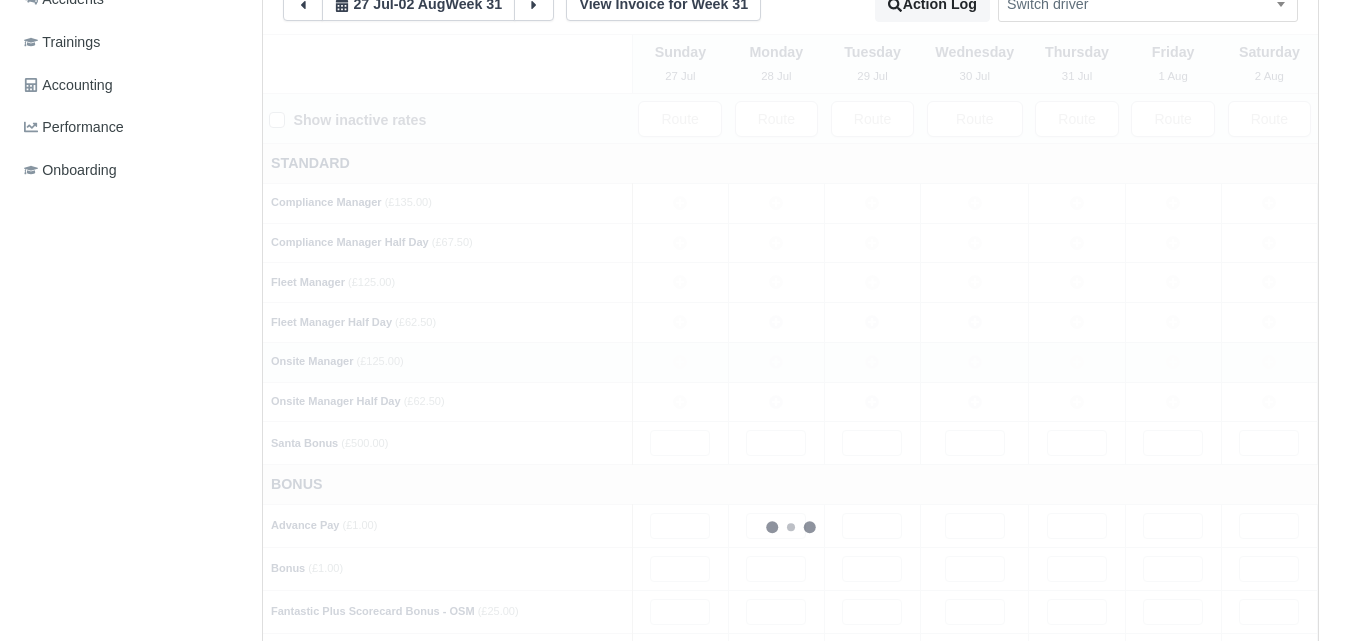 type 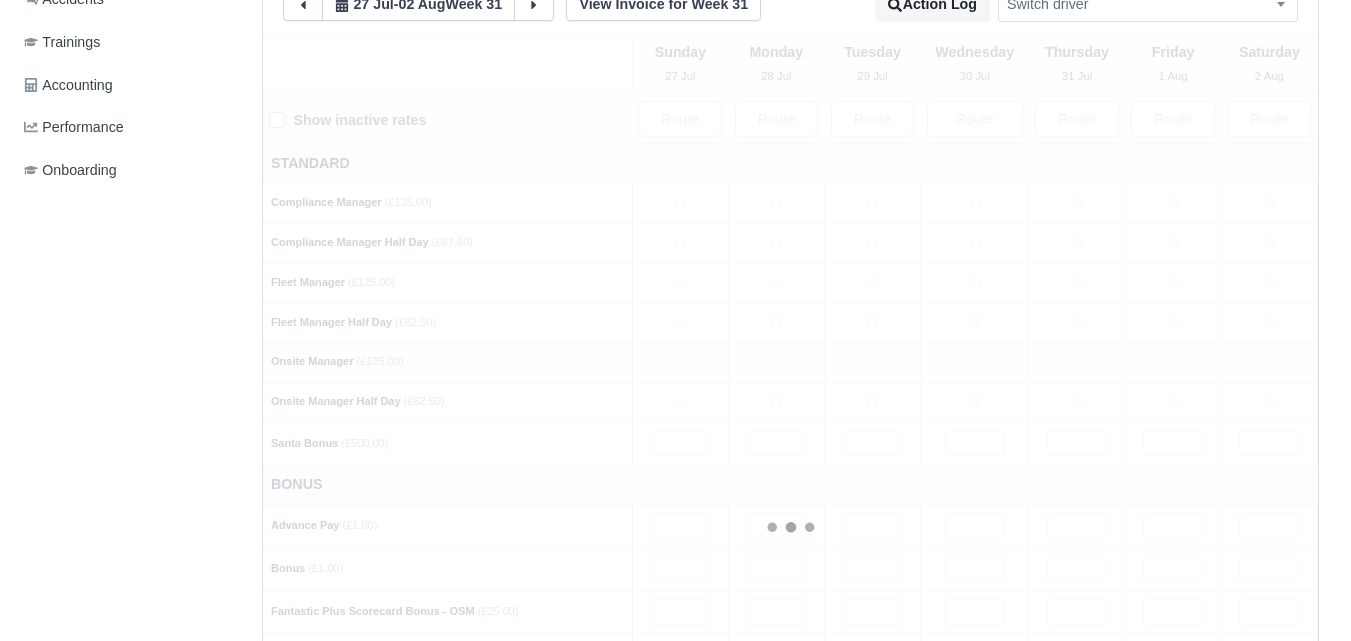 type 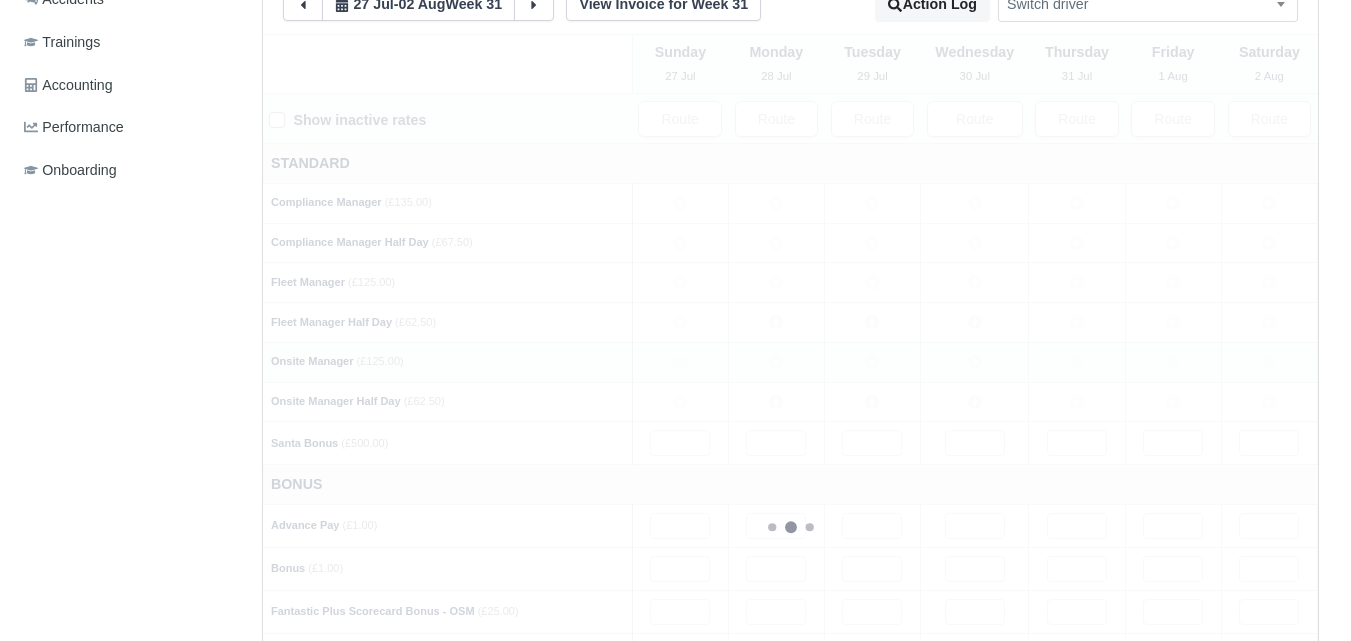 type 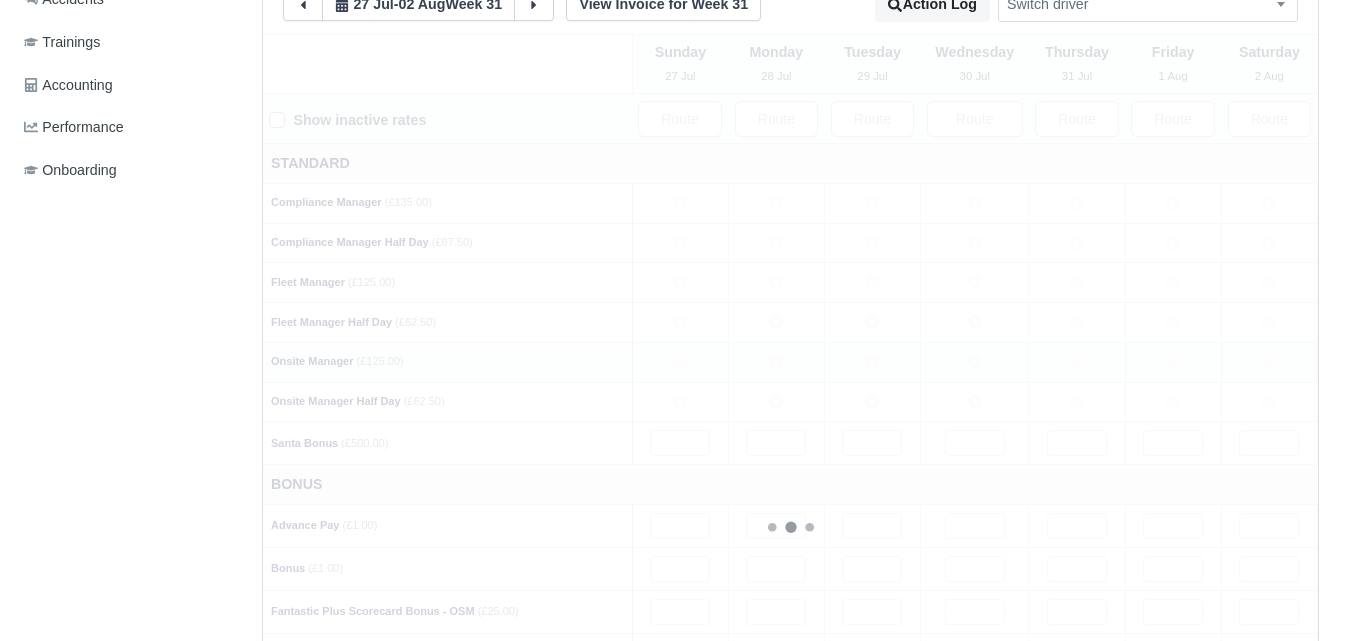 type 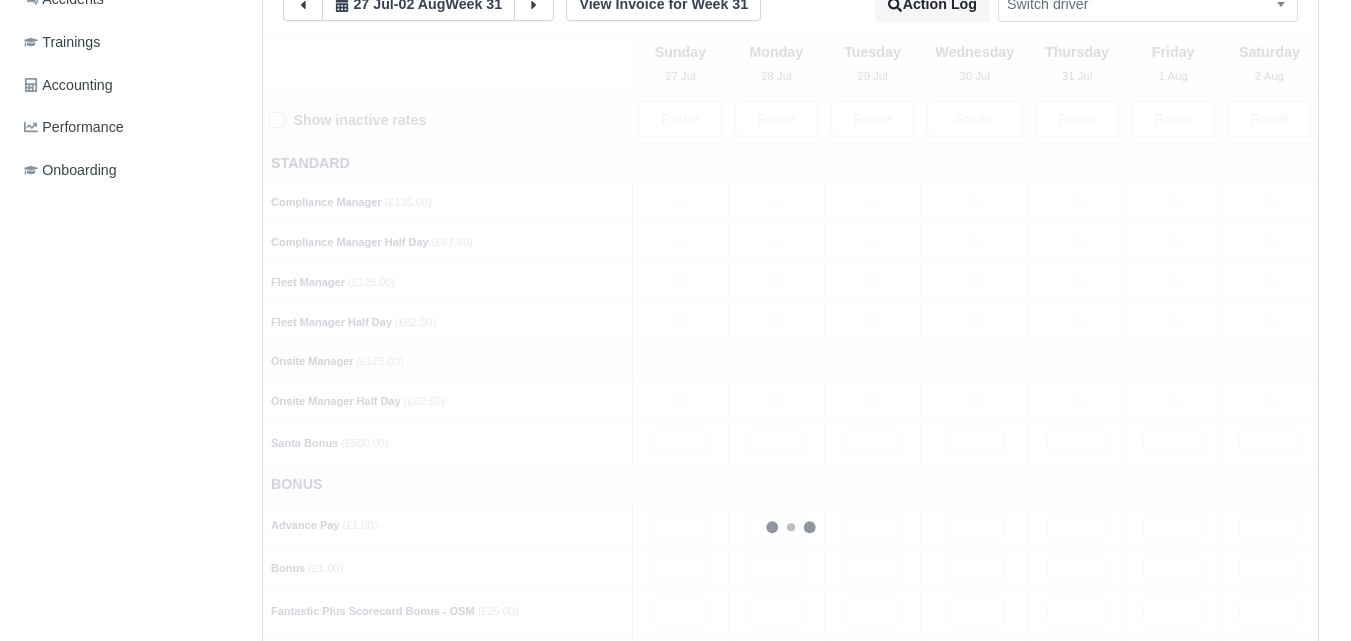 type 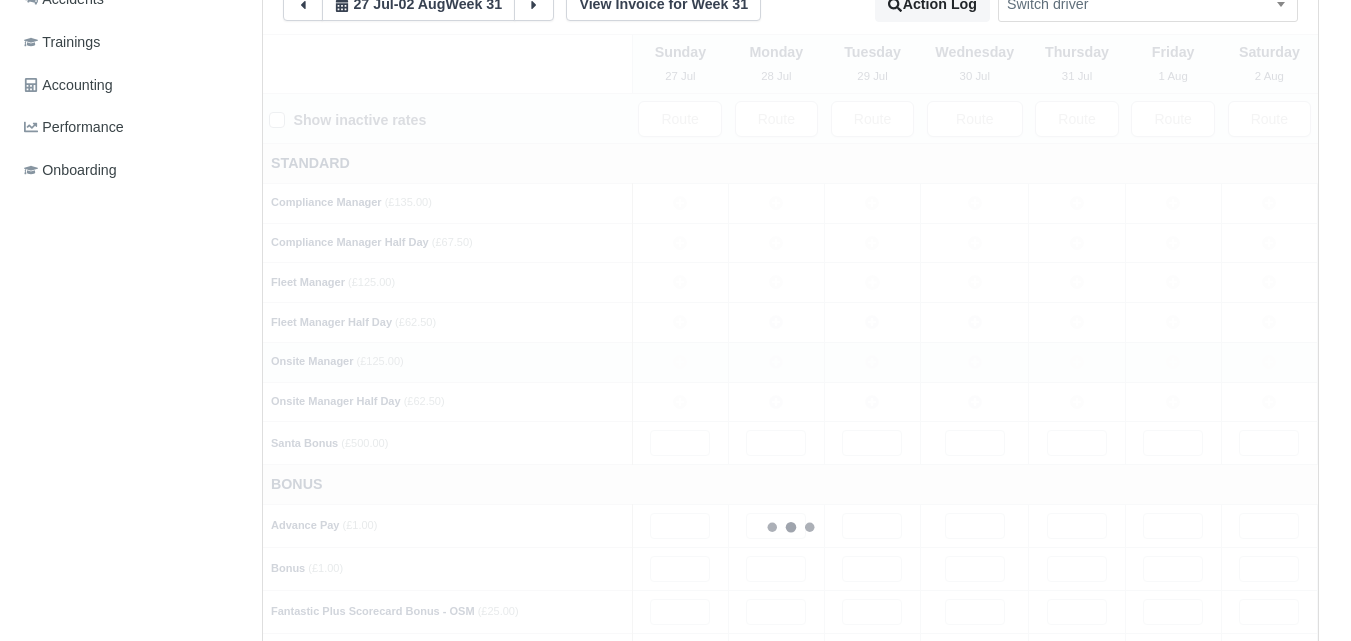type 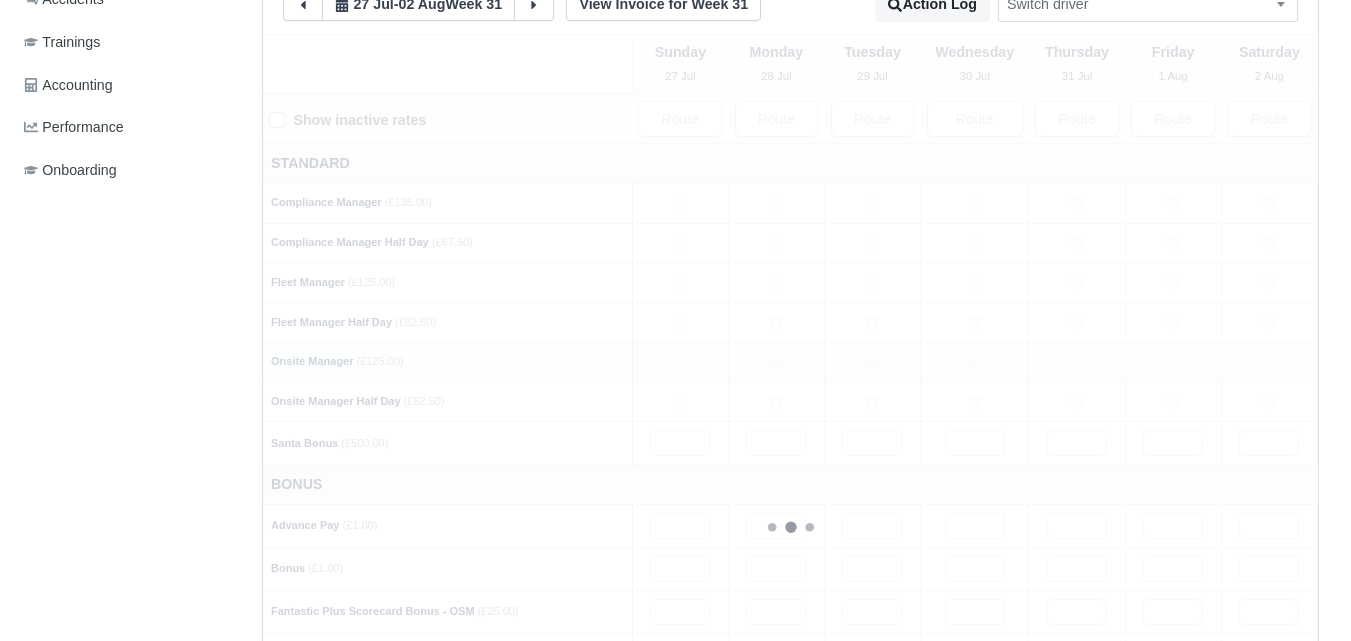 type 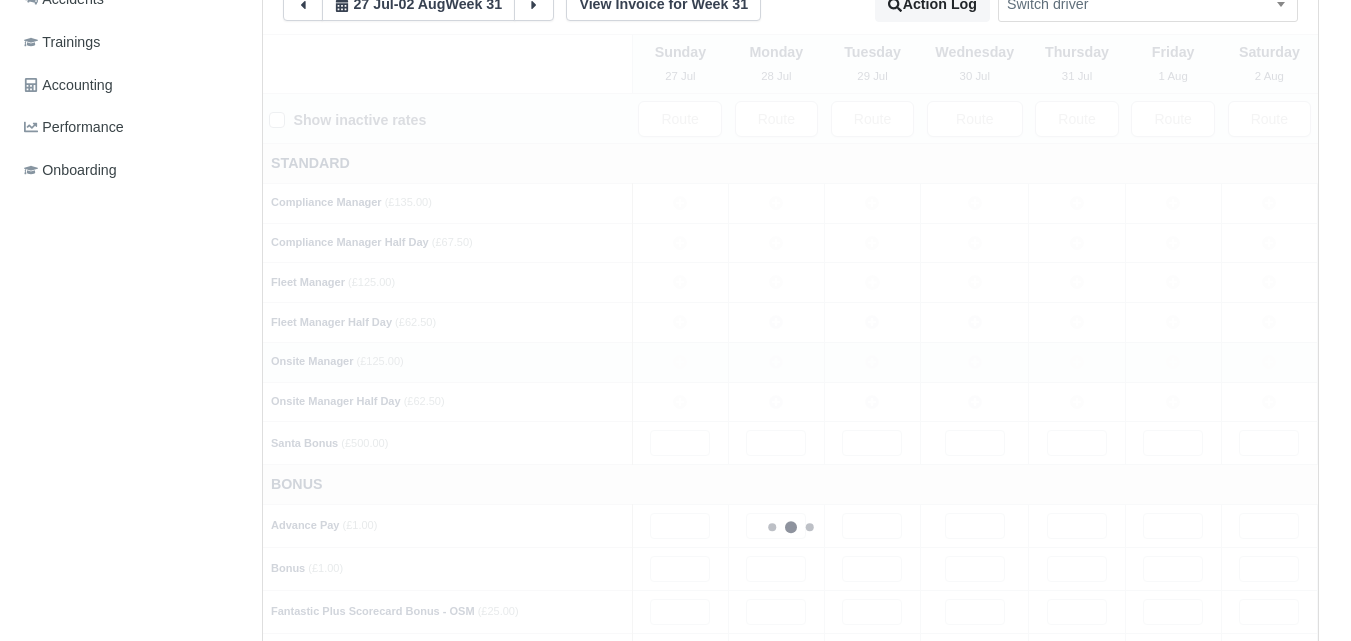 type 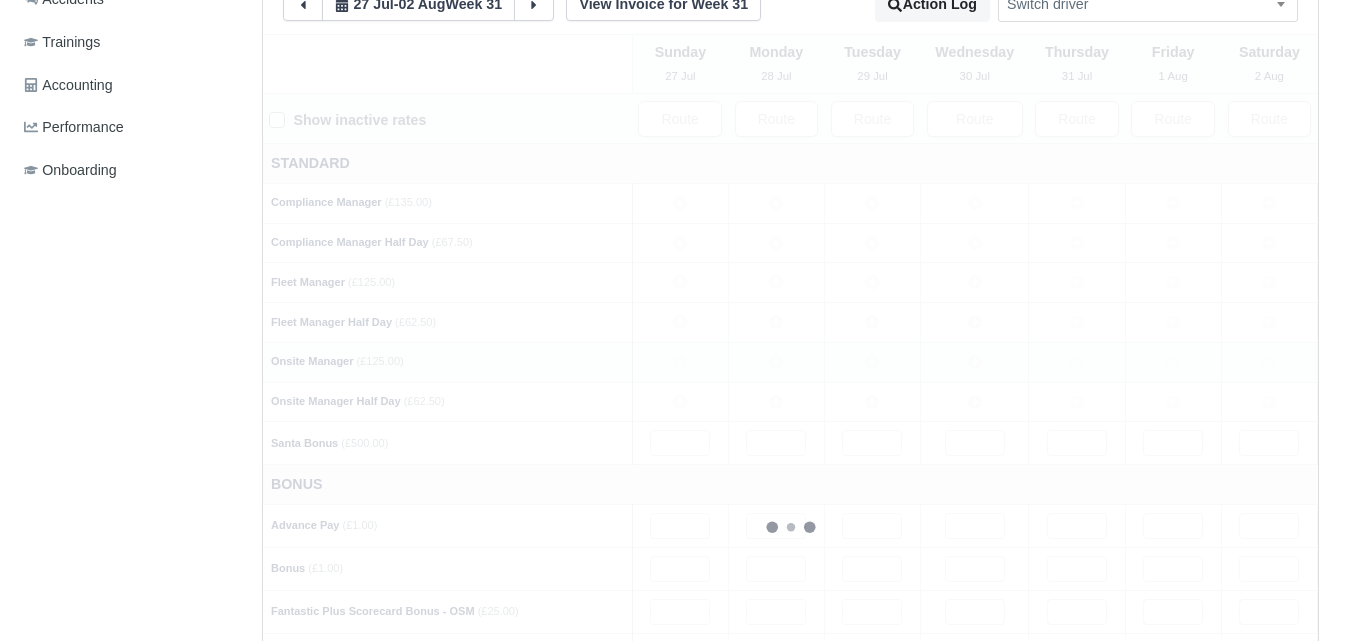 type 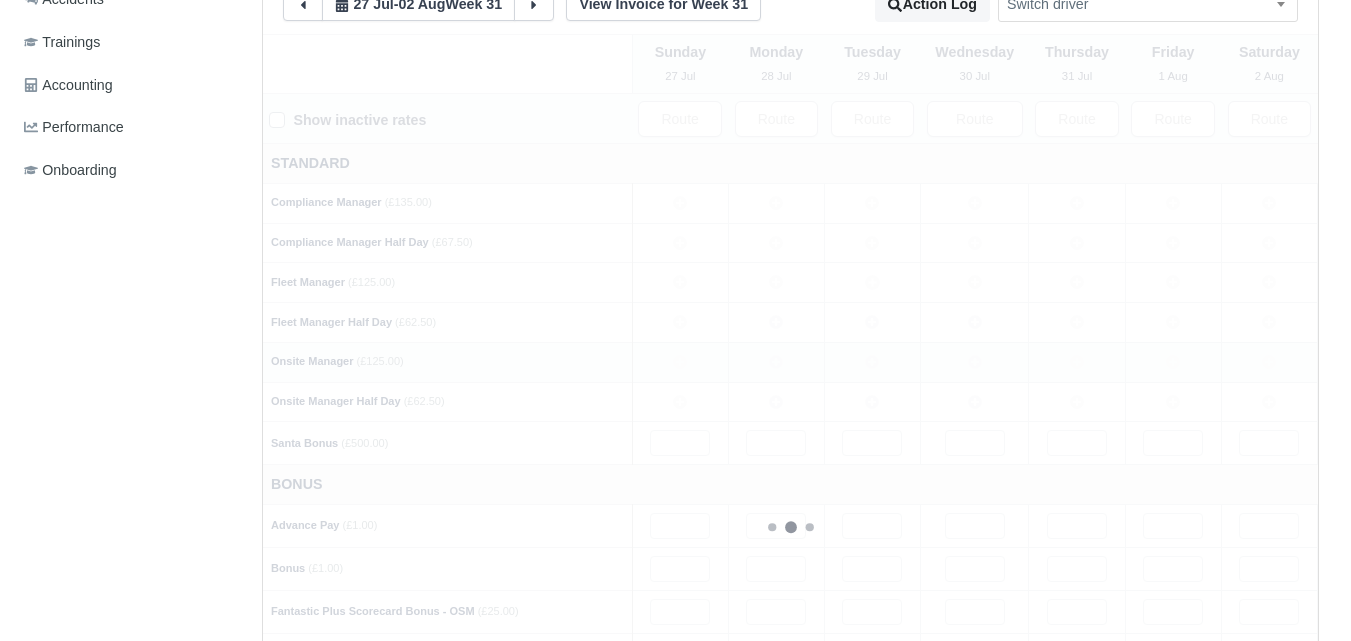 type 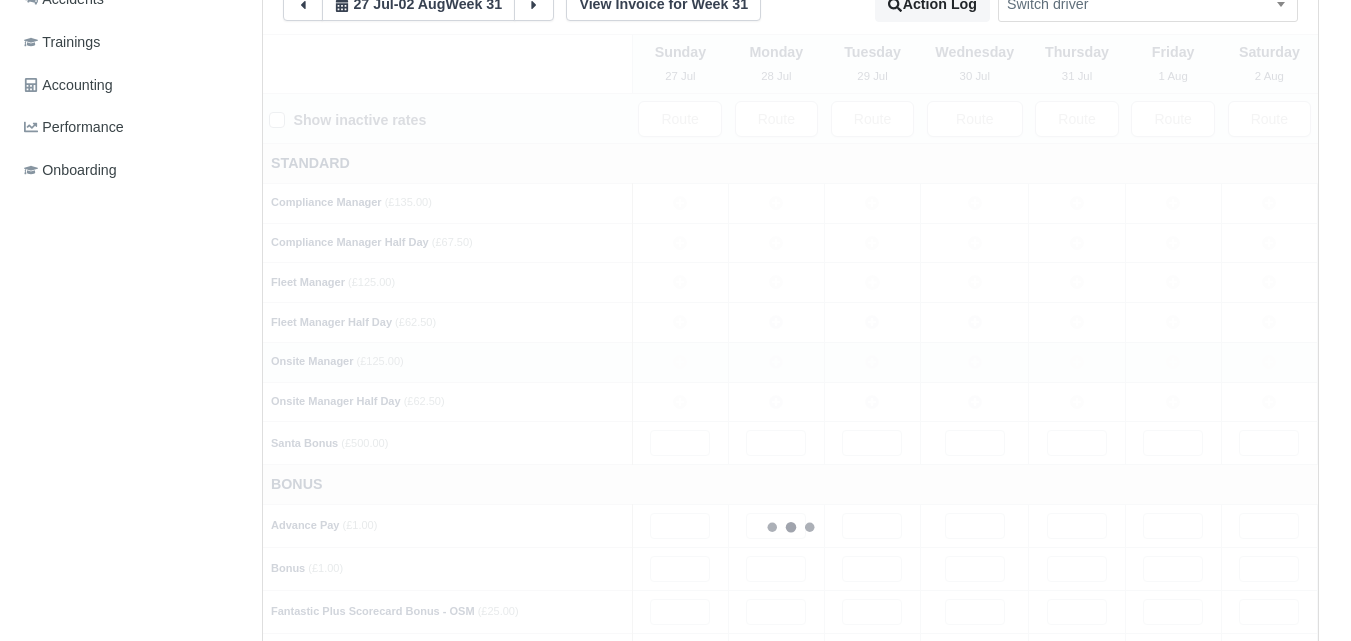 type 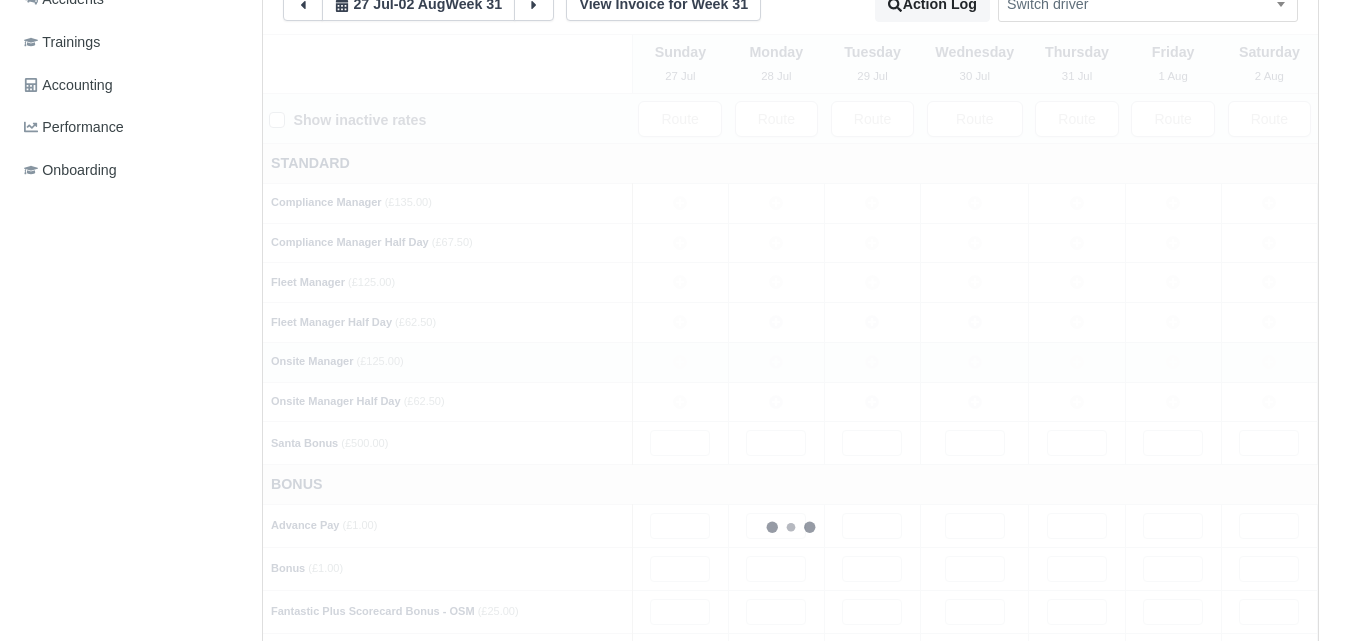 type 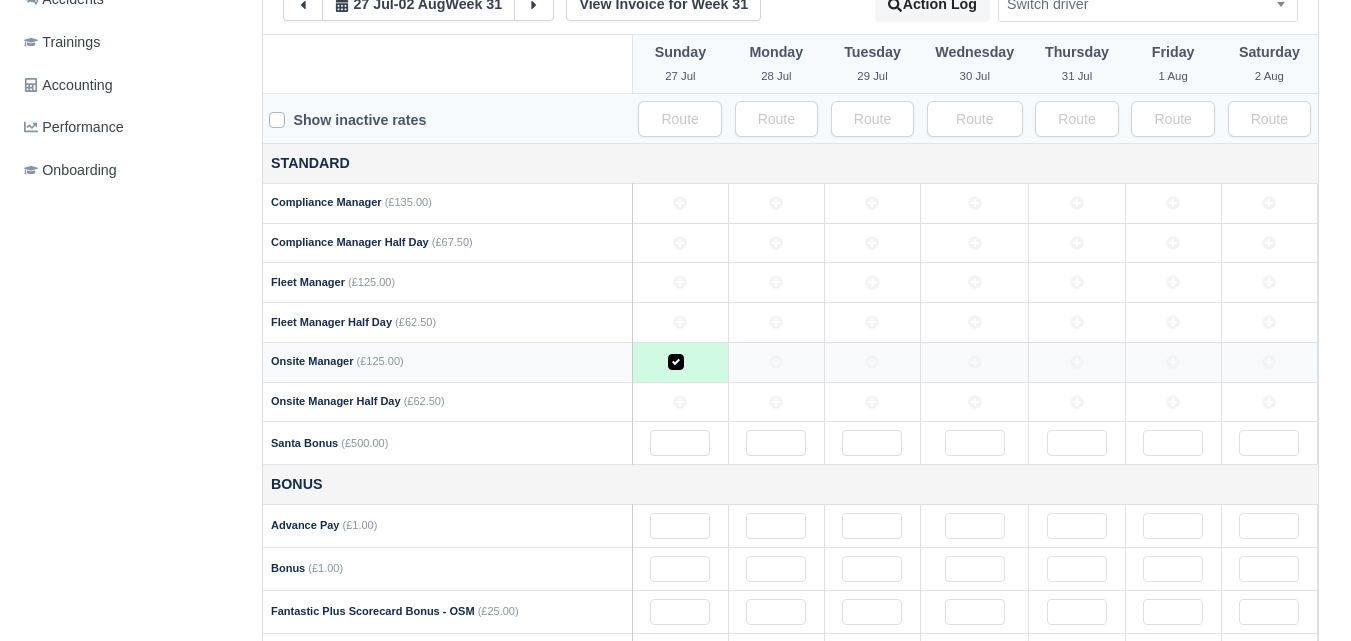 click at bounding box center (872, 362) 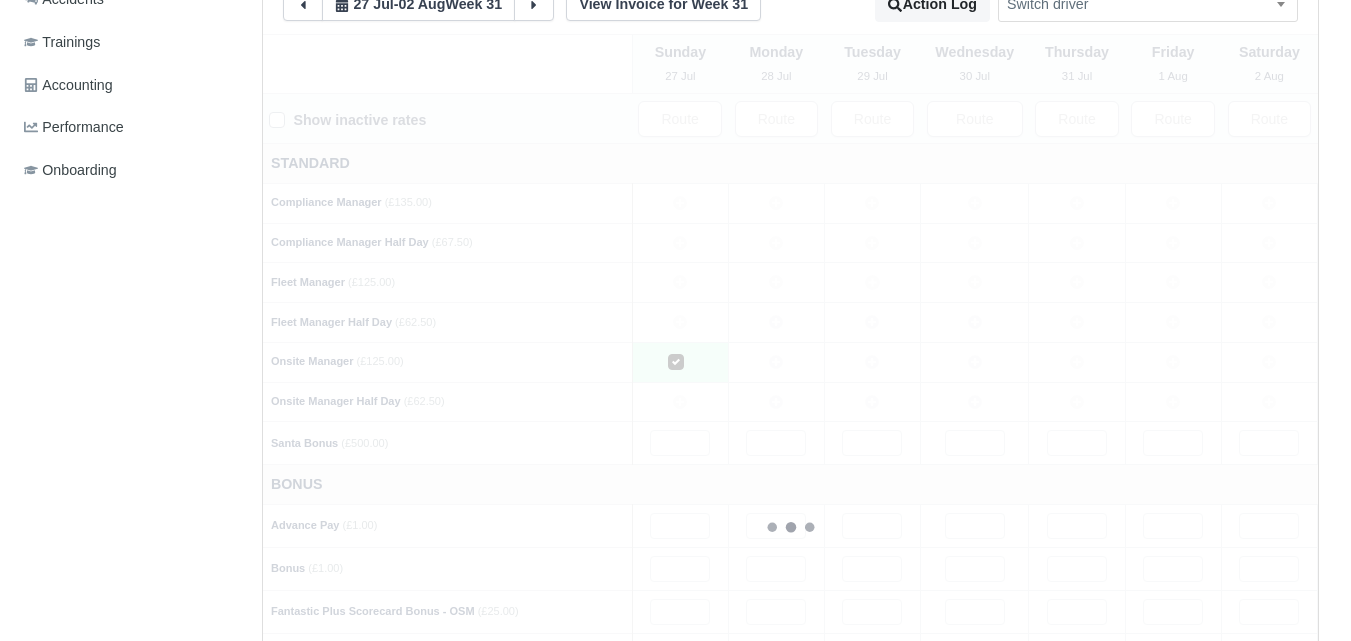 type 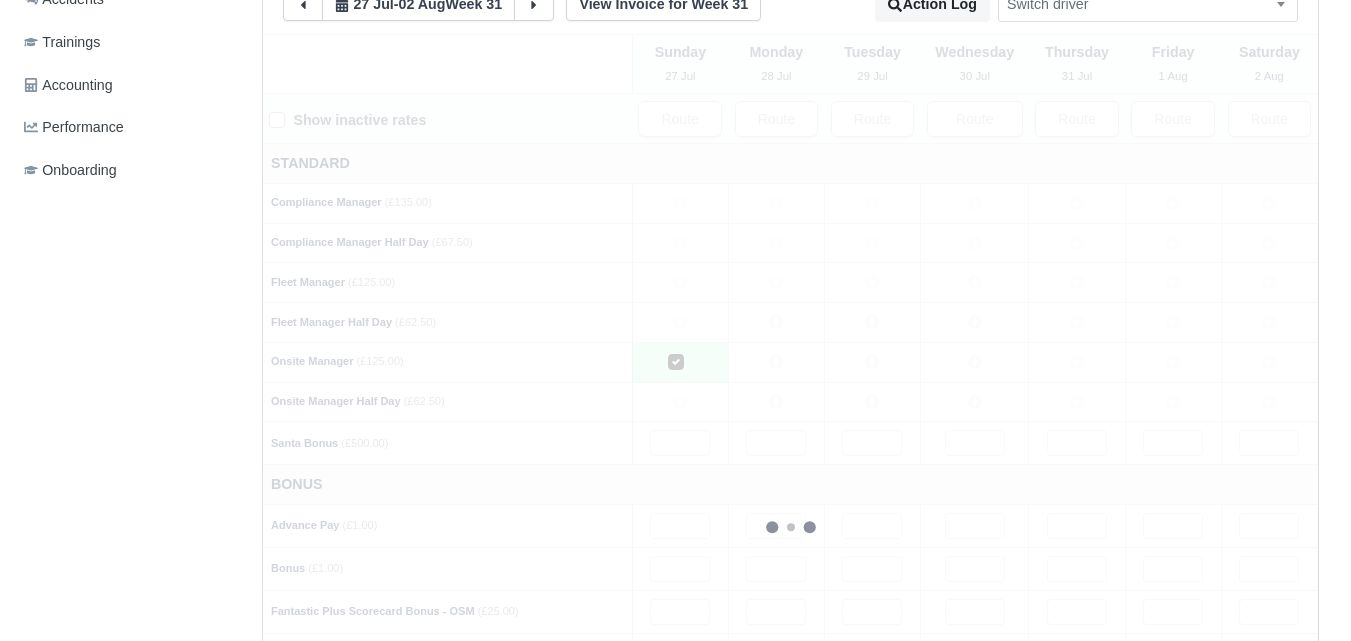 type 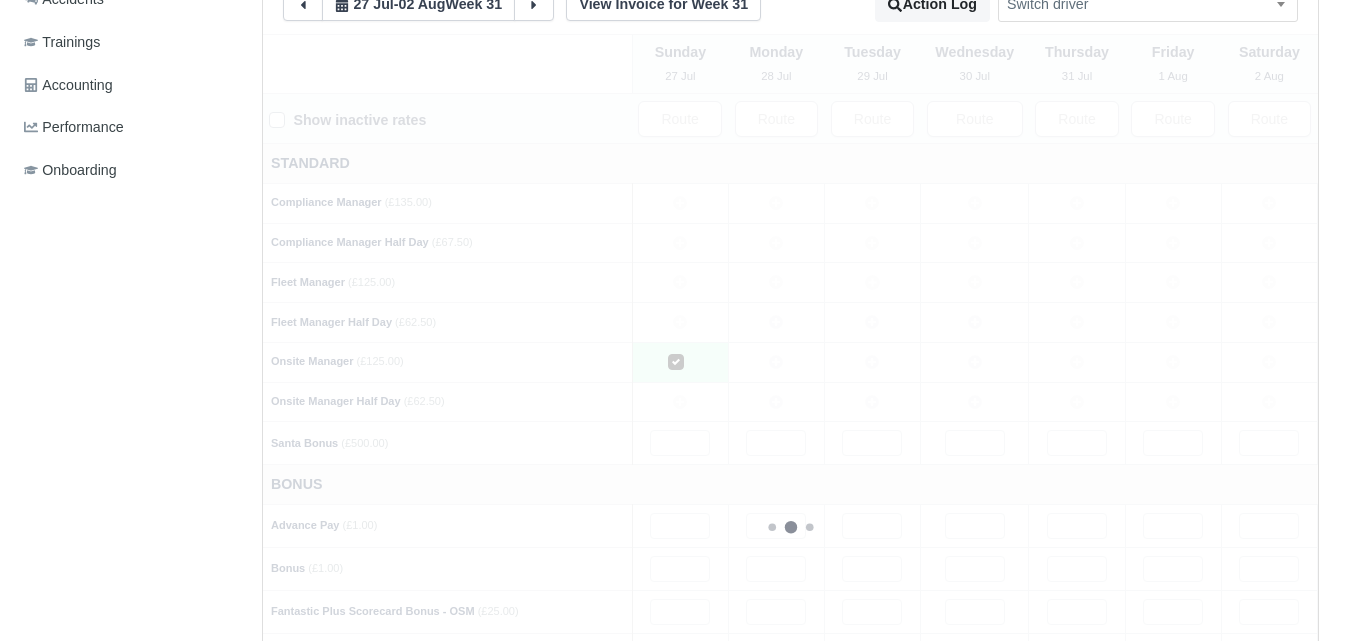 type 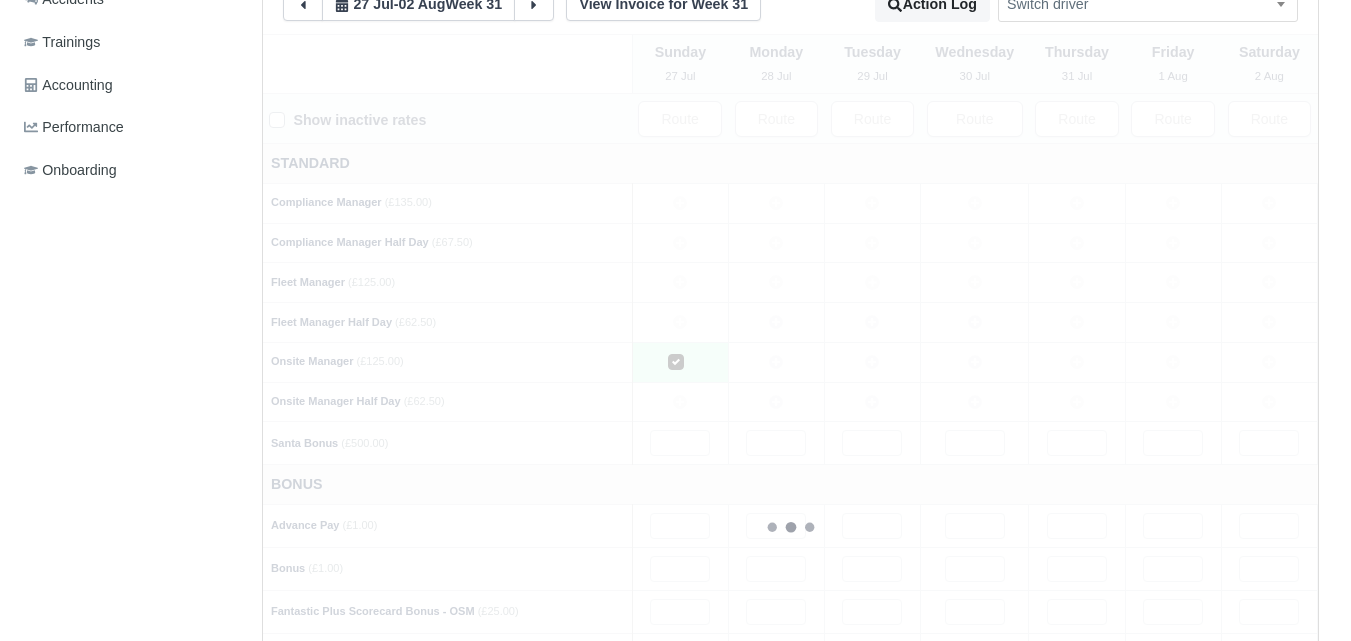 type 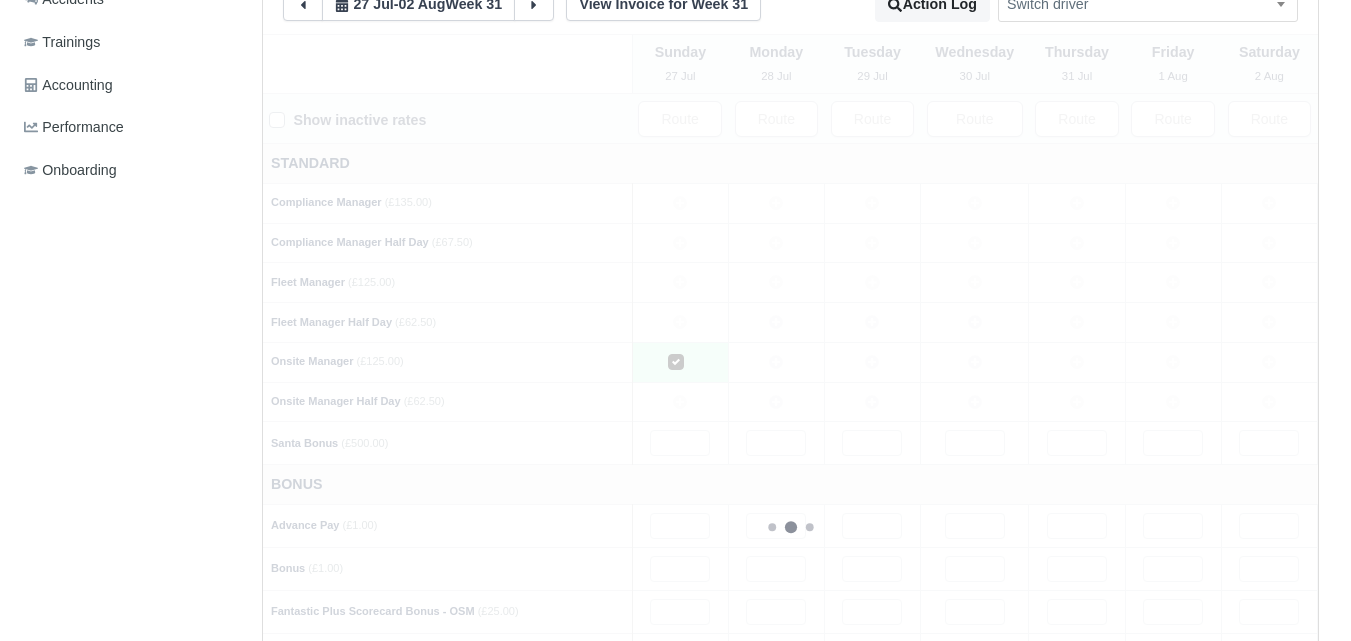 type 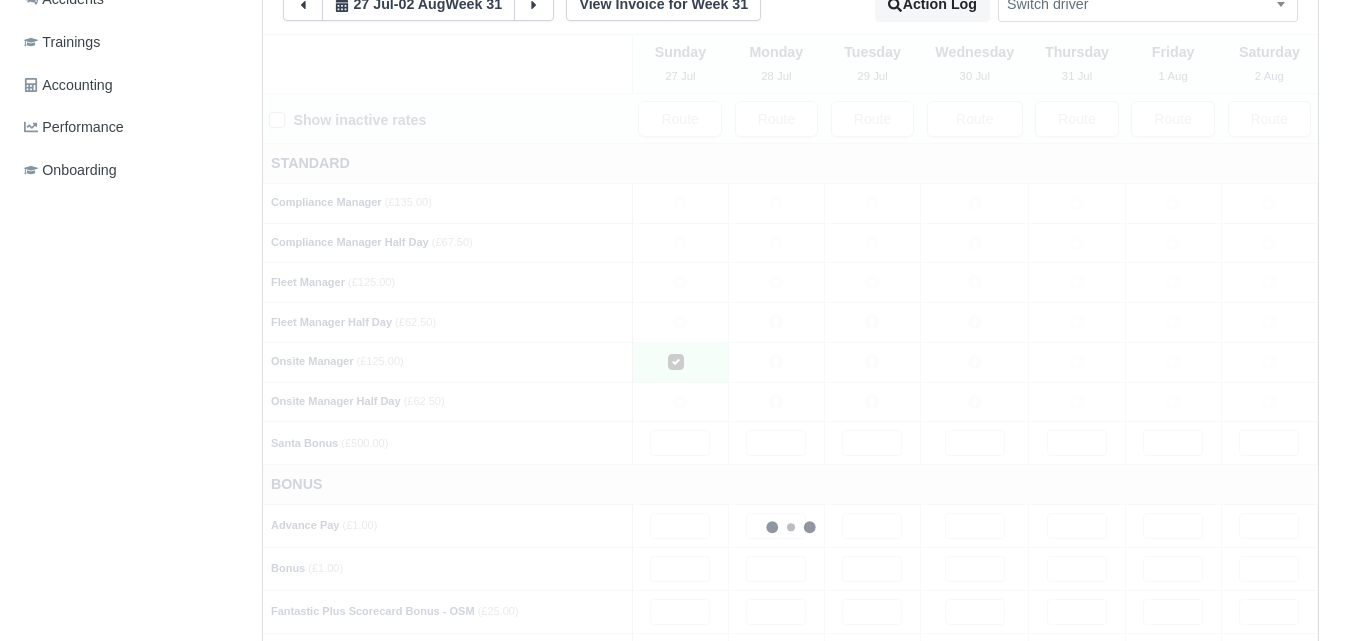type 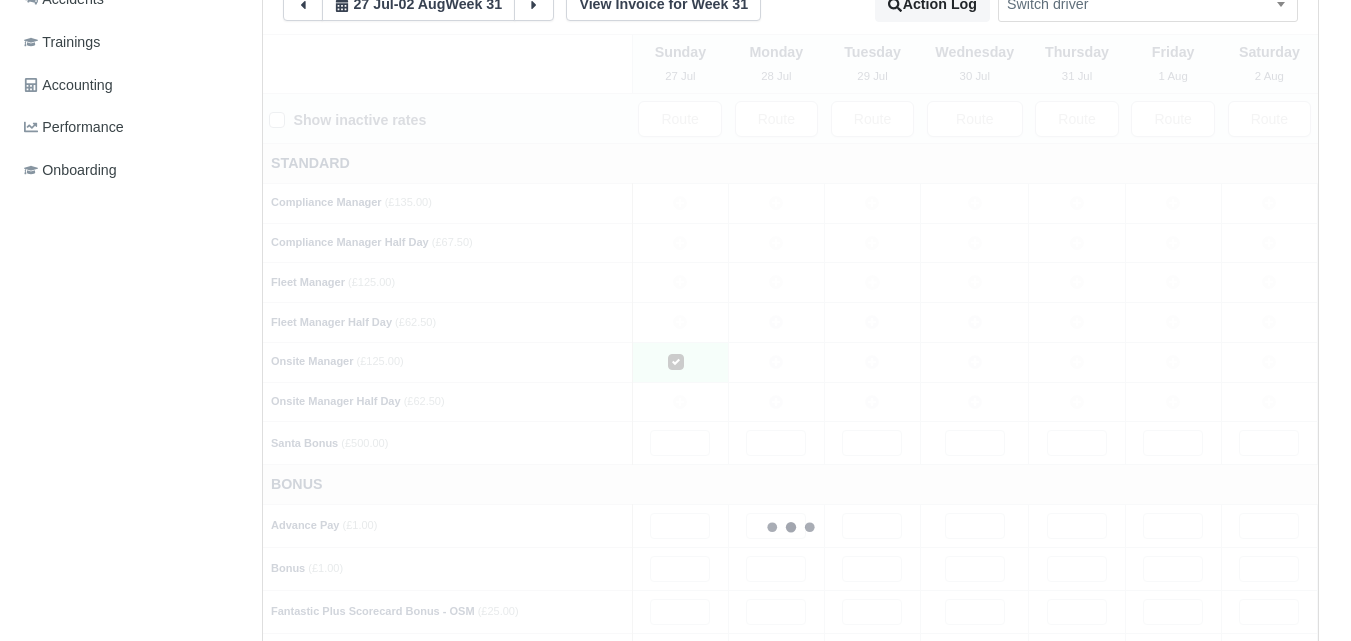 type 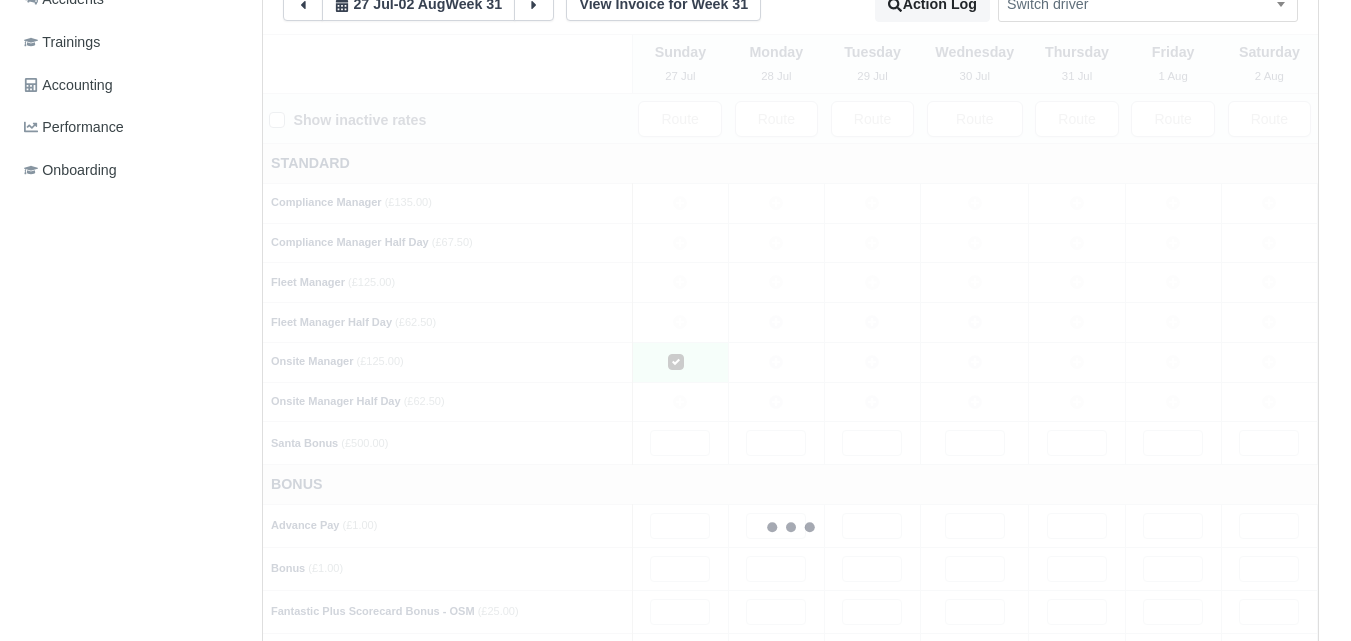 type 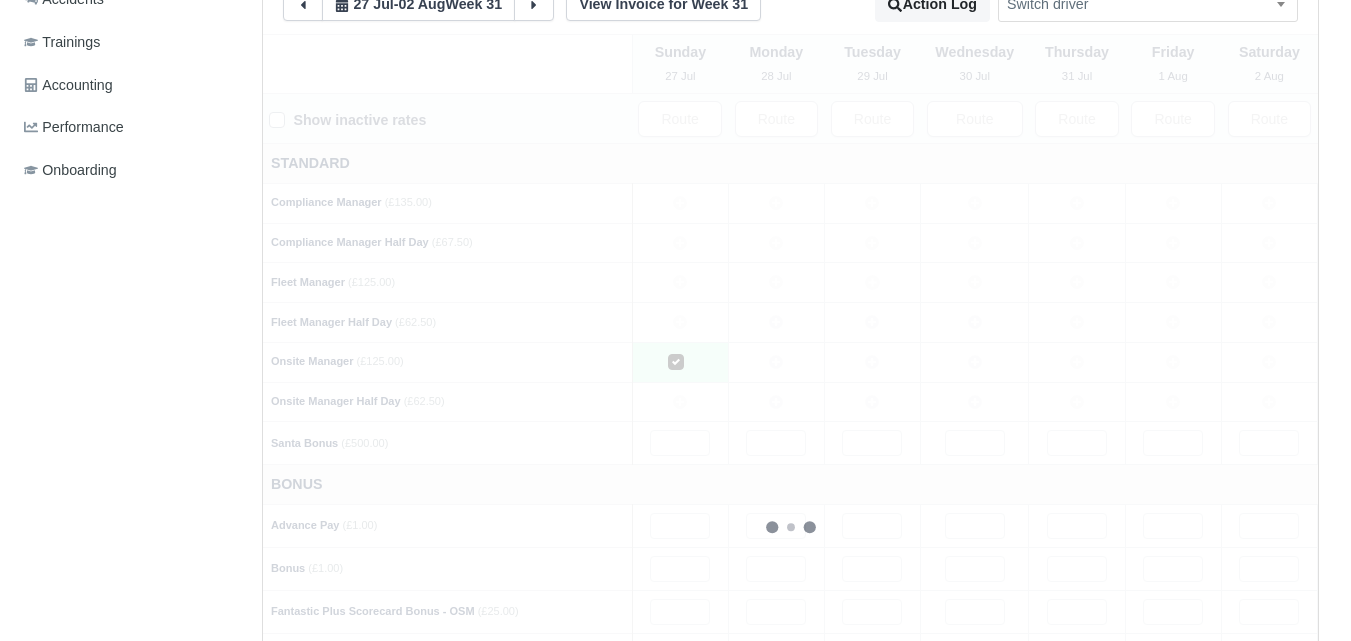 type 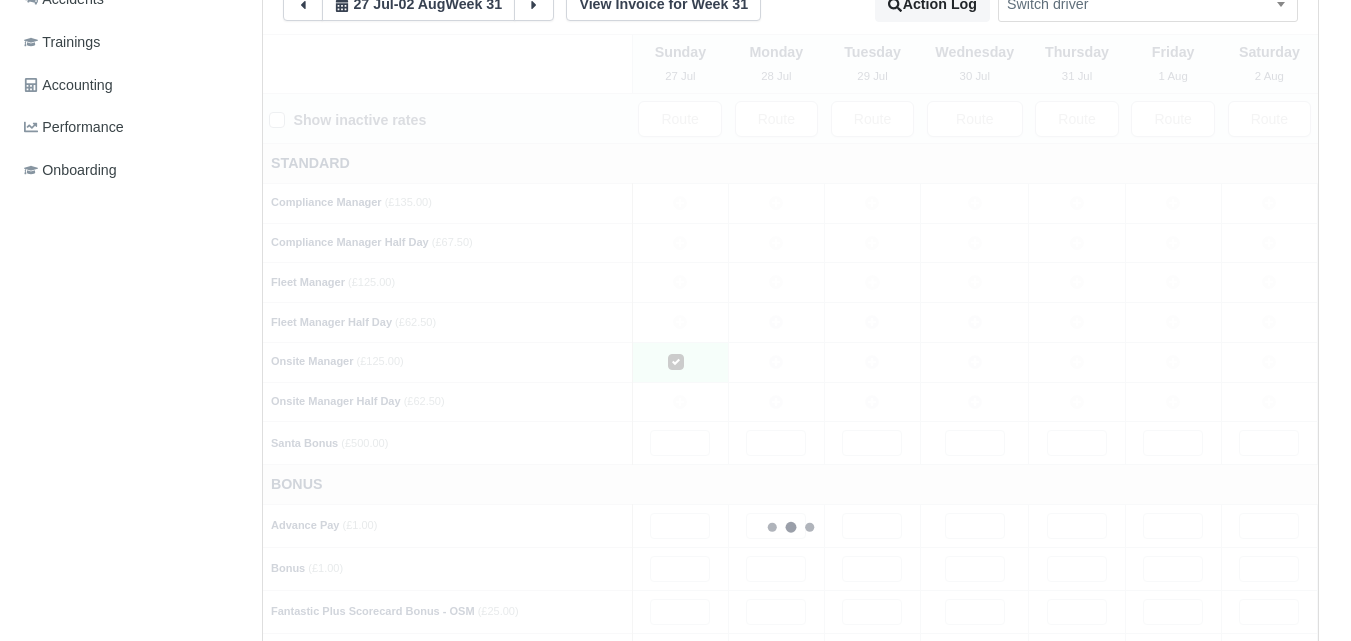 type 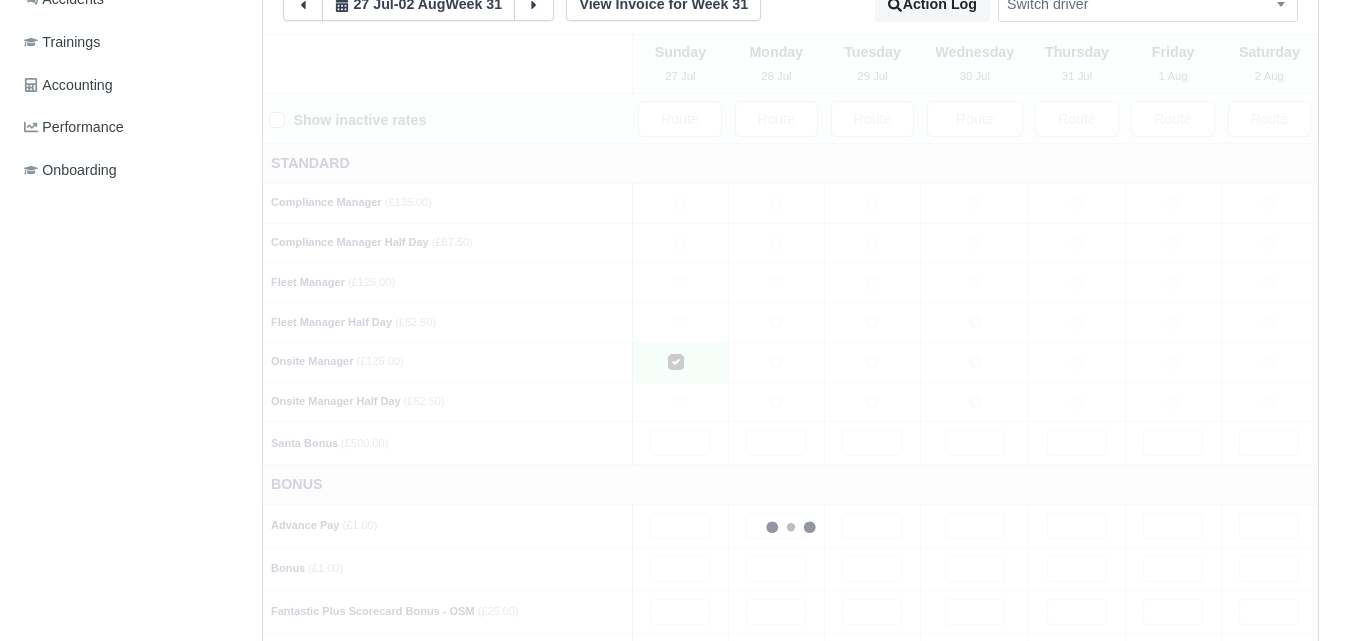 type 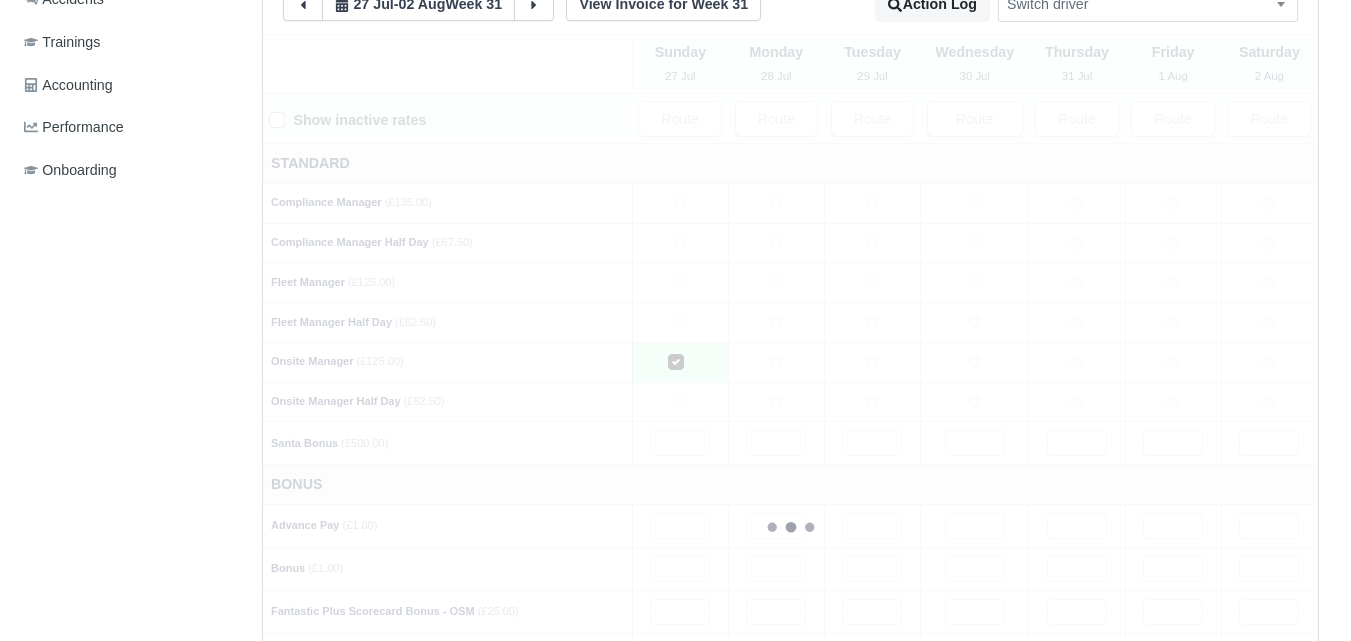 type 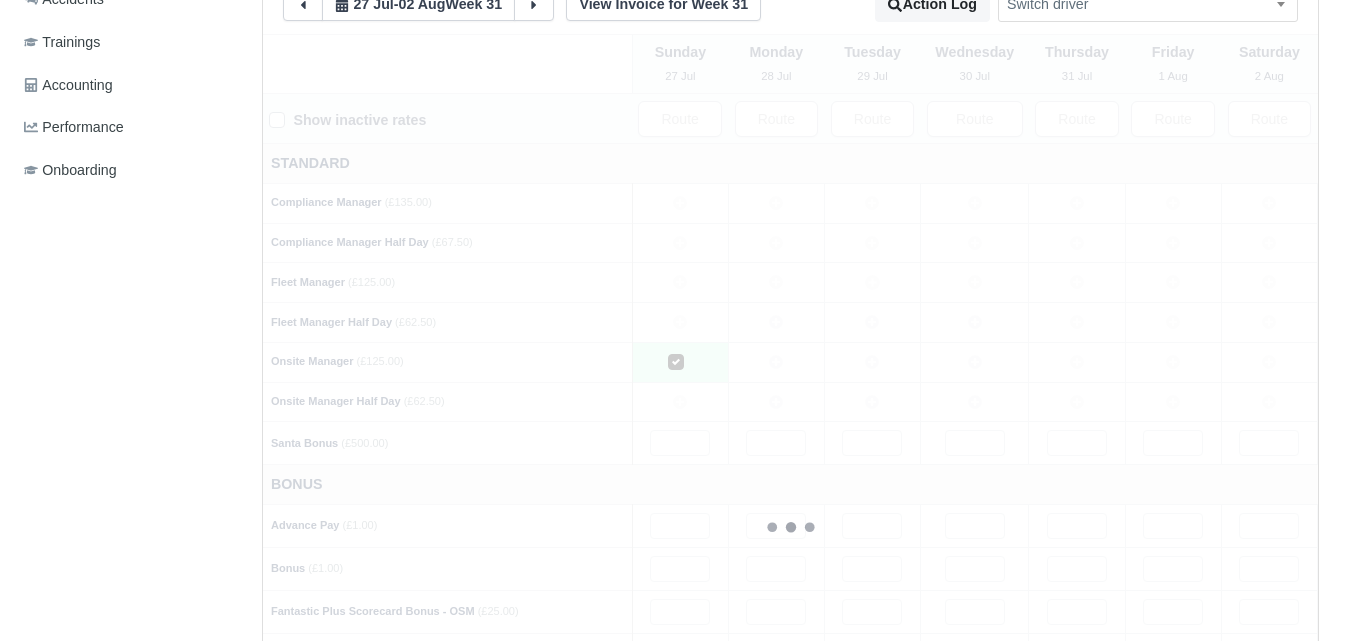 type 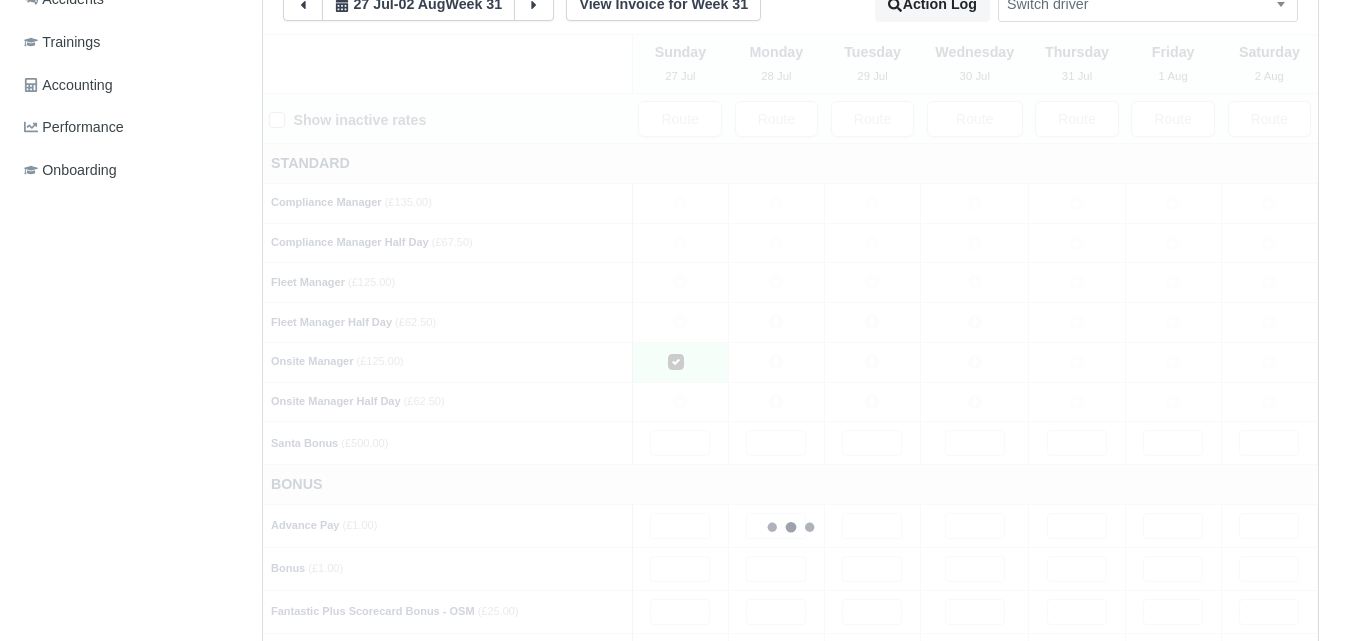 type 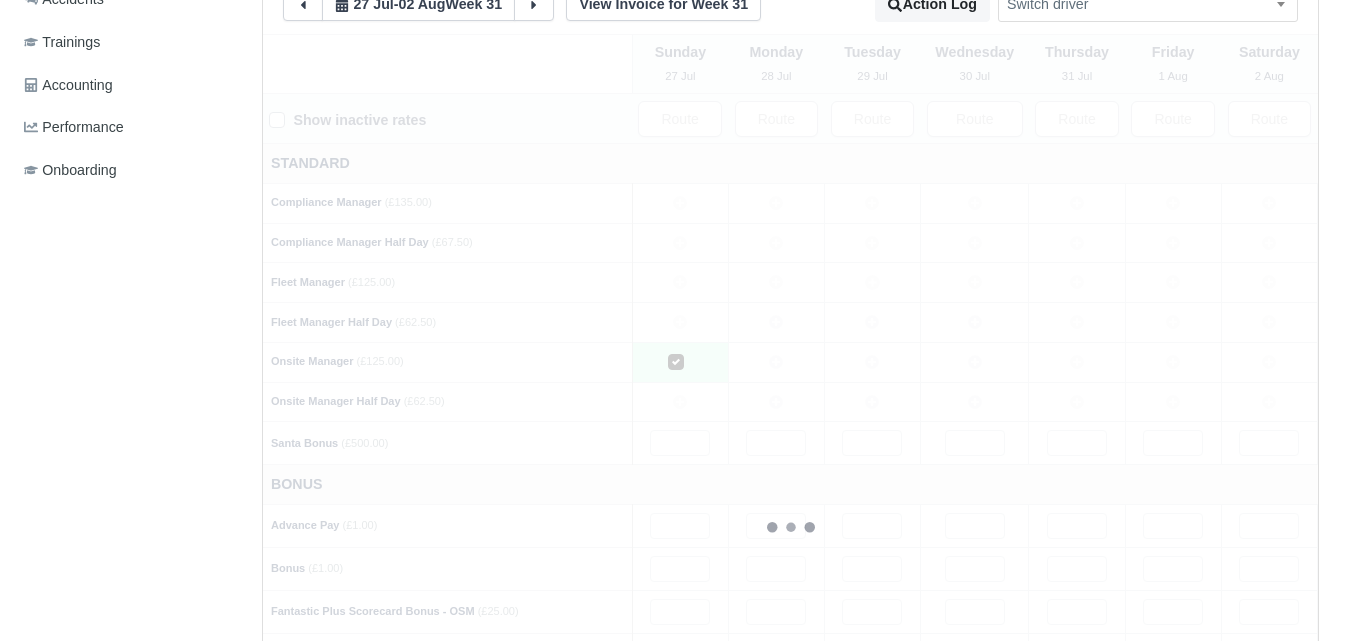 type 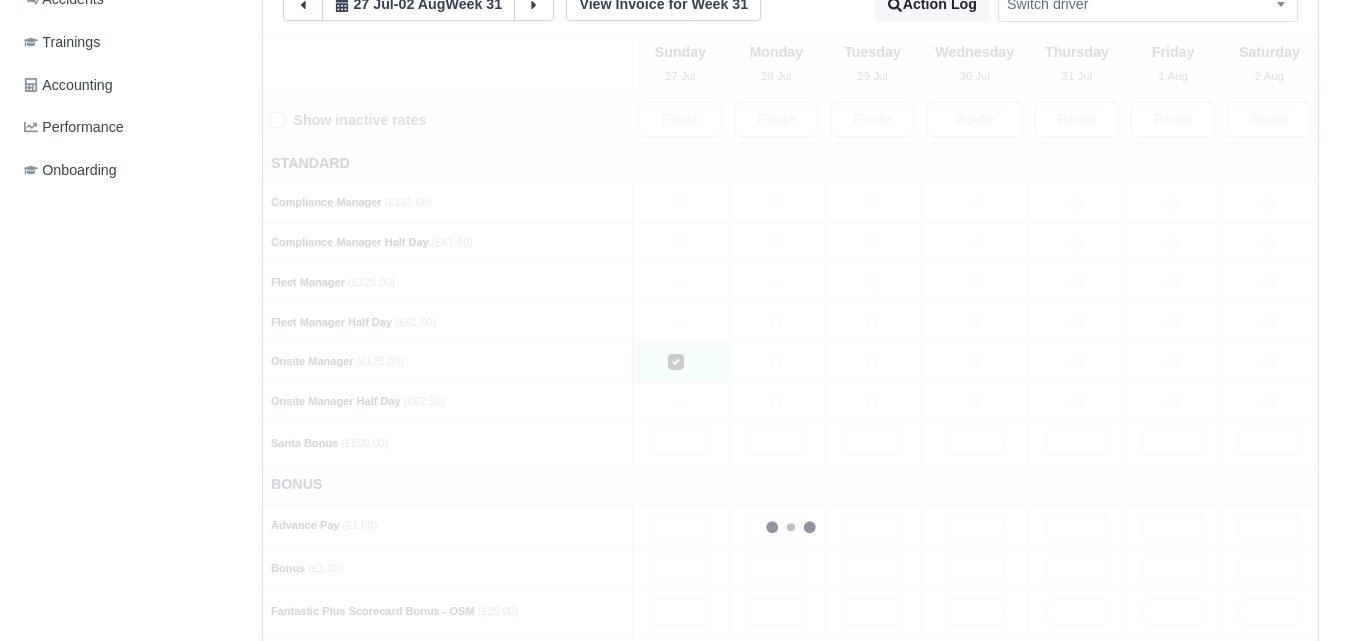 type 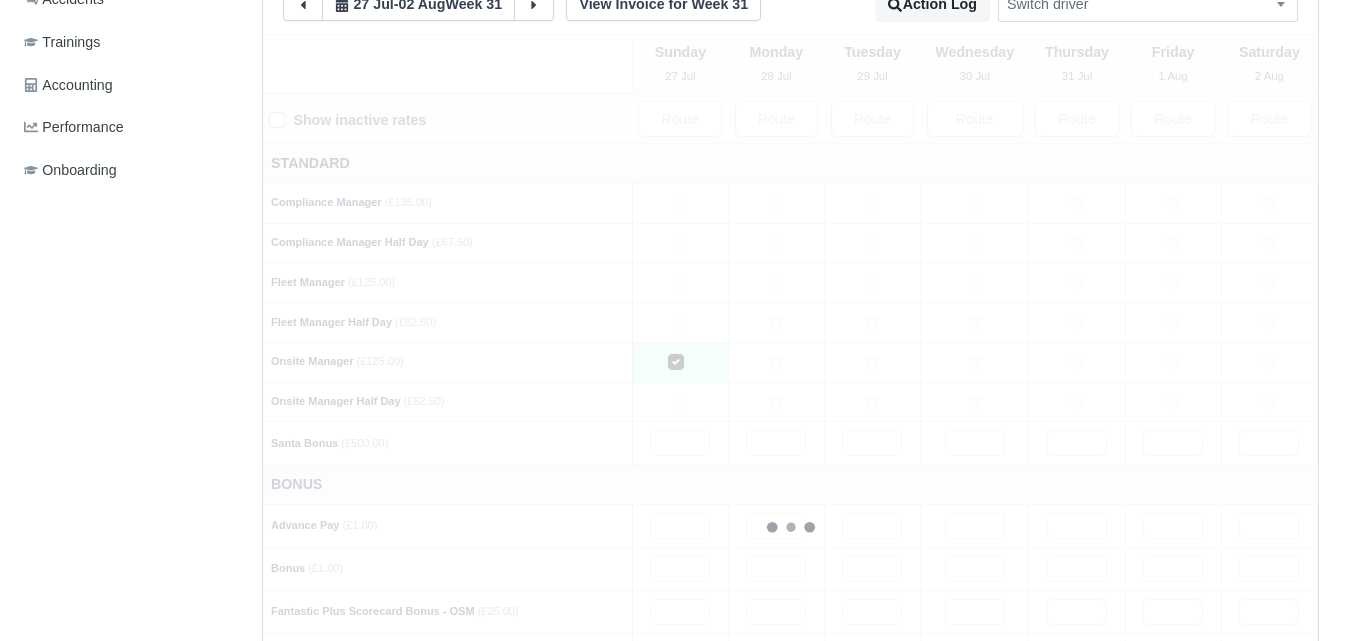 type 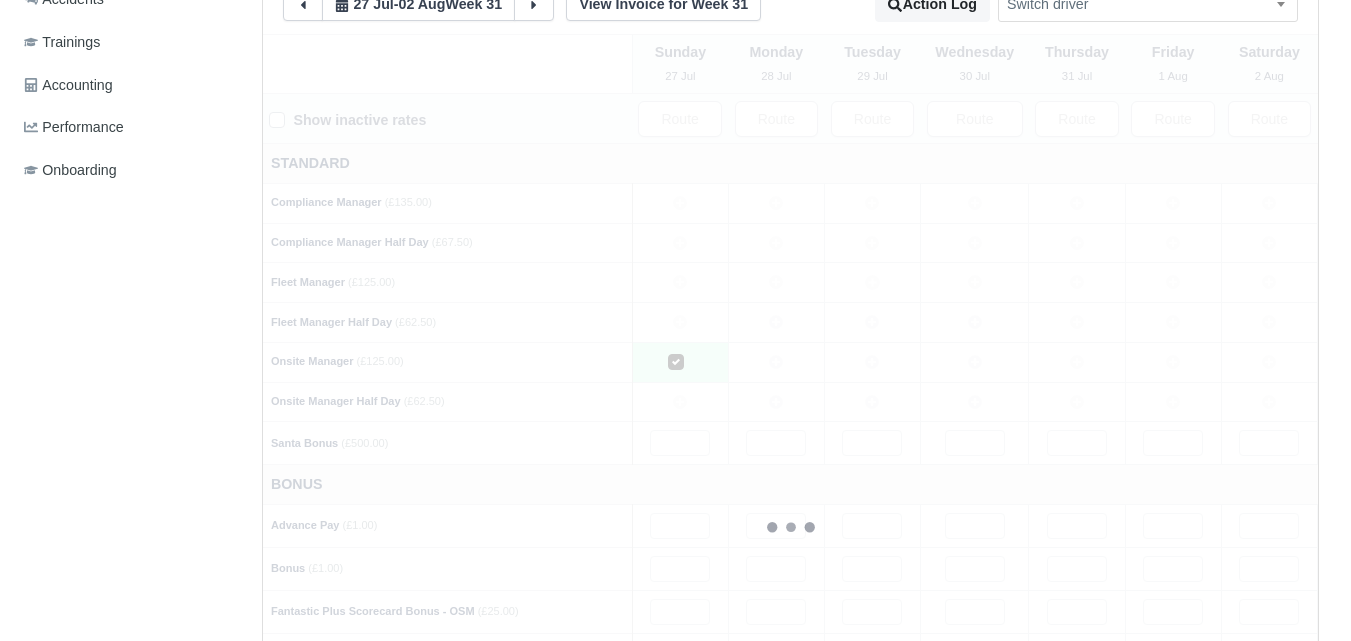 type 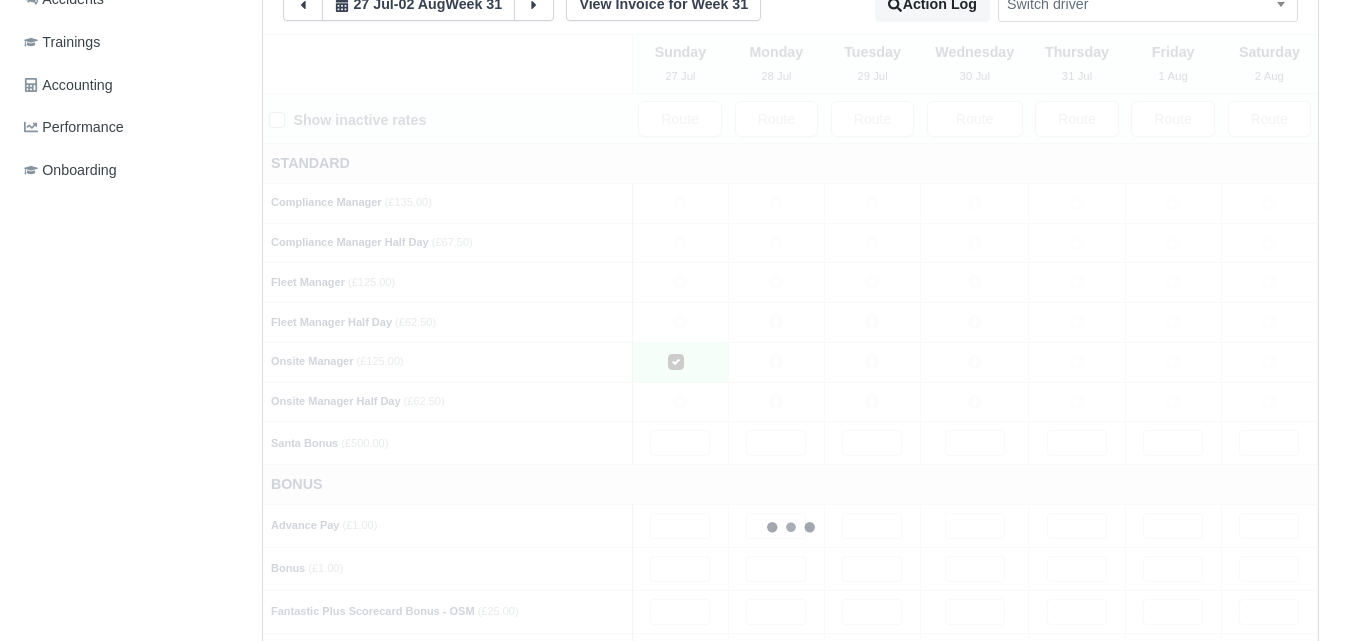 type 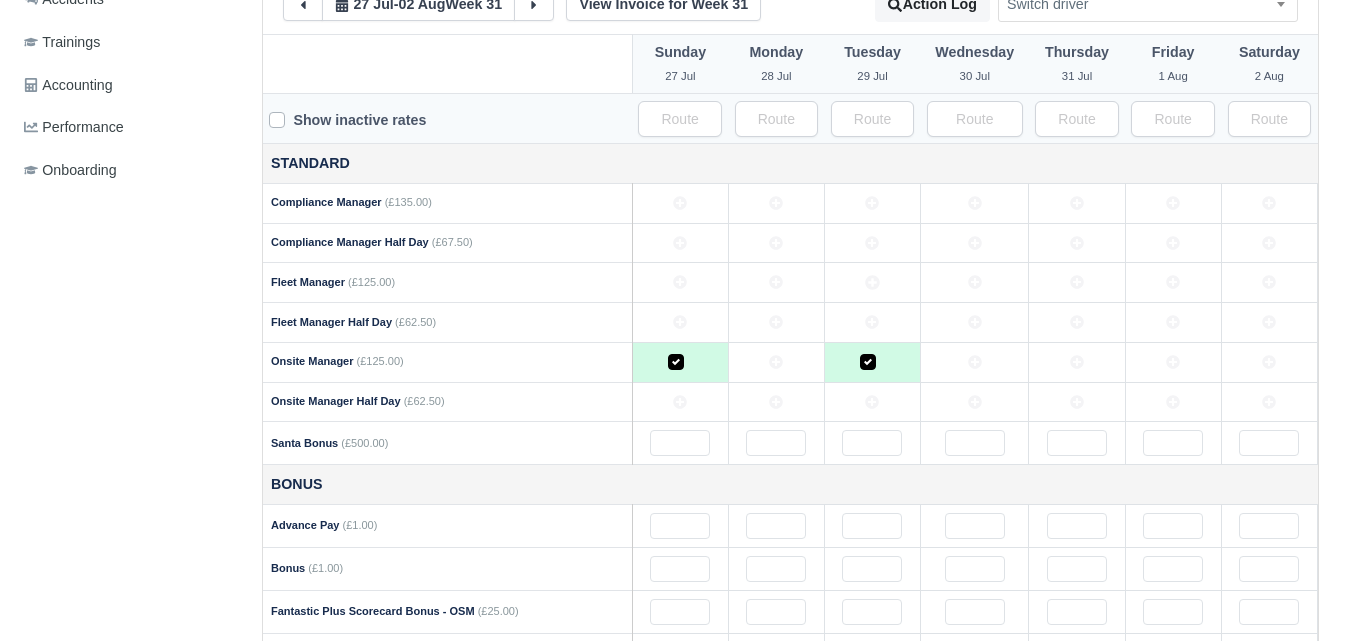 click 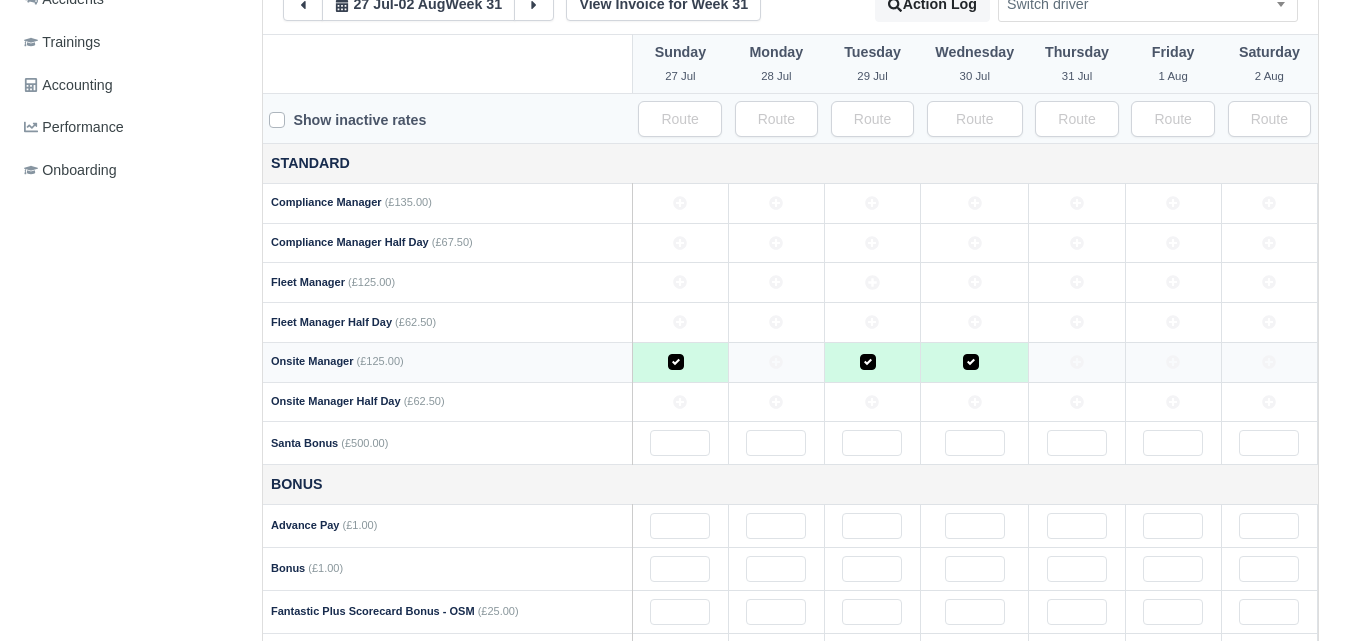 click at bounding box center [1077, 362] 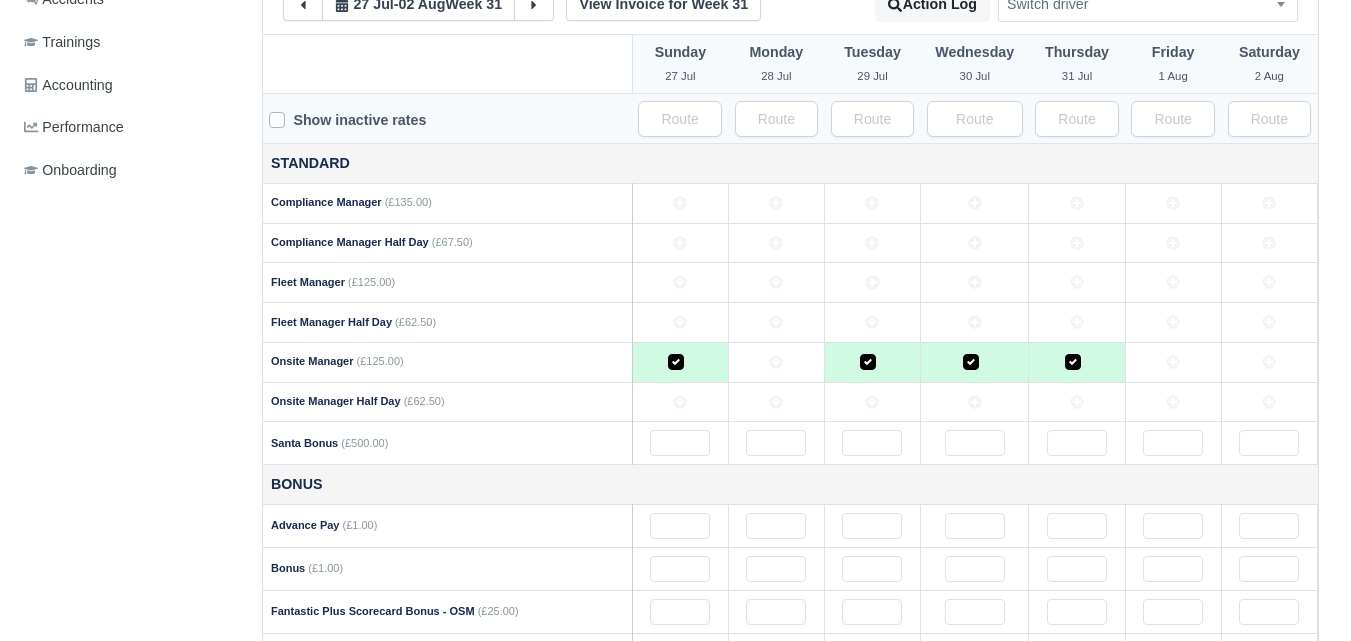 click at bounding box center [1173, 362] 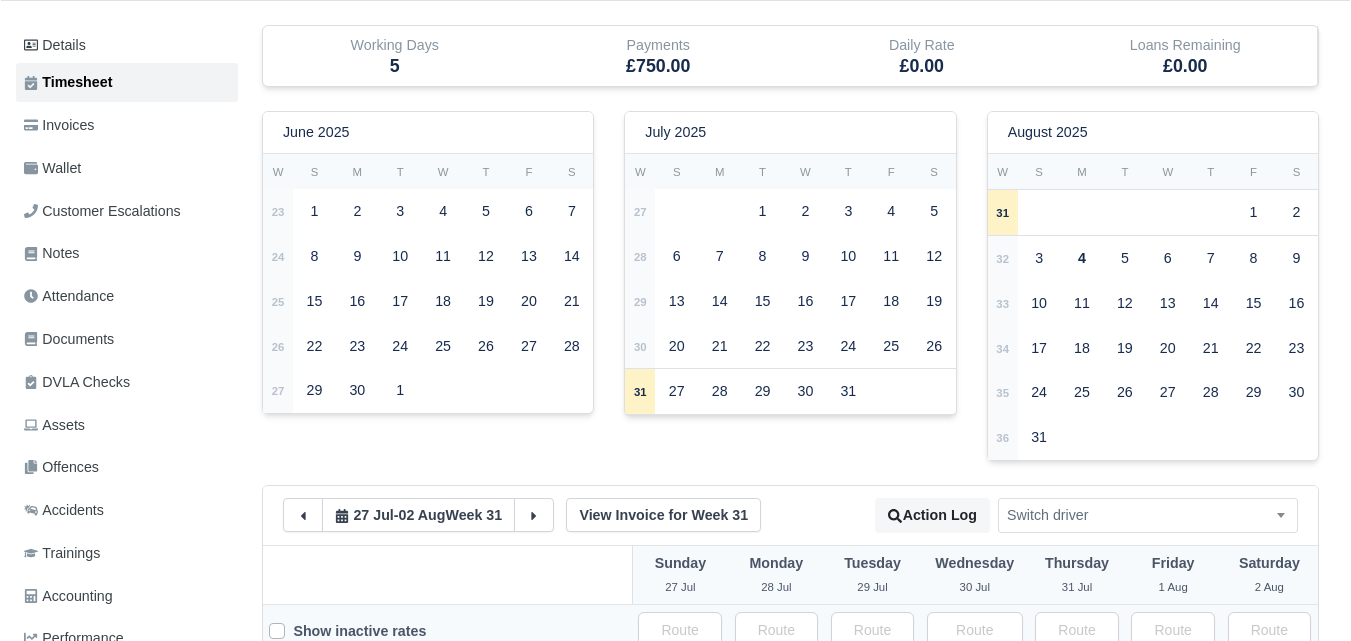 scroll, scrollTop: 0, scrollLeft: 0, axis: both 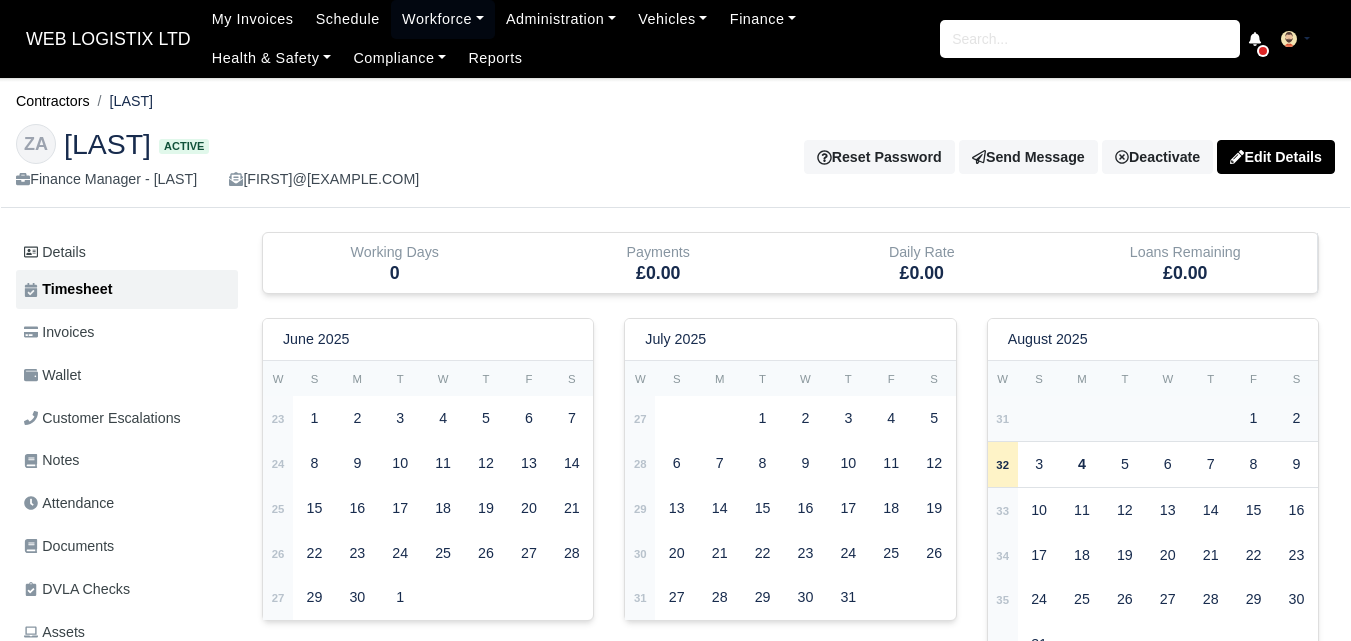 click on "31" at bounding box center (1003, 418) 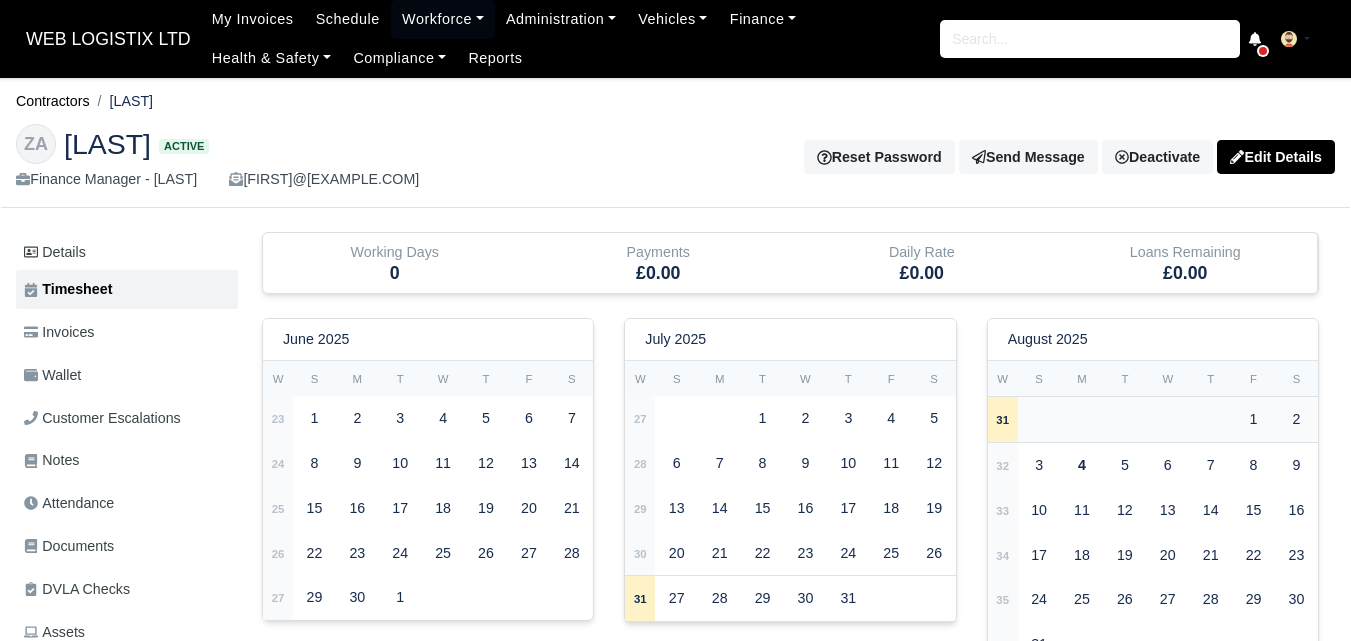 type 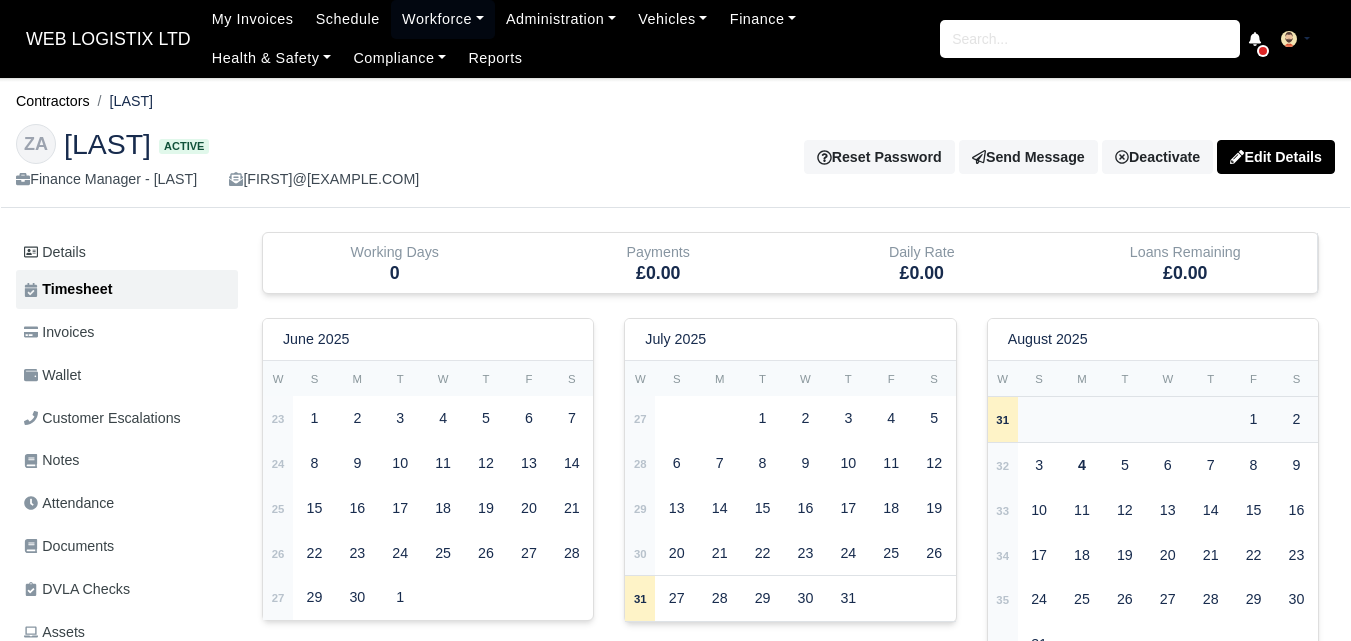 type 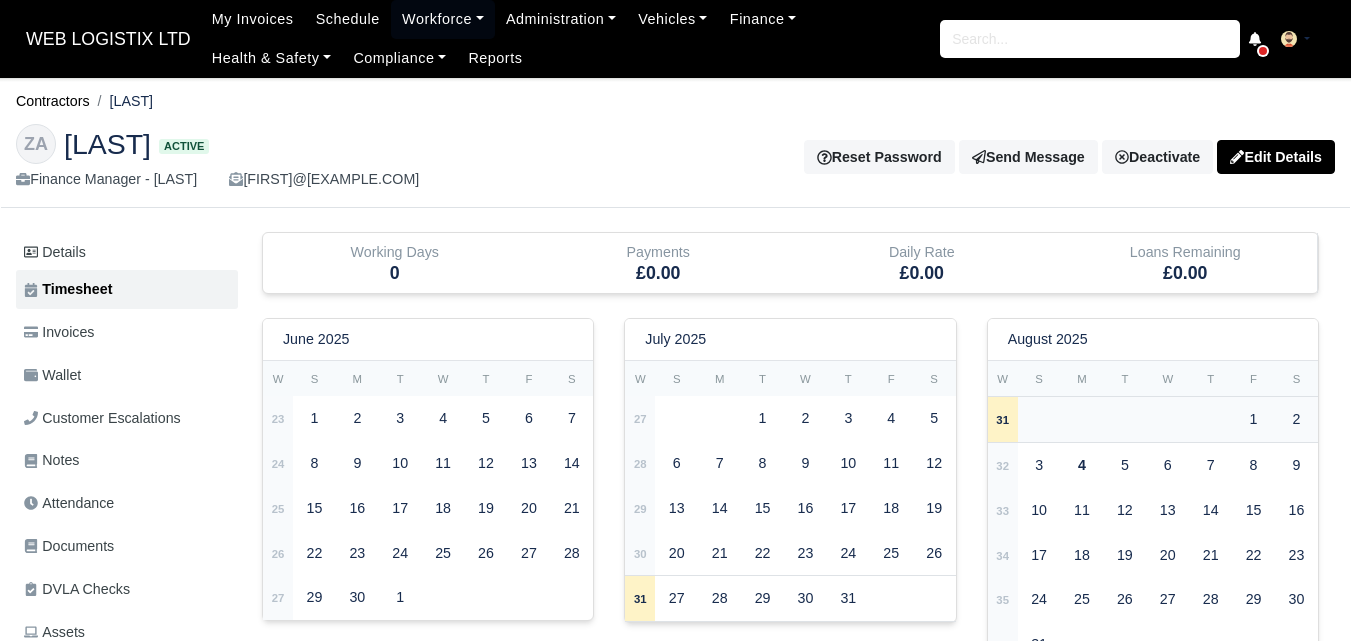 type 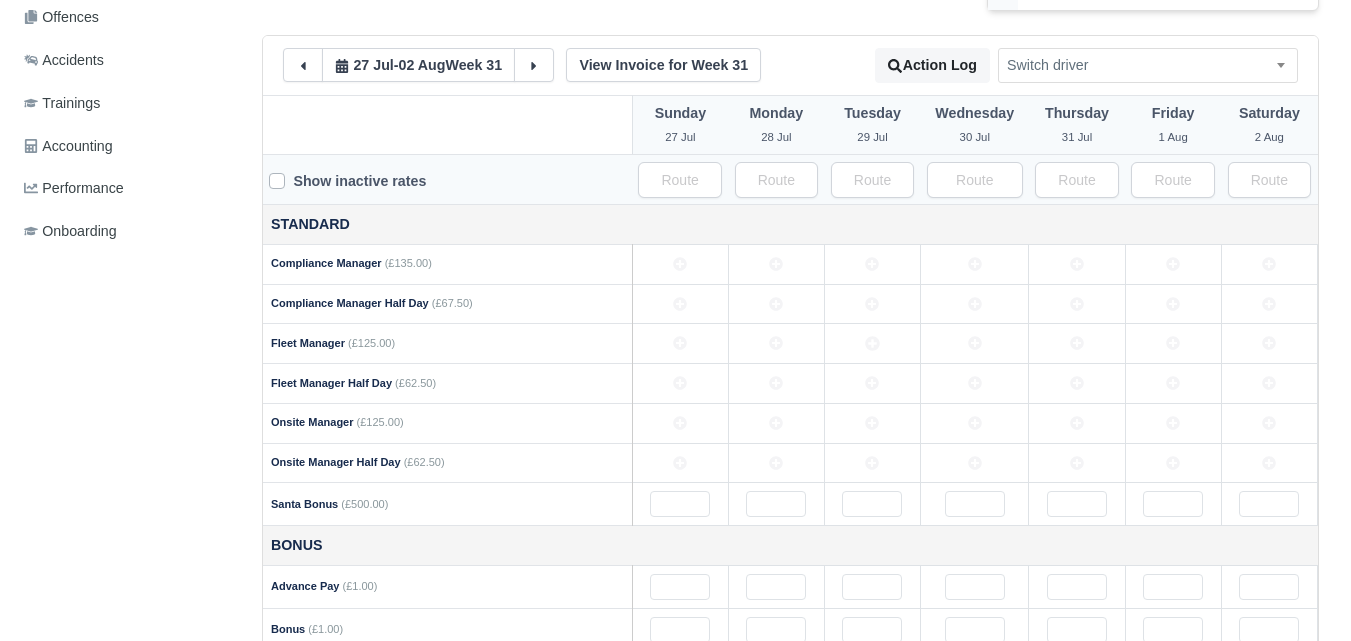 scroll, scrollTop: 663, scrollLeft: 0, axis: vertical 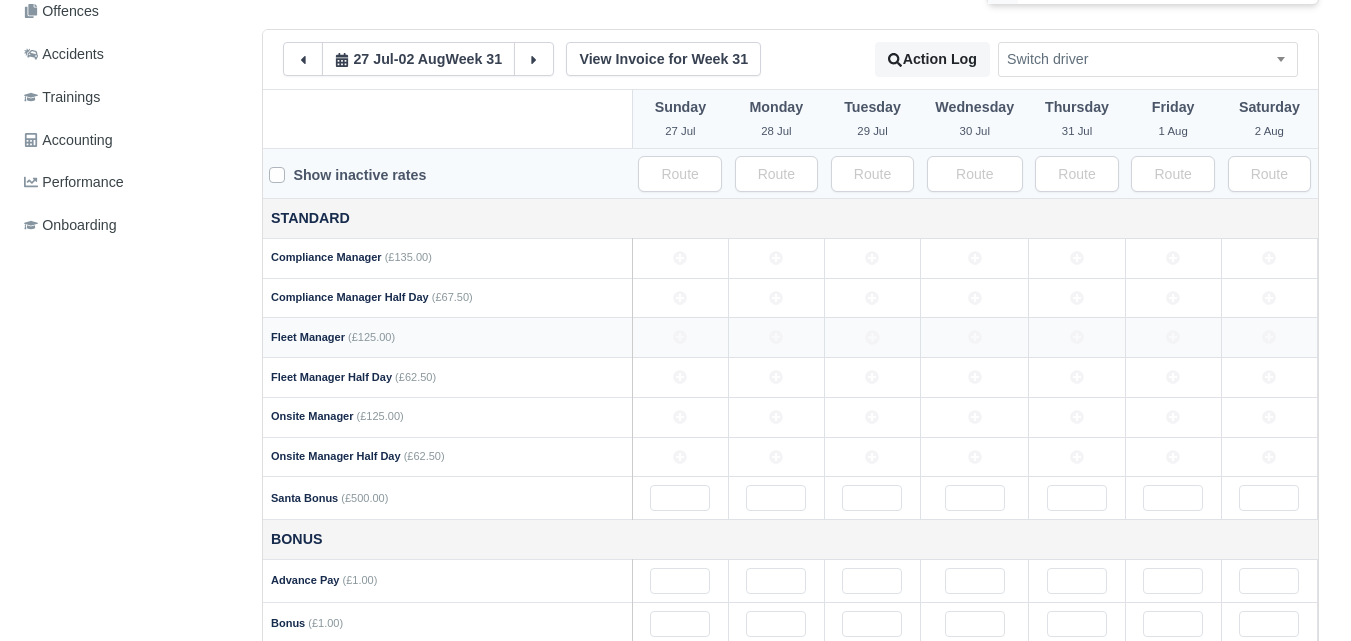 click at bounding box center [776, 338] 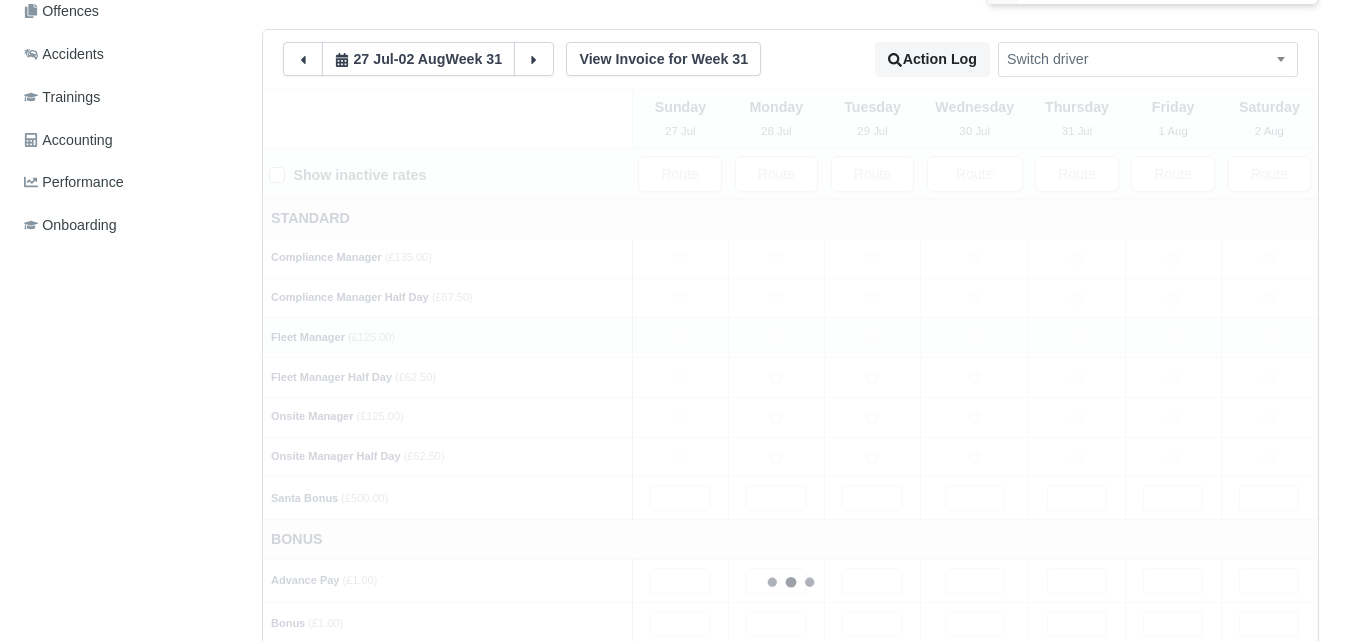 type 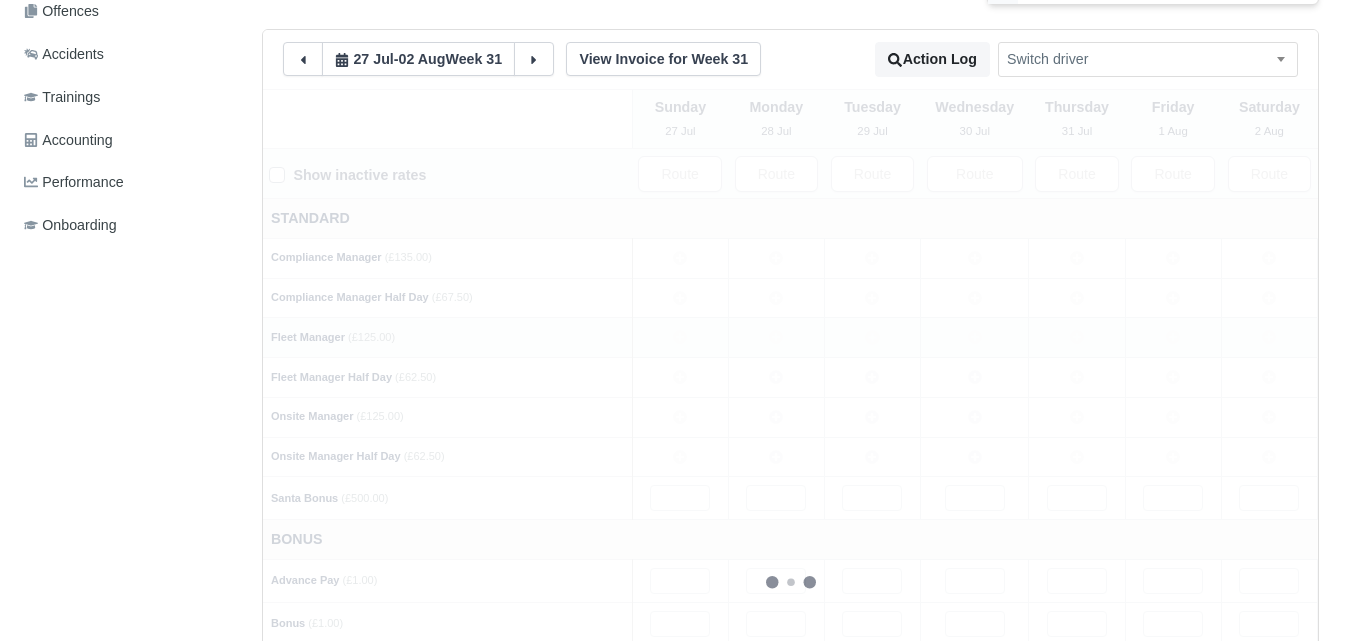 type 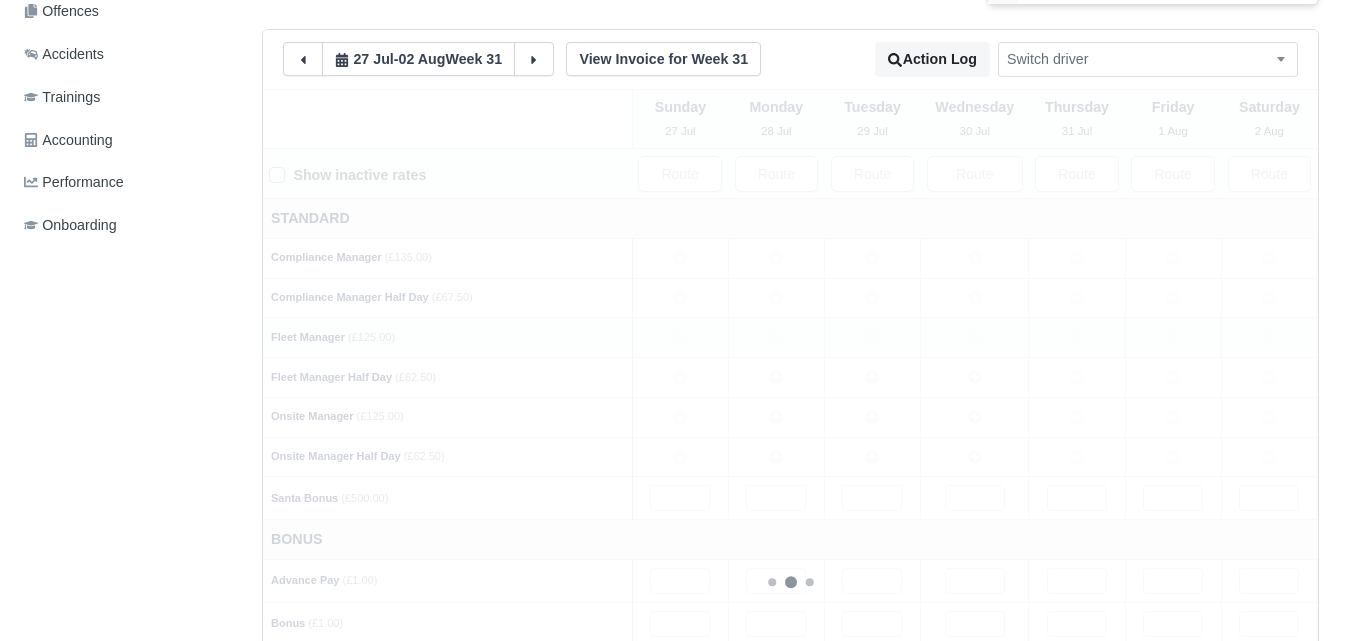 type 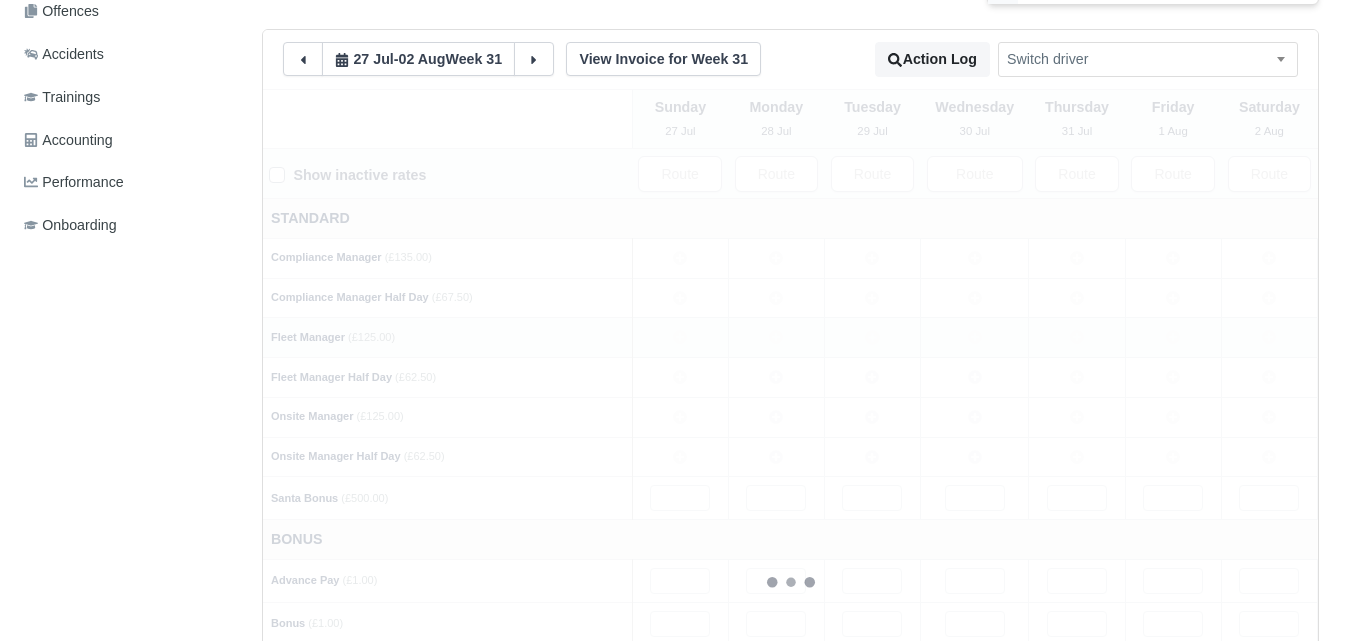 type 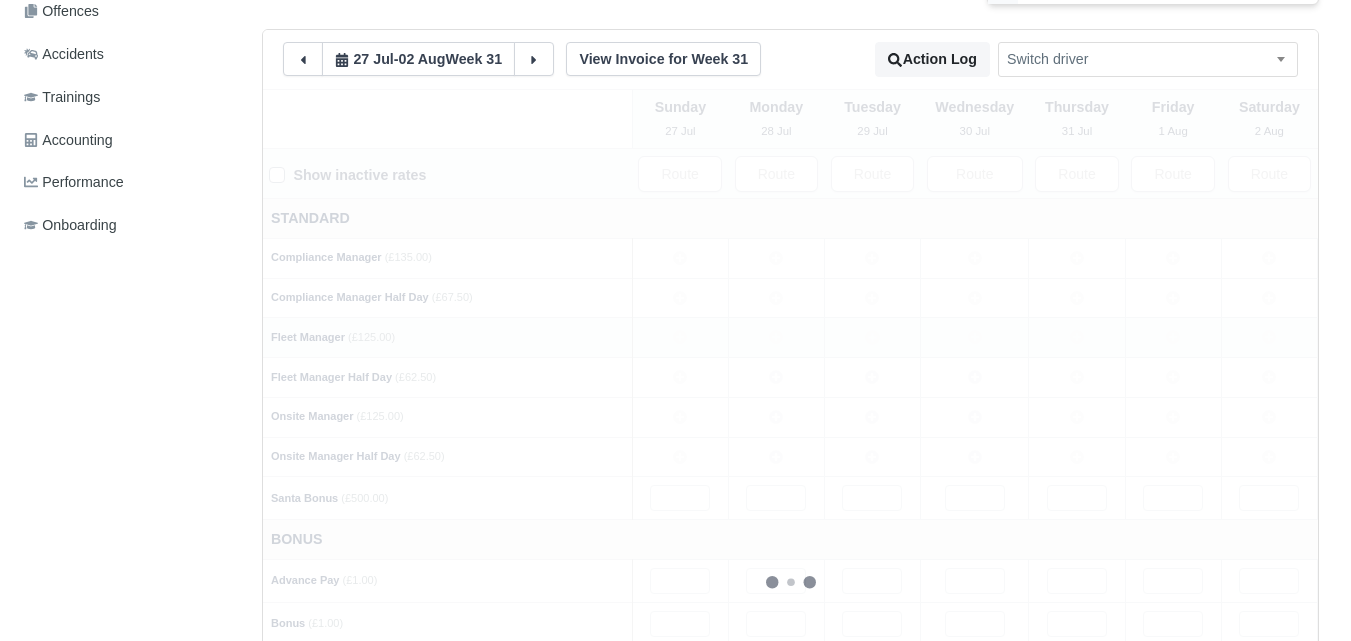 type 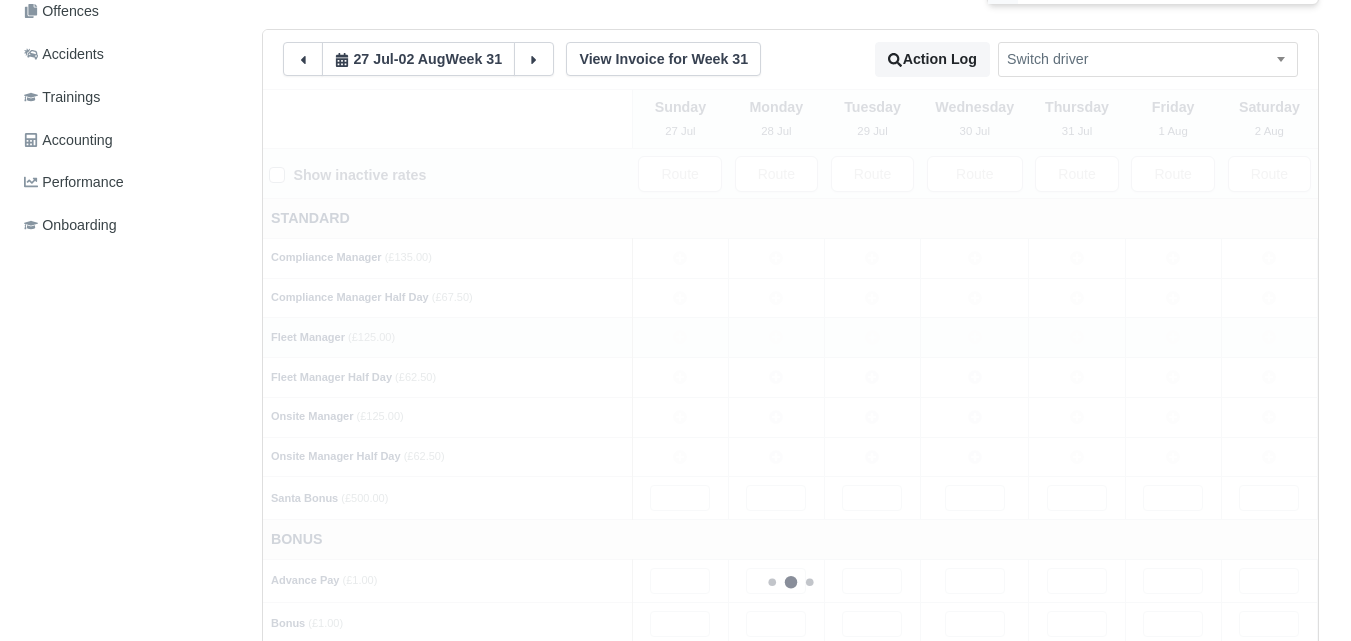 type 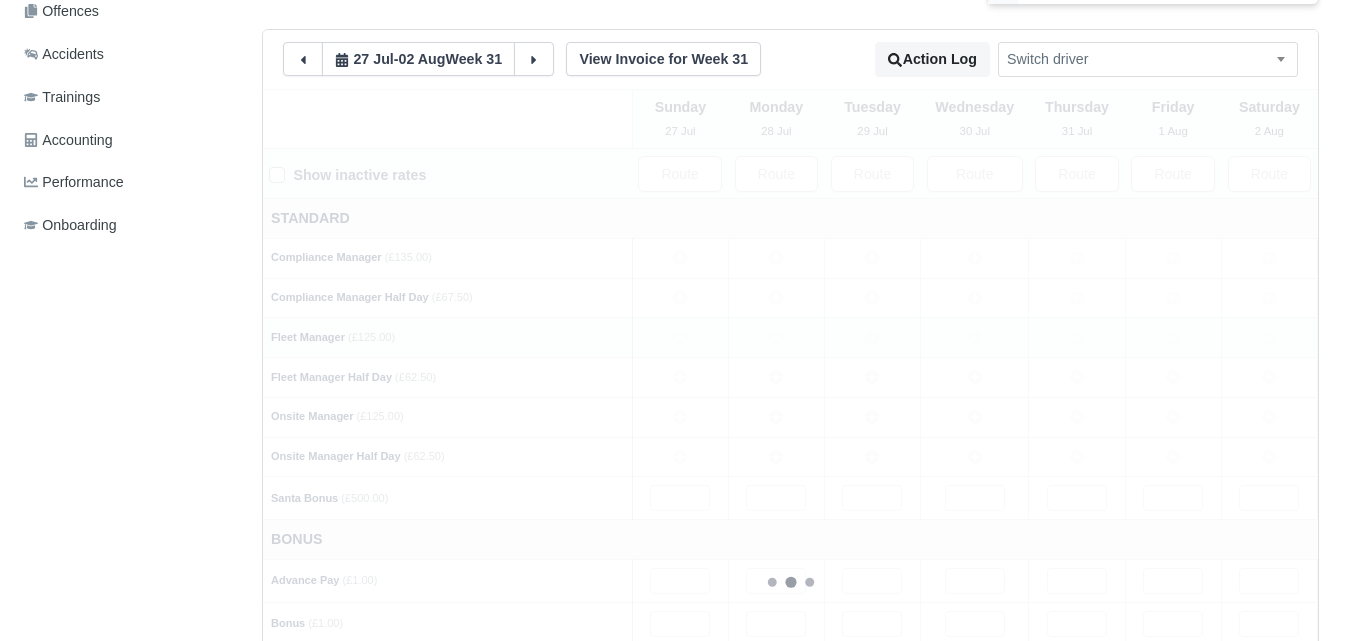 type 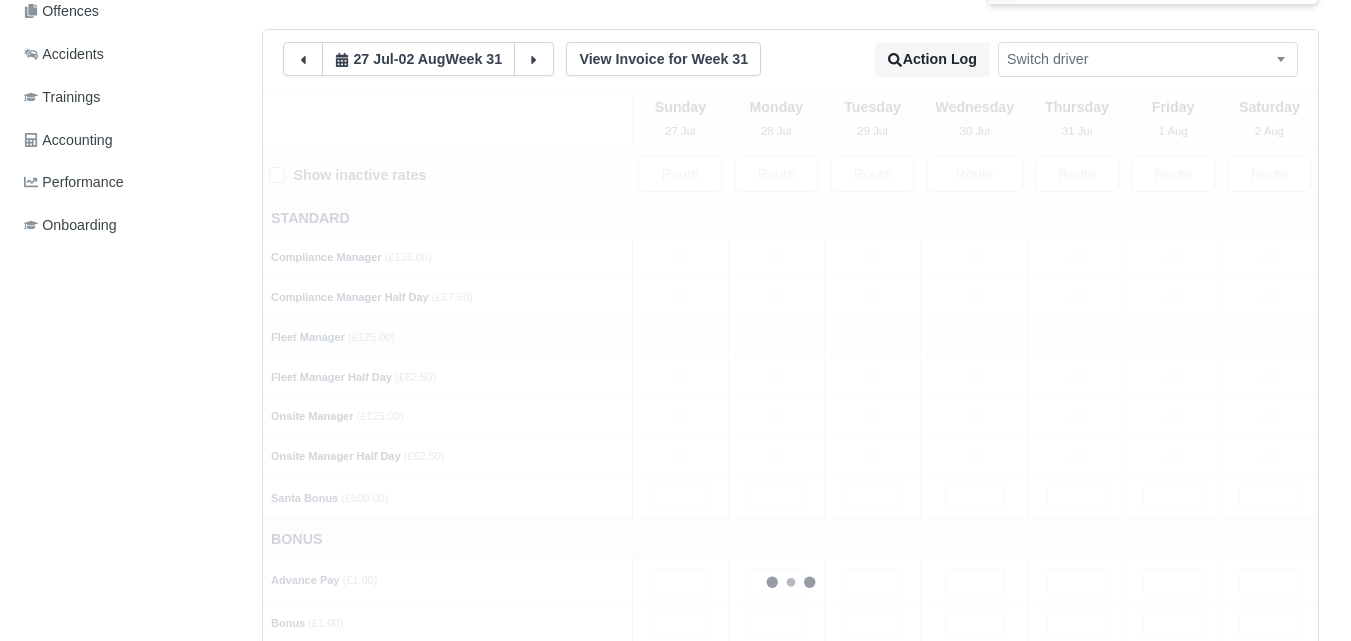 type 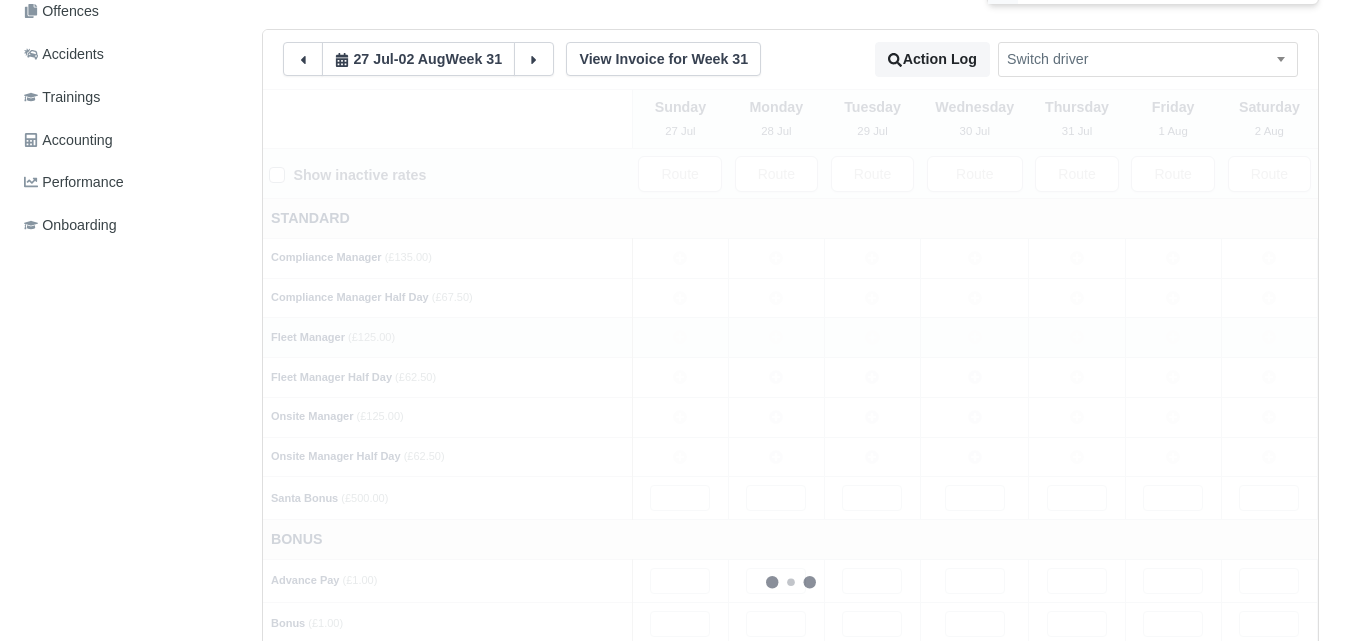 type 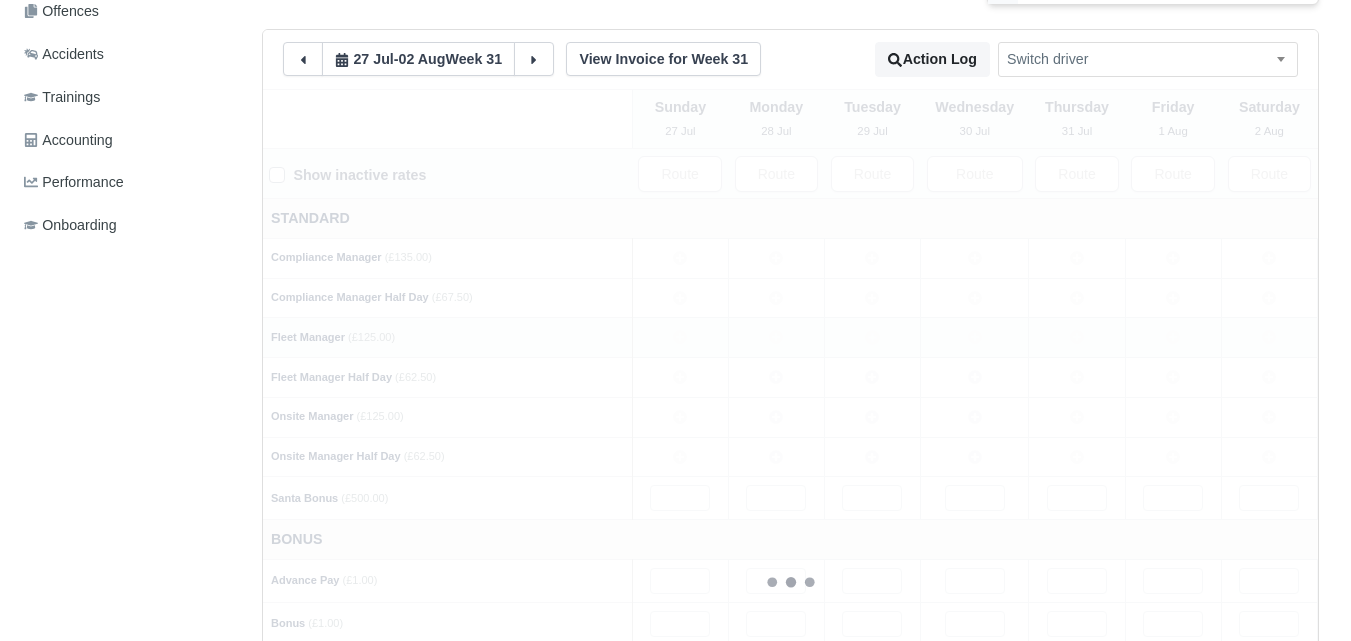 type 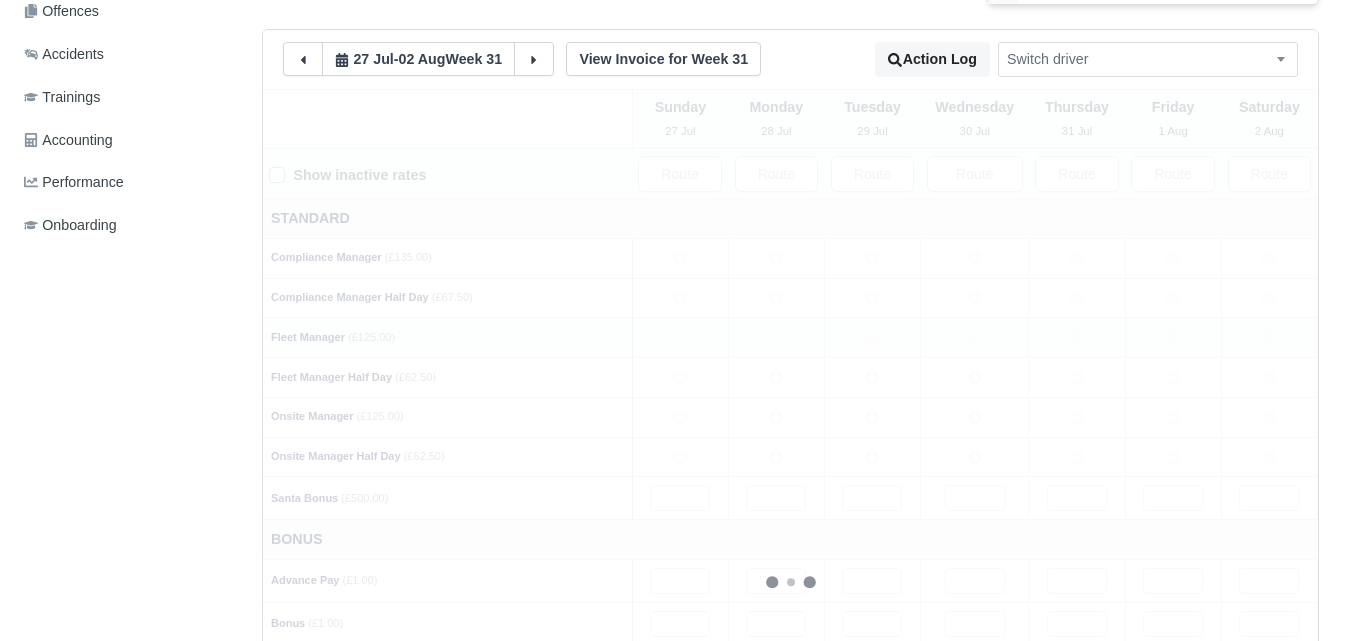 type 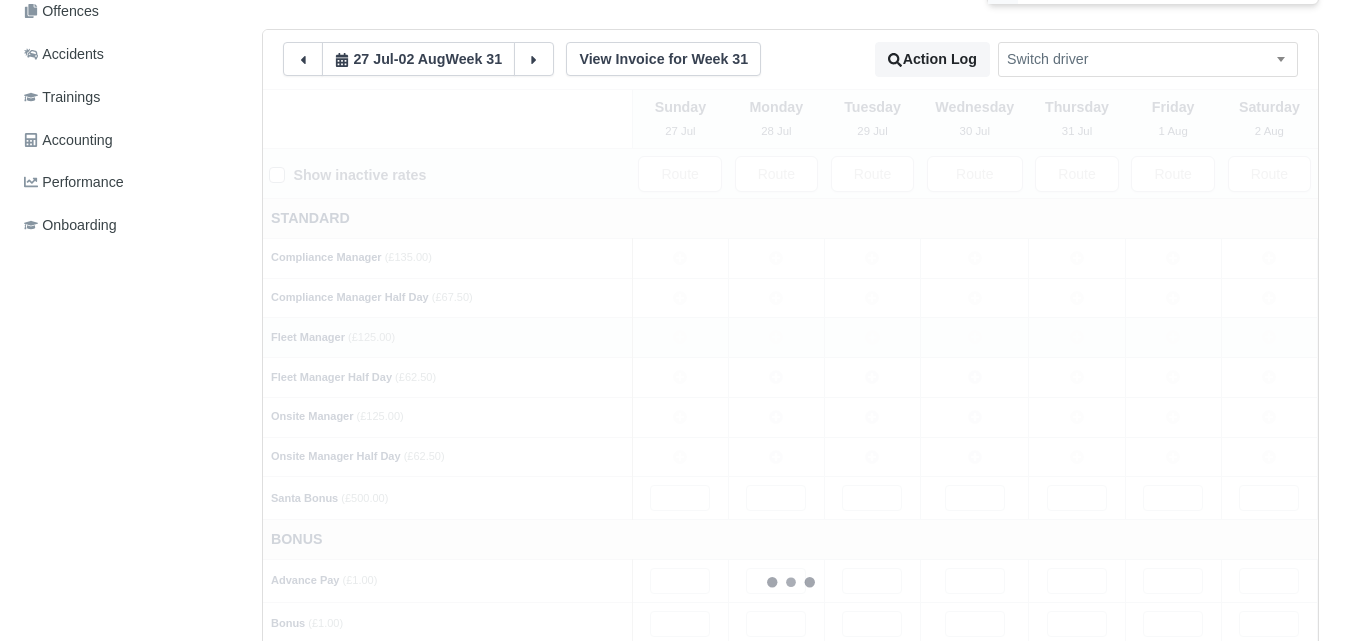 type 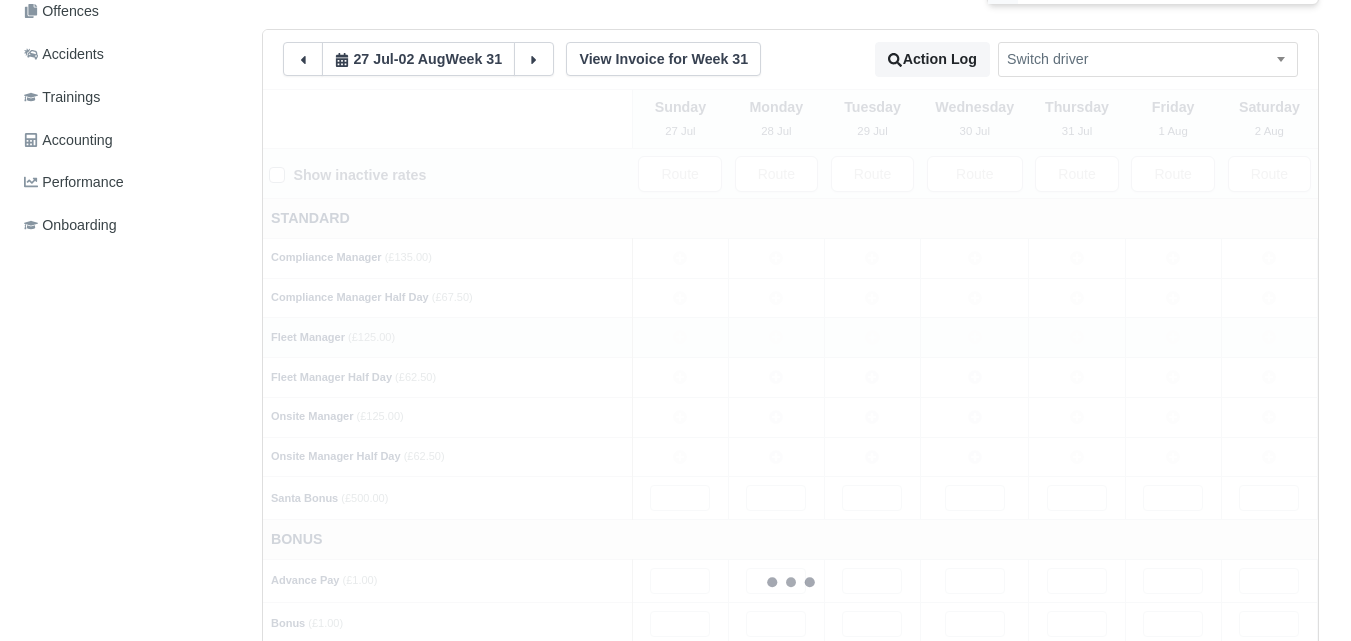 type 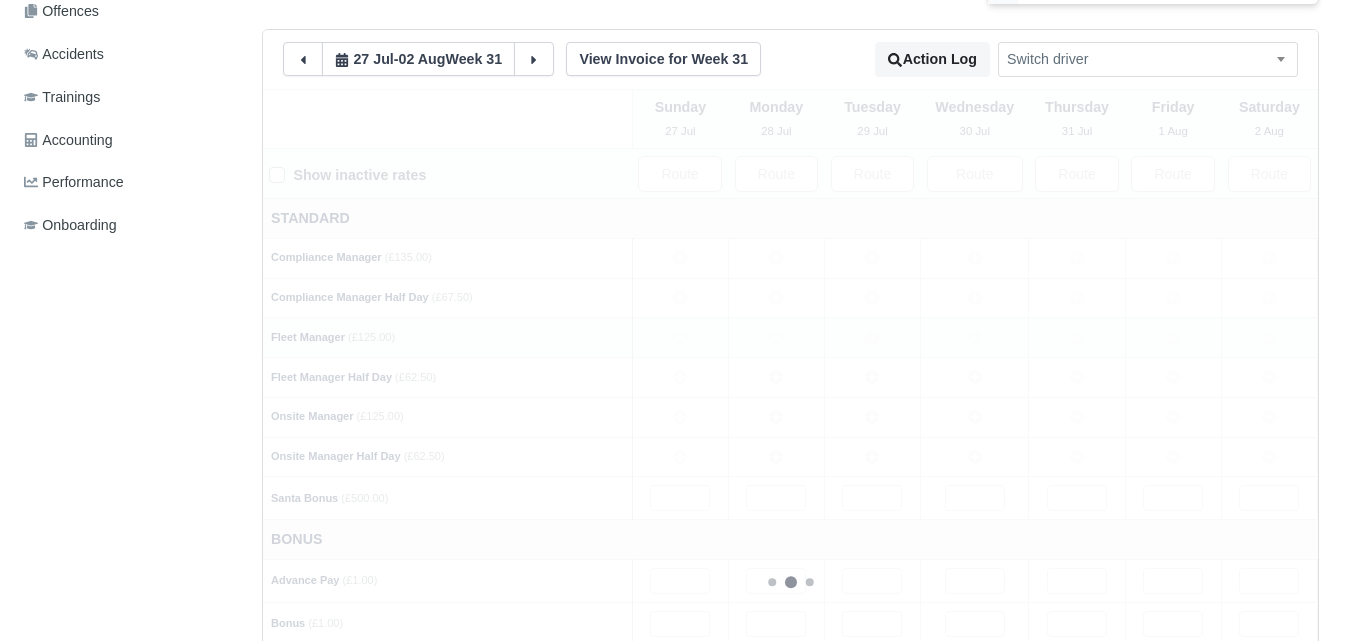 type 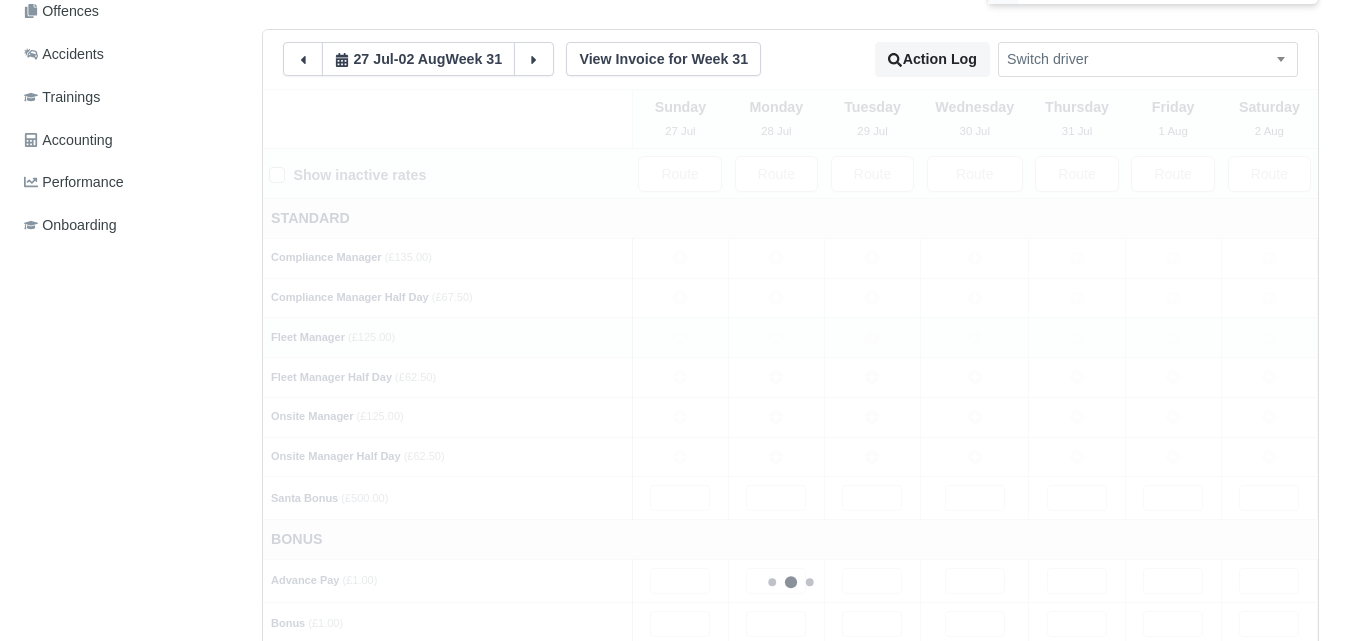 type 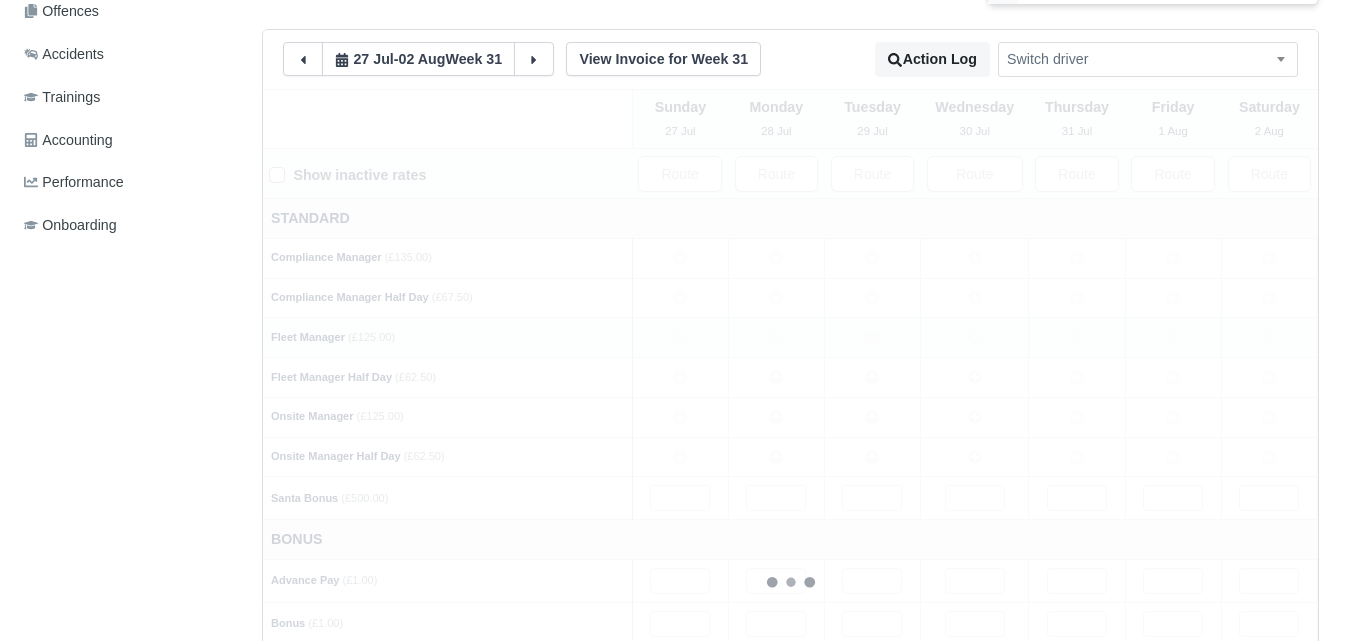 type 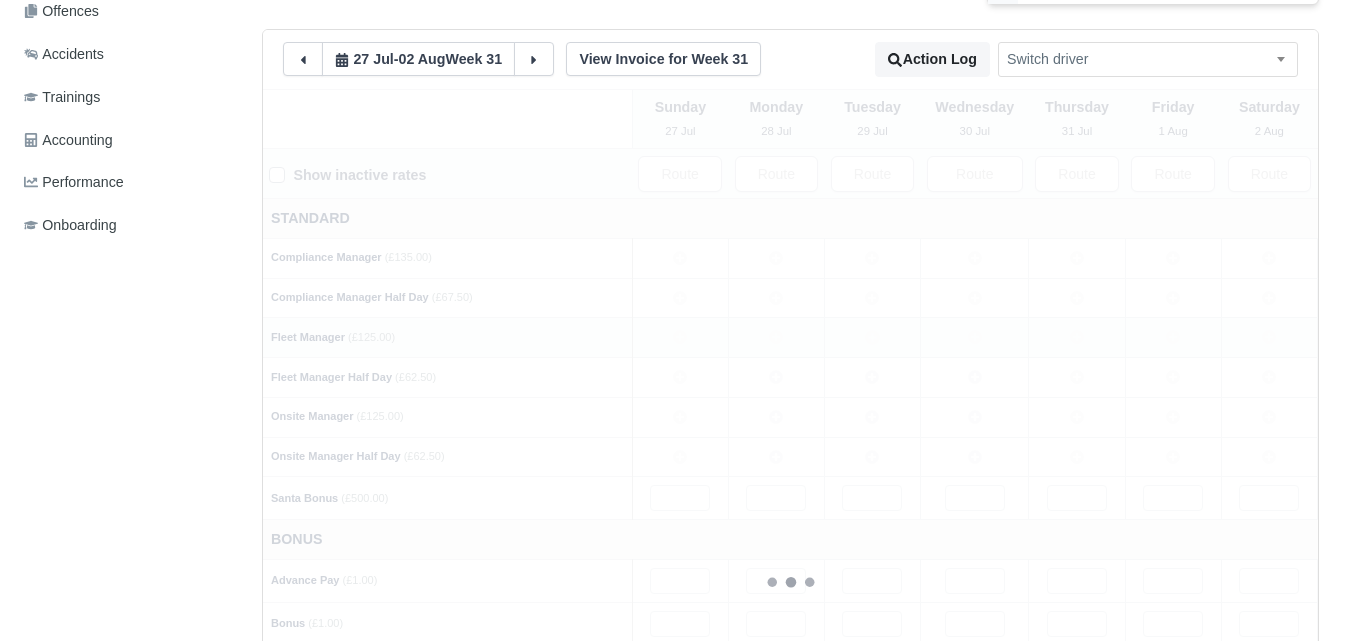 type 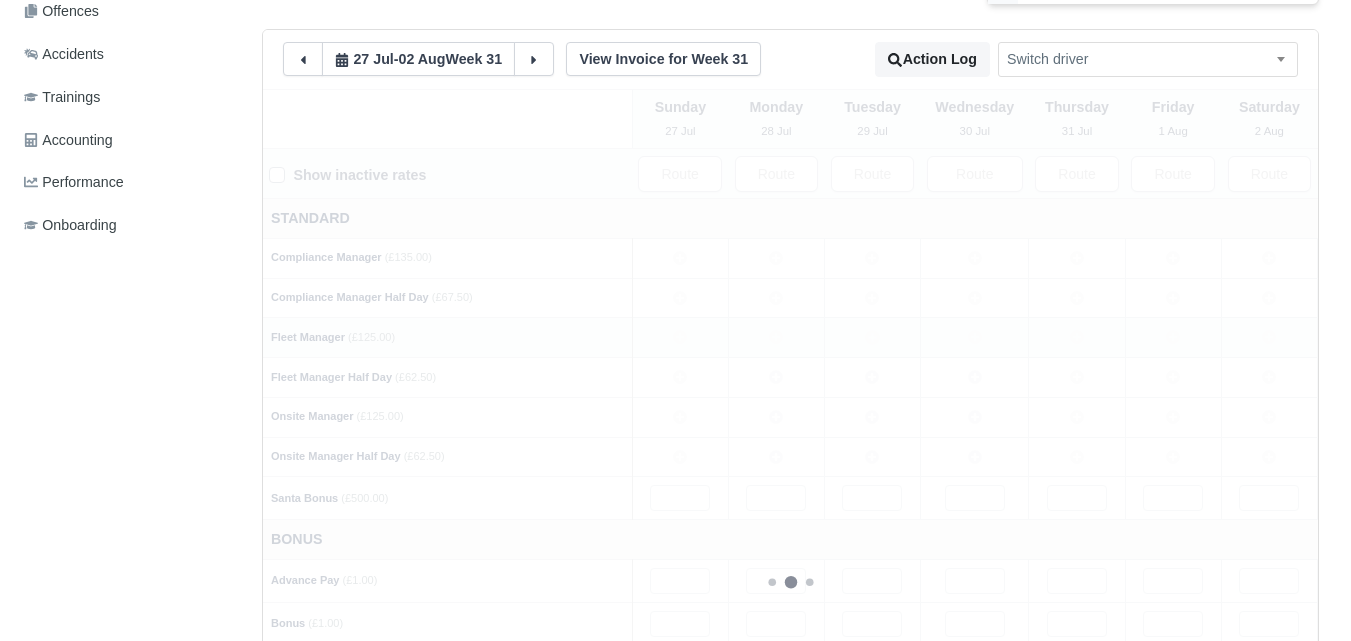 type 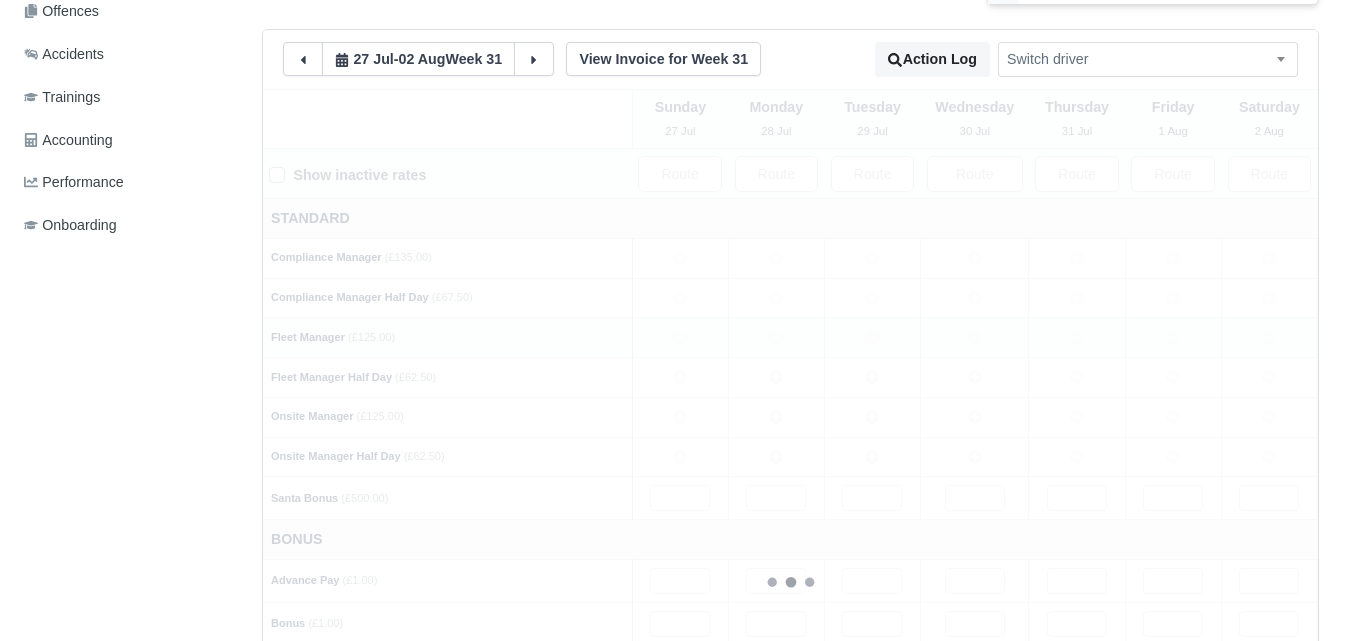 type 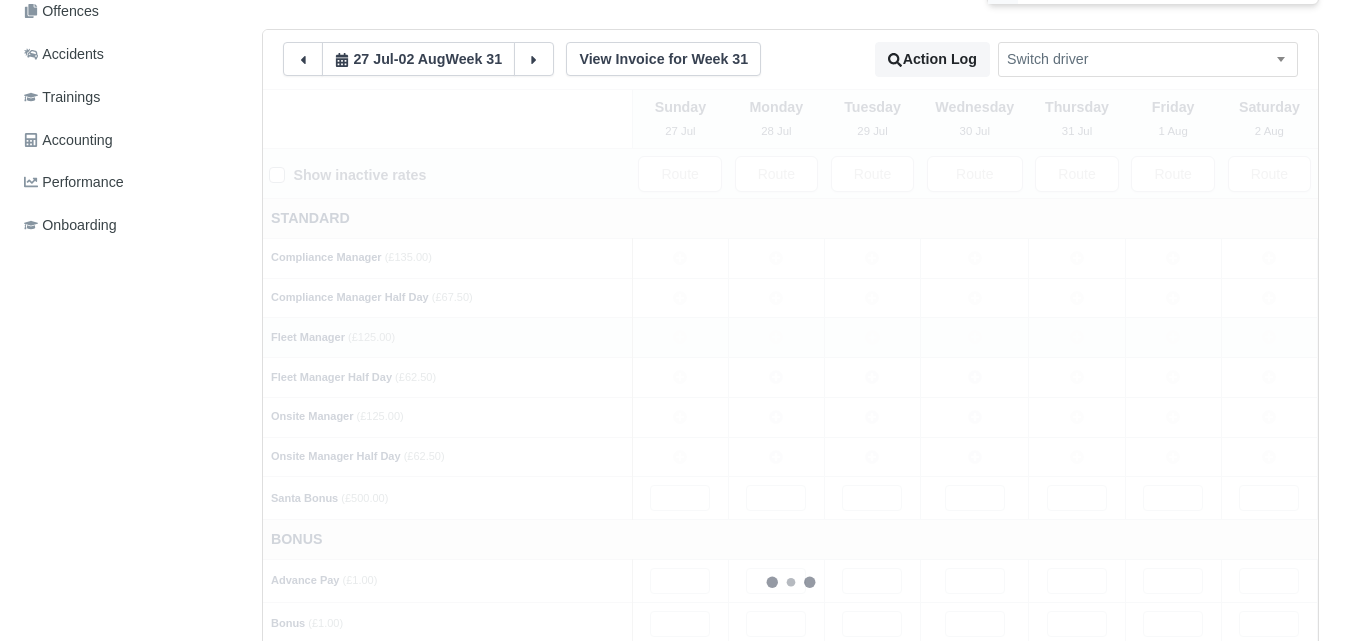 type 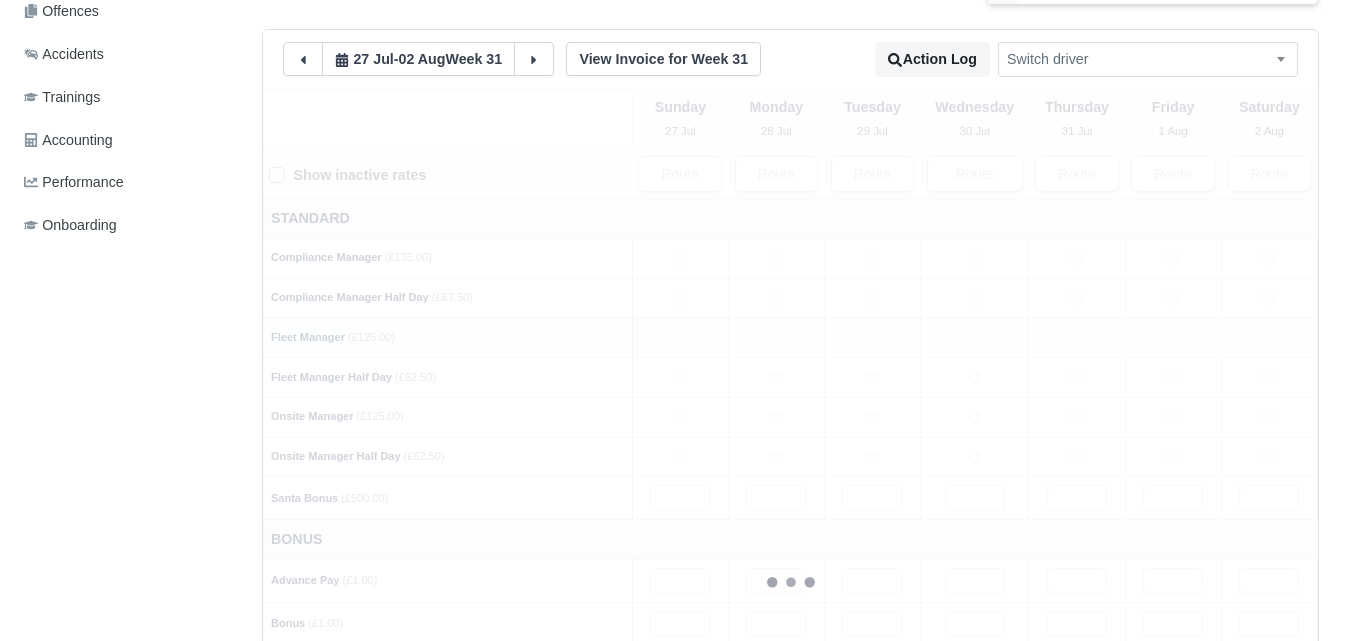 type 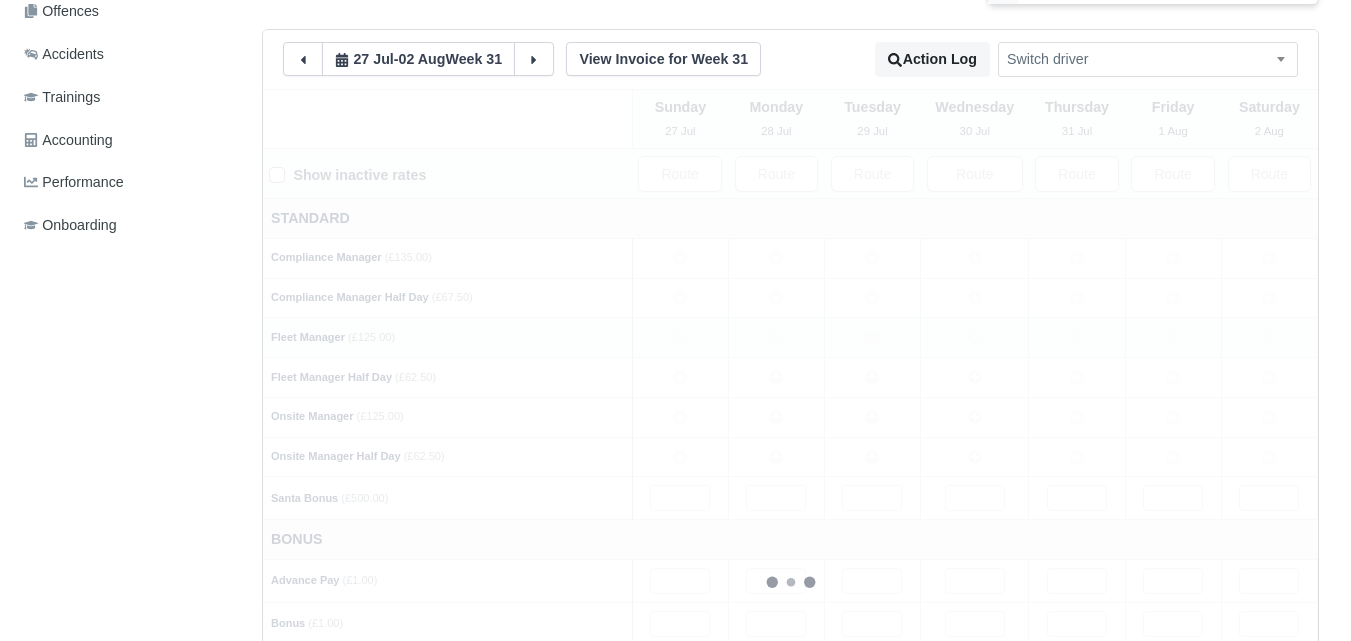 type 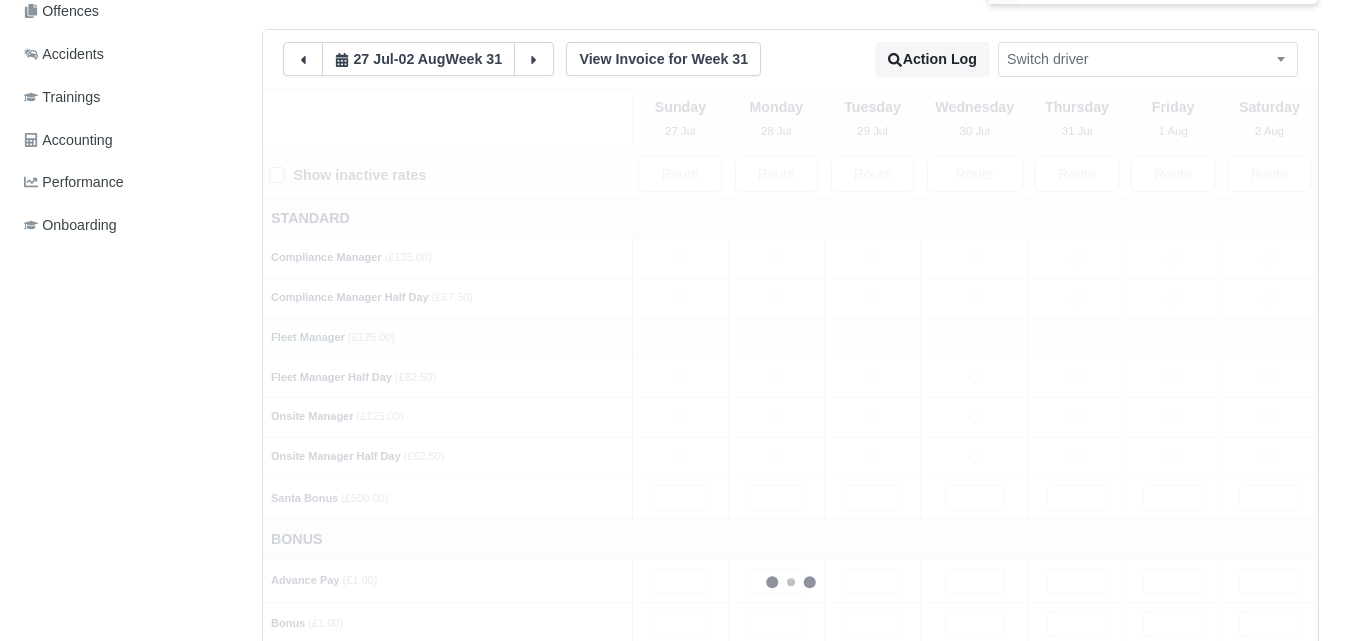 type 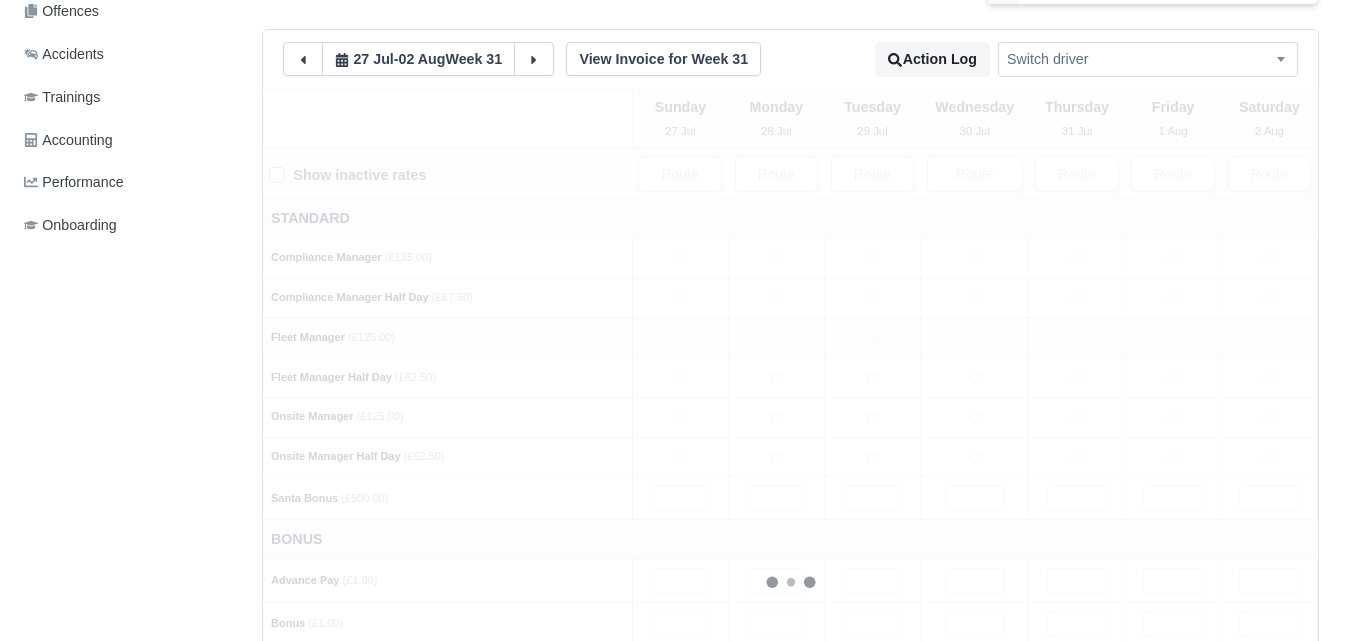 type 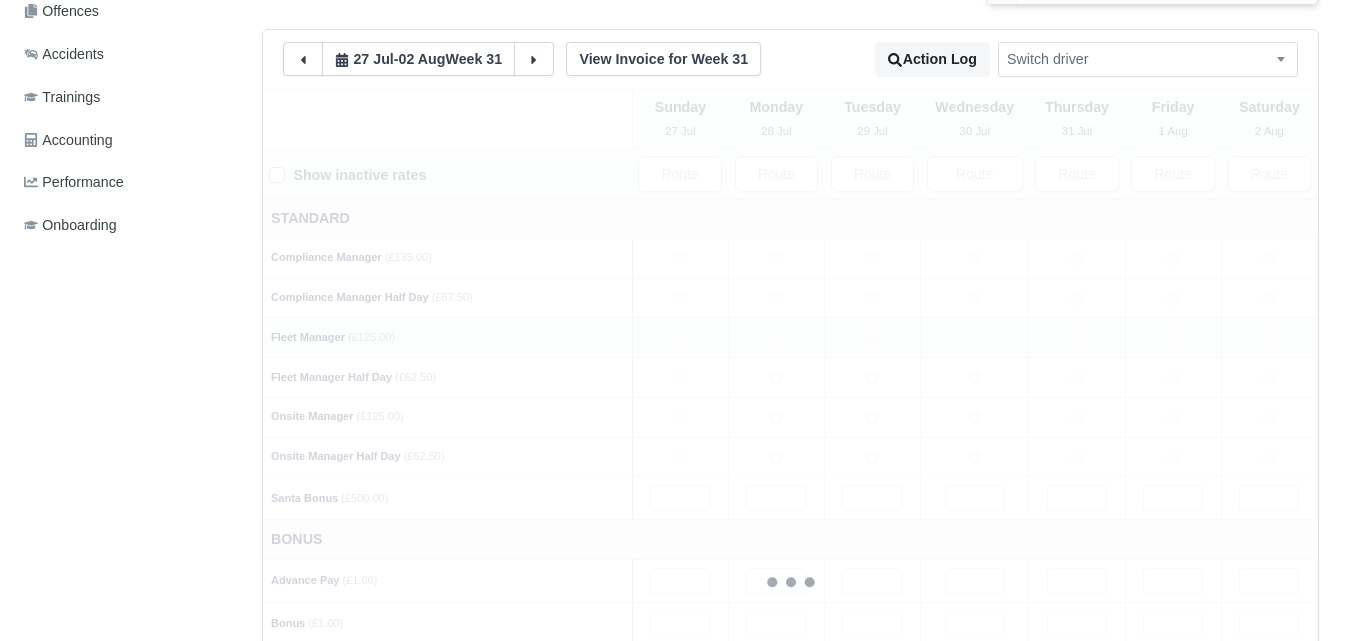 type 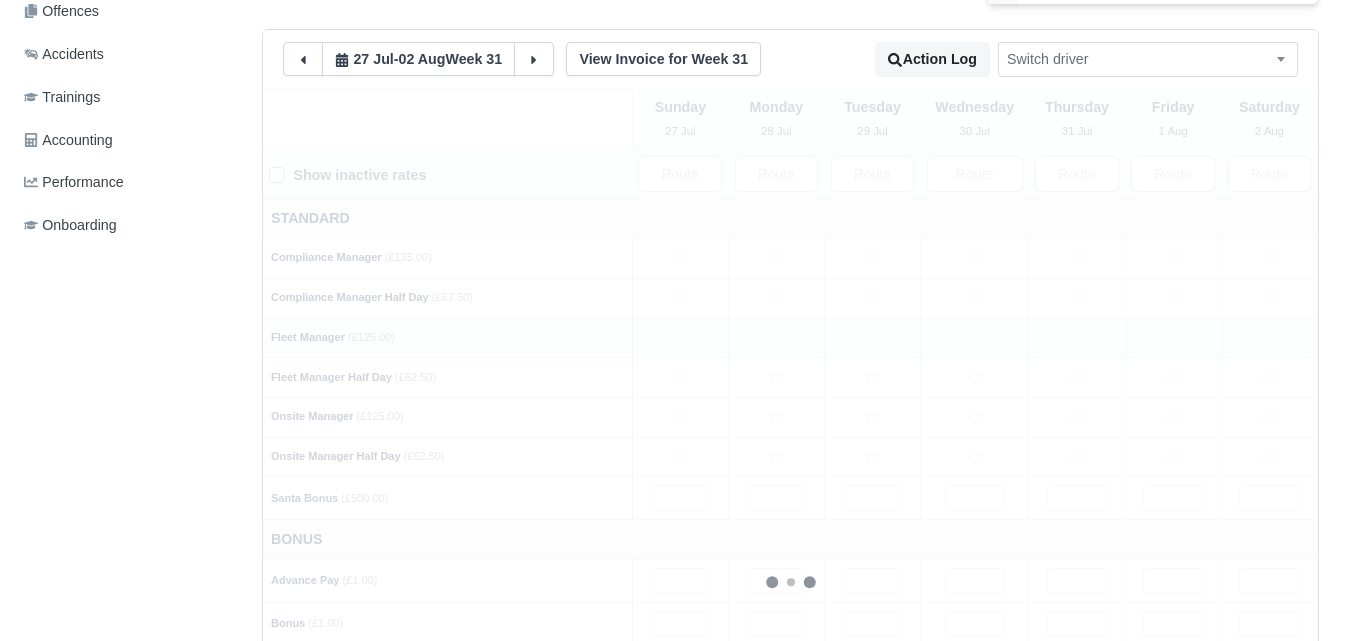 type 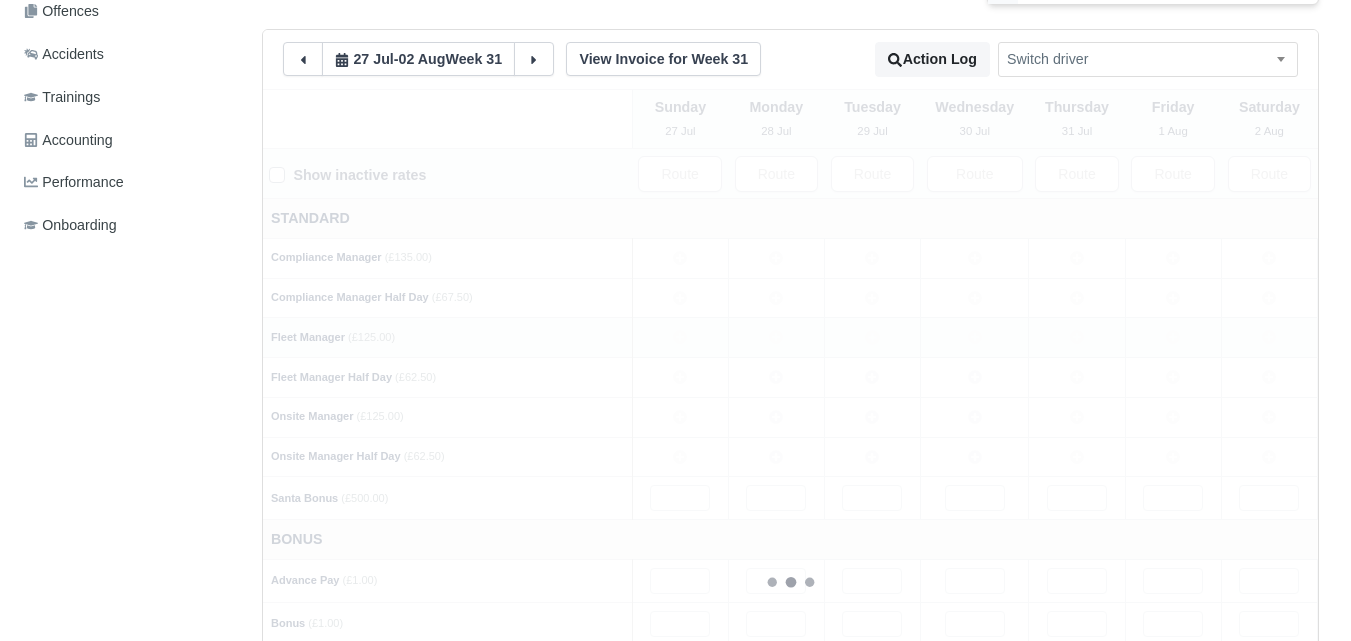 type 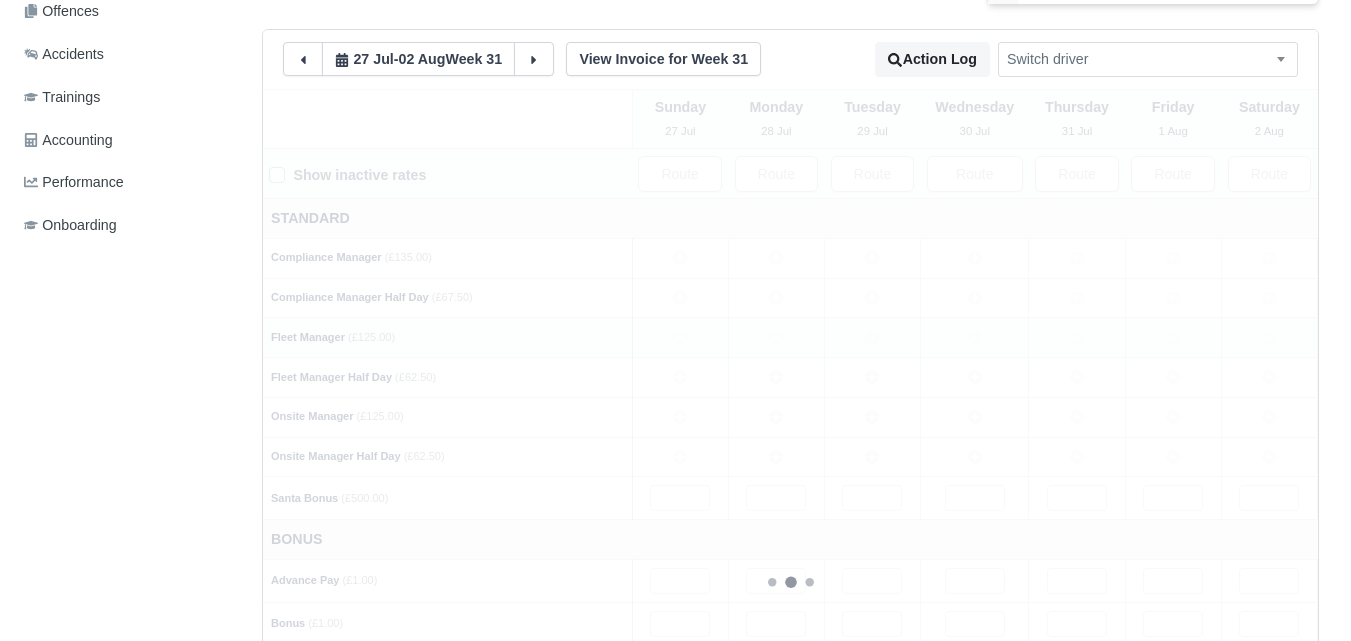 type 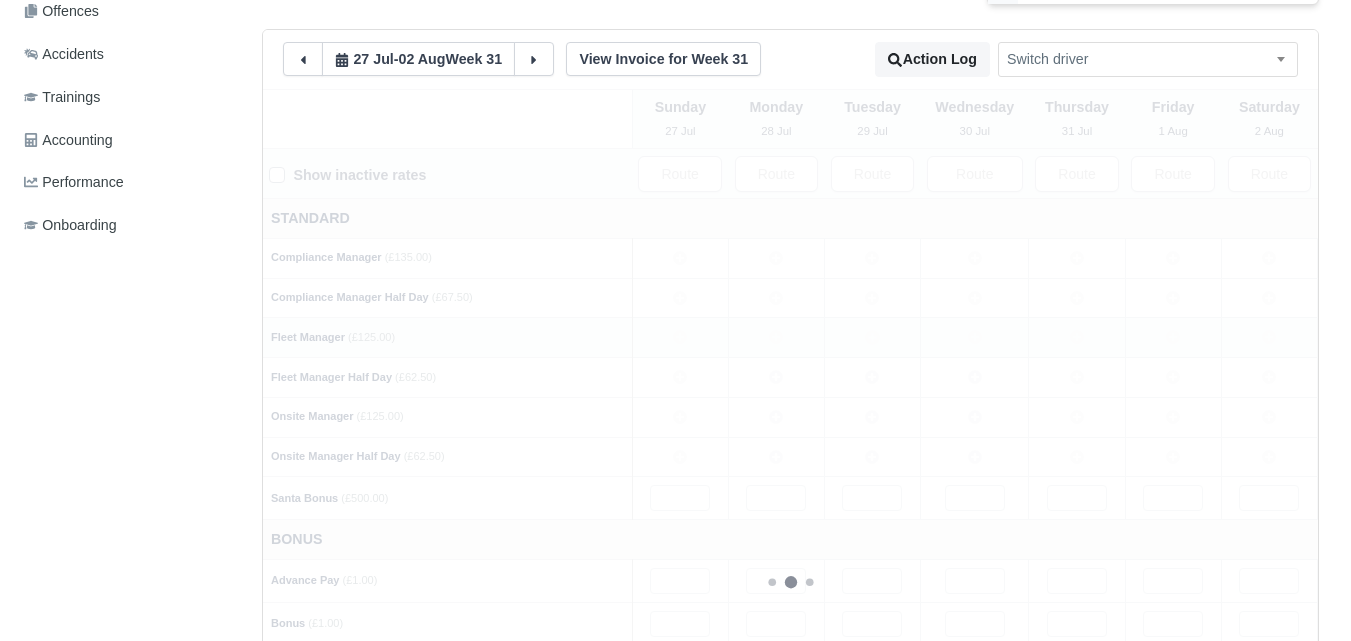 type 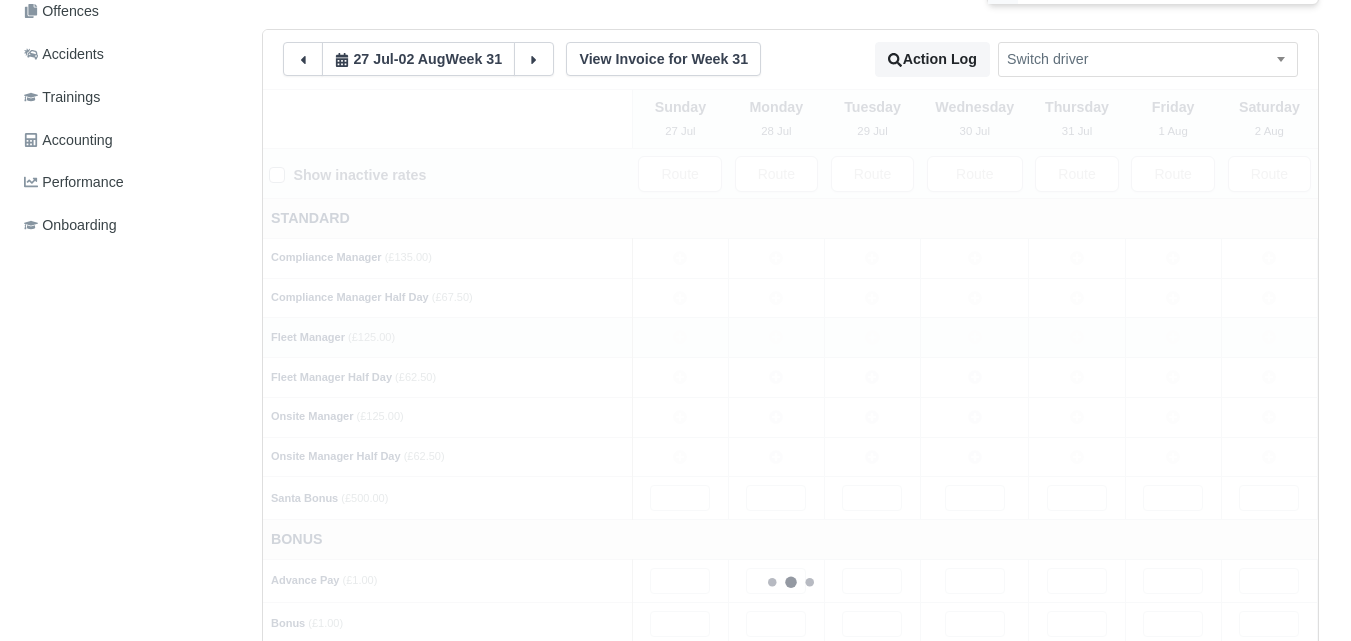 type 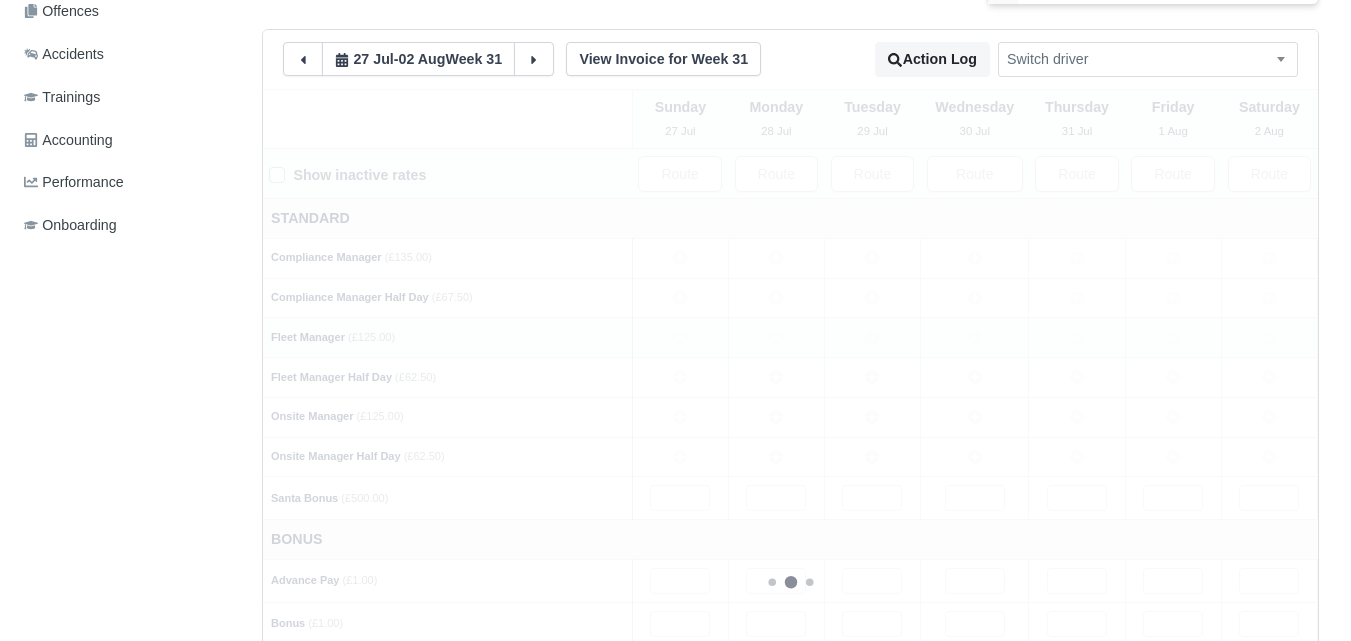 type 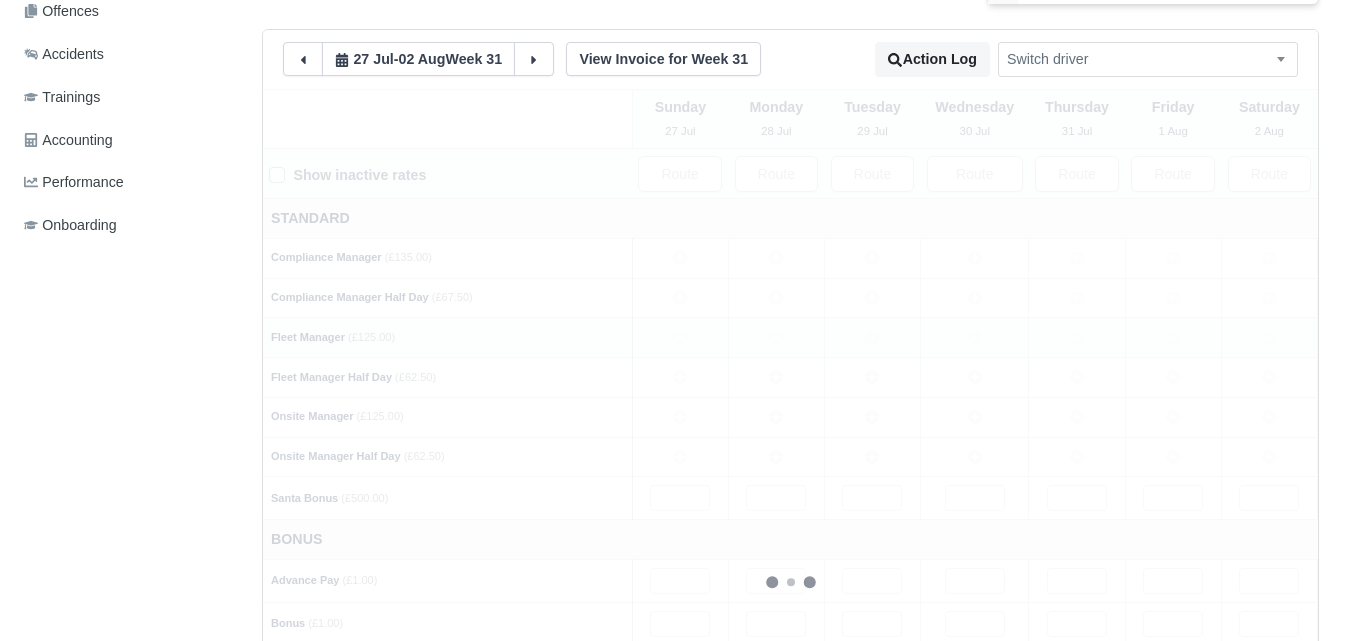 type 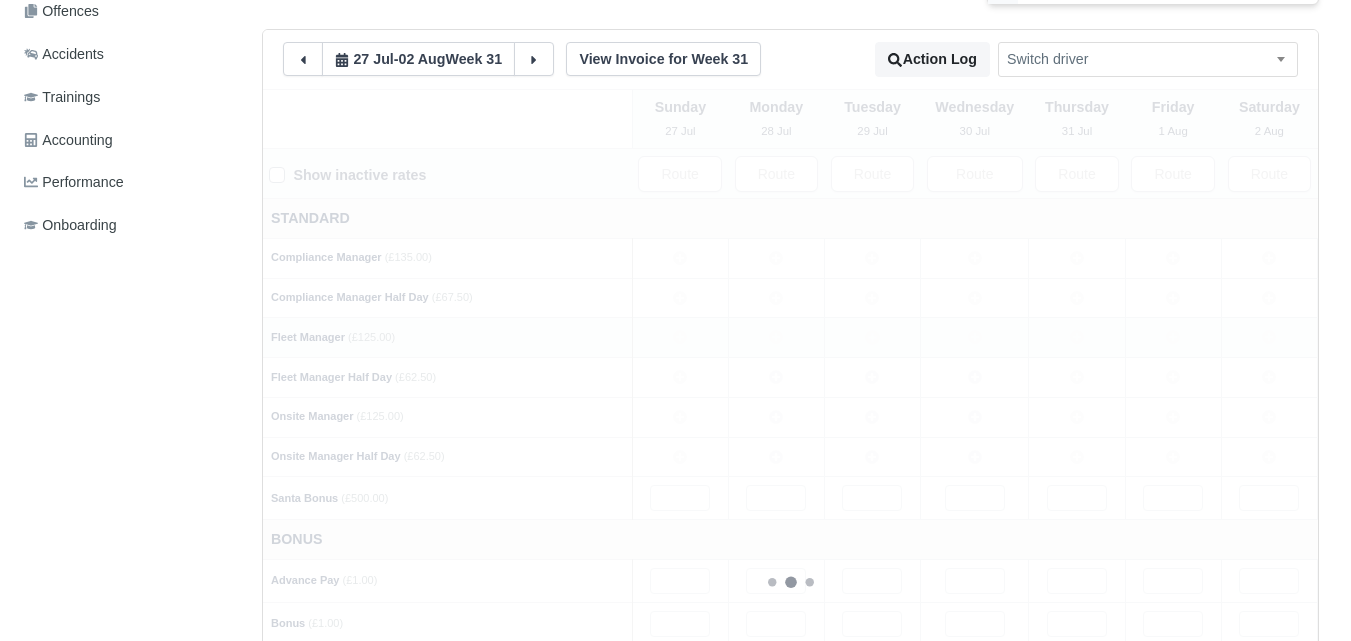 type 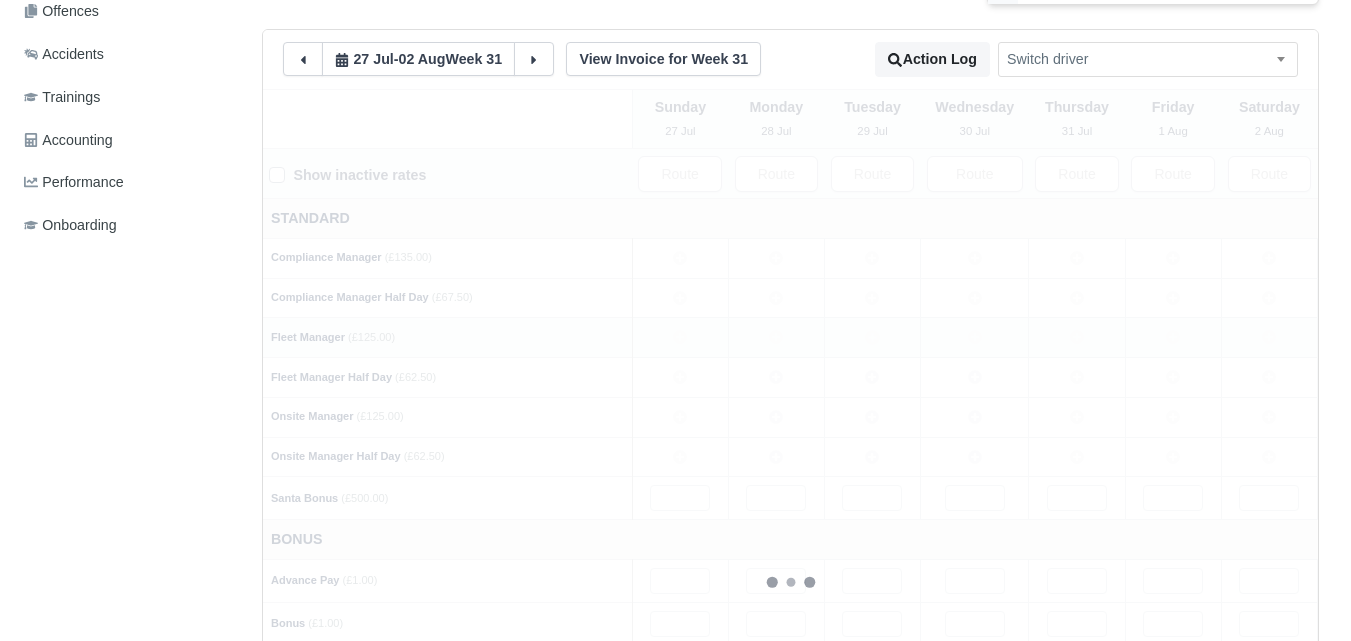 type 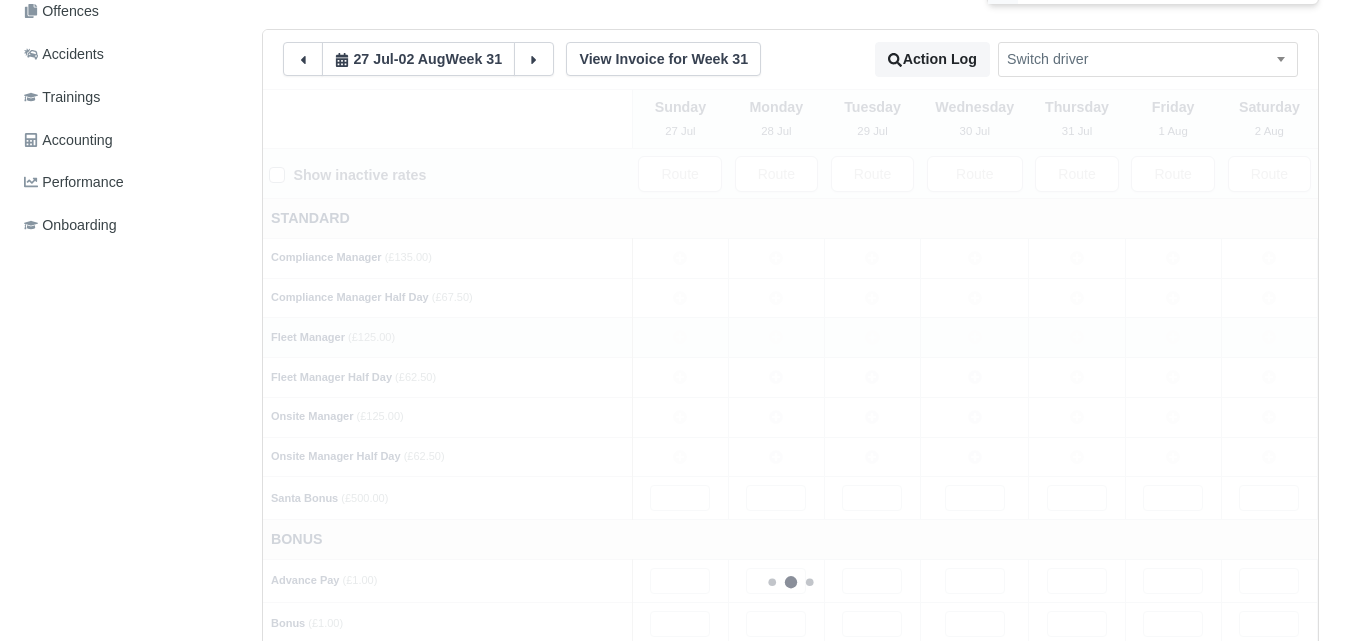 type 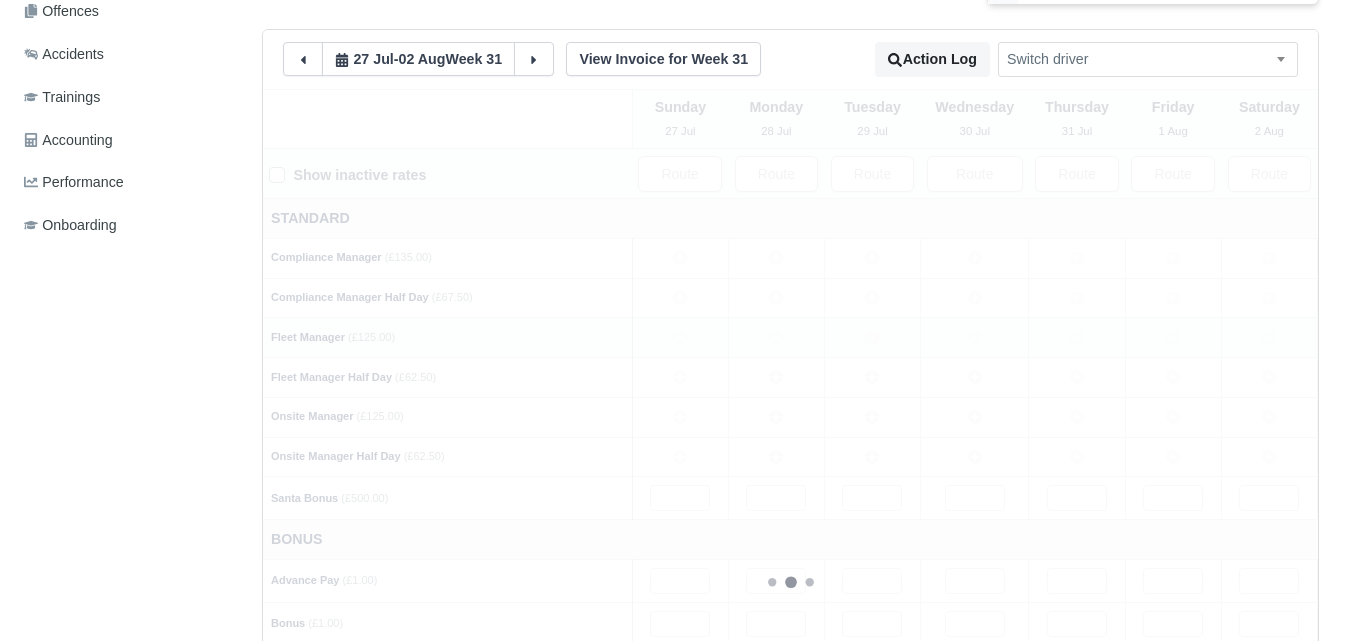 type 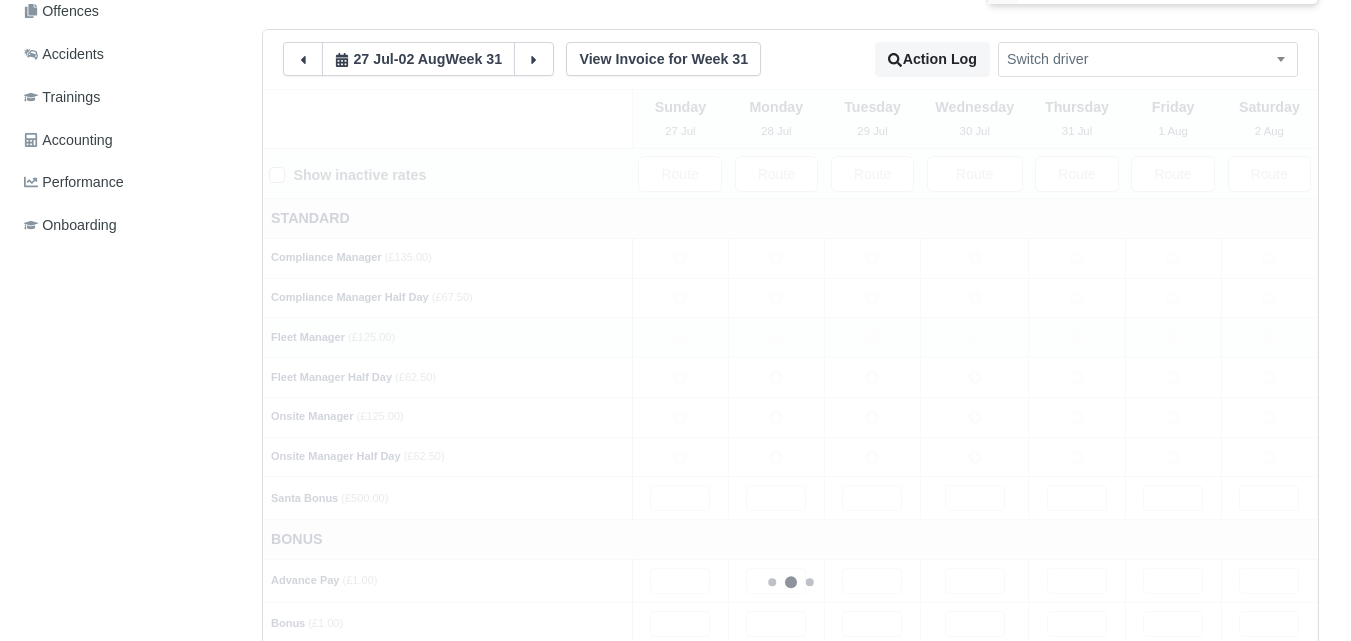 type 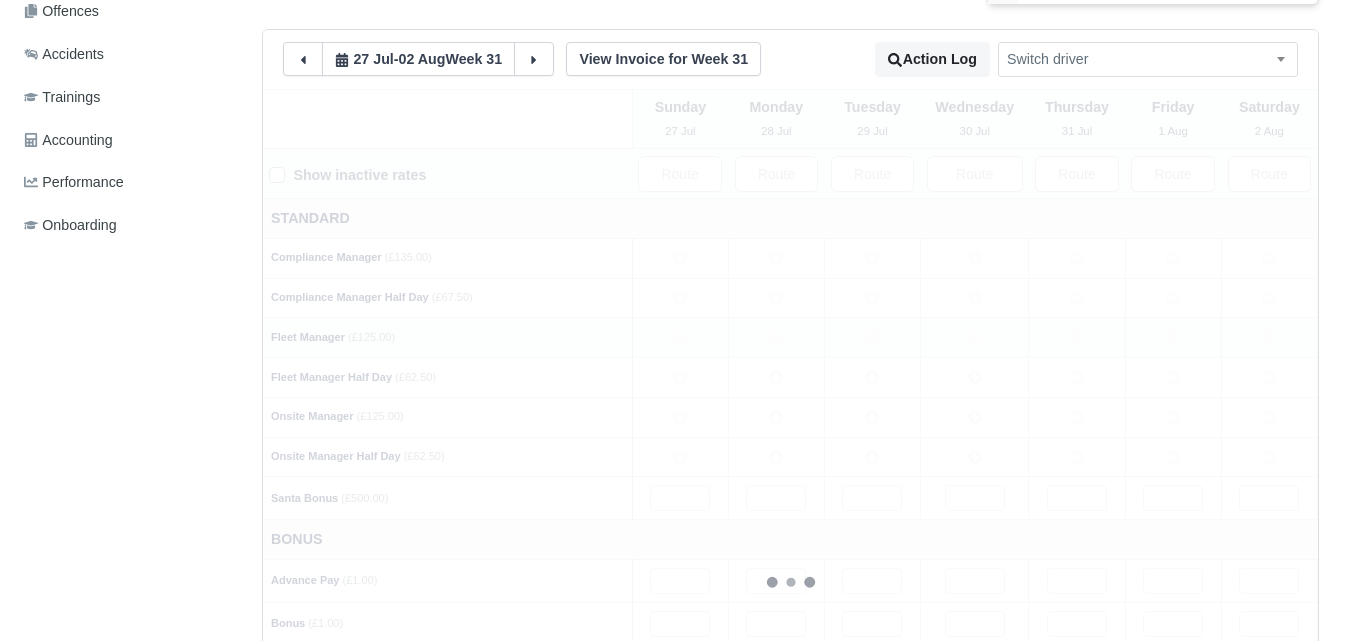 type 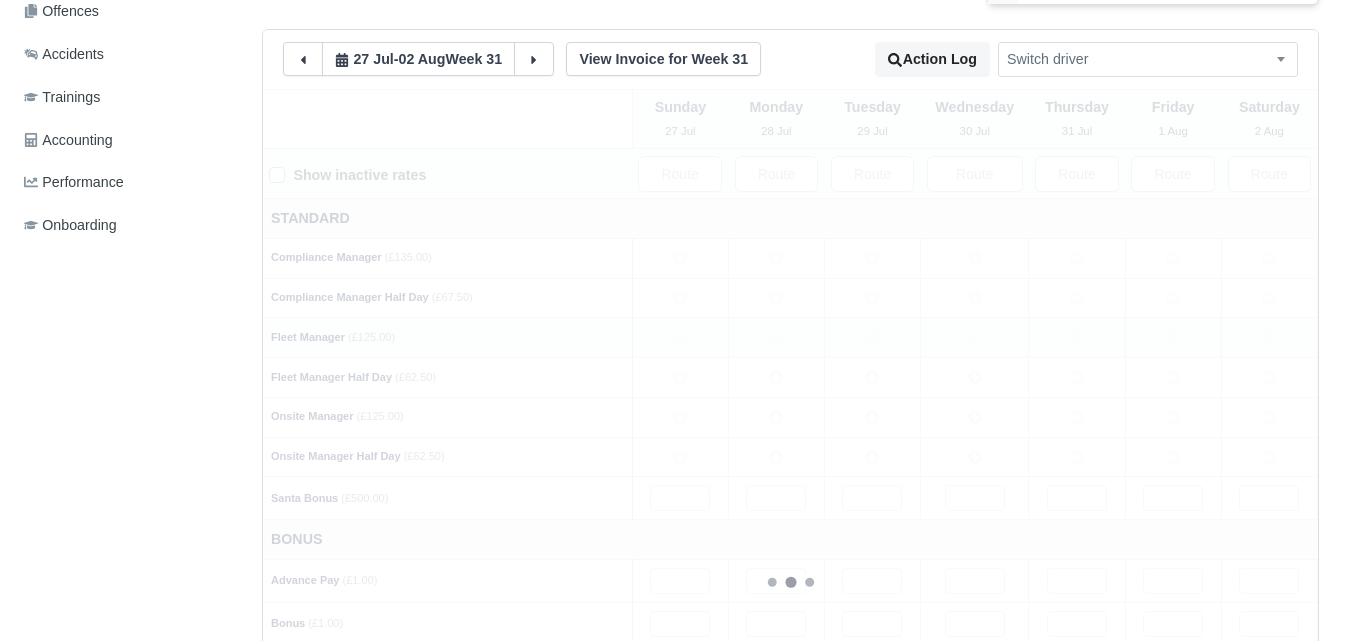 type 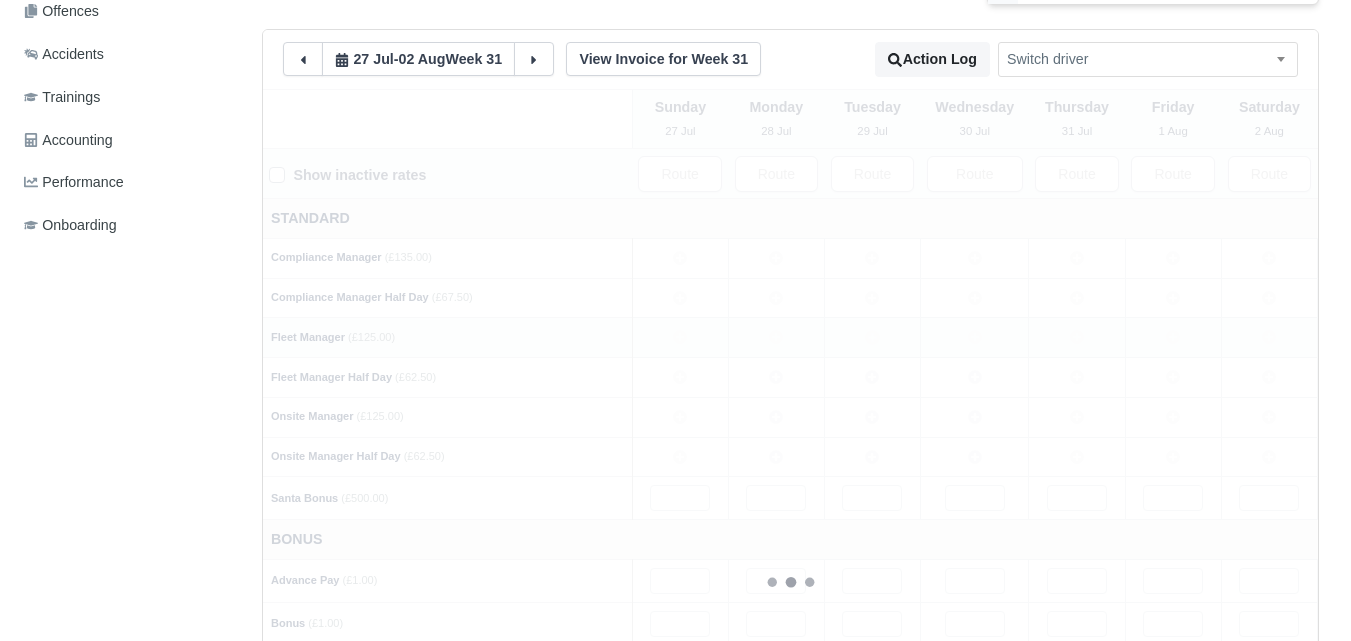 type 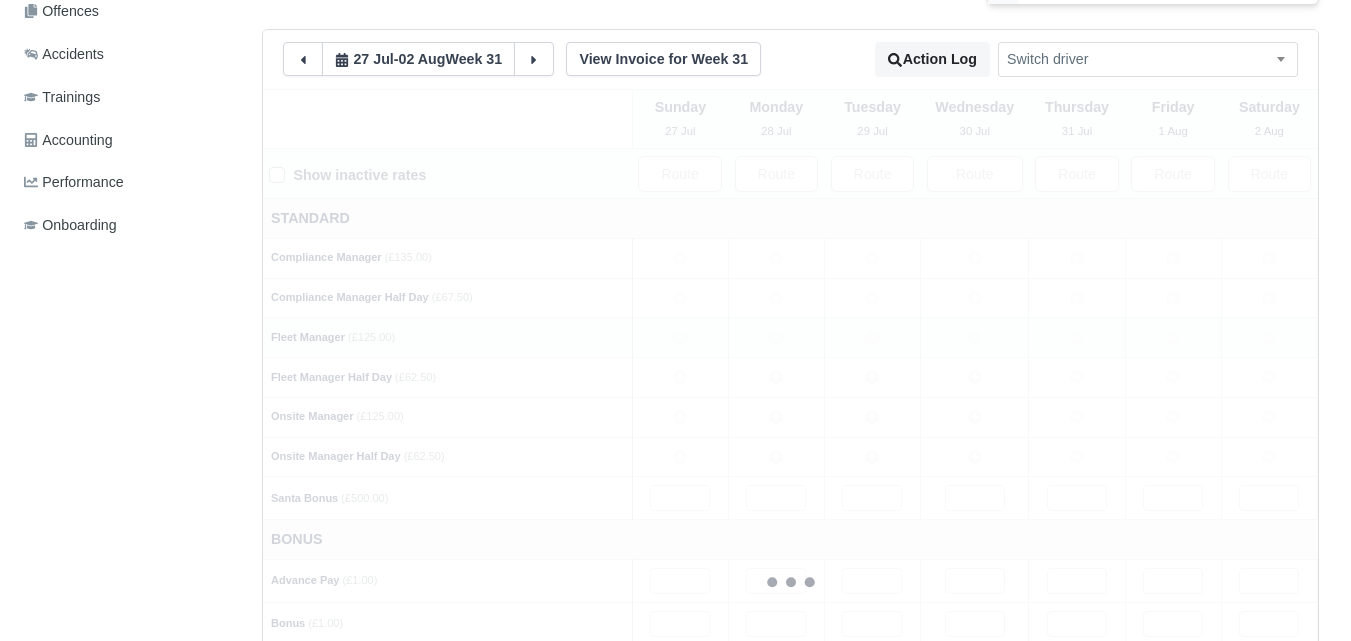 type 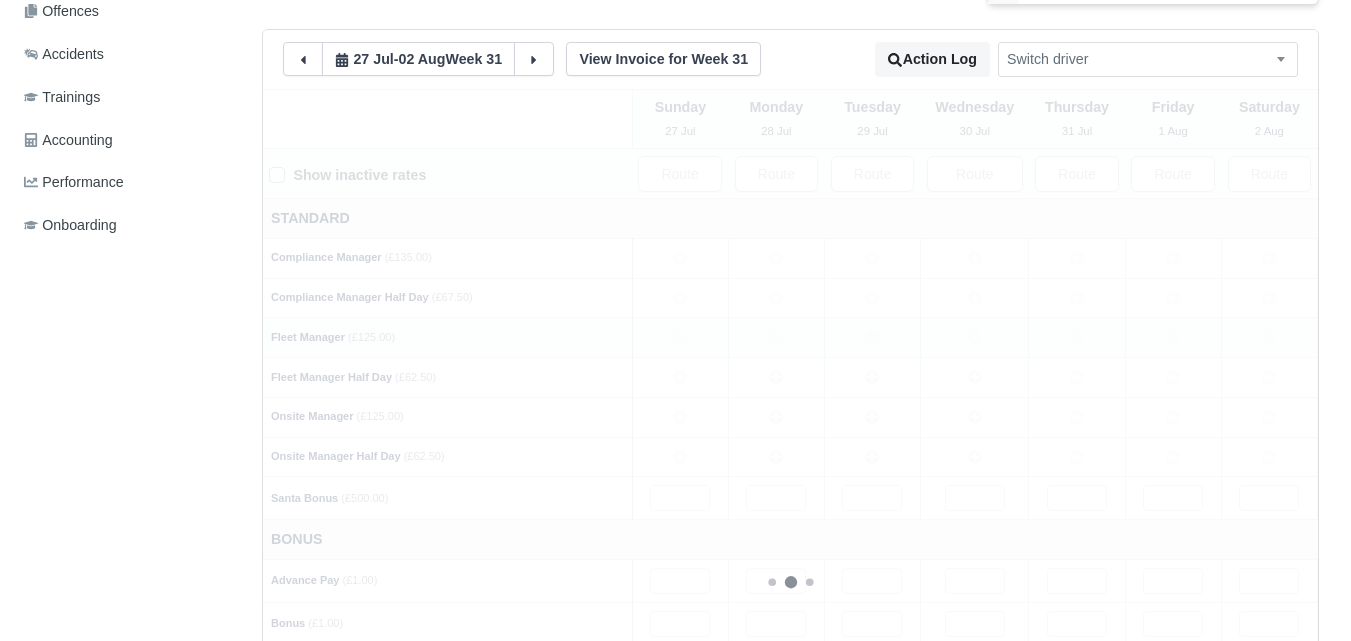 type 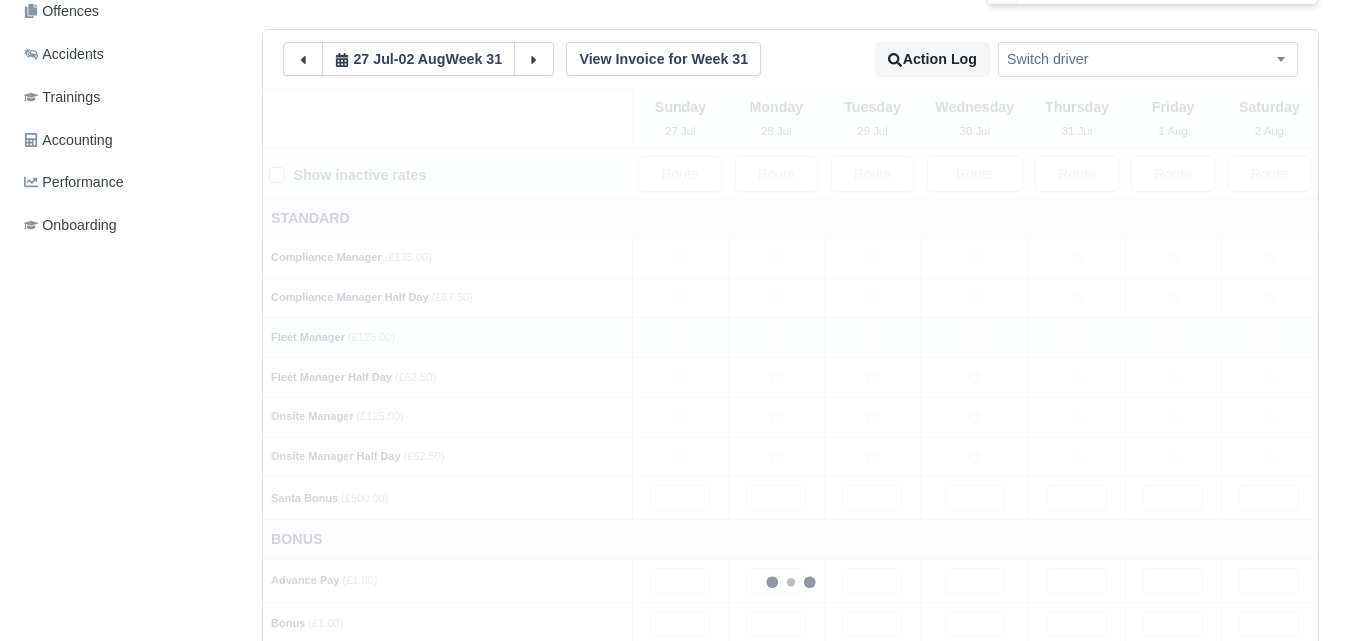 type 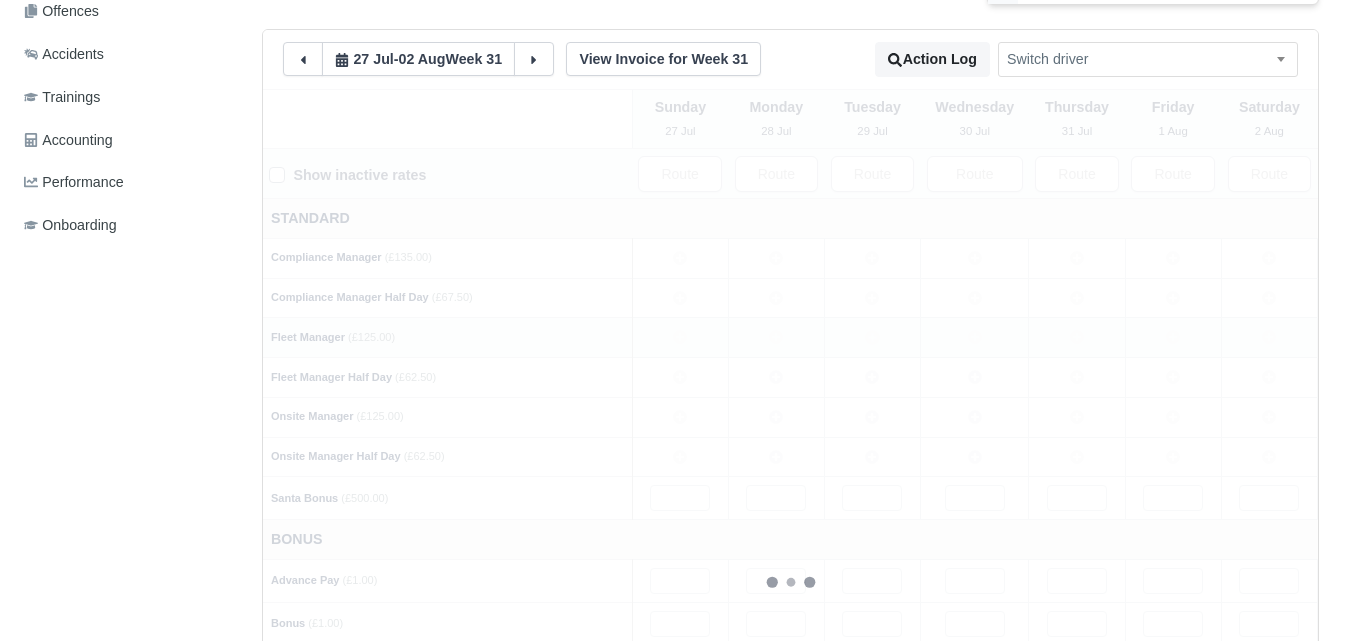 type 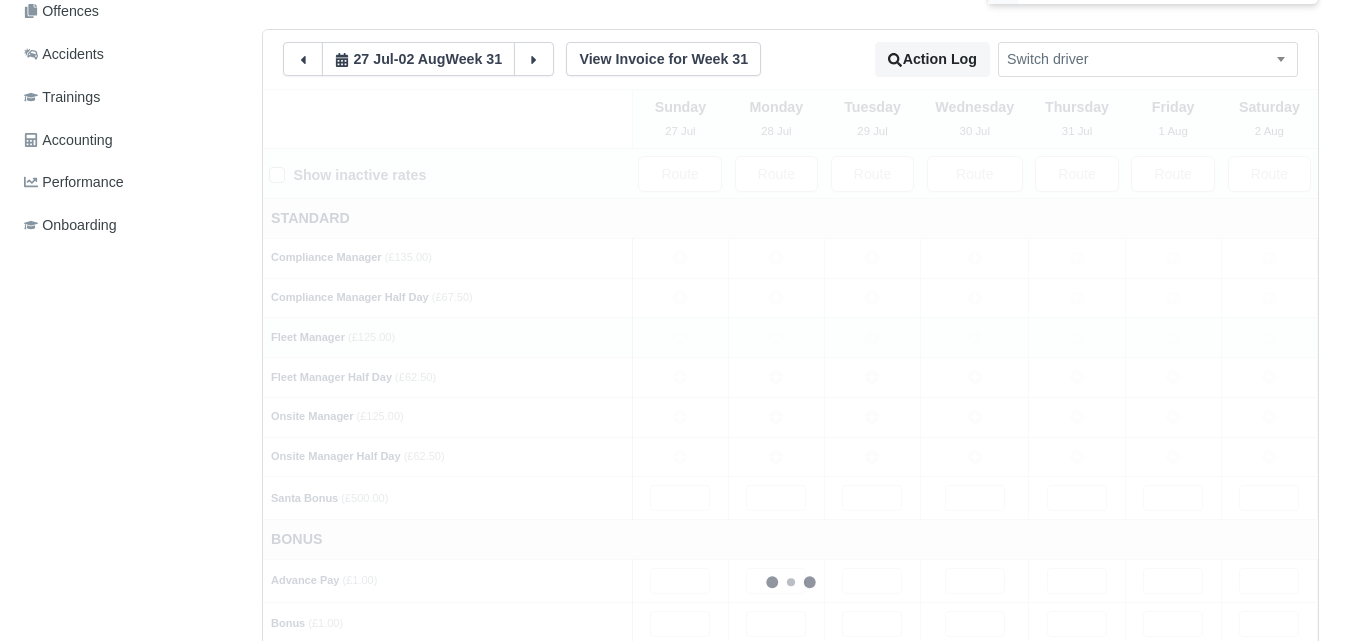 type 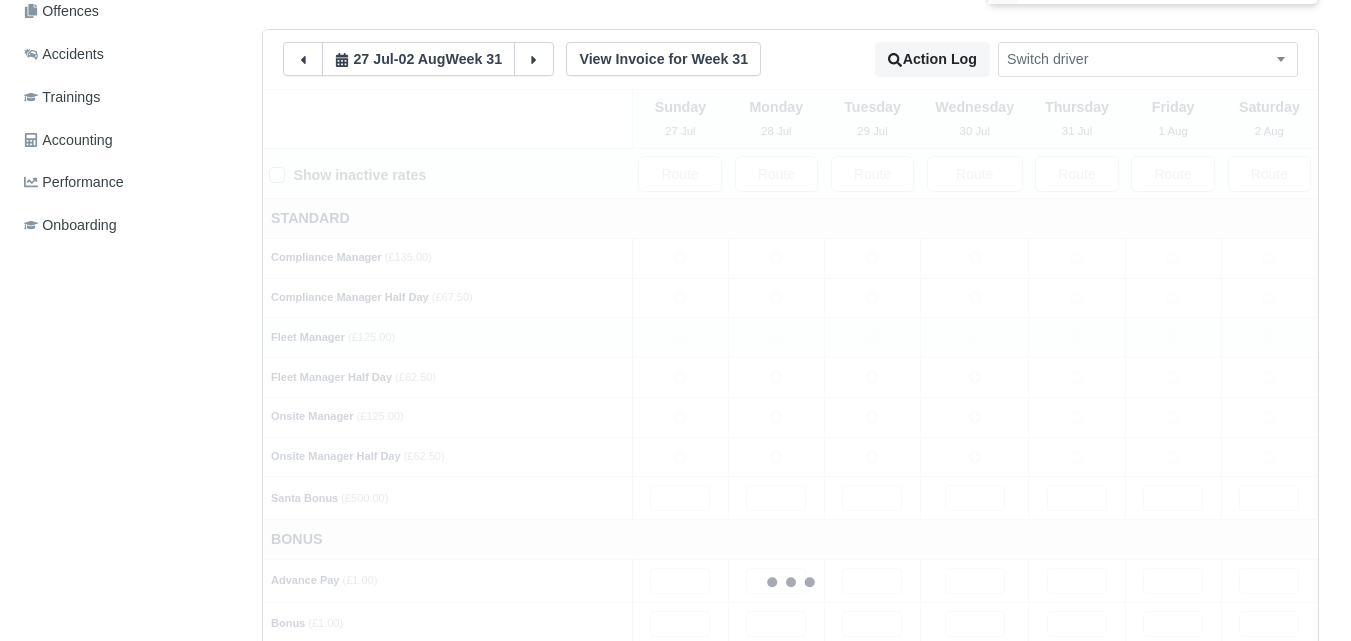 type 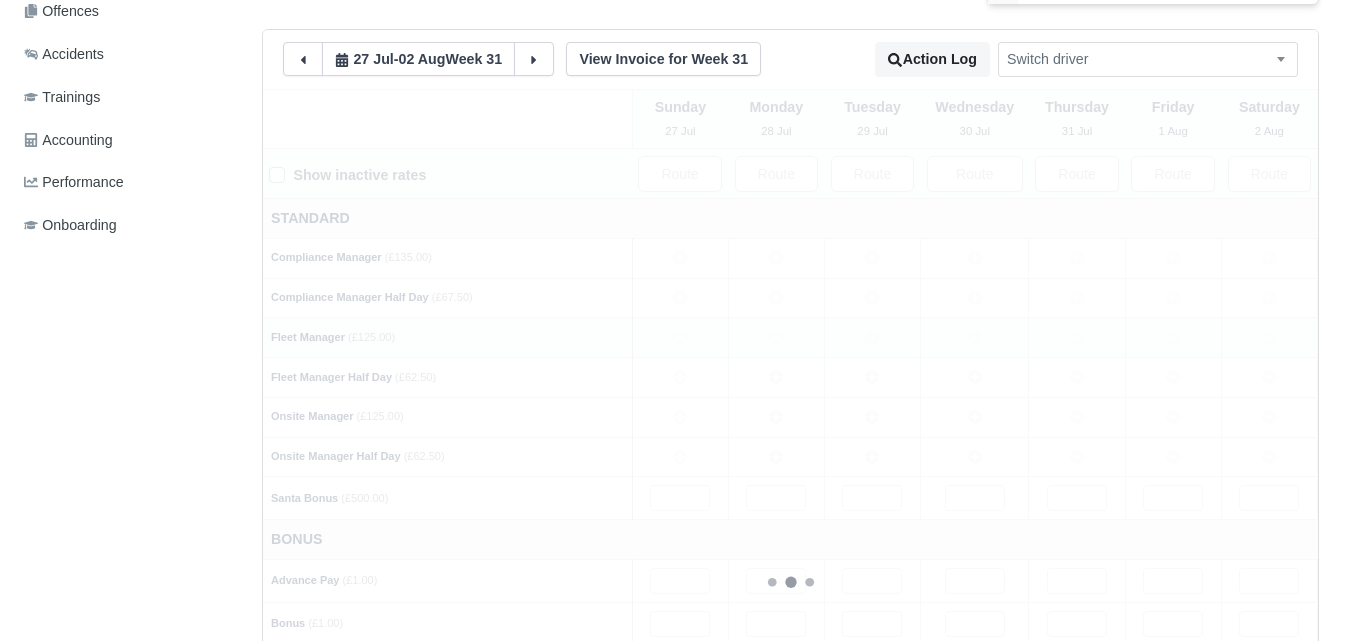 type 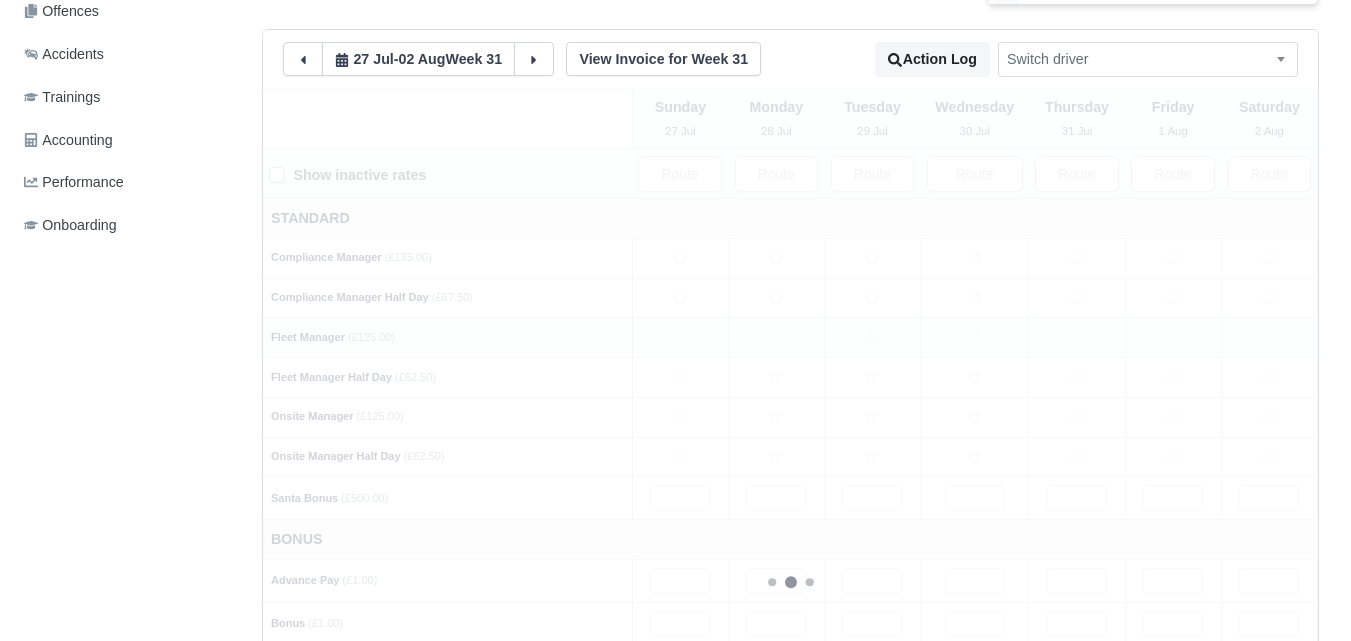 type 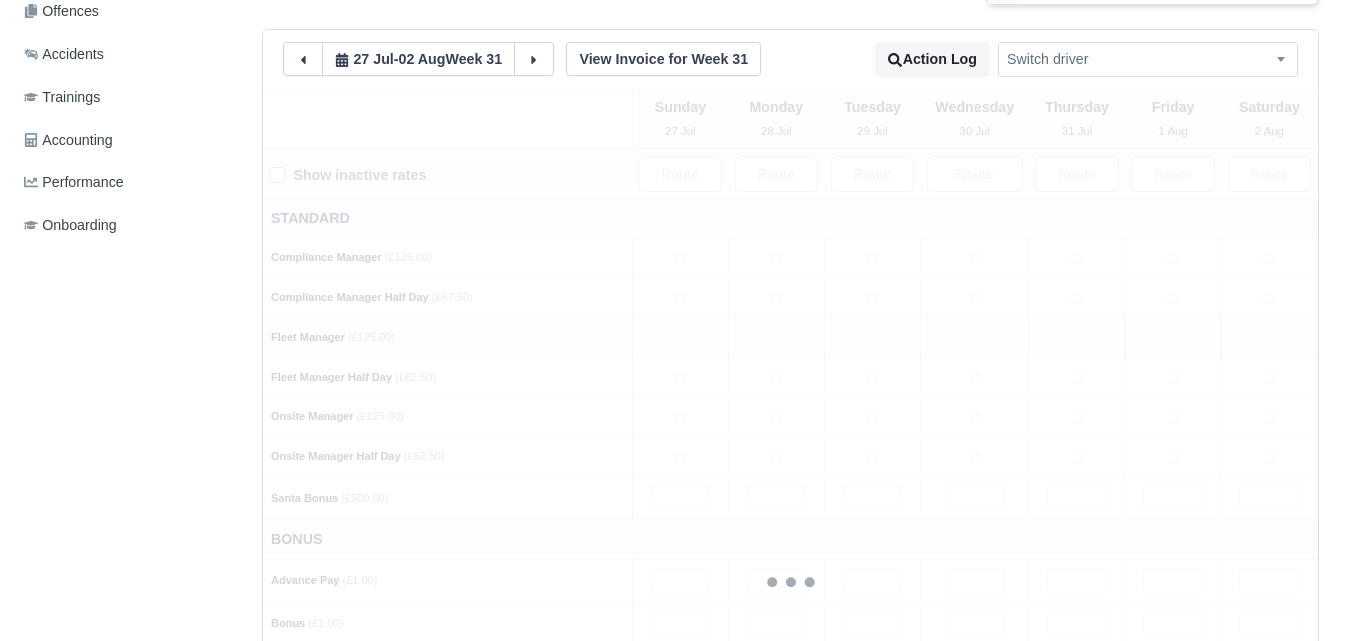 type 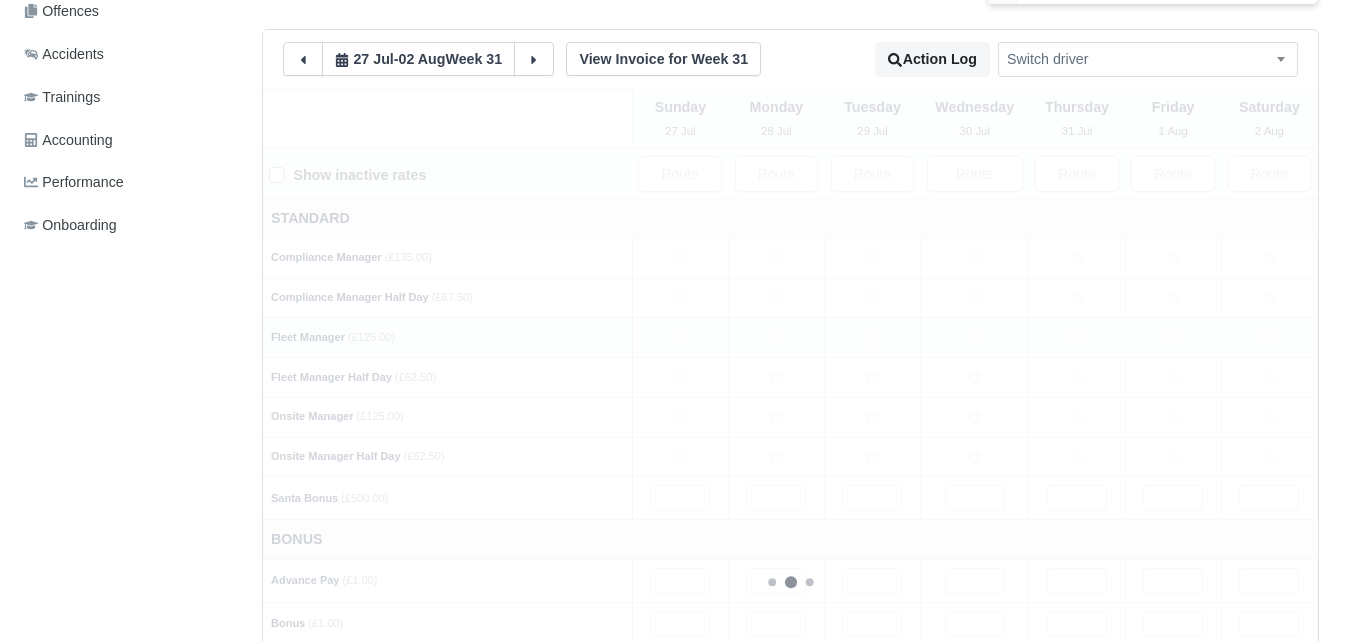 type 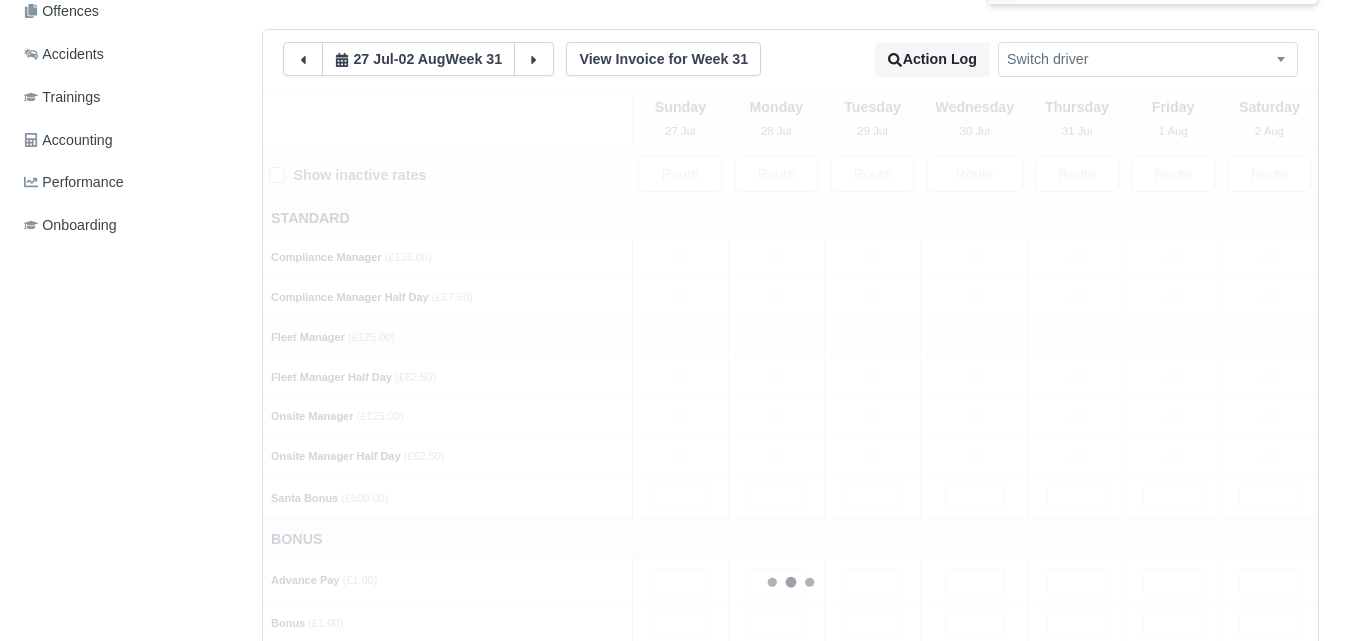 type 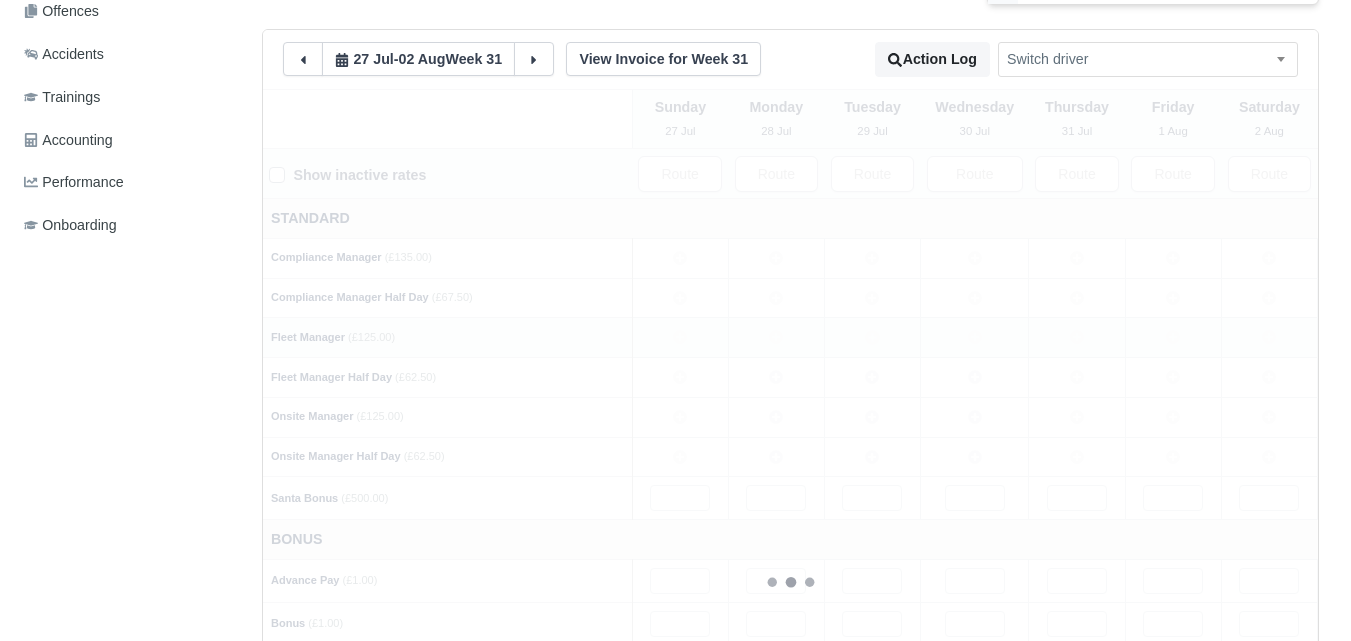 type 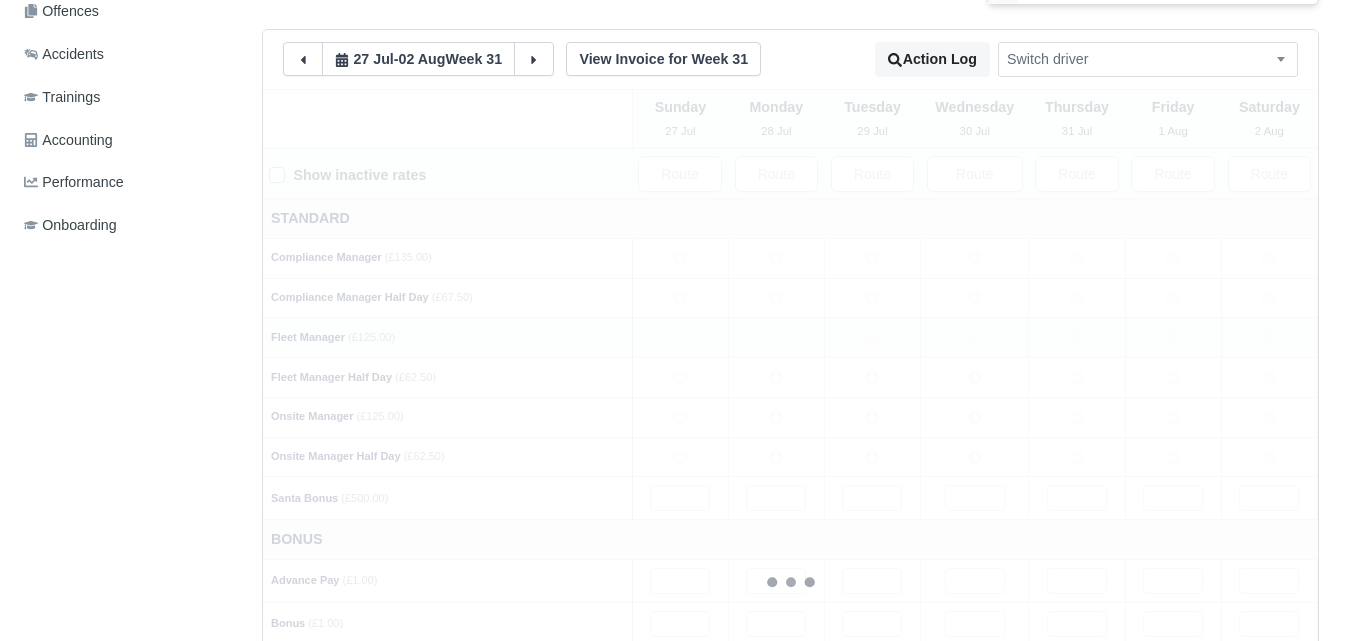 type 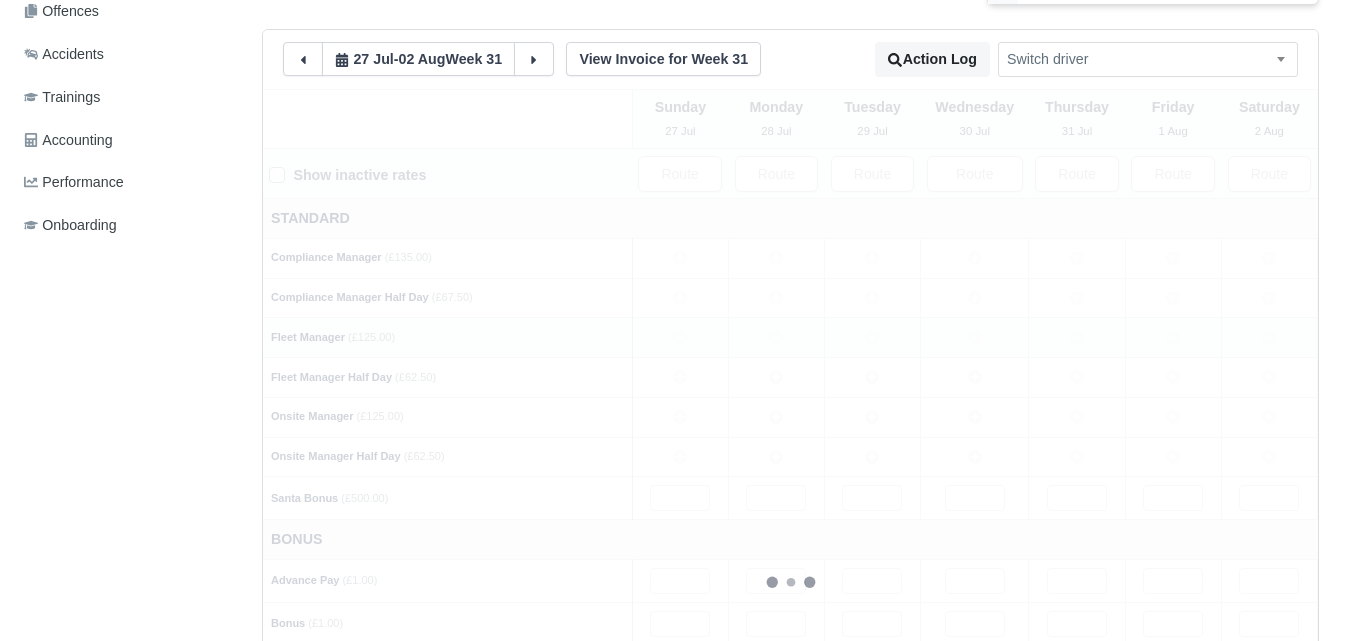 type 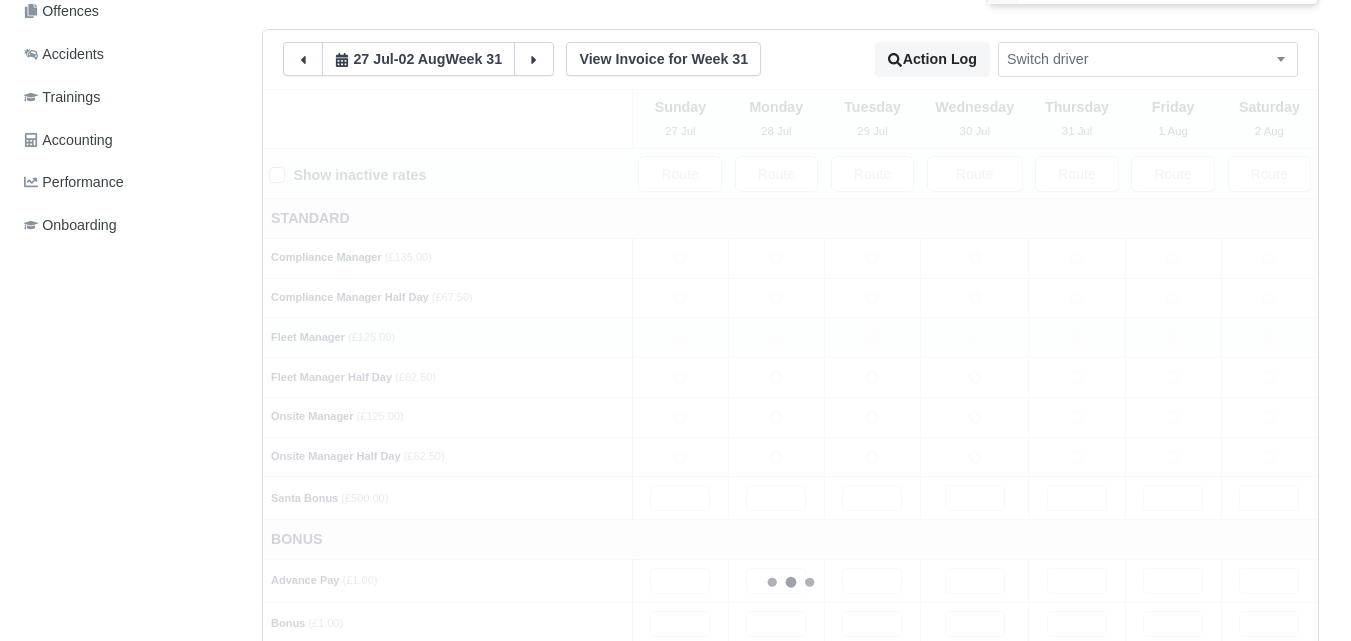 type 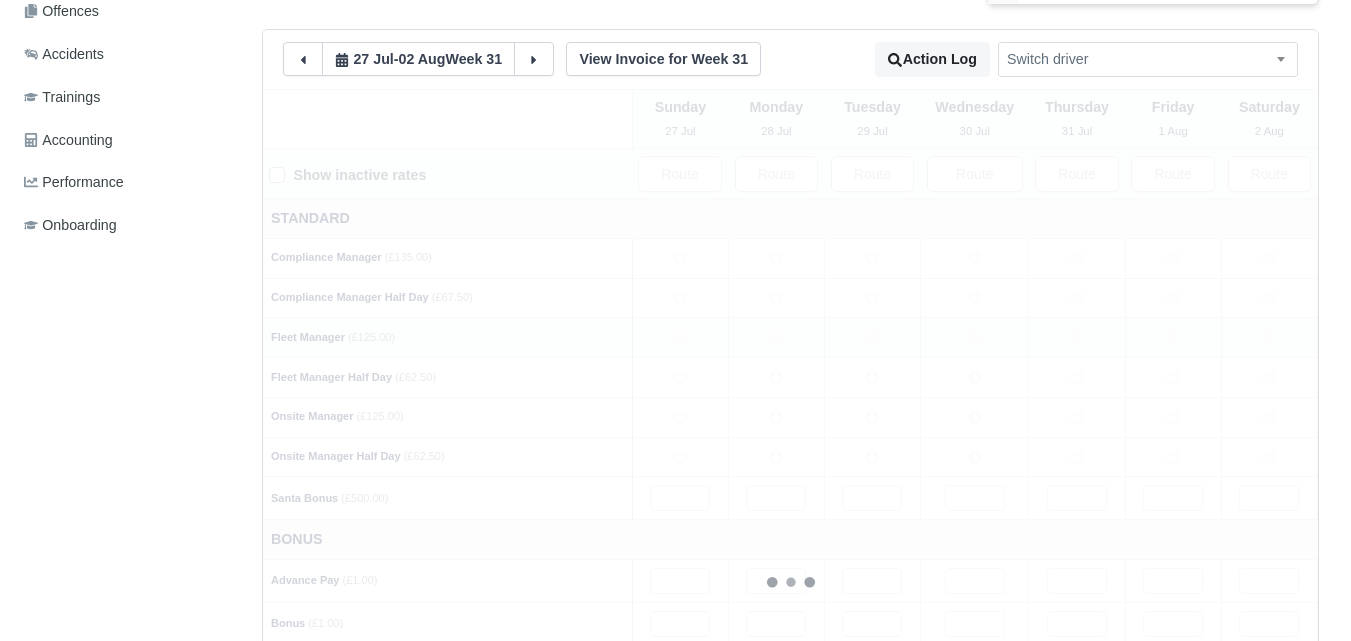 type 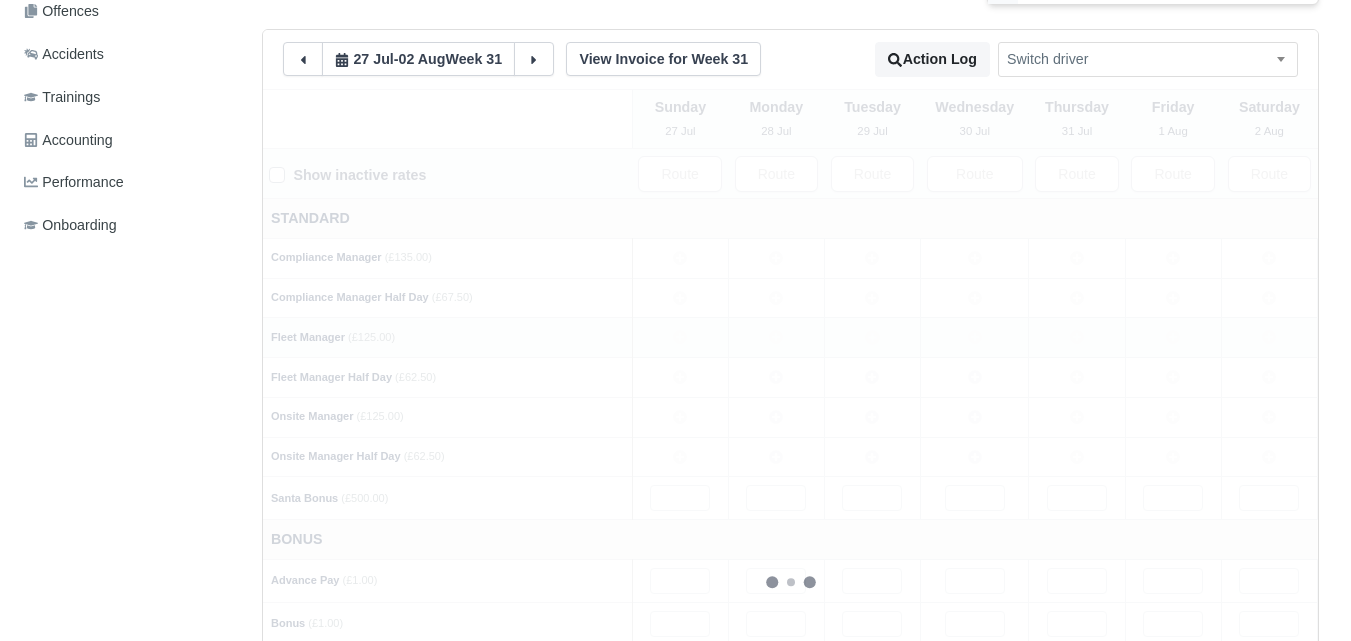 type 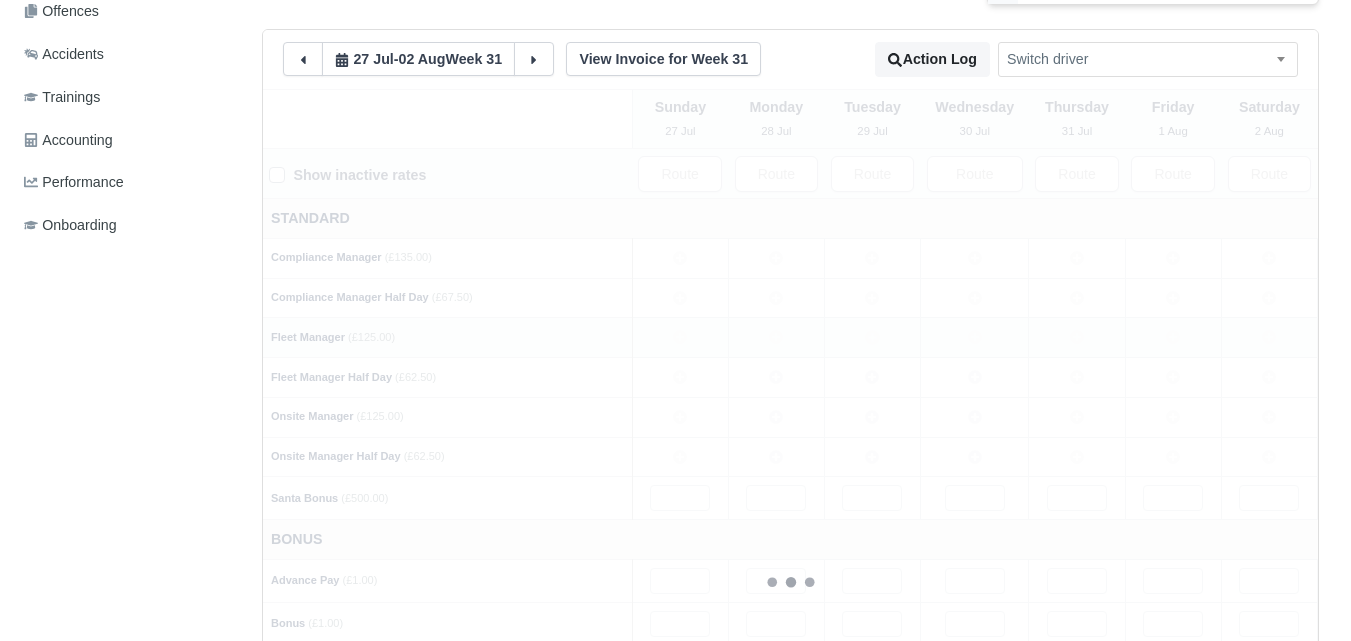 type 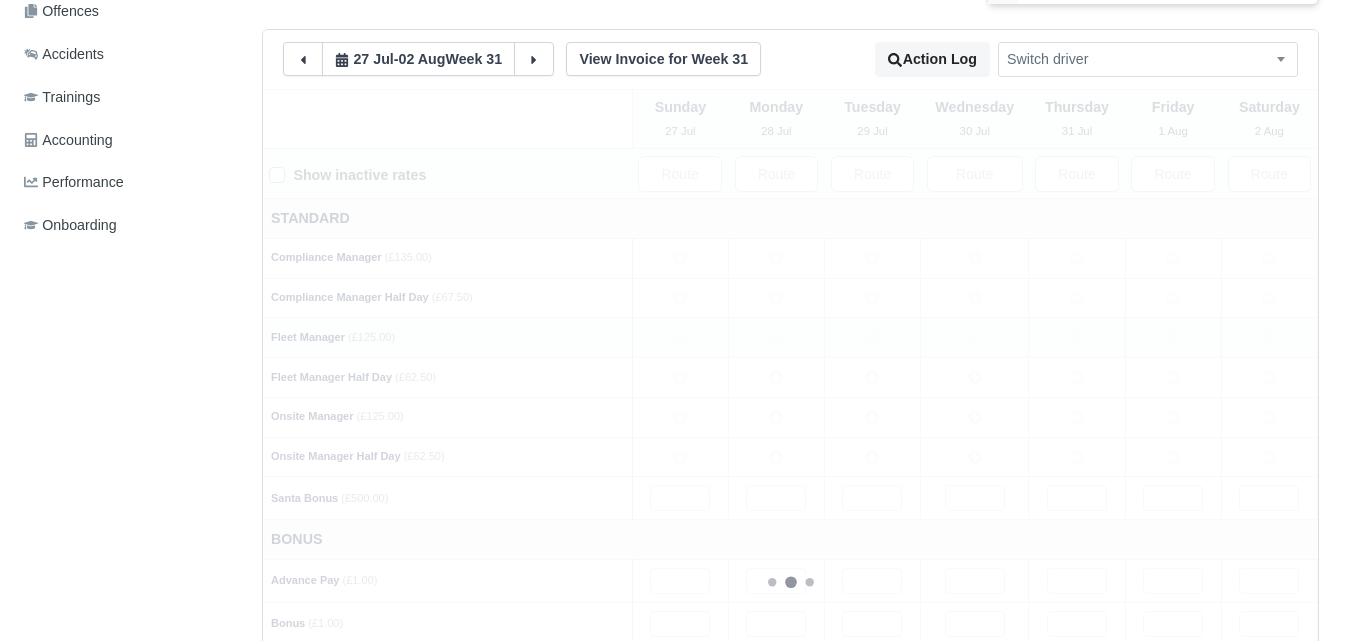 type 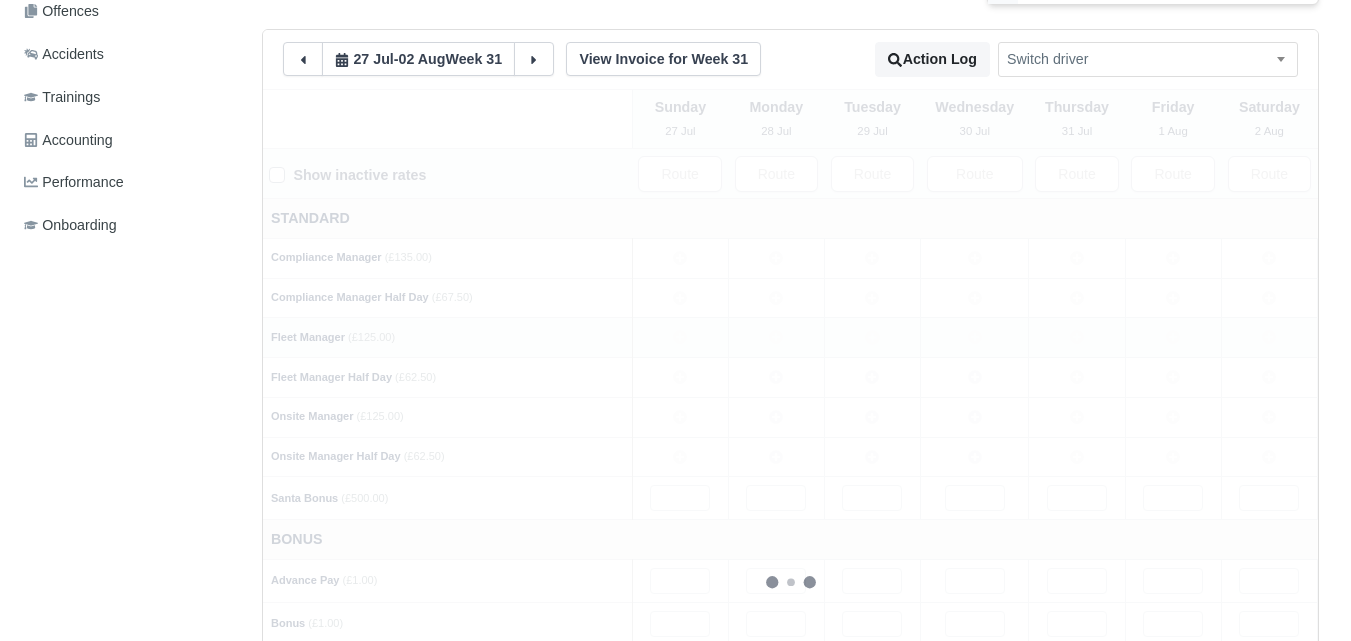 type 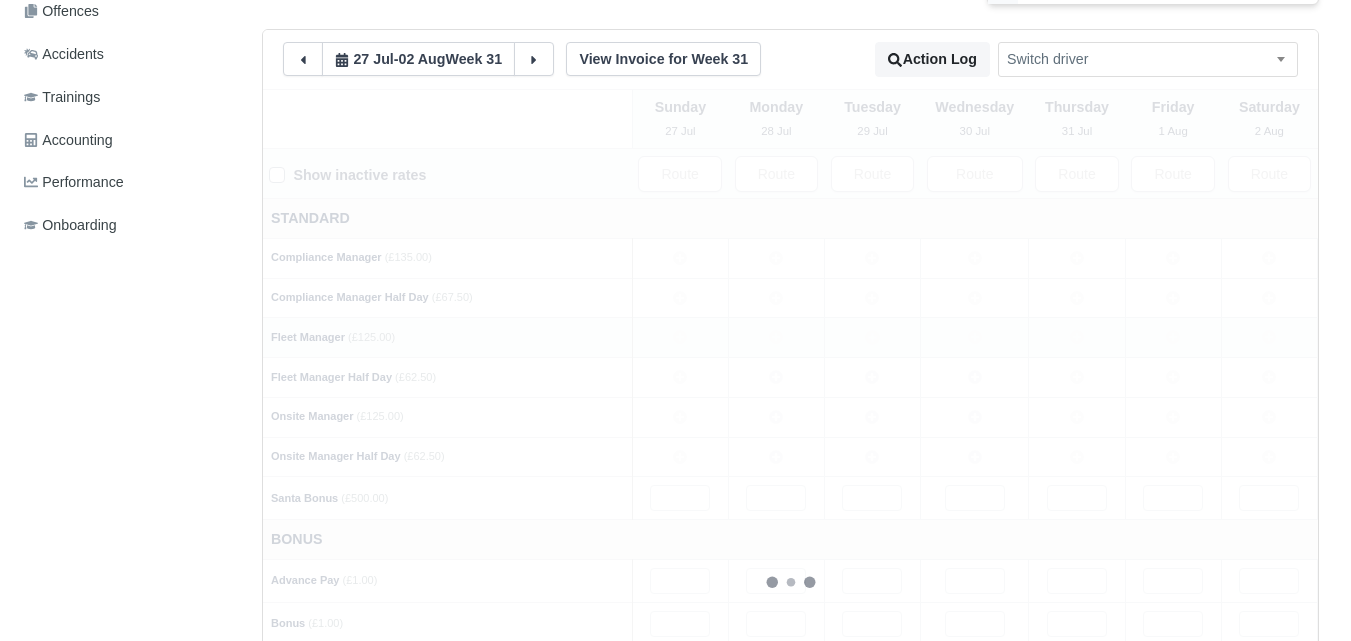 type 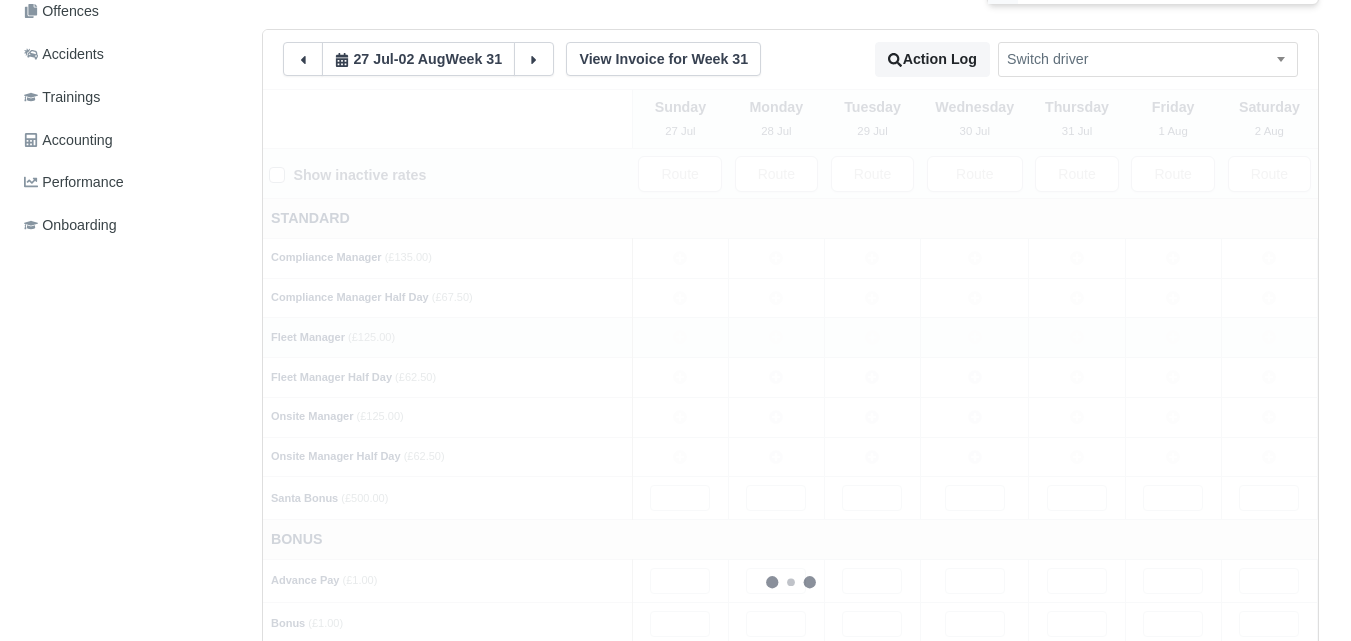 type 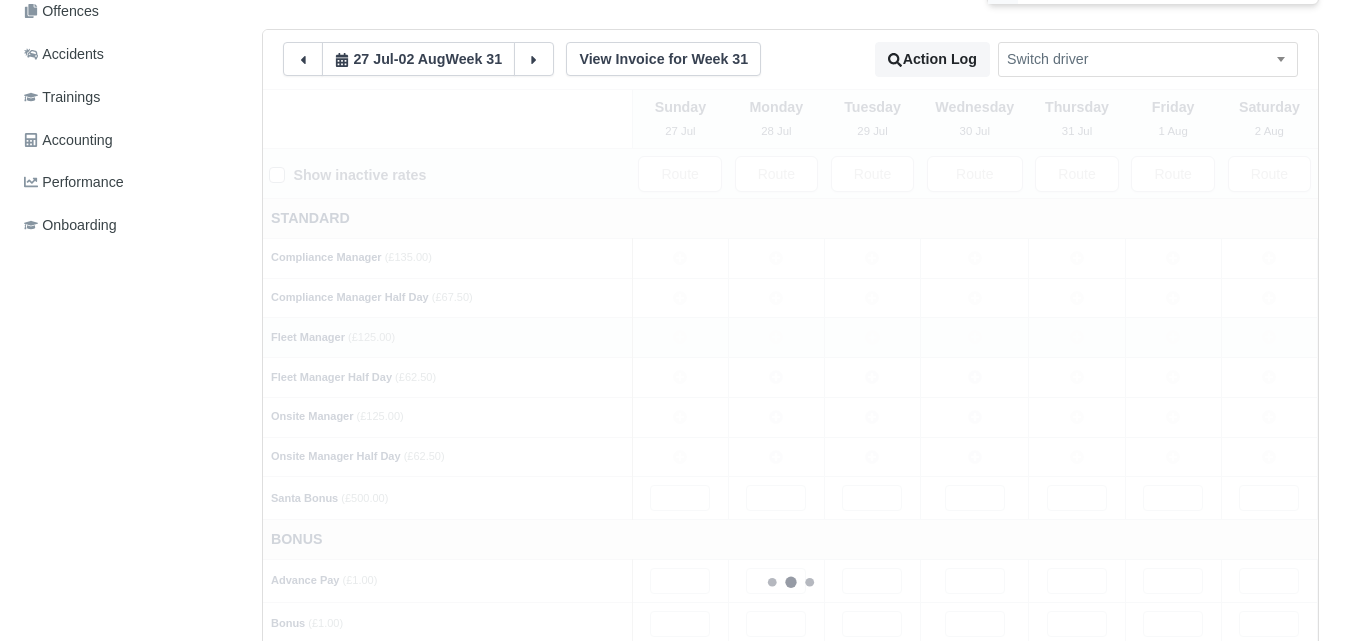 type 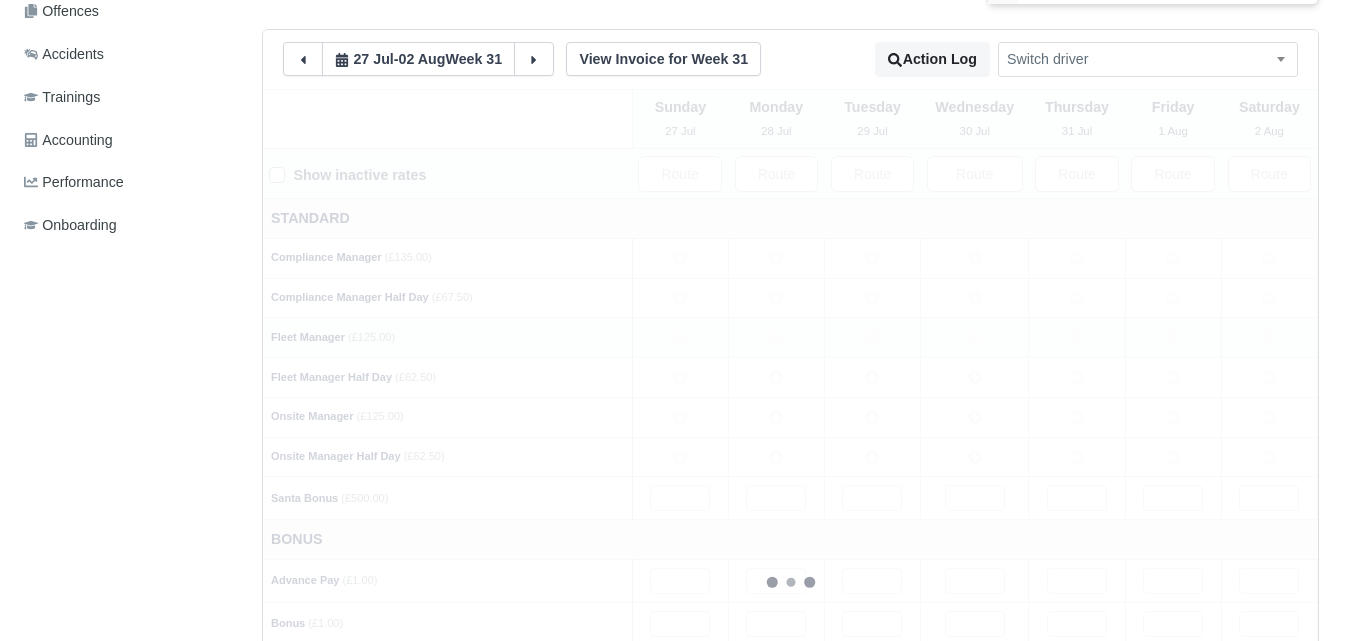 type 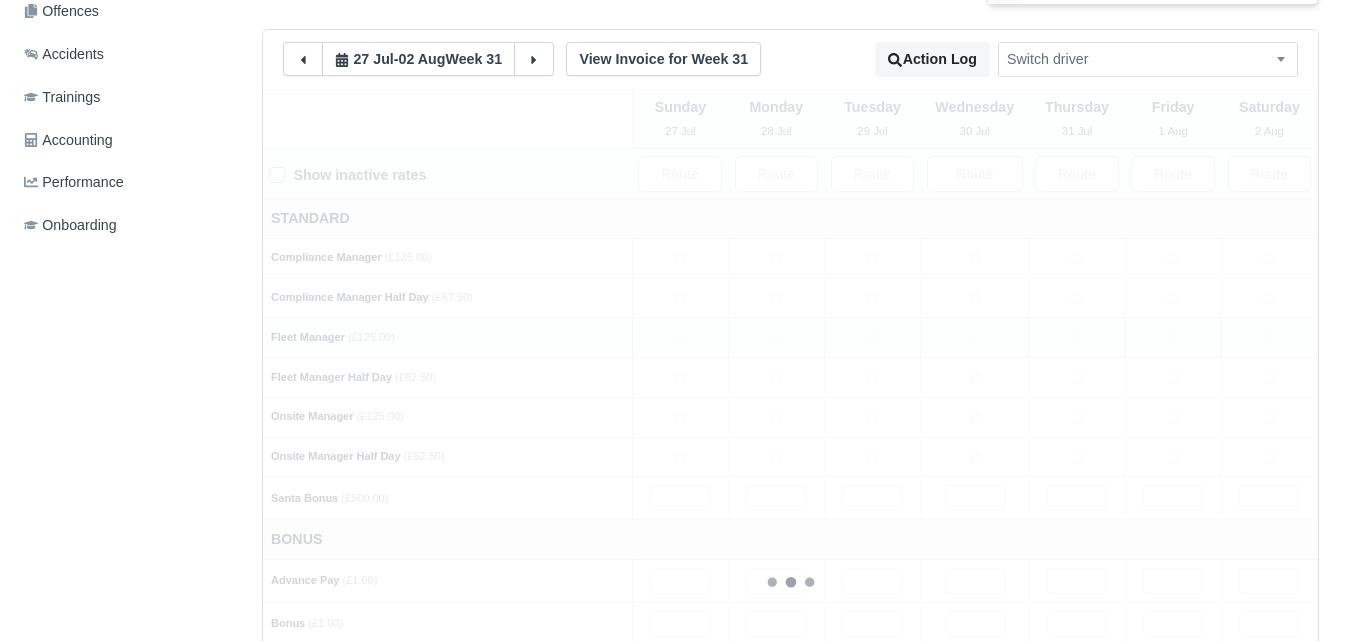 type 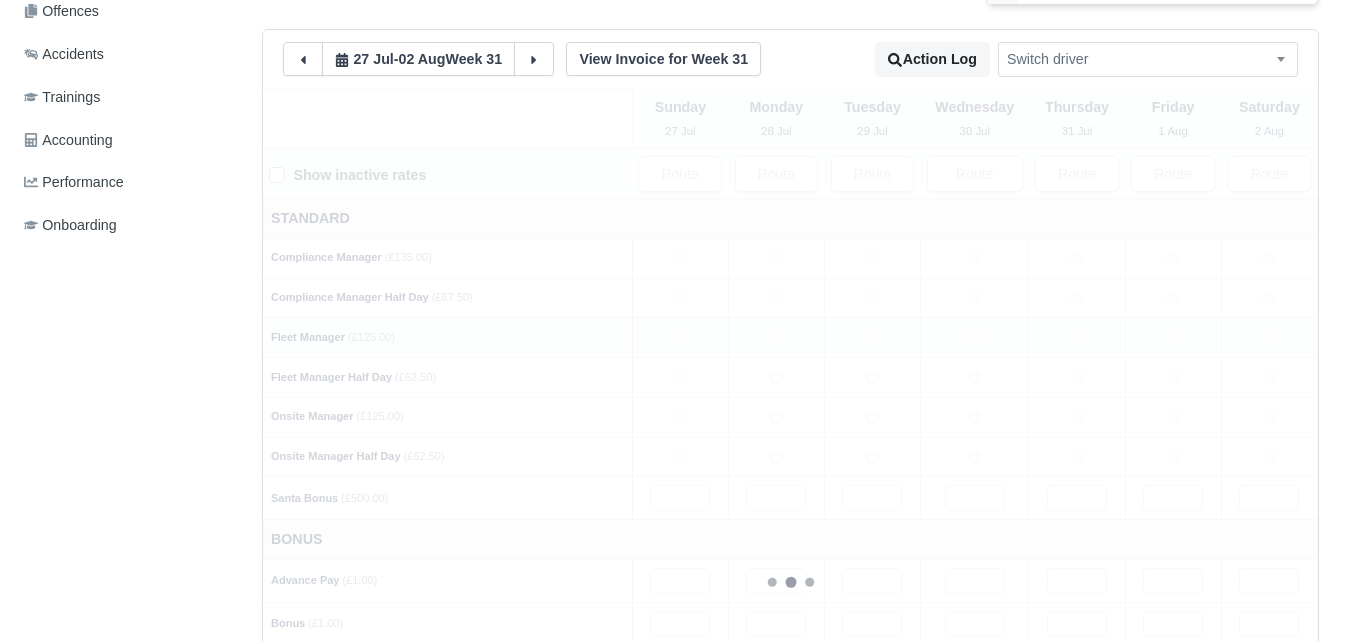 type 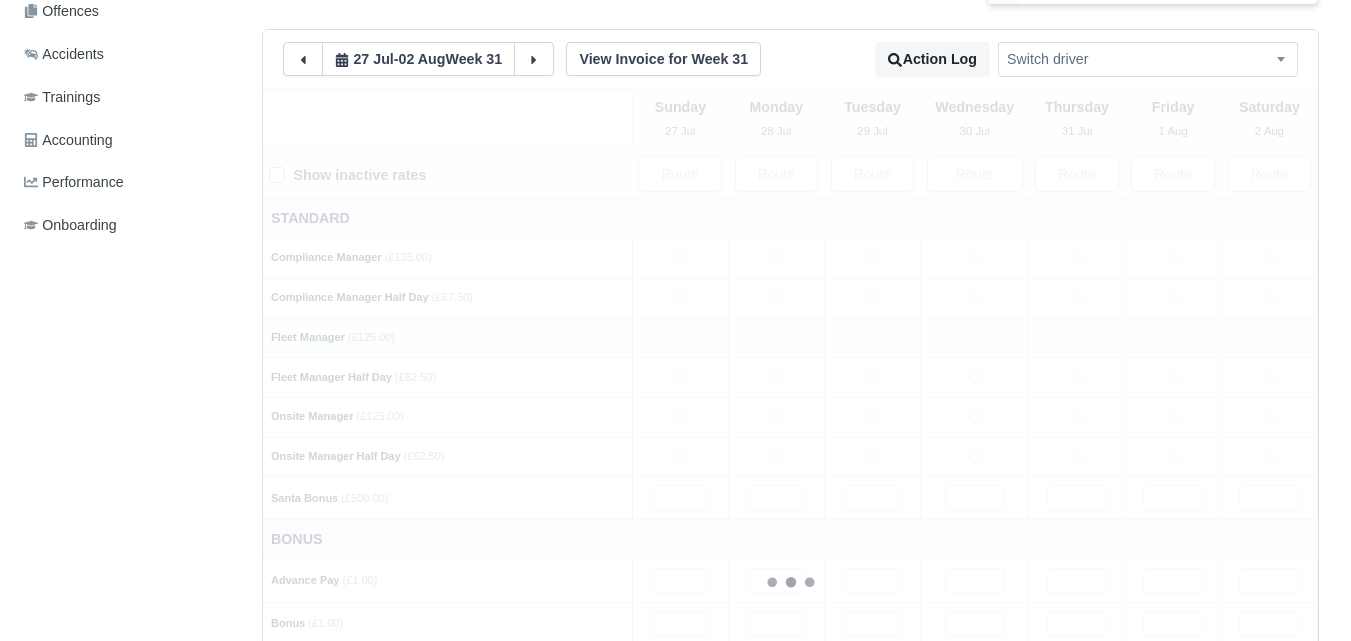 type 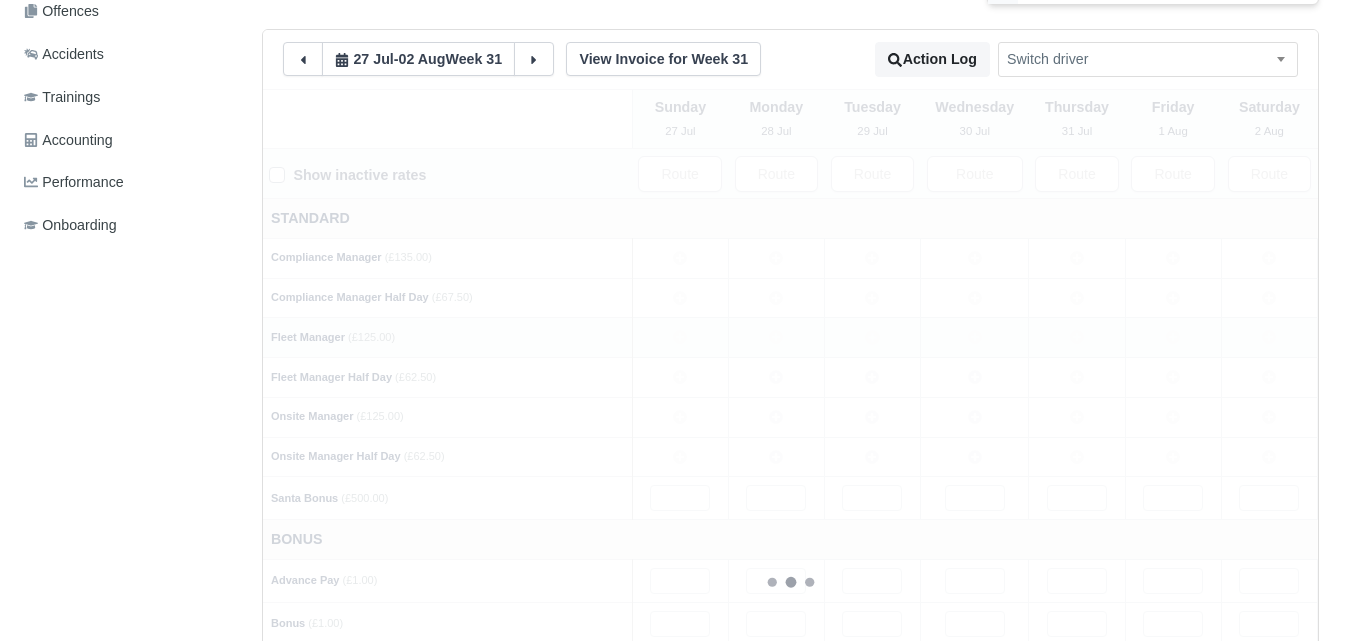 type 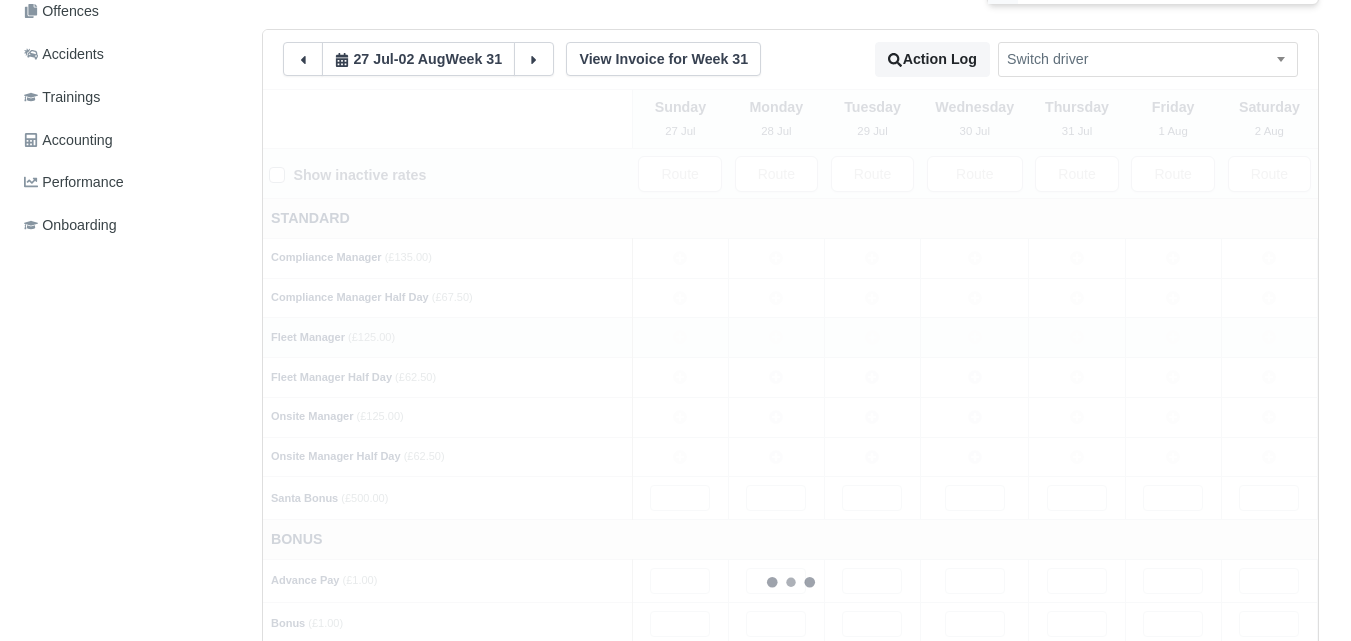type 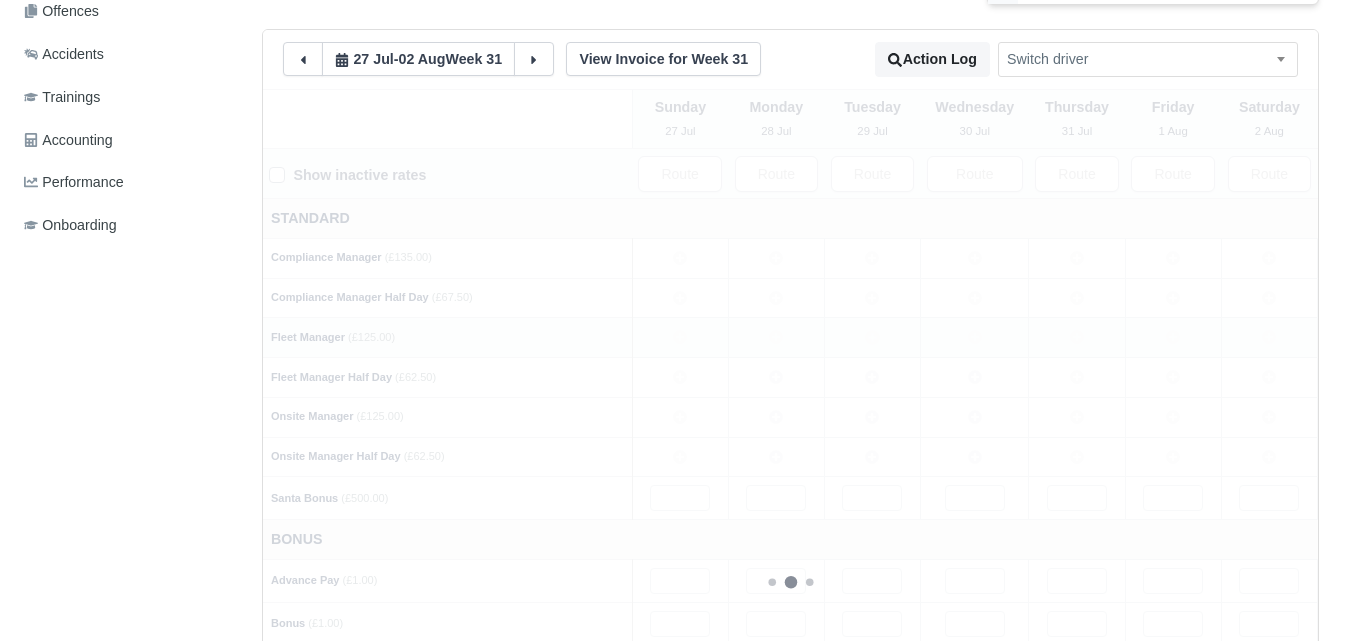 type 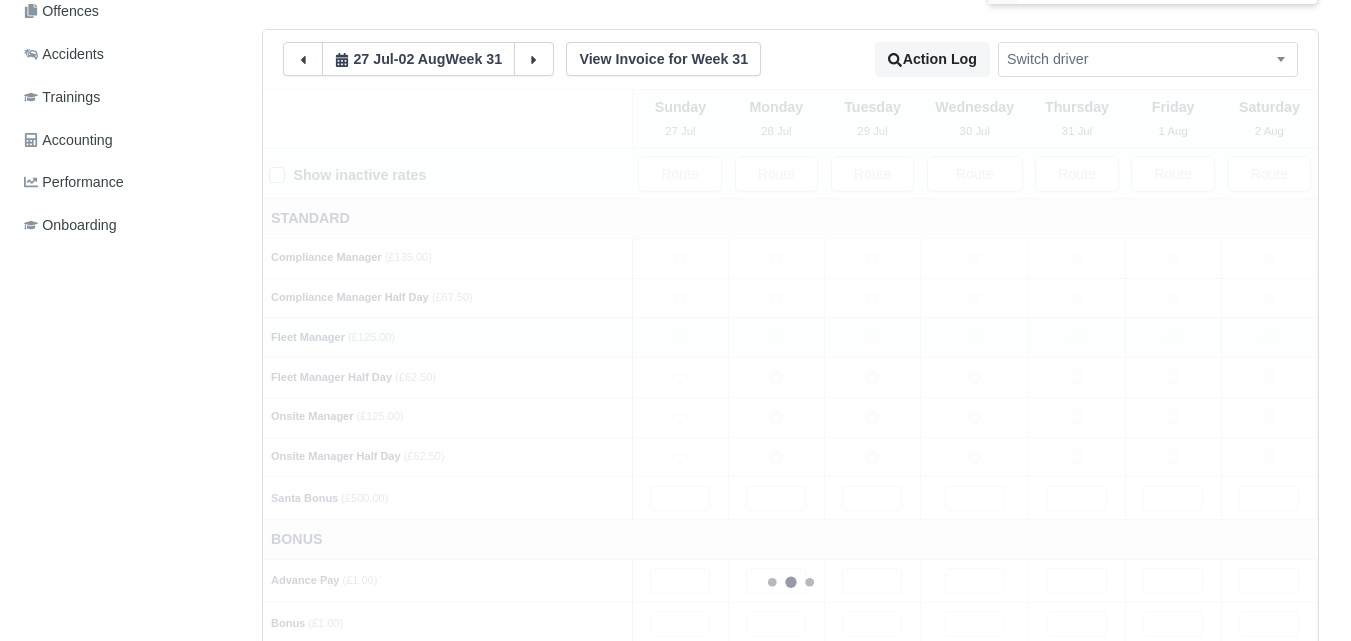 type 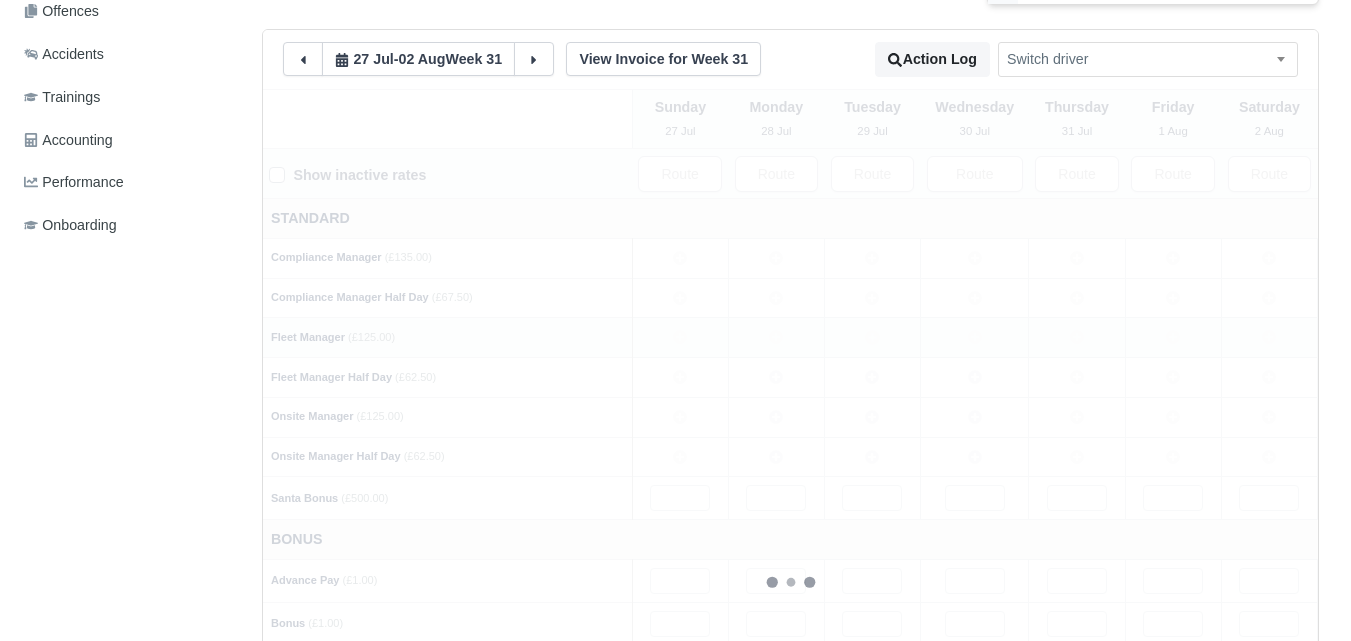 type 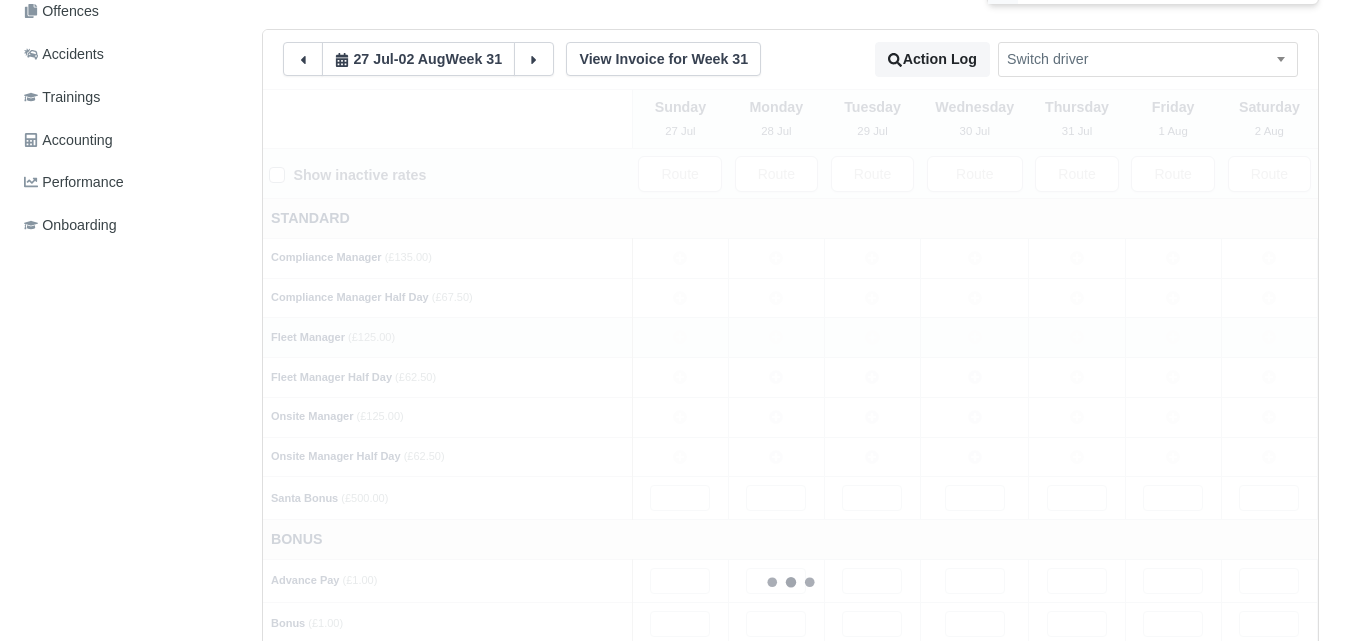 type 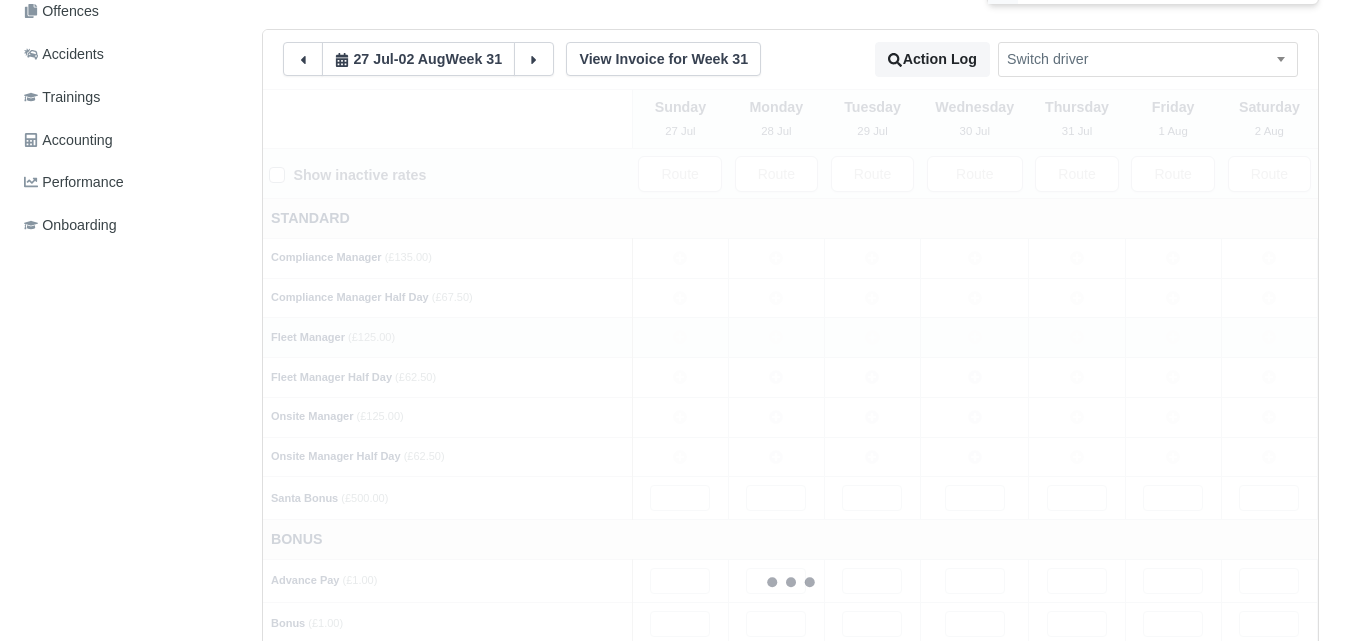 type 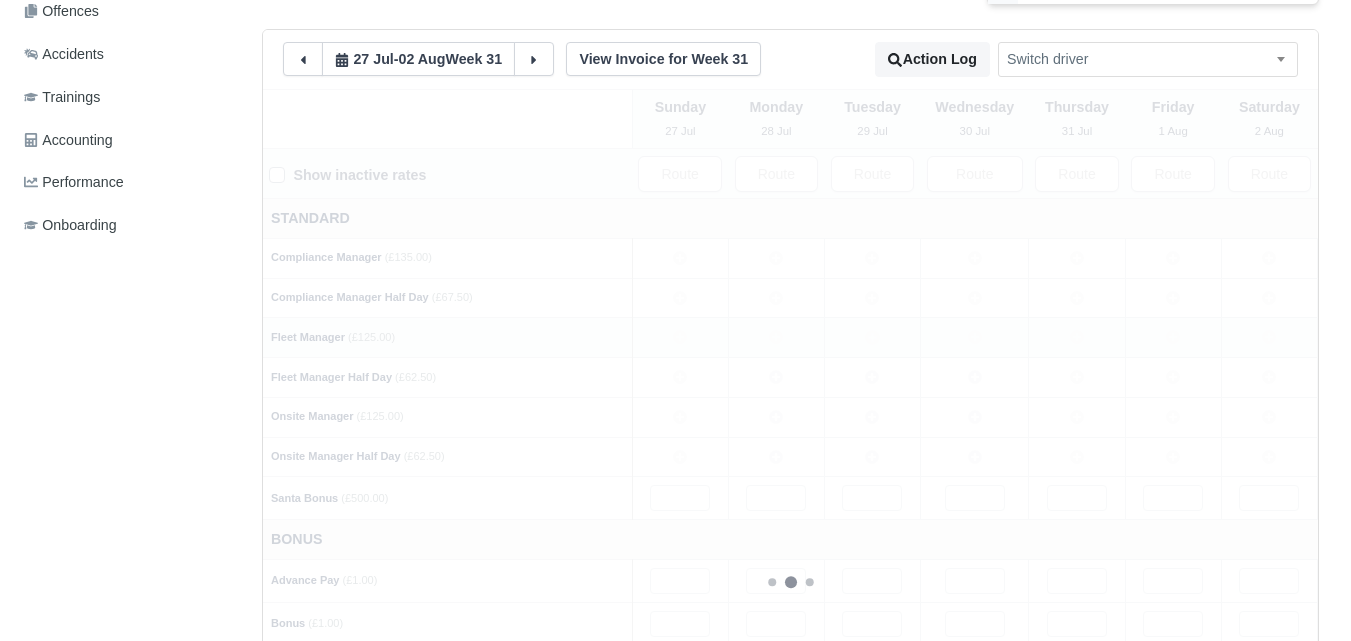 type 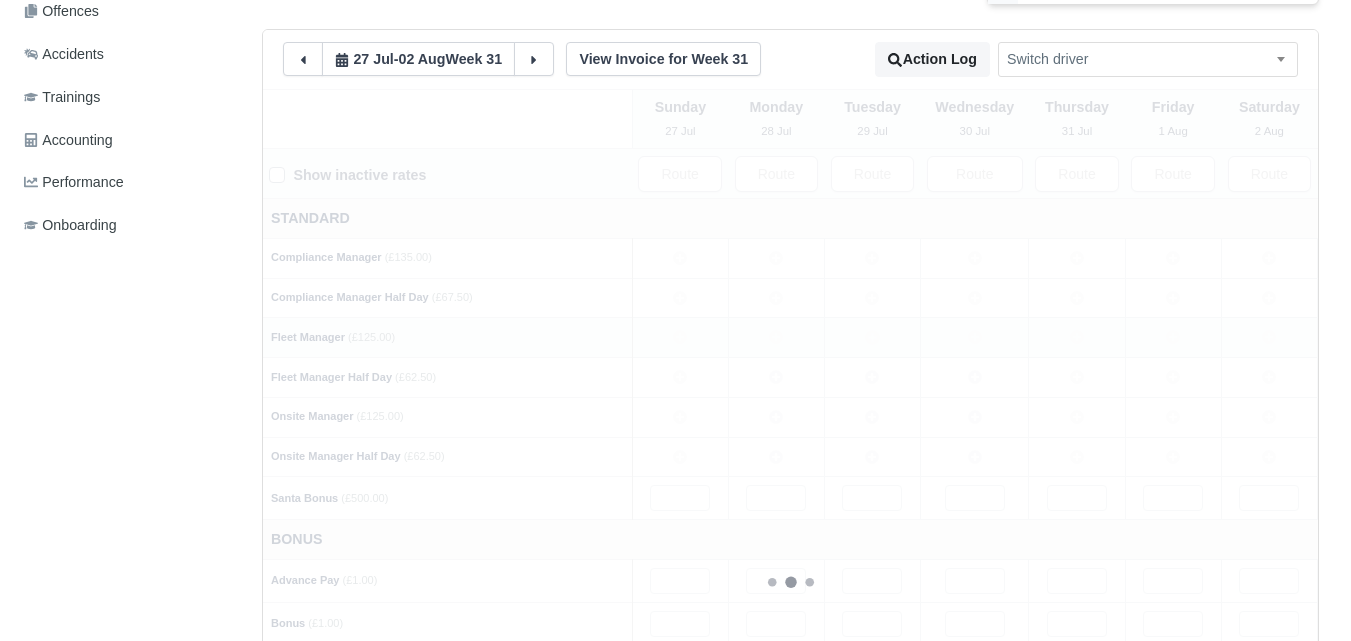 type 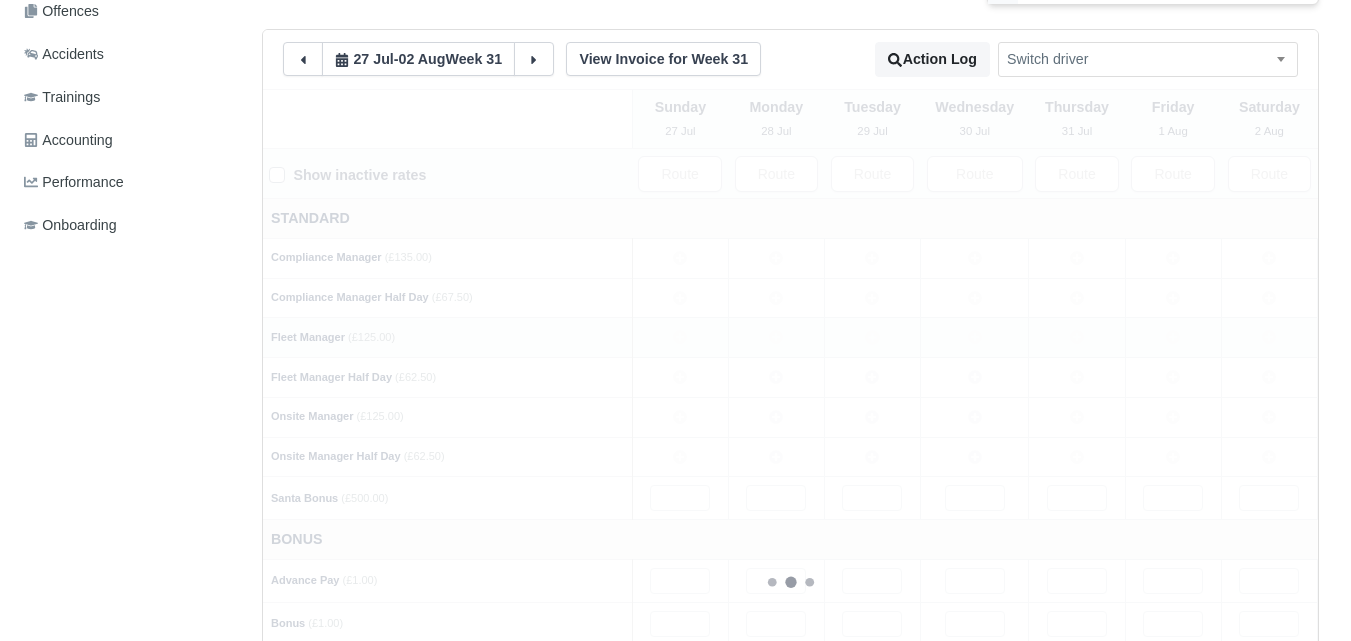 type 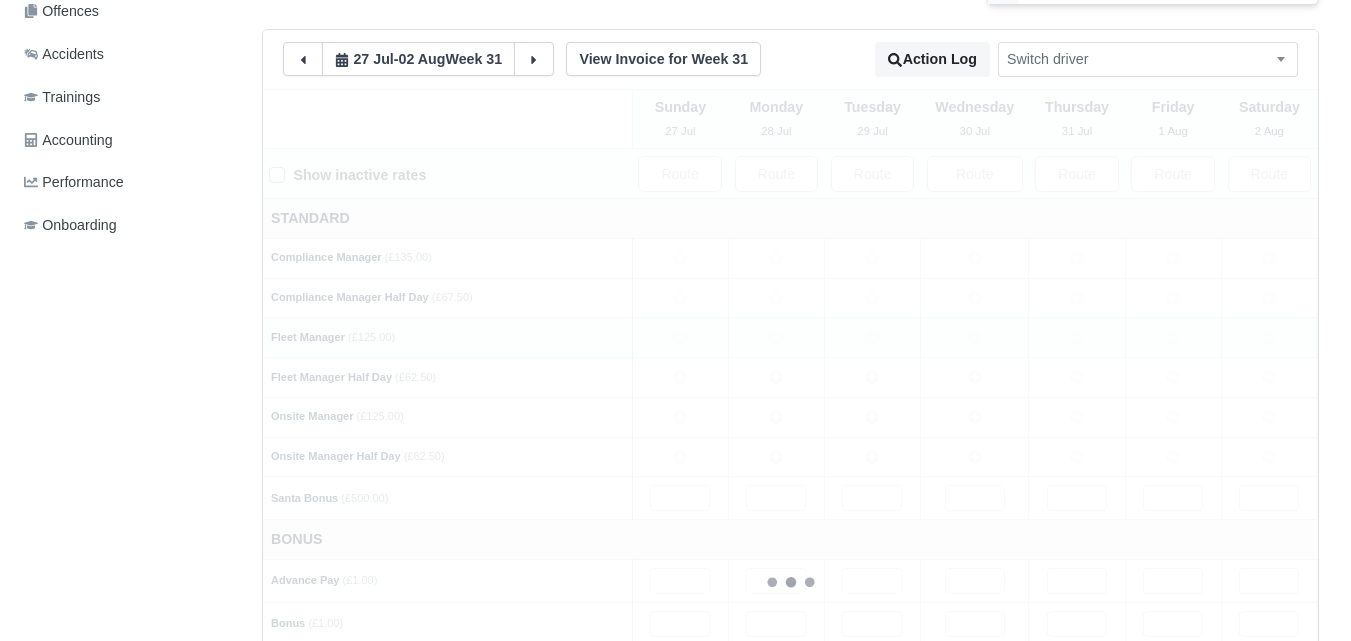 type 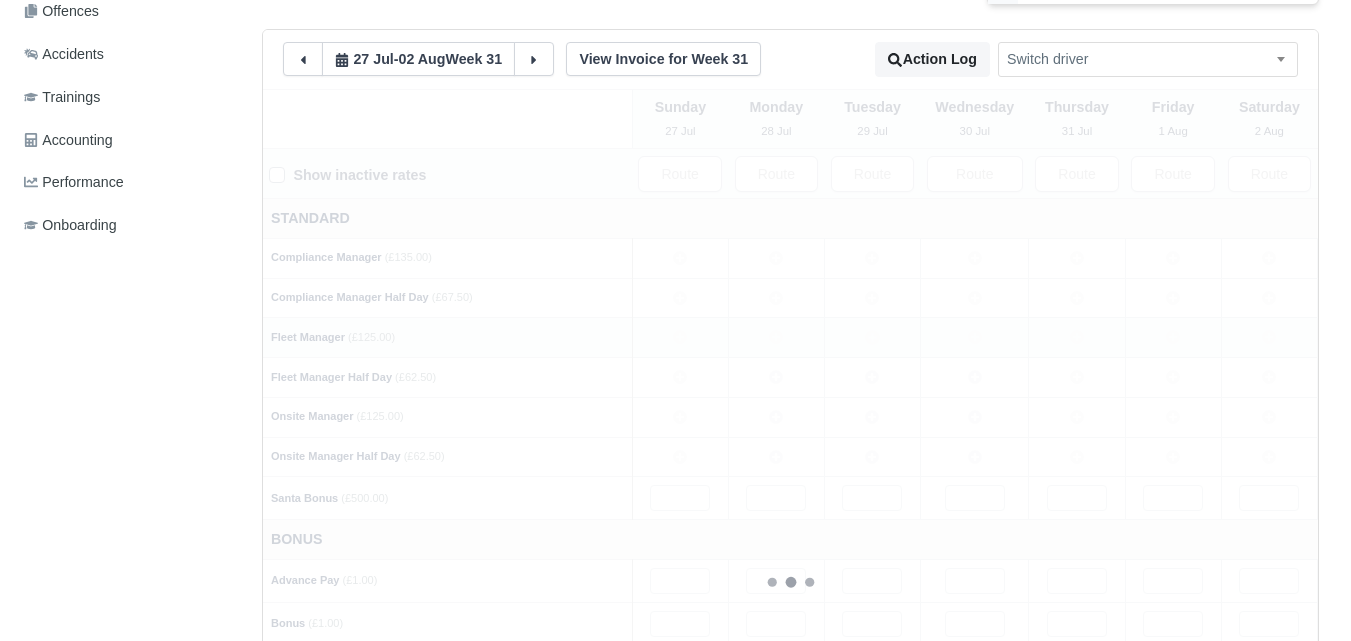 type 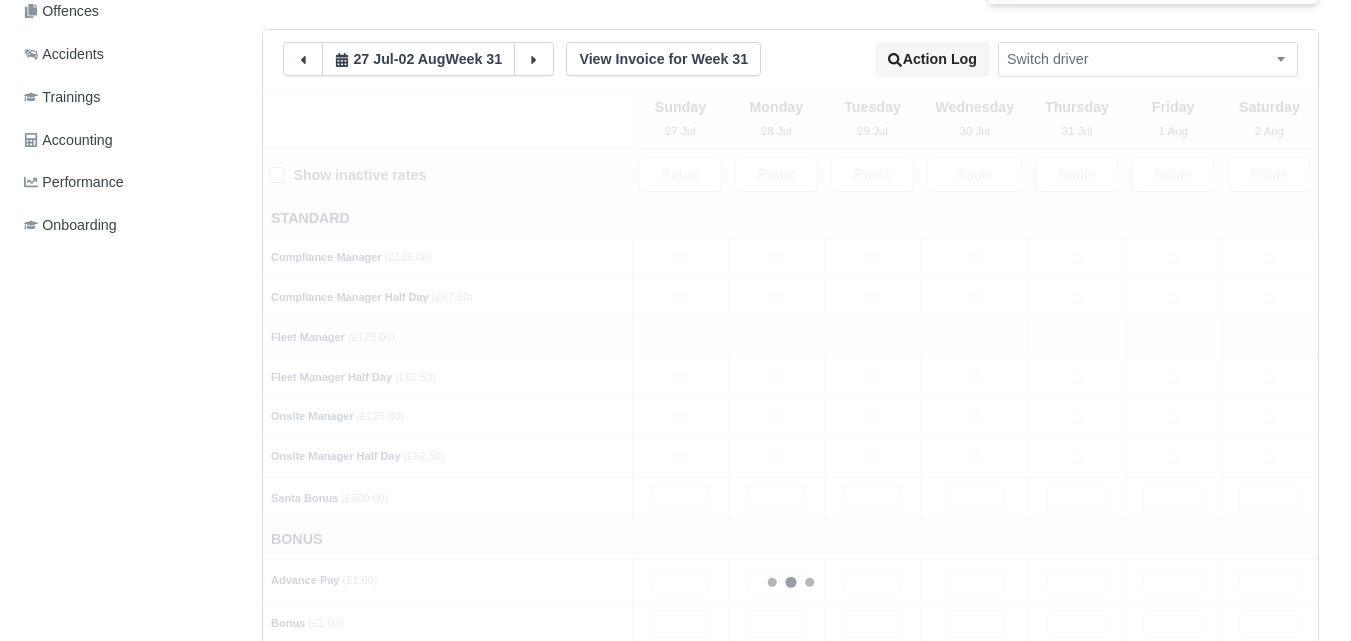 type 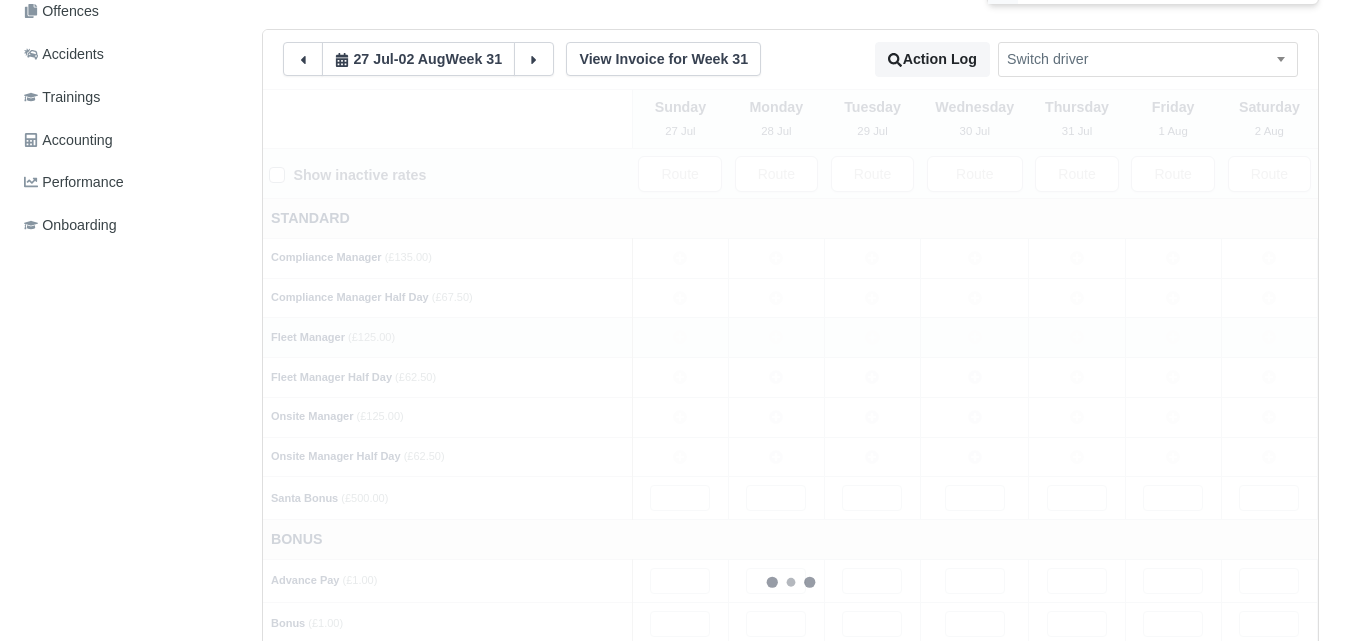 type 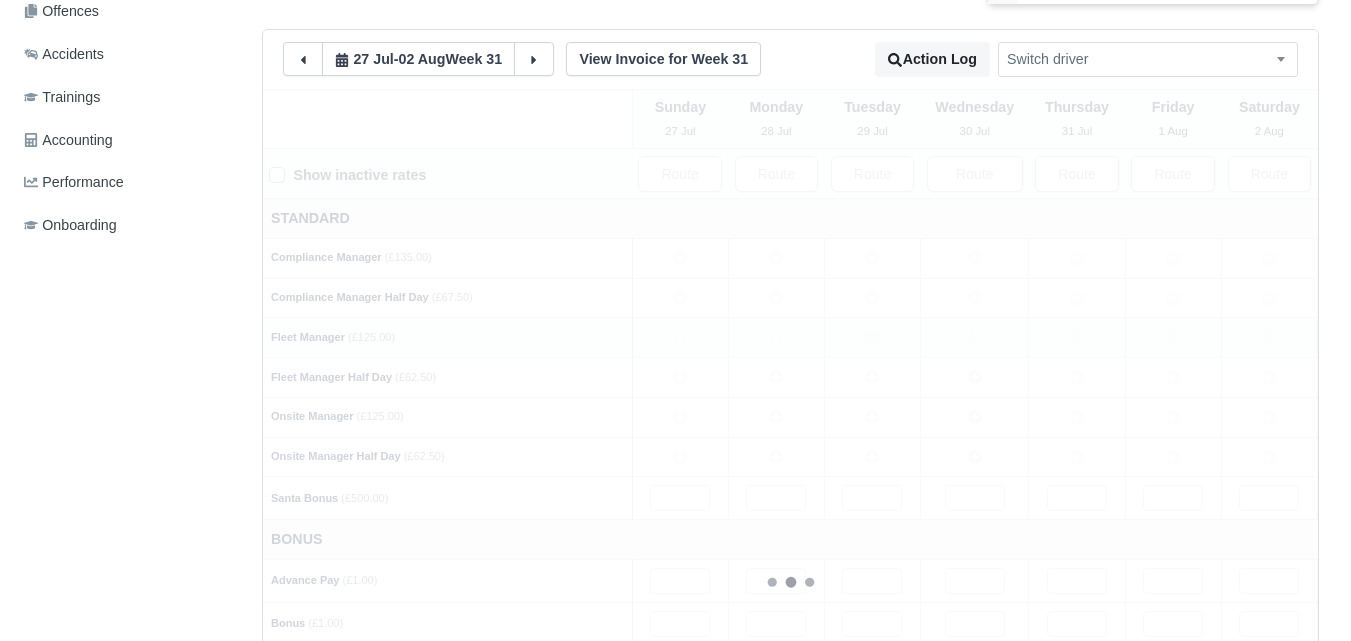type 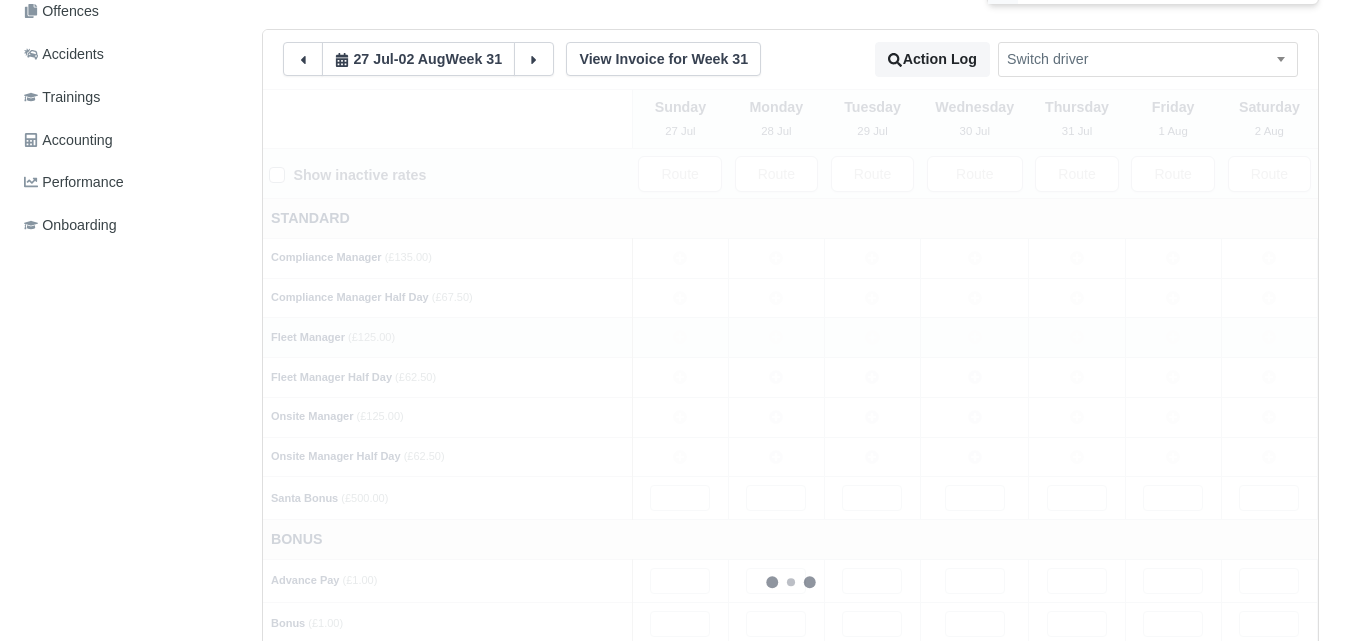 type 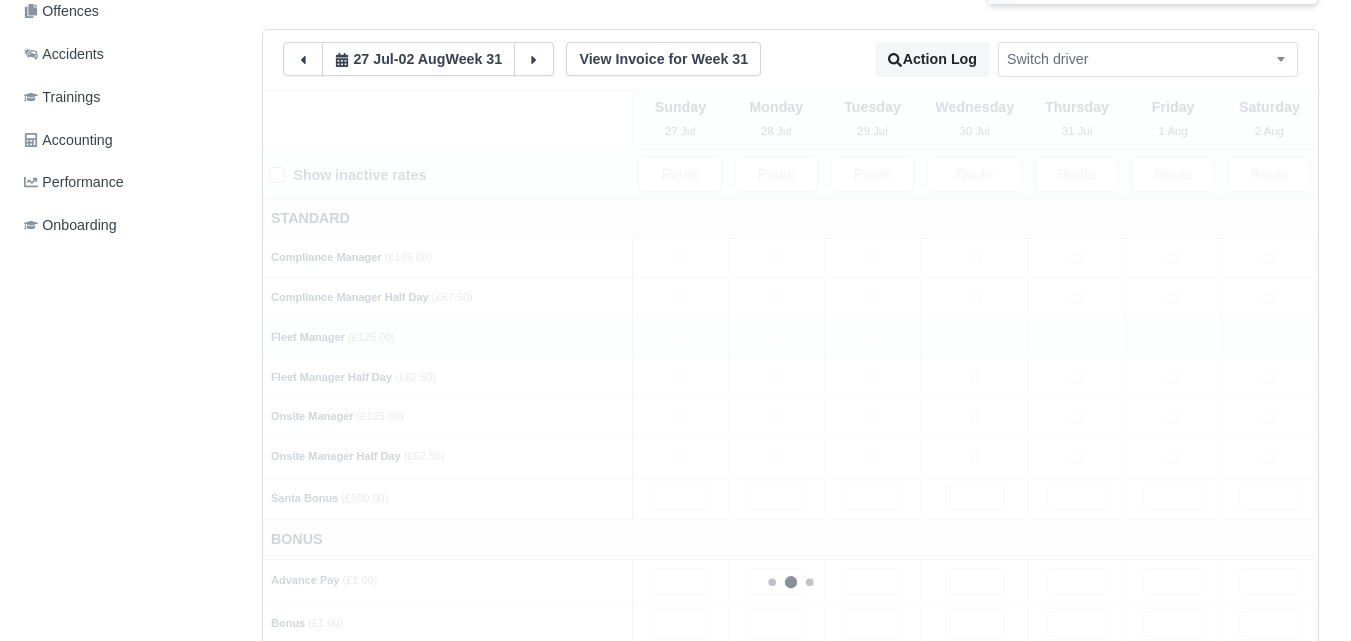 type 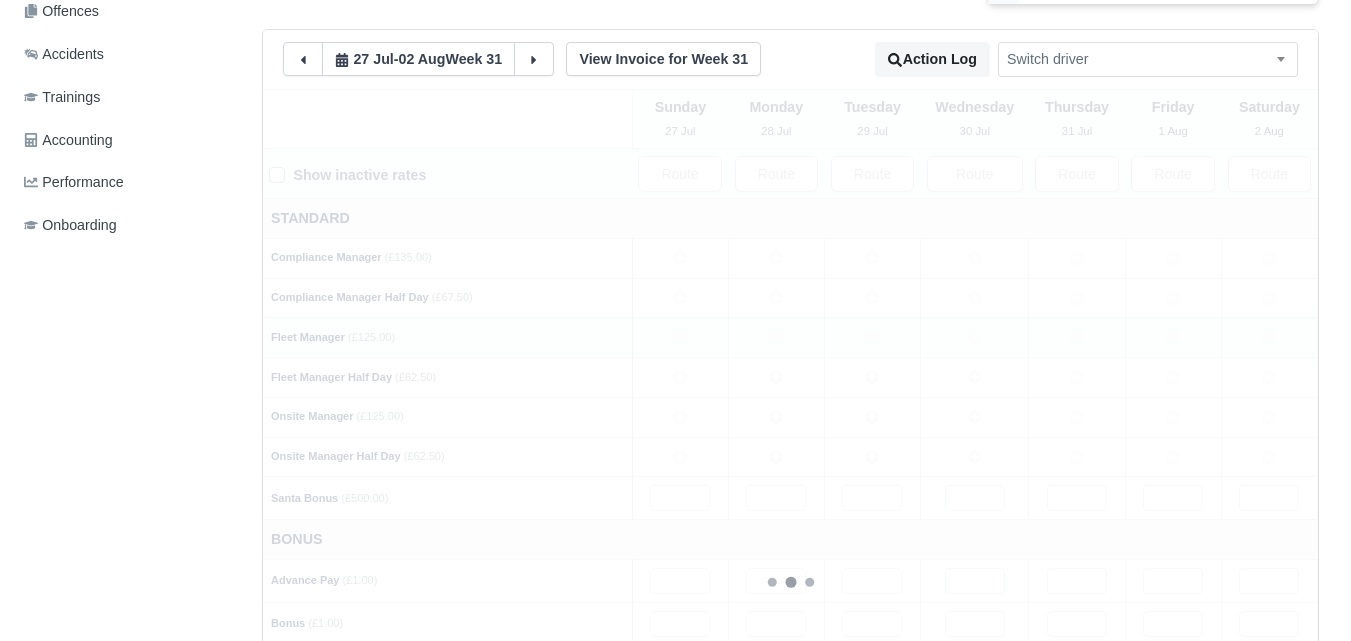type 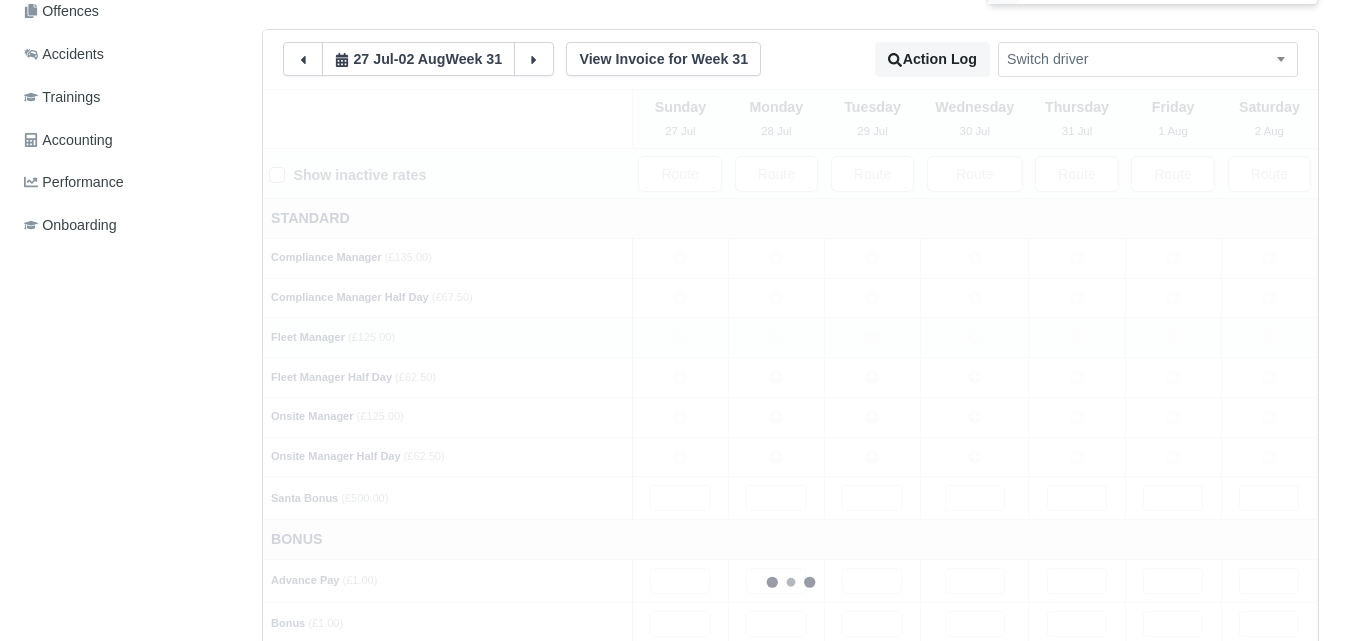 type 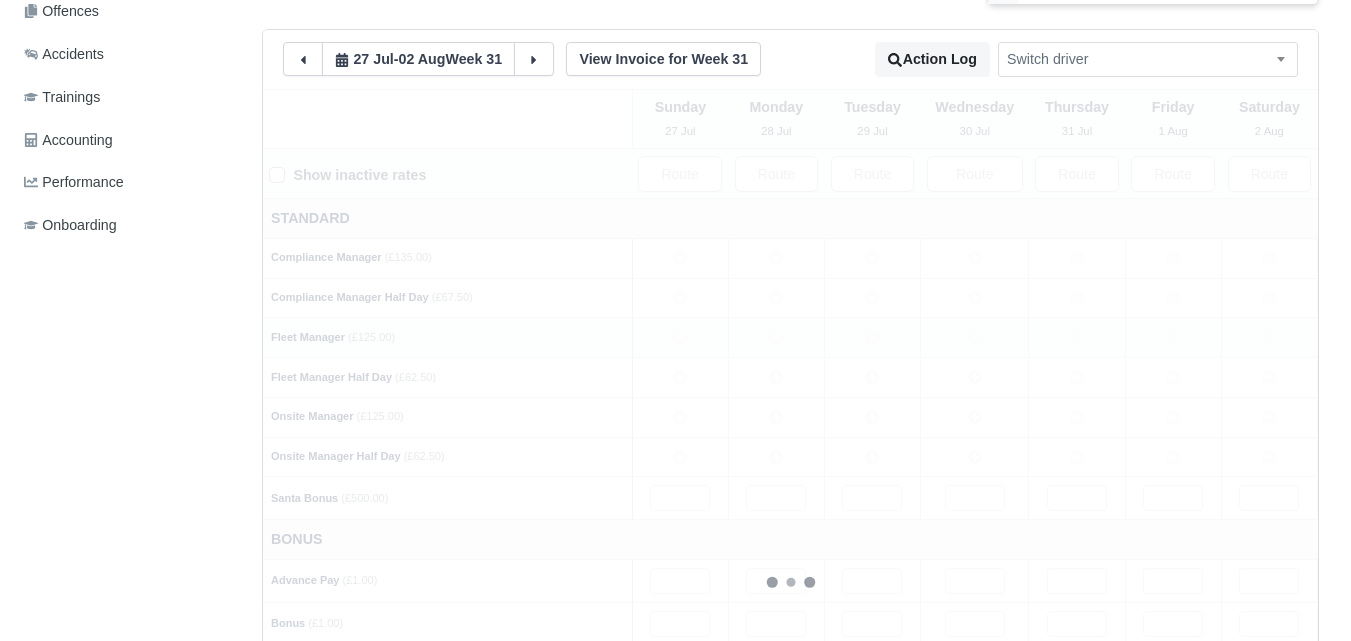 type 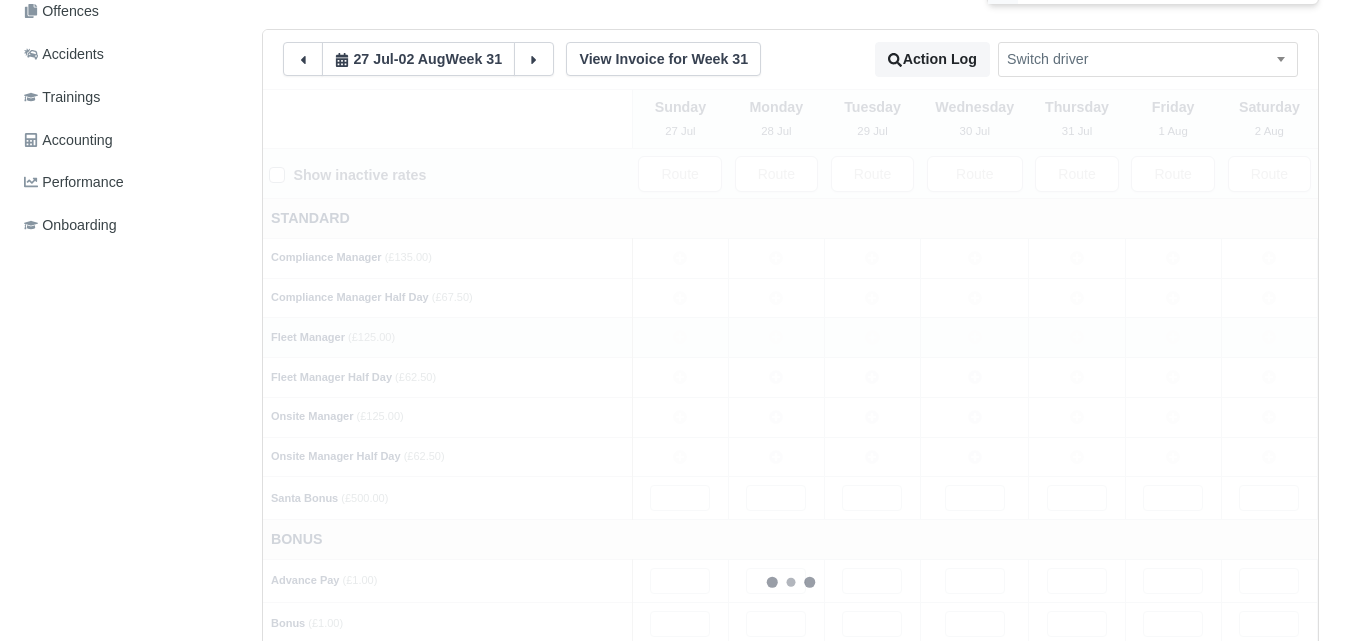 type 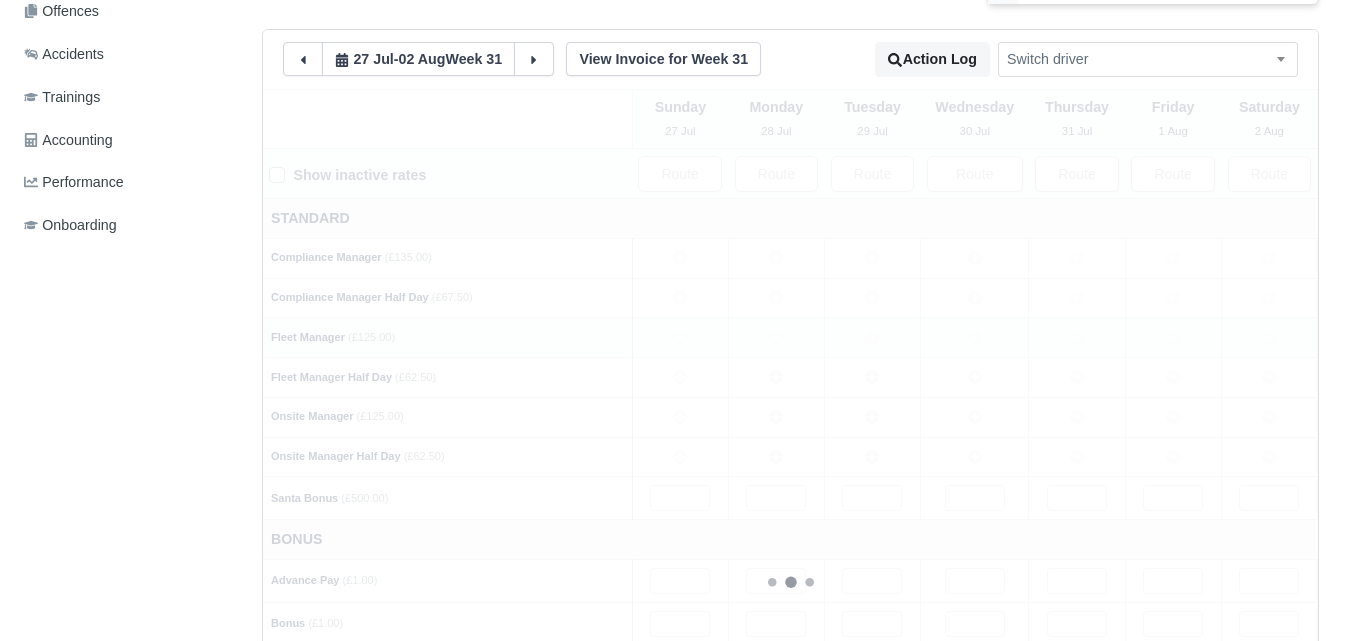 type 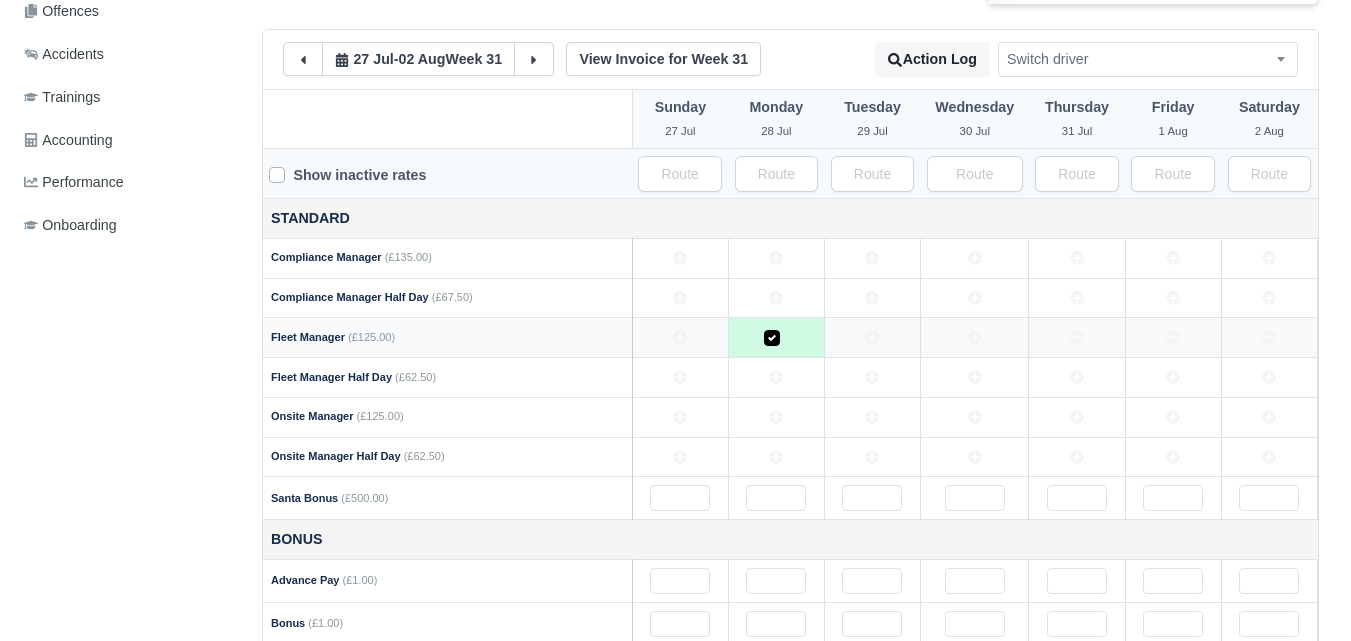 click at bounding box center [872, 338] 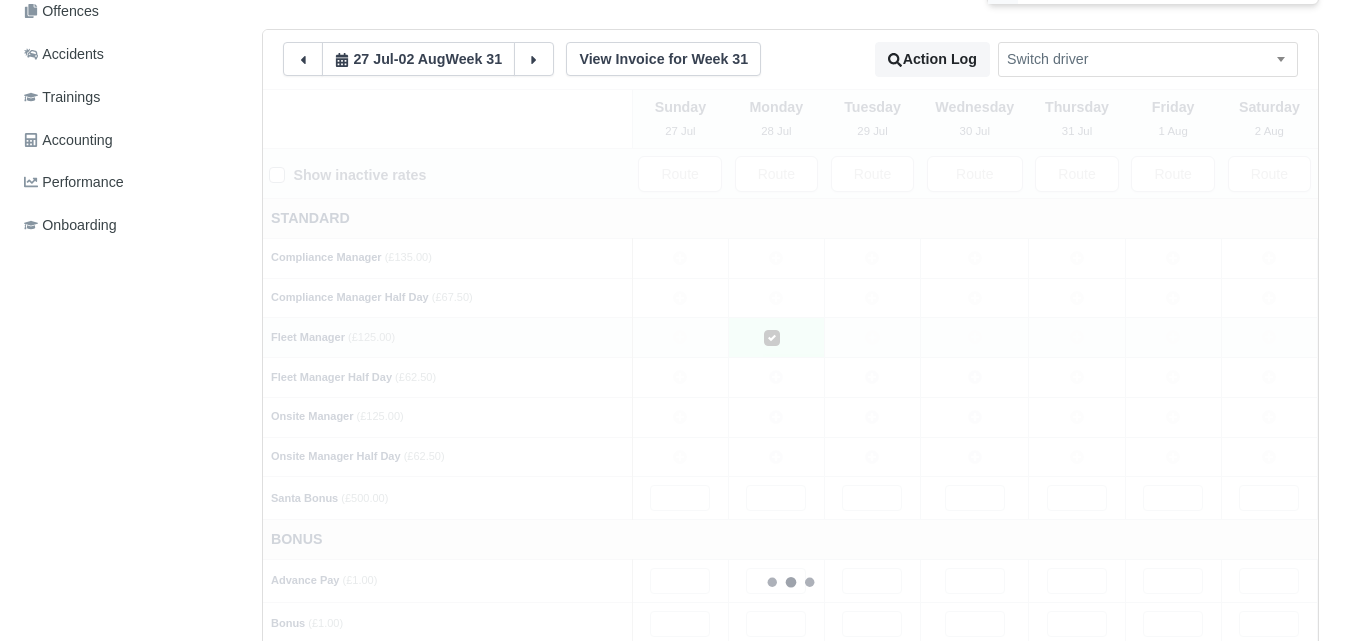 type 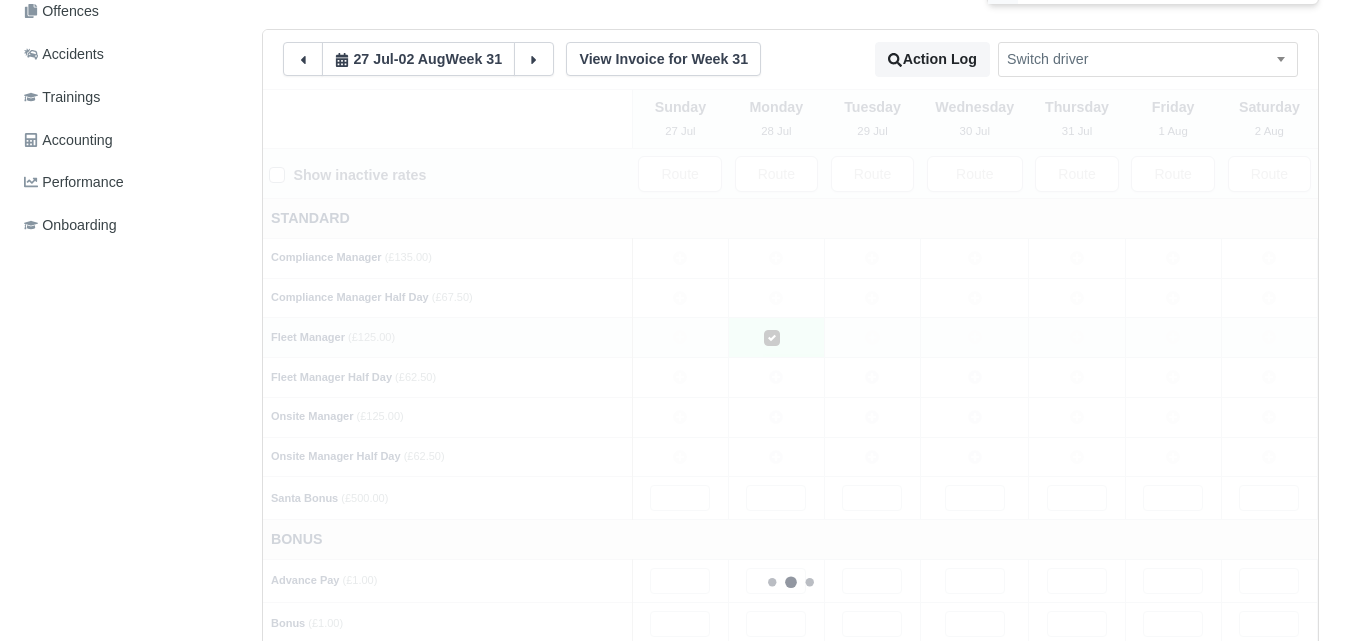 type 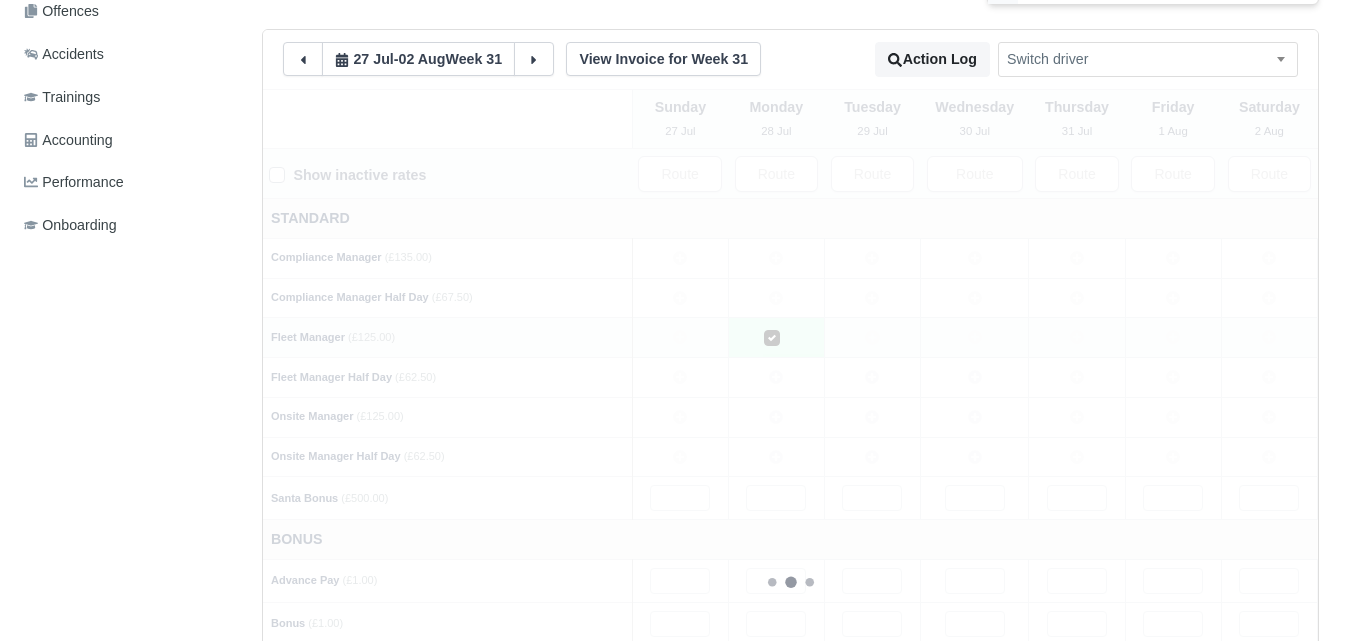 type 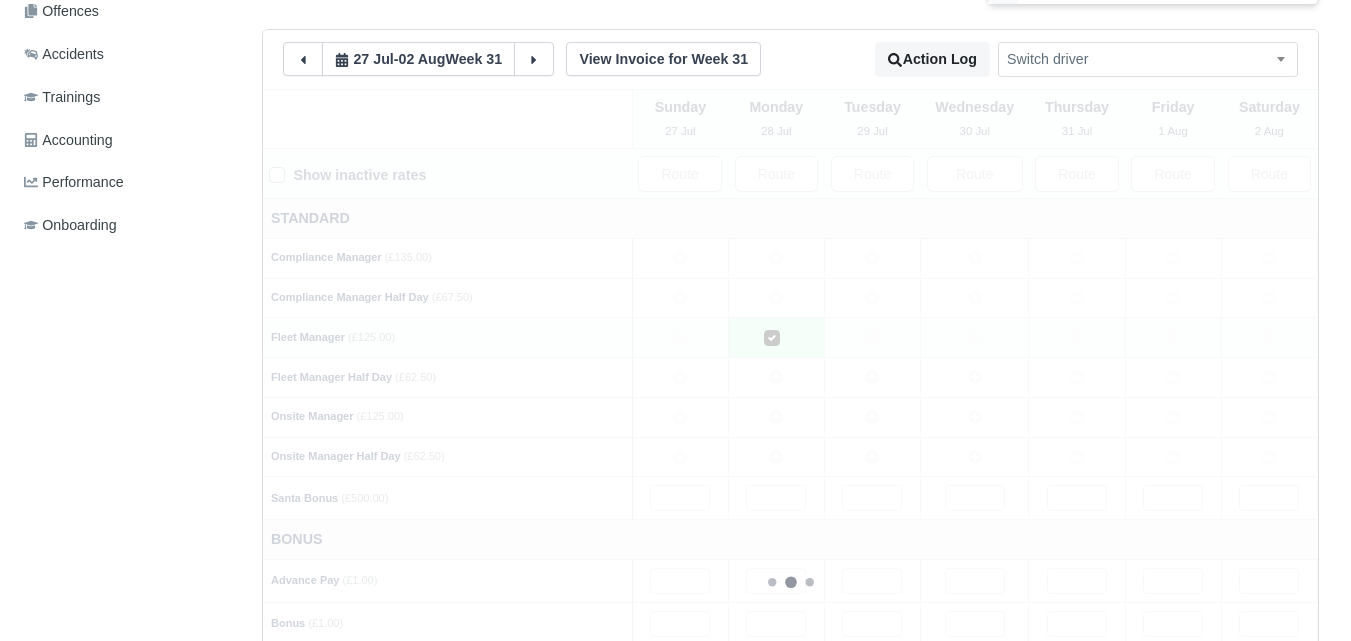 type 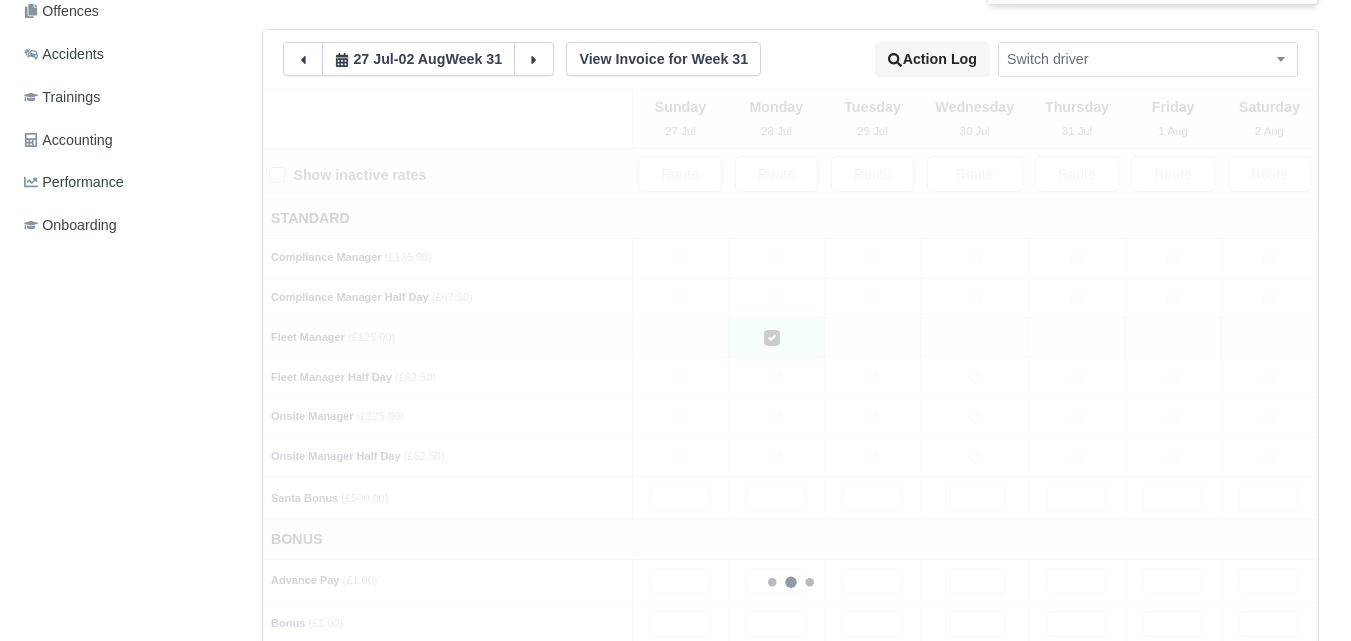 type 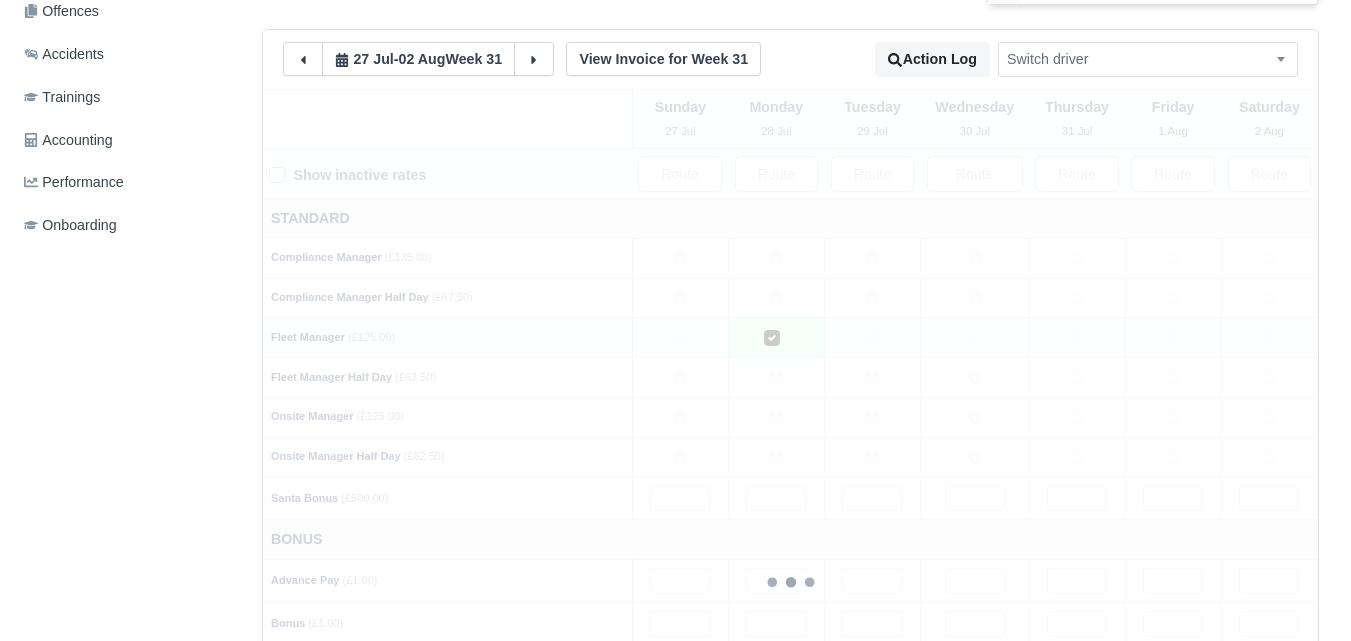 type 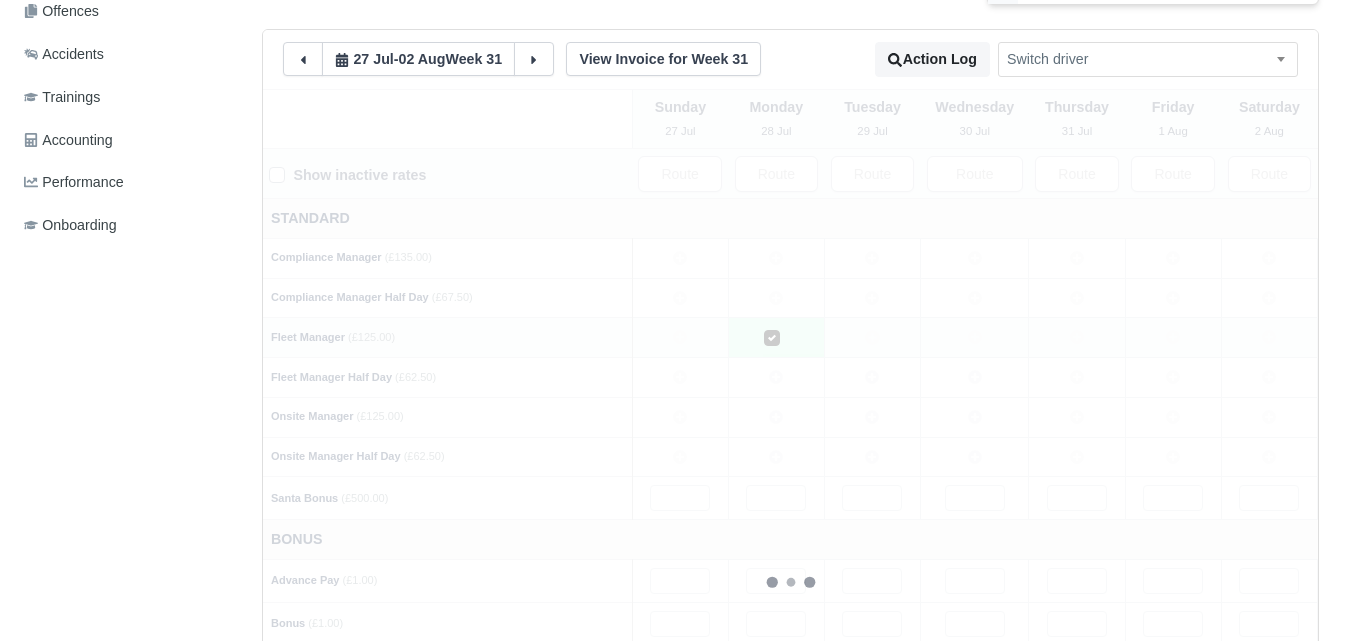 type 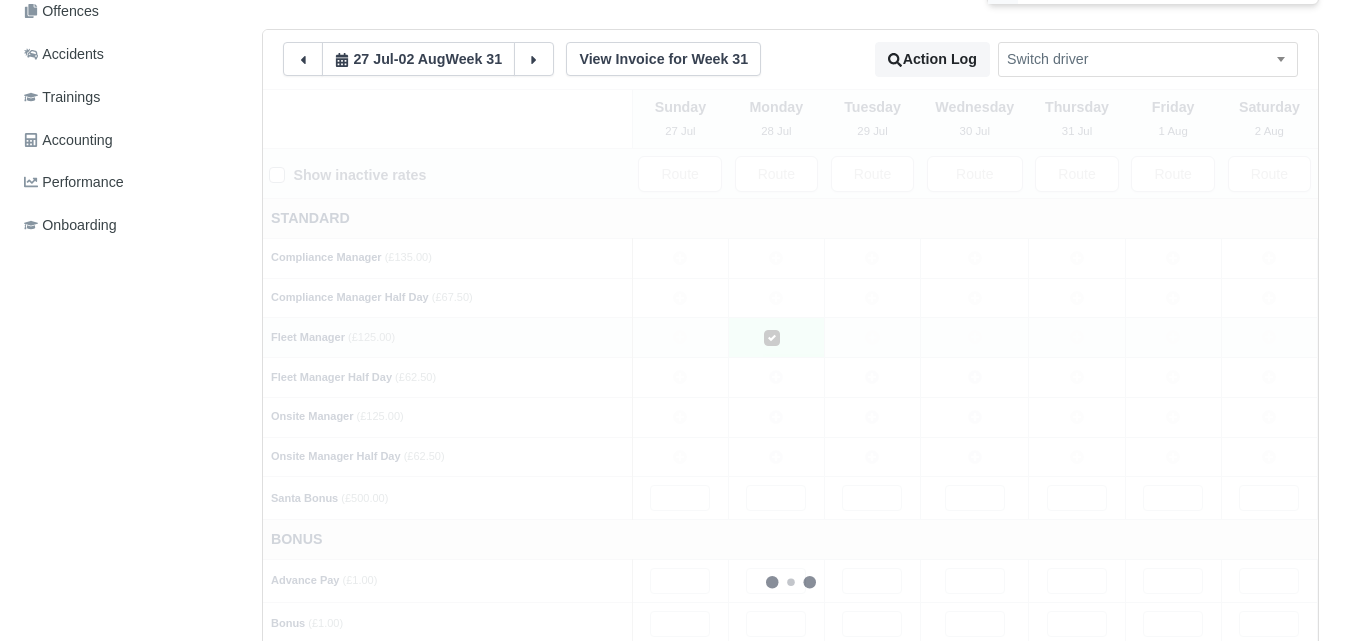 type 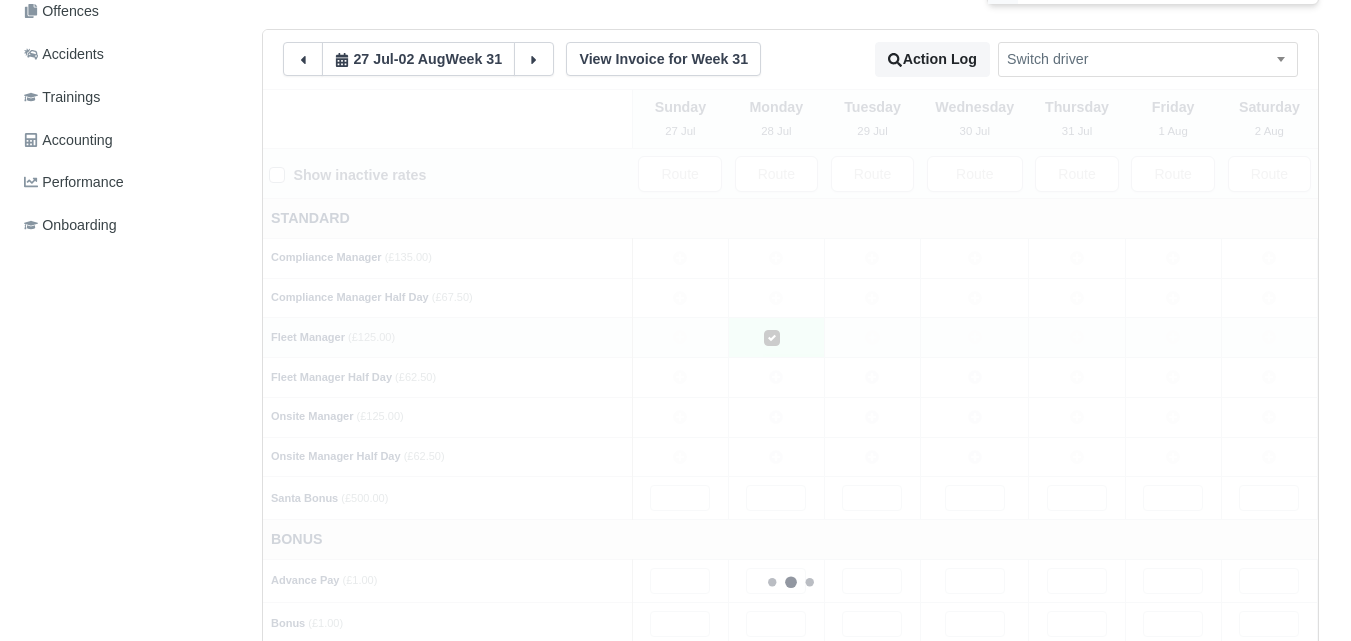 type 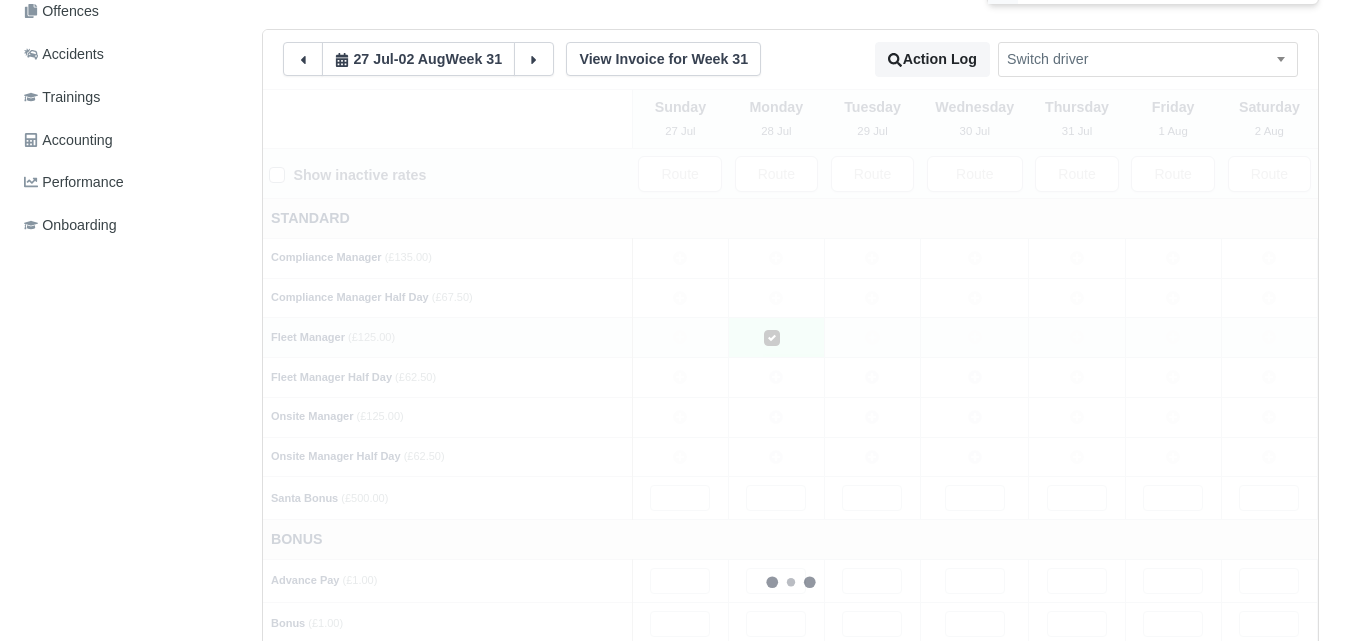 type 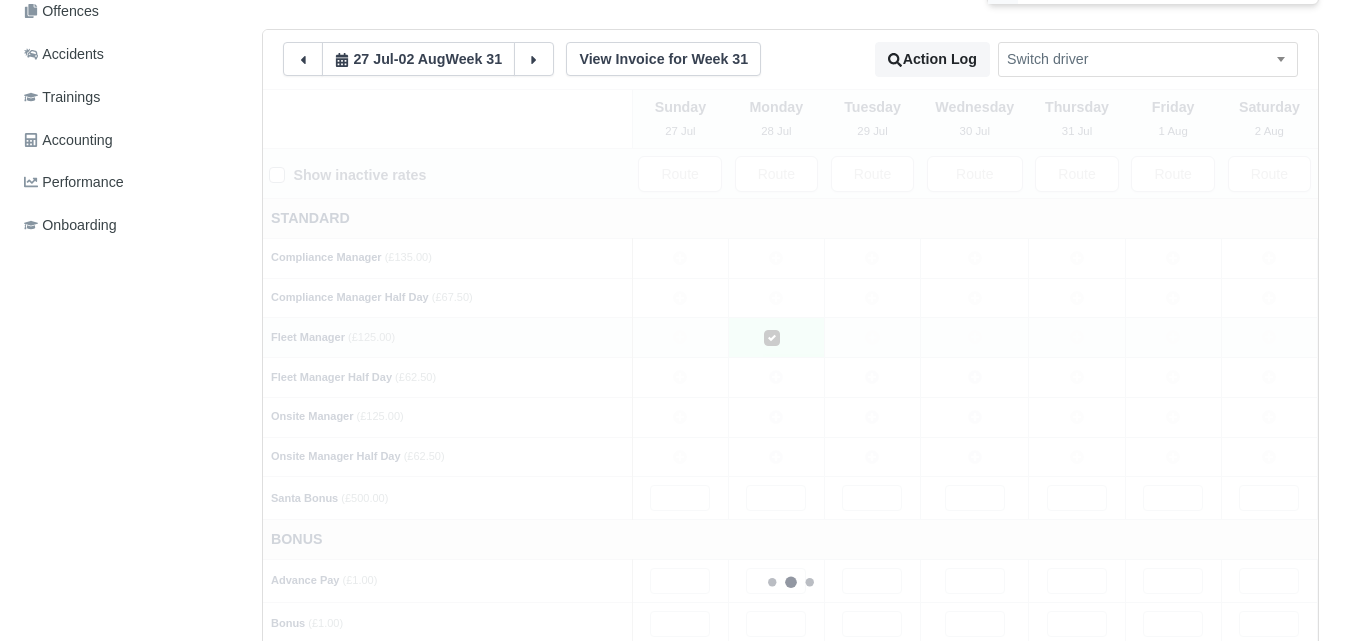 type 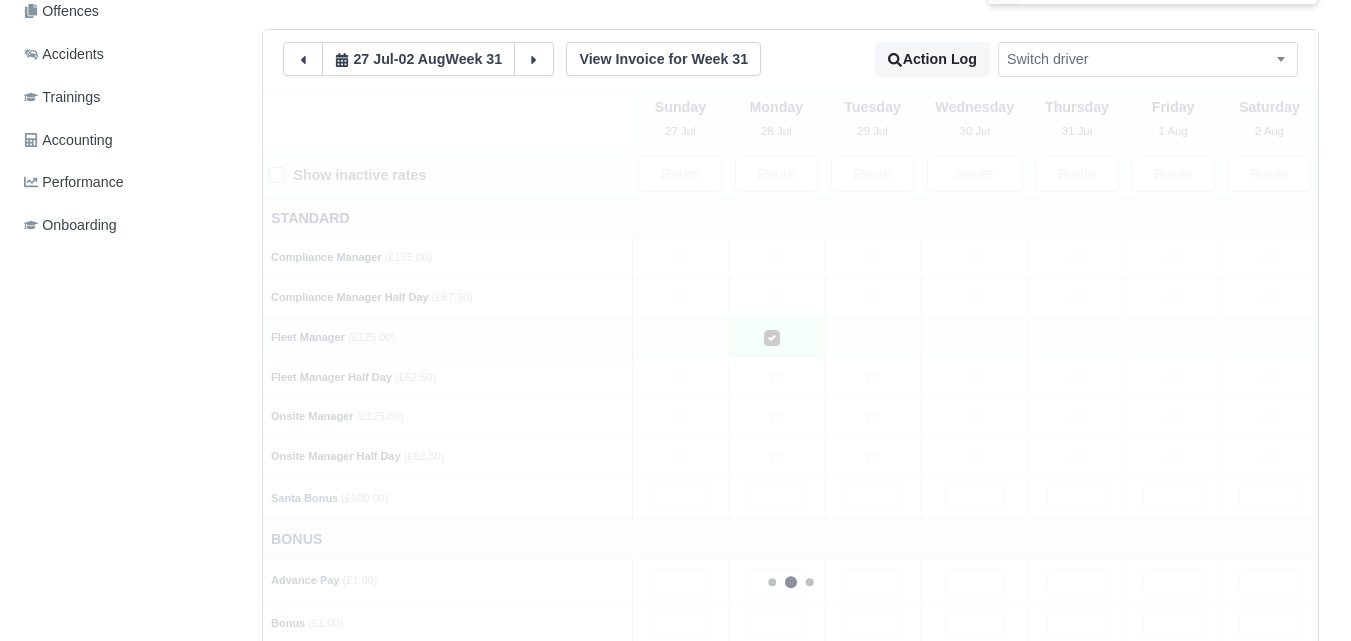 type 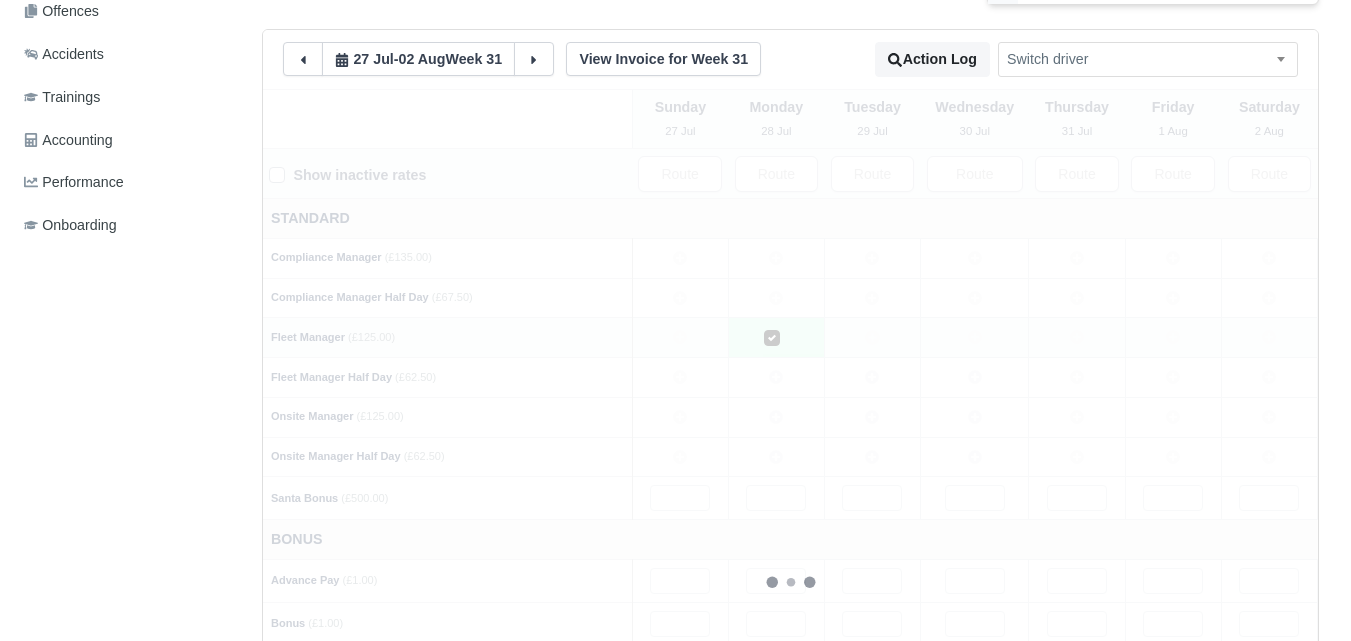 type 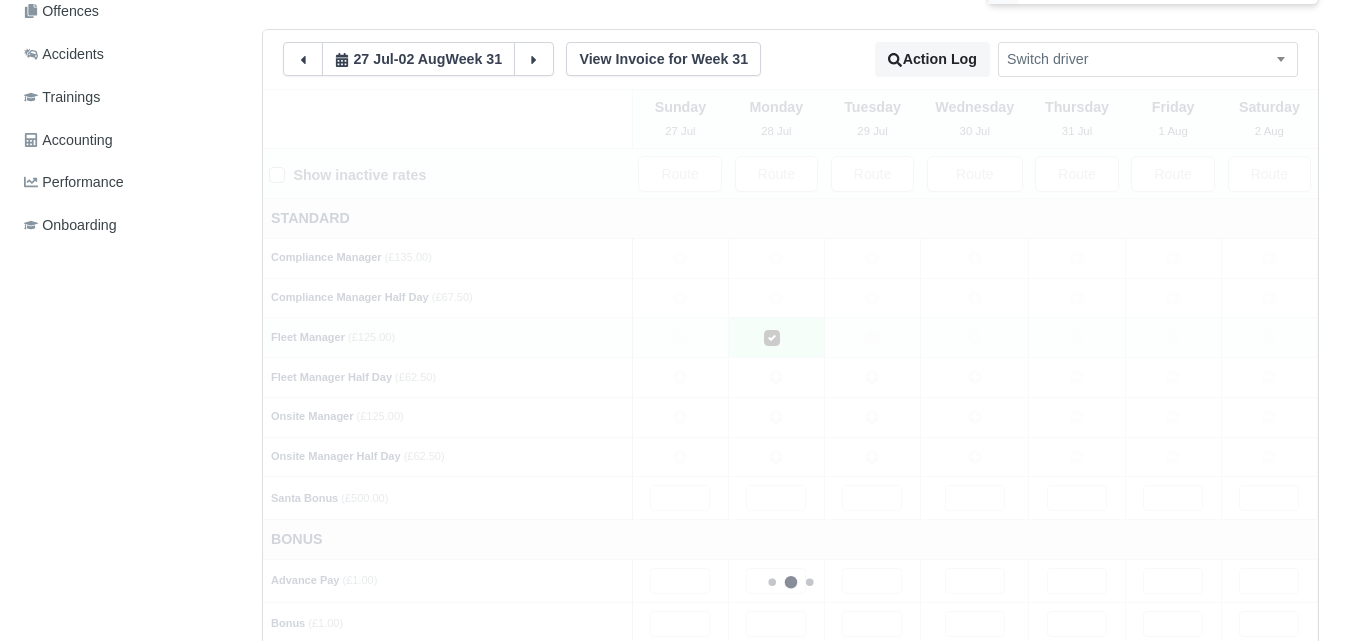 type 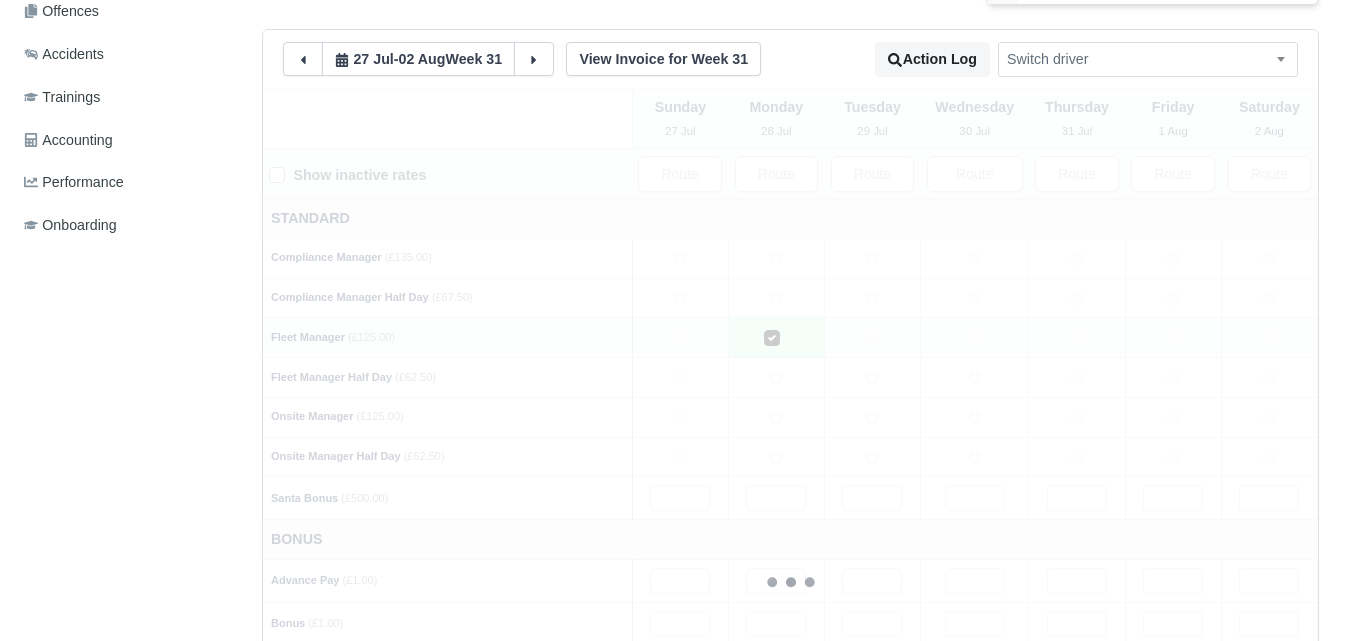 type 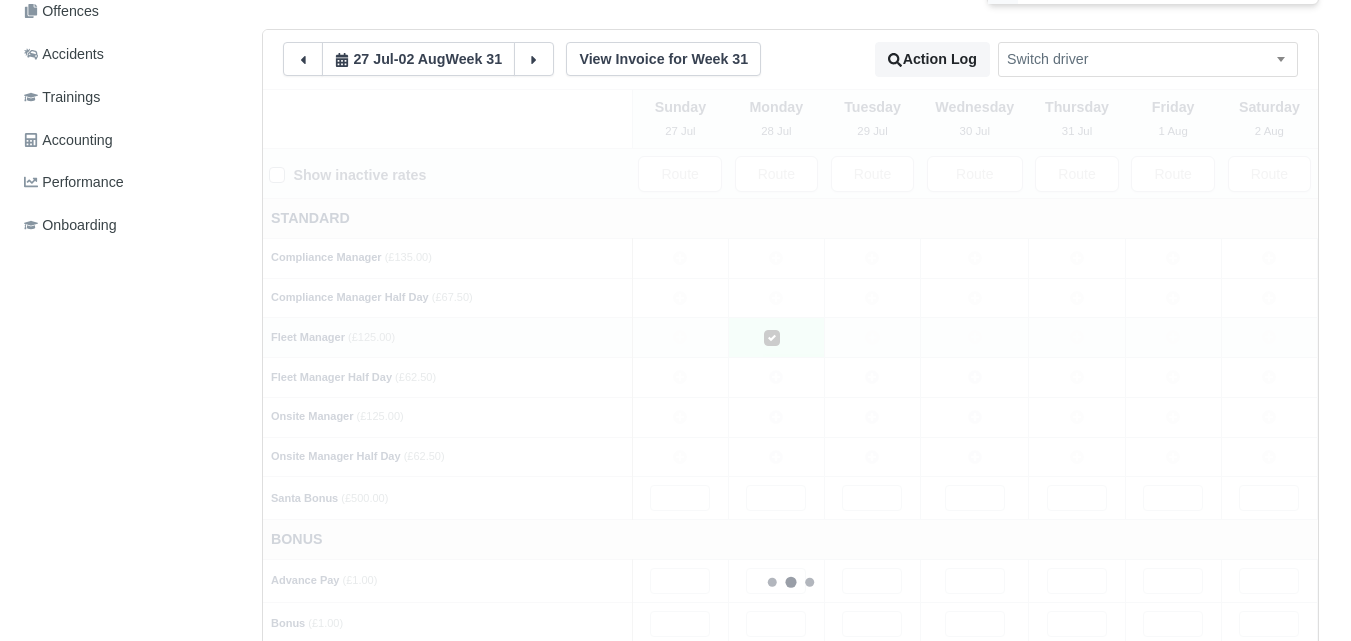 type 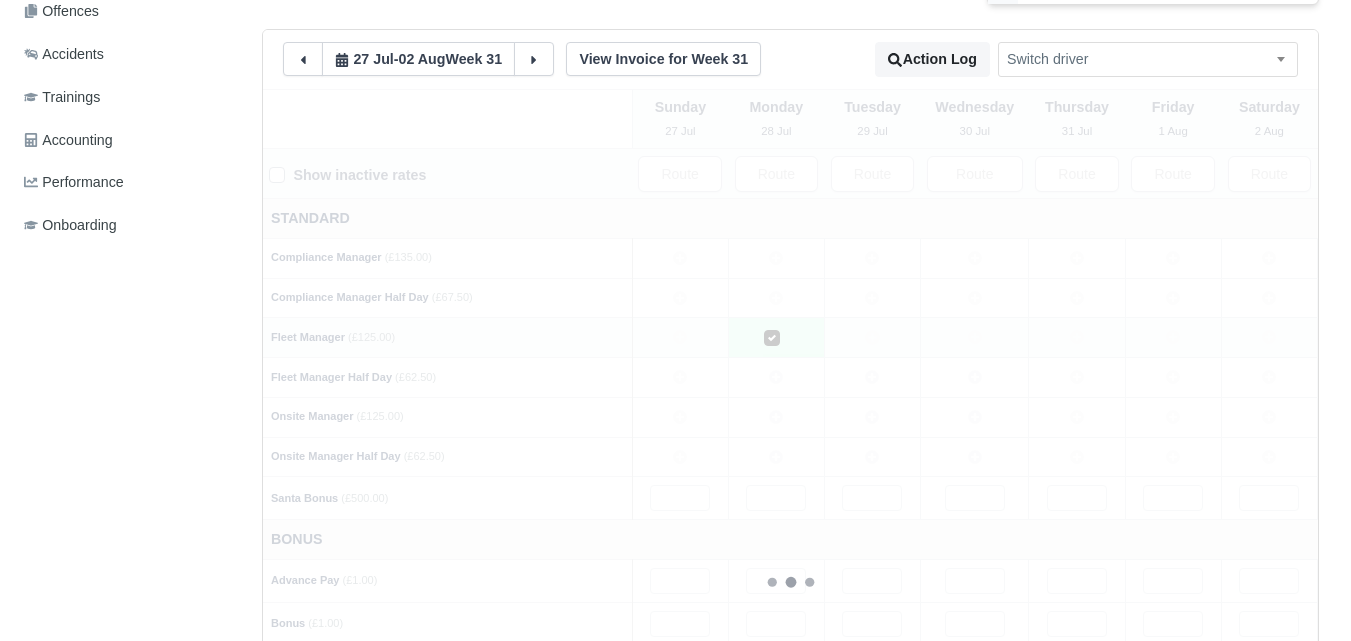 type 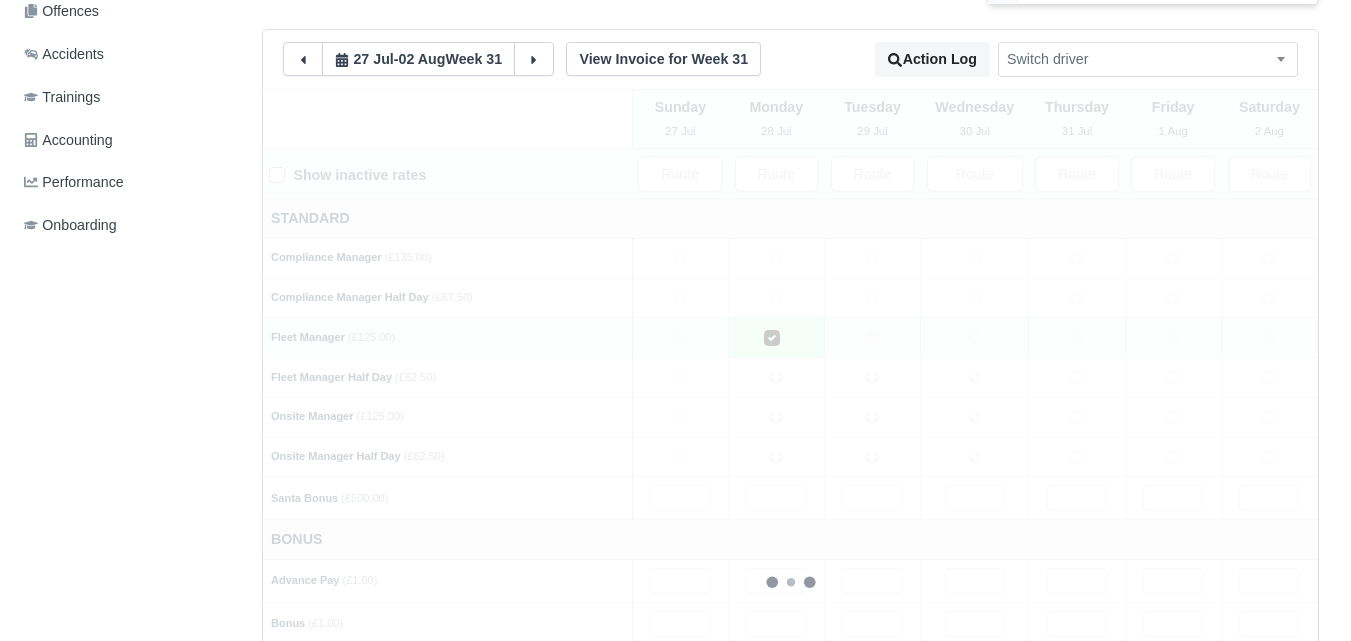 type 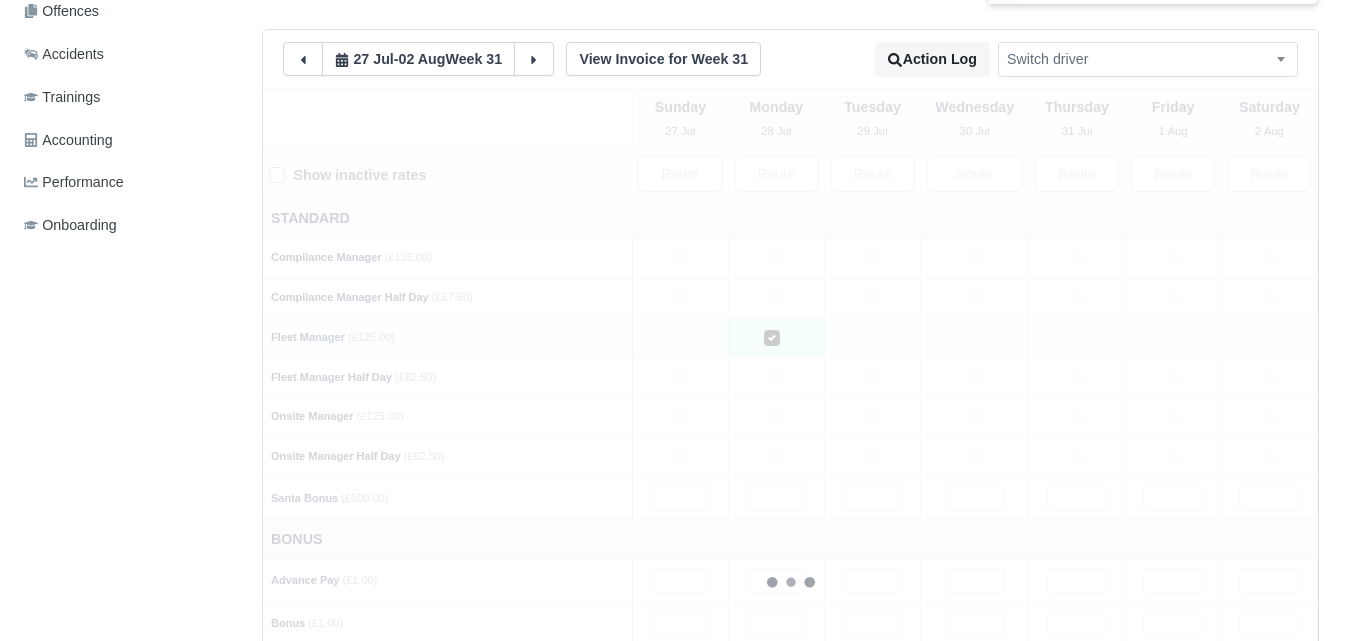 type 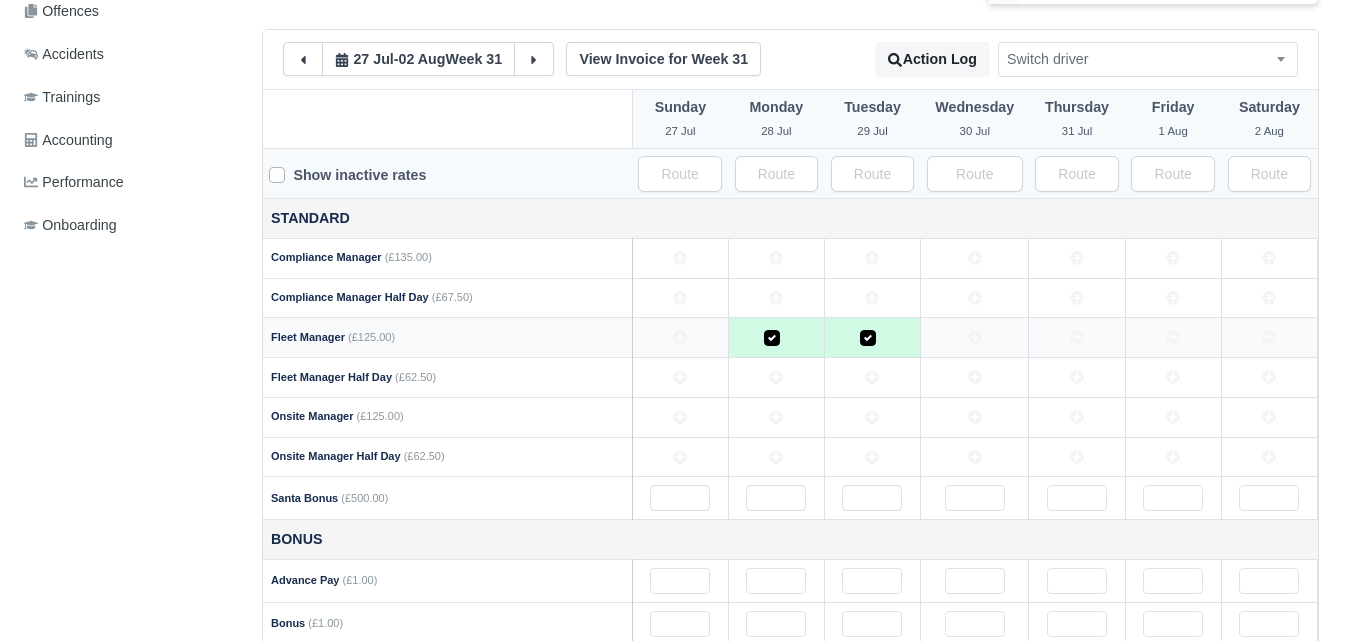 click at bounding box center [975, 338] 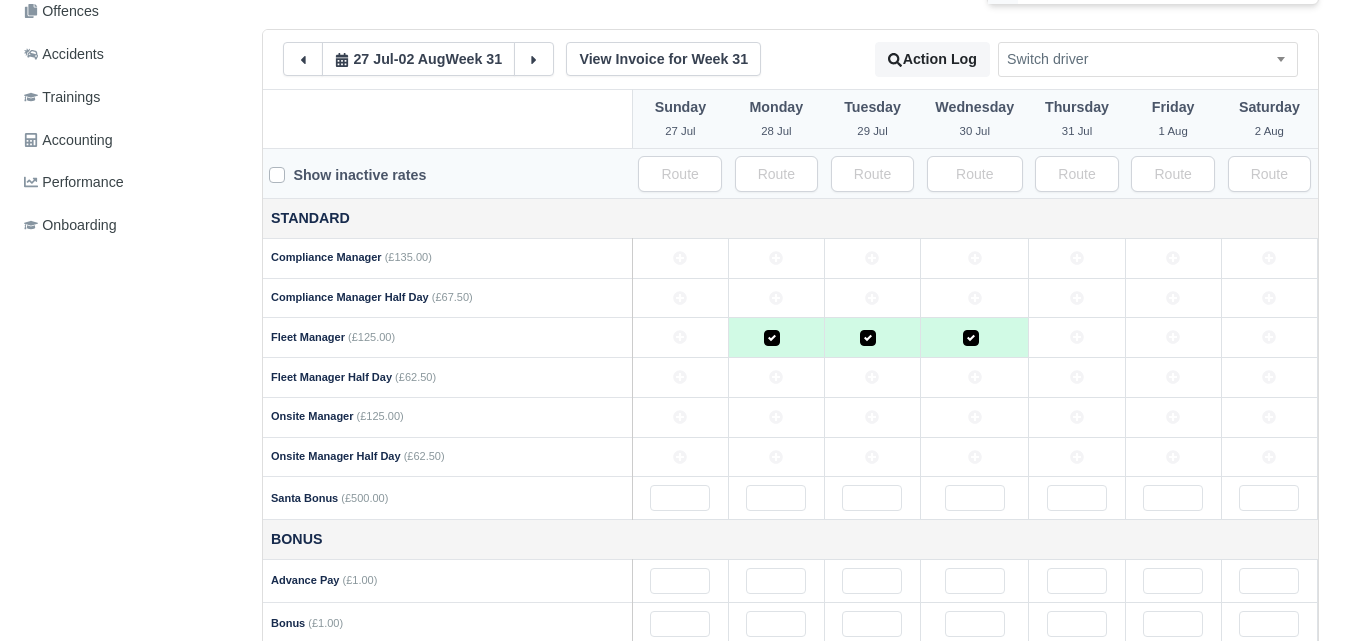 click 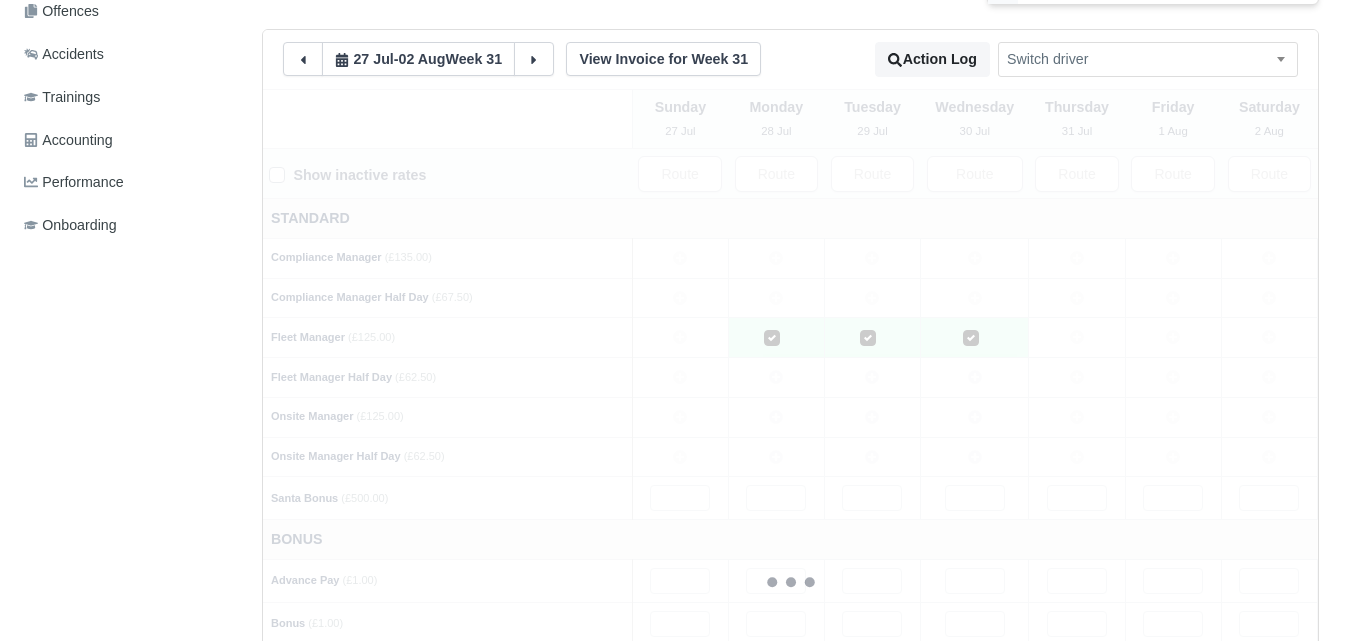 click at bounding box center [790, 582] 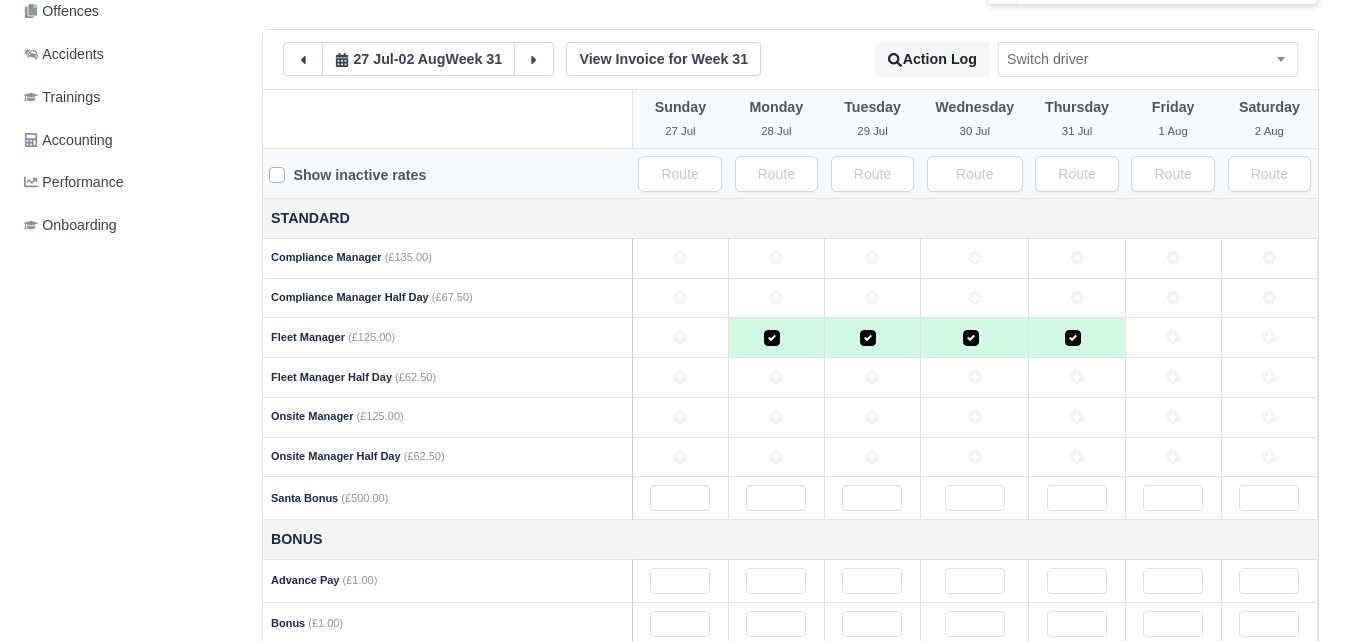click at bounding box center [1173, 338] 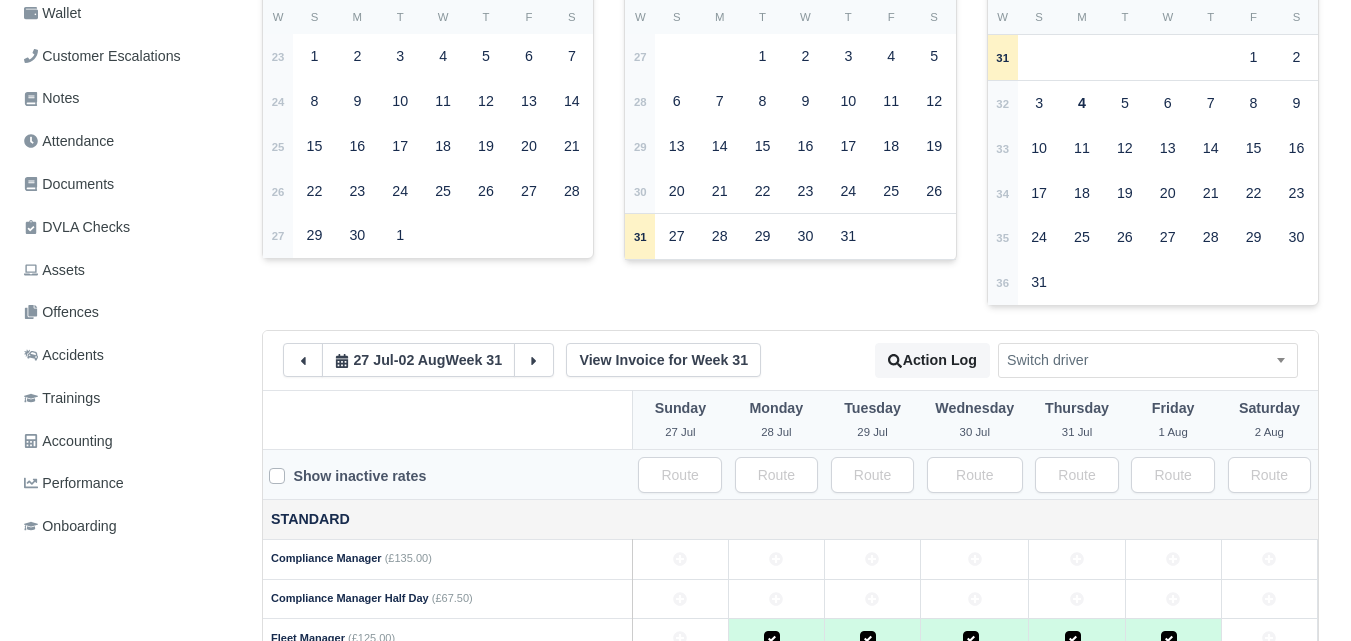 scroll, scrollTop: 0, scrollLeft: 0, axis: both 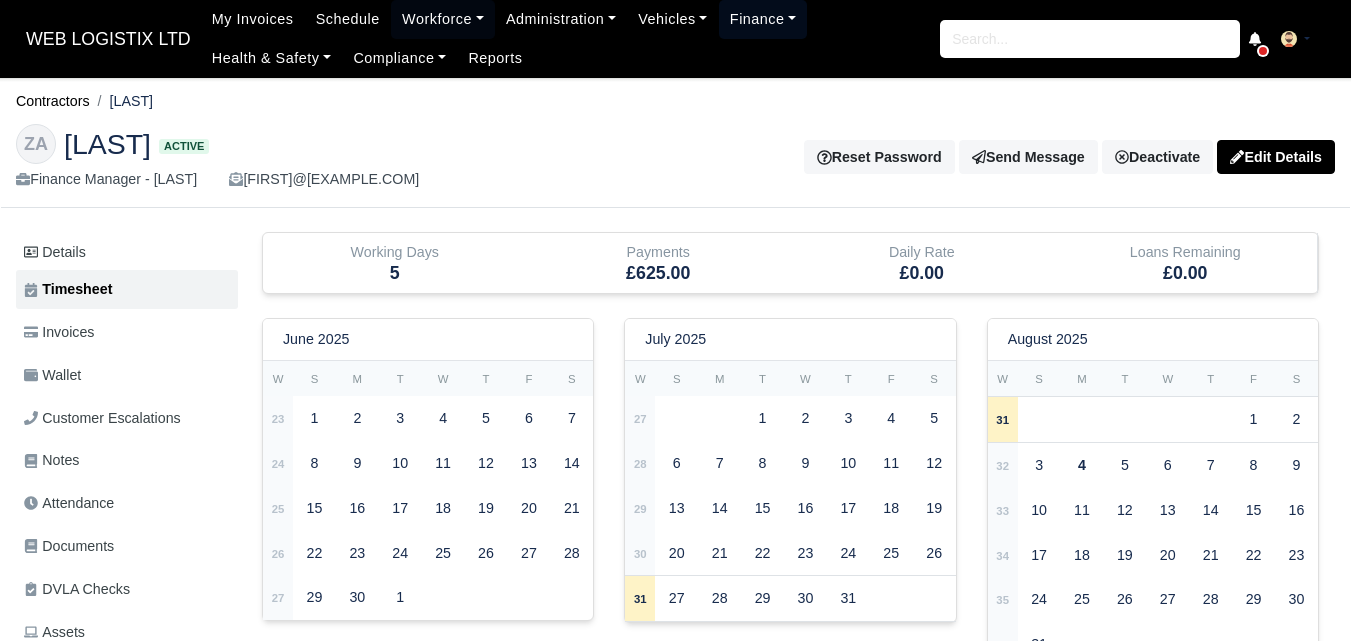 click on "Finance" at bounding box center [763, 19] 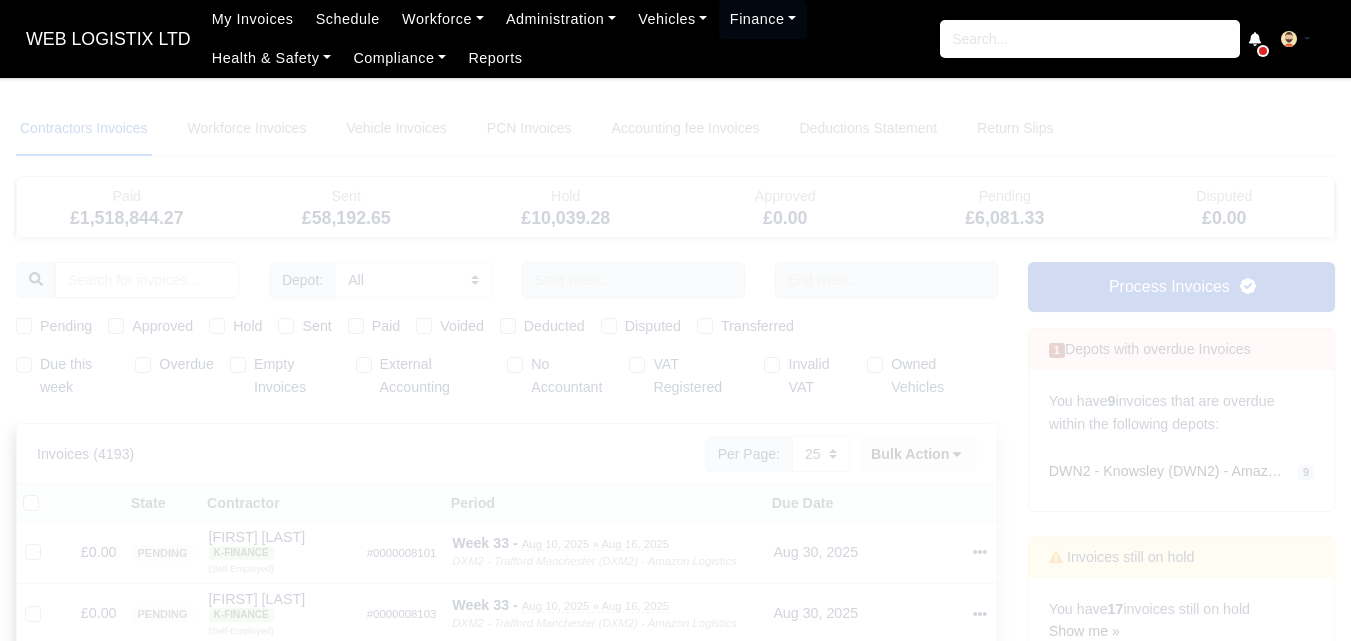 select on "25" 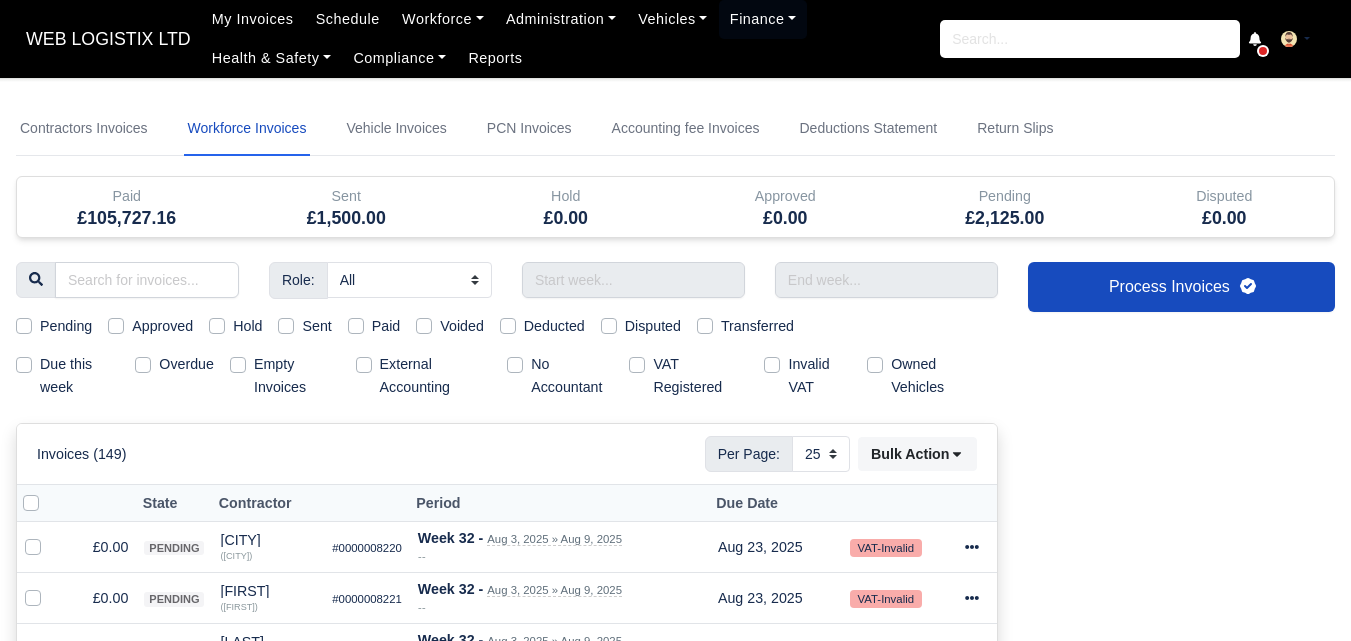 select 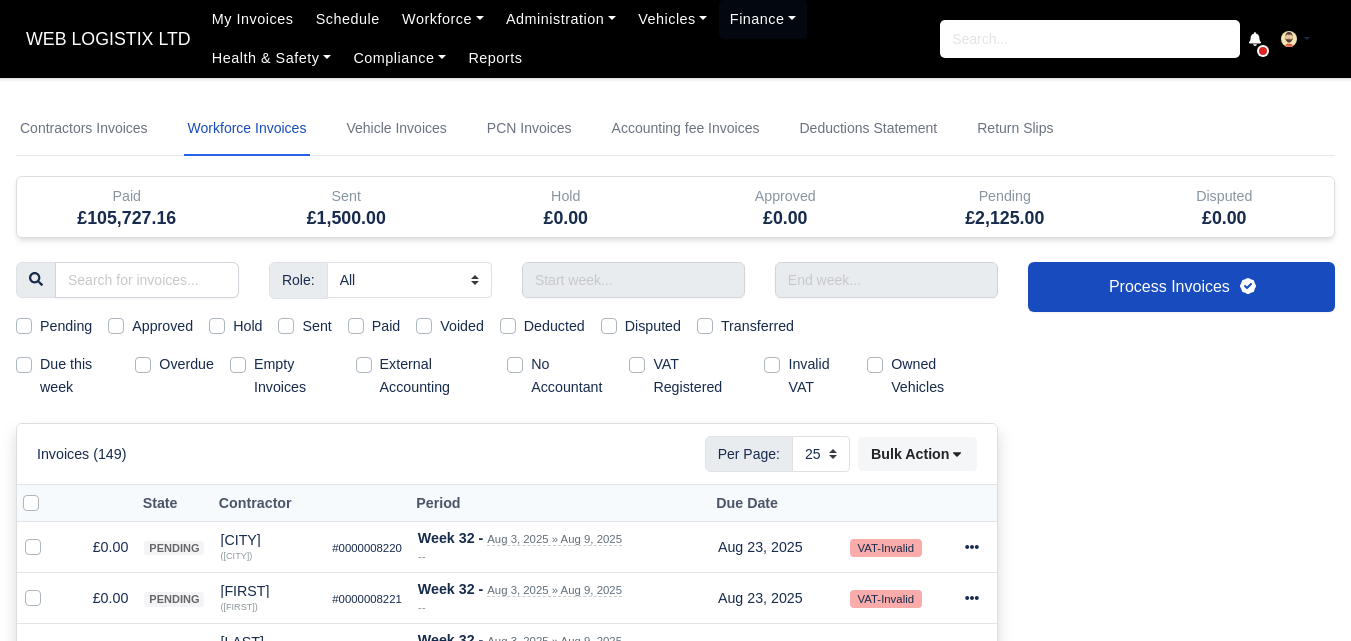 type 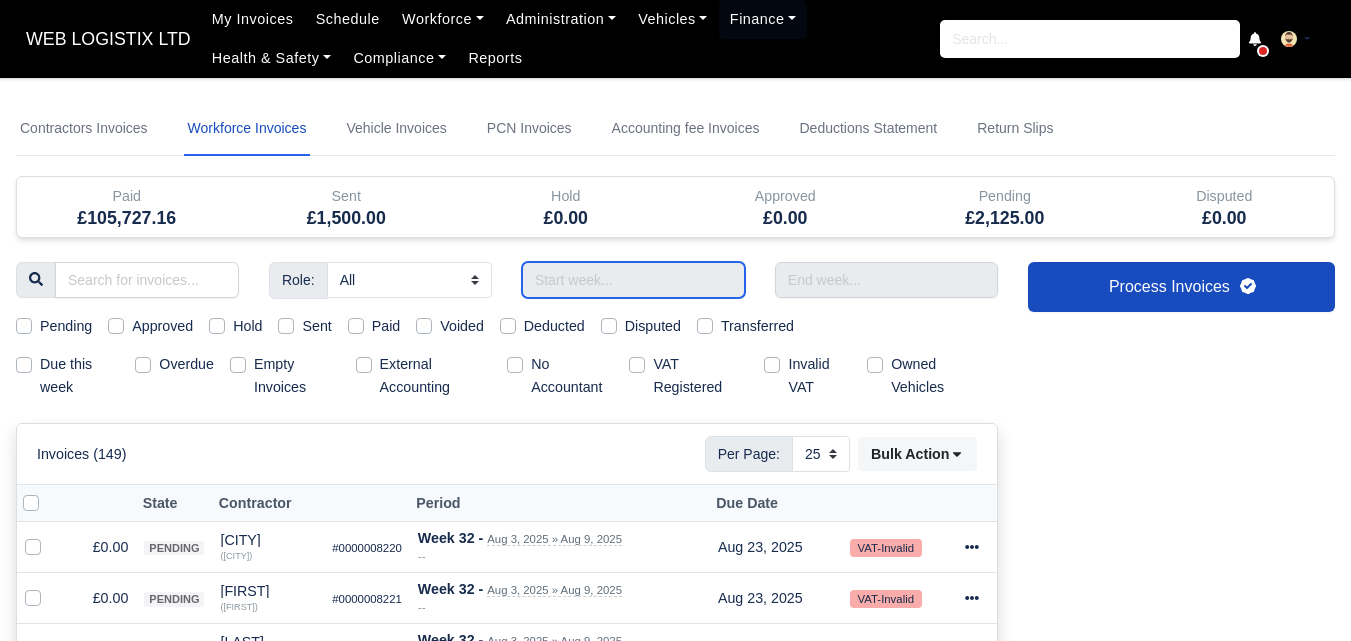 click at bounding box center (633, 280) 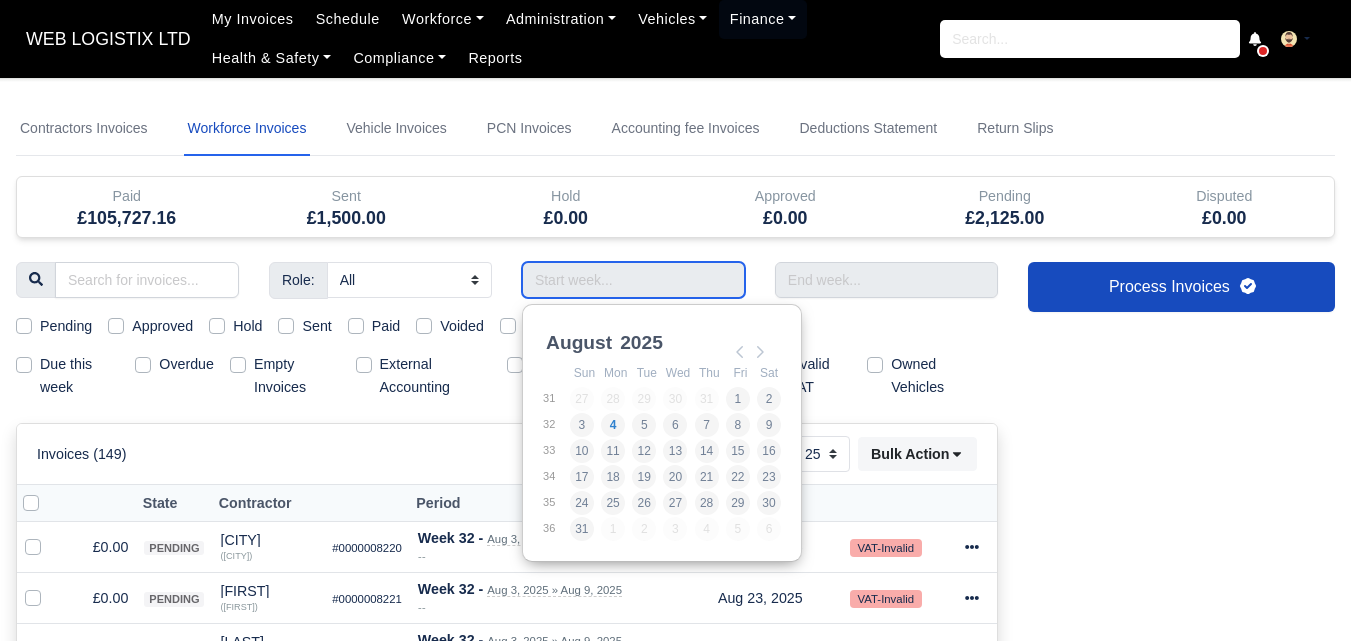 scroll, scrollTop: 167, scrollLeft: 0, axis: vertical 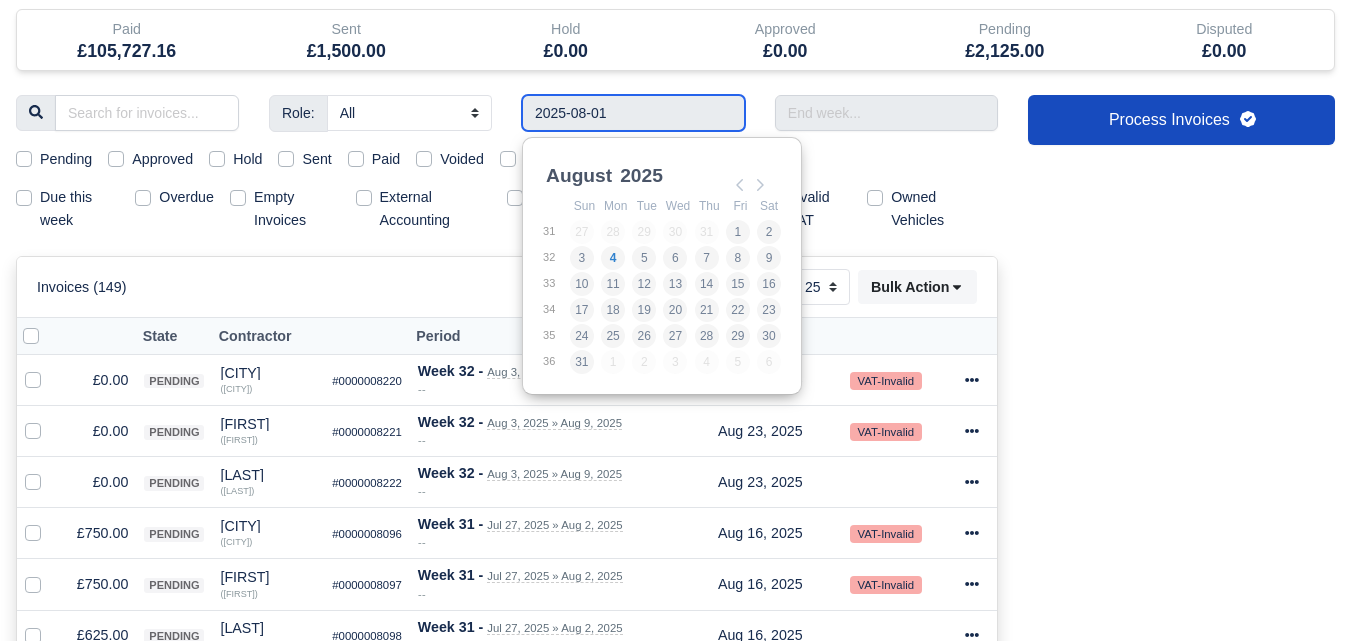 type on "[DATE] - [DATE]" 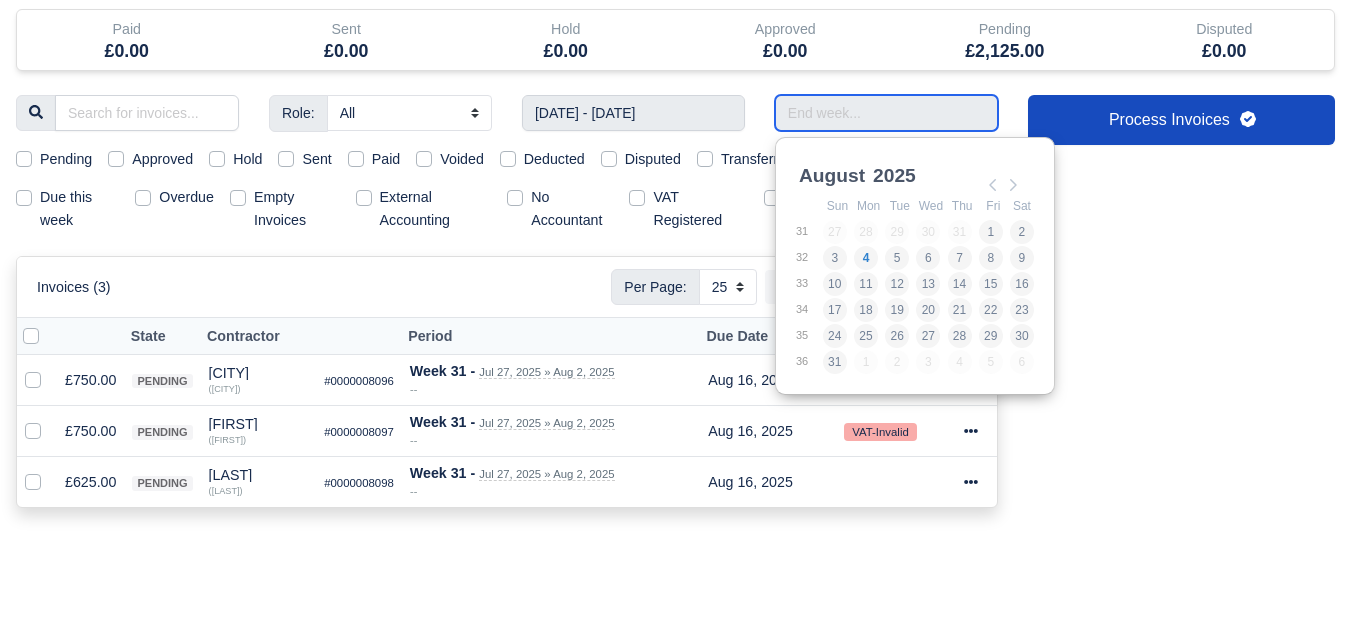 click at bounding box center (886, 113) 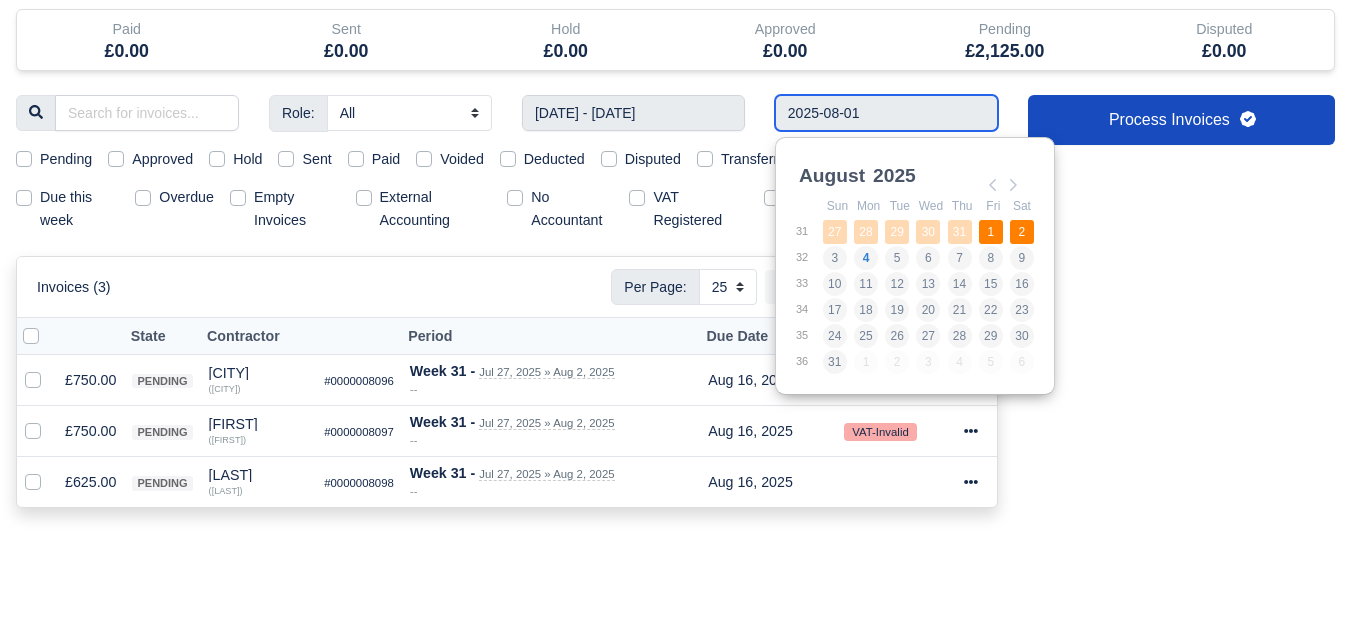 type on "[DATE] - [DATE]" 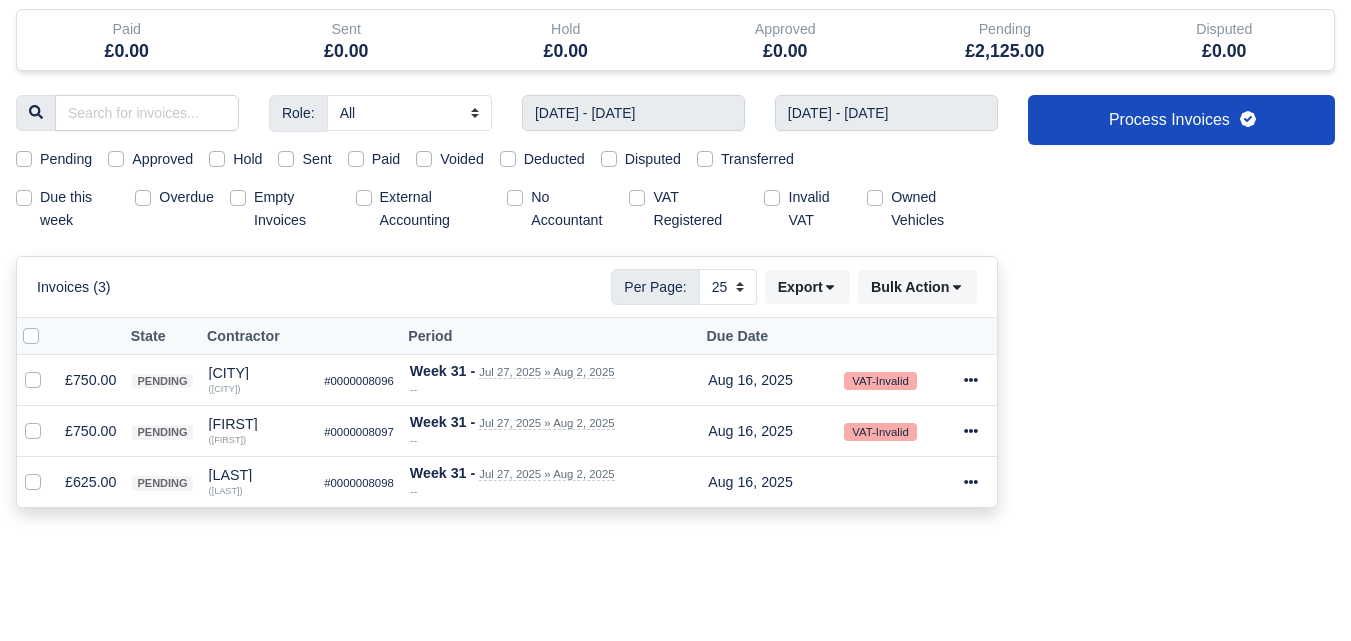 click at bounding box center [47, 325] 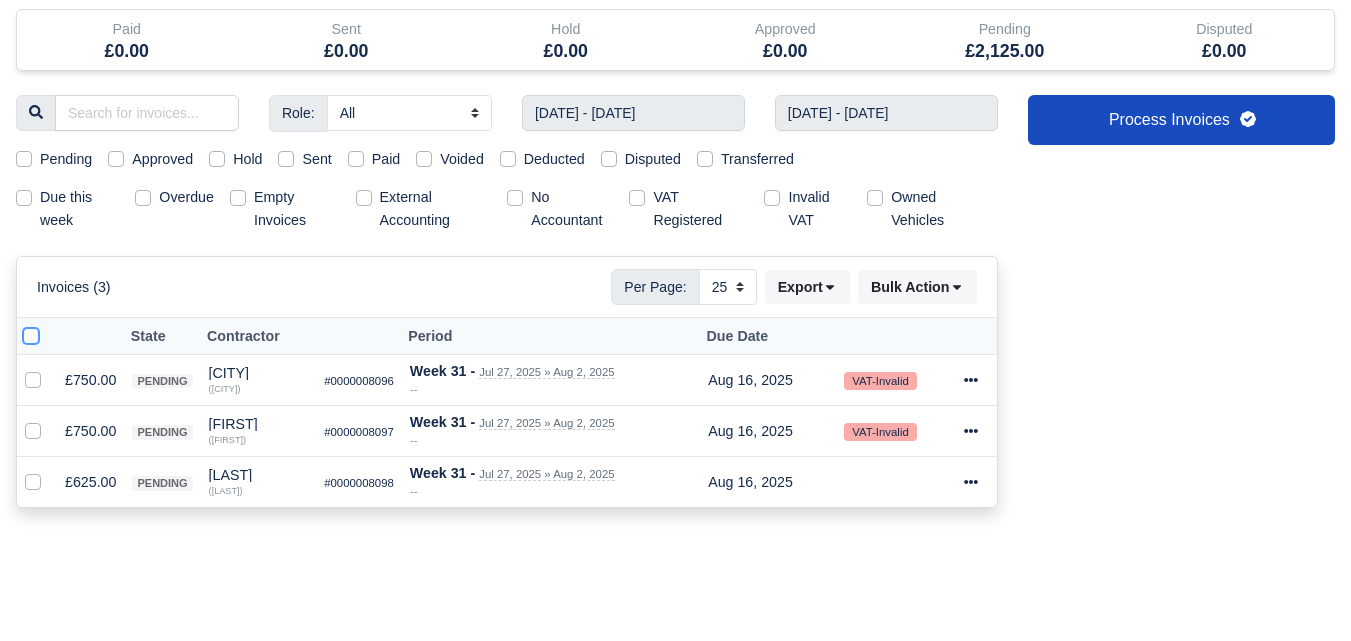 click at bounding box center (31, 333) 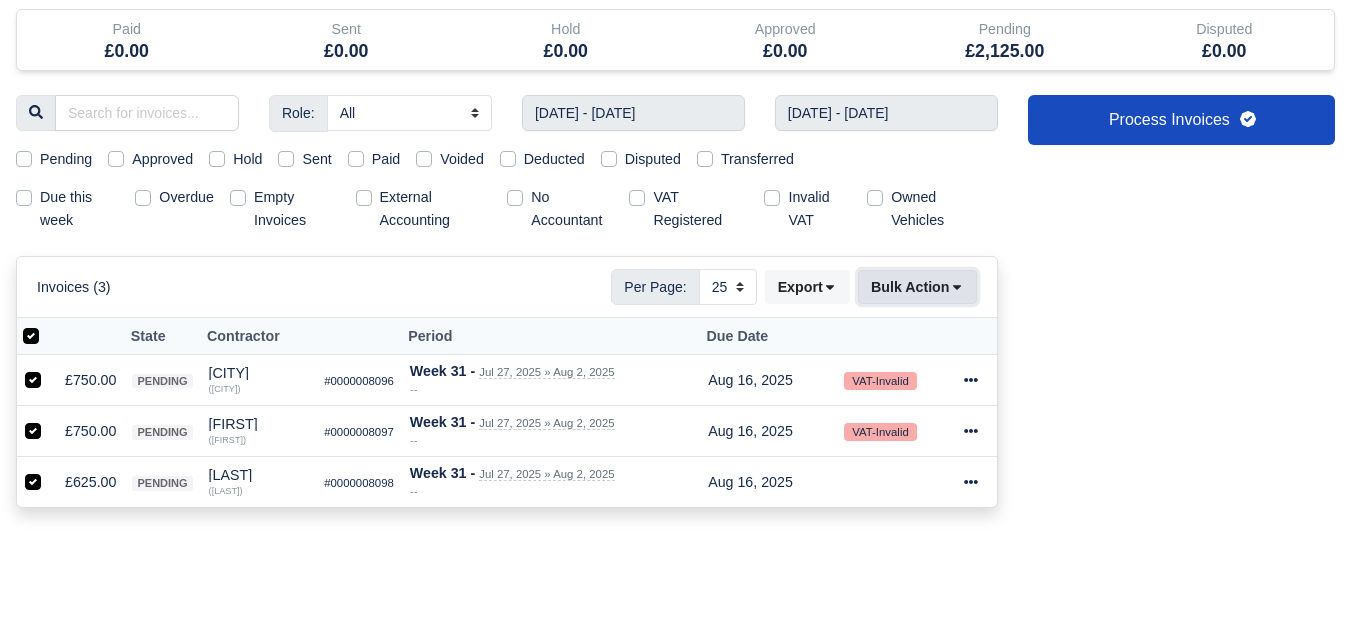 click on "Bulk Action" at bounding box center (917, 287) 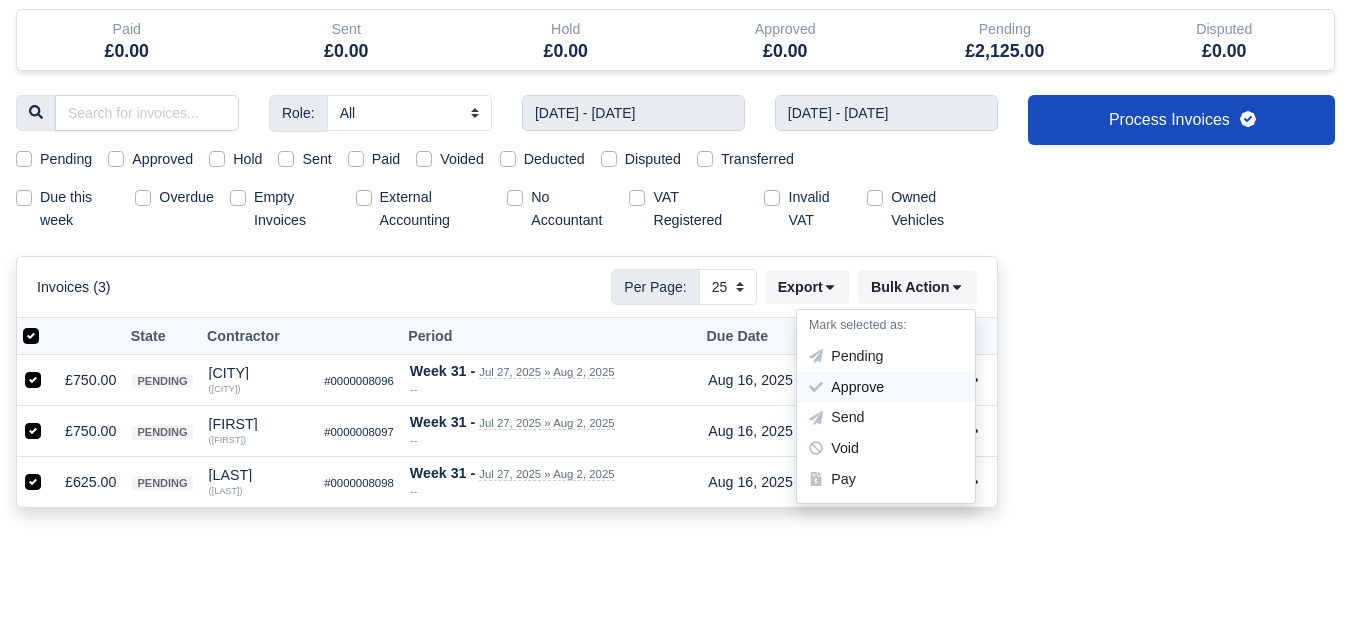 click on "Approve" at bounding box center [886, 387] 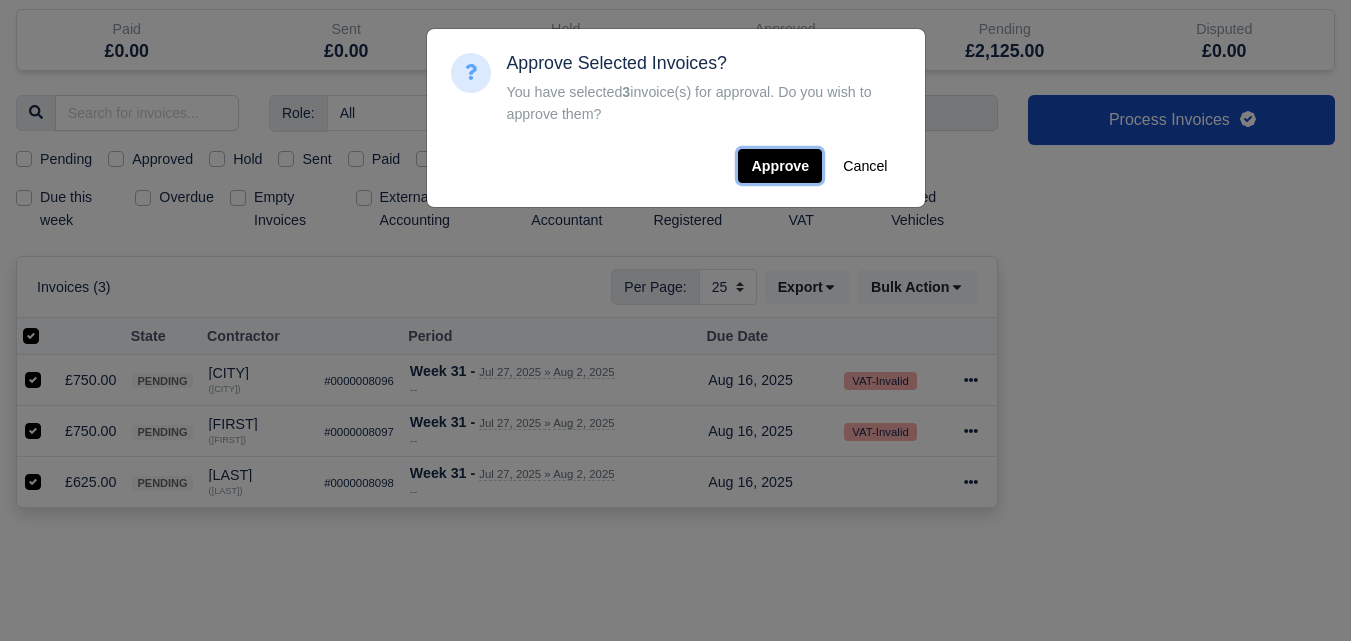 click on "Approve" at bounding box center (780, 166) 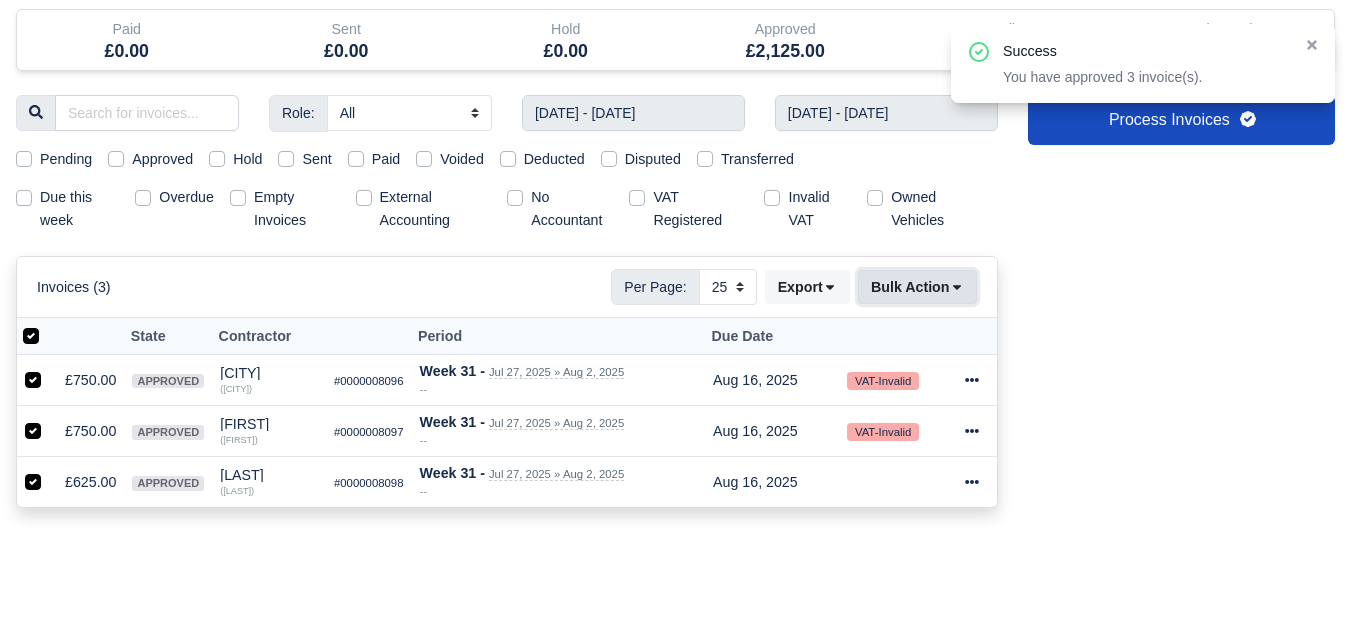 click on "Bulk Action" at bounding box center (917, 287) 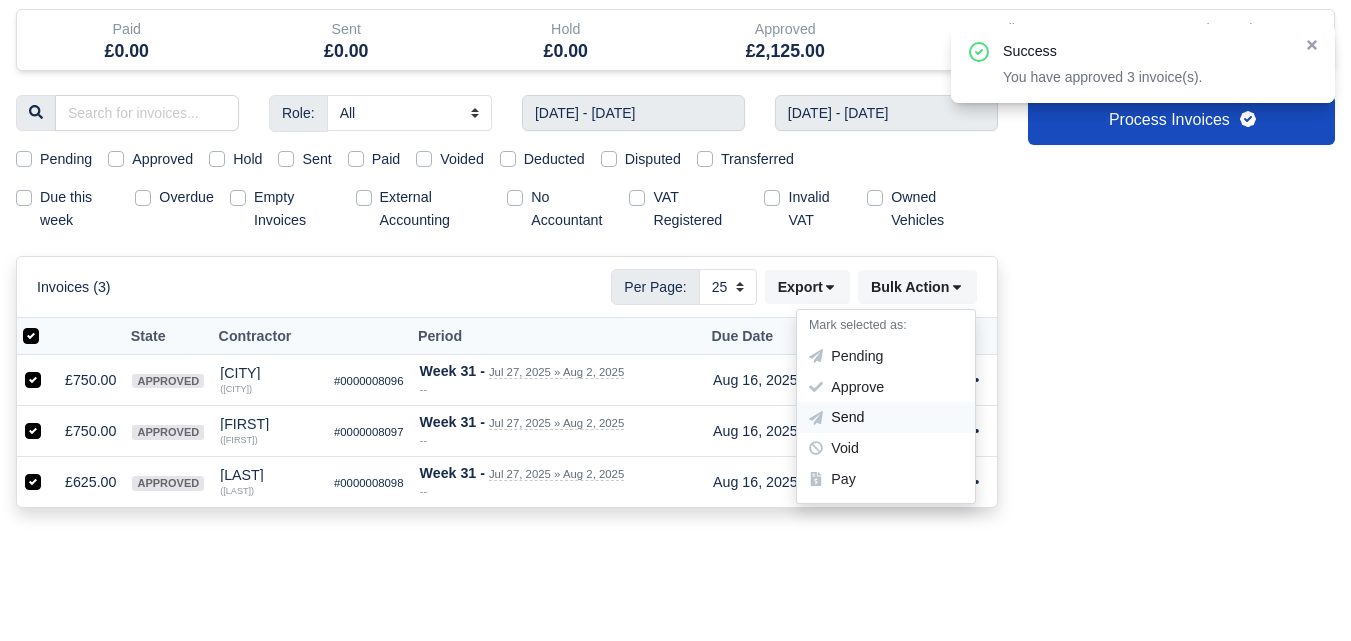 click on "Send" at bounding box center (886, 418) 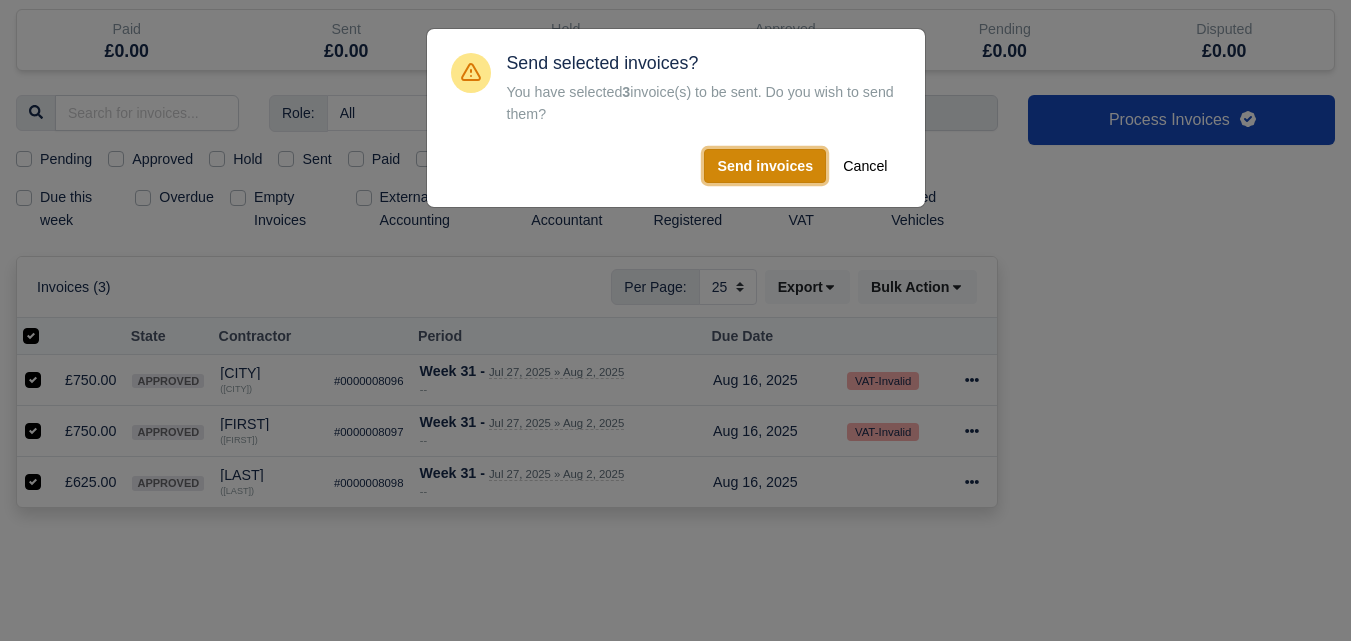 click on "Send invoices" at bounding box center (765, 166) 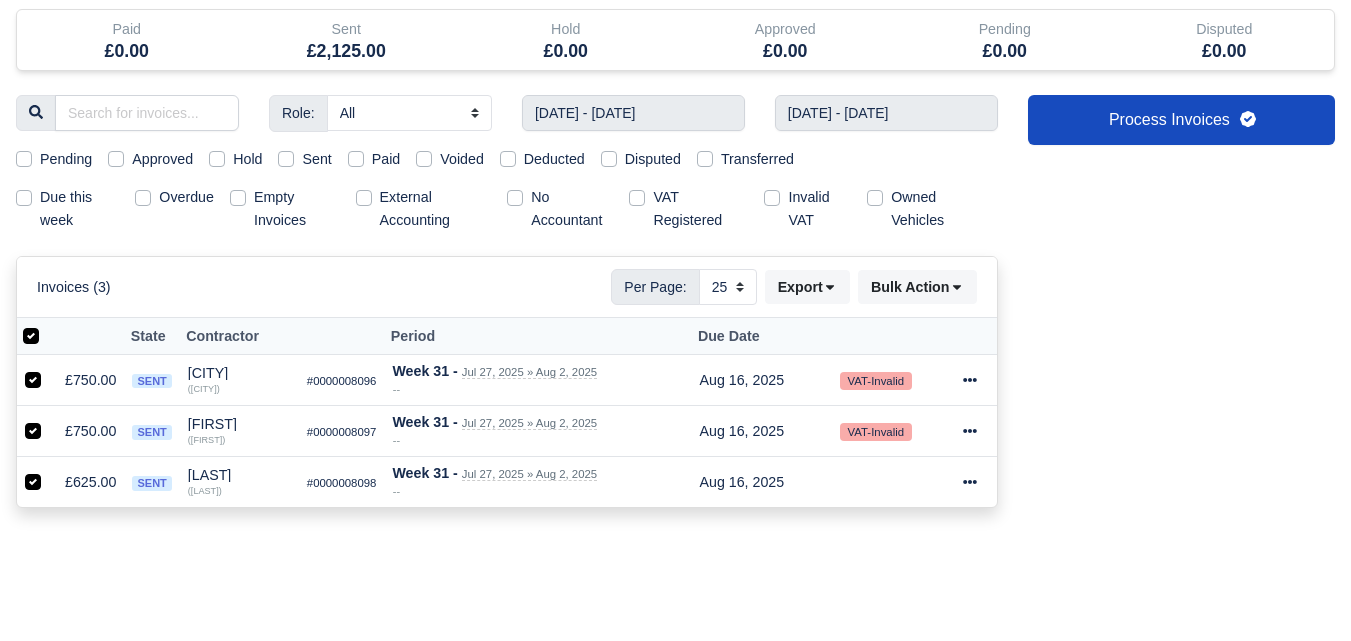 click on "Invoice #
×" at bounding box center [675, 543] 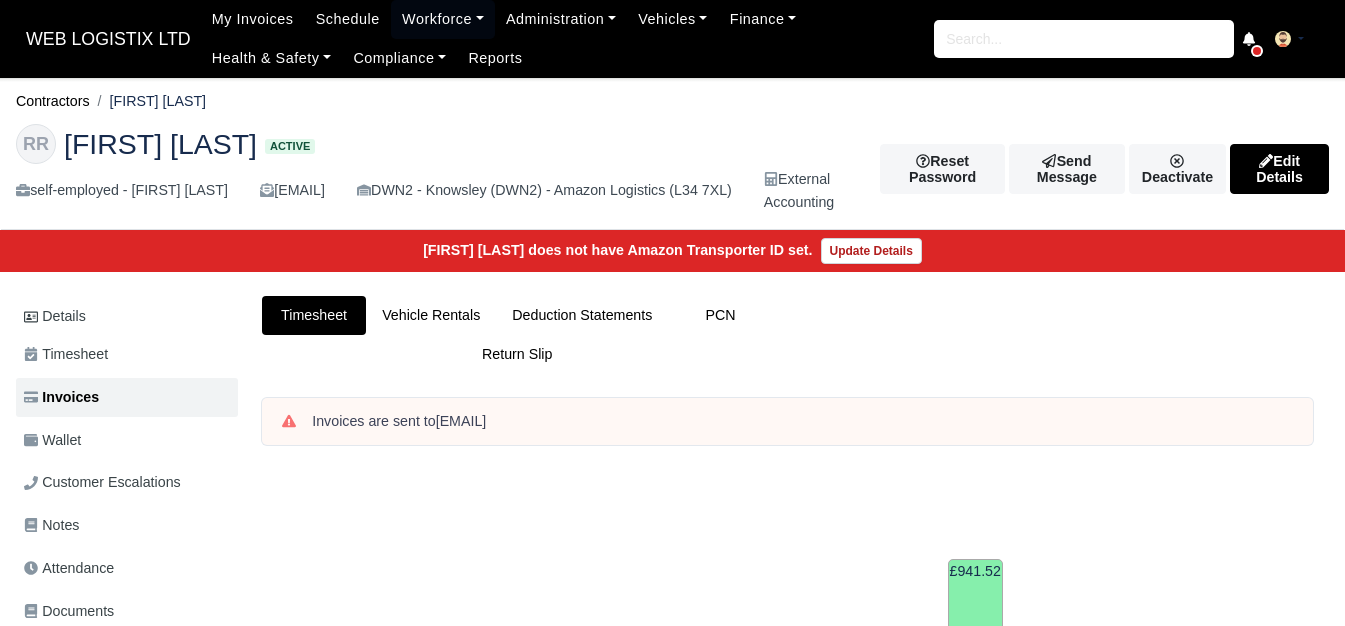 scroll, scrollTop: 0, scrollLeft: 0, axis: both 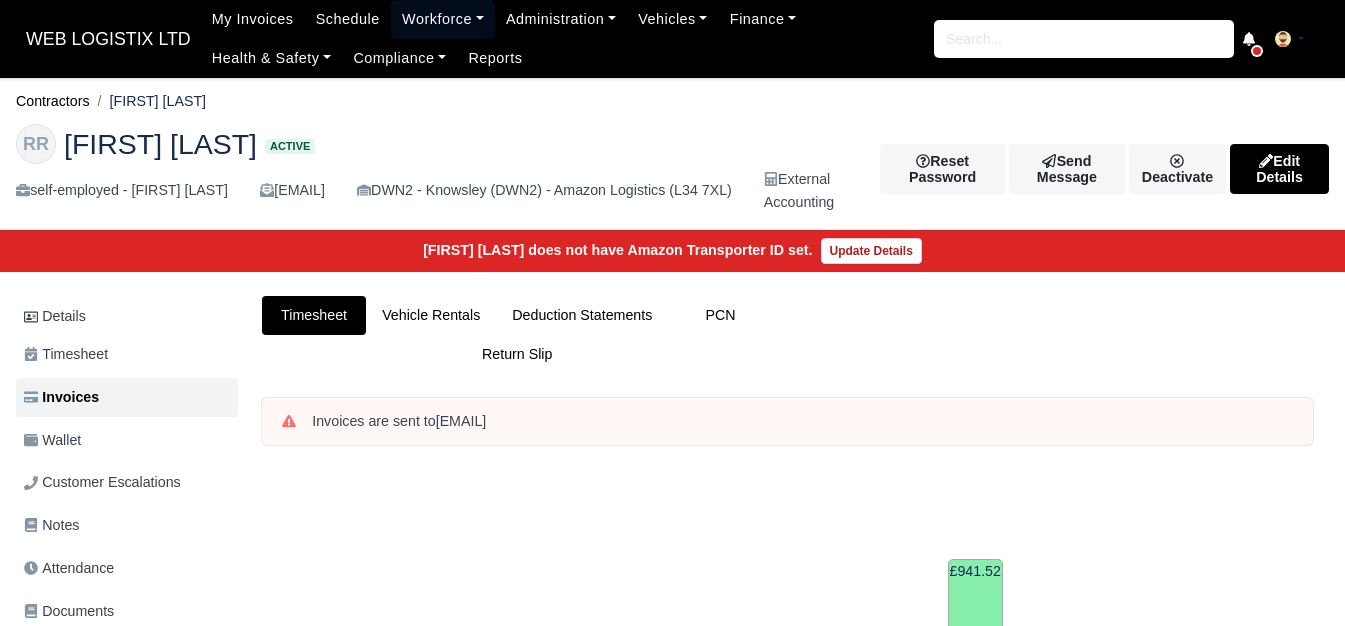 click on "Workforce" at bounding box center [443, 19] 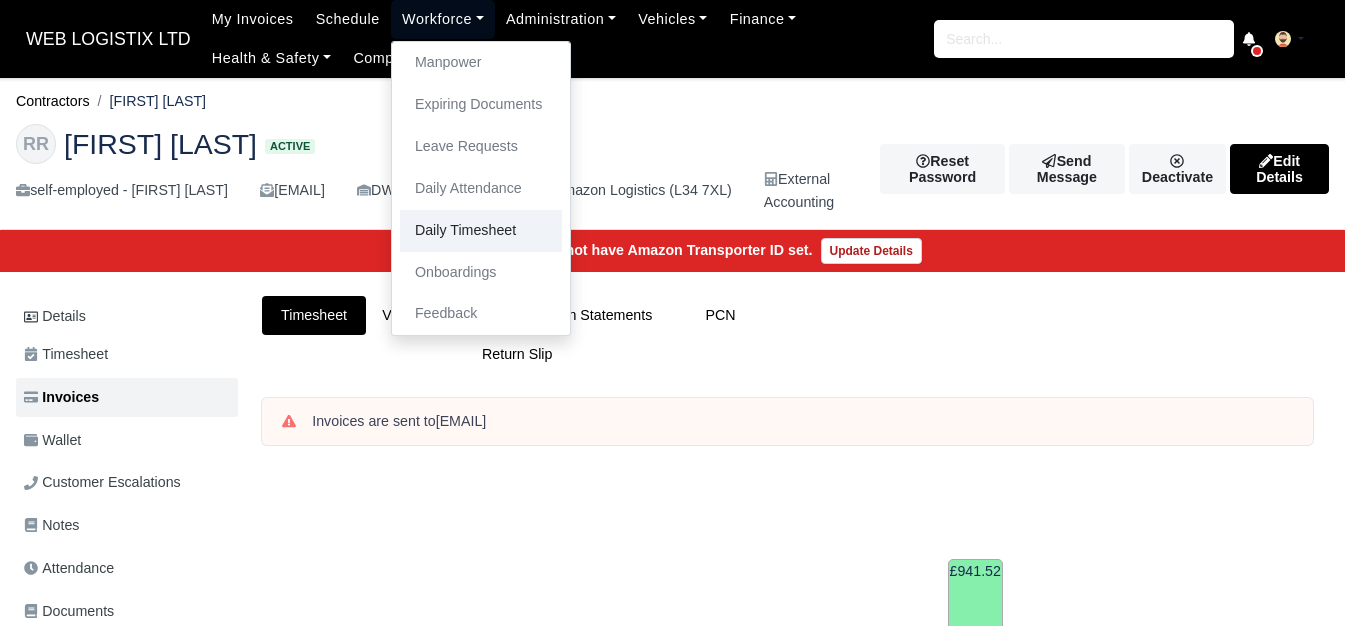 click on "Daily Timesheet" at bounding box center (481, 231) 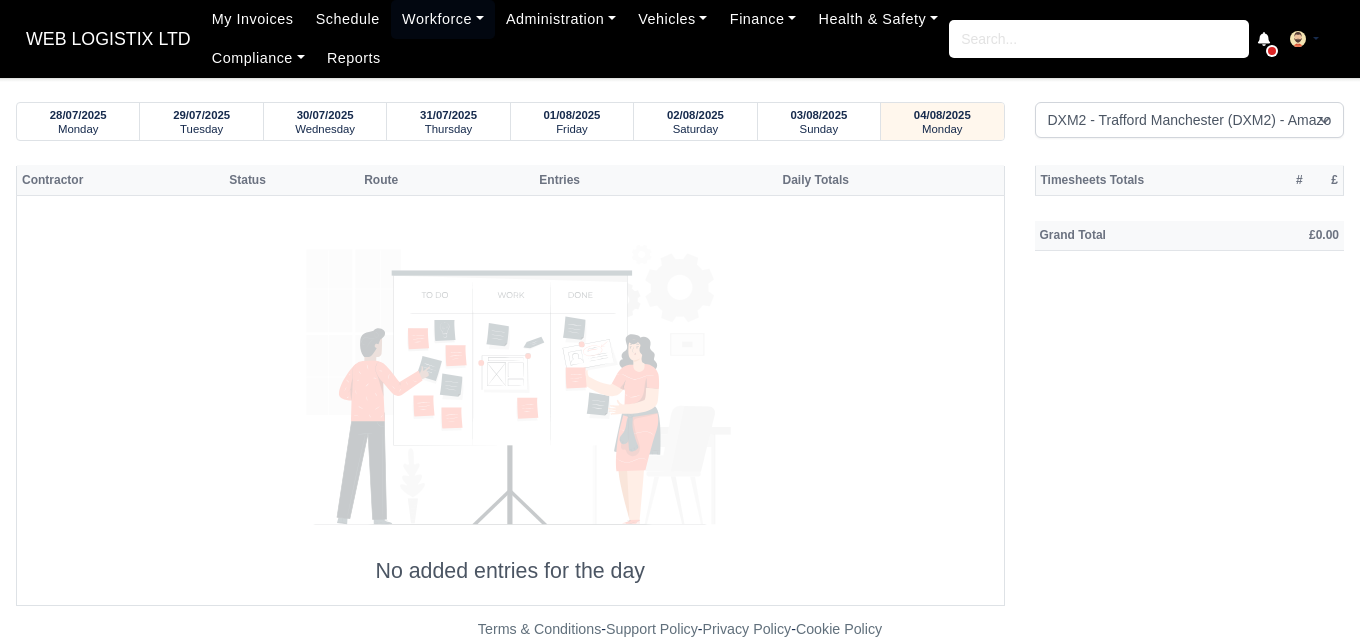 select on "1" 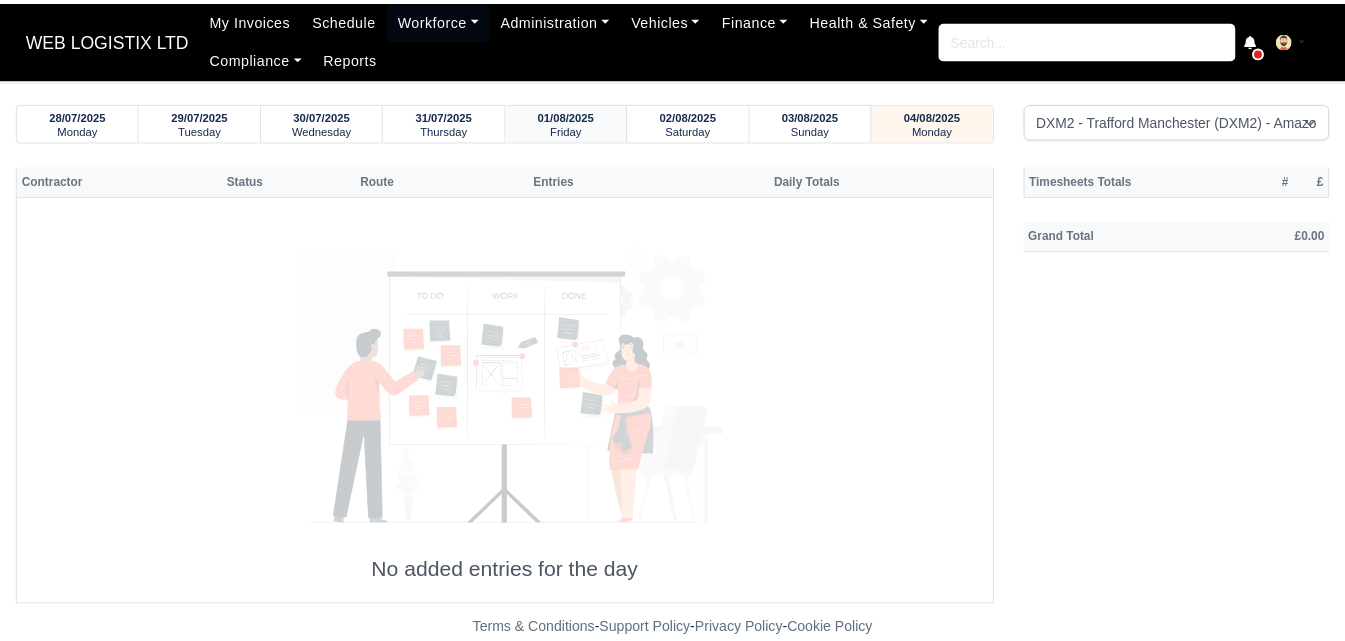 scroll, scrollTop: 0, scrollLeft: 0, axis: both 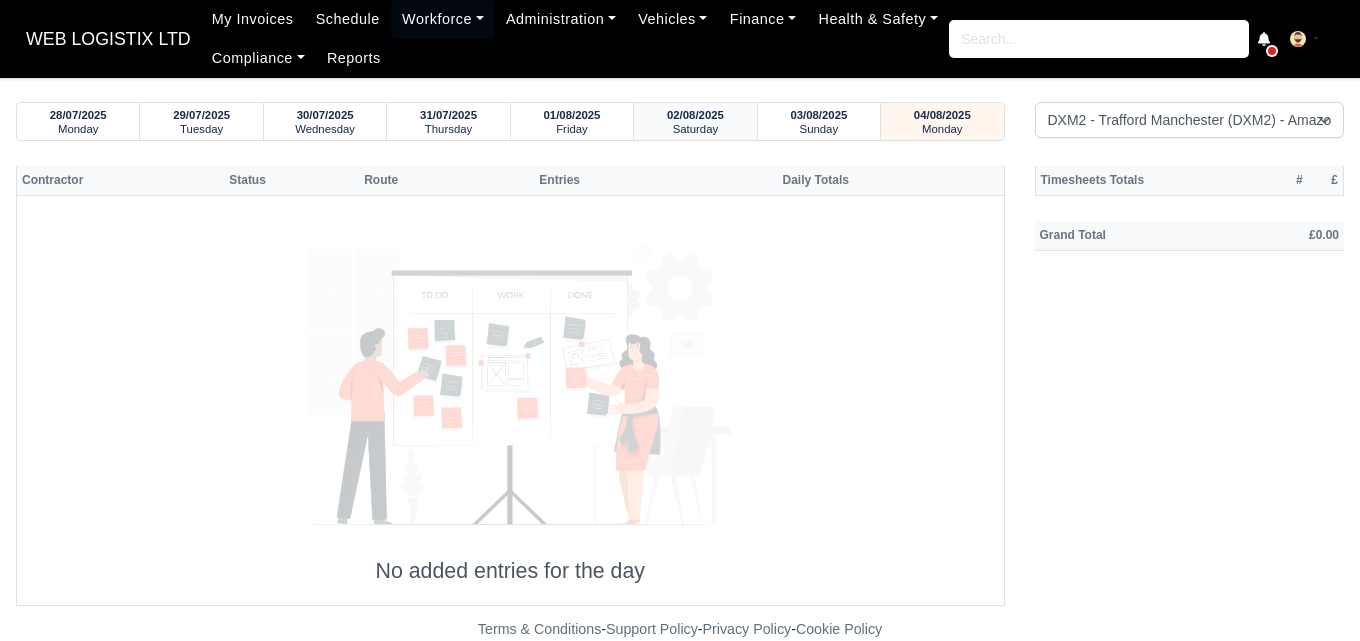 click on "Saturday" at bounding box center [696, 129] 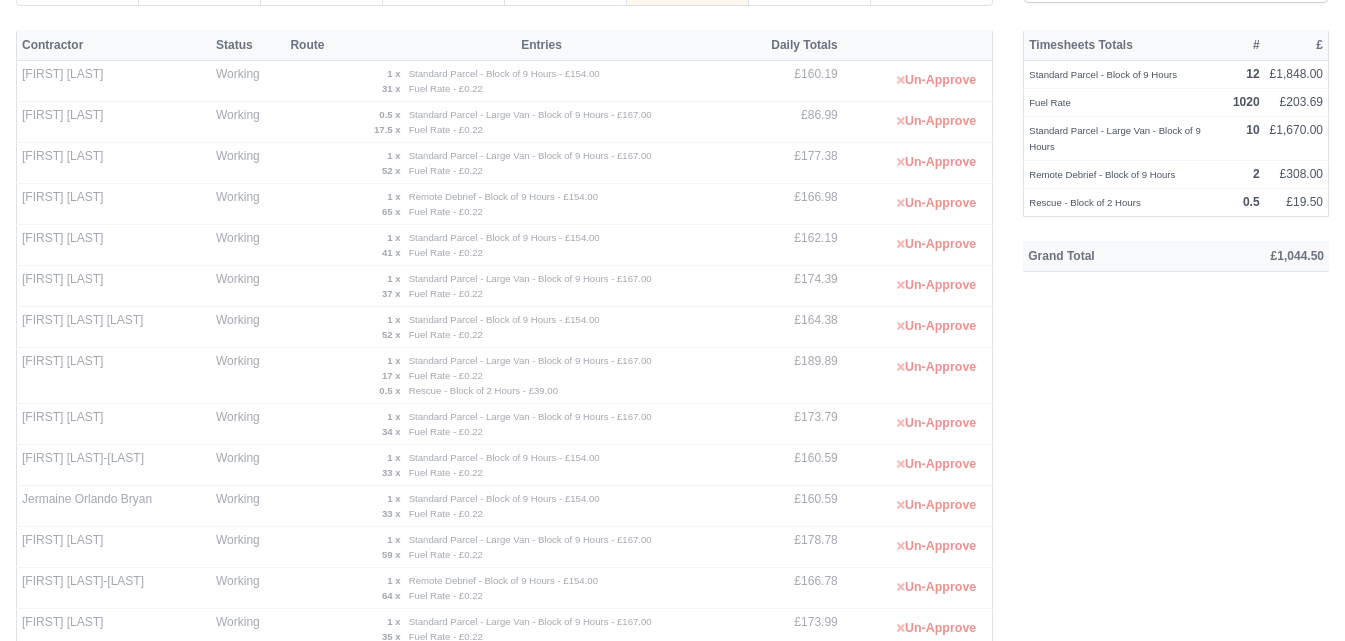scroll, scrollTop: 659, scrollLeft: 0, axis: vertical 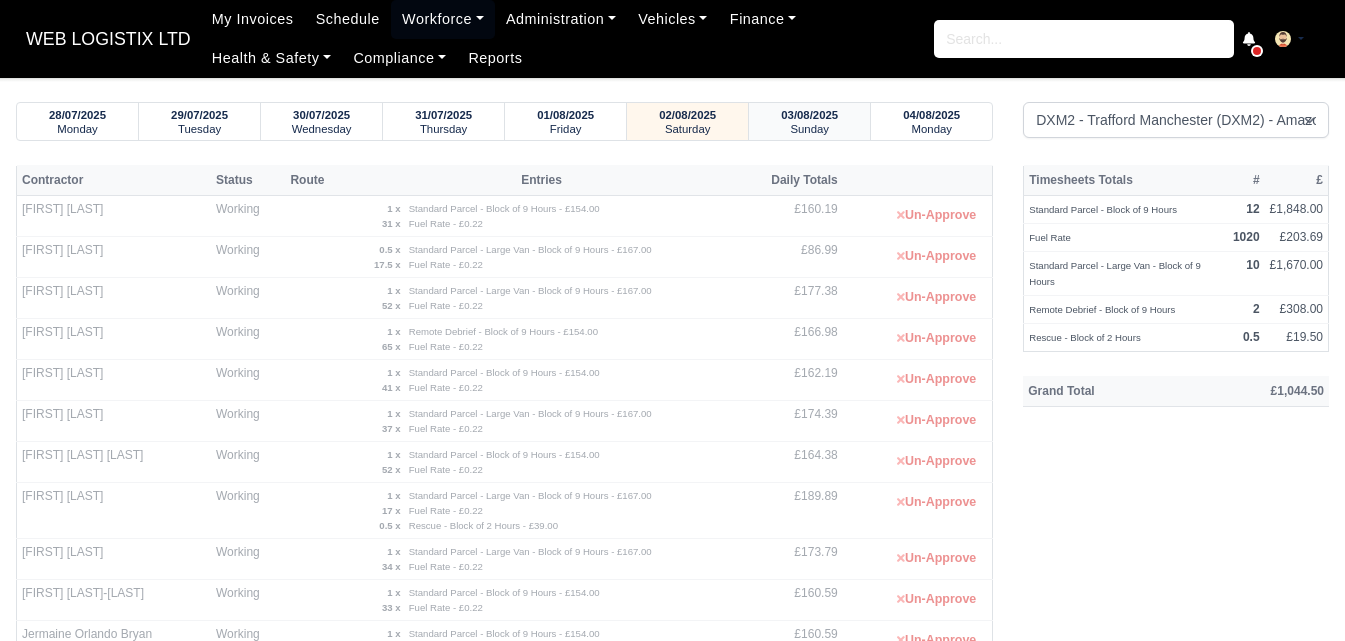 click on "03/08/2025" at bounding box center (809, 115) 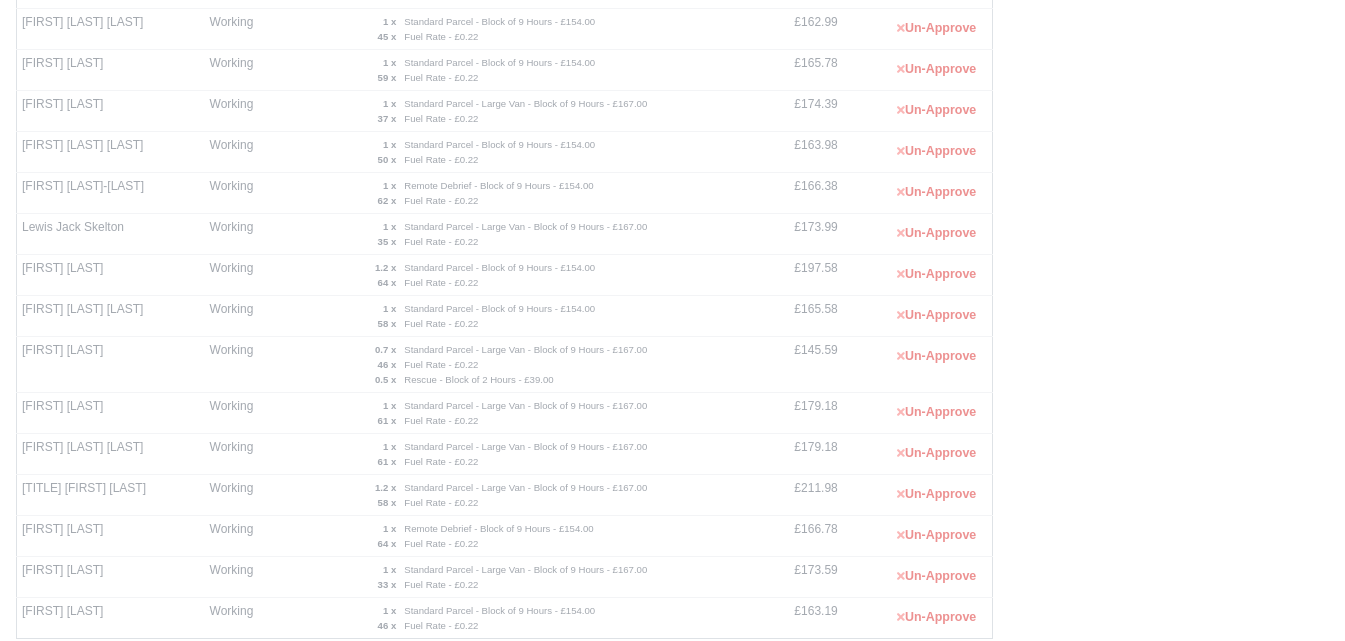 scroll, scrollTop: 536, scrollLeft: 0, axis: vertical 